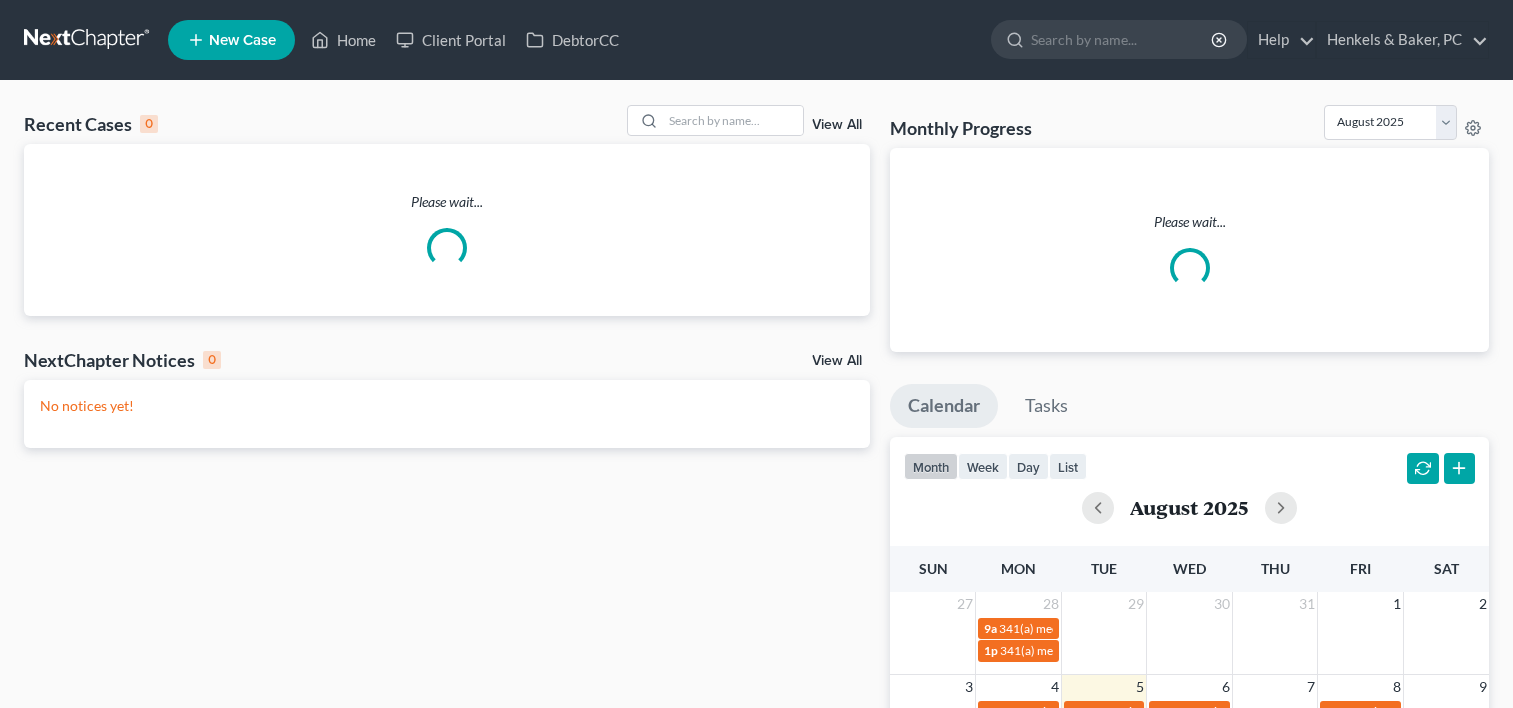 scroll, scrollTop: 0, scrollLeft: 0, axis: both 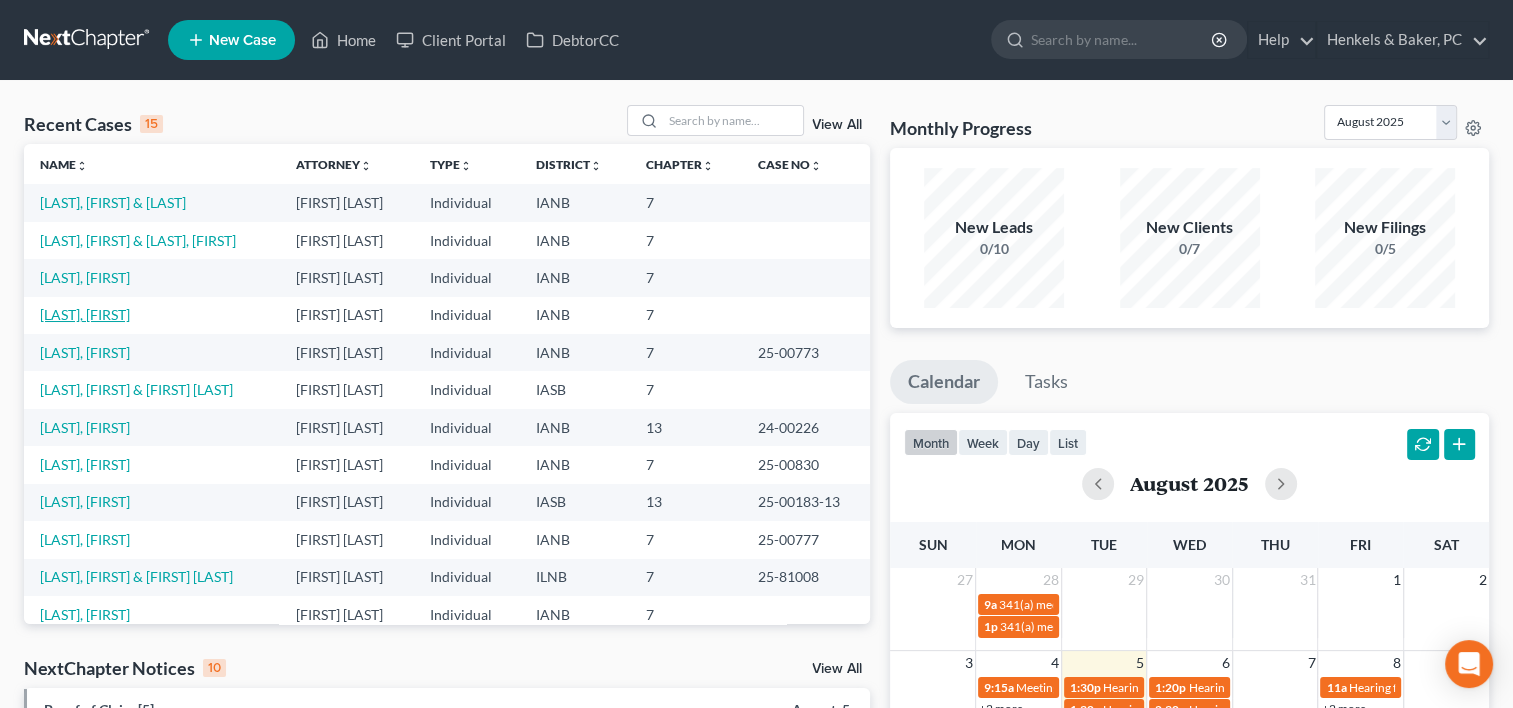 click on "[LAST], [FIRST]" at bounding box center [85, 314] 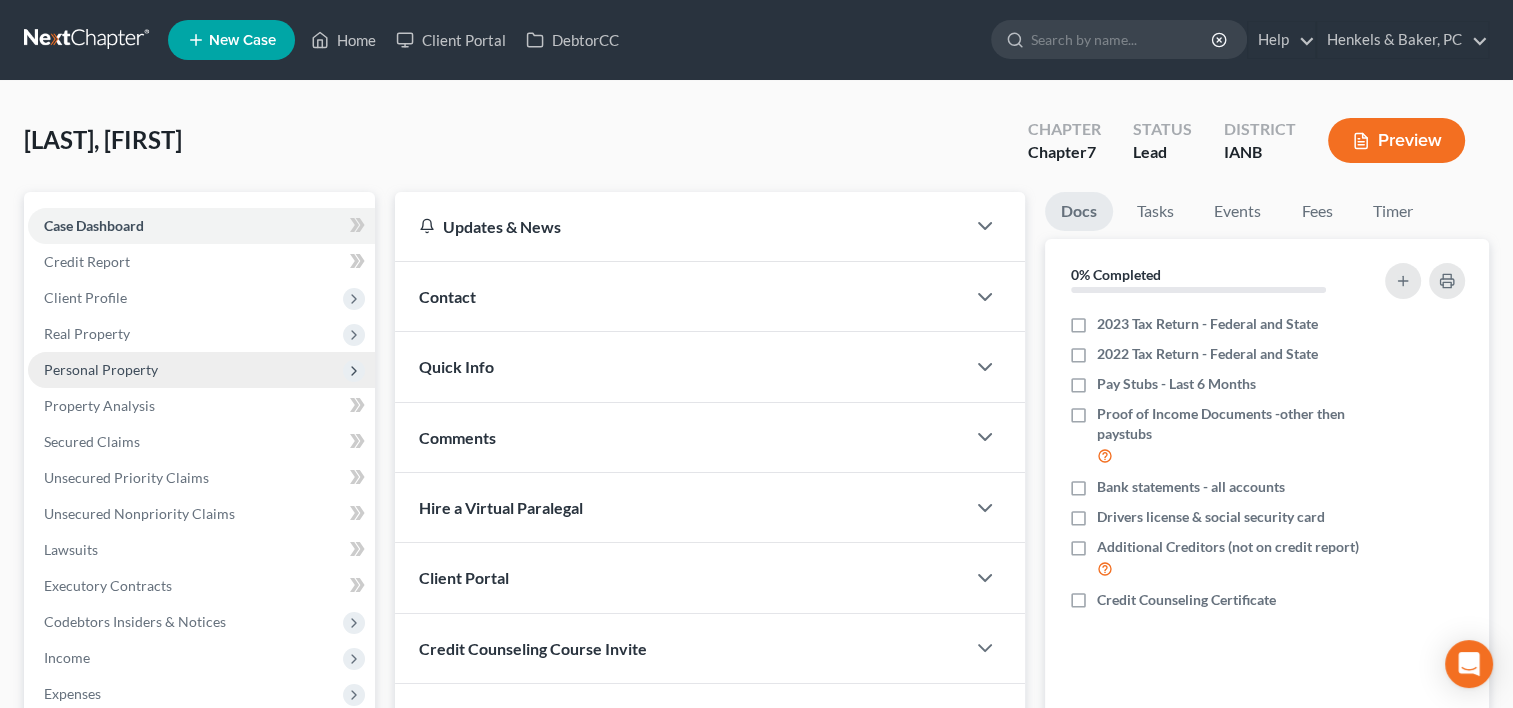 click on "Personal Property" at bounding box center [201, 370] 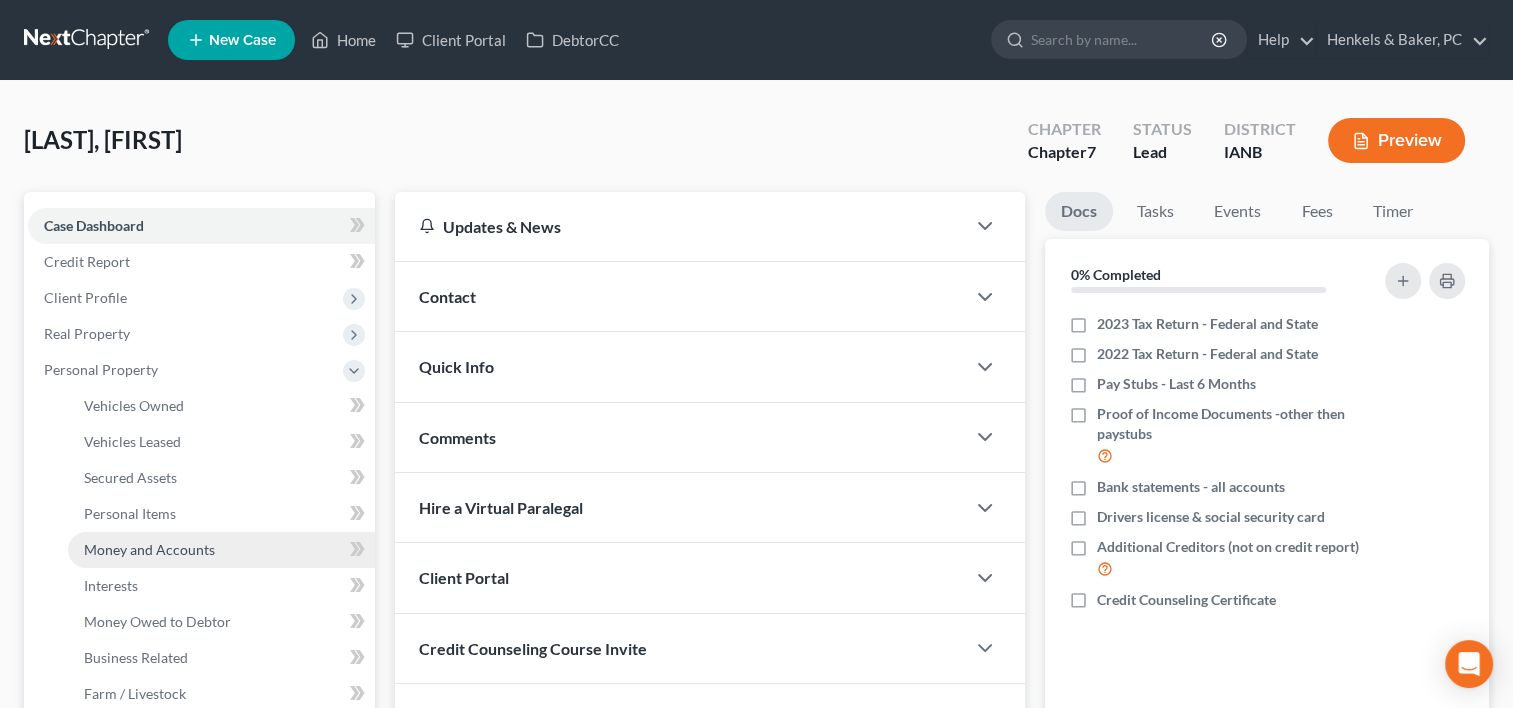 click on "Money and Accounts" at bounding box center (149, 549) 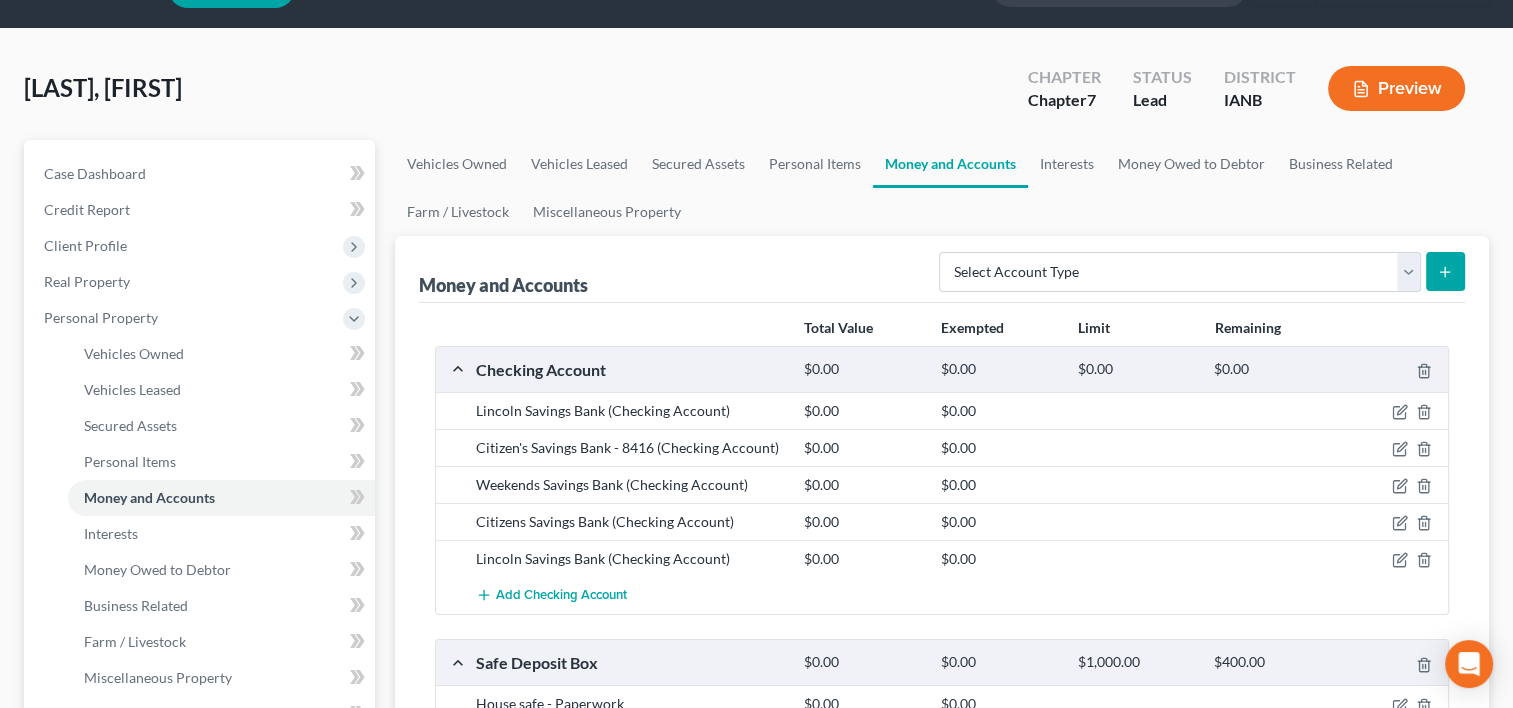 scroll, scrollTop: 100, scrollLeft: 0, axis: vertical 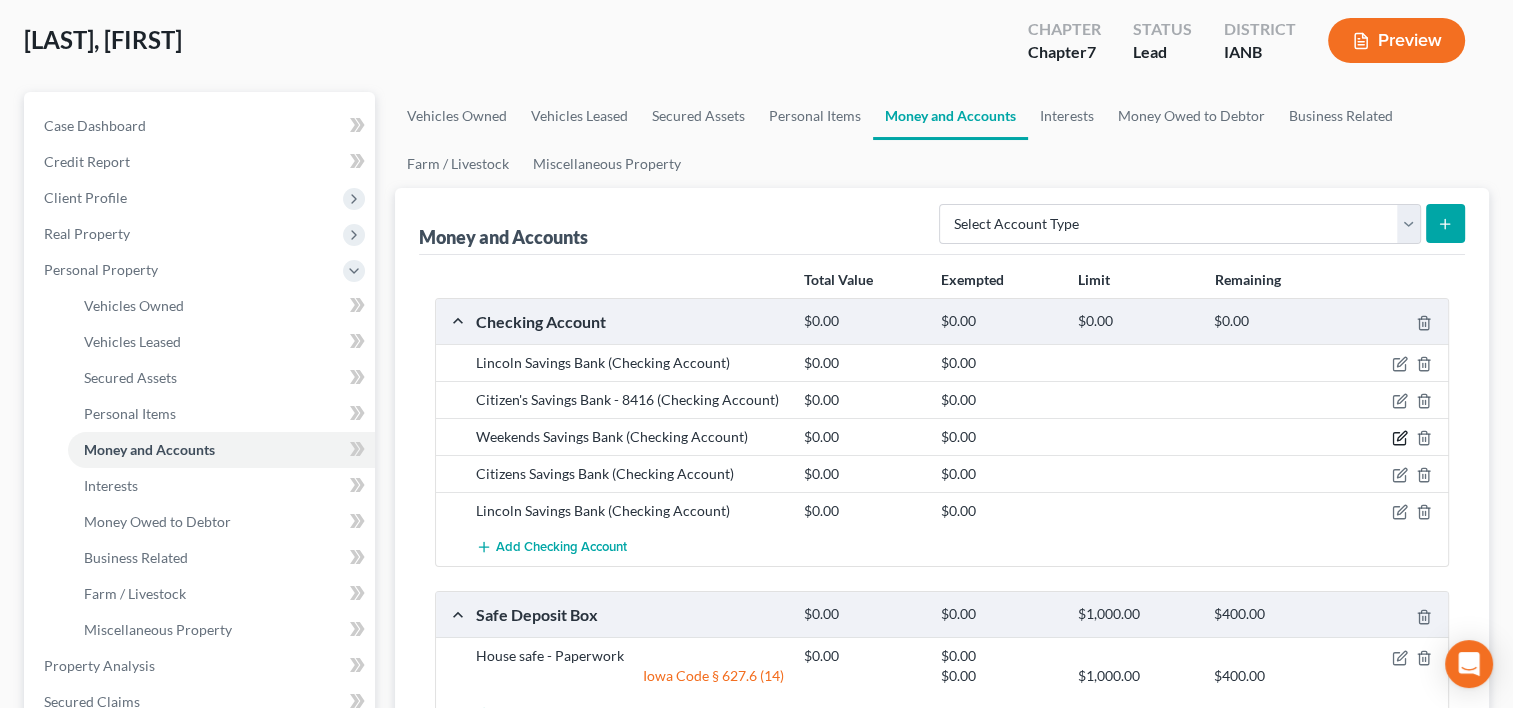 click 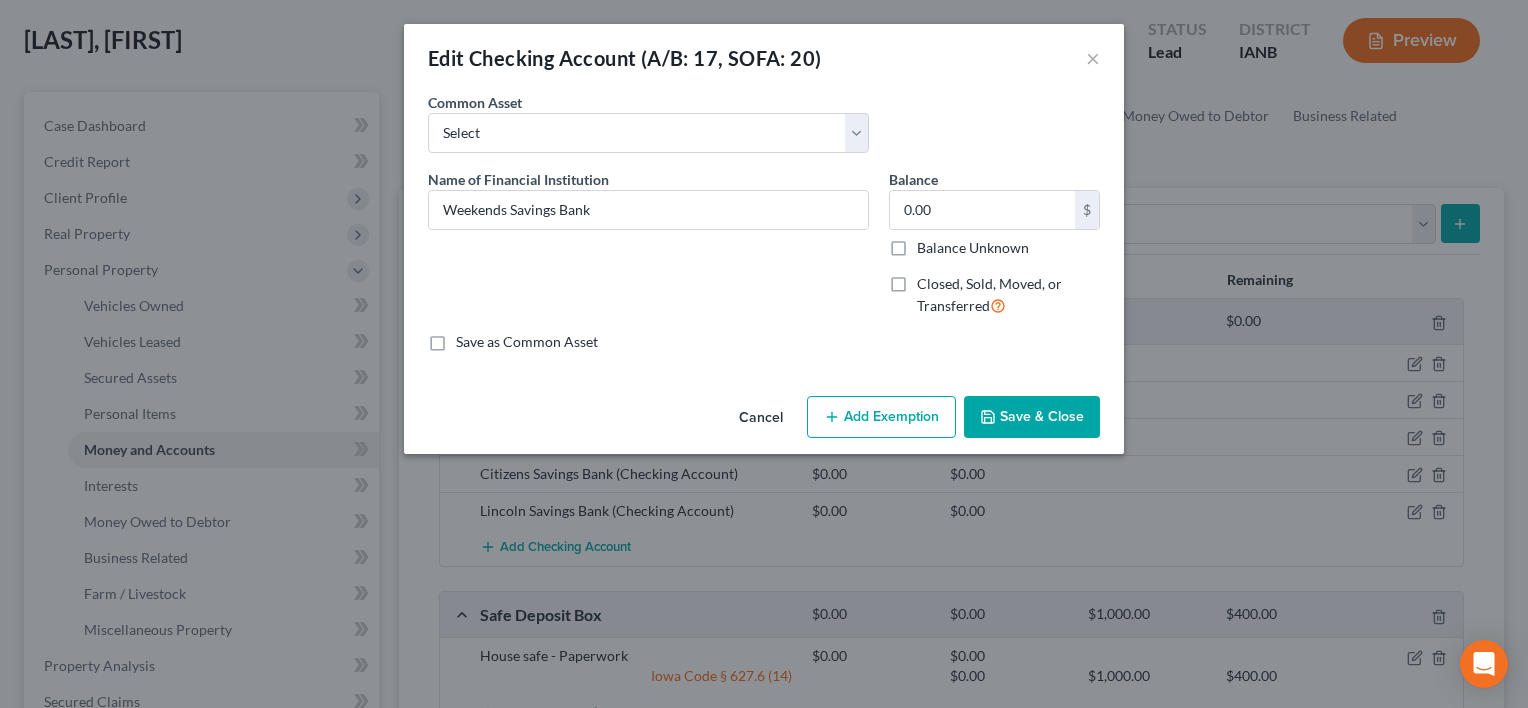 click on "Cancel" at bounding box center [761, 418] 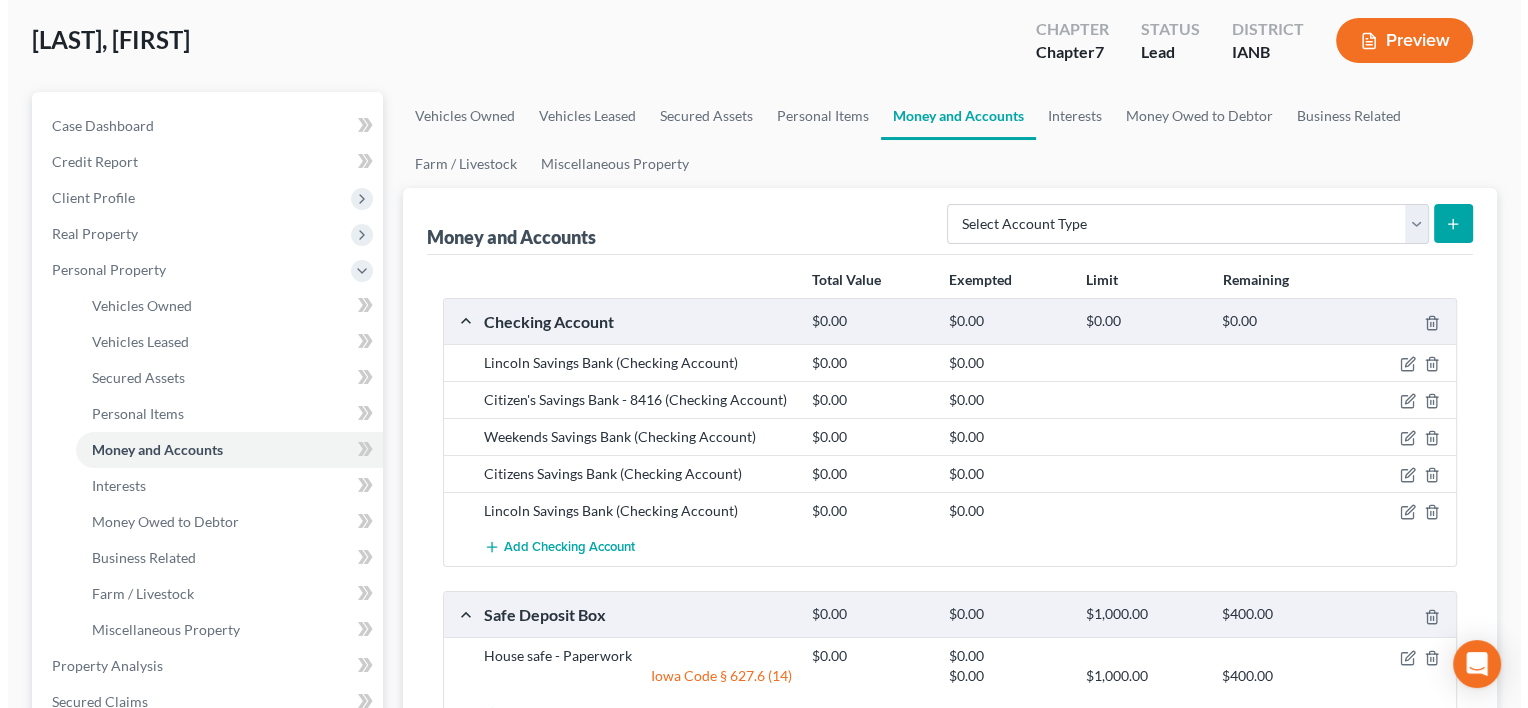 scroll, scrollTop: 200, scrollLeft: 0, axis: vertical 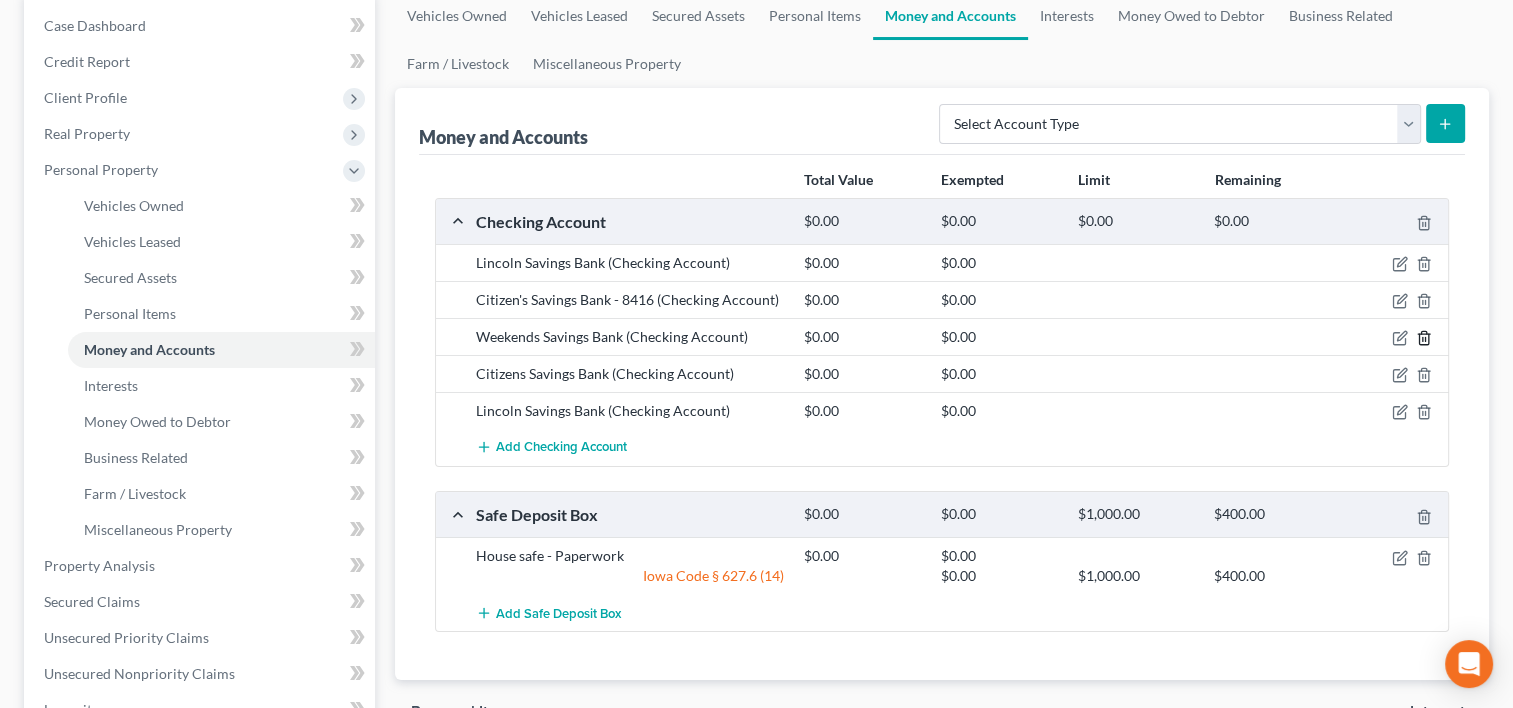 click 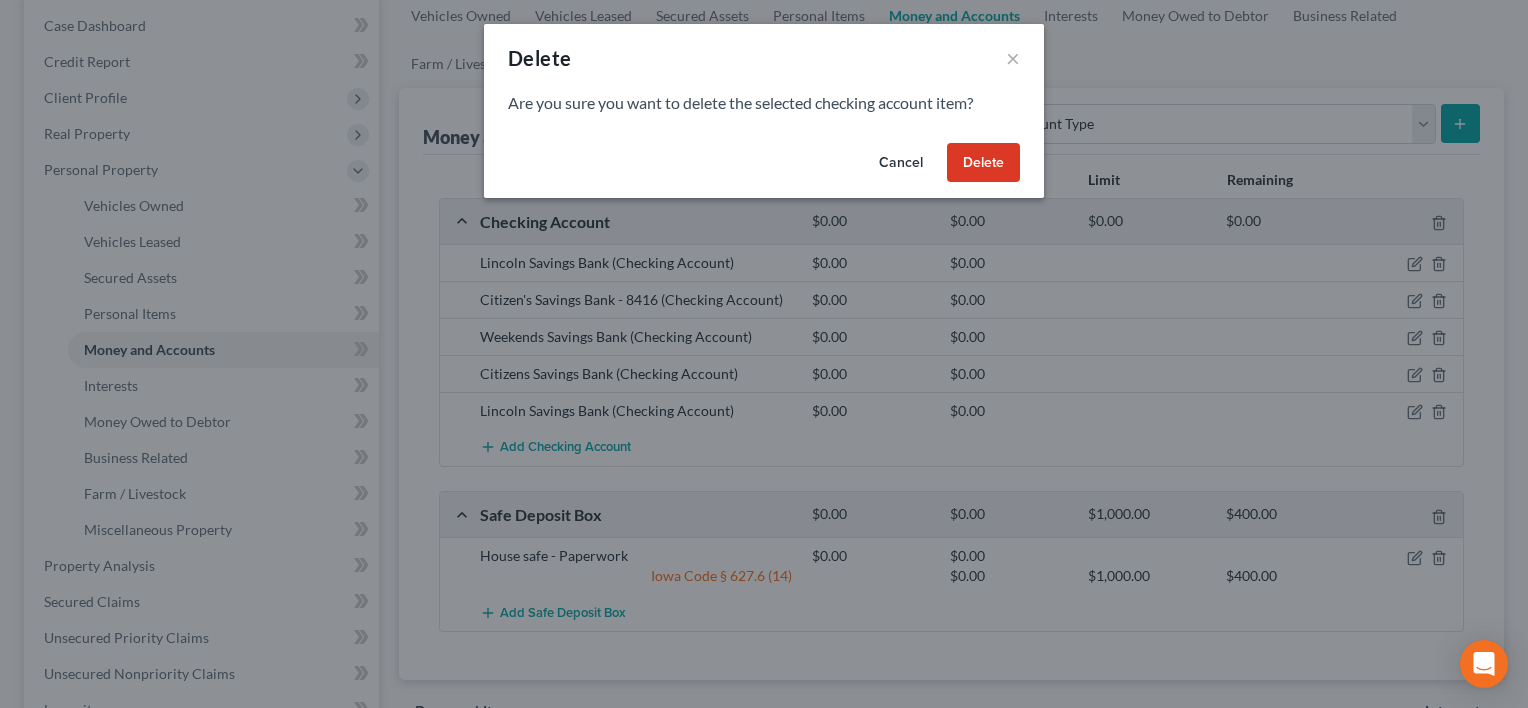 click on "Delete" at bounding box center (983, 163) 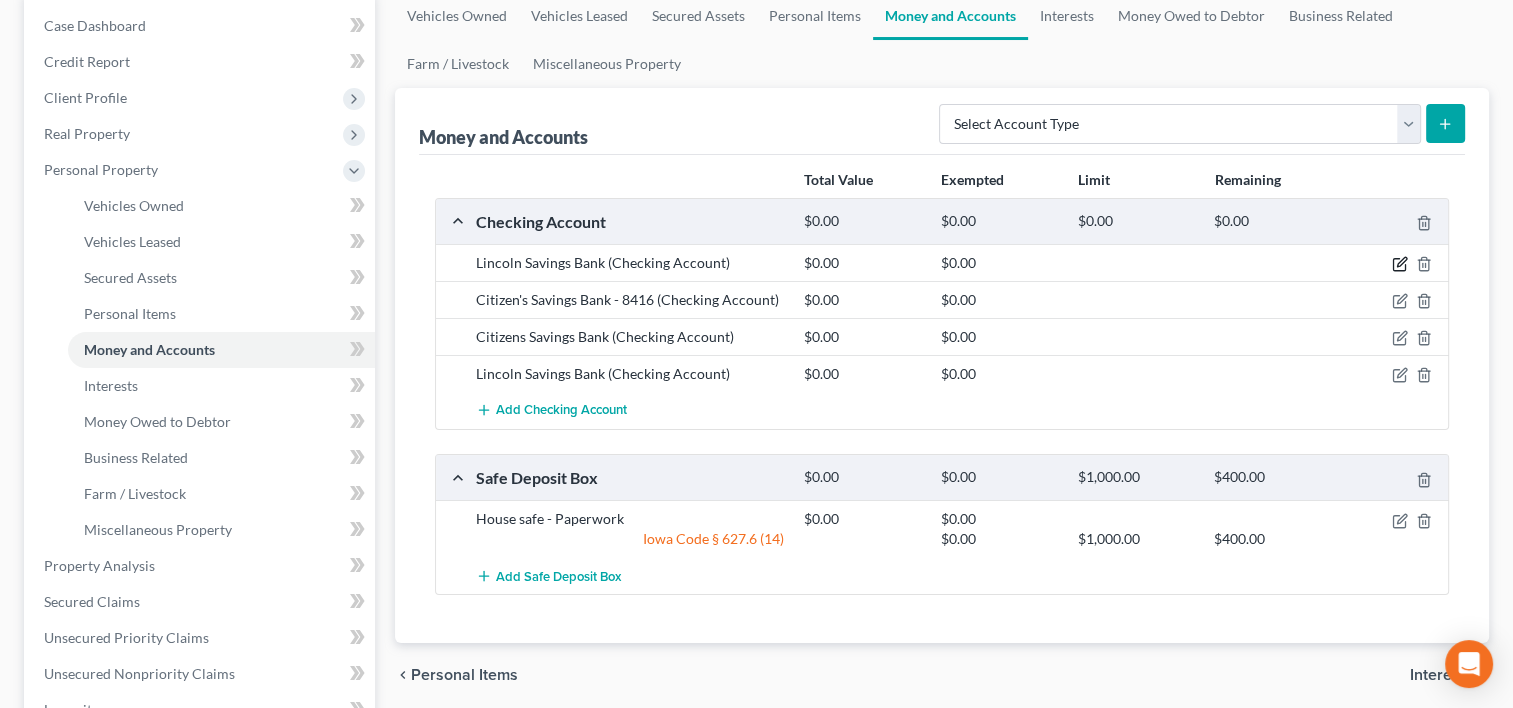 click 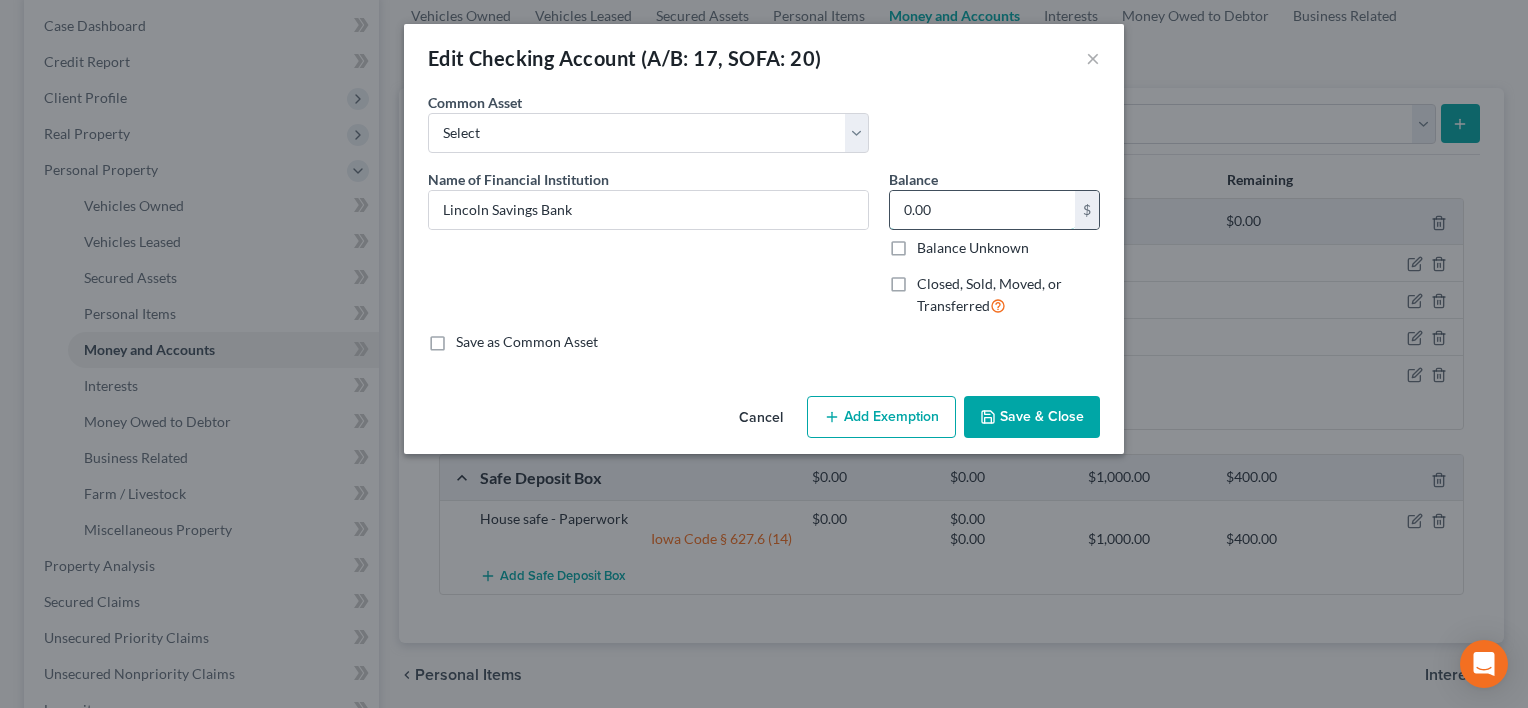 click on "0.00" at bounding box center [982, 210] 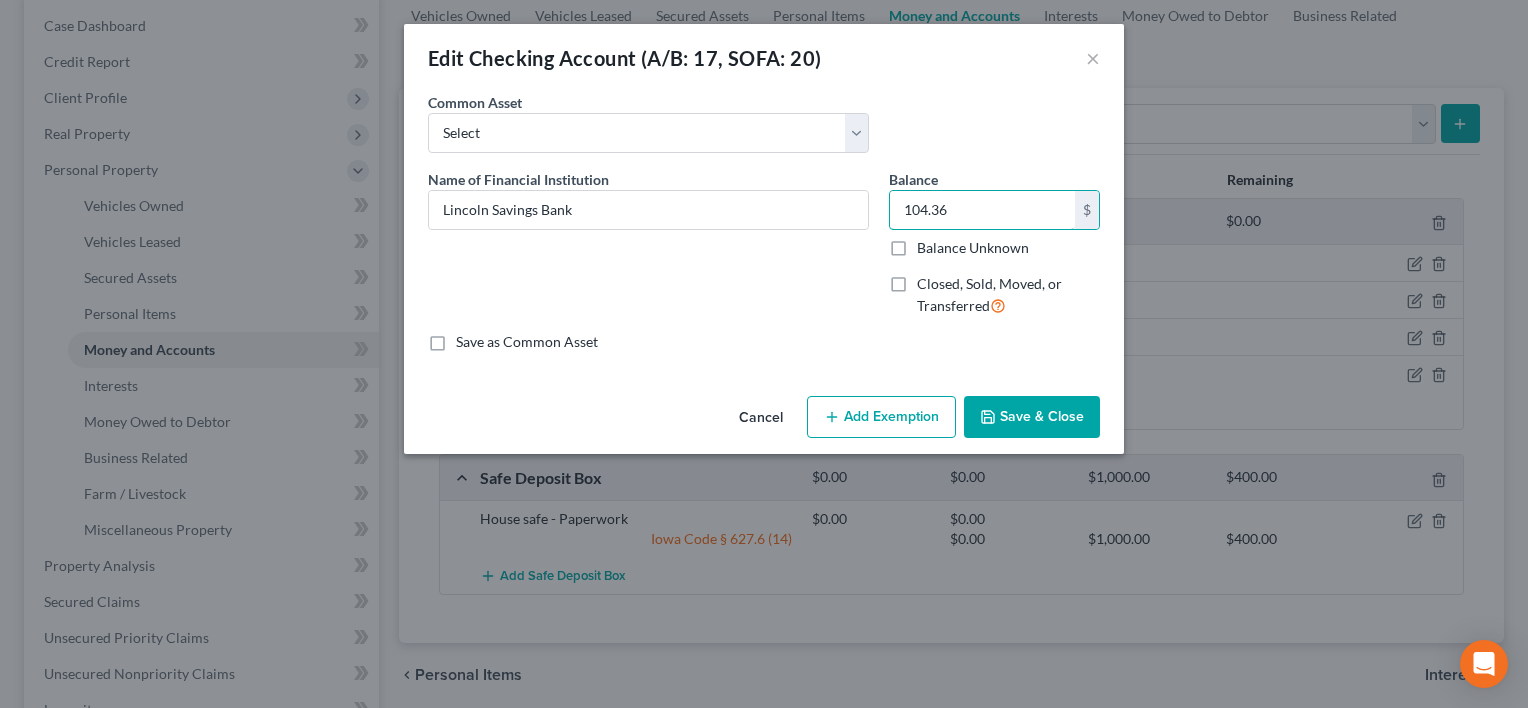type on "104.36" 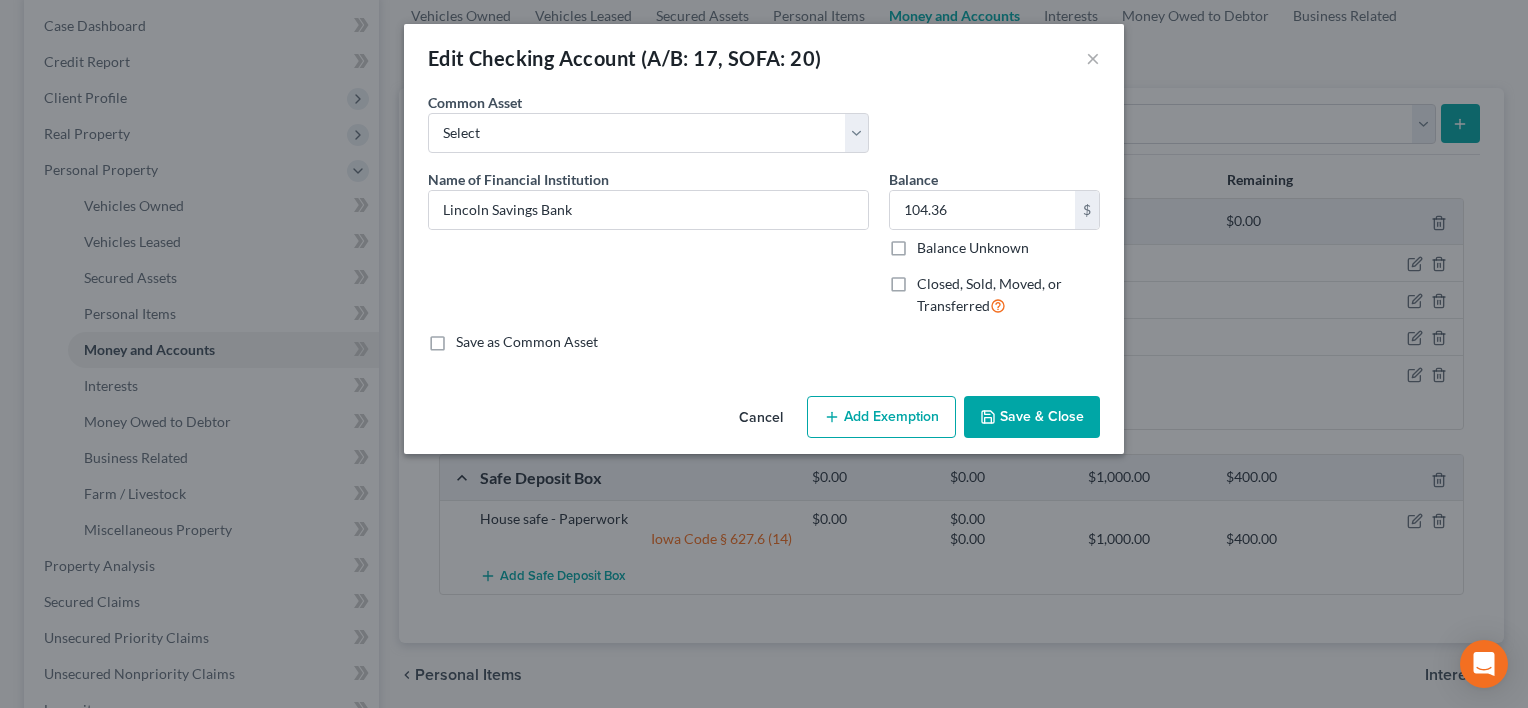 click on "Save & Close" at bounding box center [1032, 417] 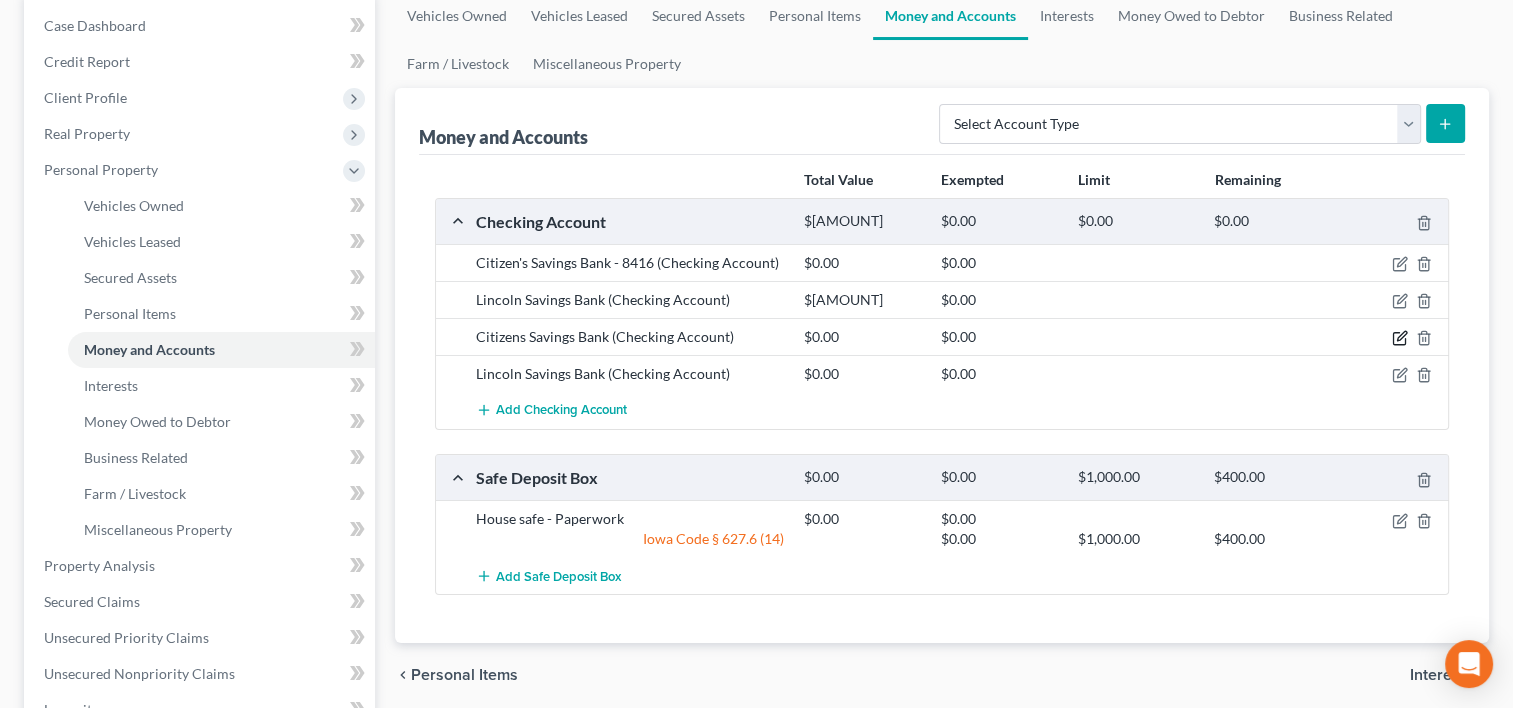 click 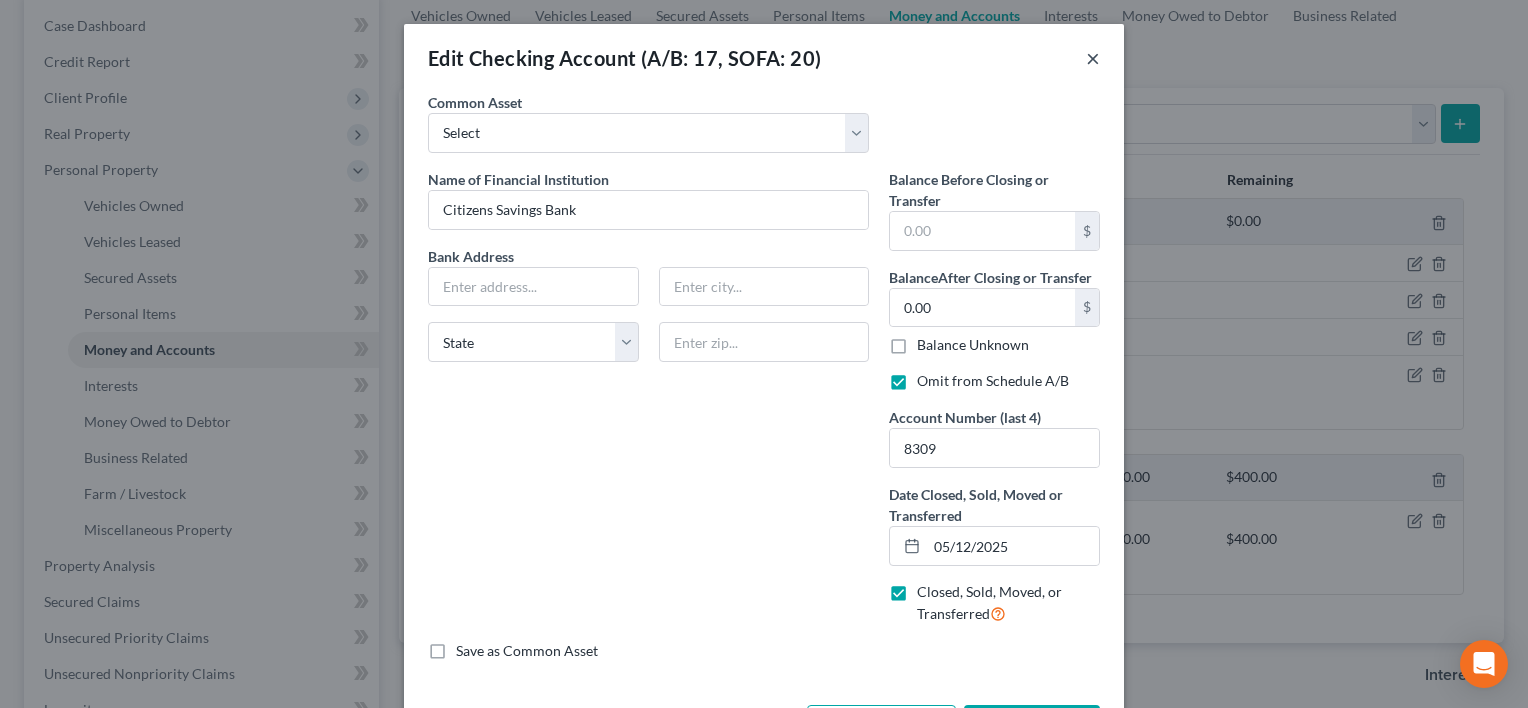 click on "×" at bounding box center (1093, 58) 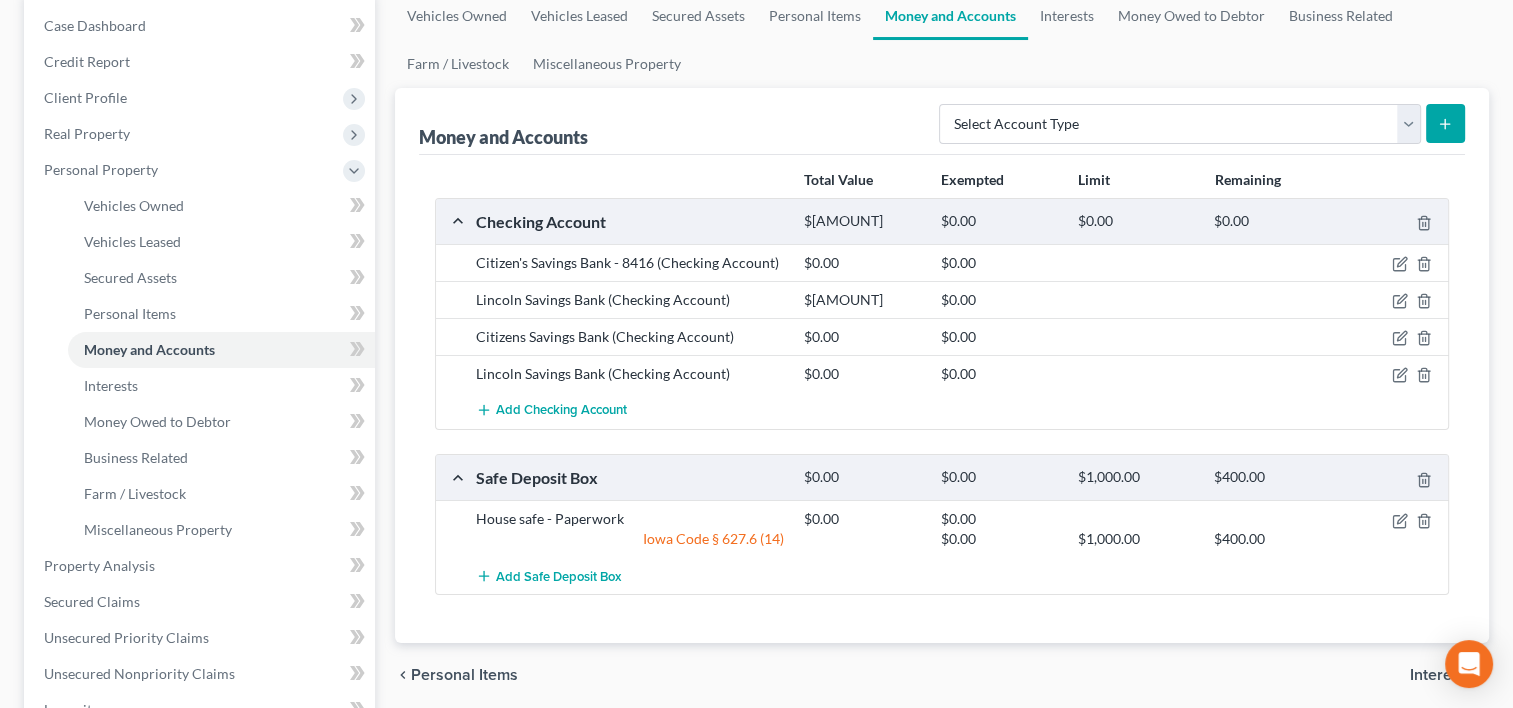 click at bounding box center [1395, 263] 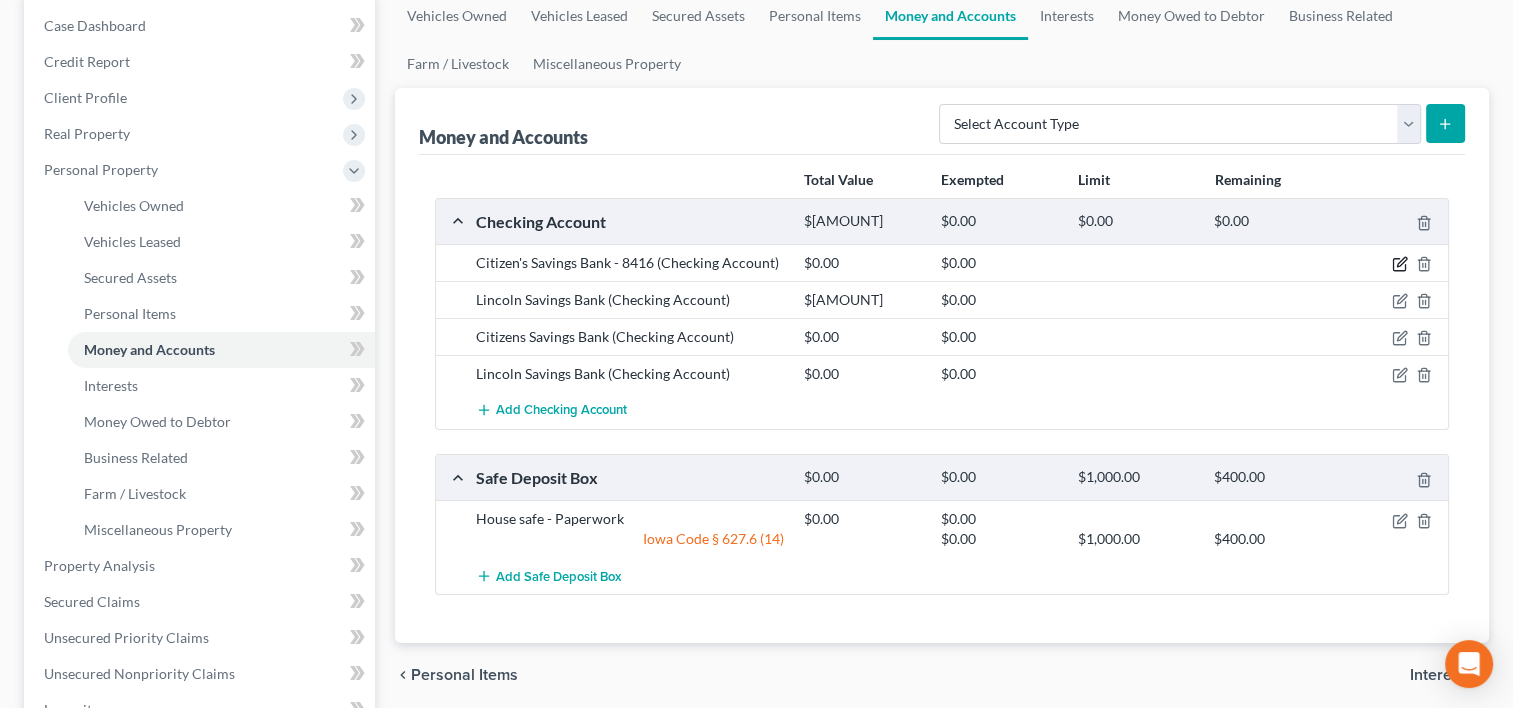 click 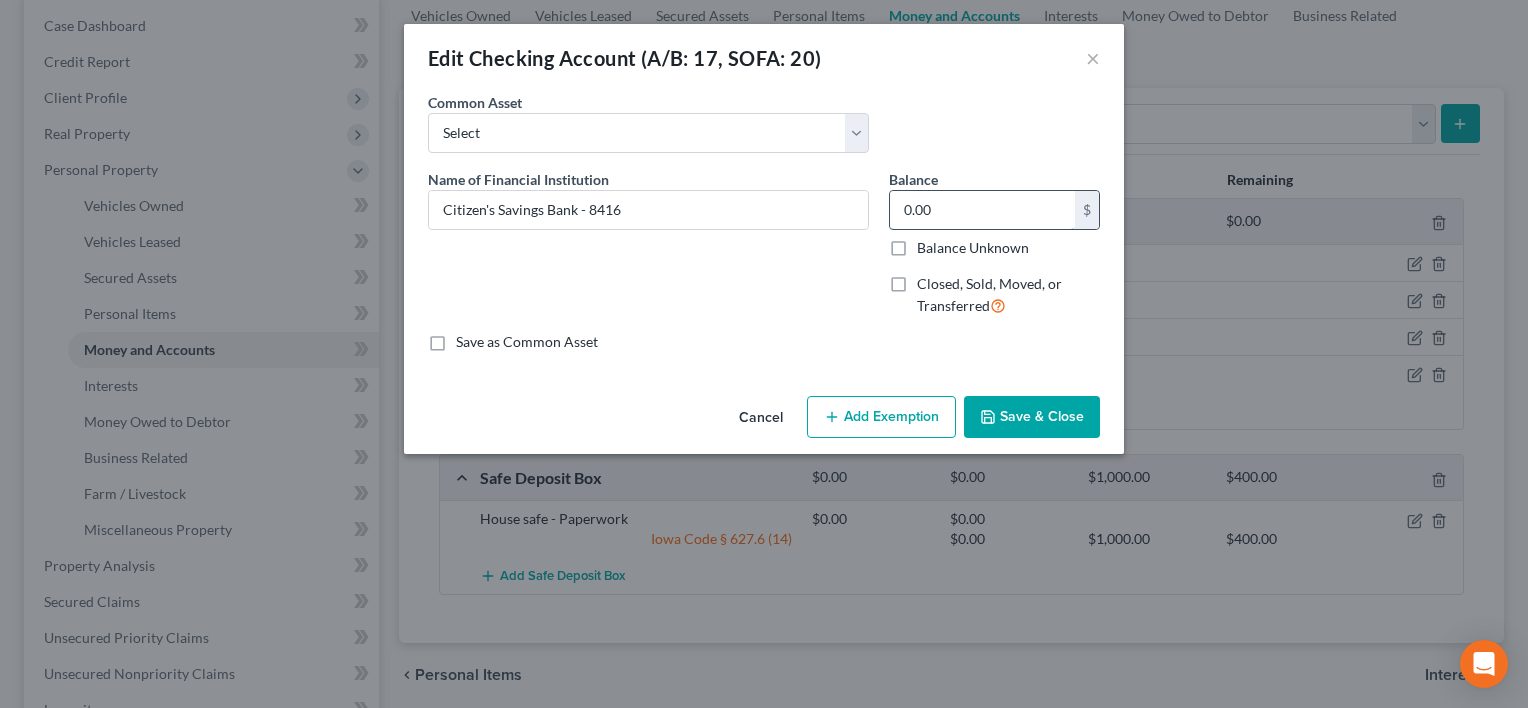 click on "0.00" at bounding box center (982, 210) 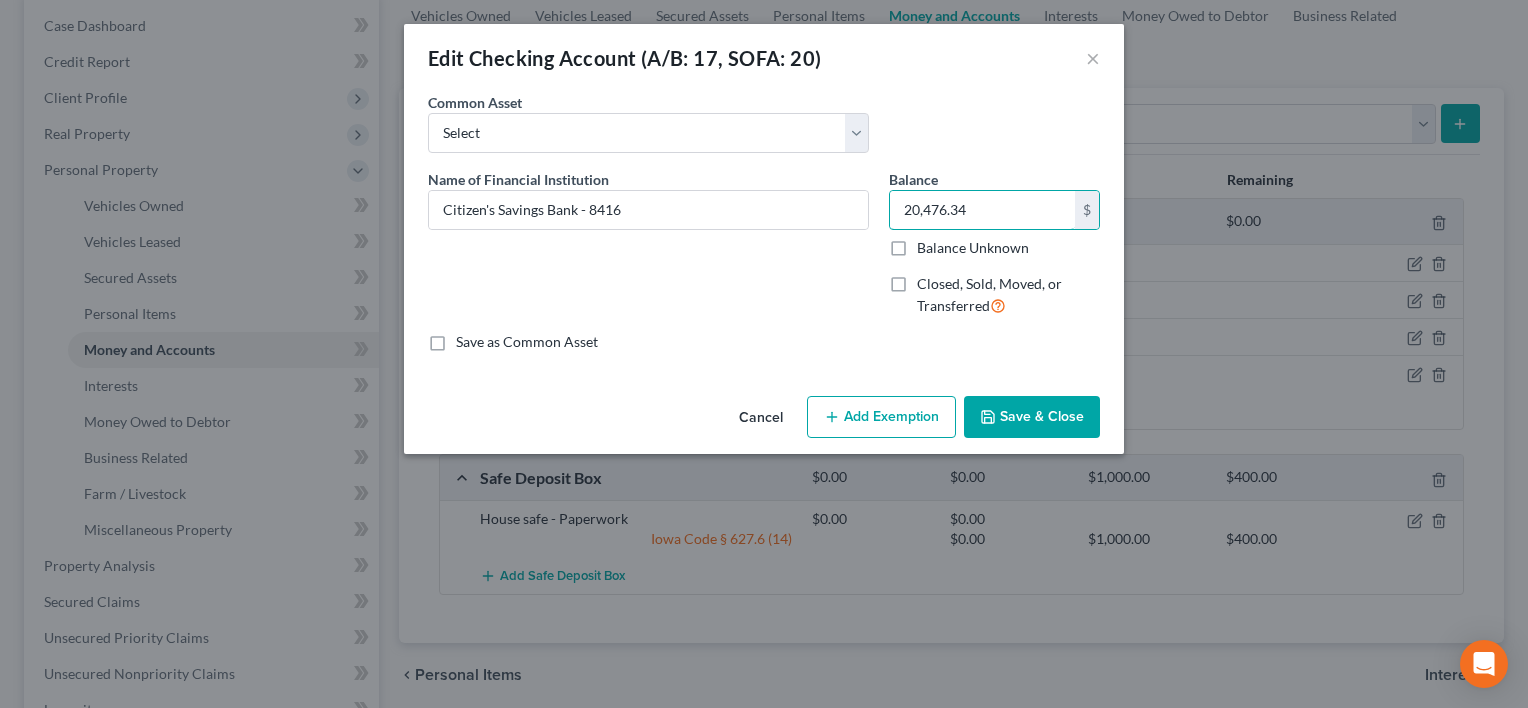 type on "20,476.34" 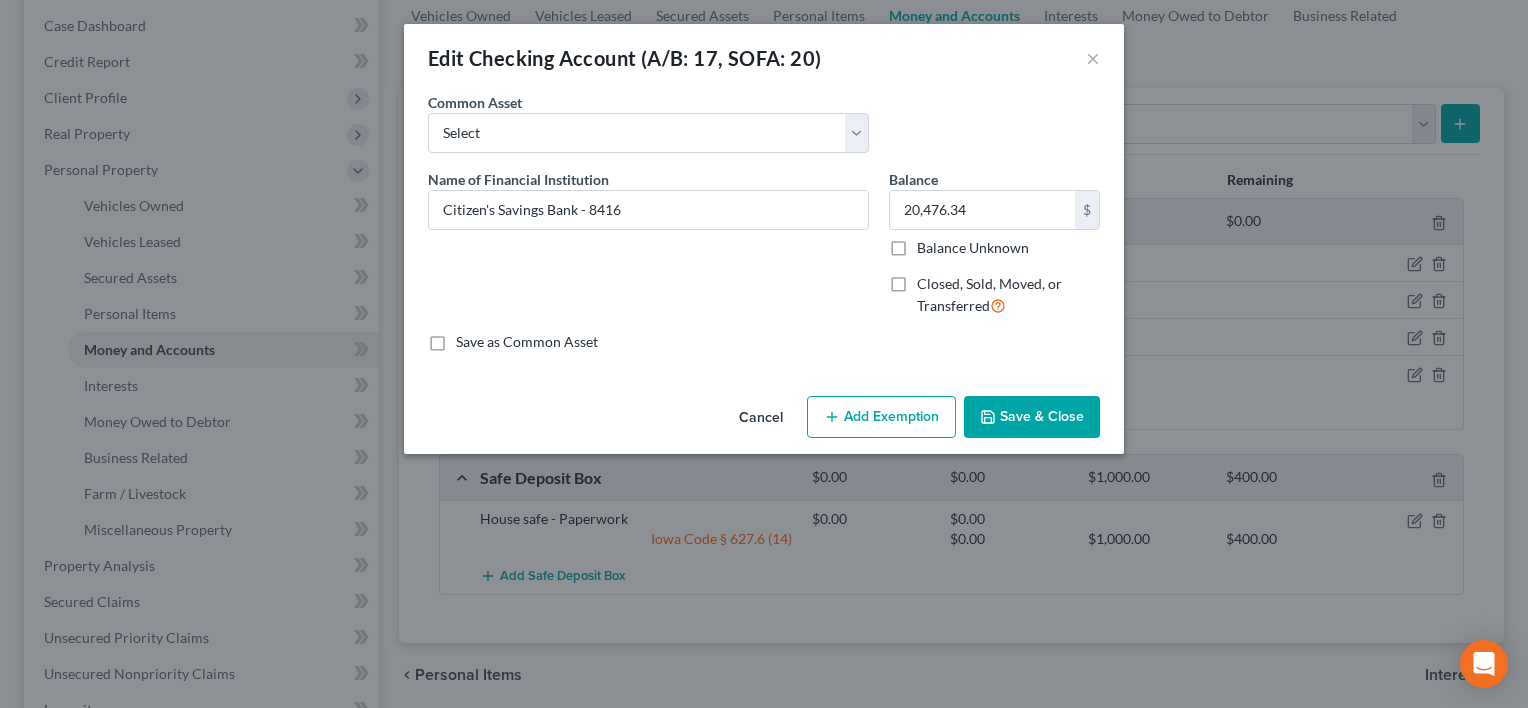click on "Add Exemption" at bounding box center (881, 417) 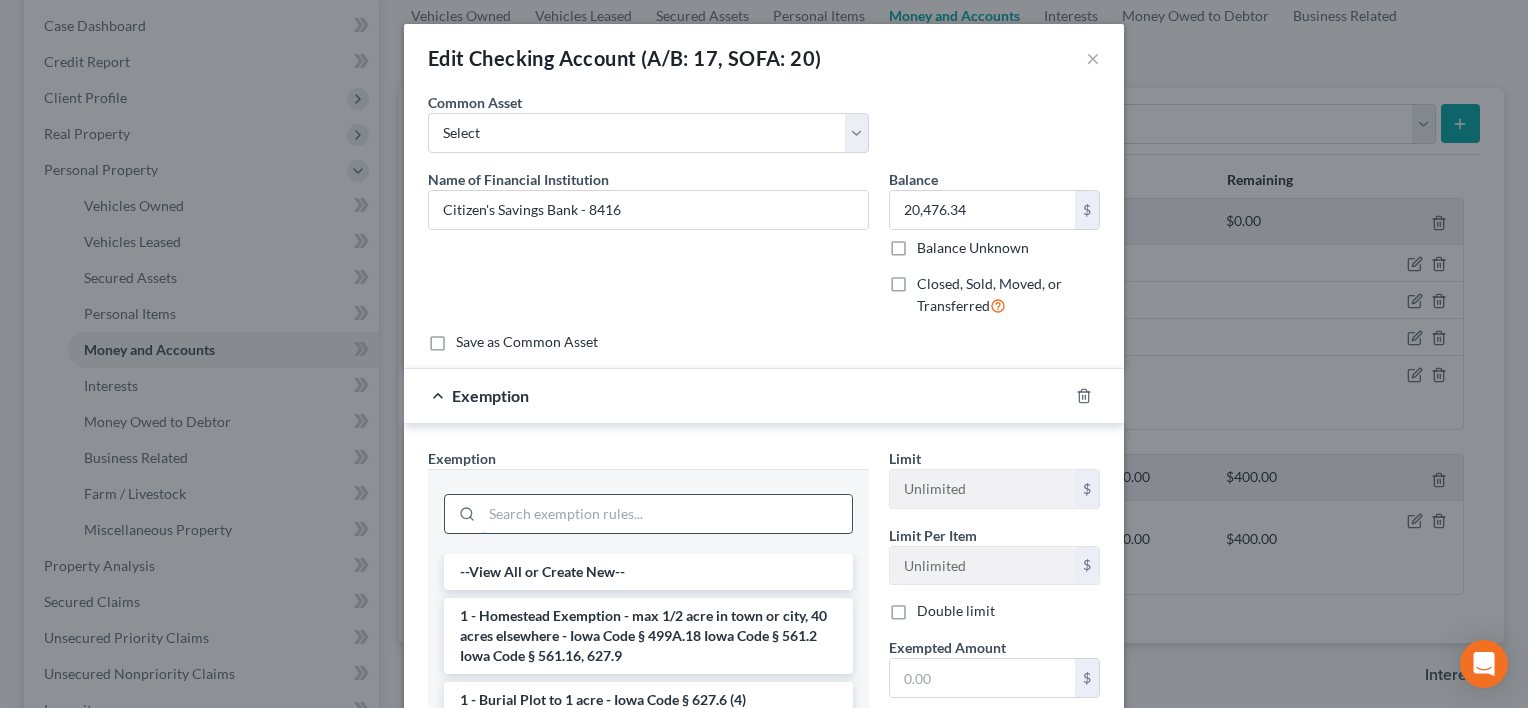 click at bounding box center [667, 514] 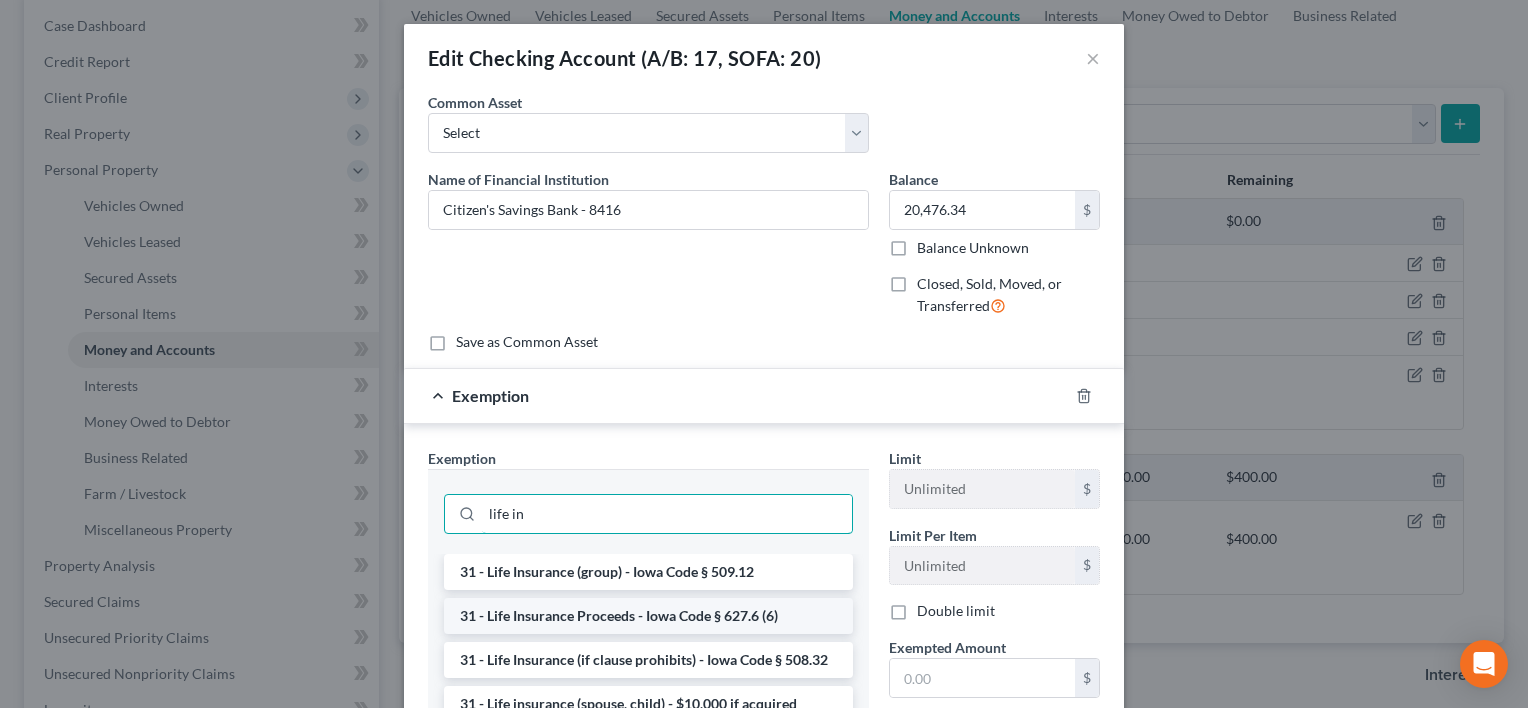 type on "life in" 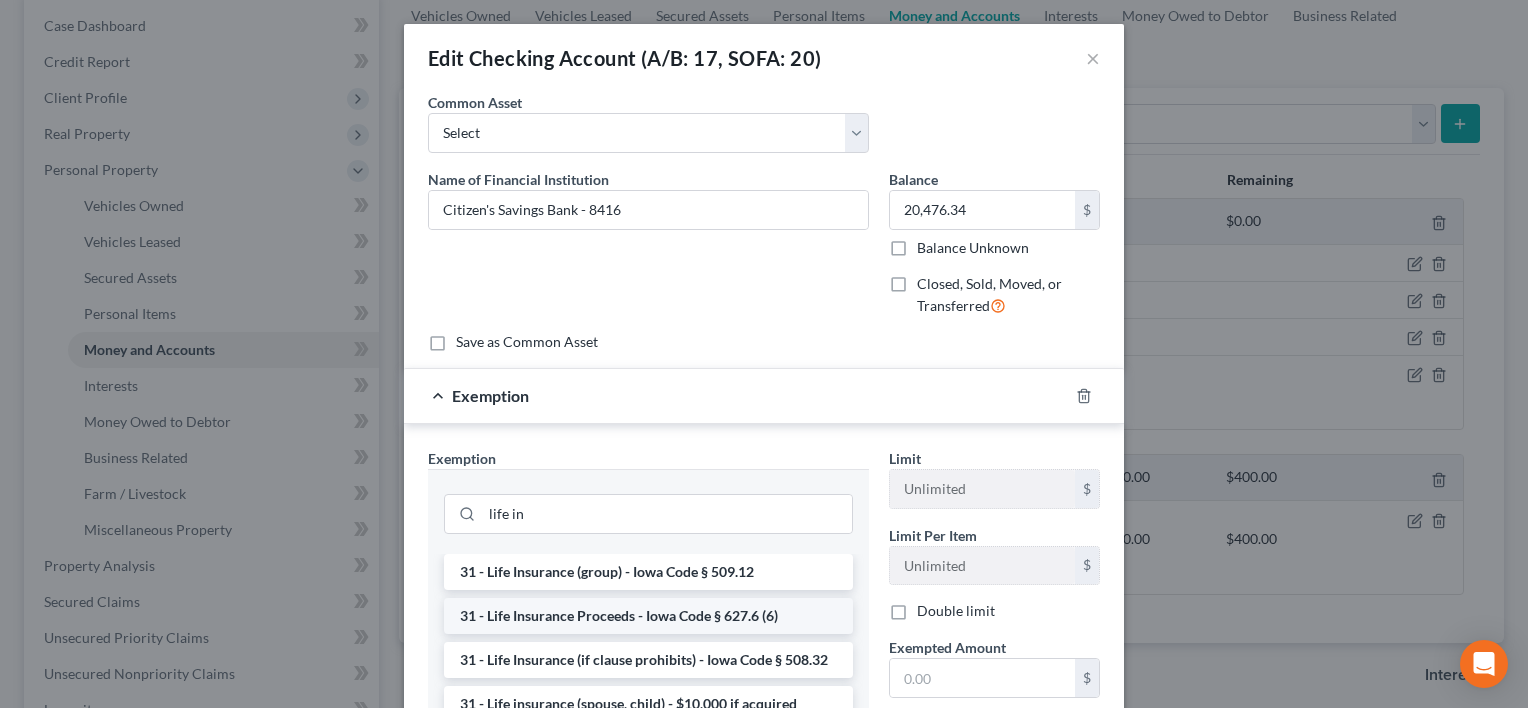 click on "31 - Life Insurance Proceeds - Iowa Code § 627.6 (6)" at bounding box center [648, 616] 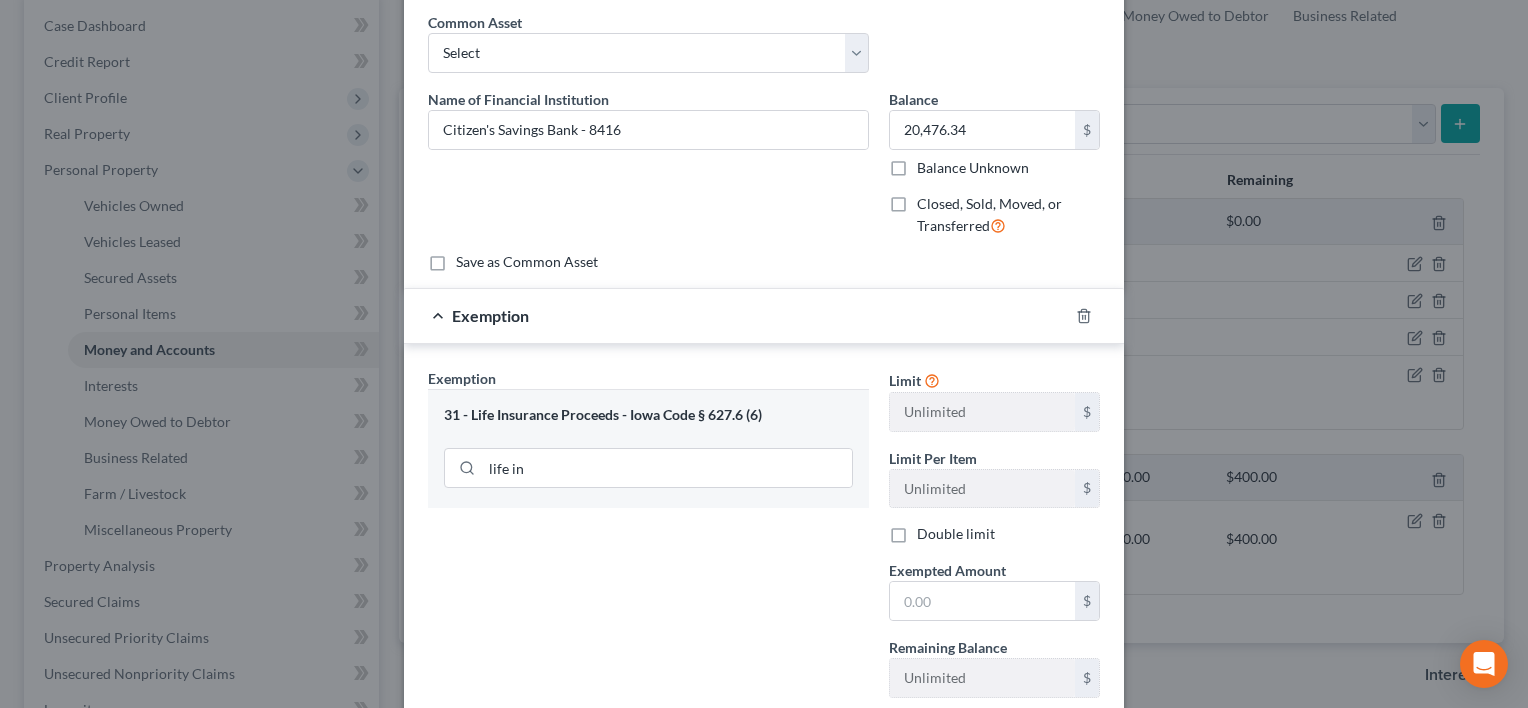 scroll, scrollTop: 200, scrollLeft: 0, axis: vertical 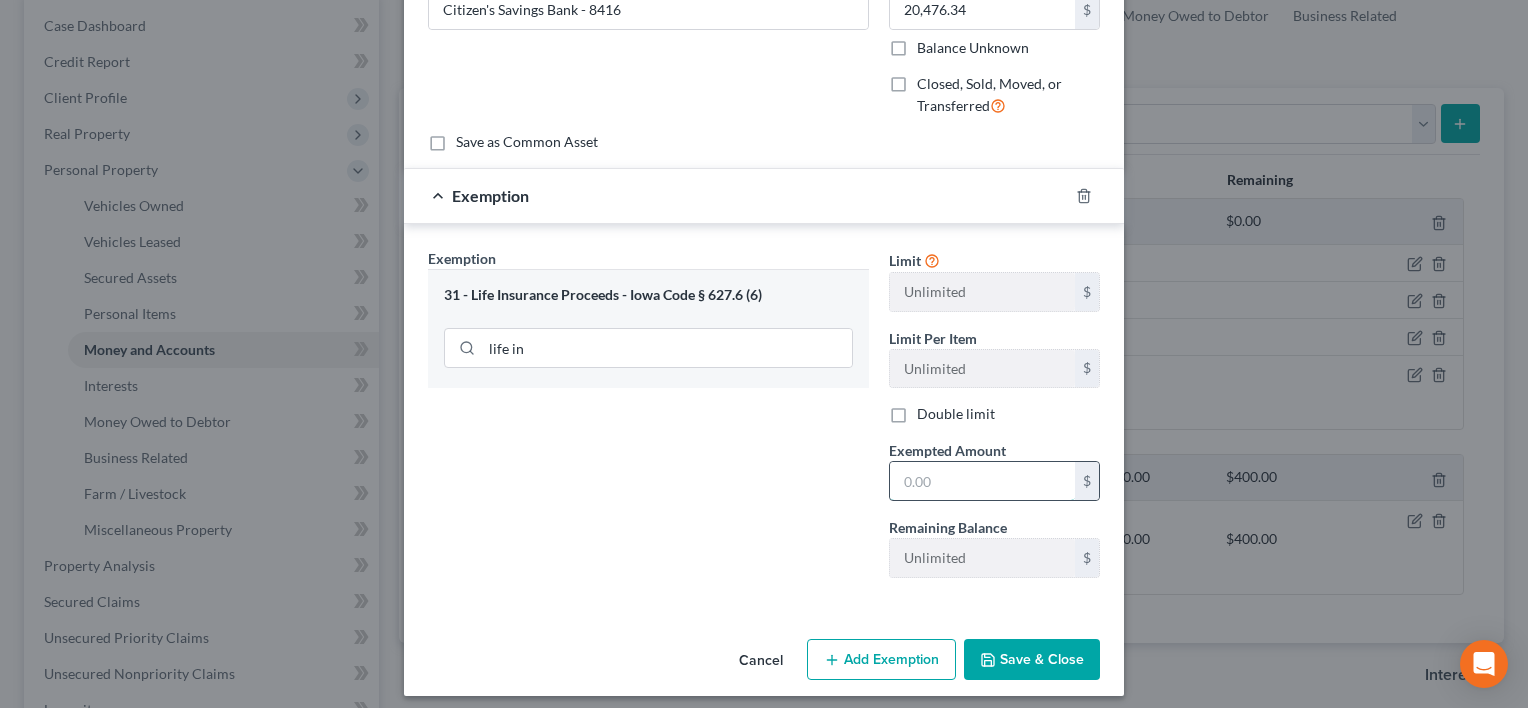 click at bounding box center (982, 481) 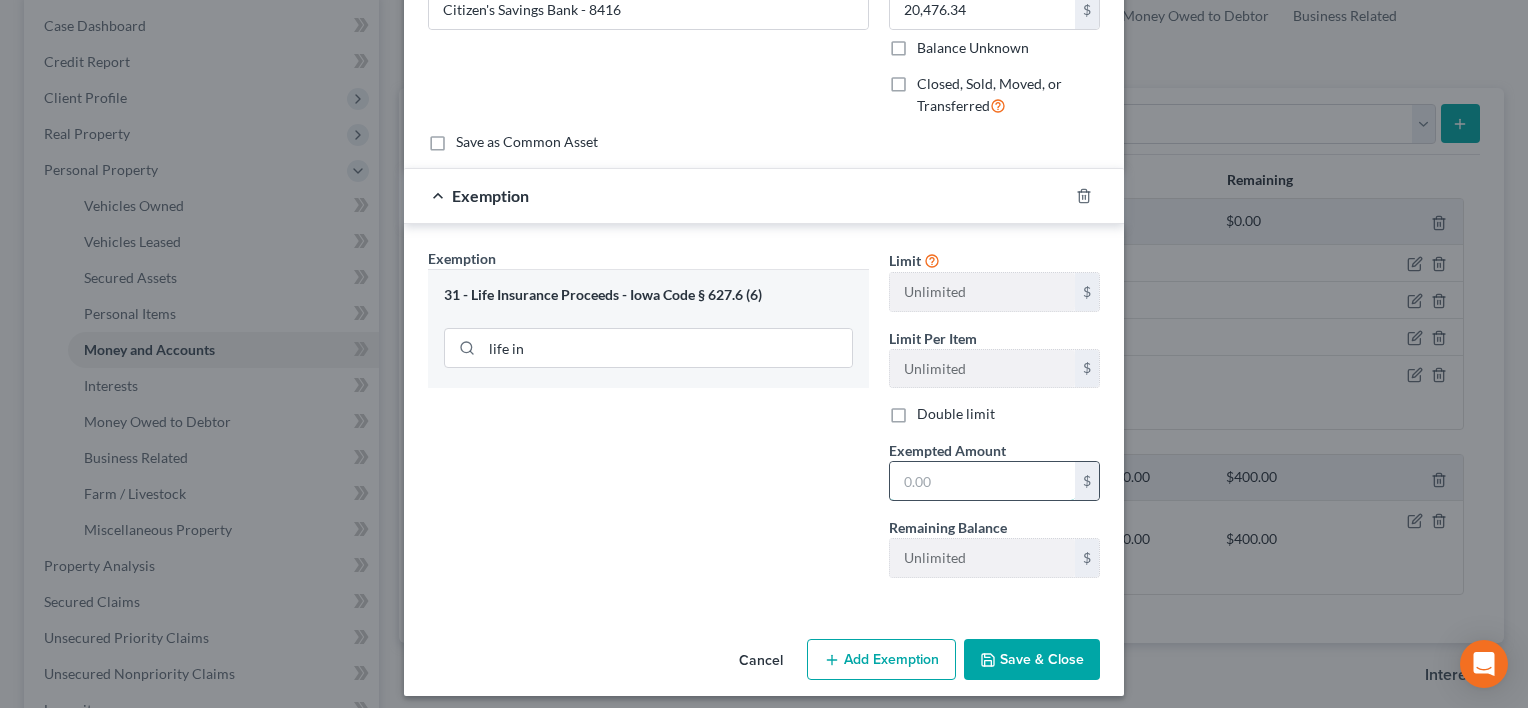 scroll, scrollTop: 100, scrollLeft: 0, axis: vertical 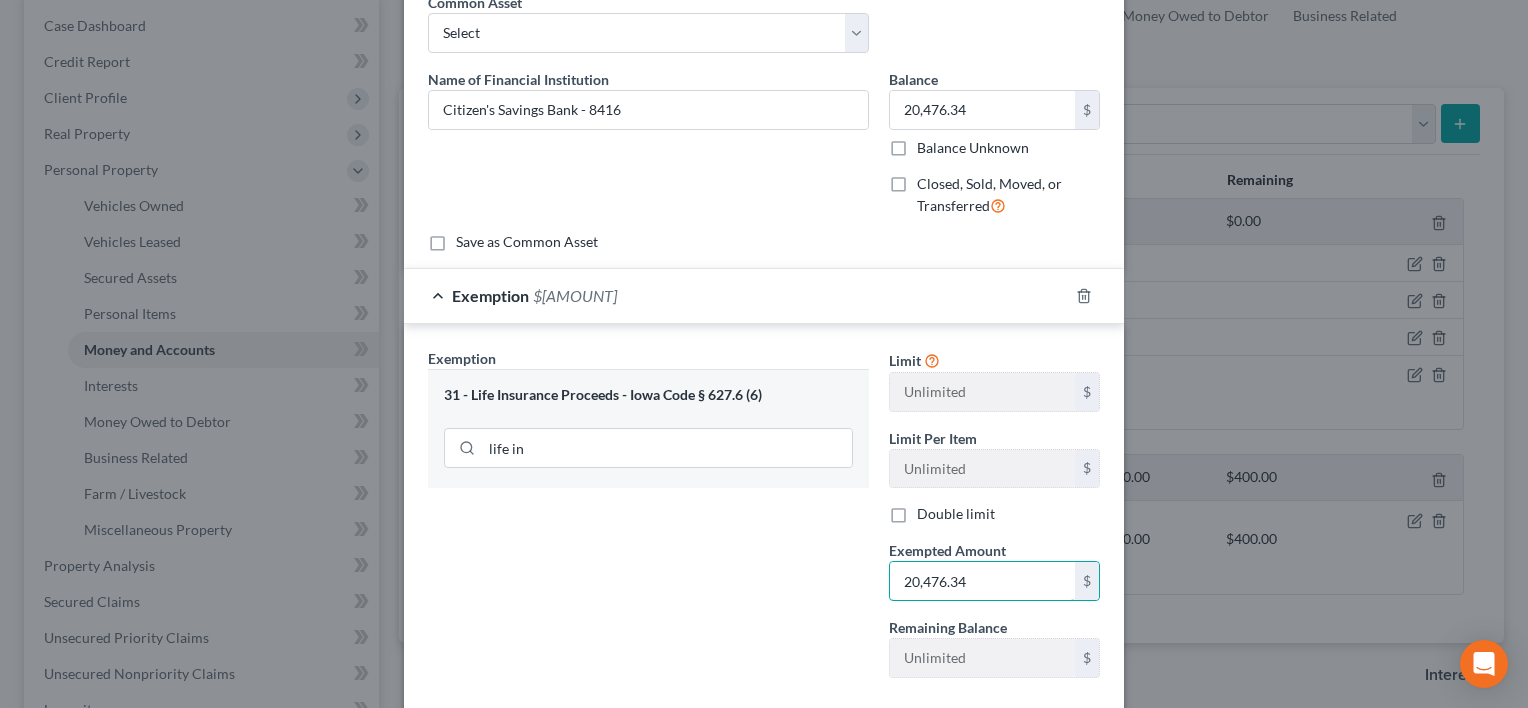 type on "20,476.34" 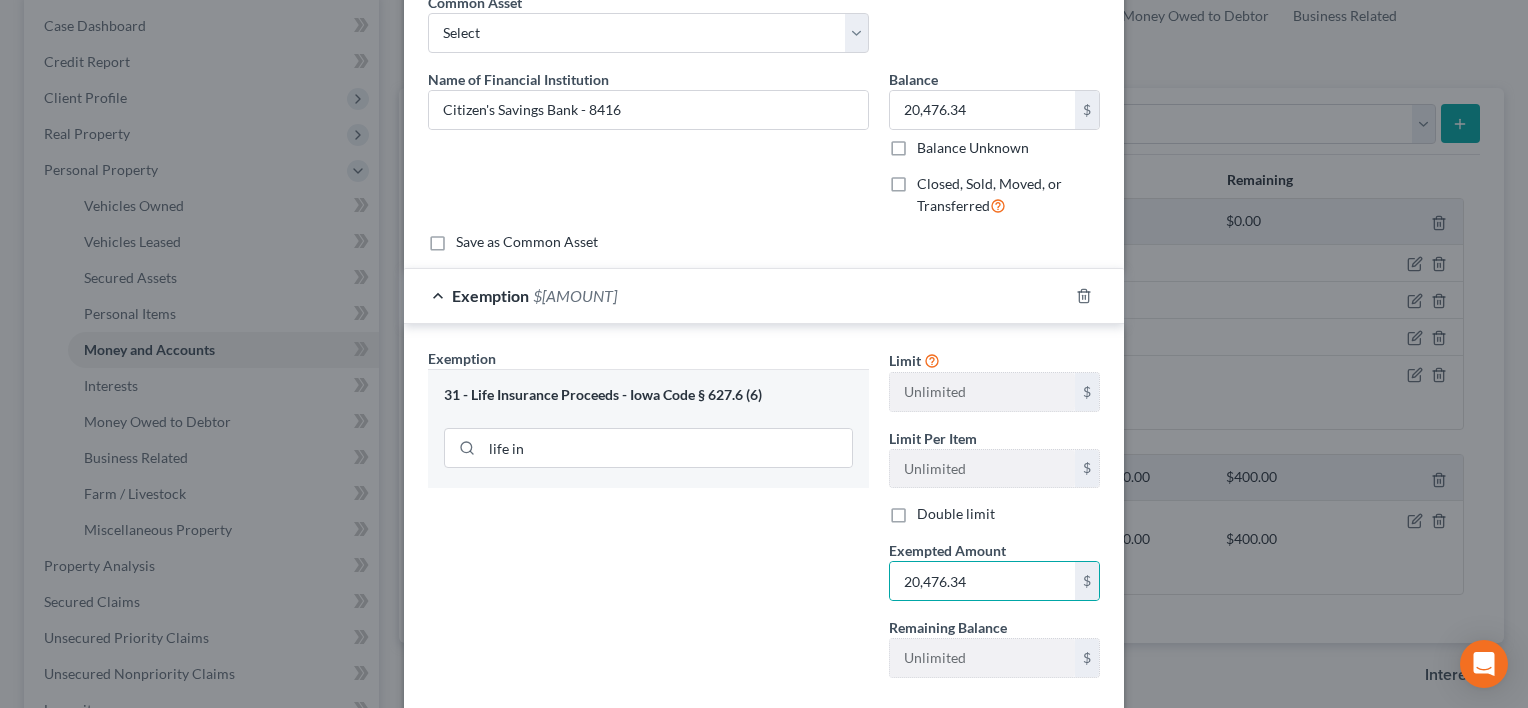 click on "Exemption Set must be selected for CA.
Exemption
*
31 - Life Insurance Proceeds - Iowa Code § 627.6 (6)         life in" at bounding box center [648, 521] 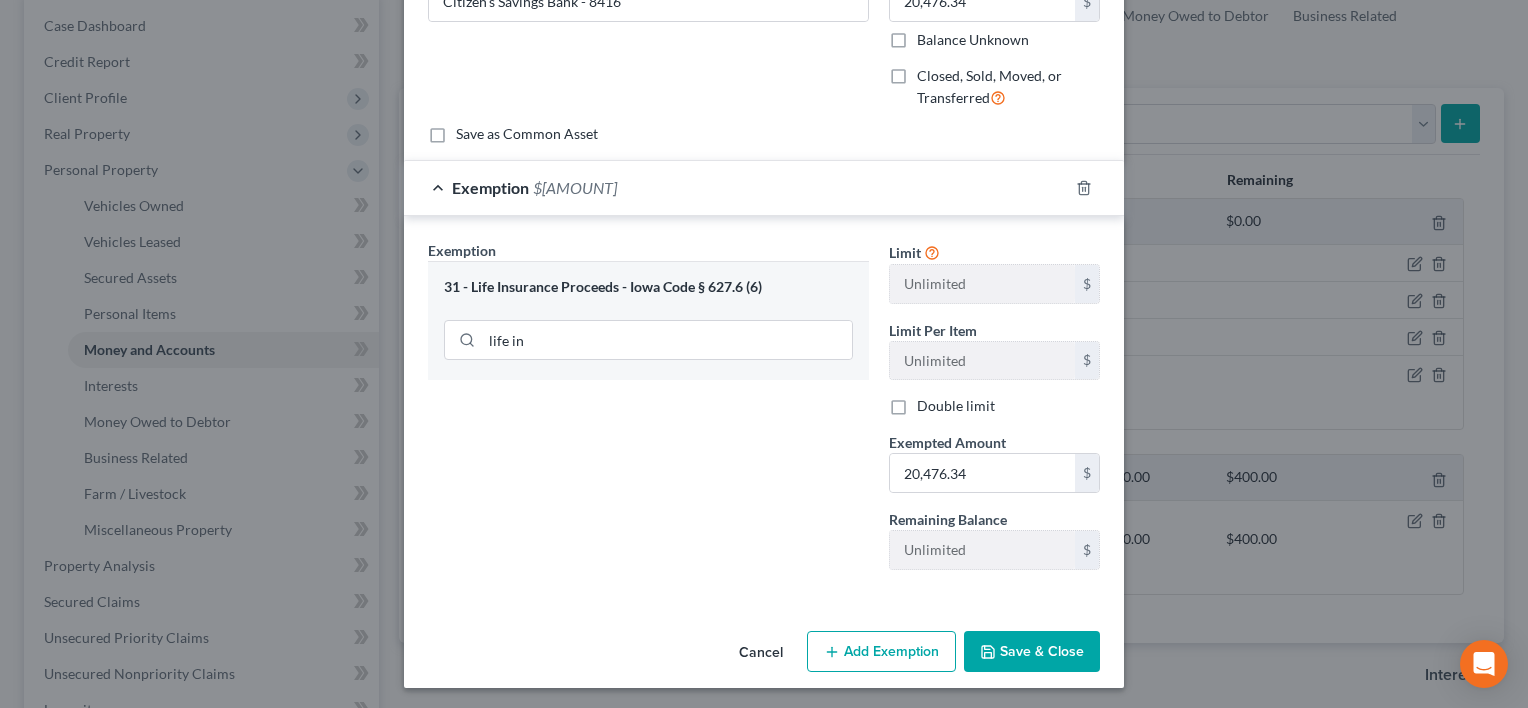 scroll, scrollTop: 209, scrollLeft: 0, axis: vertical 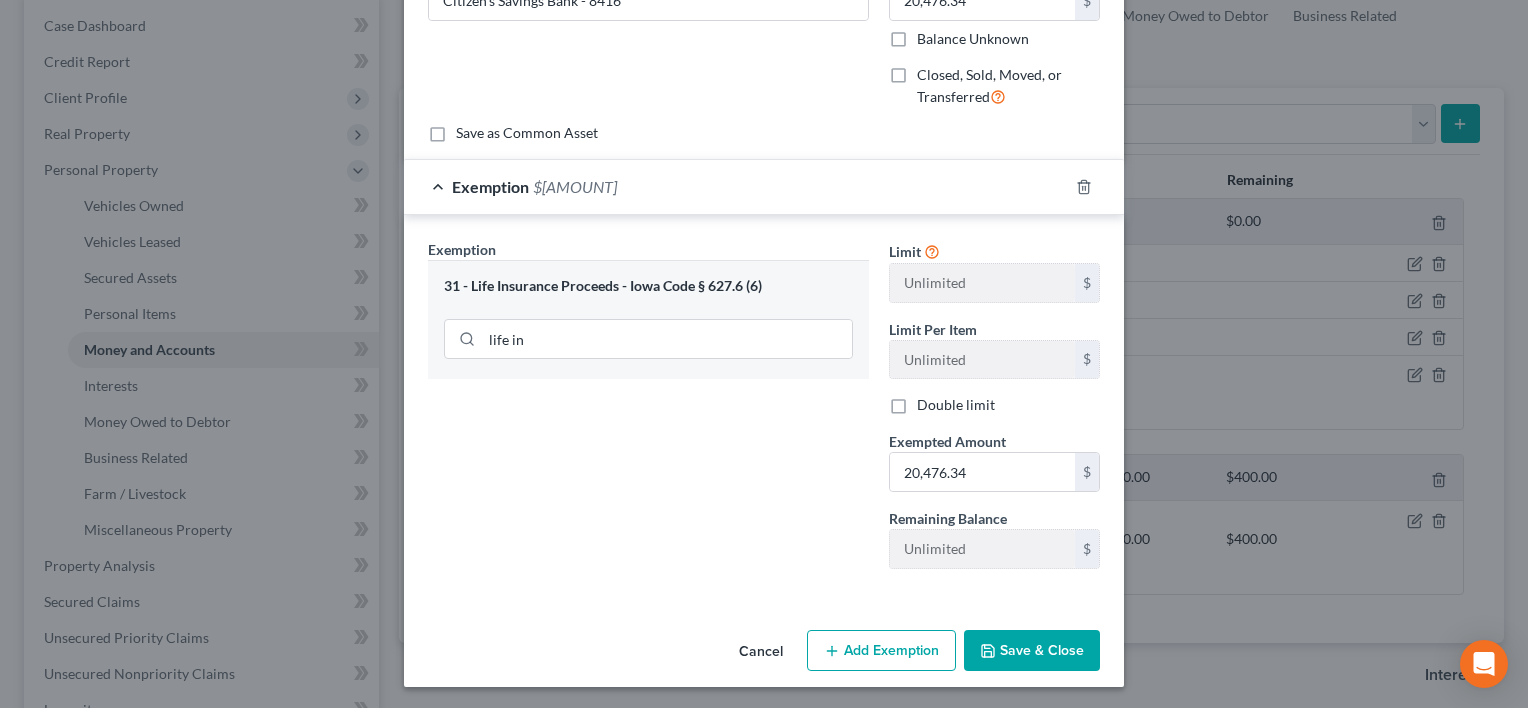 click on "Save & Close" at bounding box center [1032, 651] 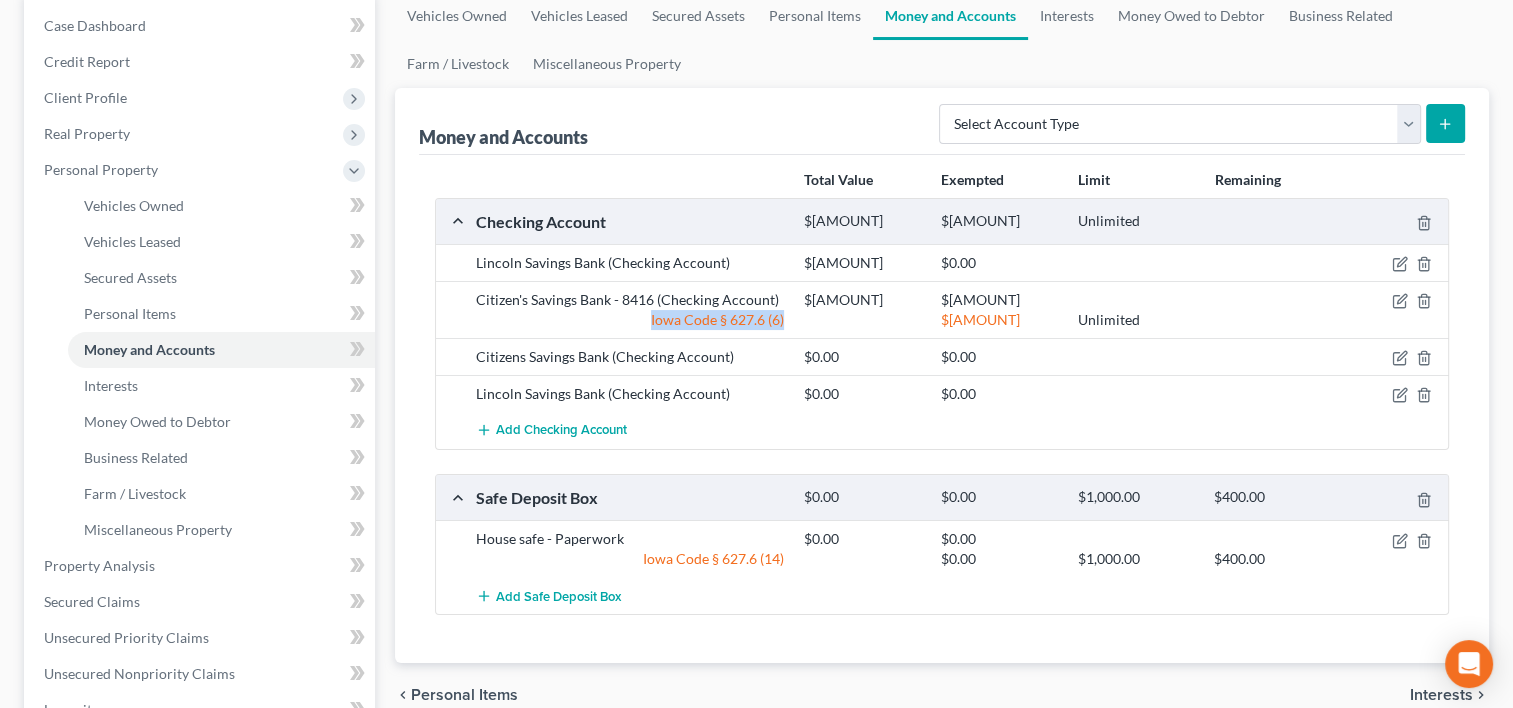 drag, startPoint x: 800, startPoint y: 323, endPoint x: 650, endPoint y: 320, distance: 150.03 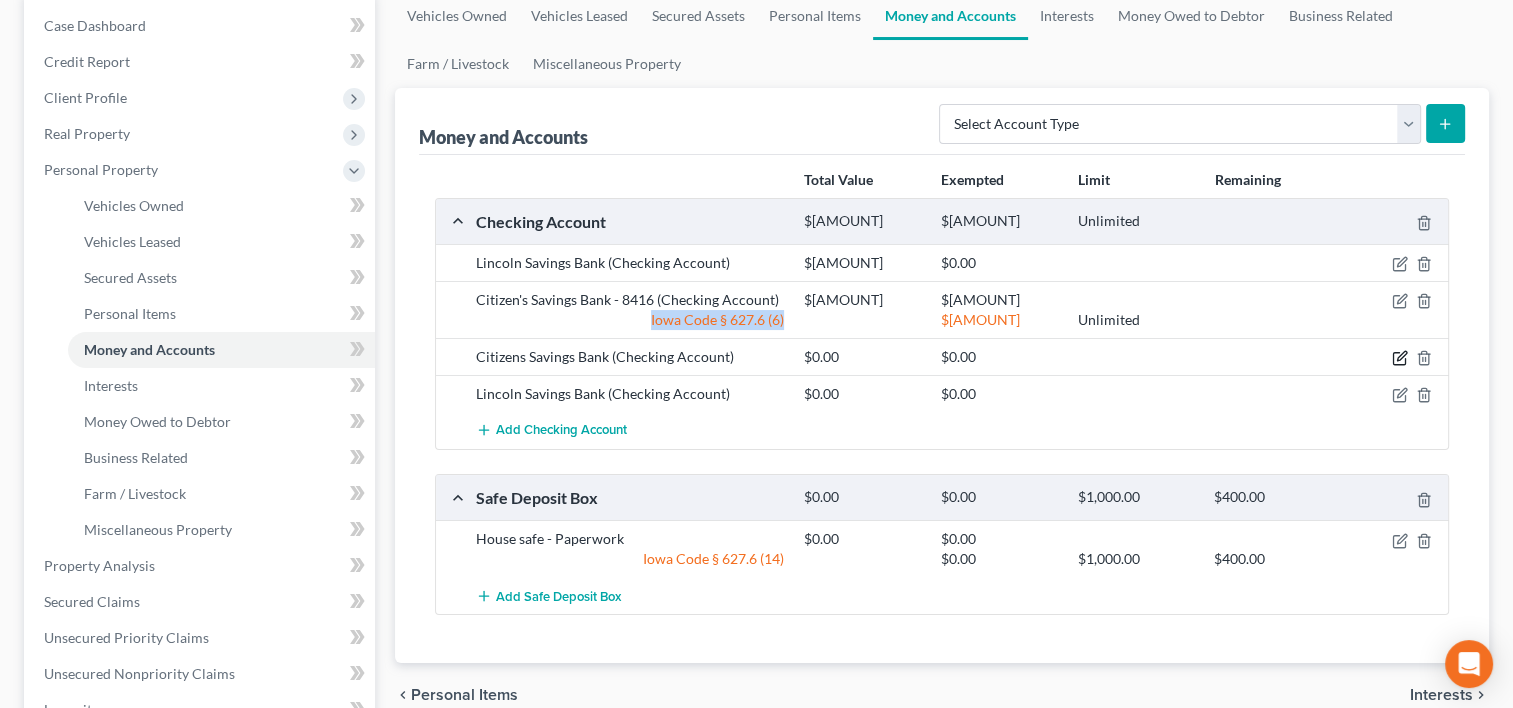 click 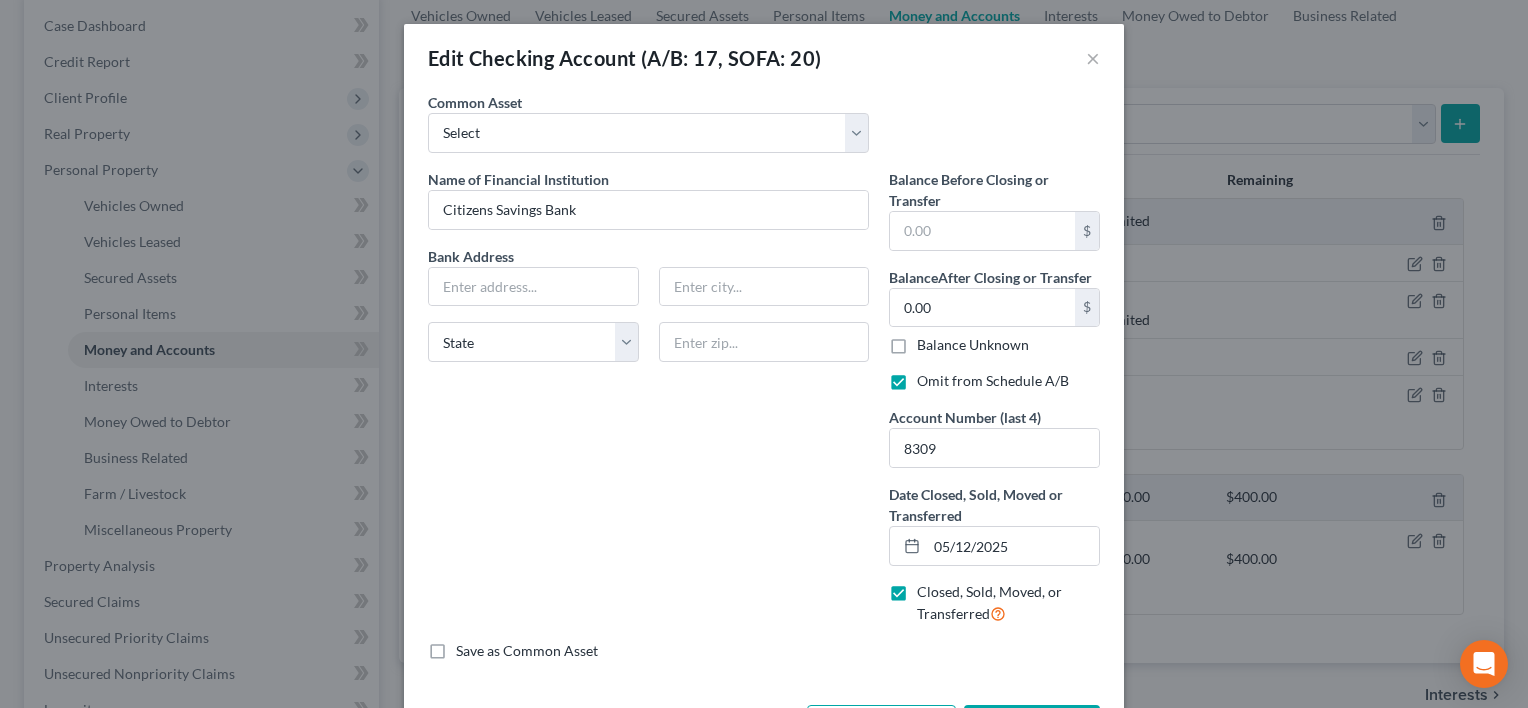 click on "Edit Checking Account (A/B: 17, SOFA: 20)  ×" at bounding box center [764, 58] 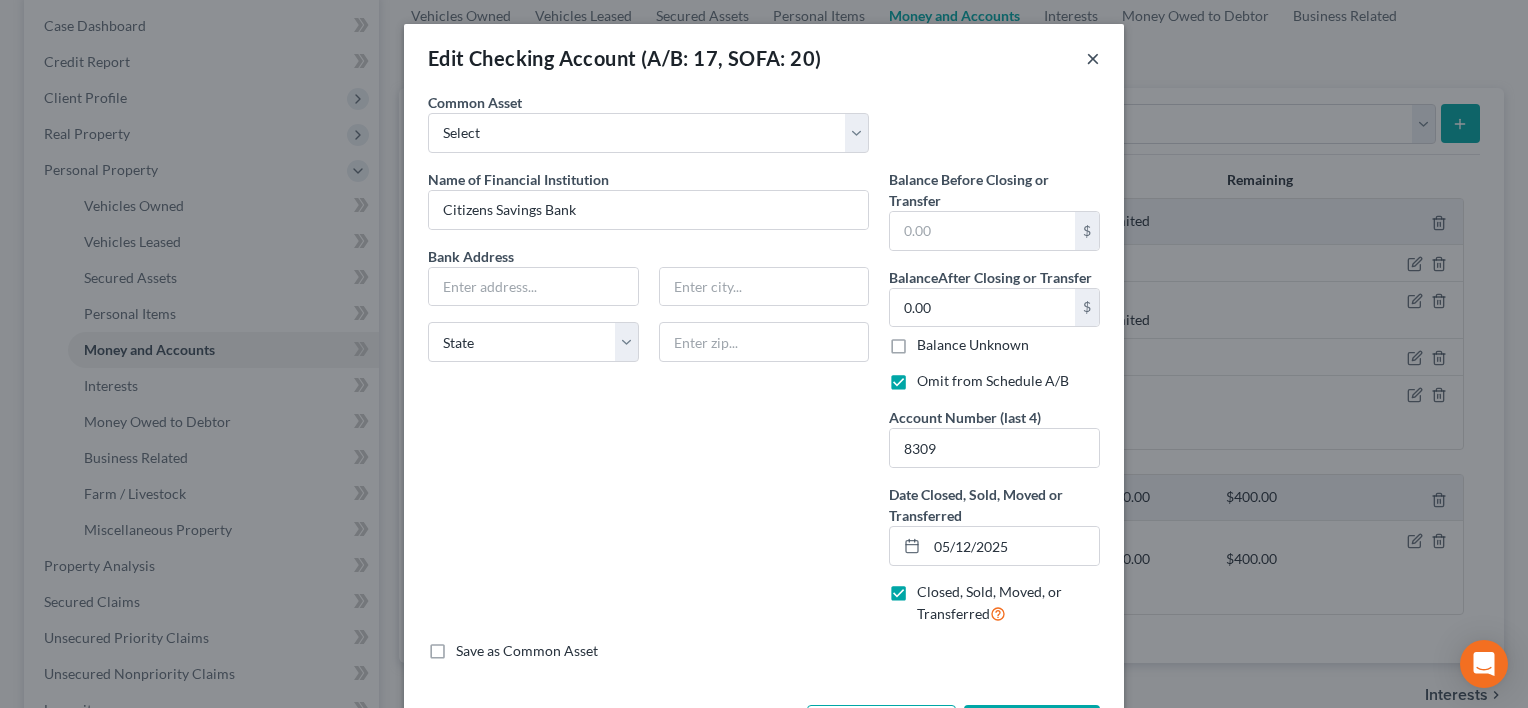 click on "×" at bounding box center (1093, 58) 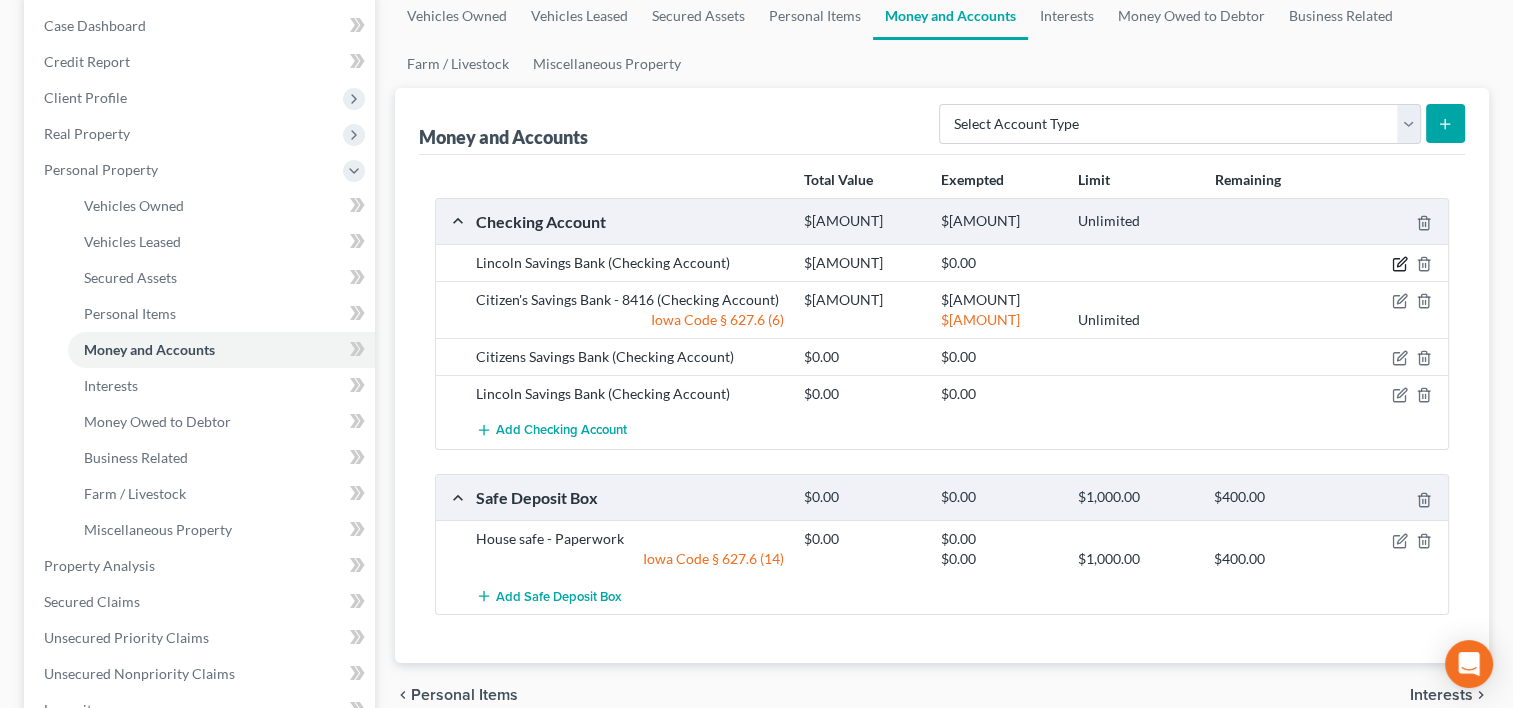 click 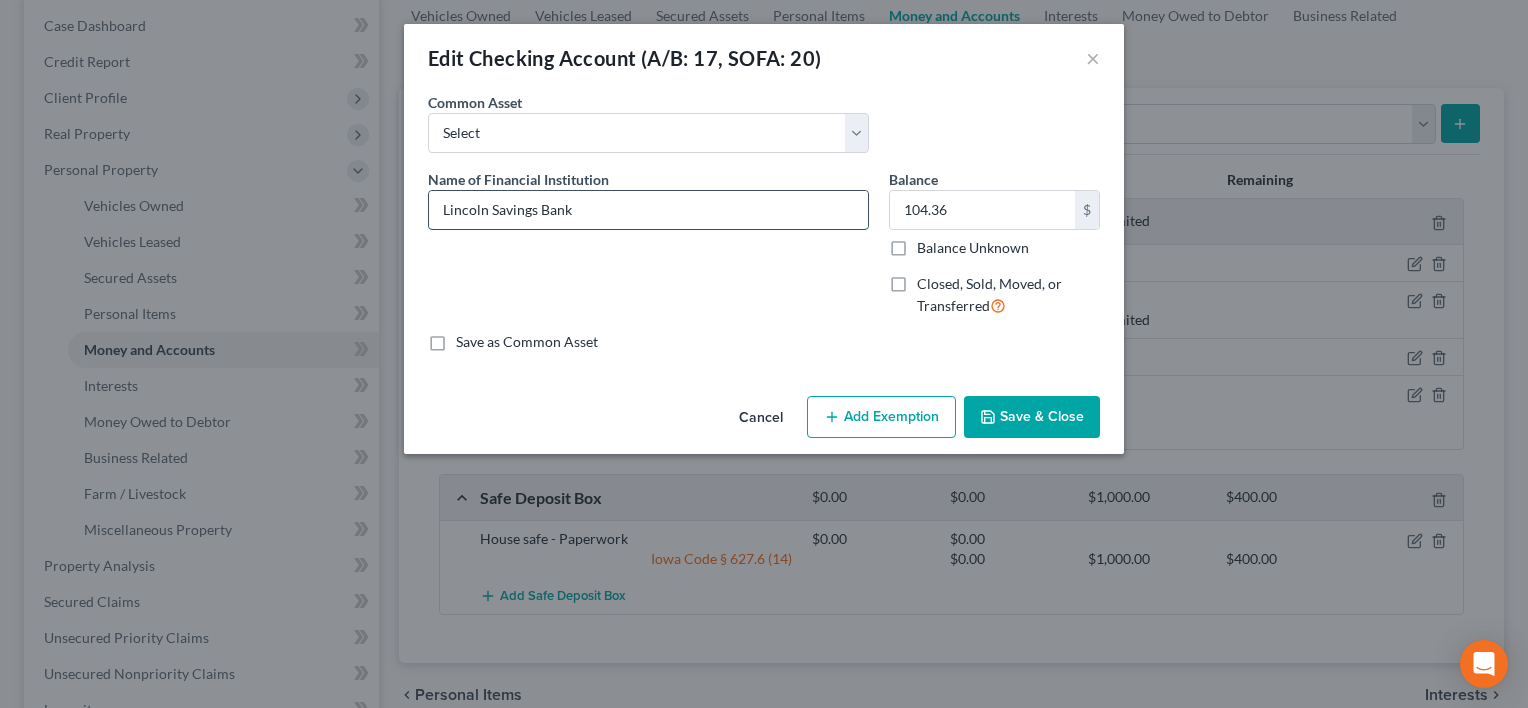 click on "Lincoln Savings Bank" at bounding box center [648, 210] 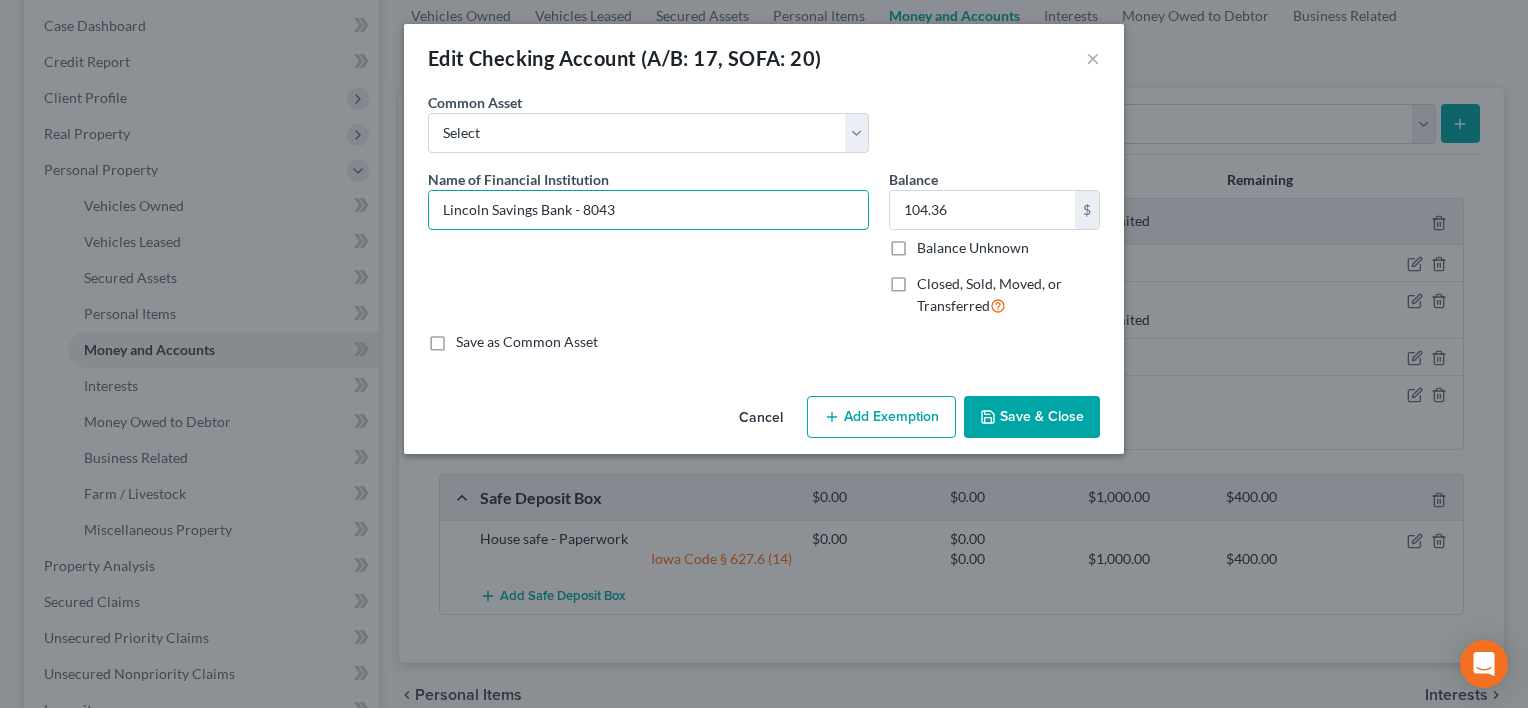 type on "Lincoln Savings Bank - 8043" 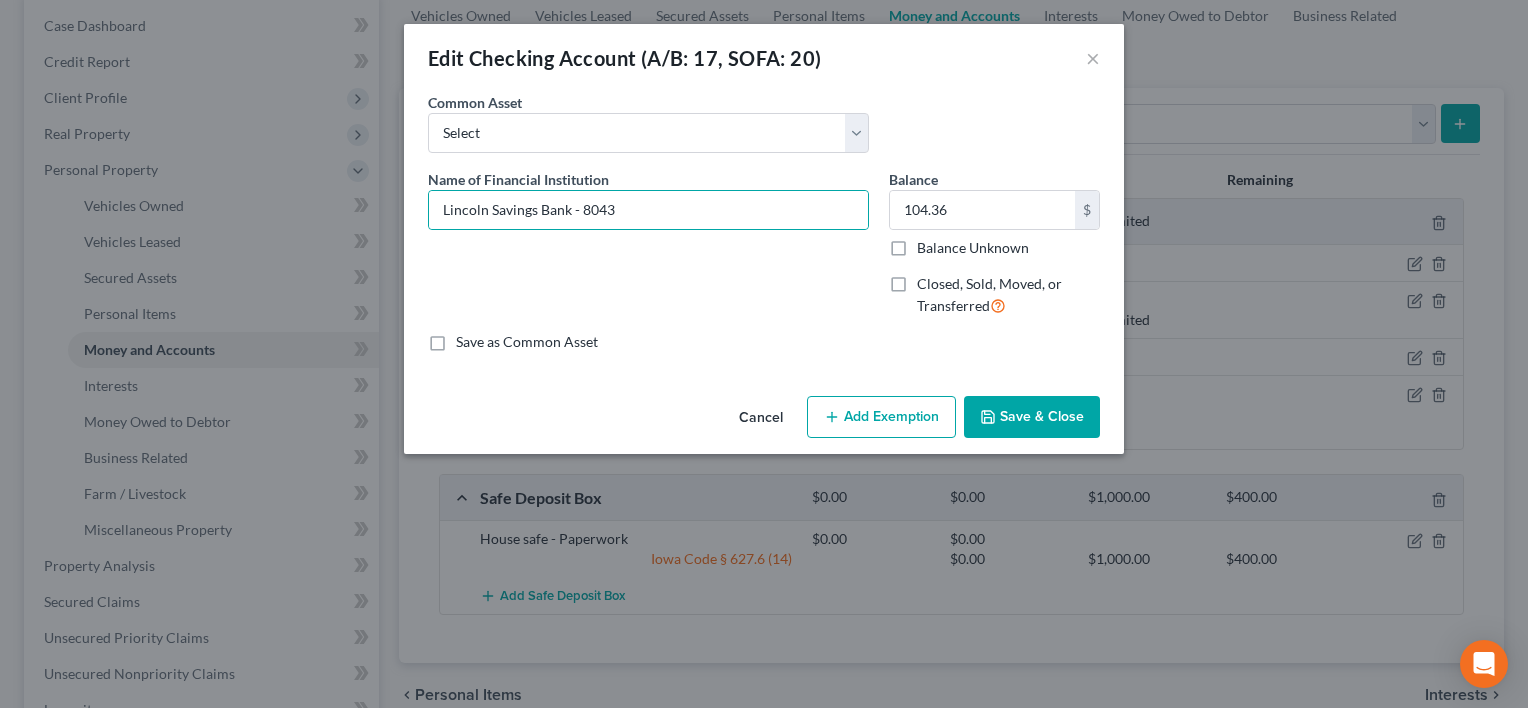 click on "Save & Close" at bounding box center (1032, 417) 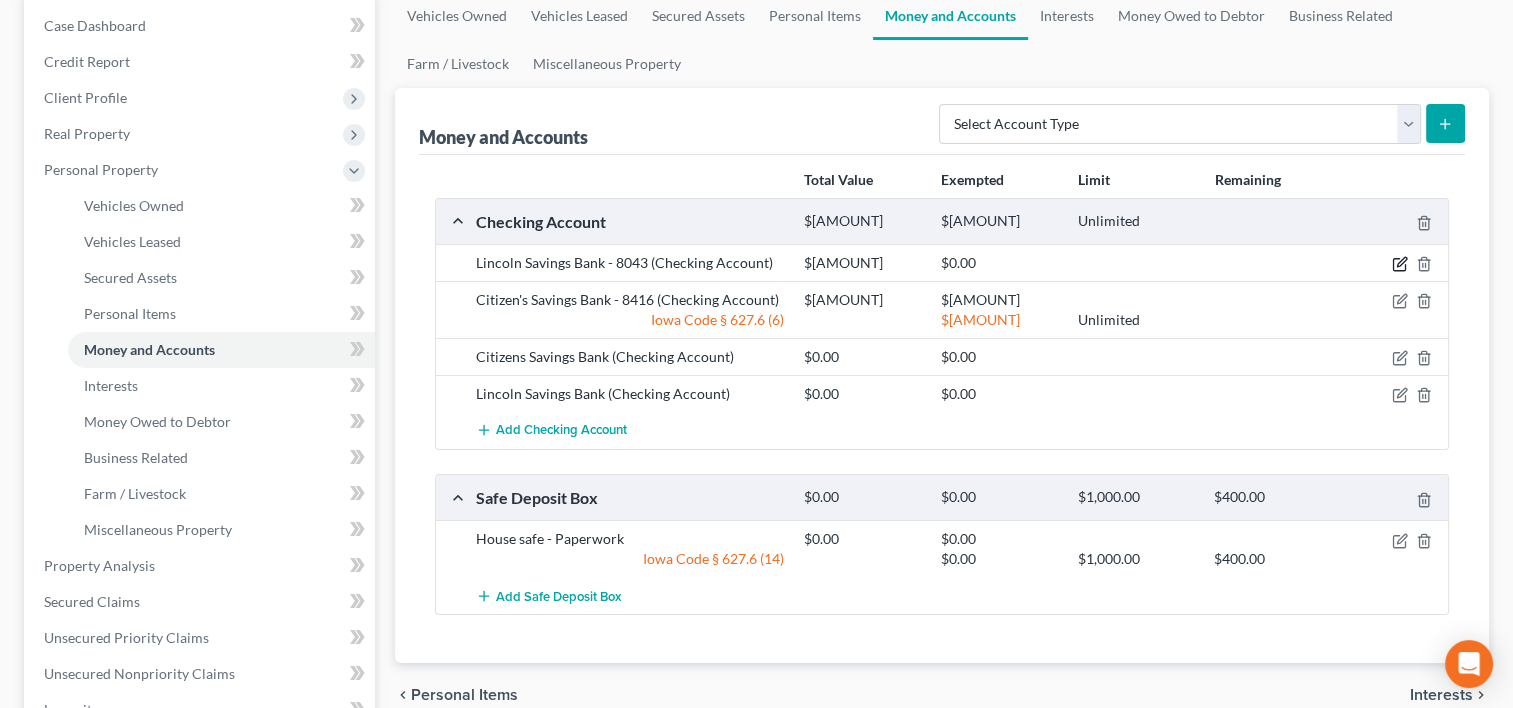 click 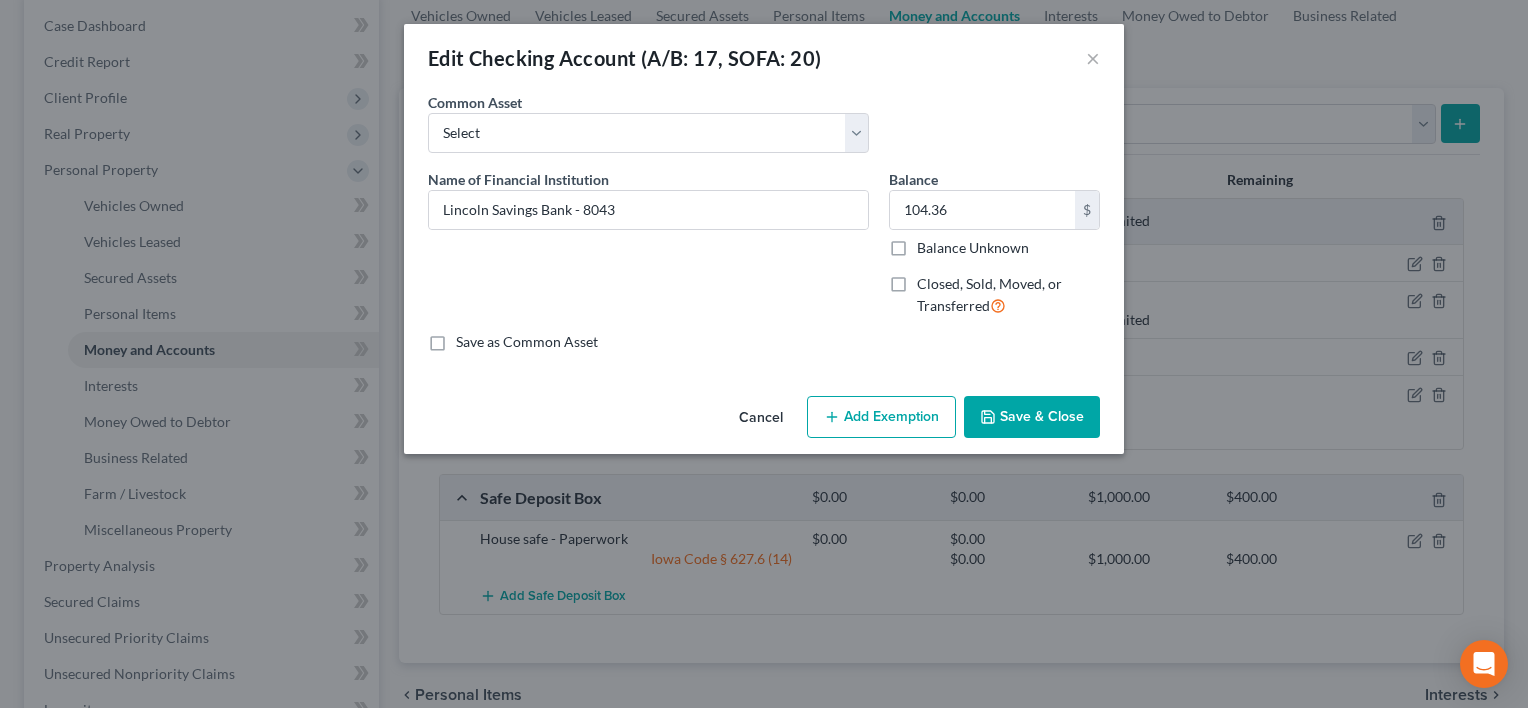 click 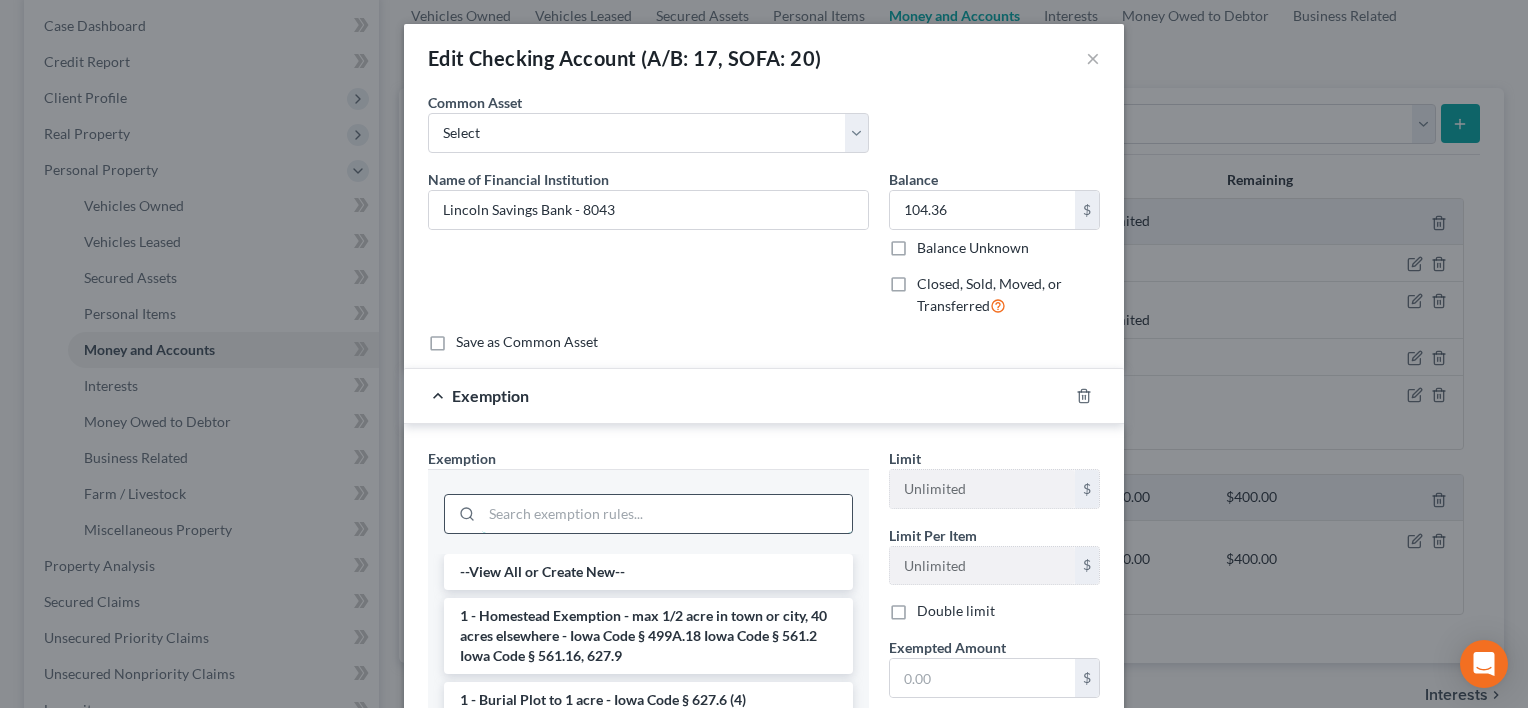 click at bounding box center [667, 514] 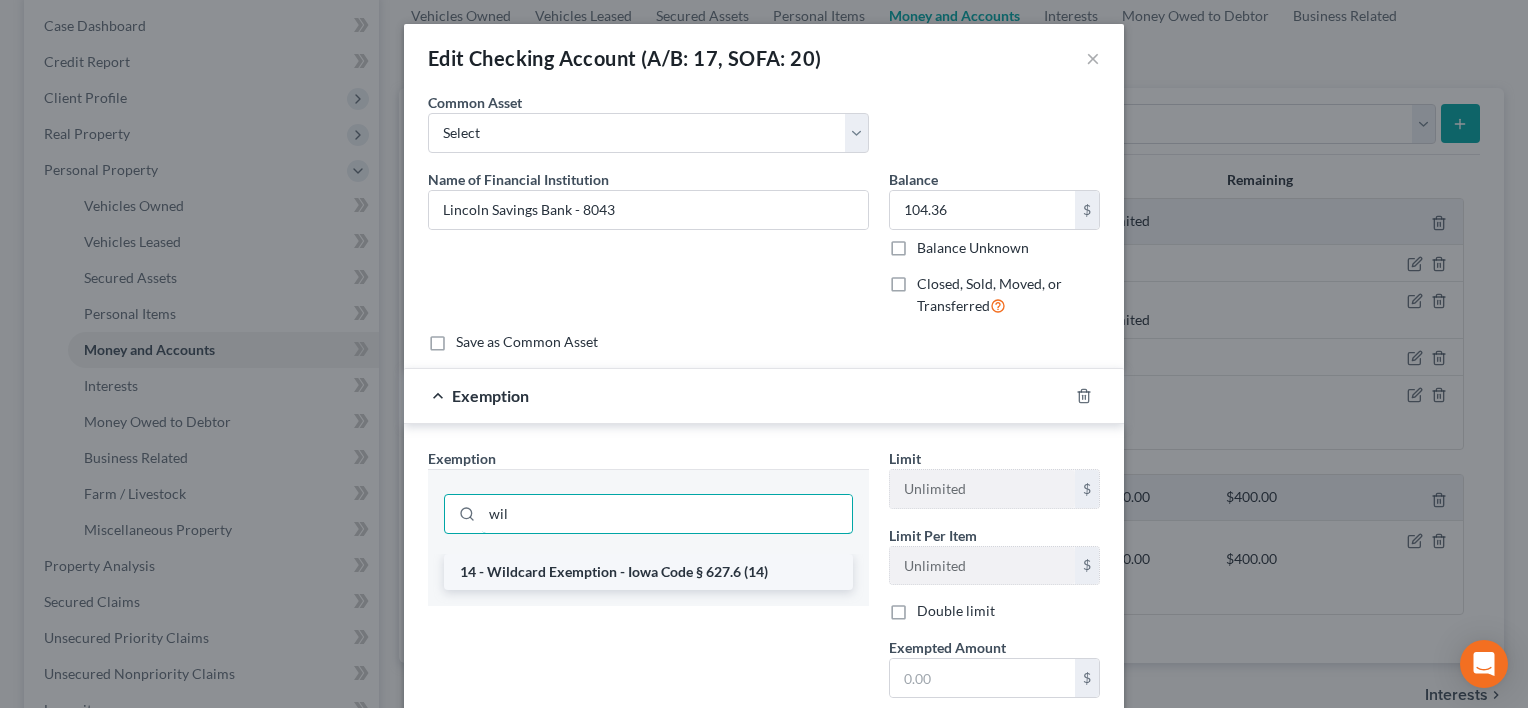type on "wil" 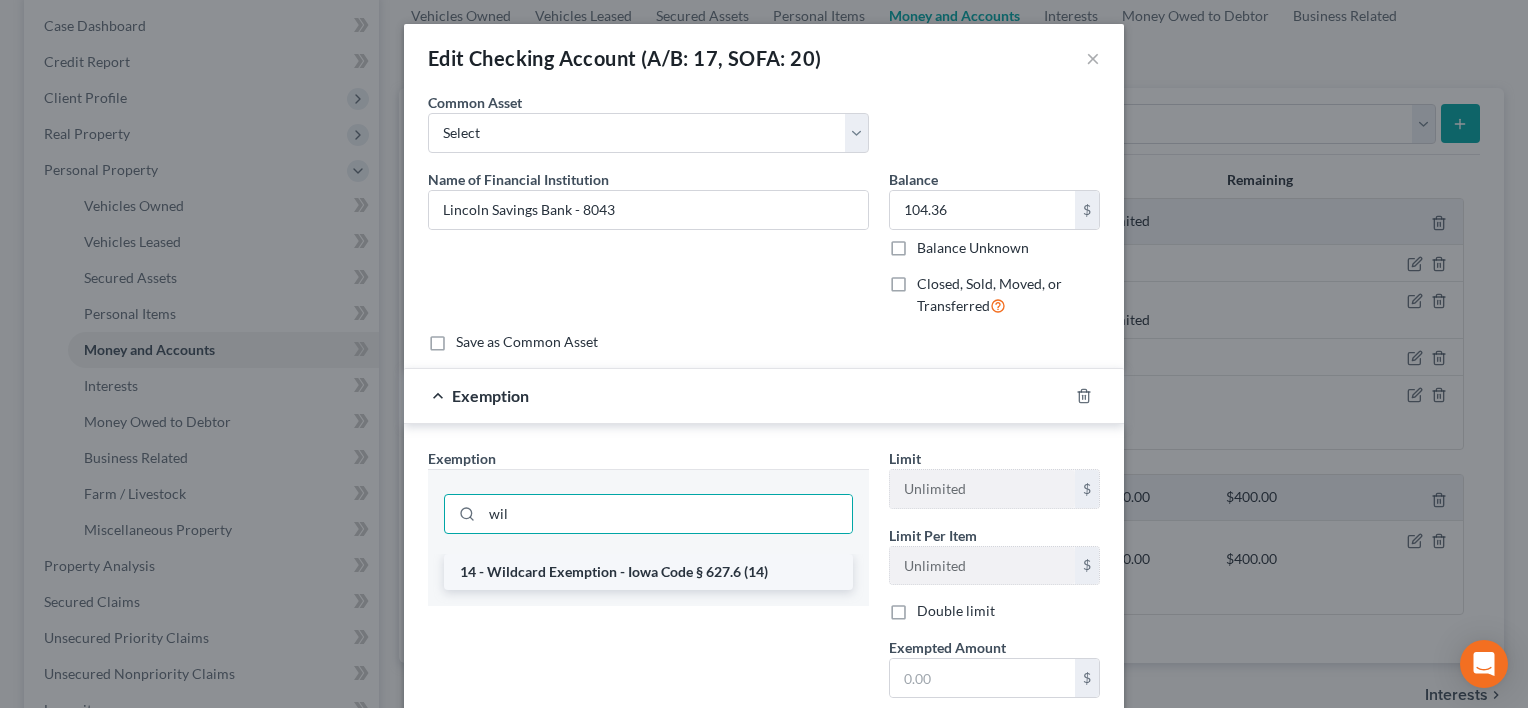 click on "14 - Wildcard Exemption - Iowa Code § 627.6 (14)" at bounding box center [648, 572] 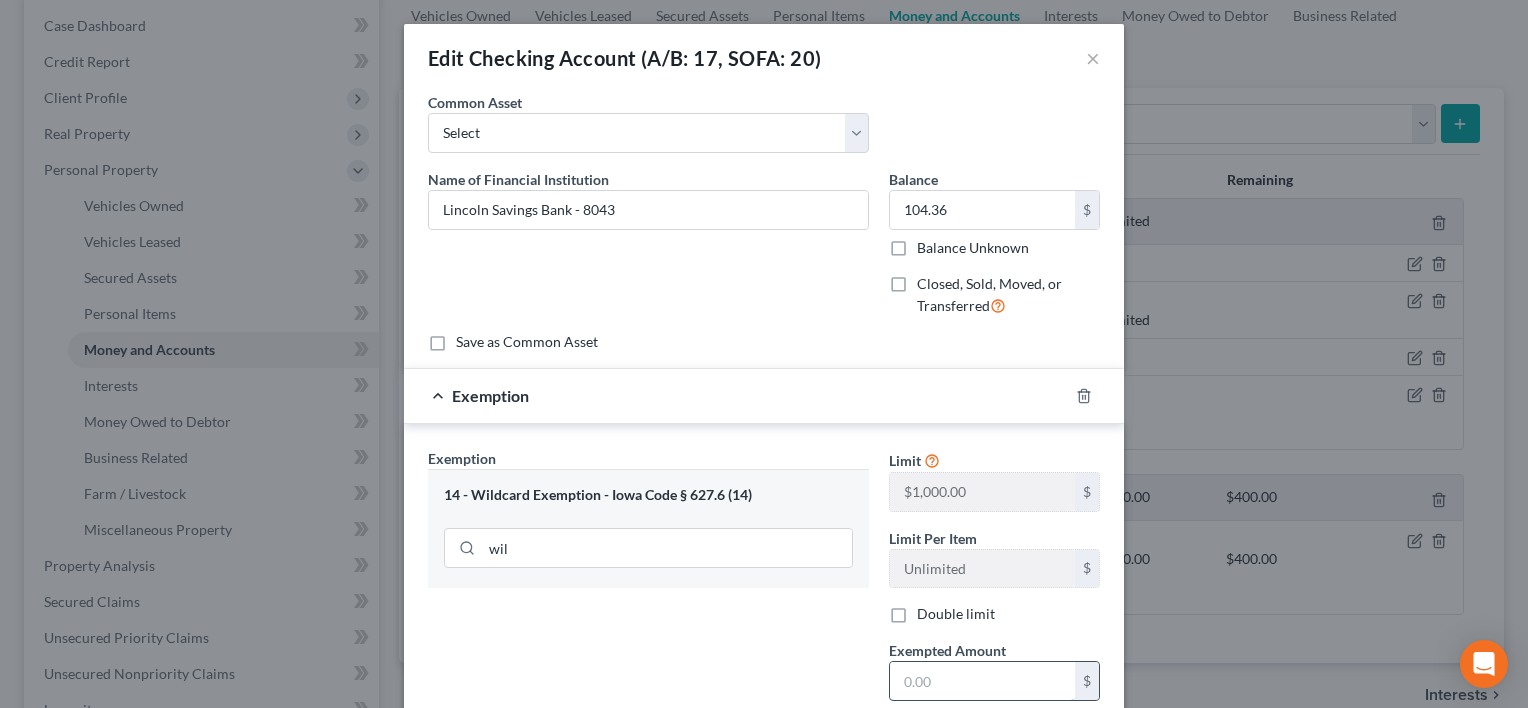 click at bounding box center (982, 681) 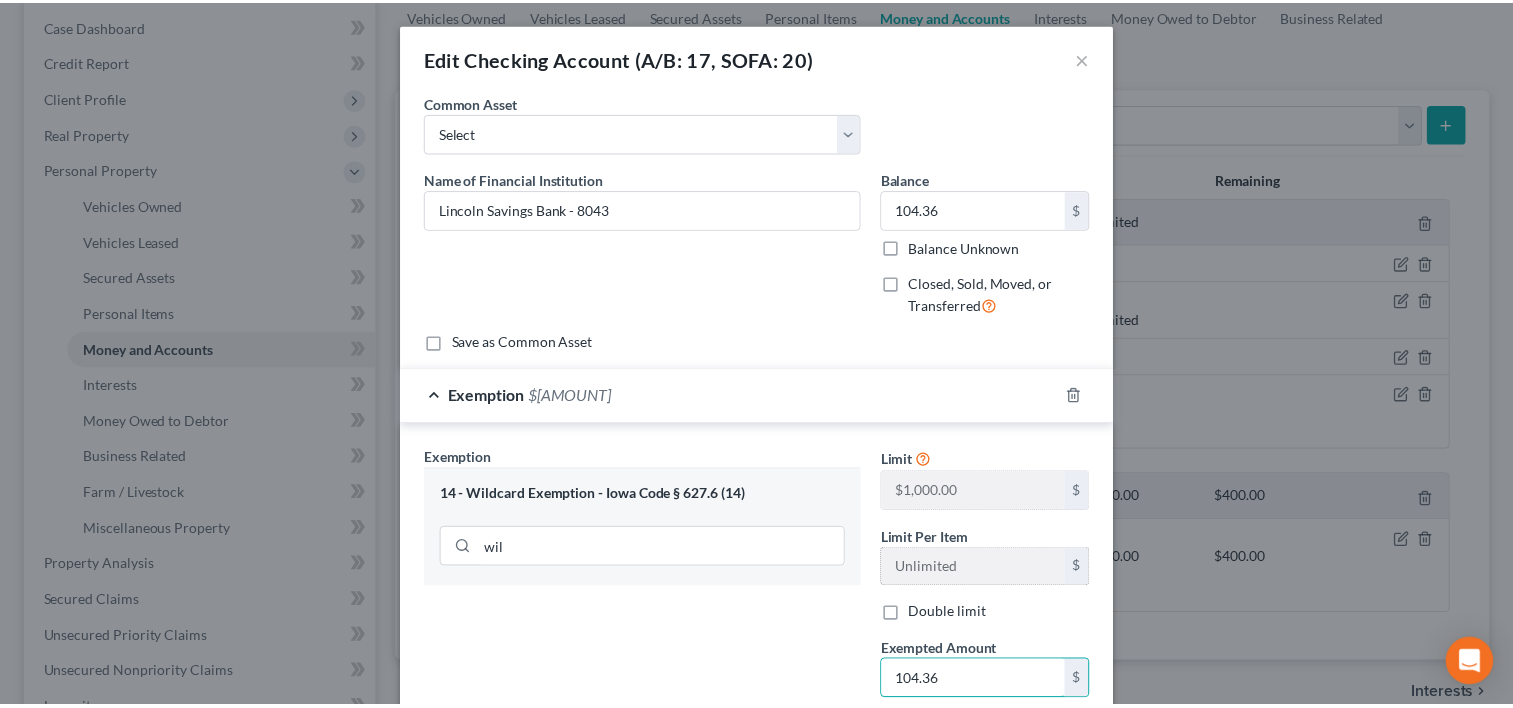 scroll, scrollTop: 209, scrollLeft: 0, axis: vertical 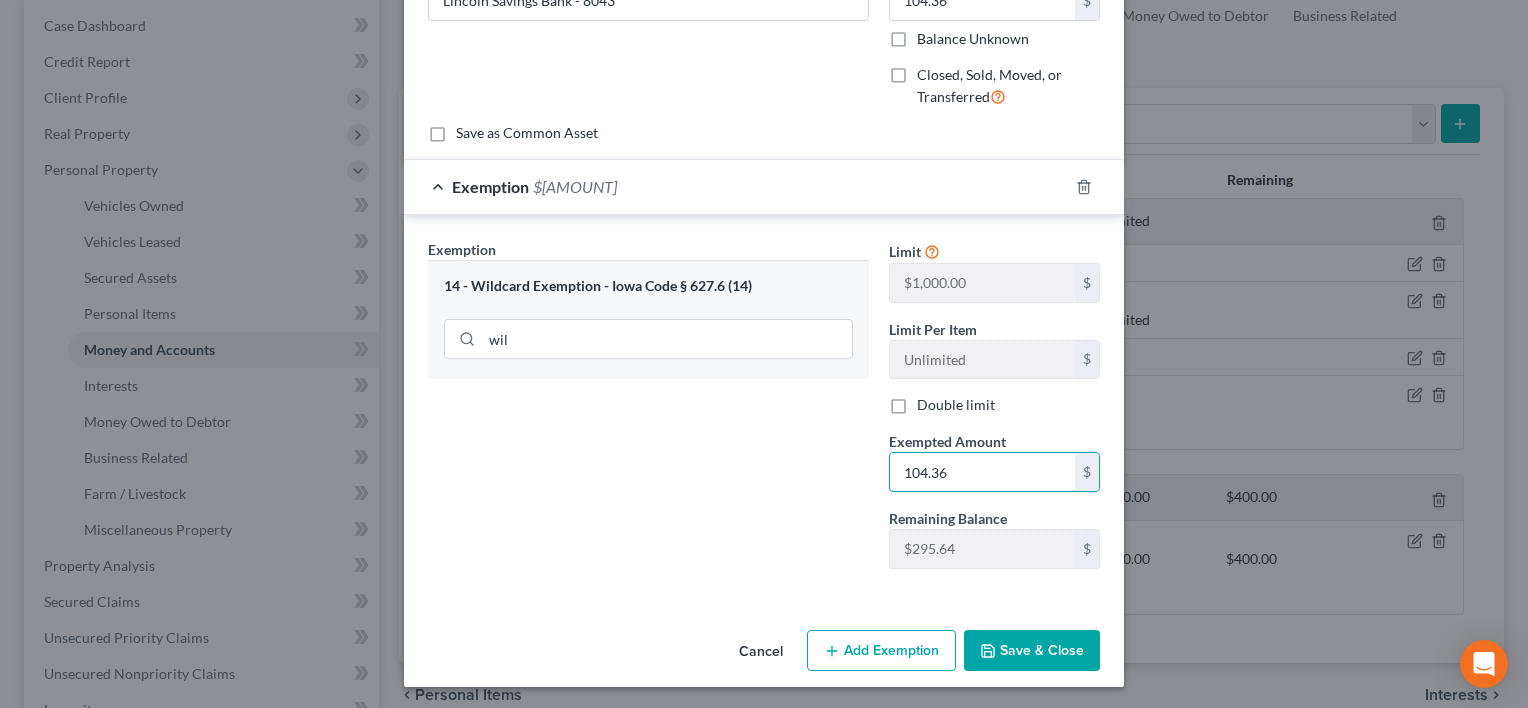 type on "104.36" 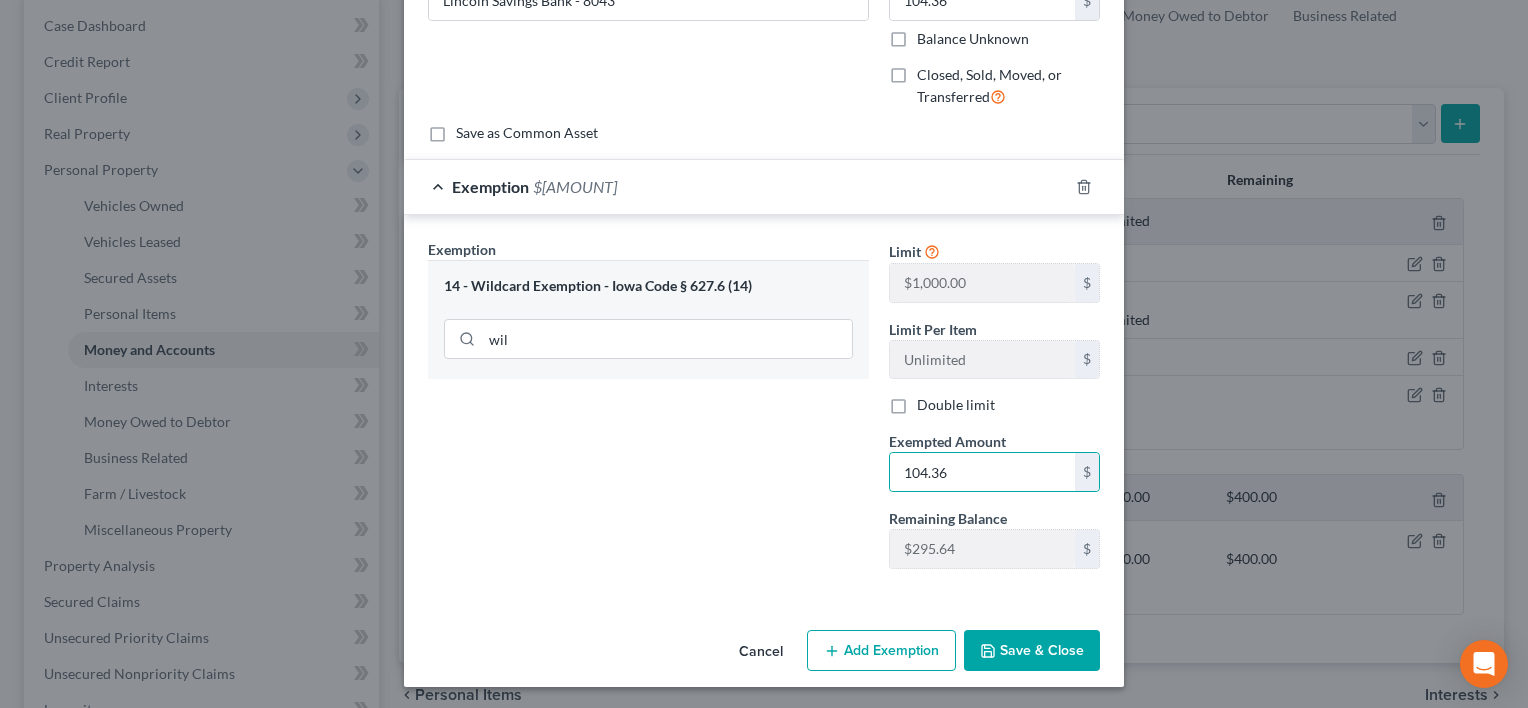 click on "Save & Close" at bounding box center (1032, 651) 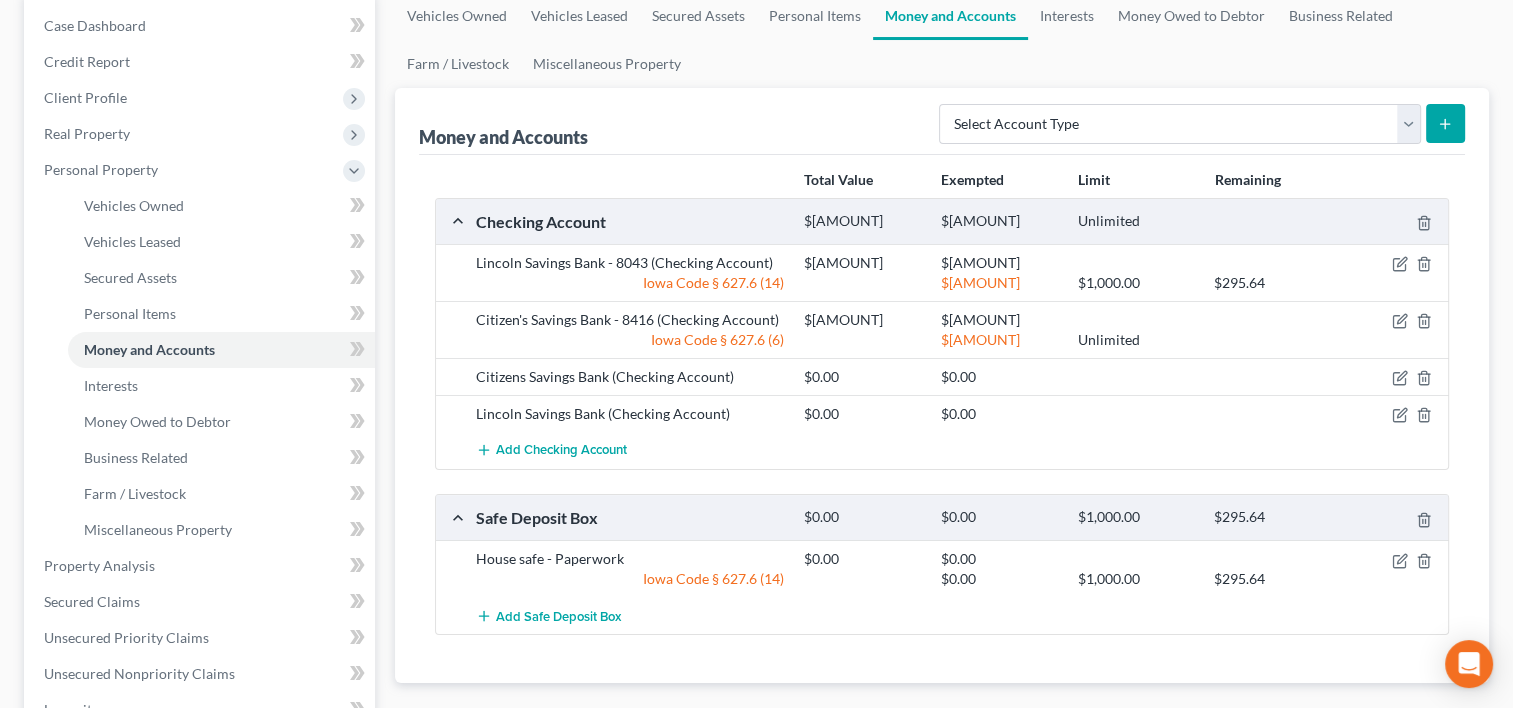 scroll, scrollTop: 300, scrollLeft: 0, axis: vertical 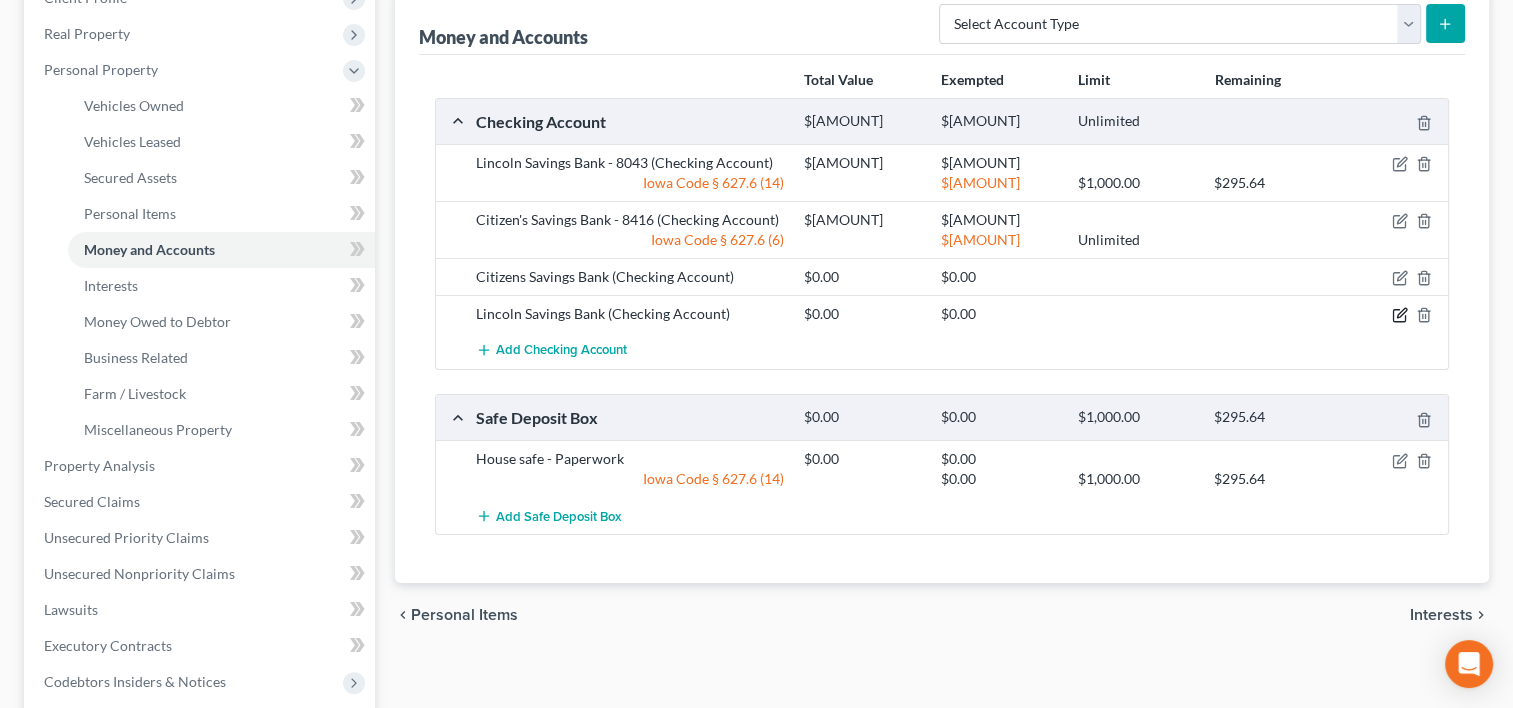 click 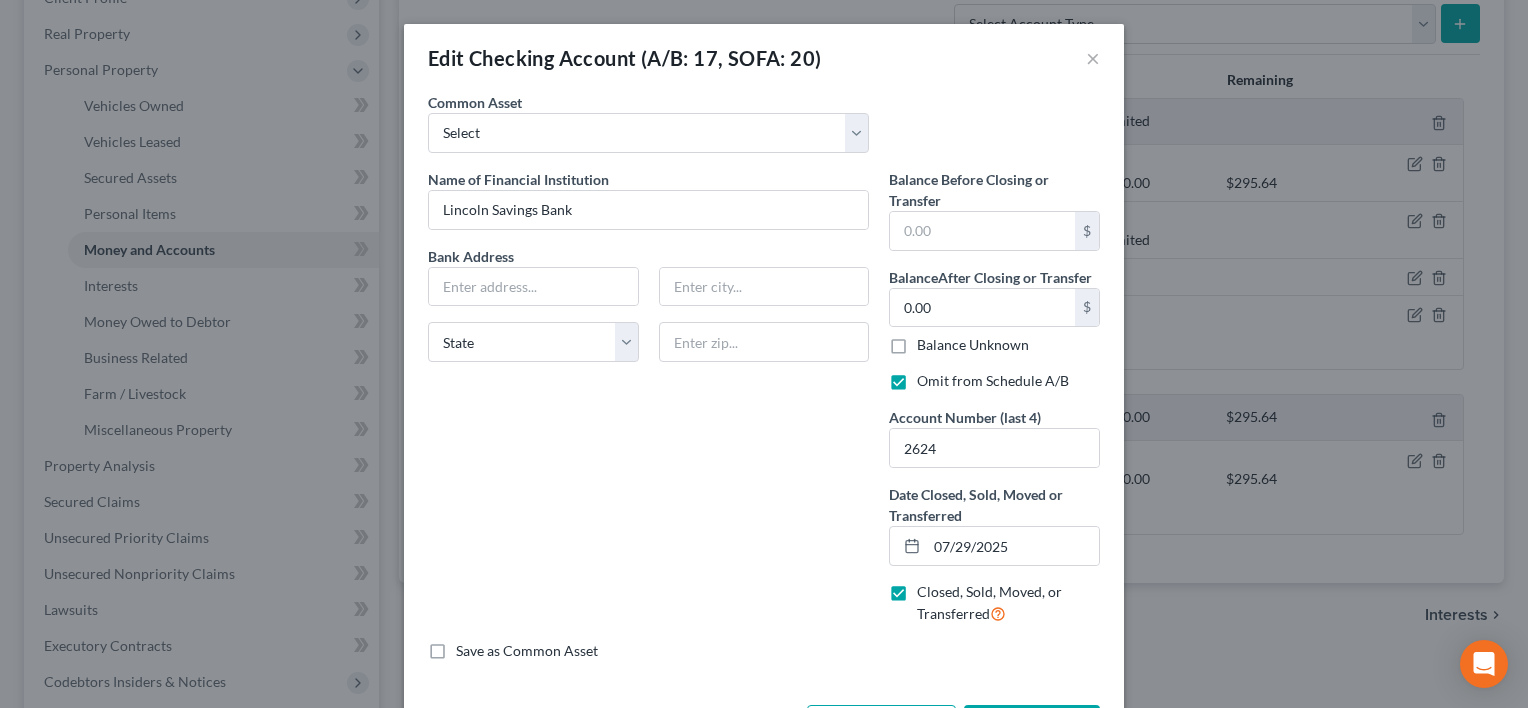 click on "Edit Checking Account (A/B: 17, SOFA: 20)  ×" at bounding box center [764, 58] 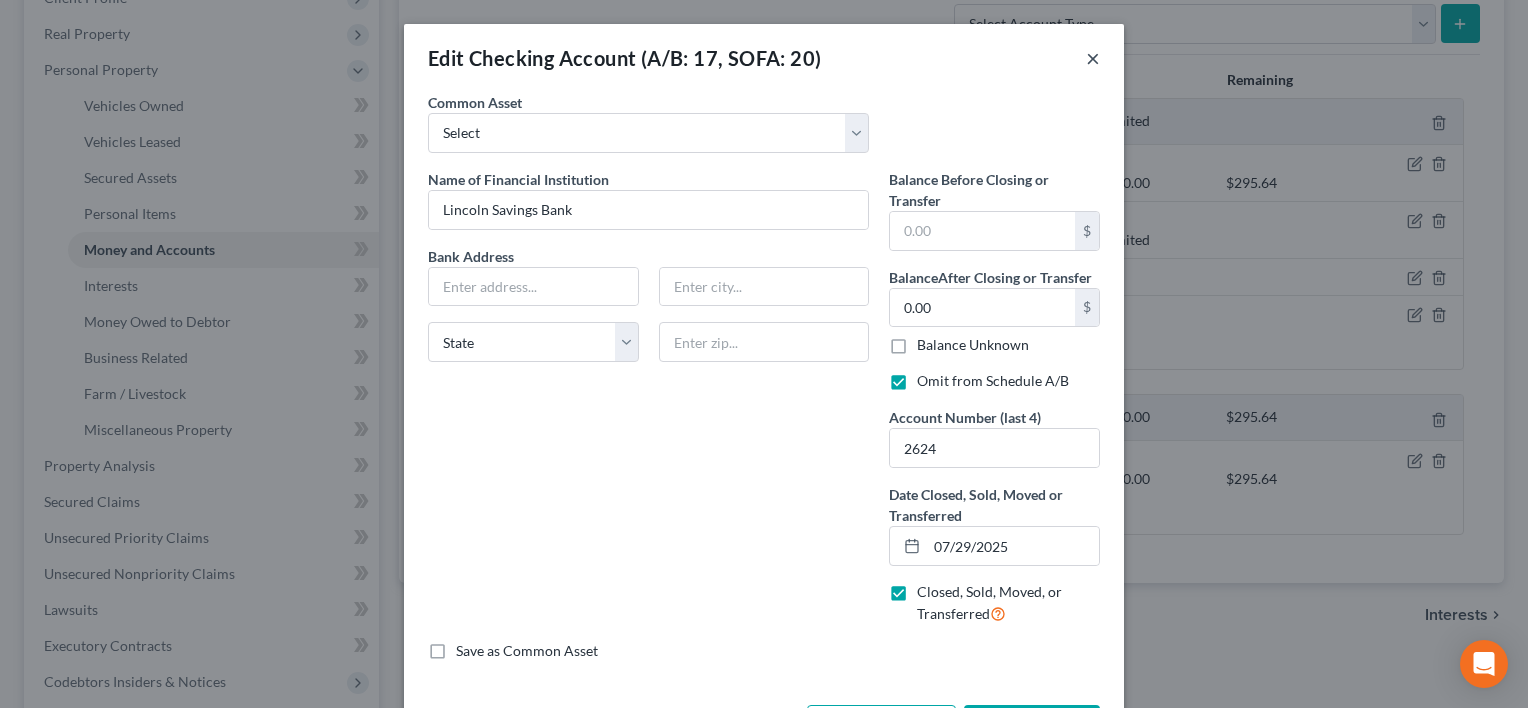 click on "×" at bounding box center (1093, 58) 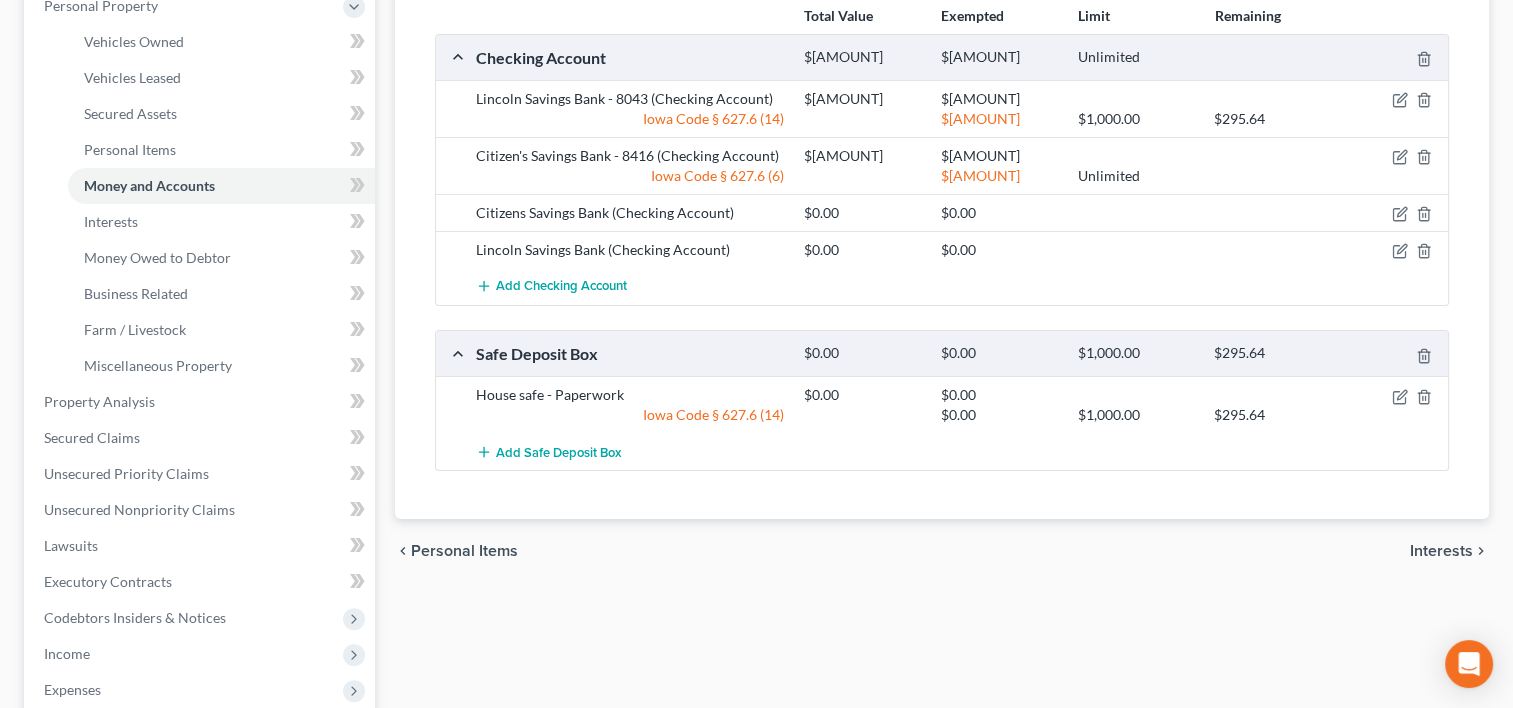 scroll, scrollTop: 400, scrollLeft: 0, axis: vertical 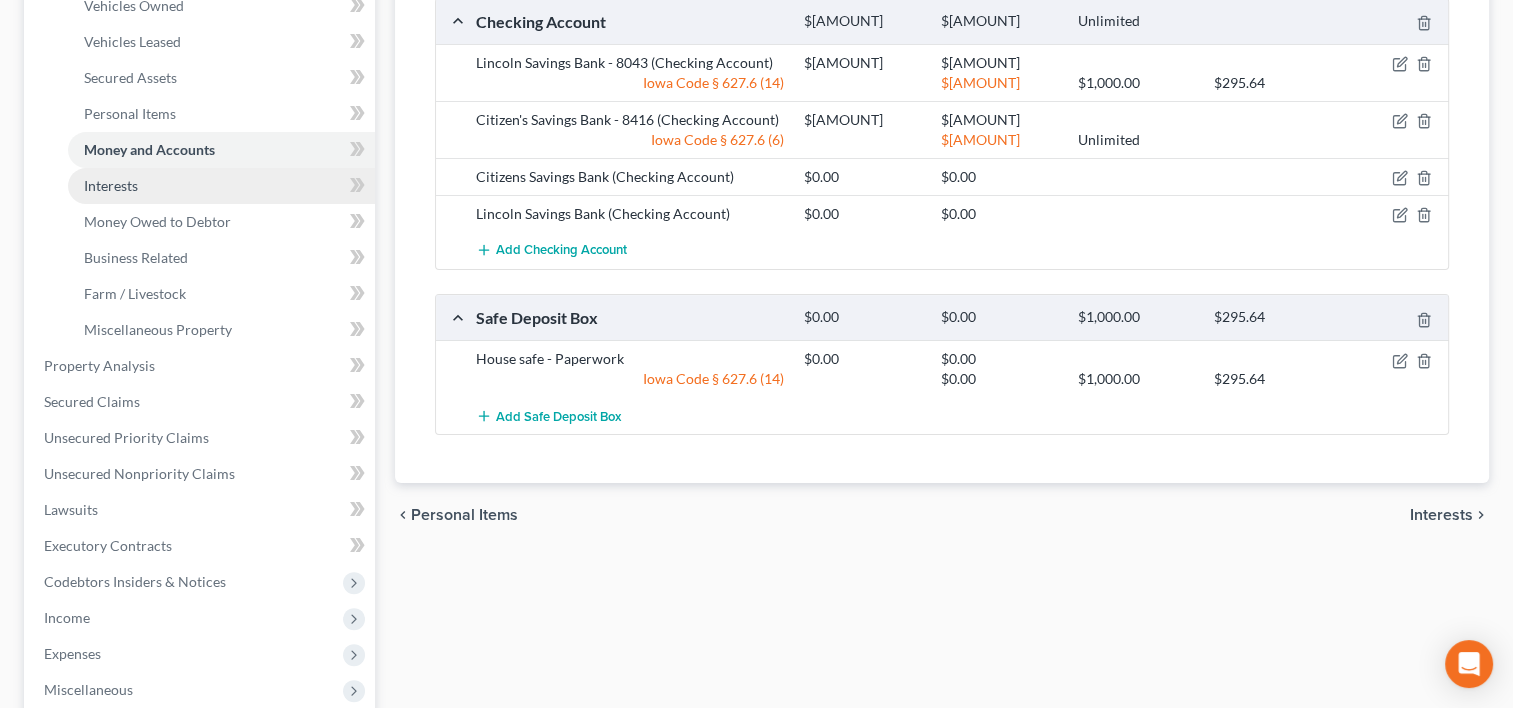 click on "Interests" at bounding box center (221, 186) 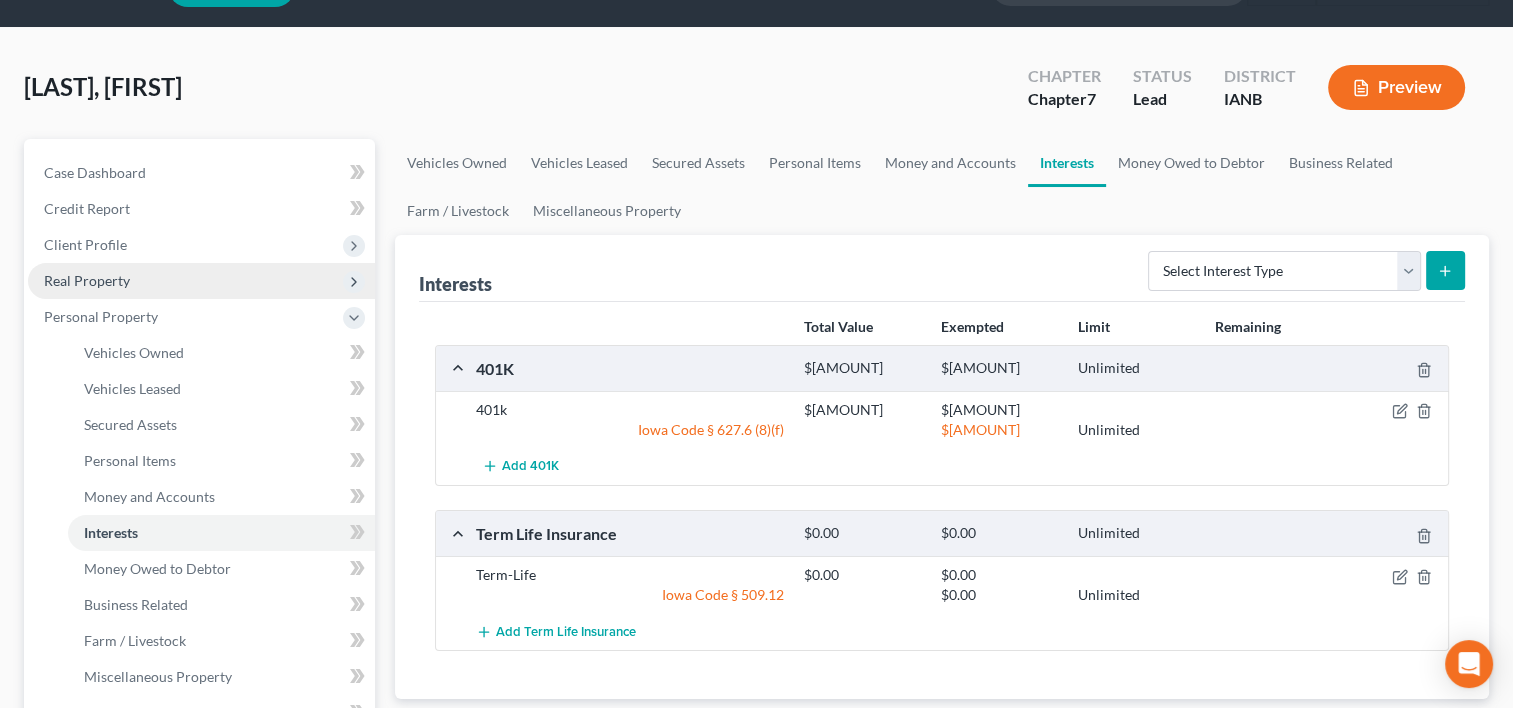 scroll, scrollTop: 100, scrollLeft: 0, axis: vertical 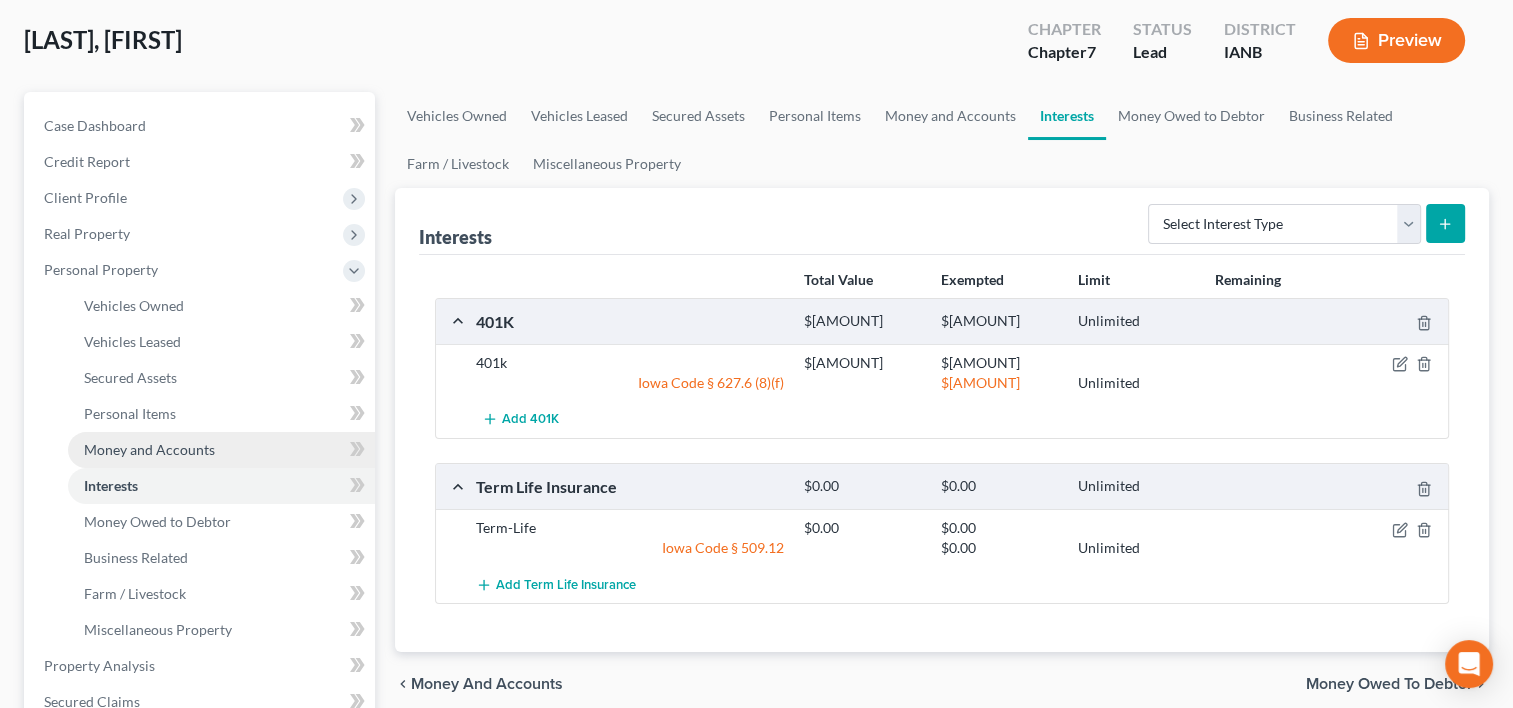 click on "Money and Accounts" at bounding box center [149, 449] 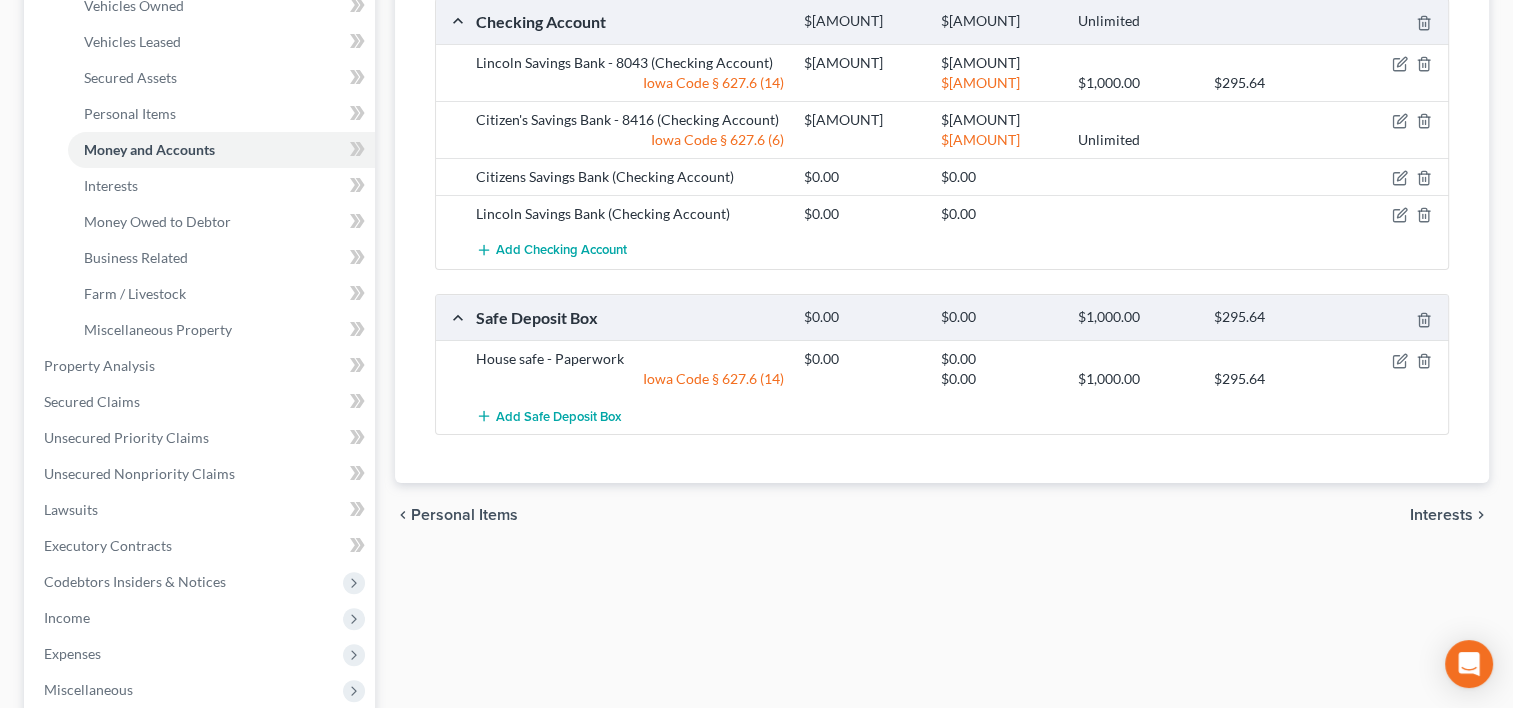 scroll, scrollTop: 100, scrollLeft: 0, axis: vertical 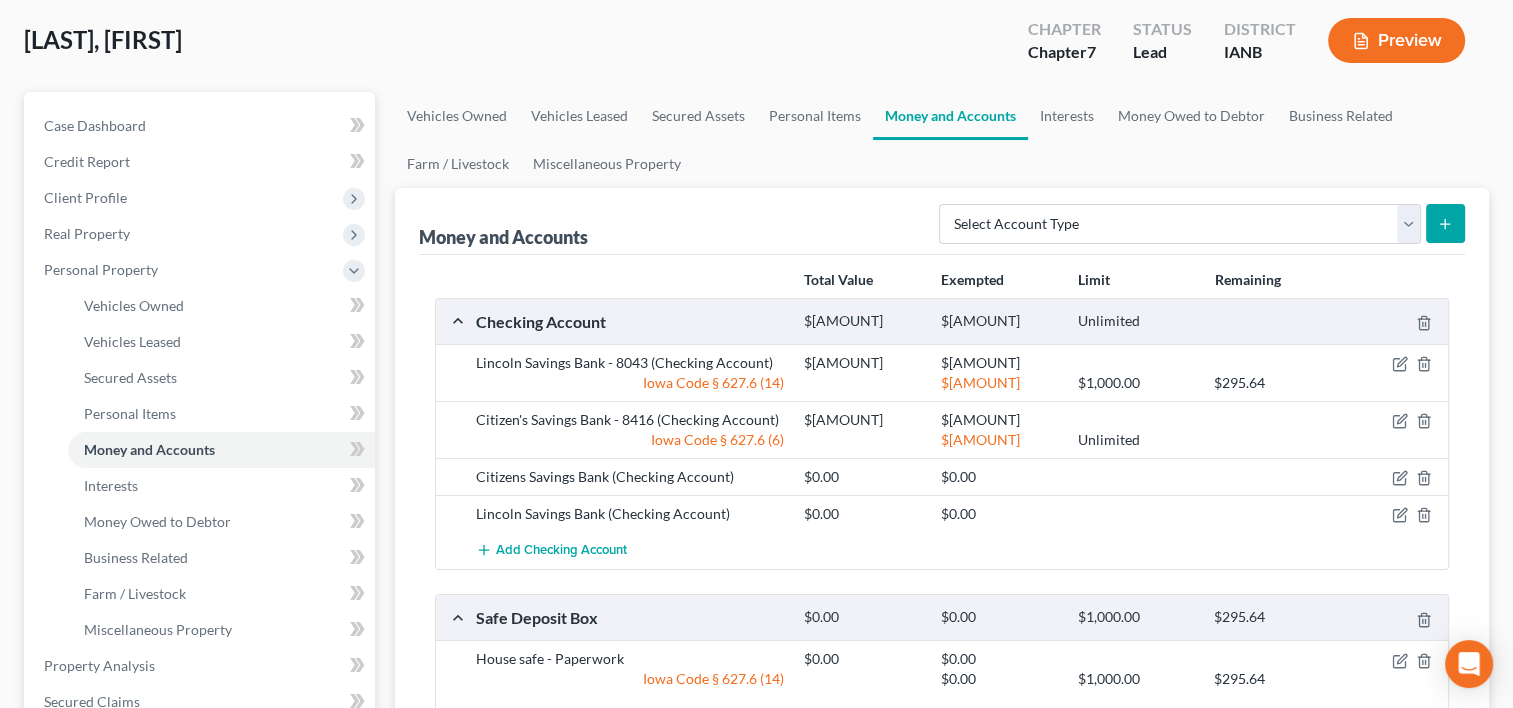 drag, startPoint x: 1018, startPoint y: 415, endPoint x: 949, endPoint y: 416, distance: 69.00725 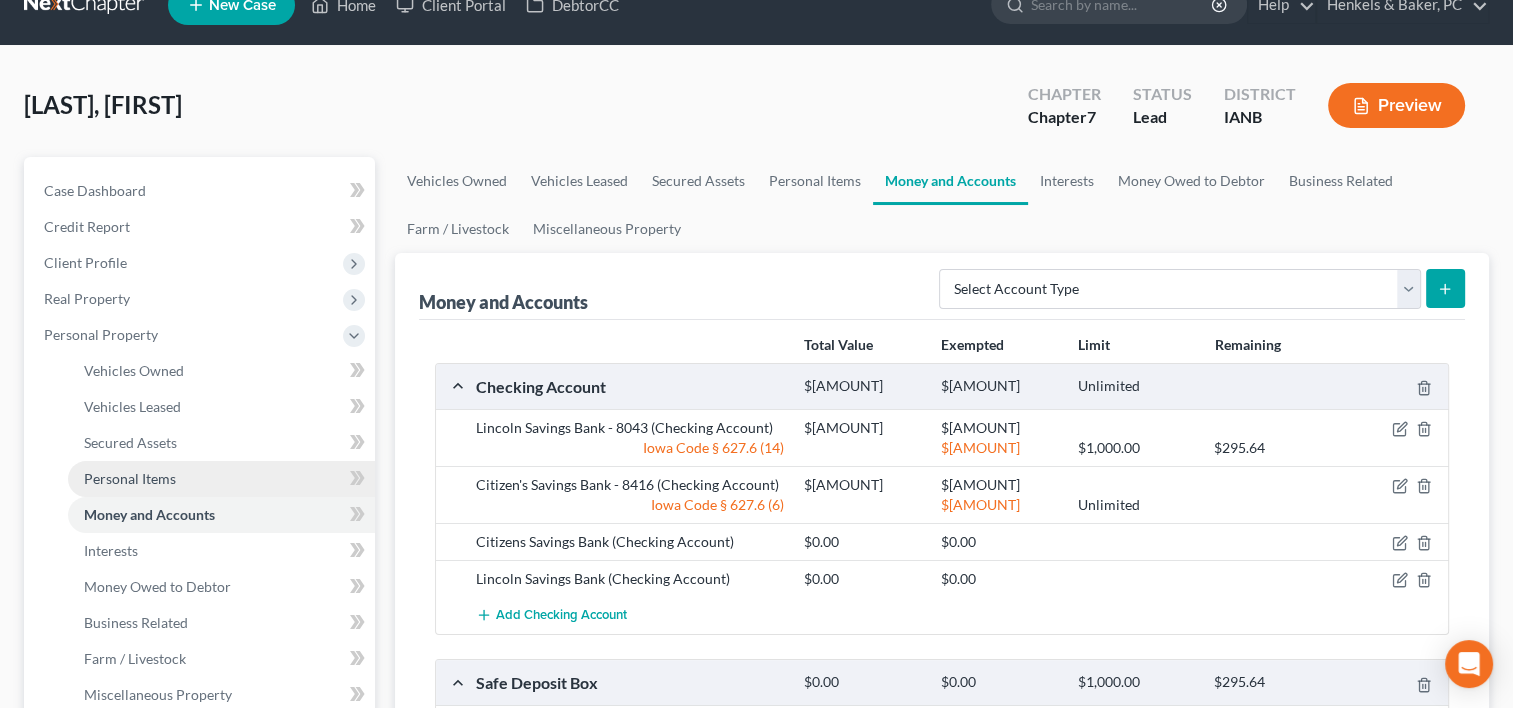 scroll, scrollTop: 0, scrollLeft: 0, axis: both 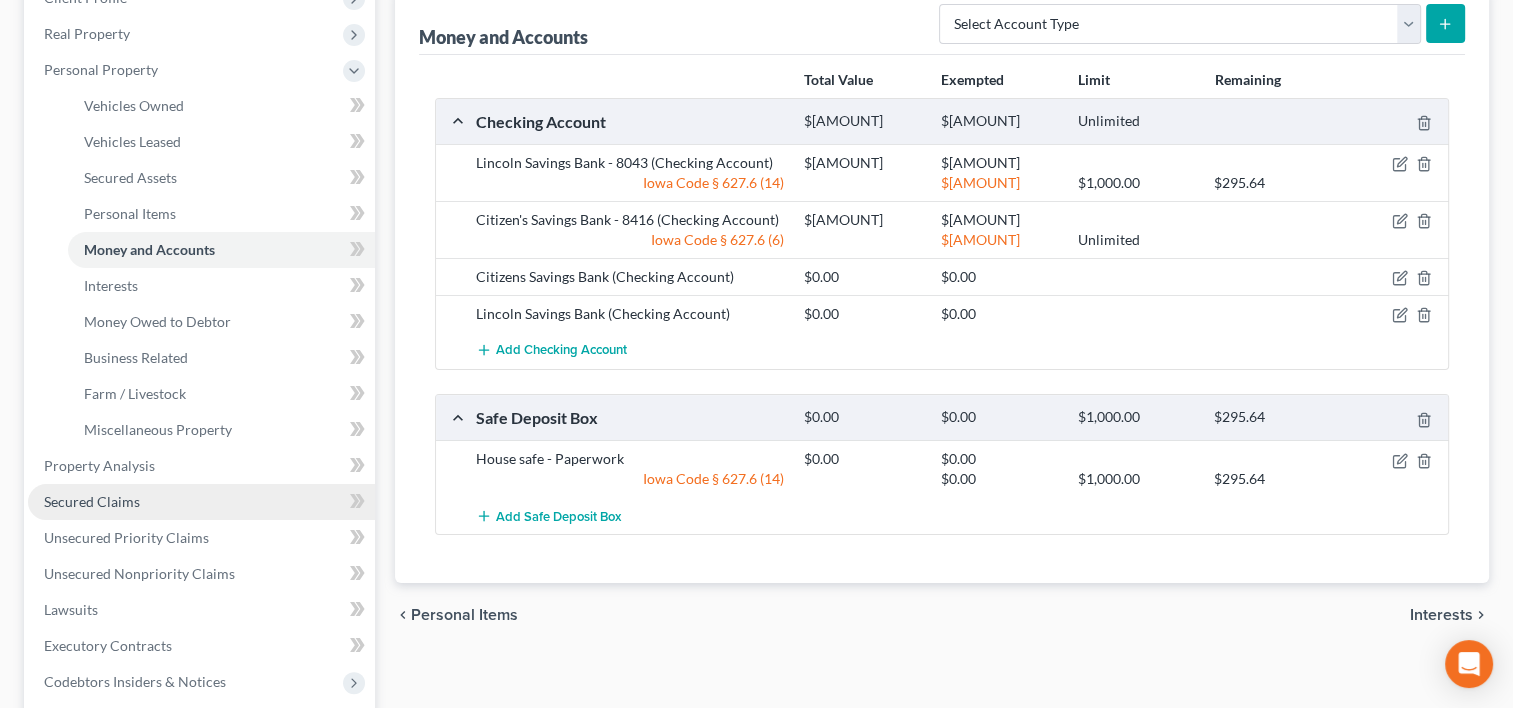 click on "Secured Claims" at bounding box center (201, 502) 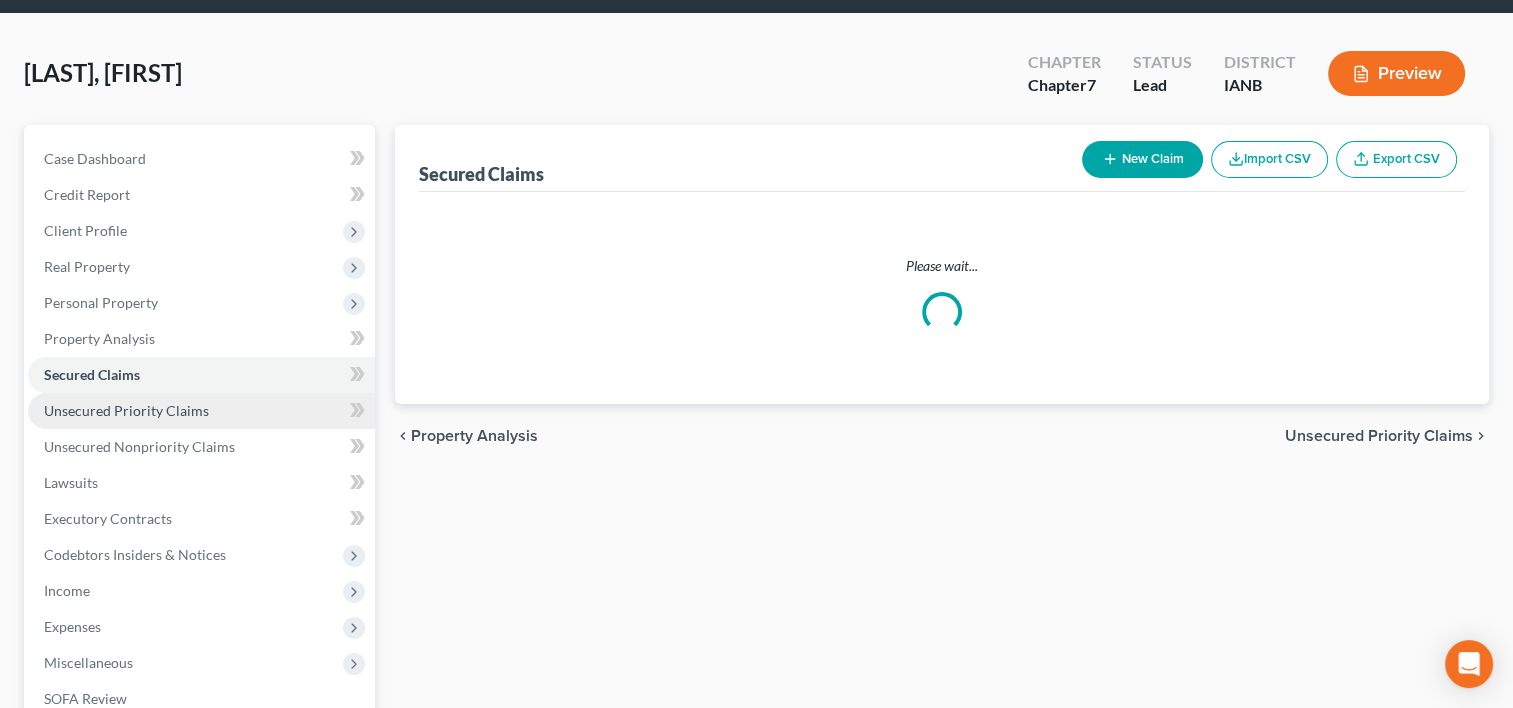 scroll, scrollTop: 0, scrollLeft: 0, axis: both 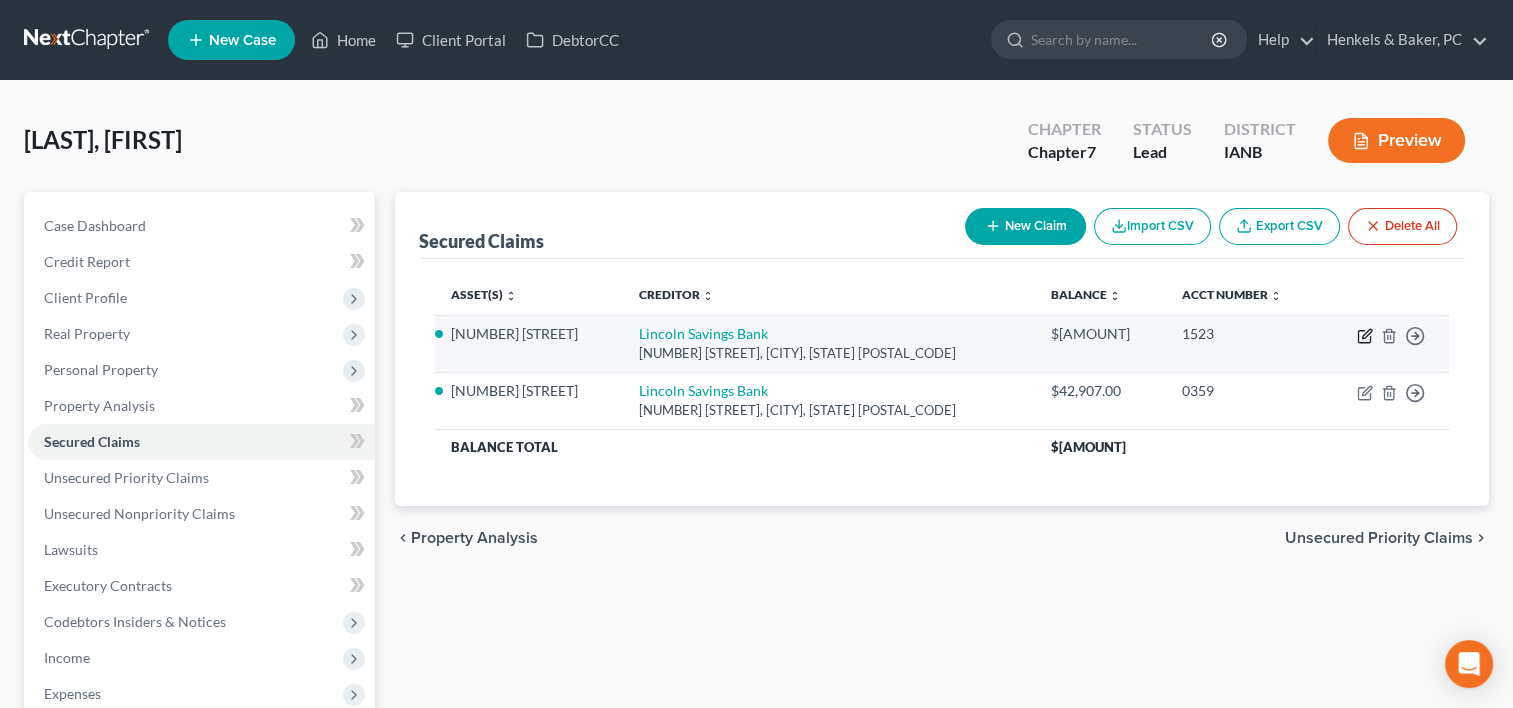 click 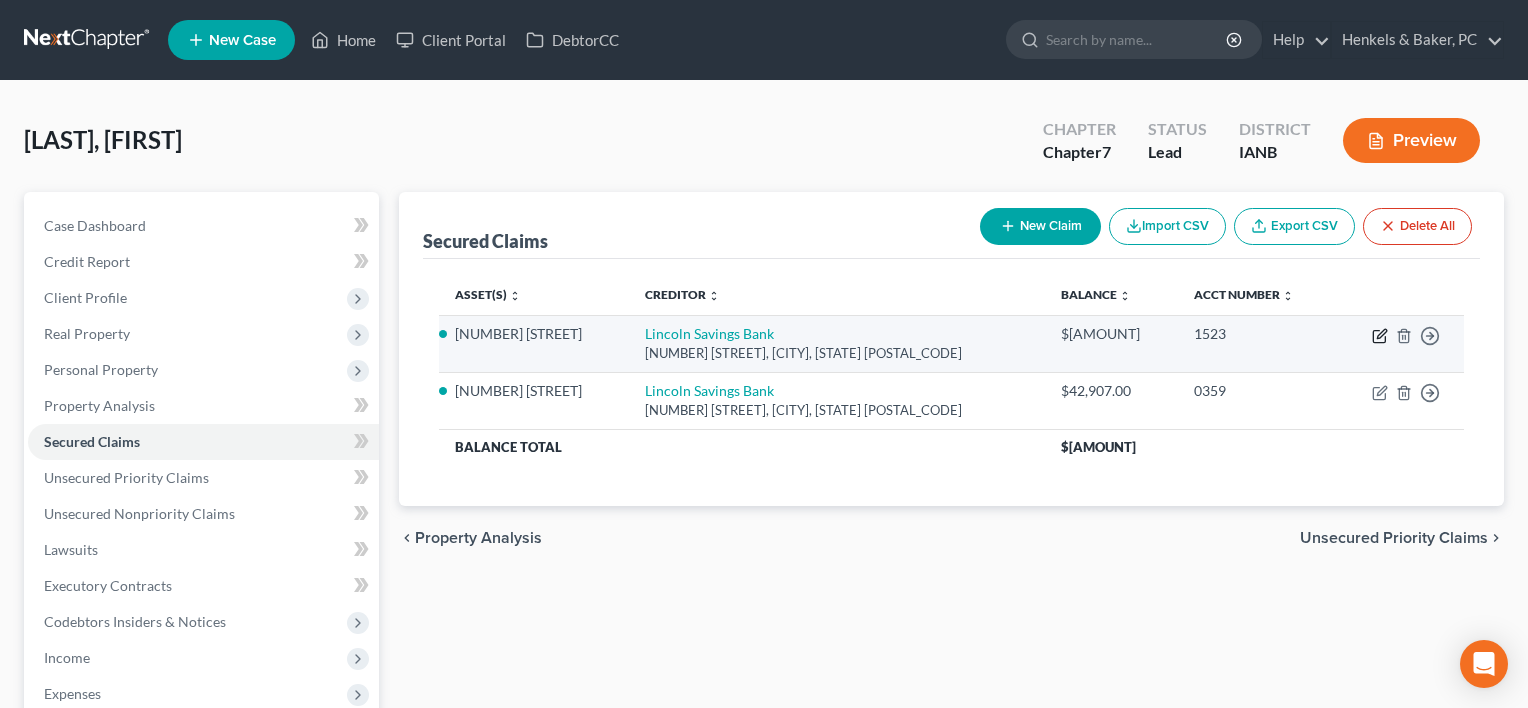 select on "16" 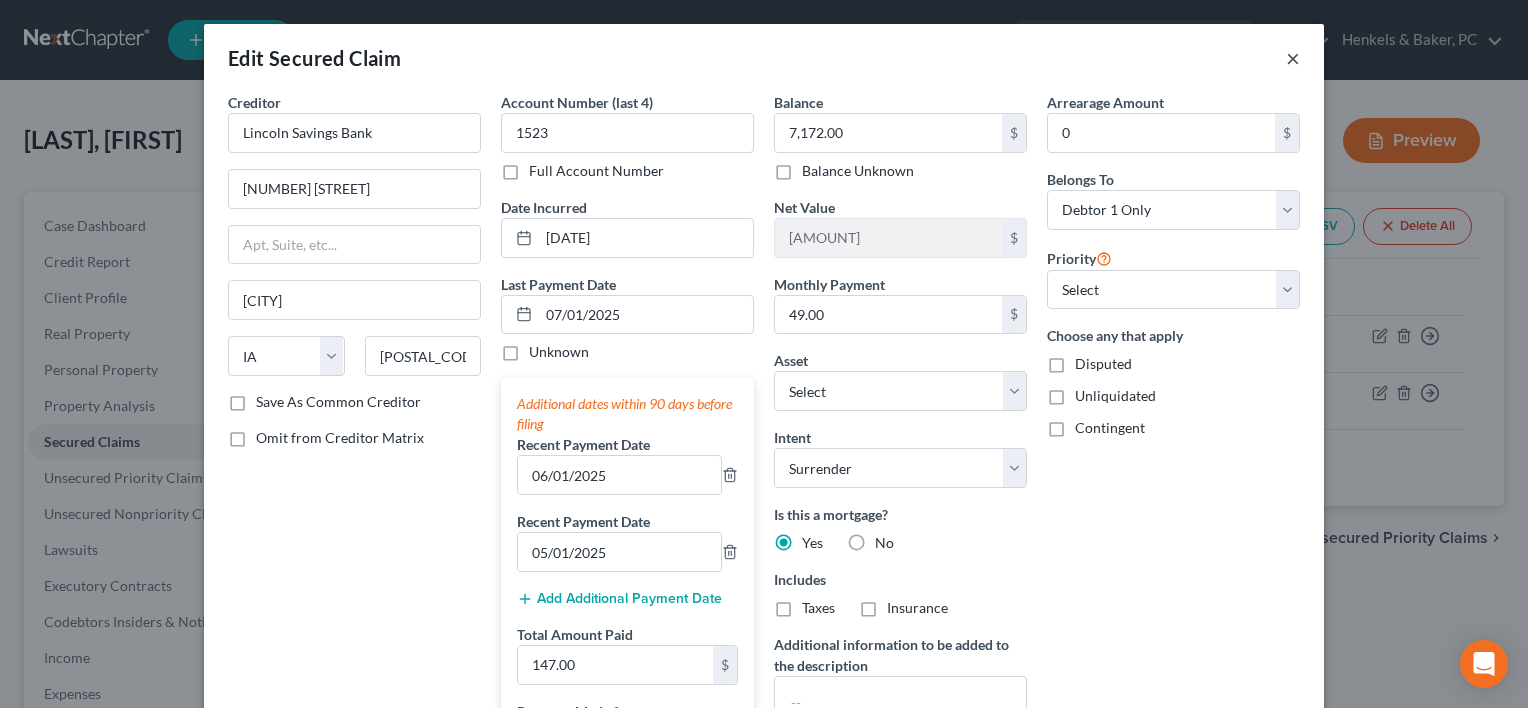 click on "×" at bounding box center (1293, 58) 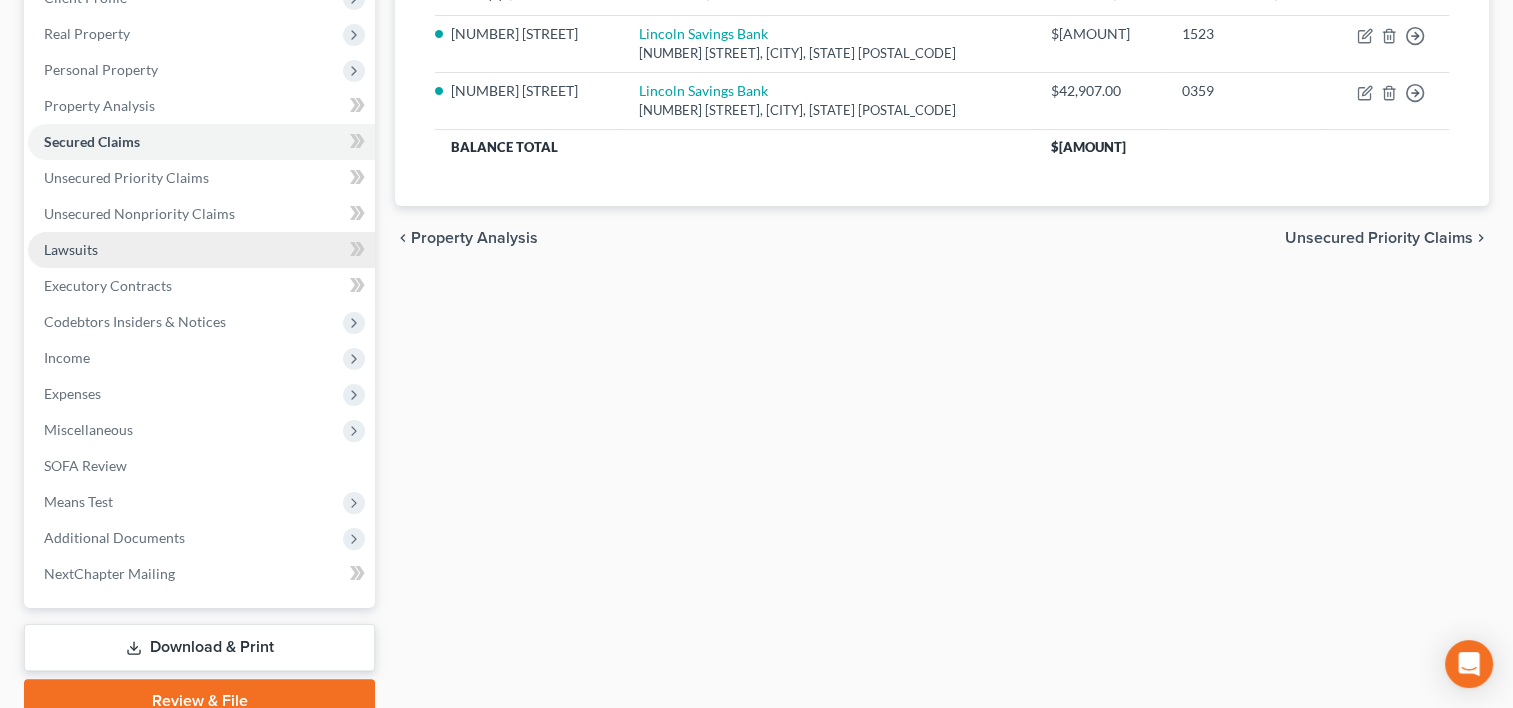 click on "Lawsuits" at bounding box center (201, 250) 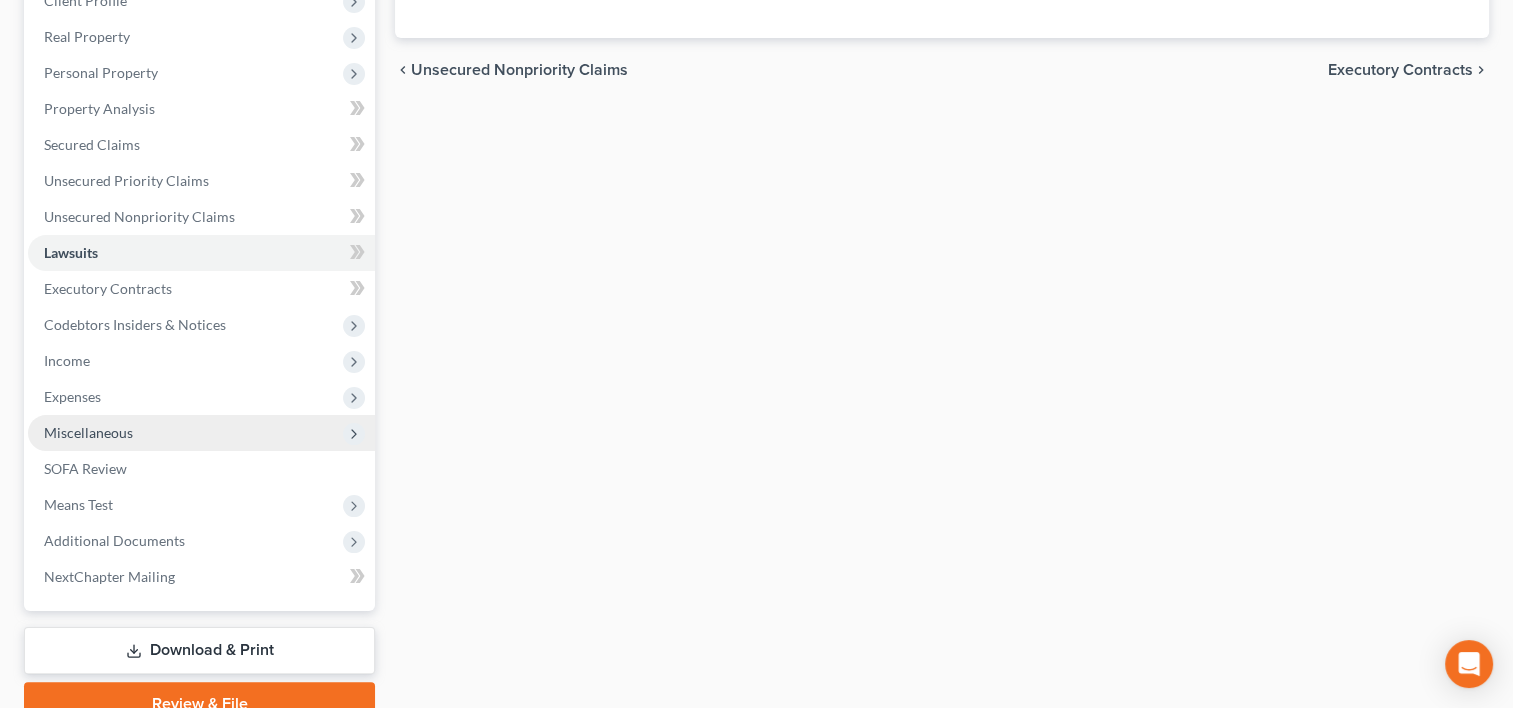 scroll, scrollTop: 300, scrollLeft: 0, axis: vertical 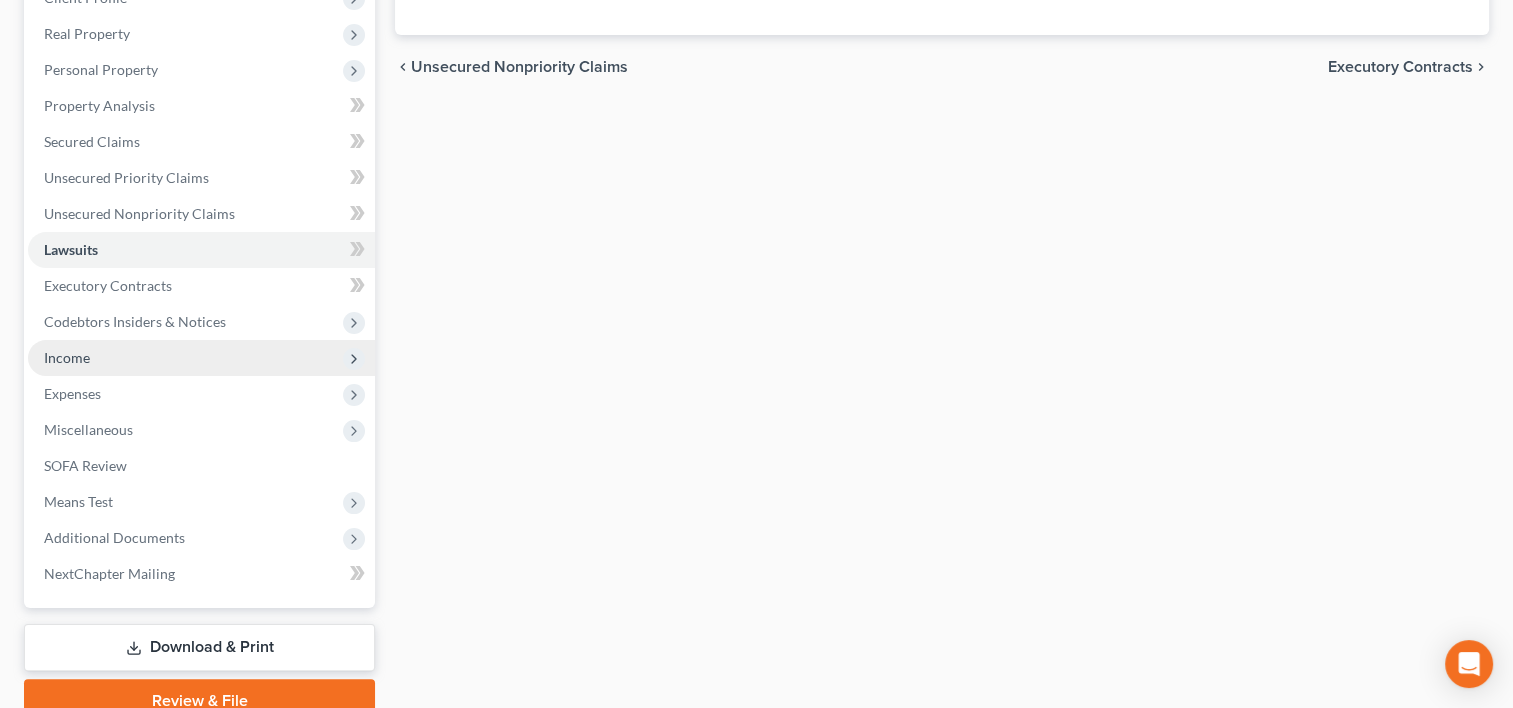 click on "Income" at bounding box center [67, 357] 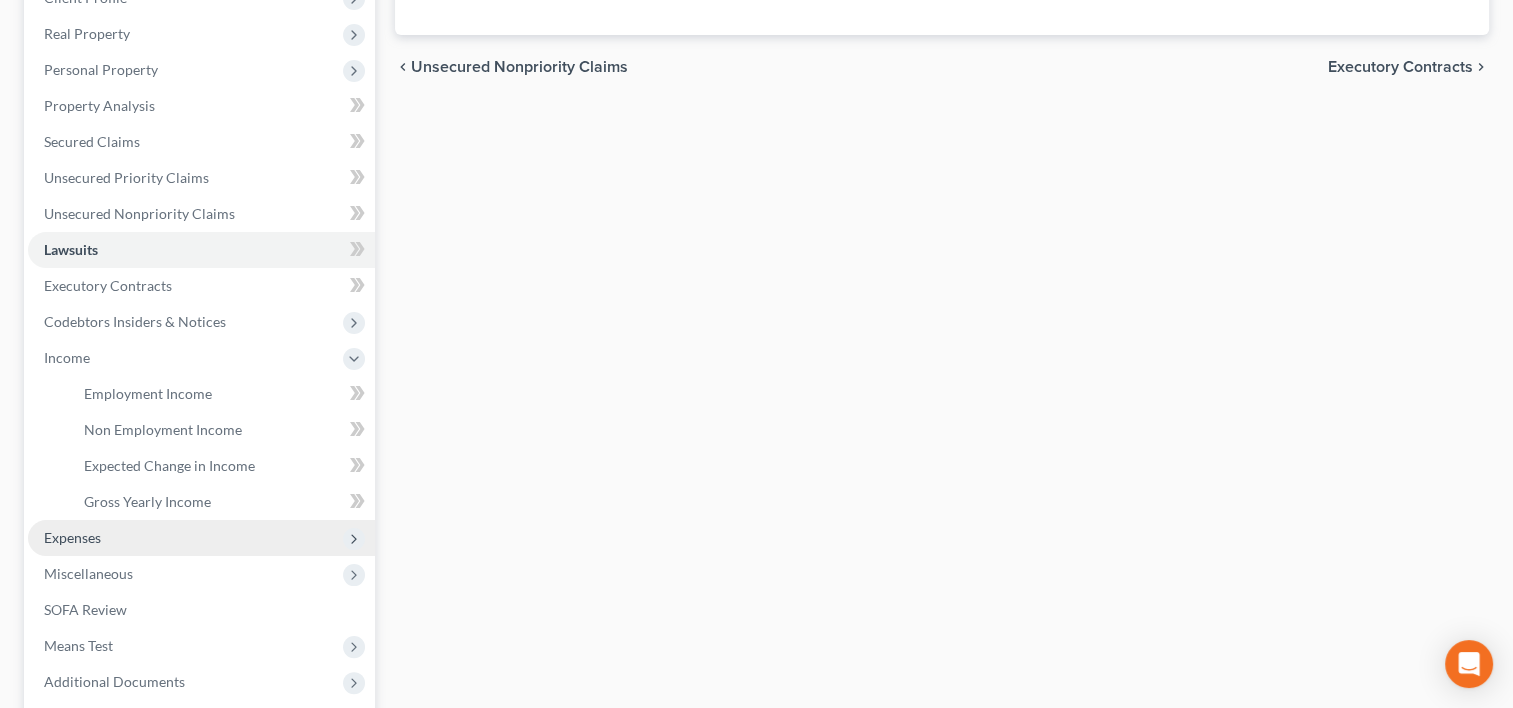 click on "Expenses" at bounding box center (201, 538) 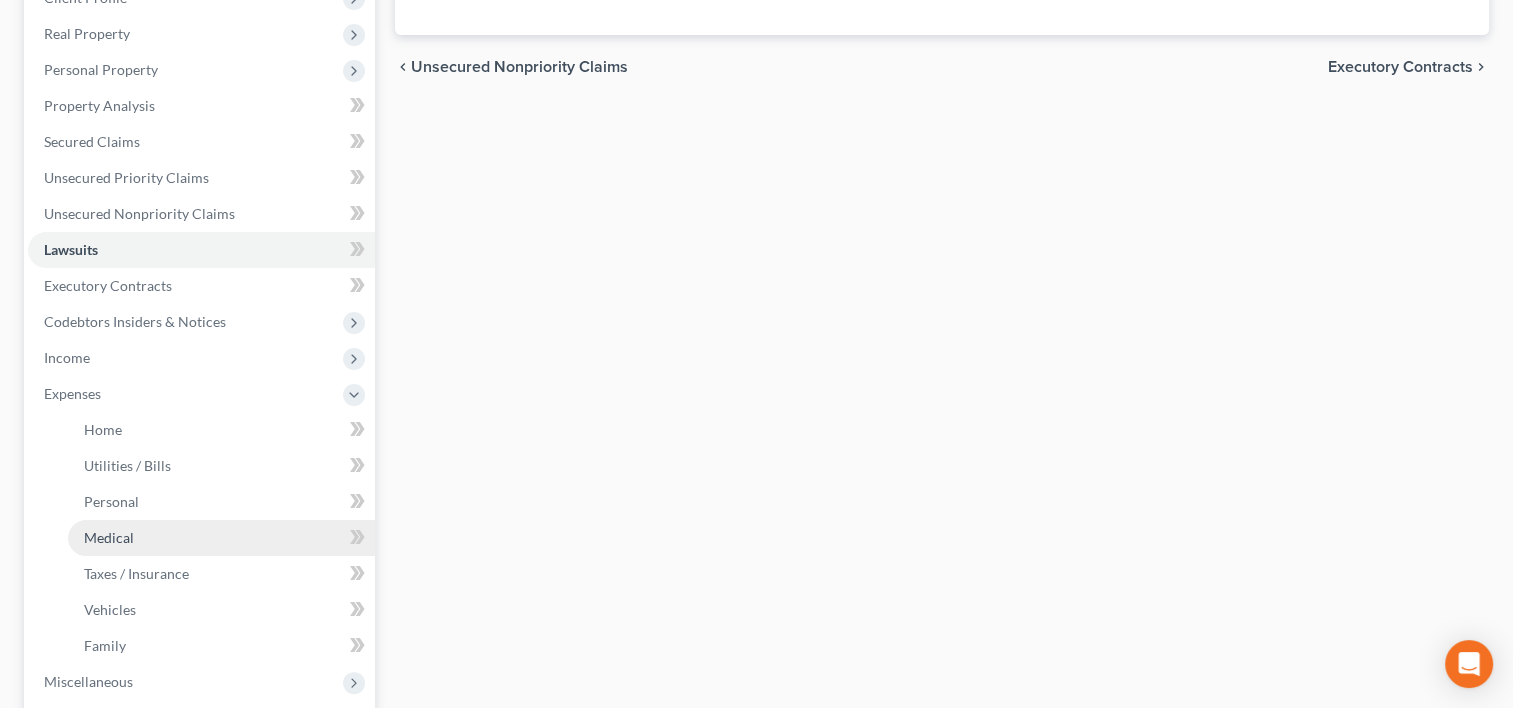 click on "Medical" at bounding box center (109, 537) 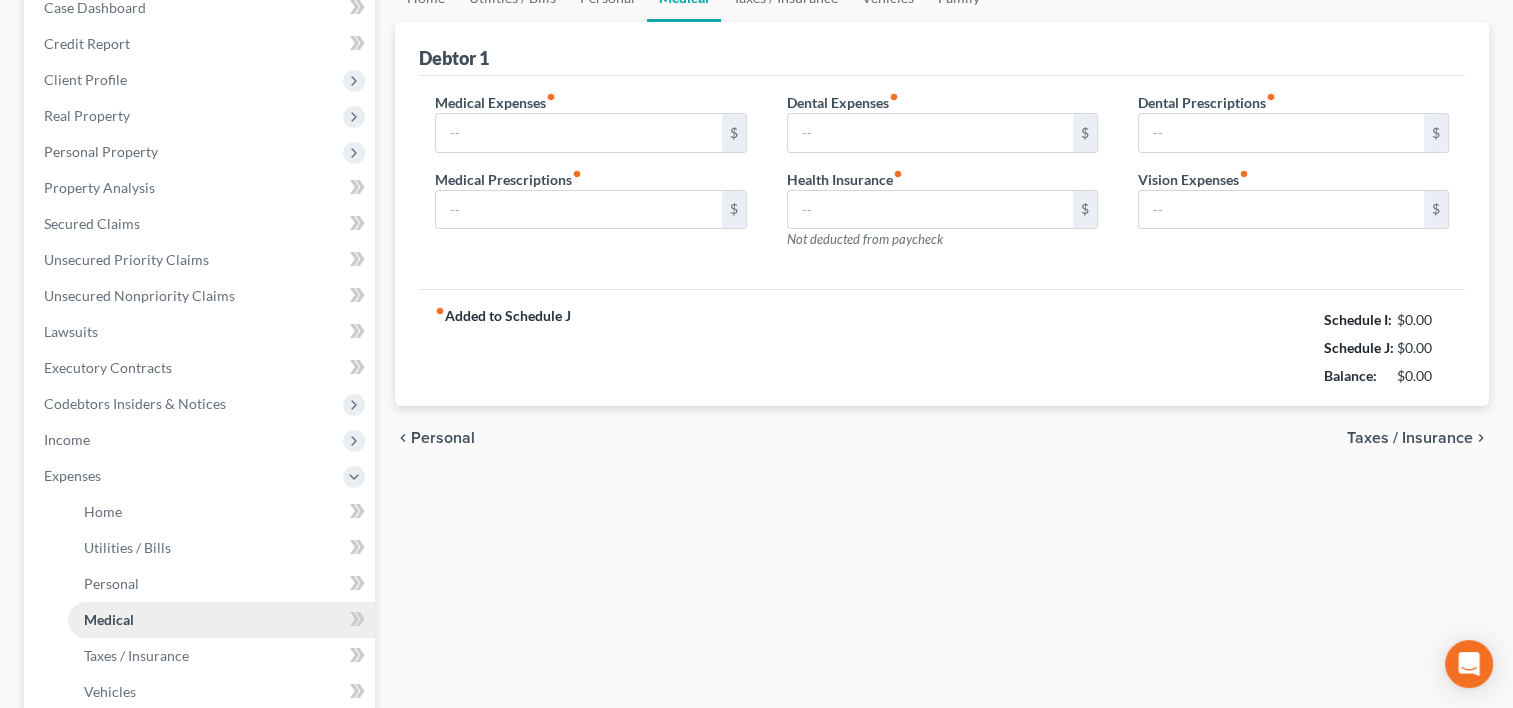 type on "0.00" 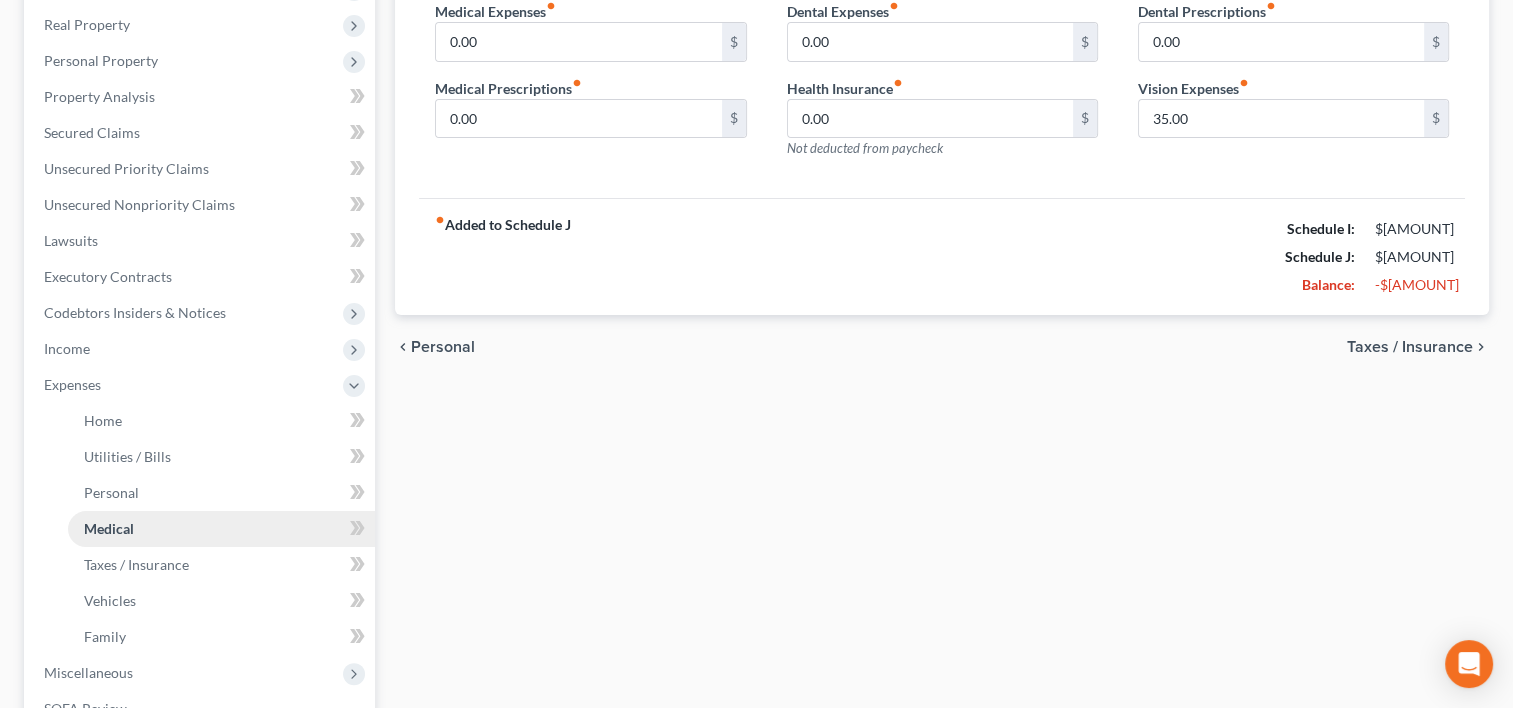 scroll, scrollTop: 400, scrollLeft: 0, axis: vertical 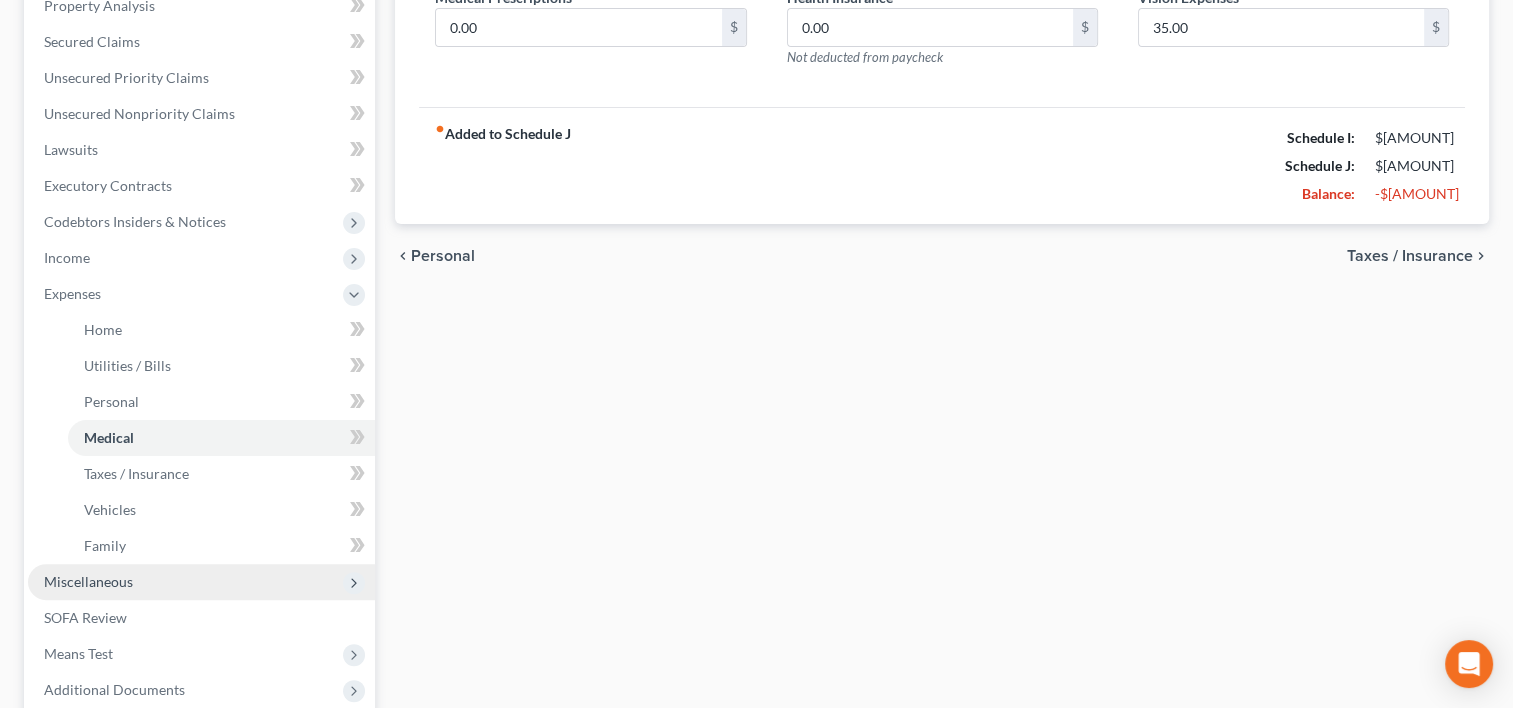 click on "Miscellaneous" at bounding box center (88, 581) 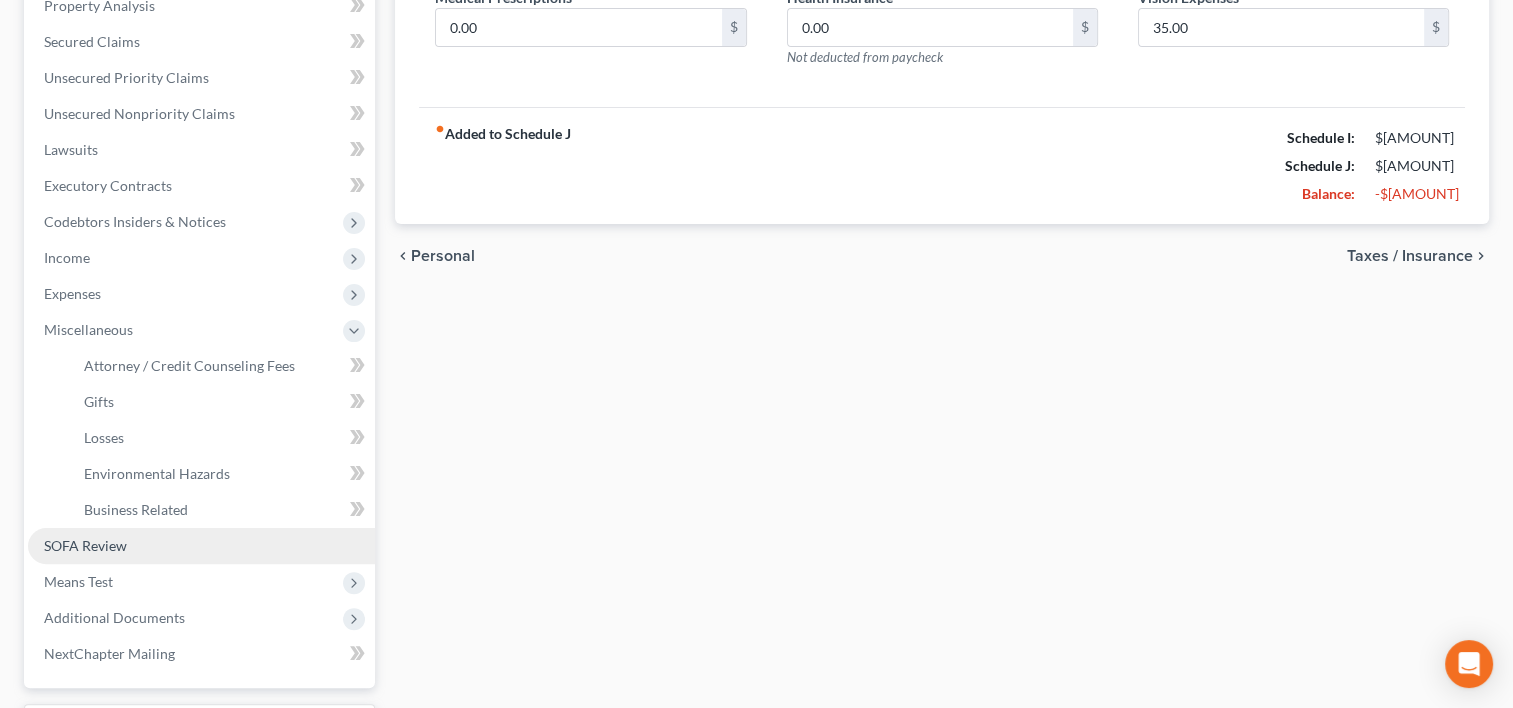 click on "SOFA Review" at bounding box center (85, 545) 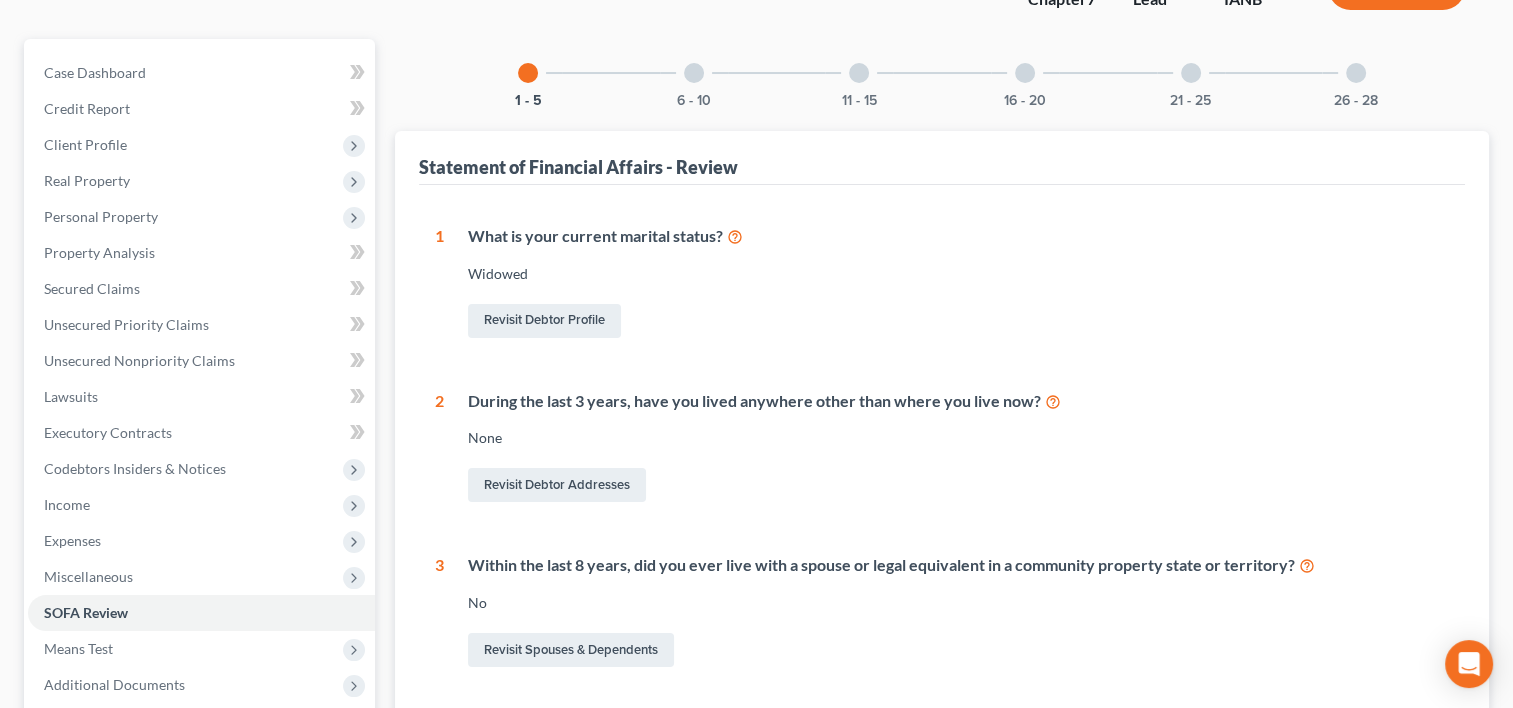 scroll, scrollTop: 0, scrollLeft: 0, axis: both 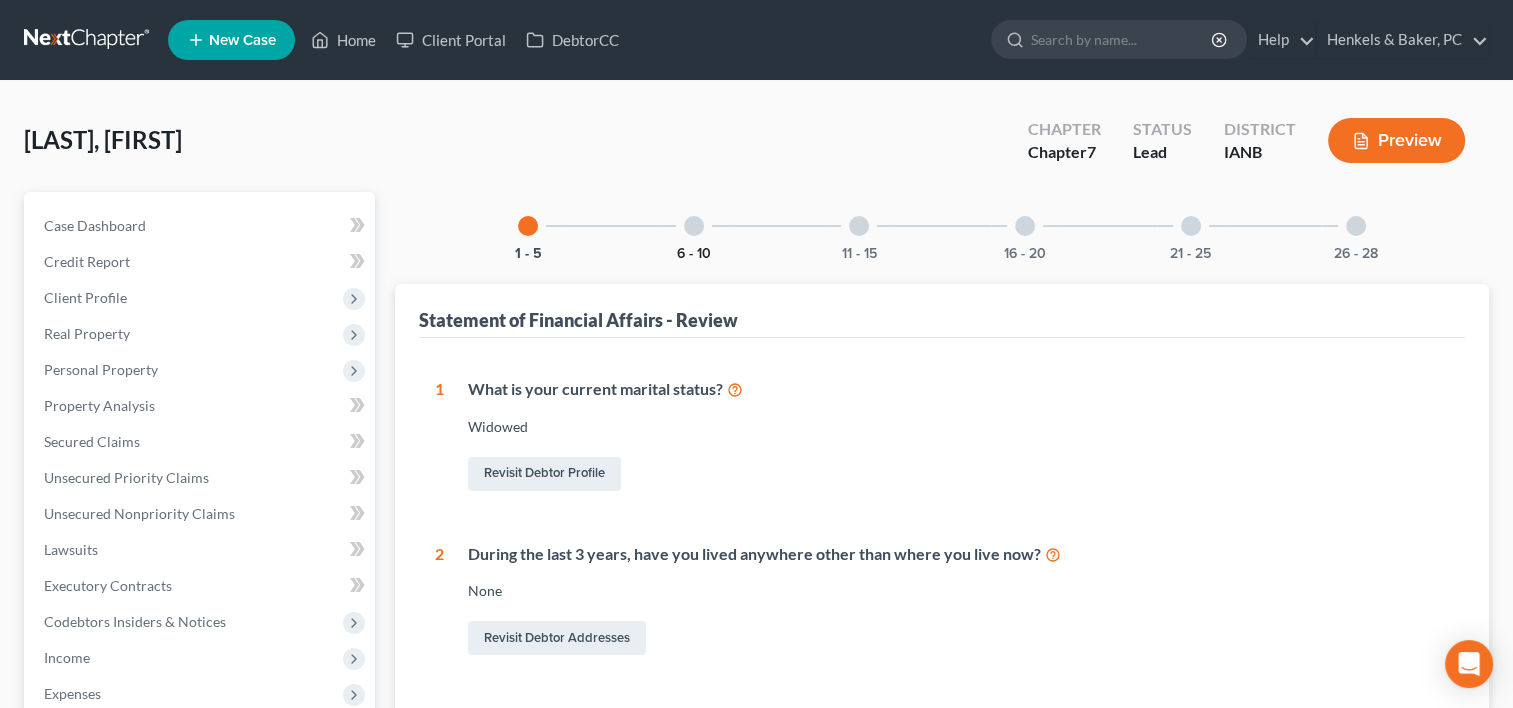 click on "6 - 10" at bounding box center (694, 254) 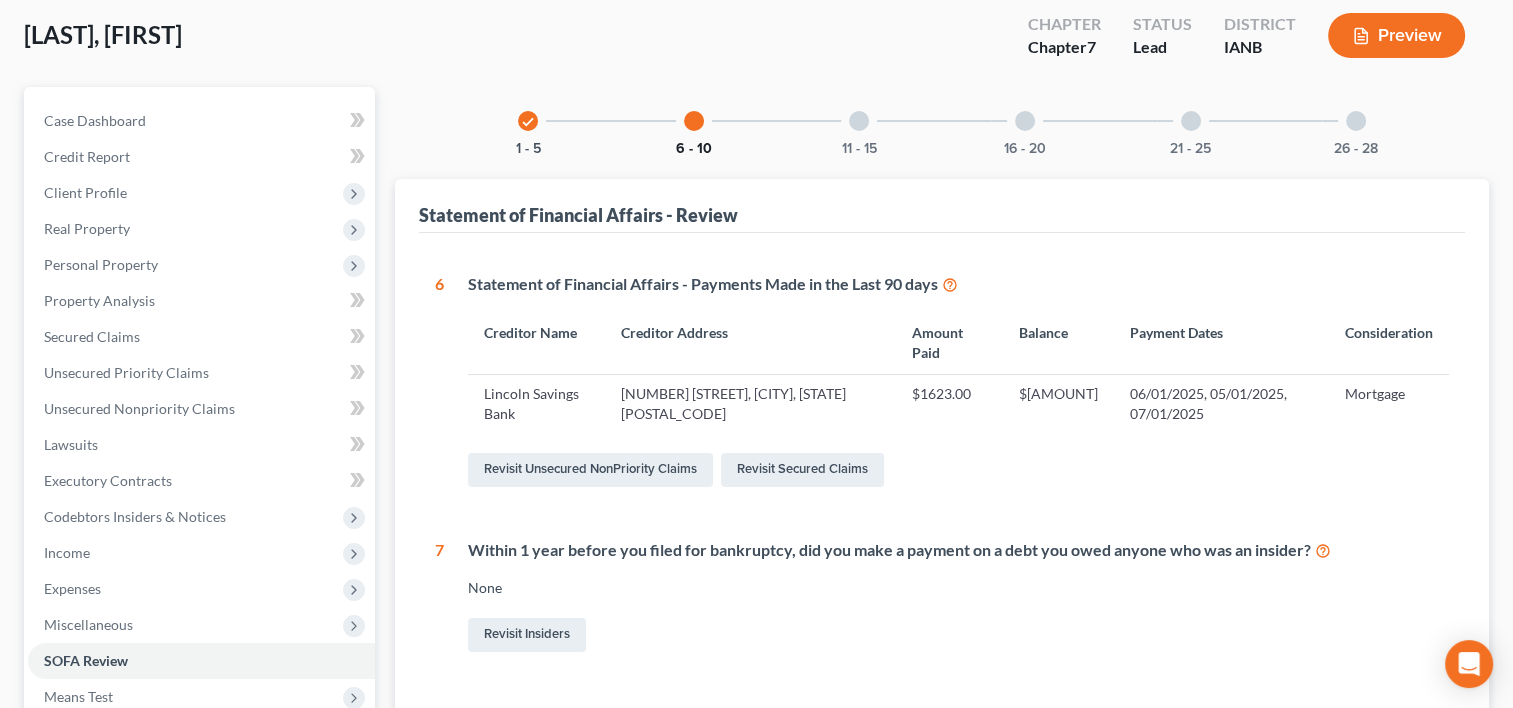 scroll, scrollTop: 104, scrollLeft: 0, axis: vertical 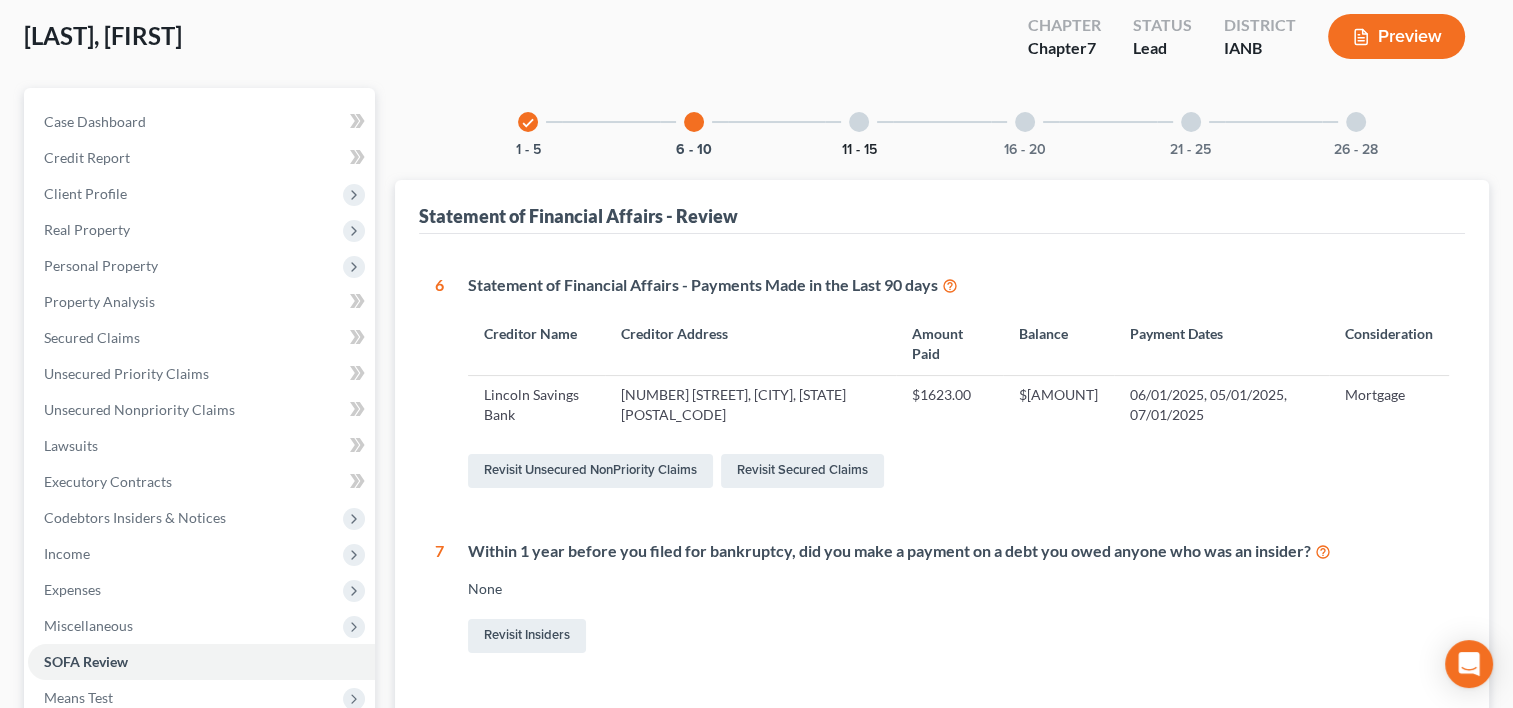 click on "11 - 15" at bounding box center (859, 150) 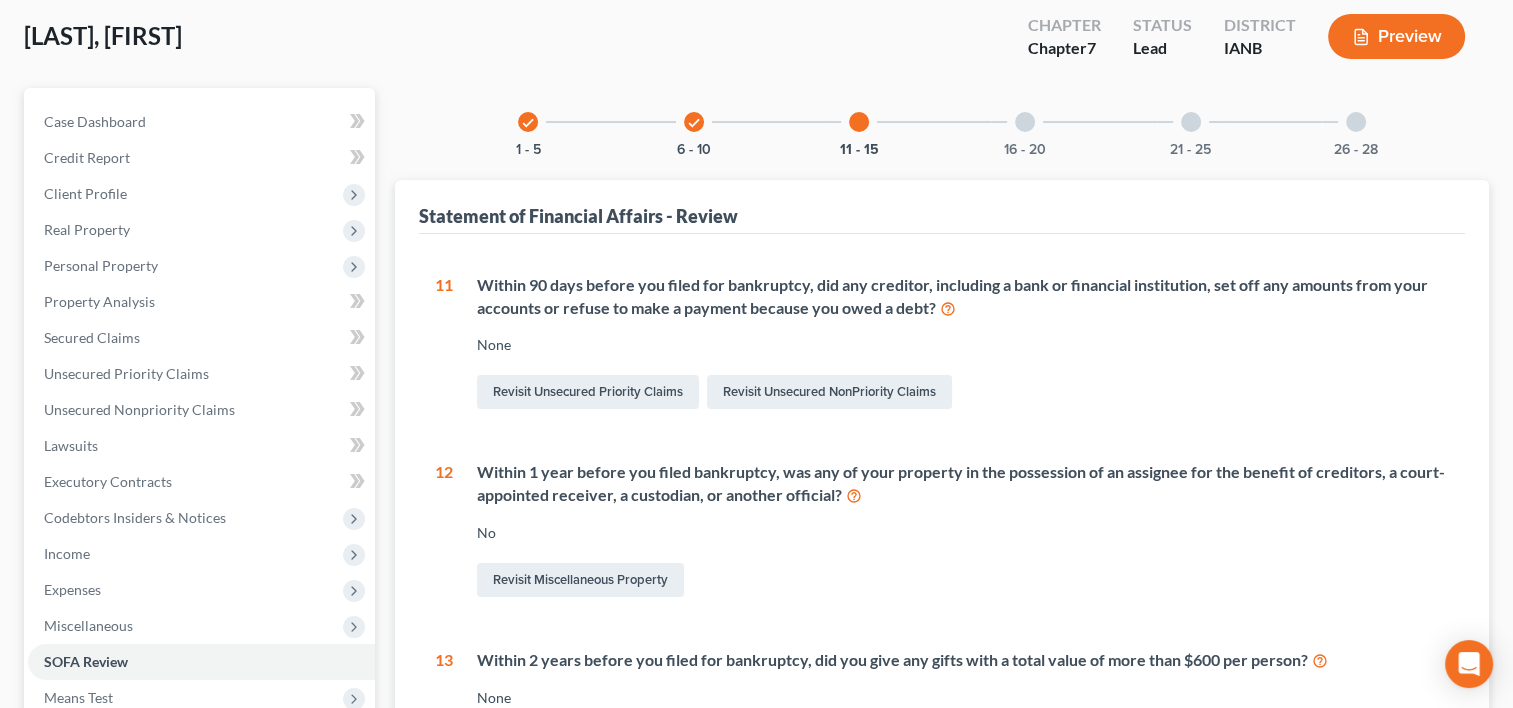 click on "check 6 - 10" at bounding box center (694, 122) 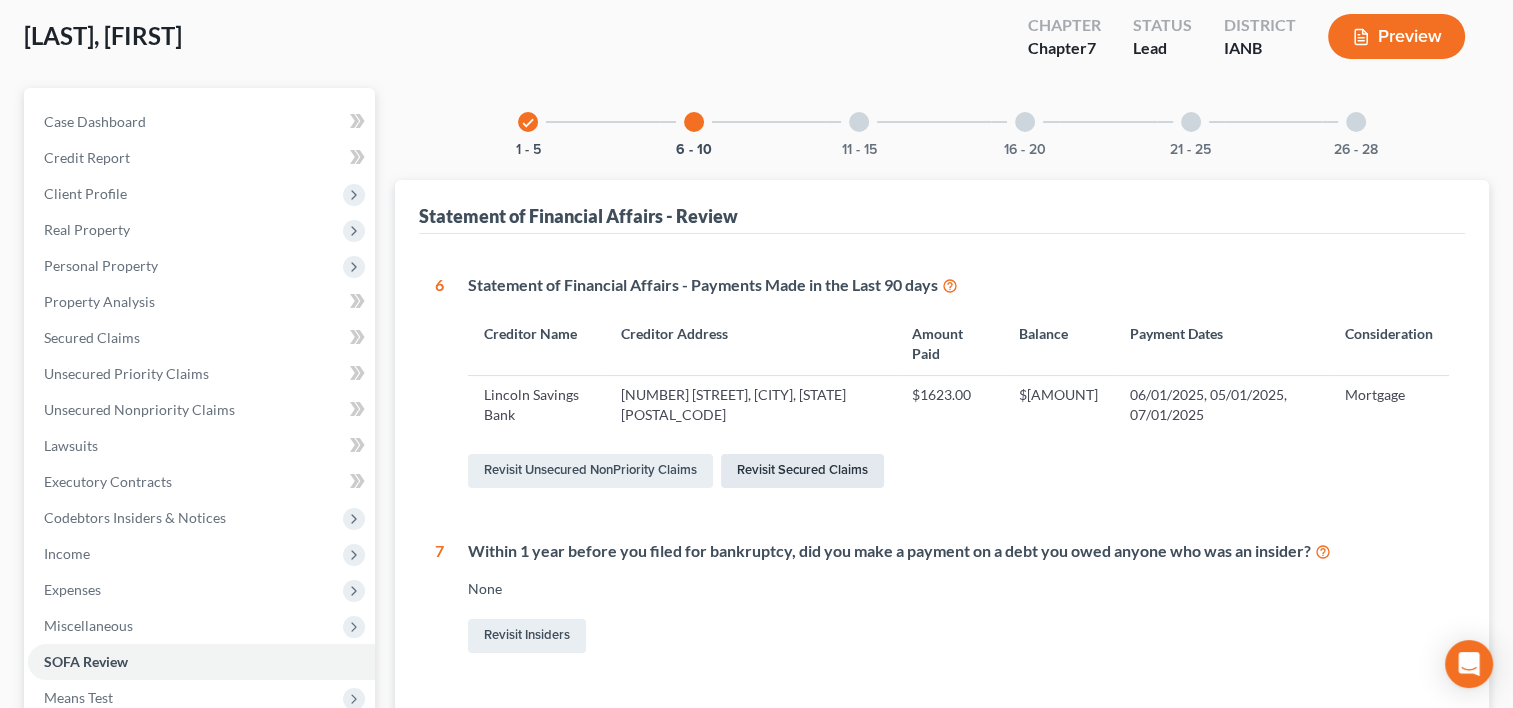 click on "Revisit Secured Claims" at bounding box center [802, 471] 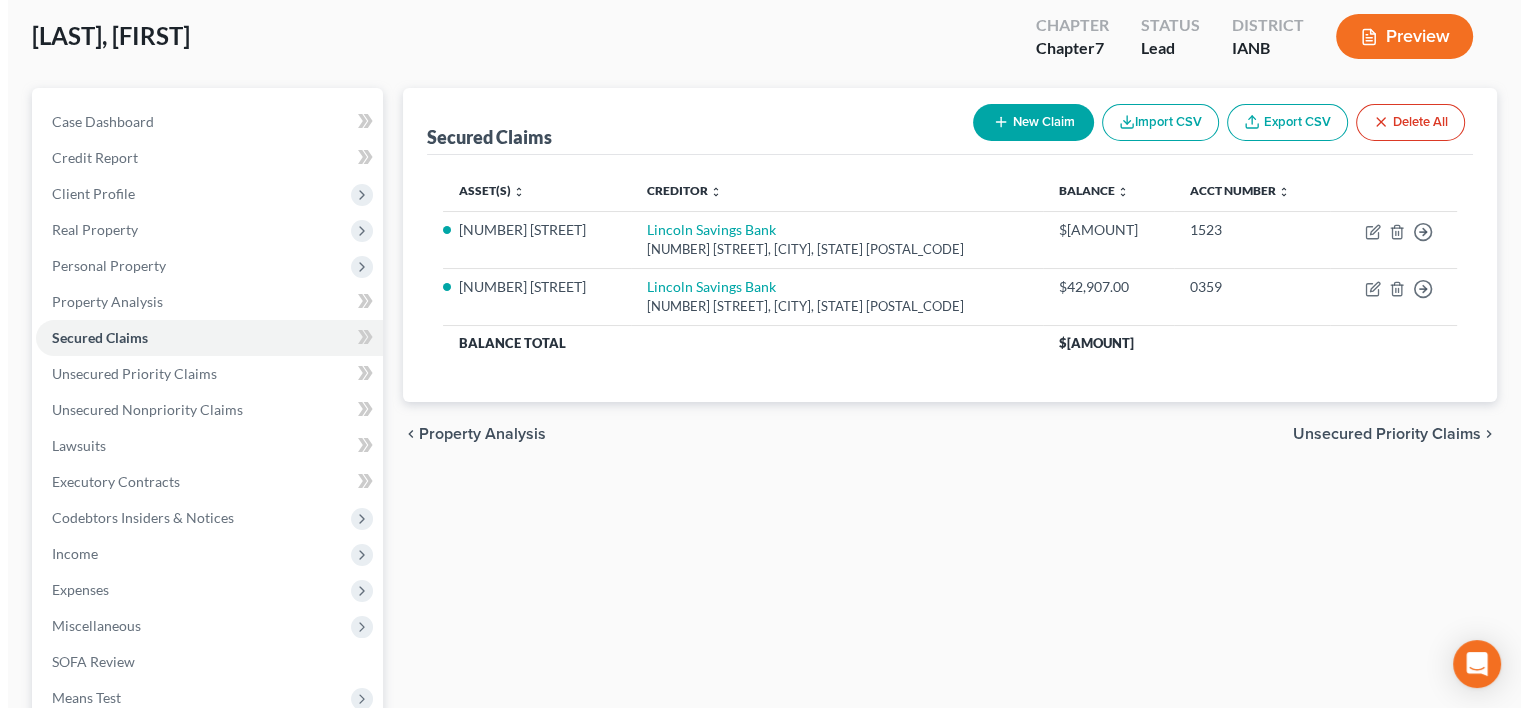 scroll, scrollTop: 0, scrollLeft: 0, axis: both 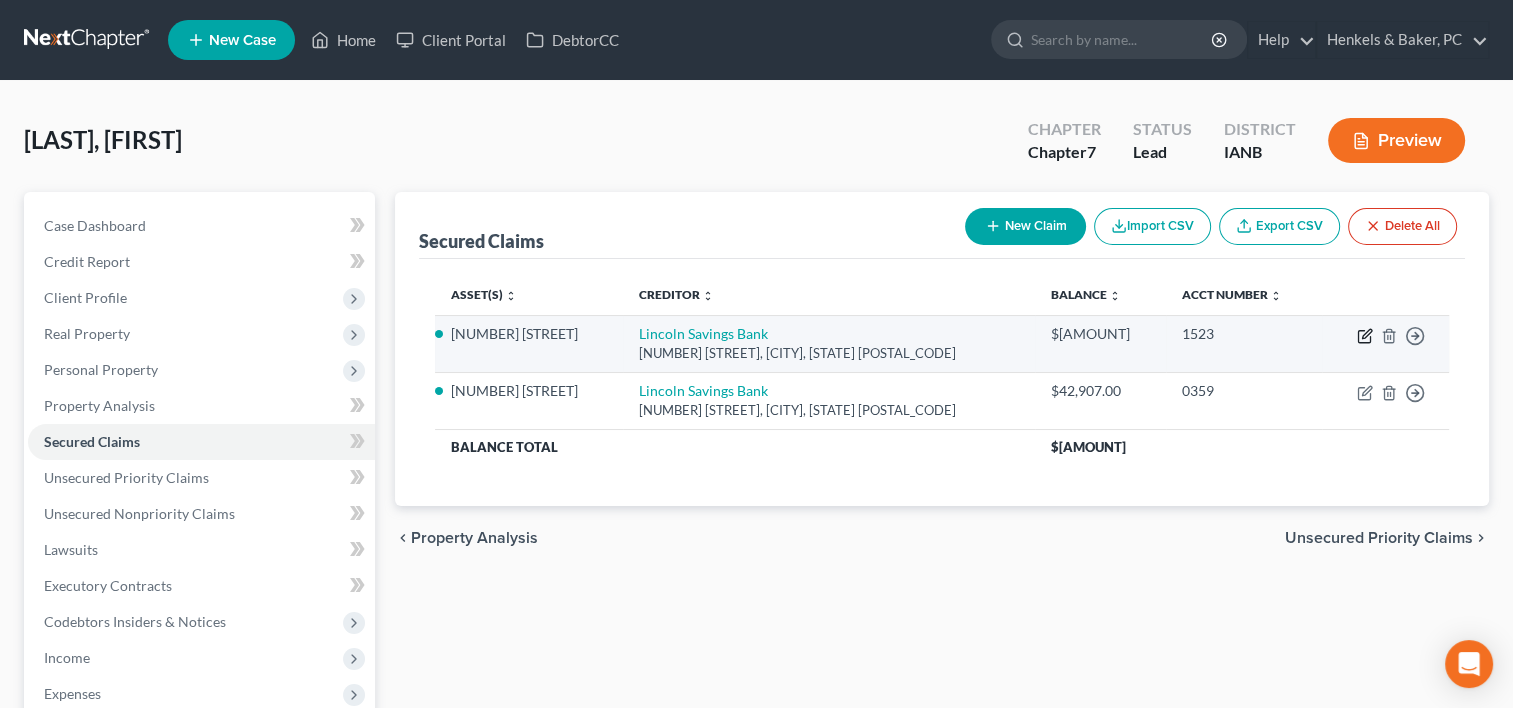 click 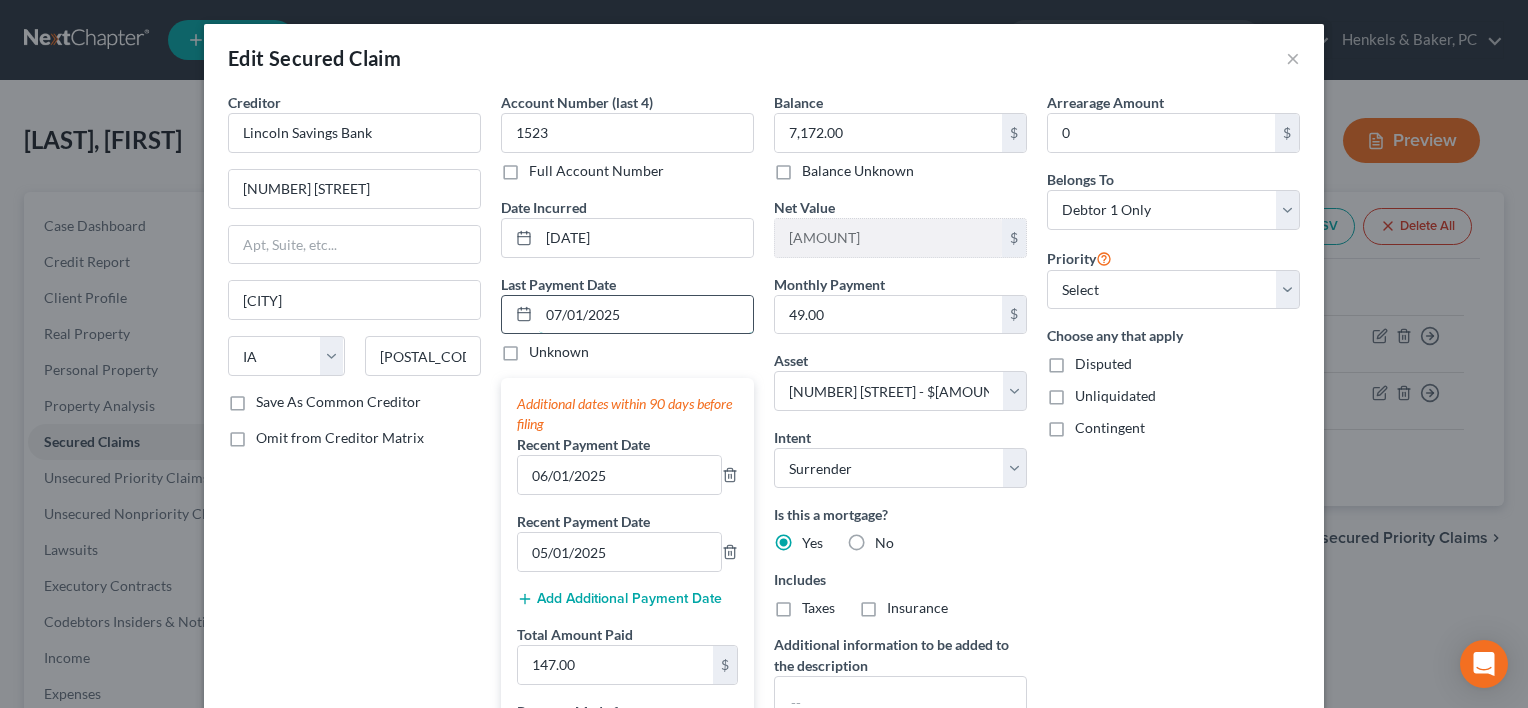 click on "07/01/2025" at bounding box center (646, 315) 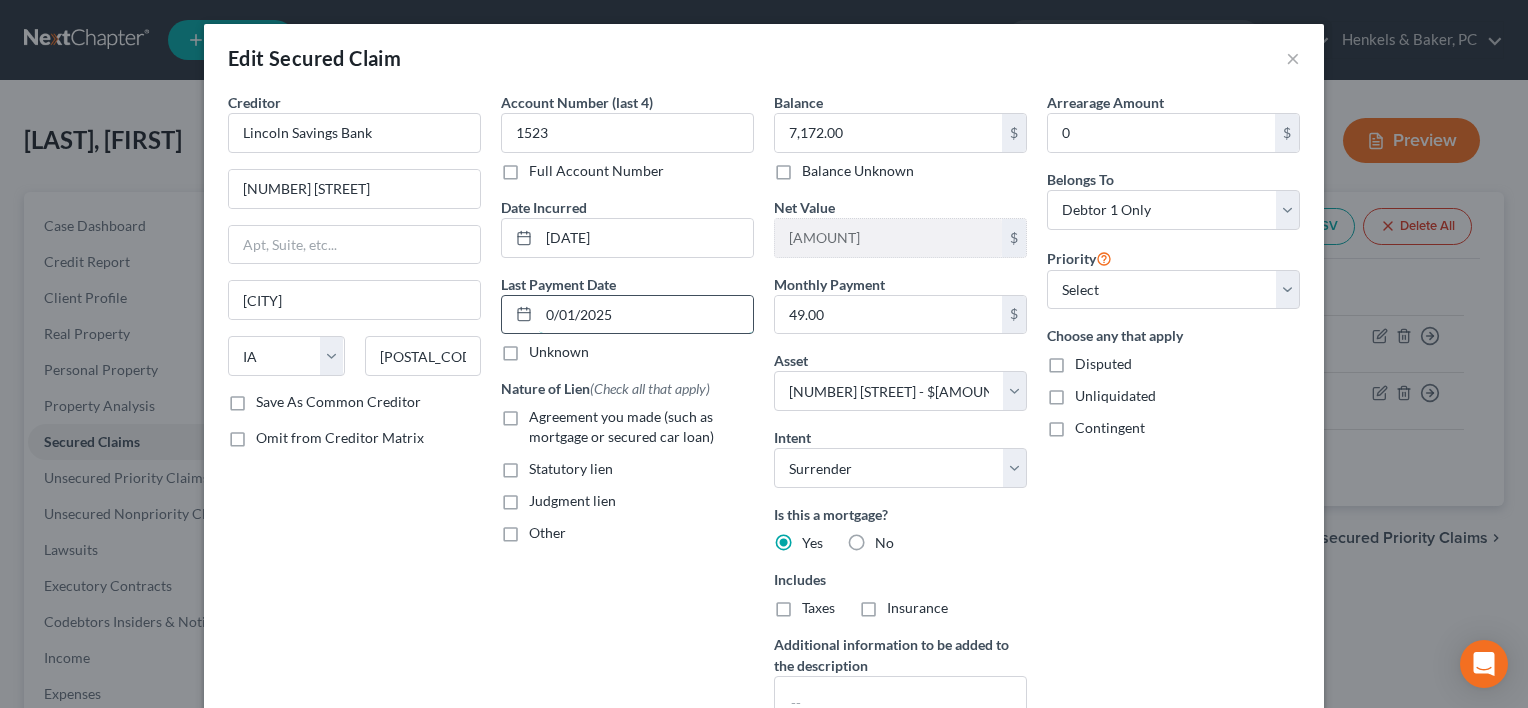 type on "09/01/2025" 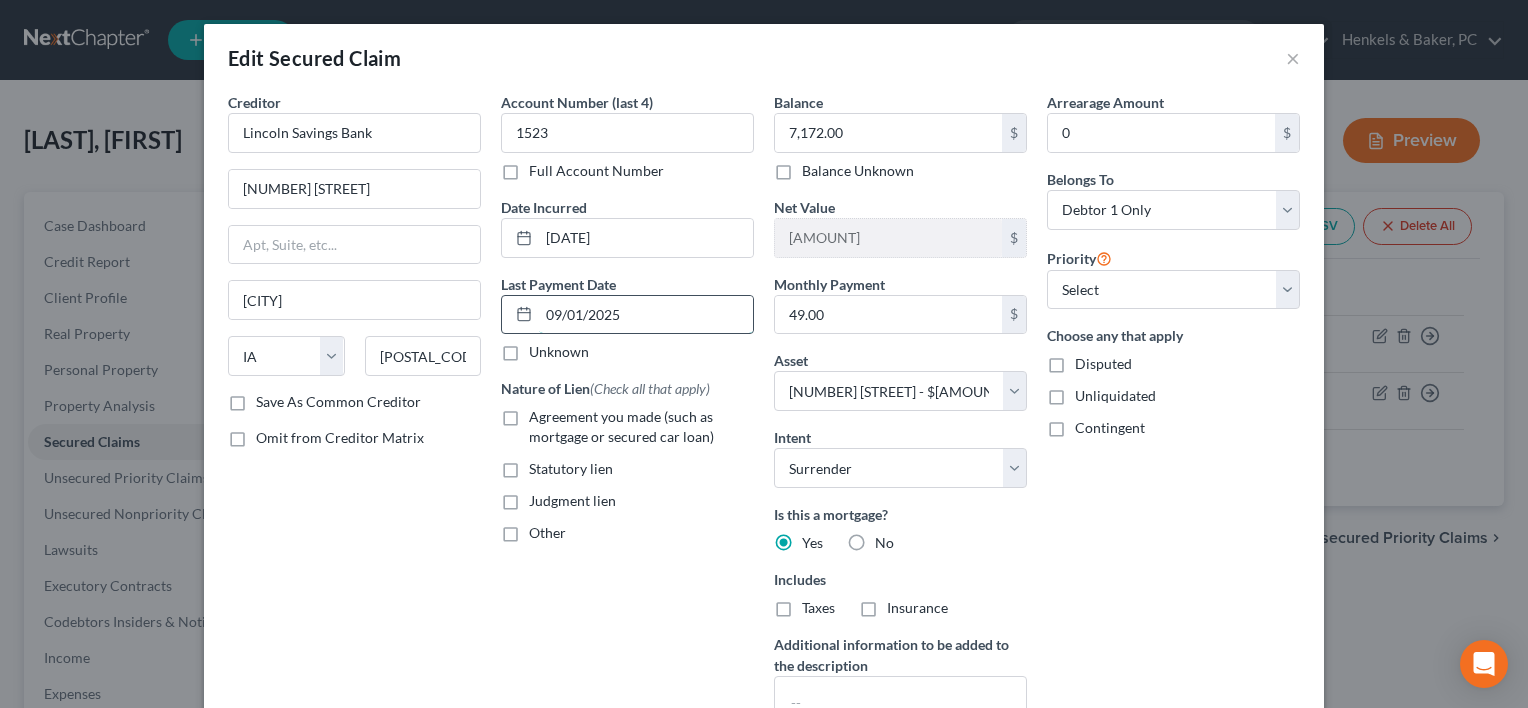 select on "3" 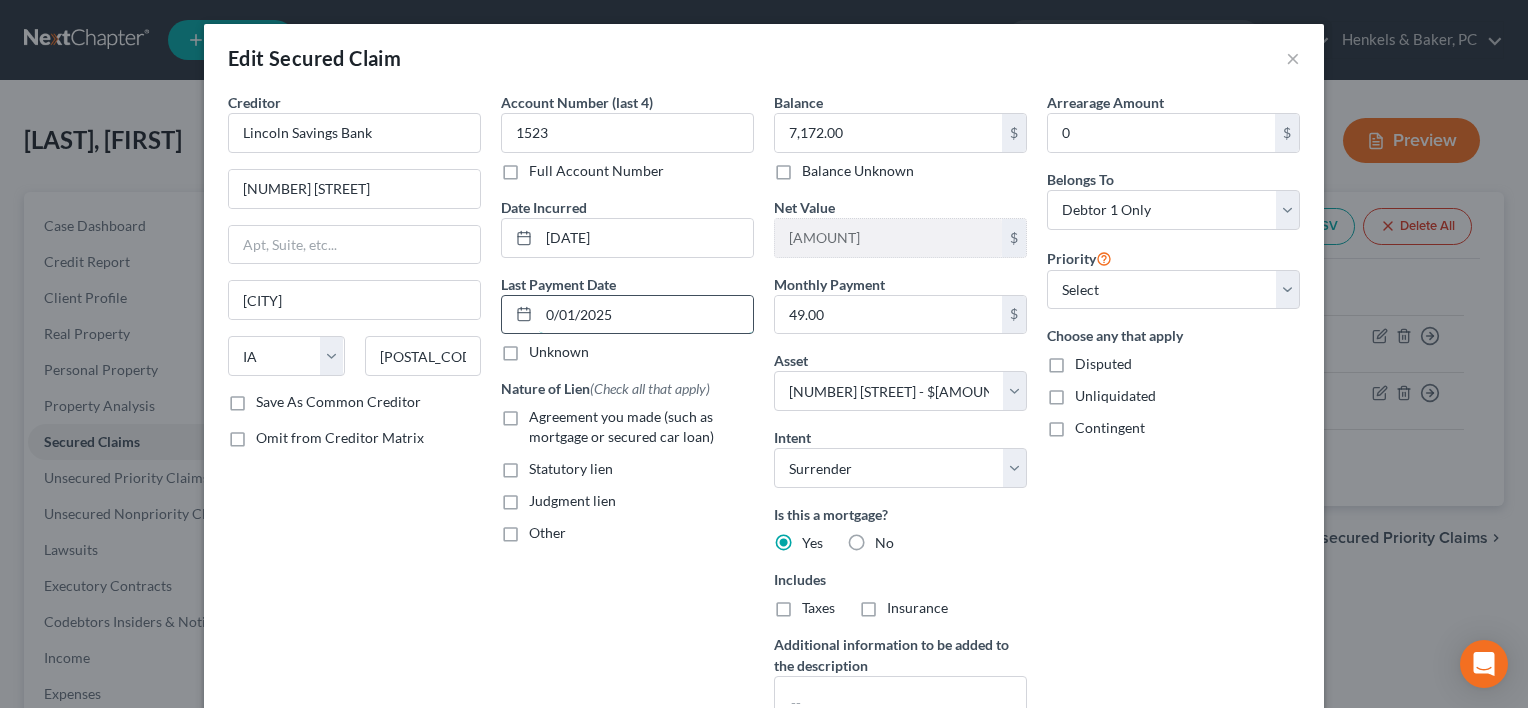 type on "08/01/2025" 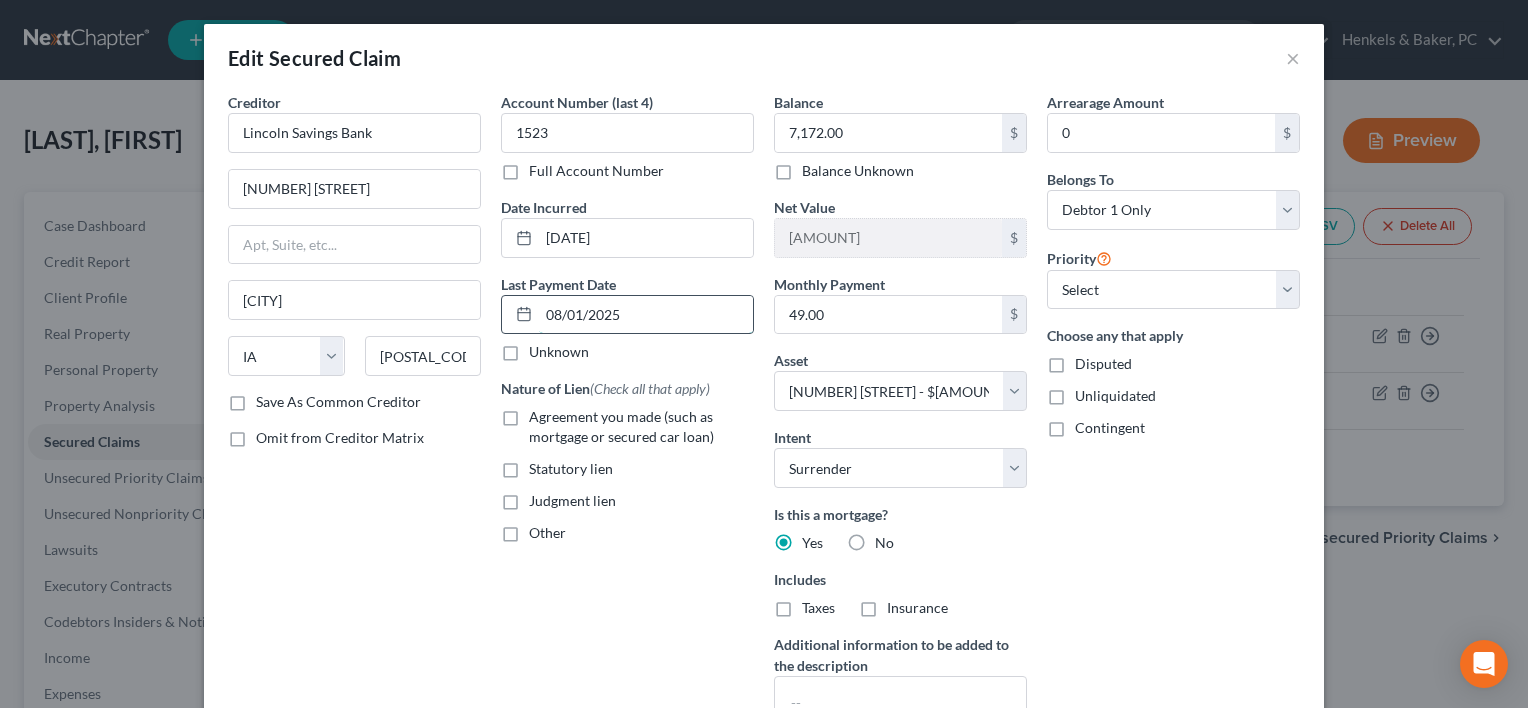 select on "3" 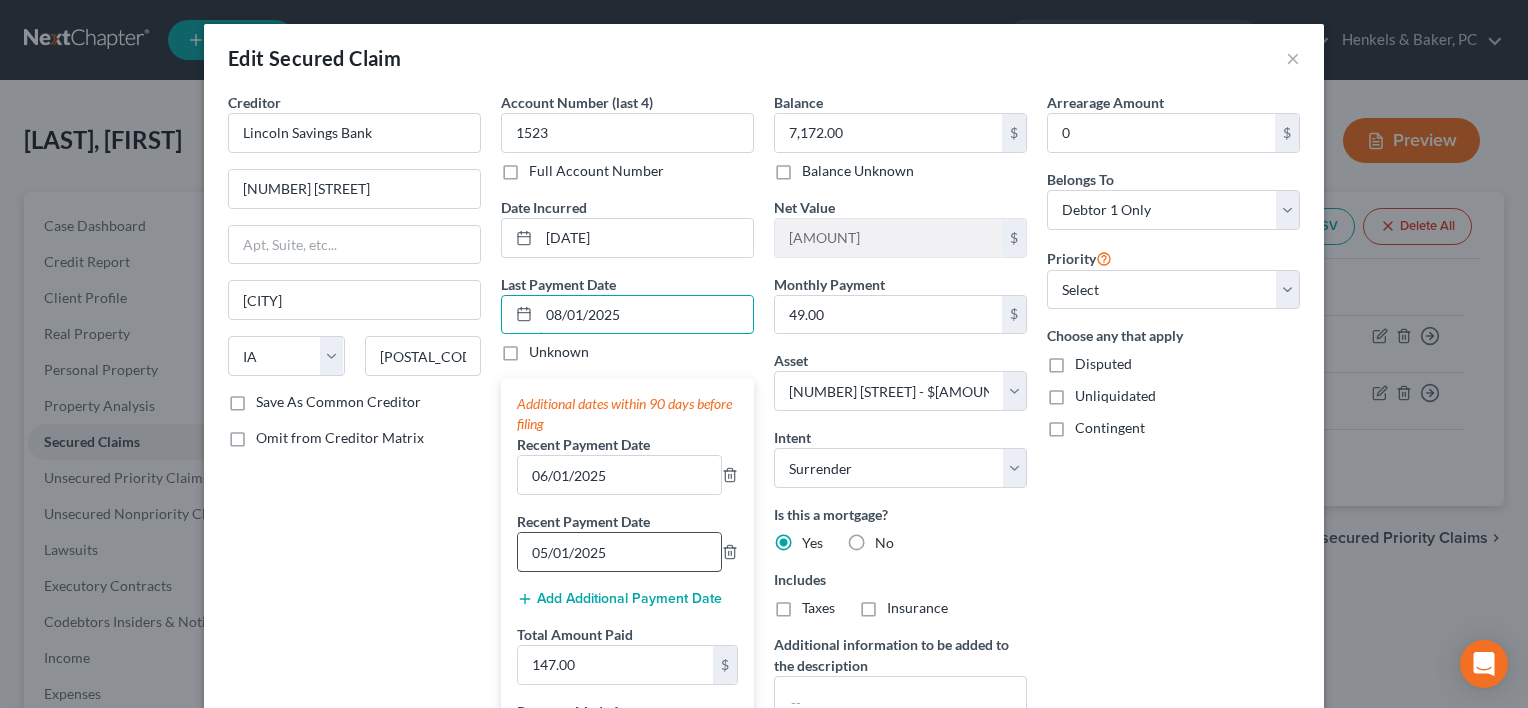 type on "08/01/2025" 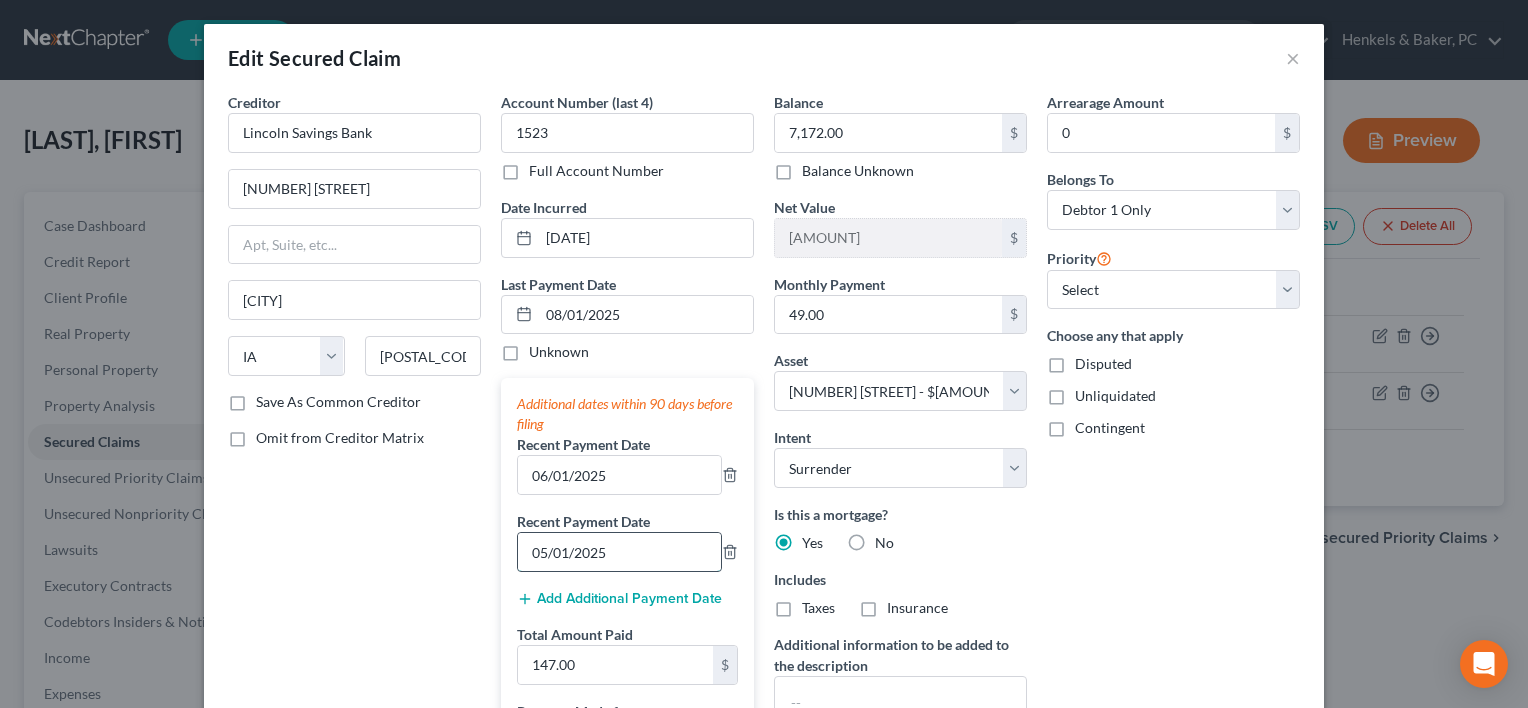 click on "05/01/2025" at bounding box center [619, 552] 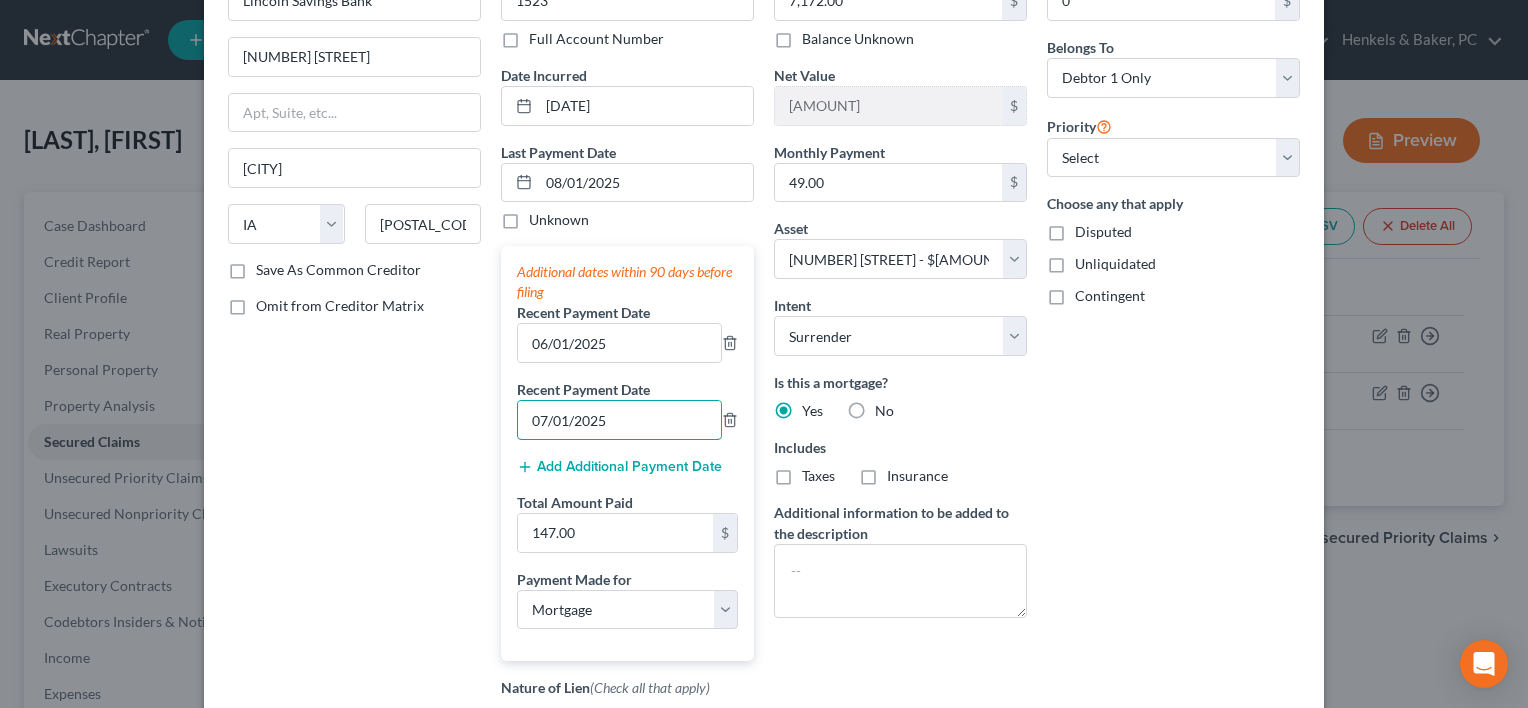 scroll, scrollTop: 463, scrollLeft: 0, axis: vertical 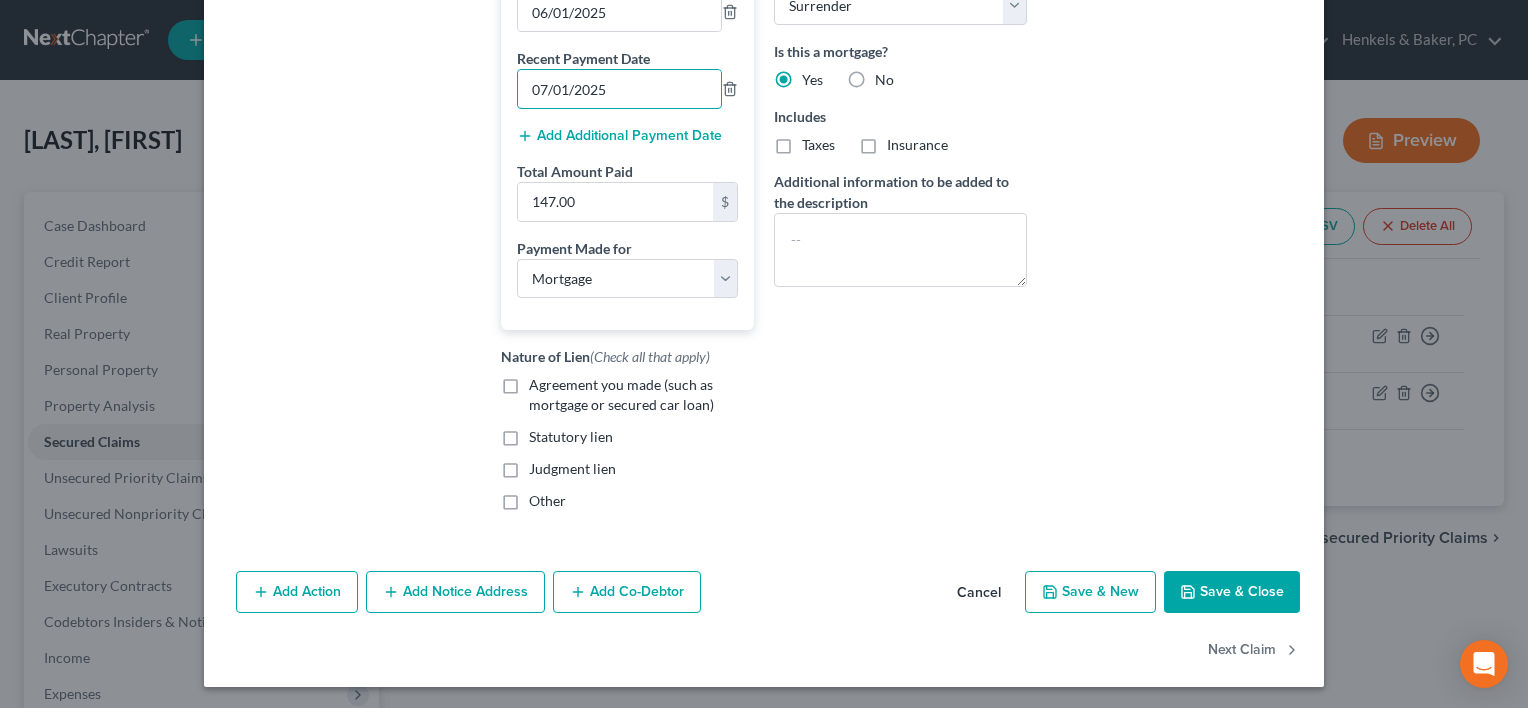 type on "07/01/2025" 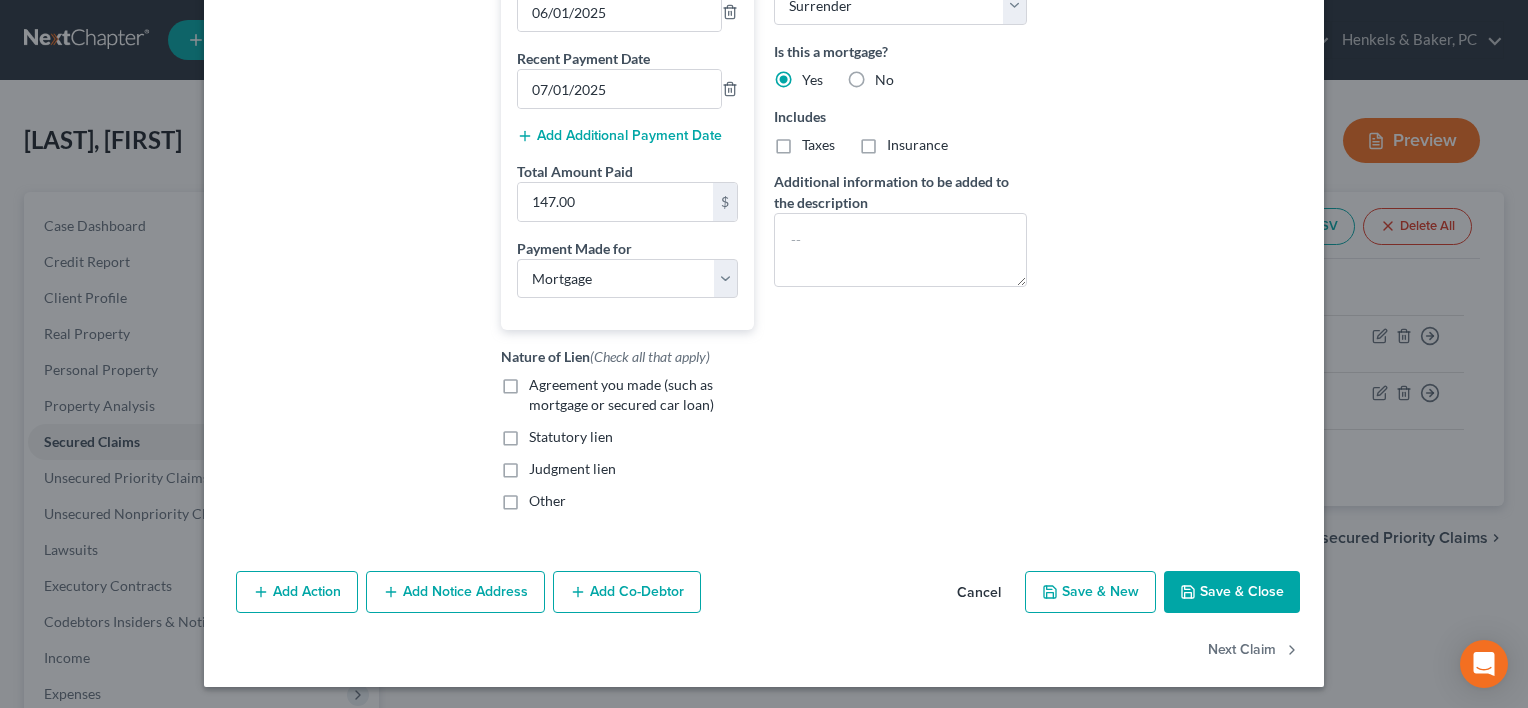 click on "Save & Close" at bounding box center [1232, 592] 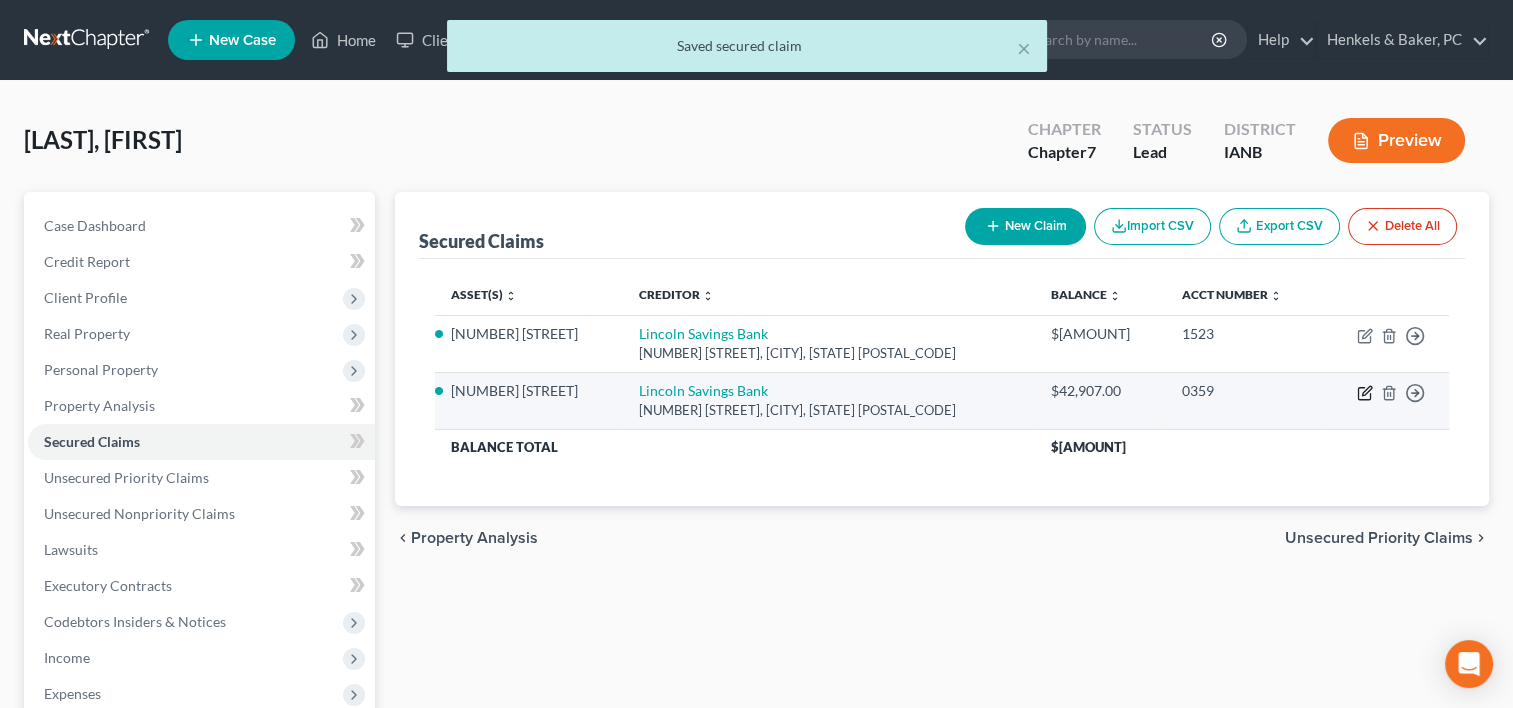 click 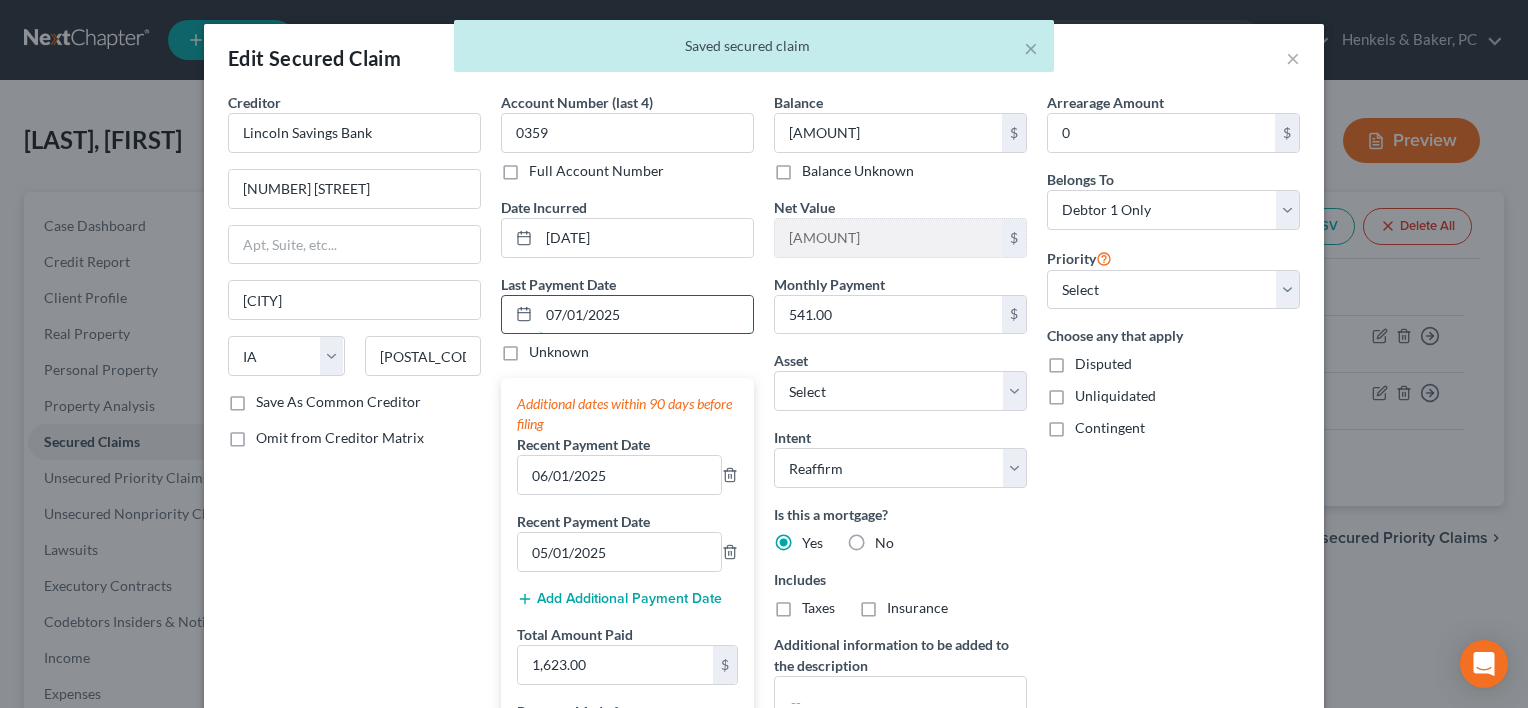 click on "07/01/2025" at bounding box center [646, 315] 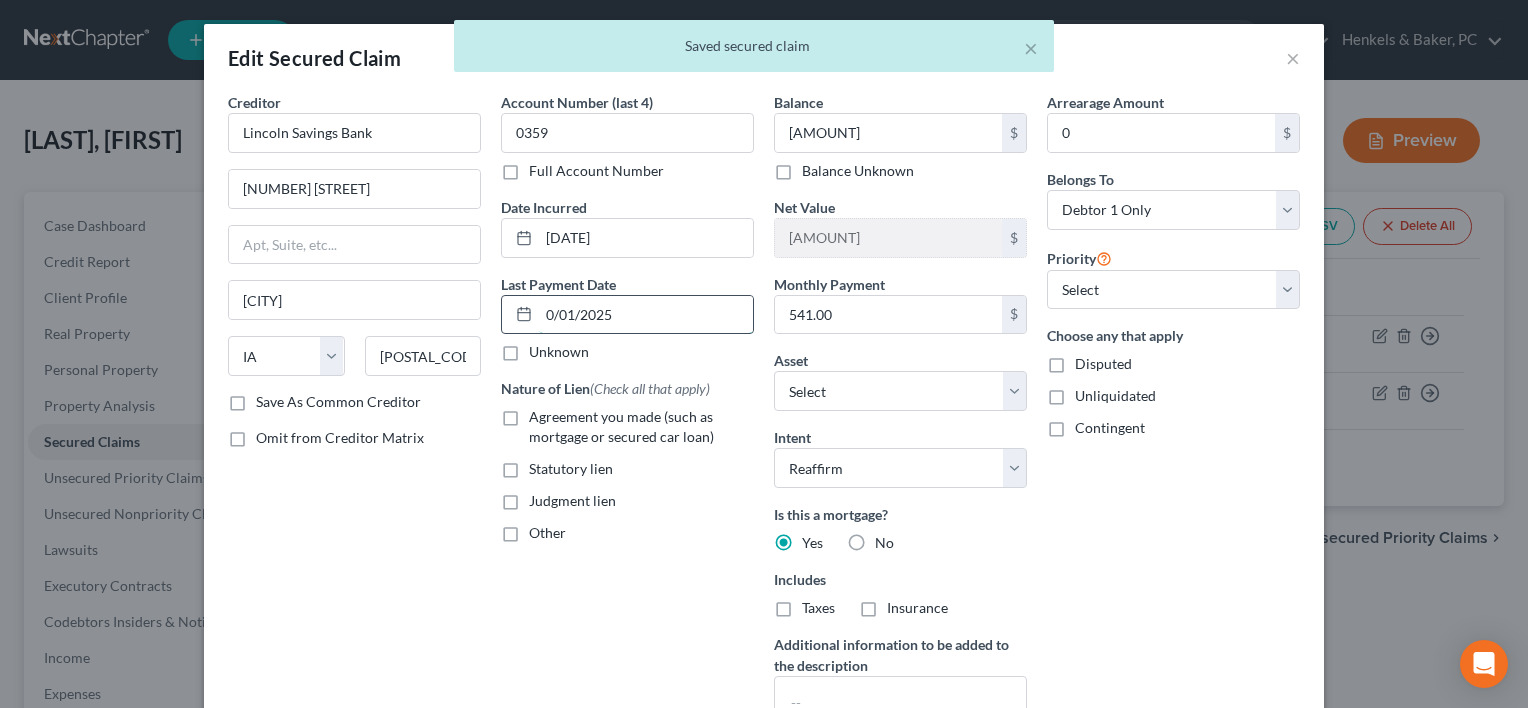 type on "08/01/2025" 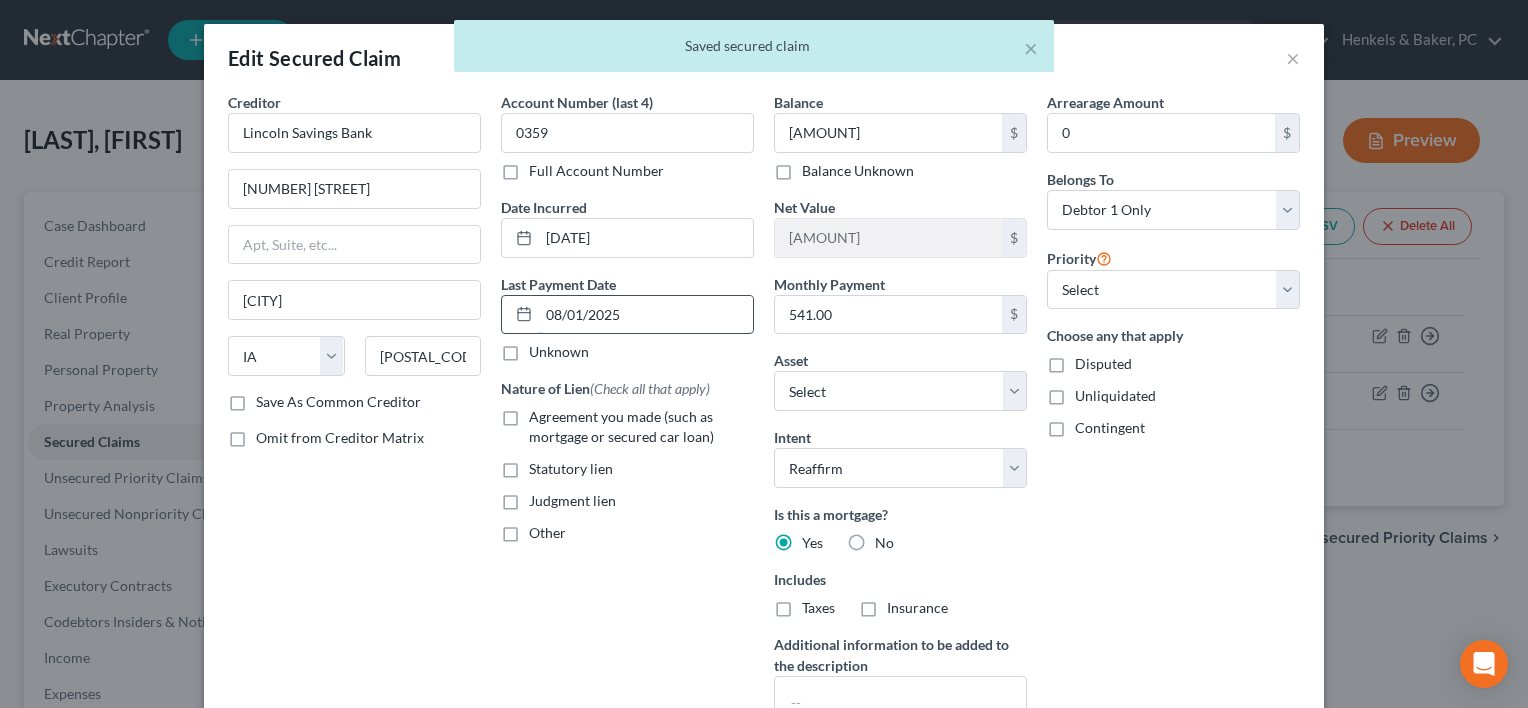 select on "3" 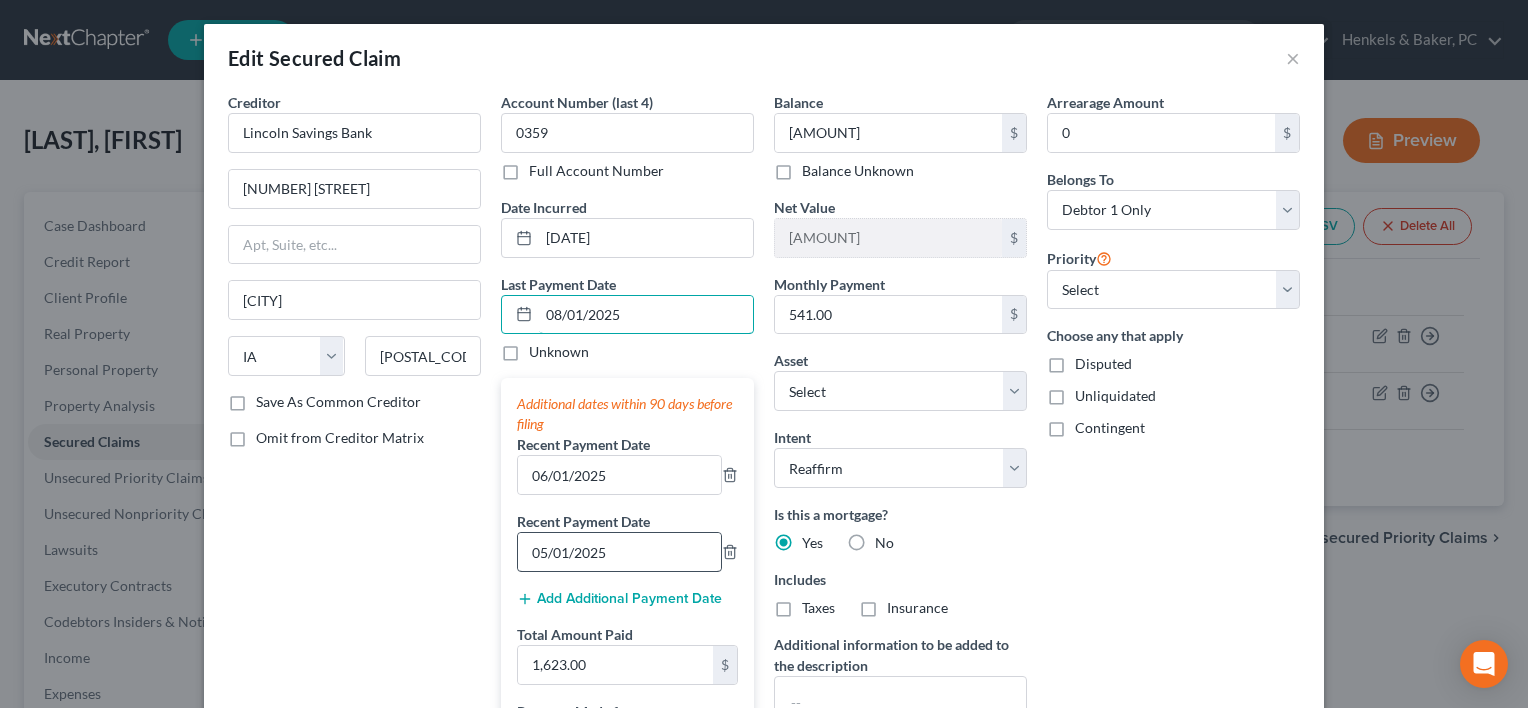 type on "08/01/2025" 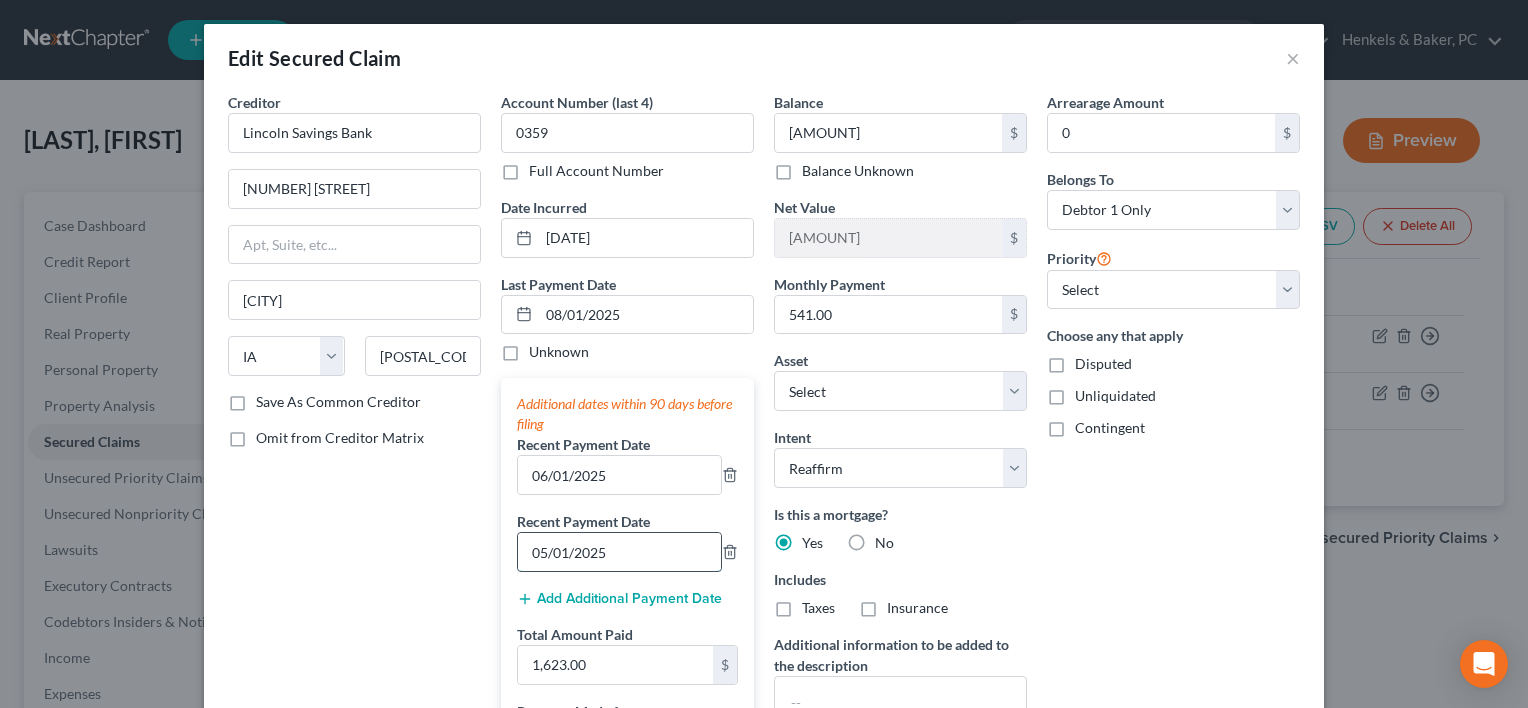 click on "05/01/2025" at bounding box center (619, 552) 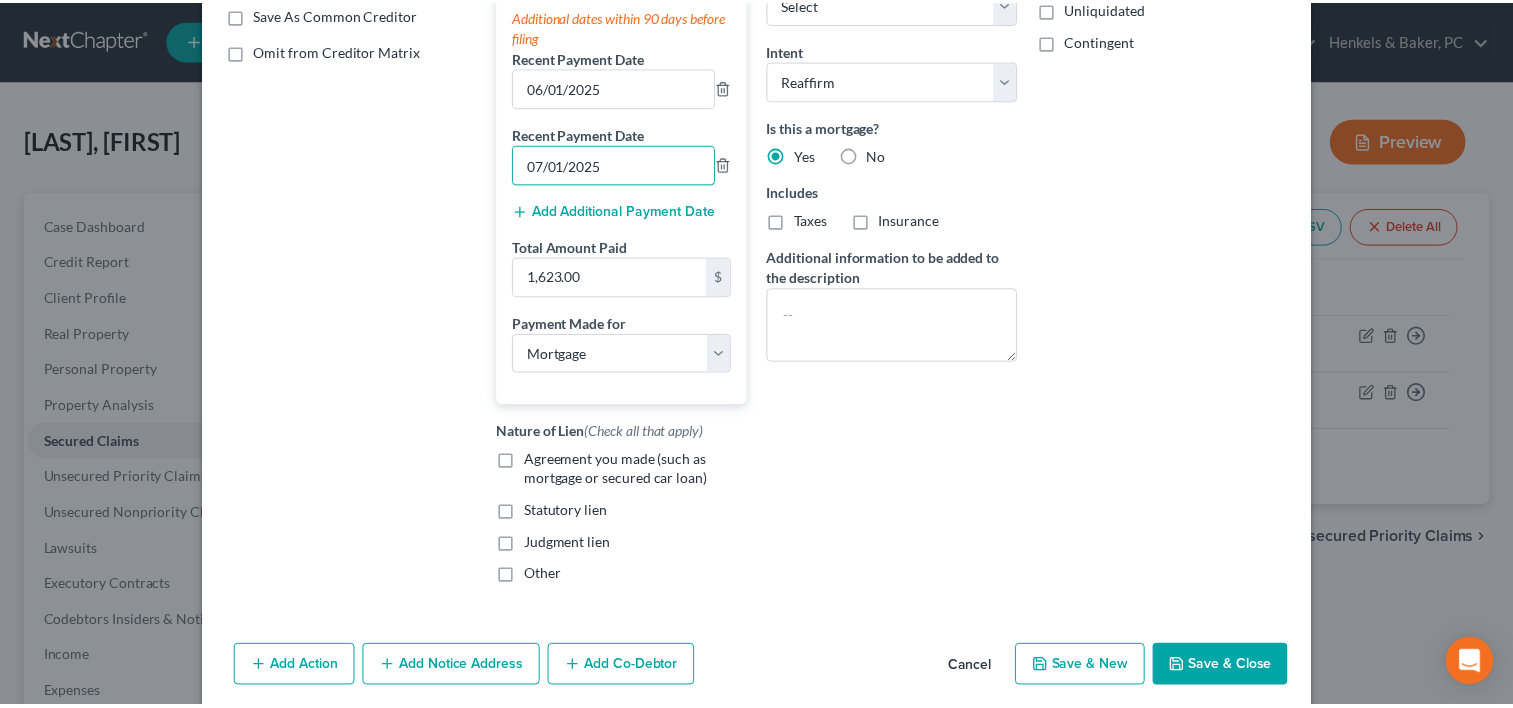 scroll, scrollTop: 463, scrollLeft: 0, axis: vertical 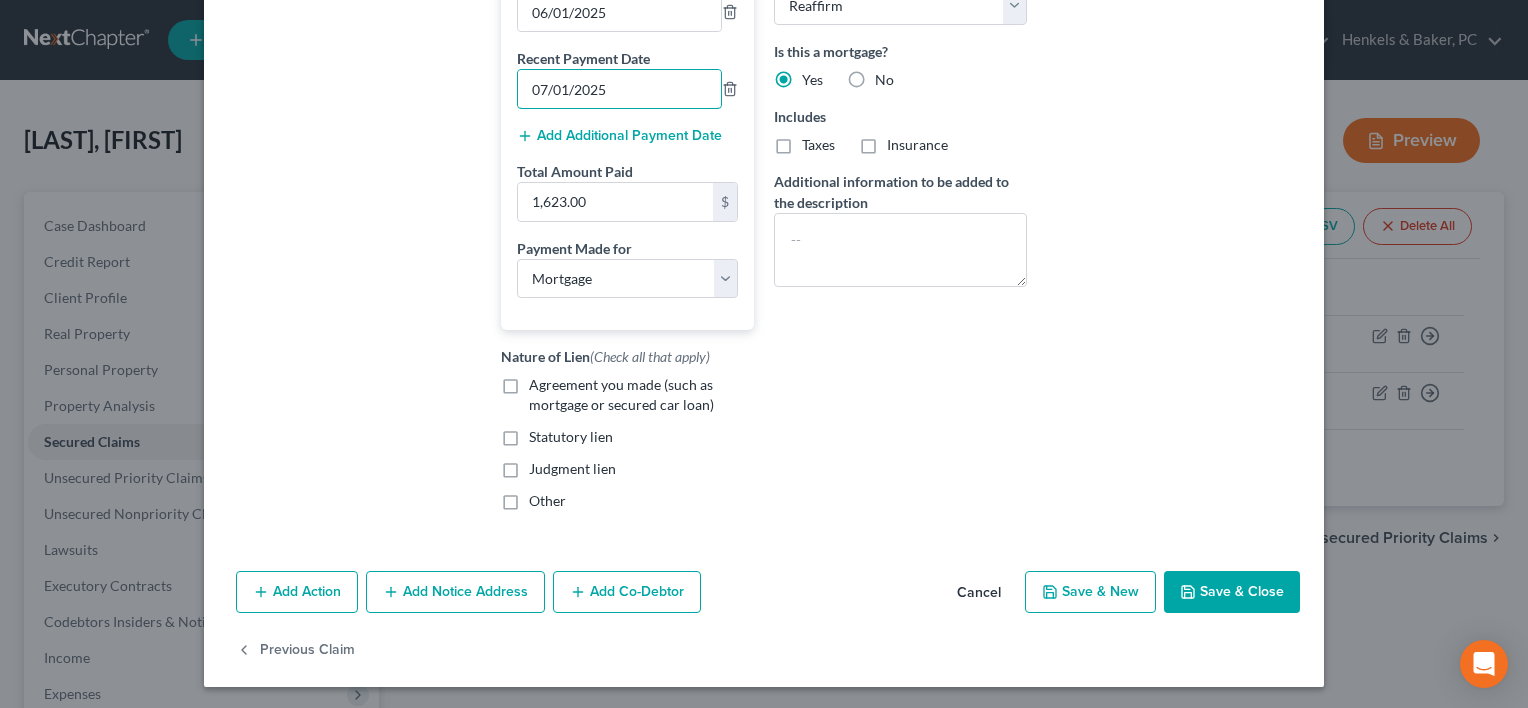 type on "07/01/2025" 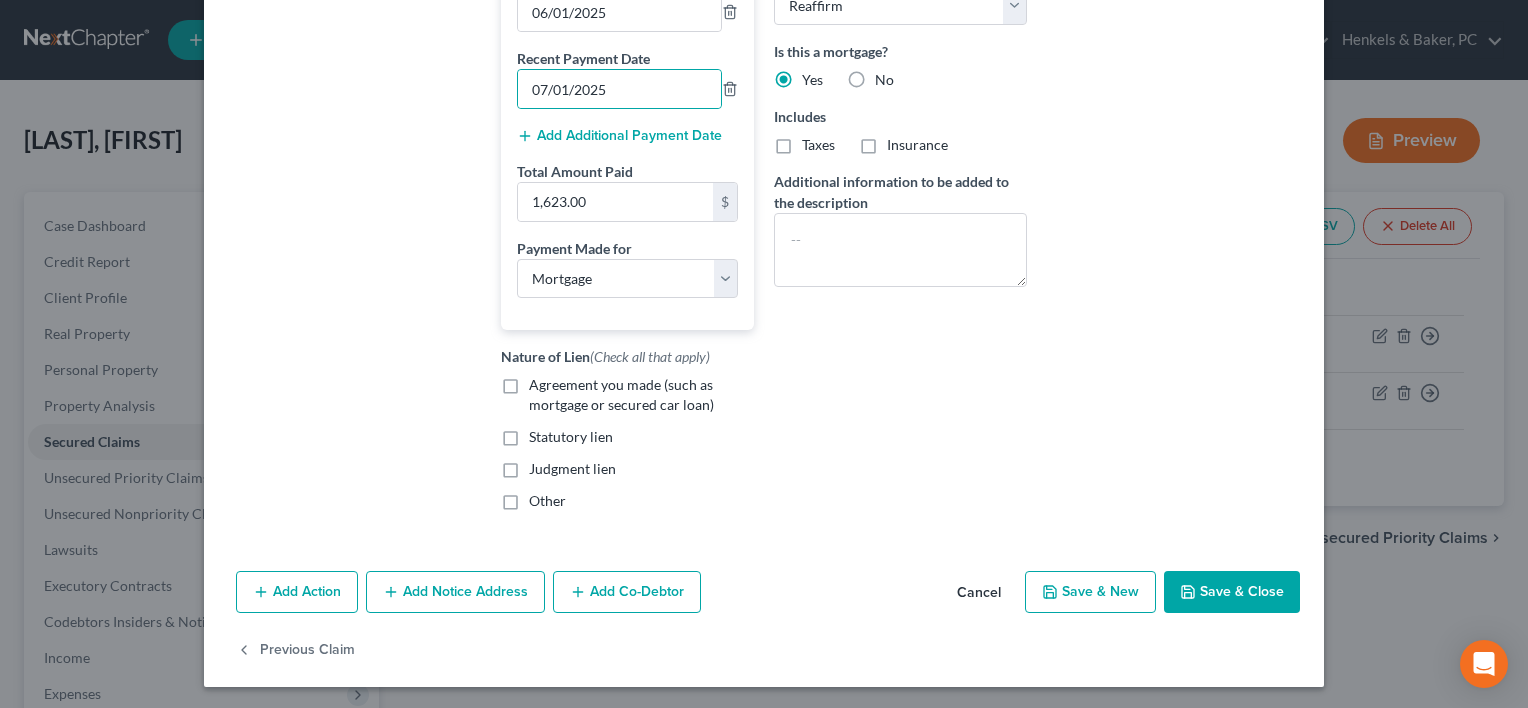 click on "Save & Close" at bounding box center [1232, 592] 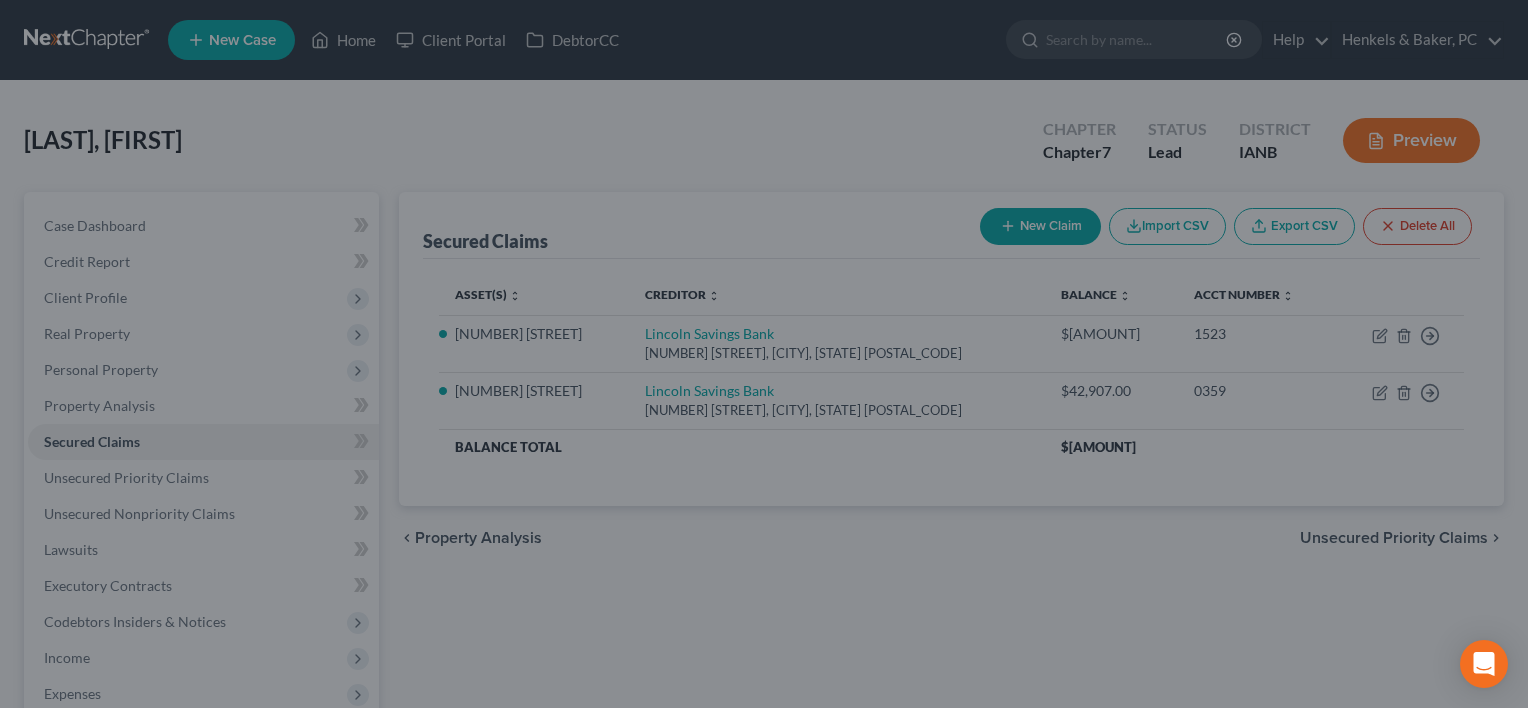 select on "17" 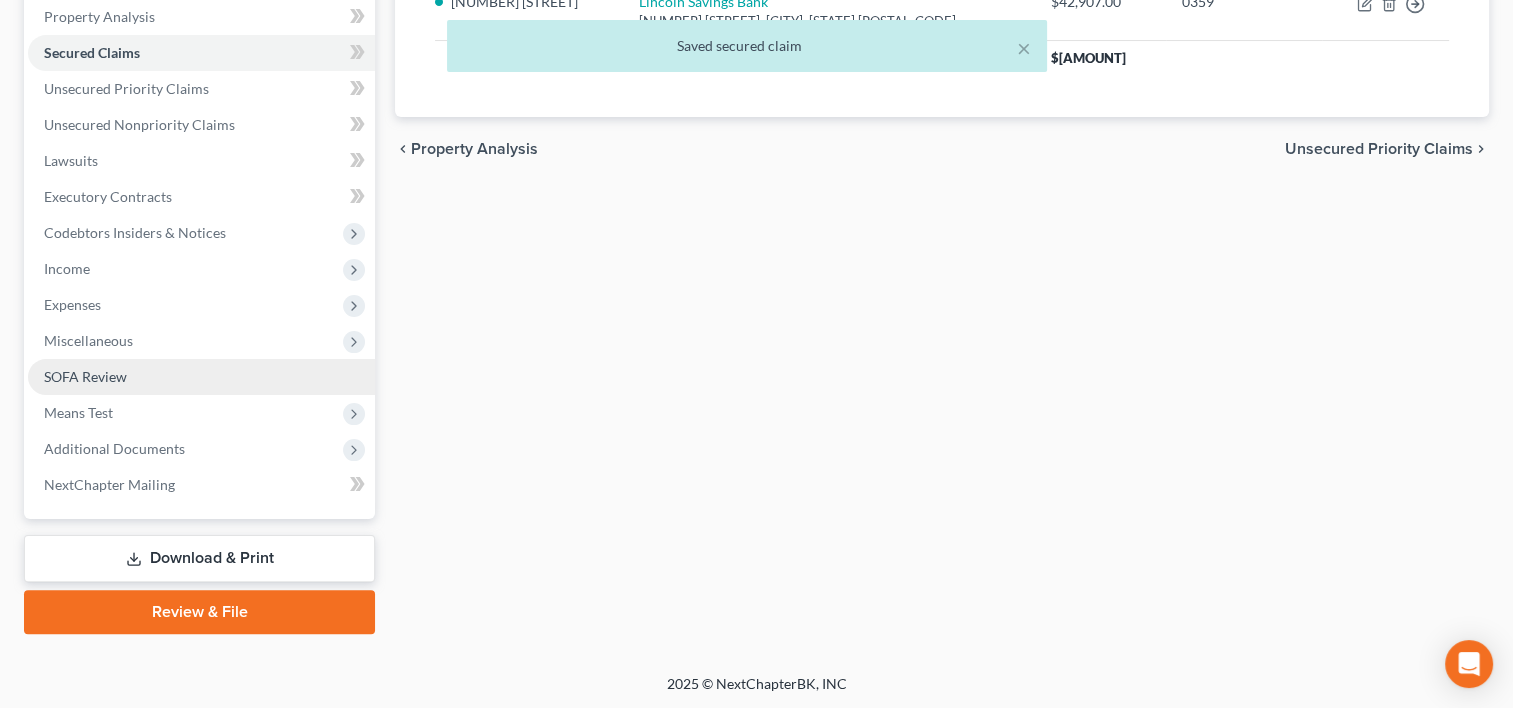 click on "SOFA Review" at bounding box center (201, 377) 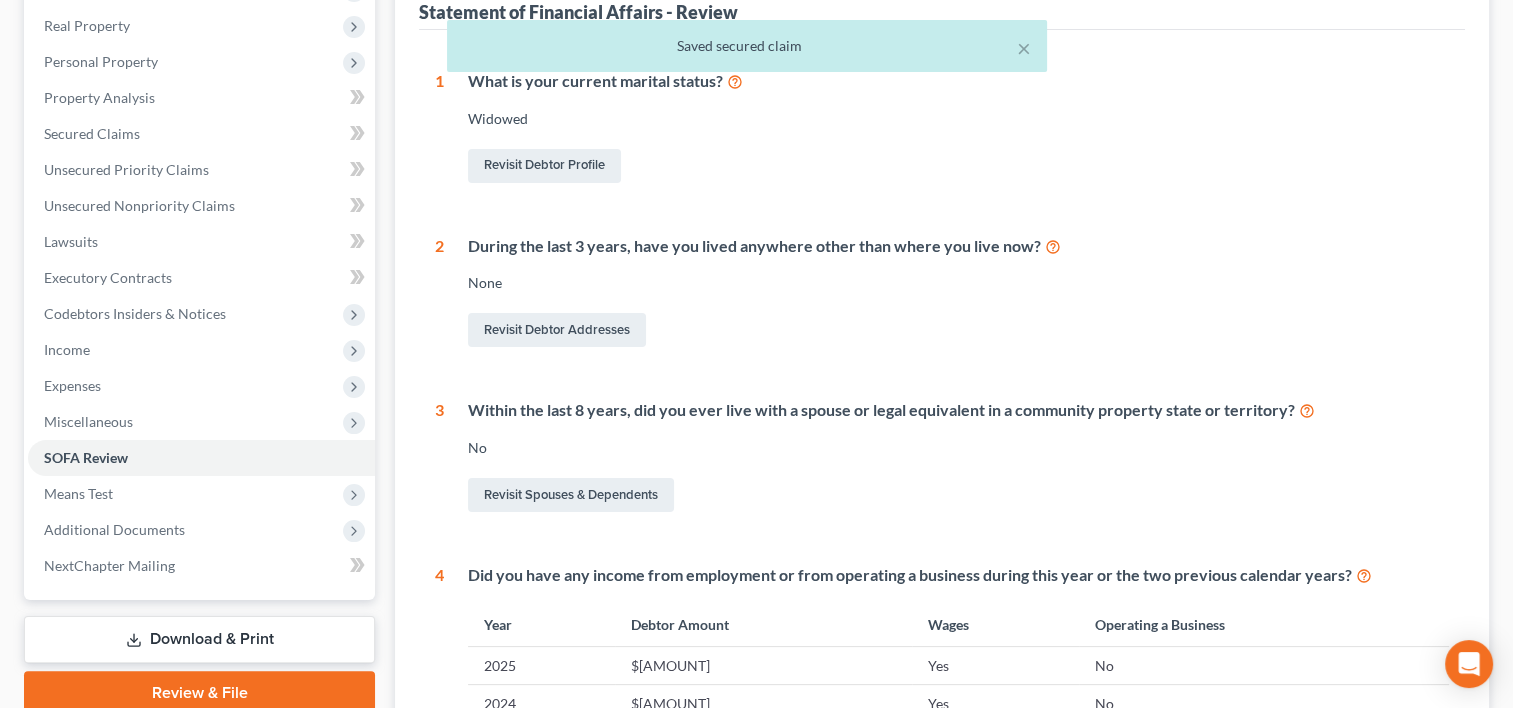 scroll, scrollTop: 0, scrollLeft: 0, axis: both 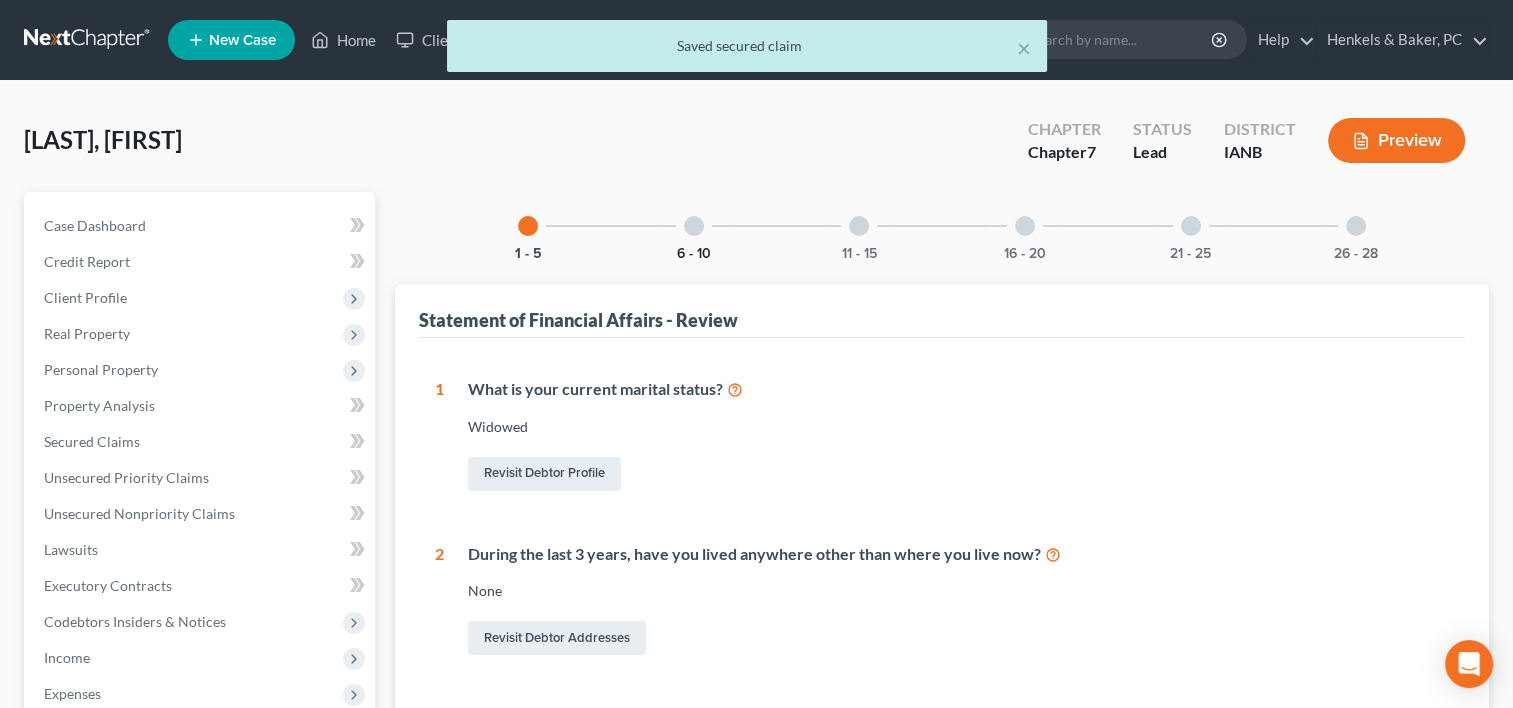 click on "6 - 10" at bounding box center [694, 254] 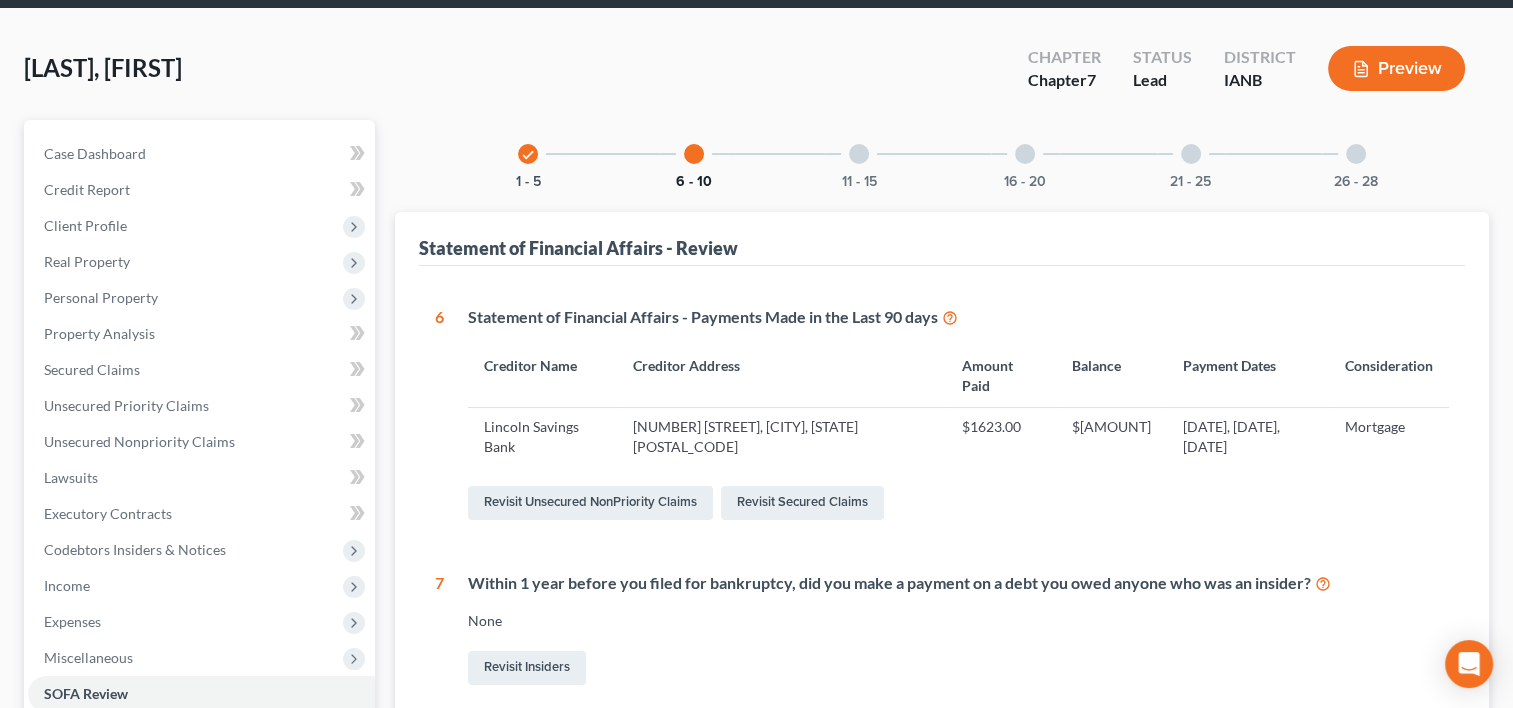 scroll, scrollTop: 0, scrollLeft: 0, axis: both 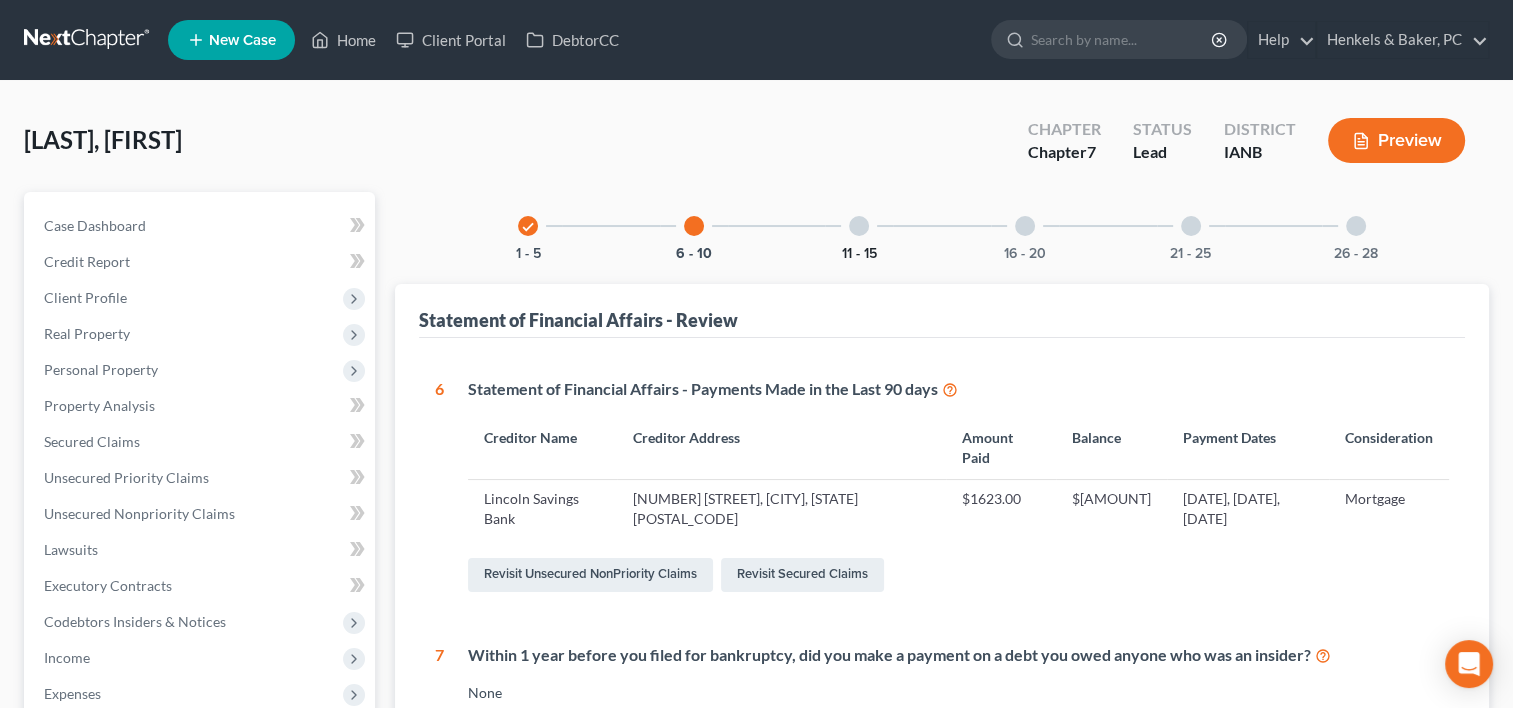 click on "11 - 15" at bounding box center [859, 254] 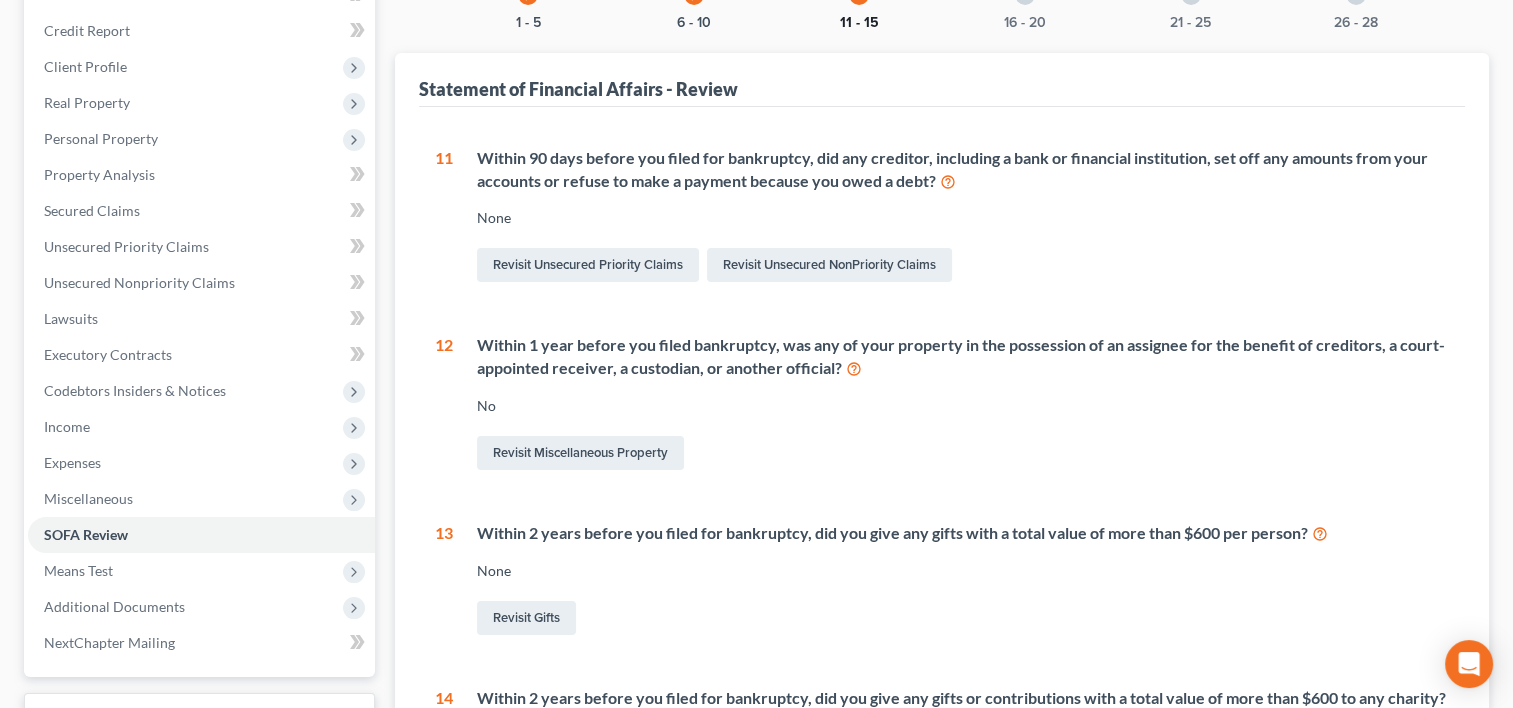 scroll, scrollTop: 0, scrollLeft: 0, axis: both 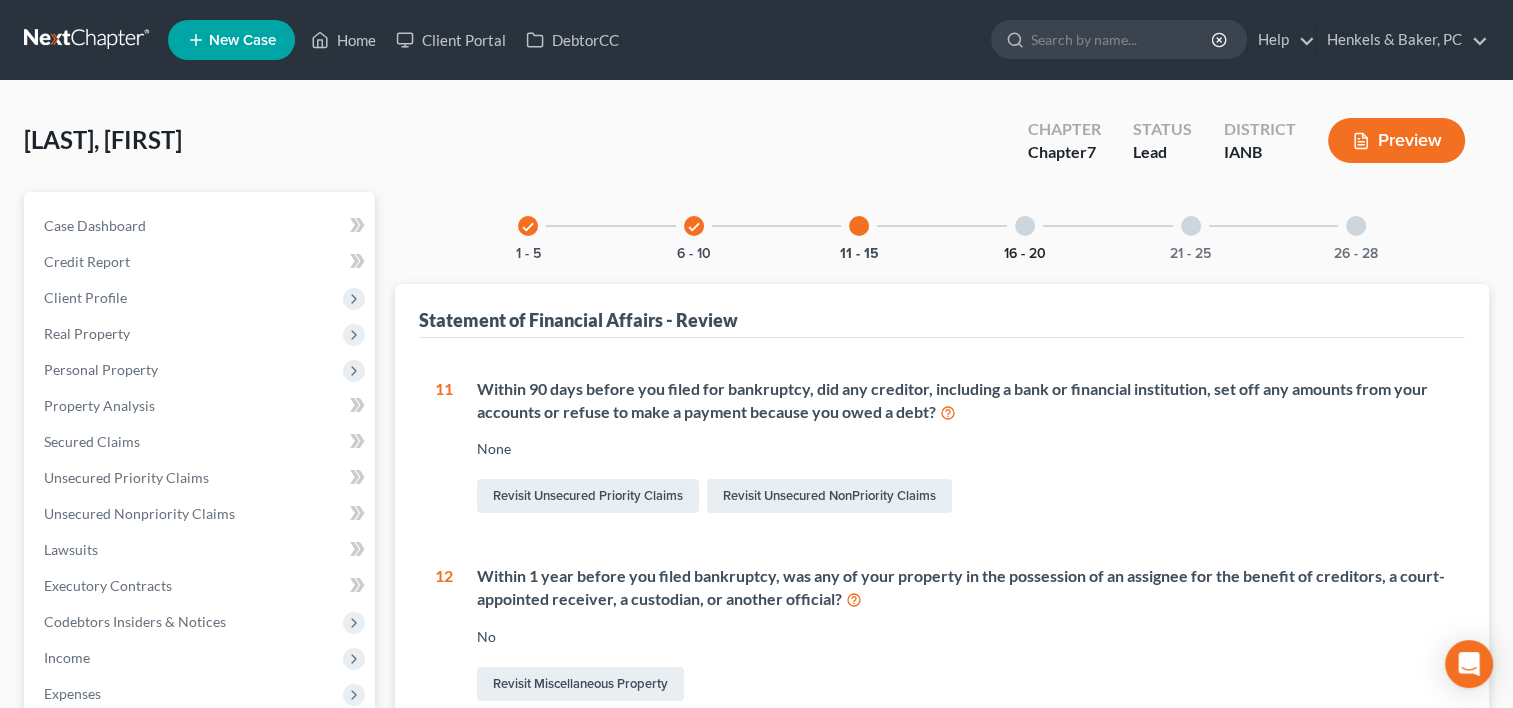 click on "16 - 20" at bounding box center [1025, 254] 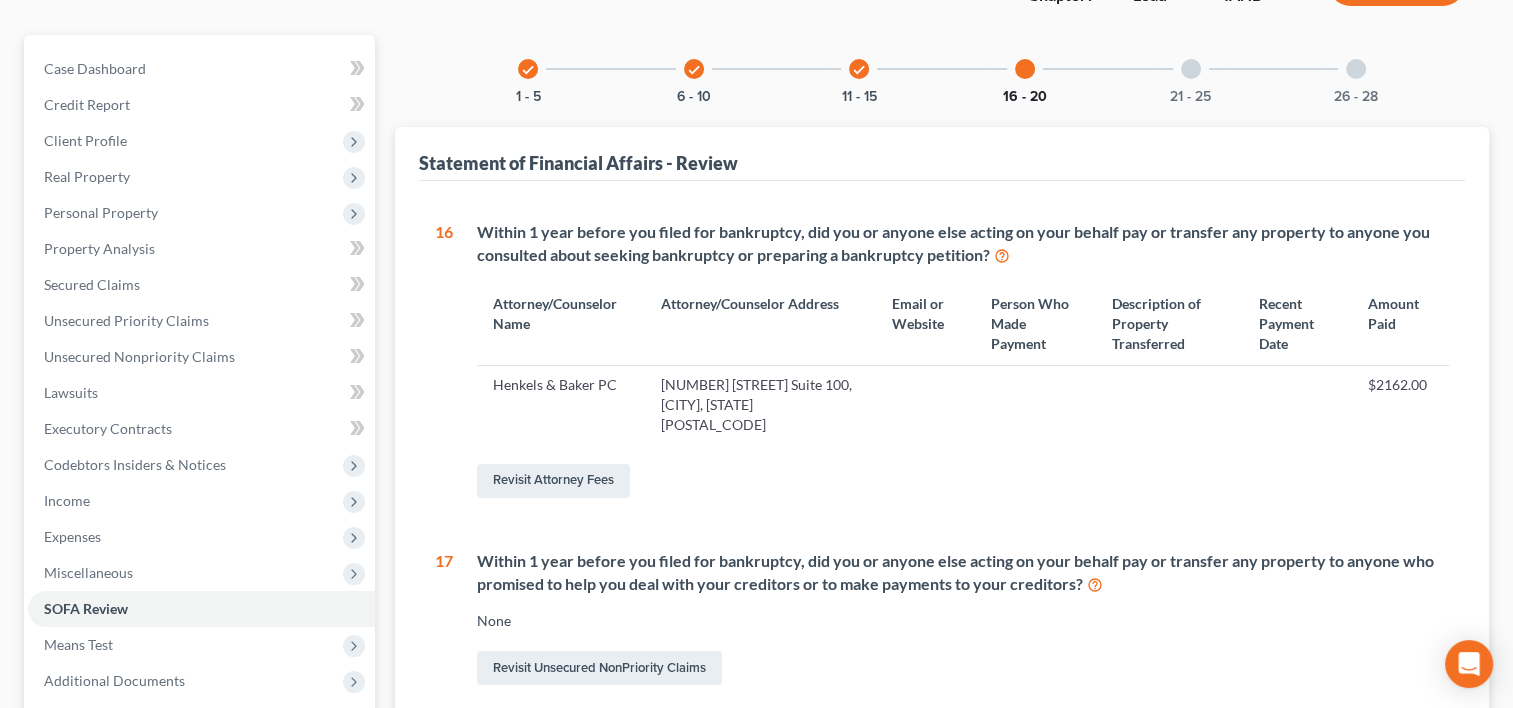 scroll, scrollTop: 0, scrollLeft: 0, axis: both 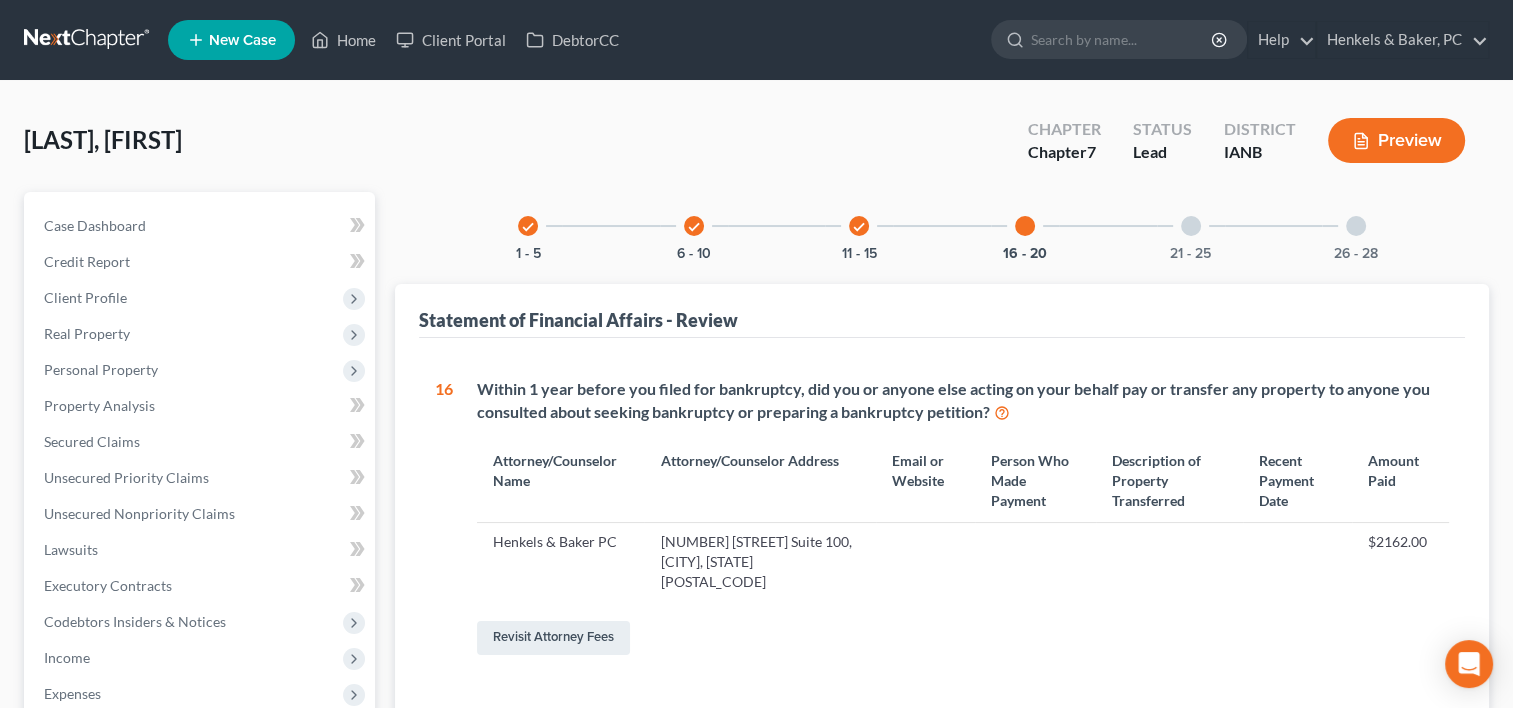 click on "21 - 25" at bounding box center (1191, 226) 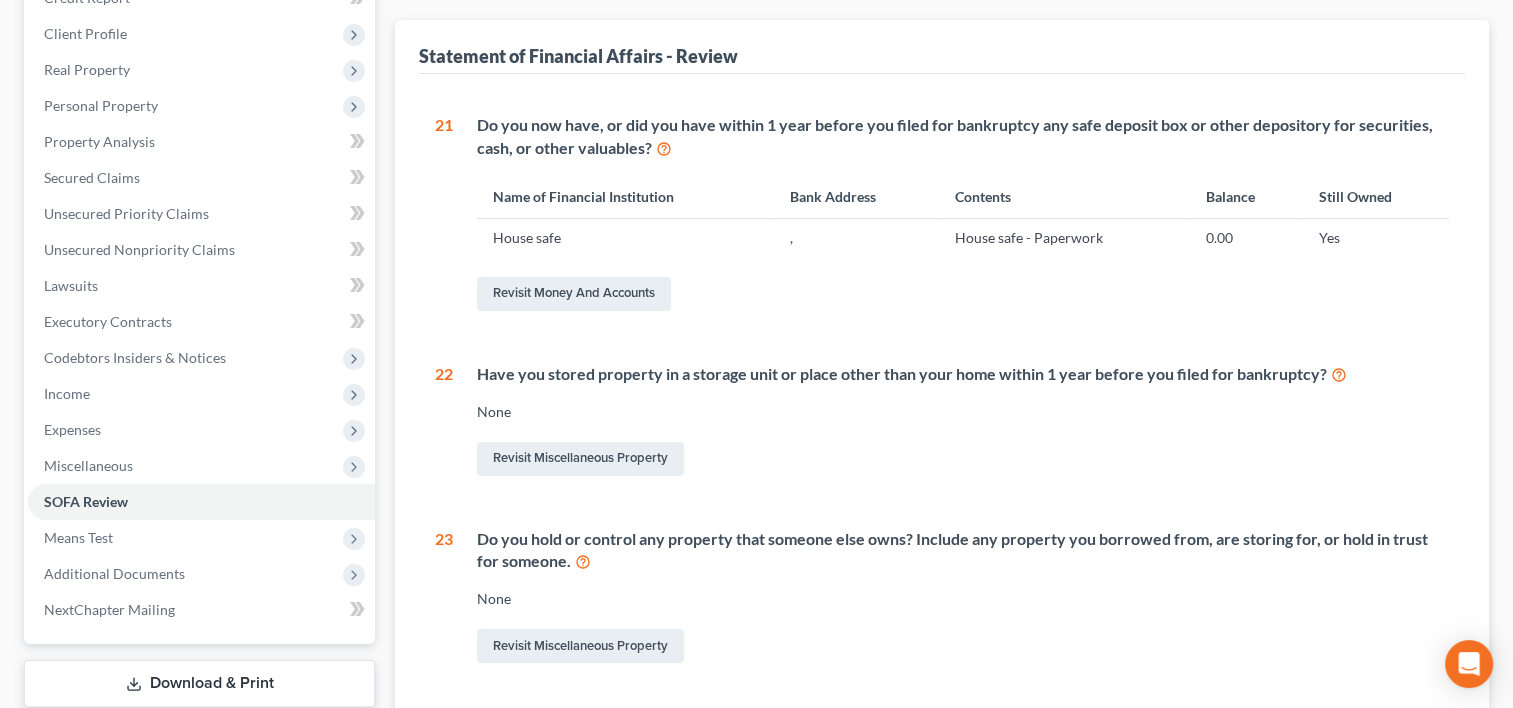 scroll, scrollTop: 0, scrollLeft: 0, axis: both 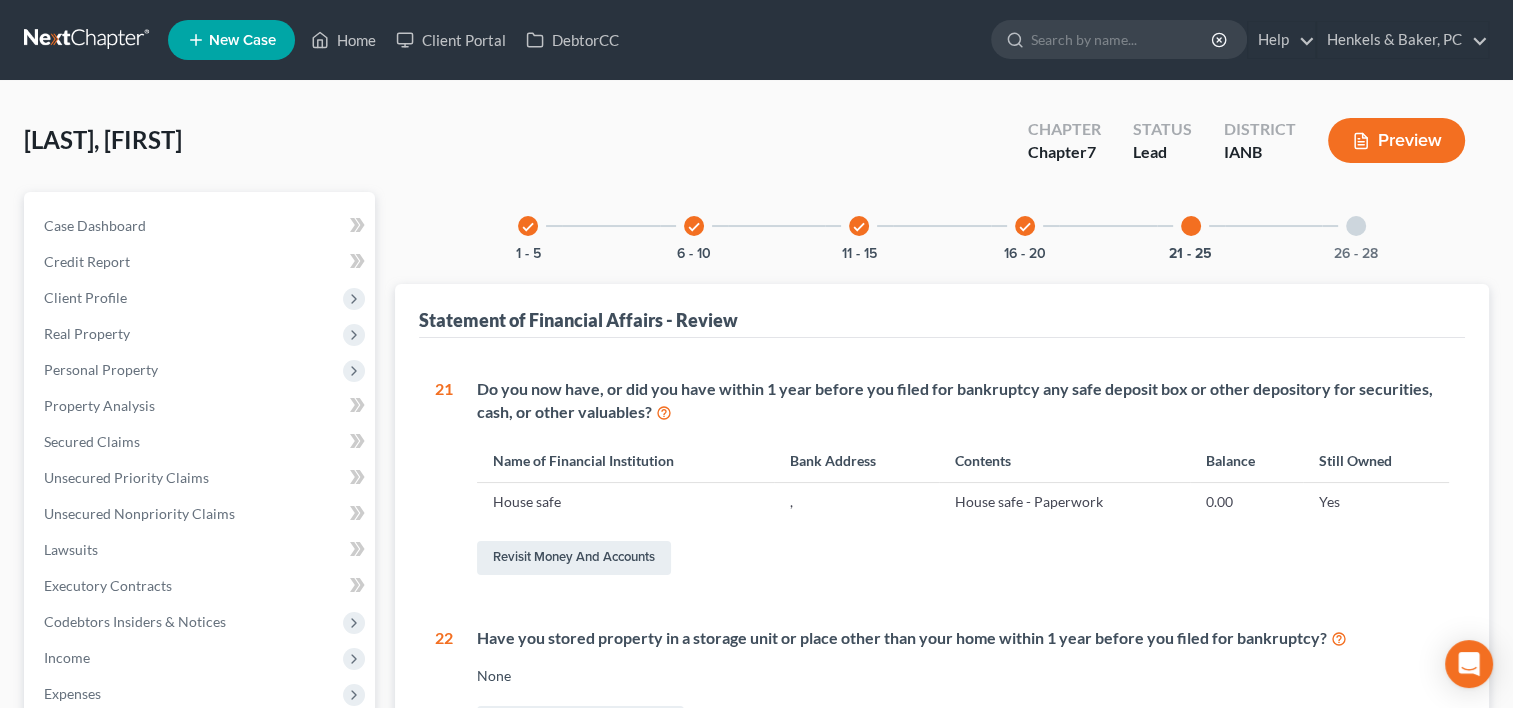 click on "26 - 28" at bounding box center [1356, 226] 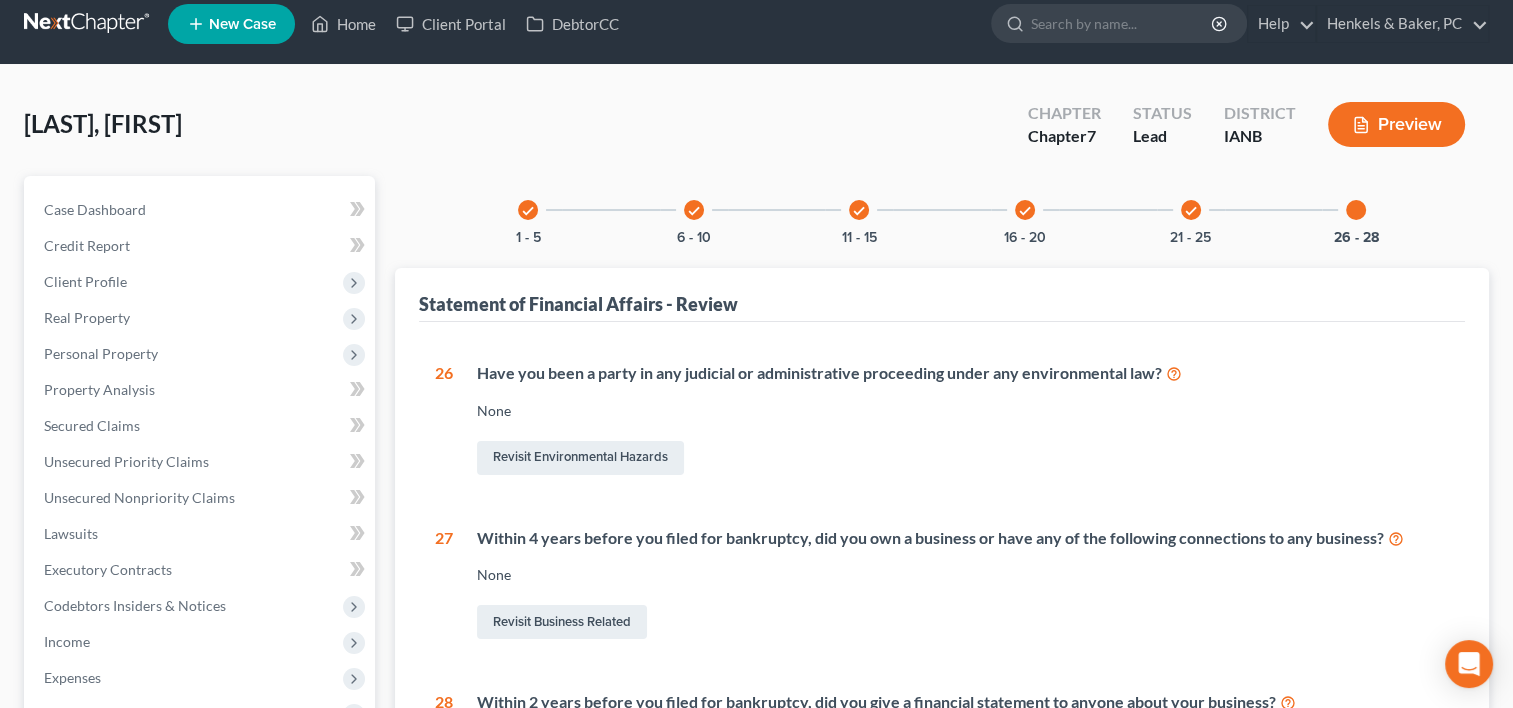 scroll, scrollTop: 0, scrollLeft: 0, axis: both 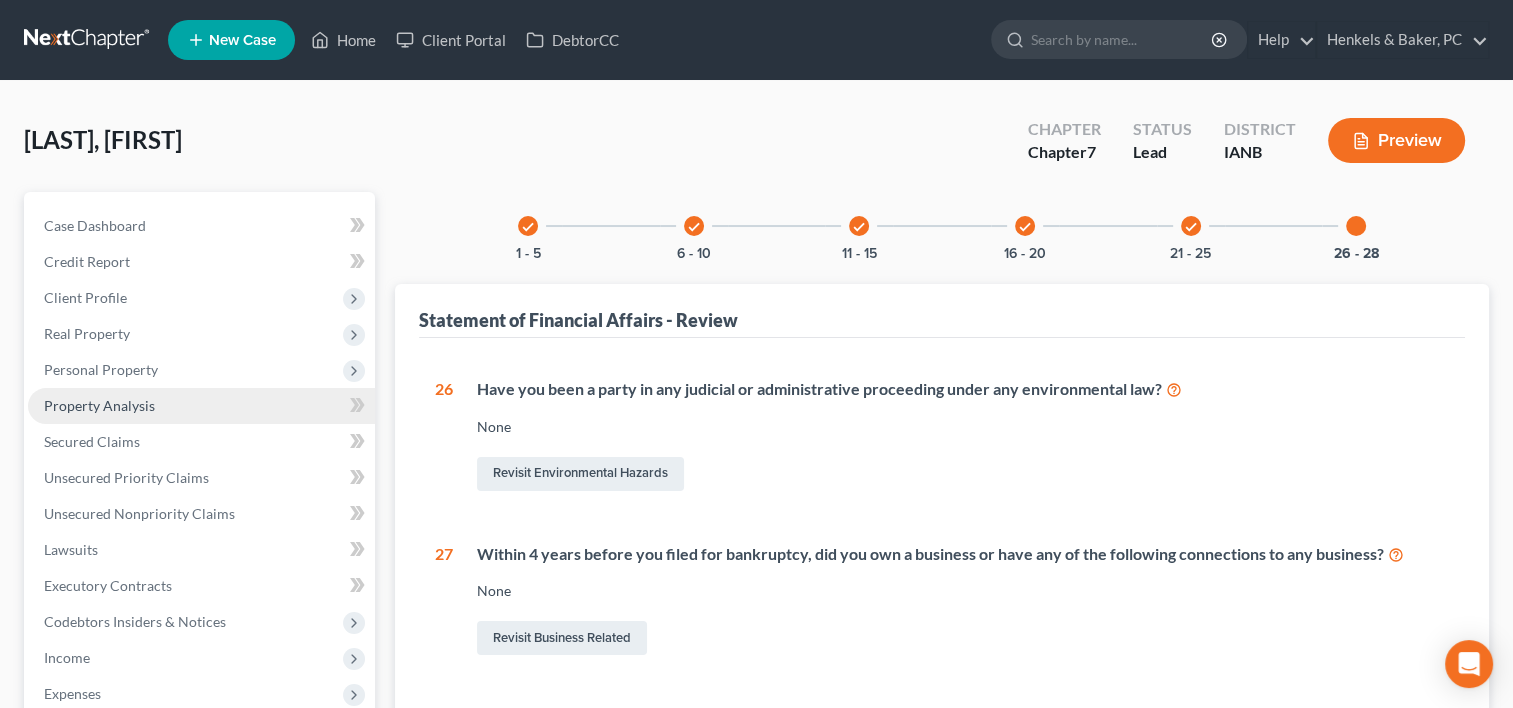 click on "Property Analysis" at bounding box center [99, 405] 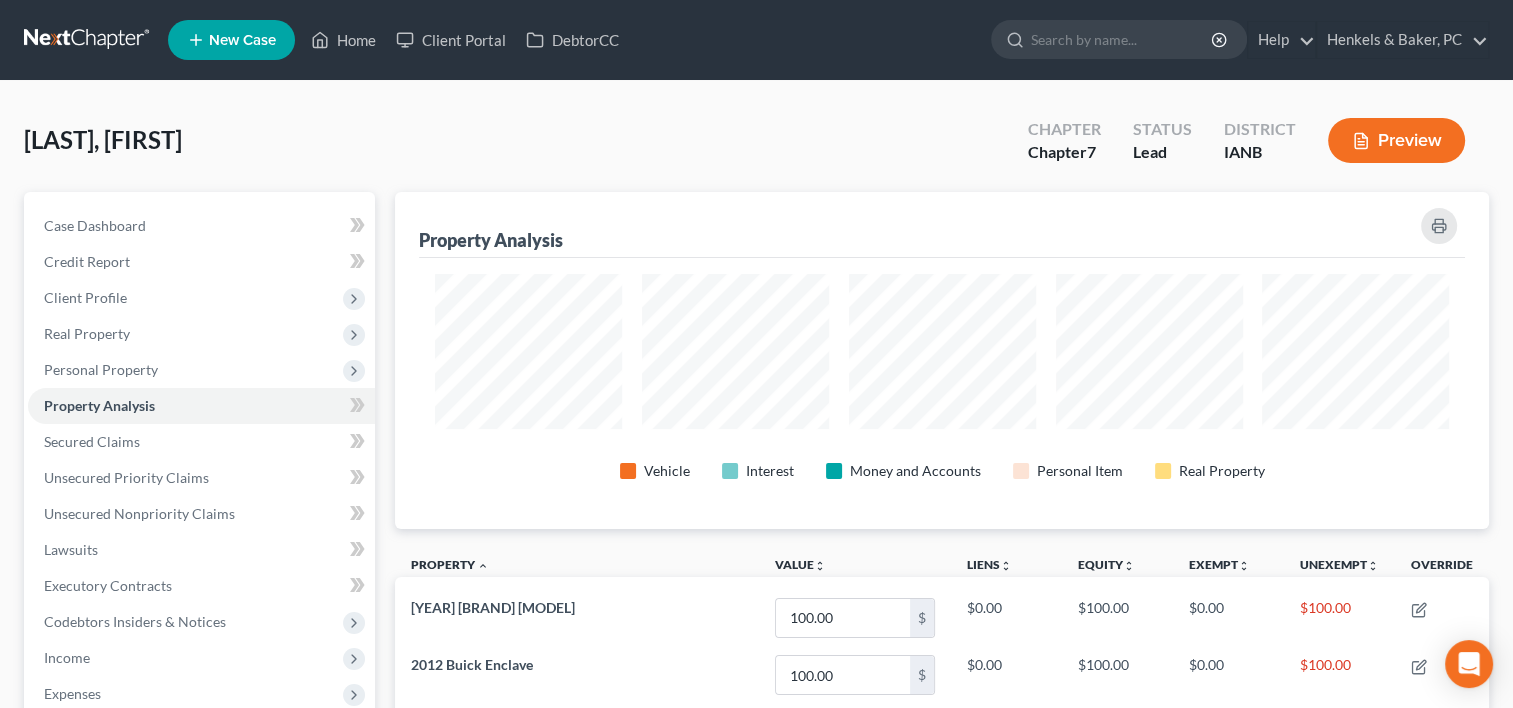 scroll, scrollTop: 312, scrollLeft: 0, axis: vertical 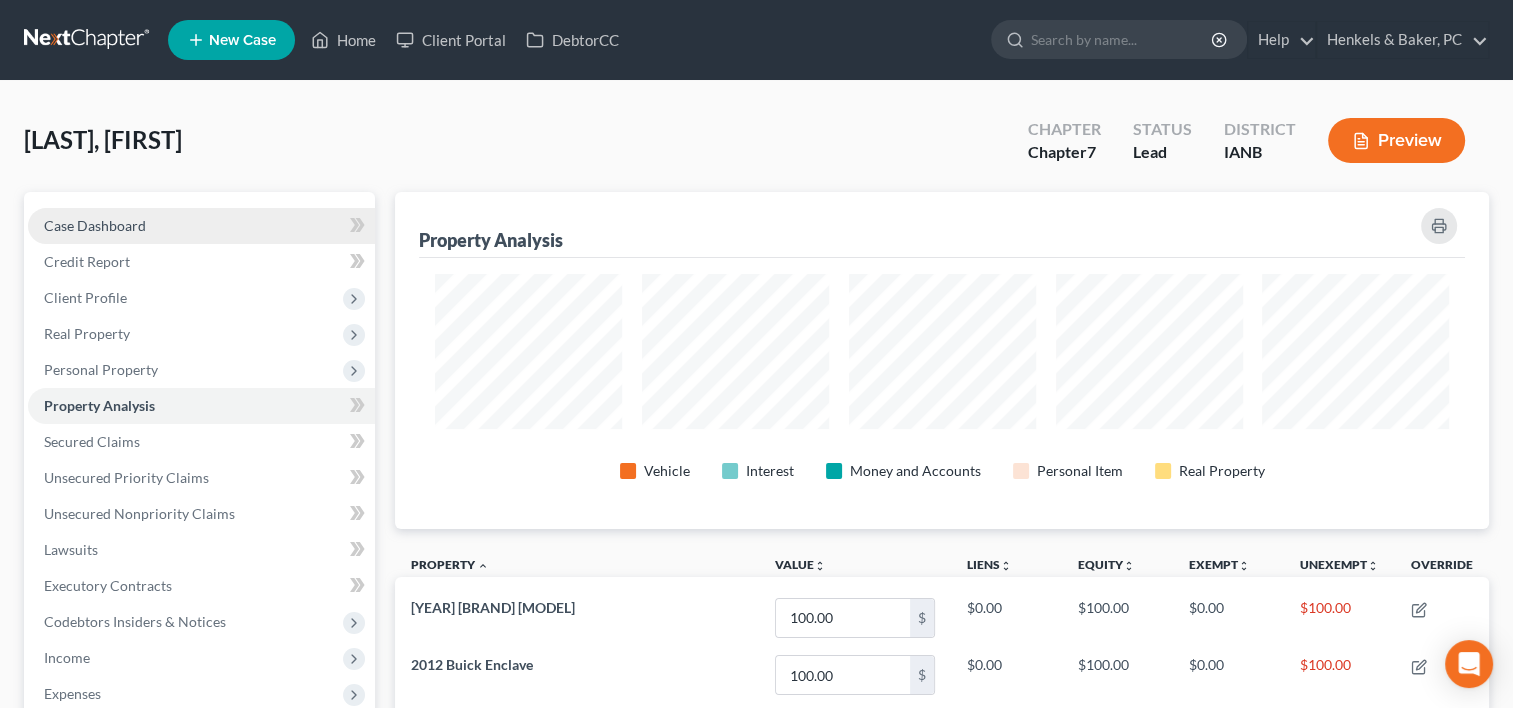 click on "Case Dashboard" at bounding box center [95, 225] 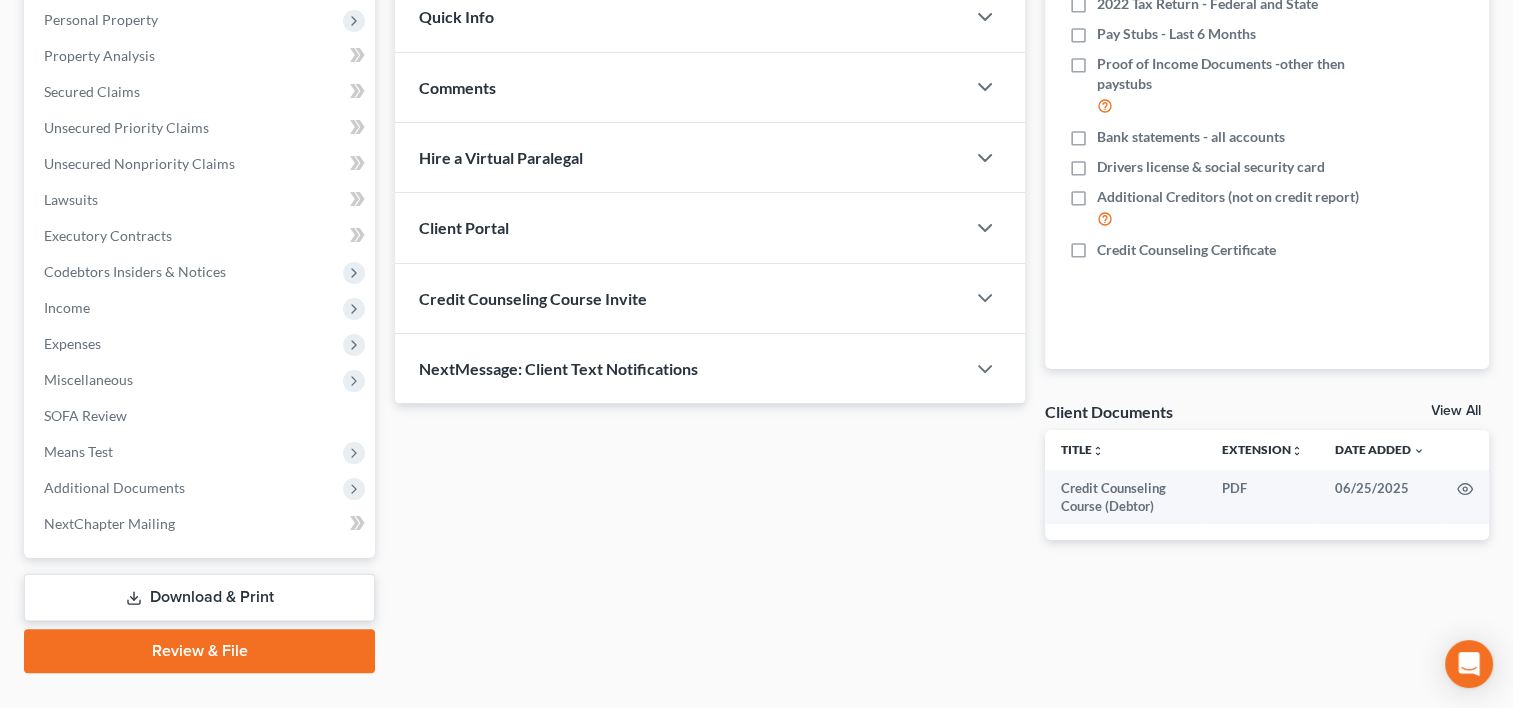 scroll, scrollTop: 389, scrollLeft: 0, axis: vertical 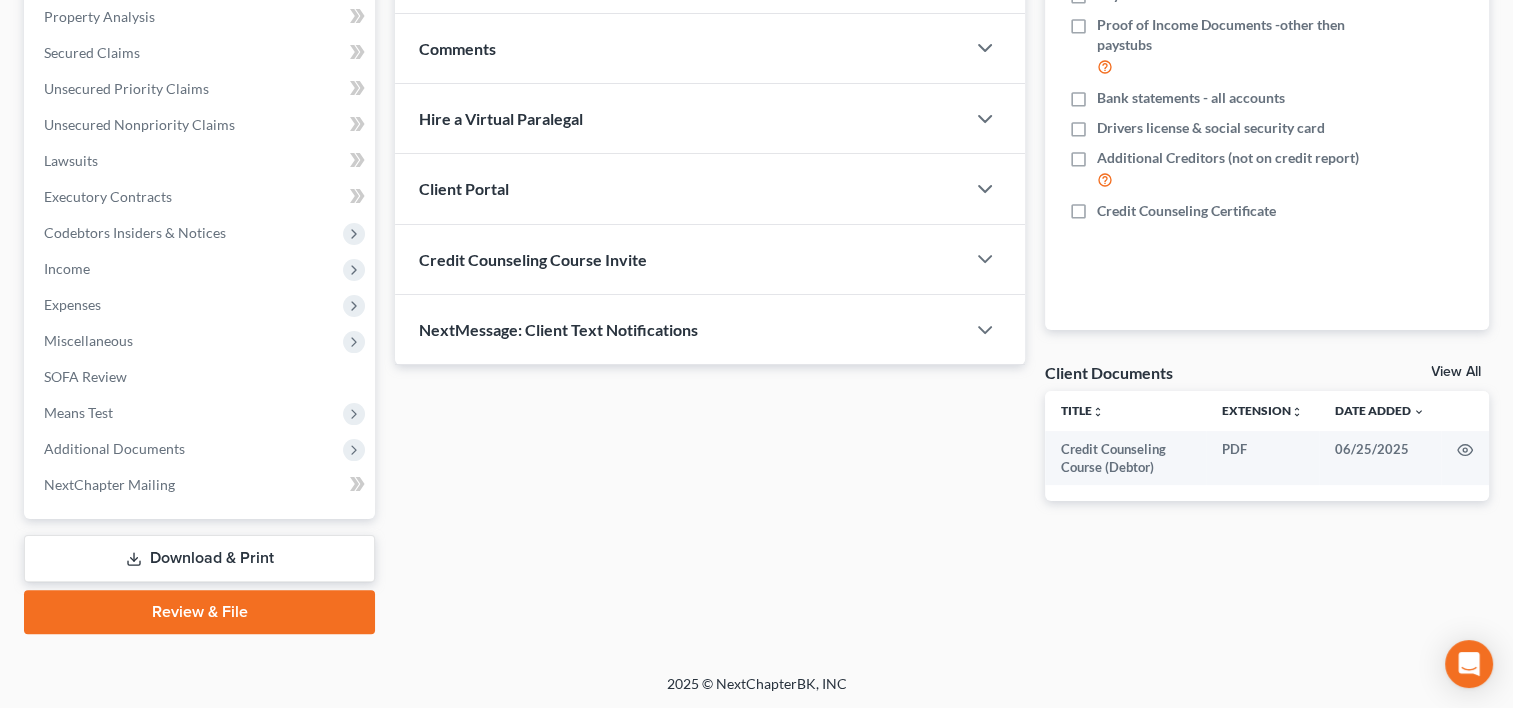click on "View All" at bounding box center [1456, 372] 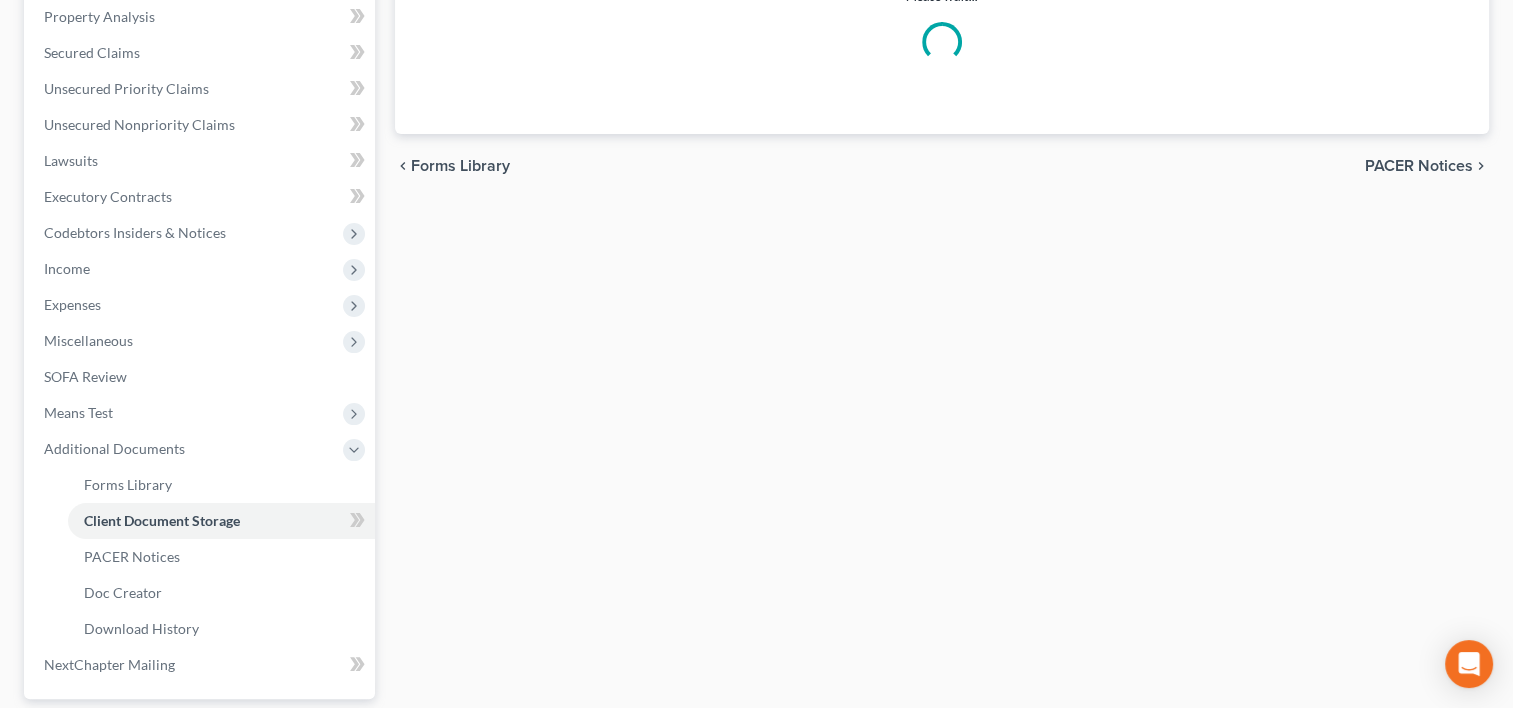 scroll, scrollTop: 308, scrollLeft: 0, axis: vertical 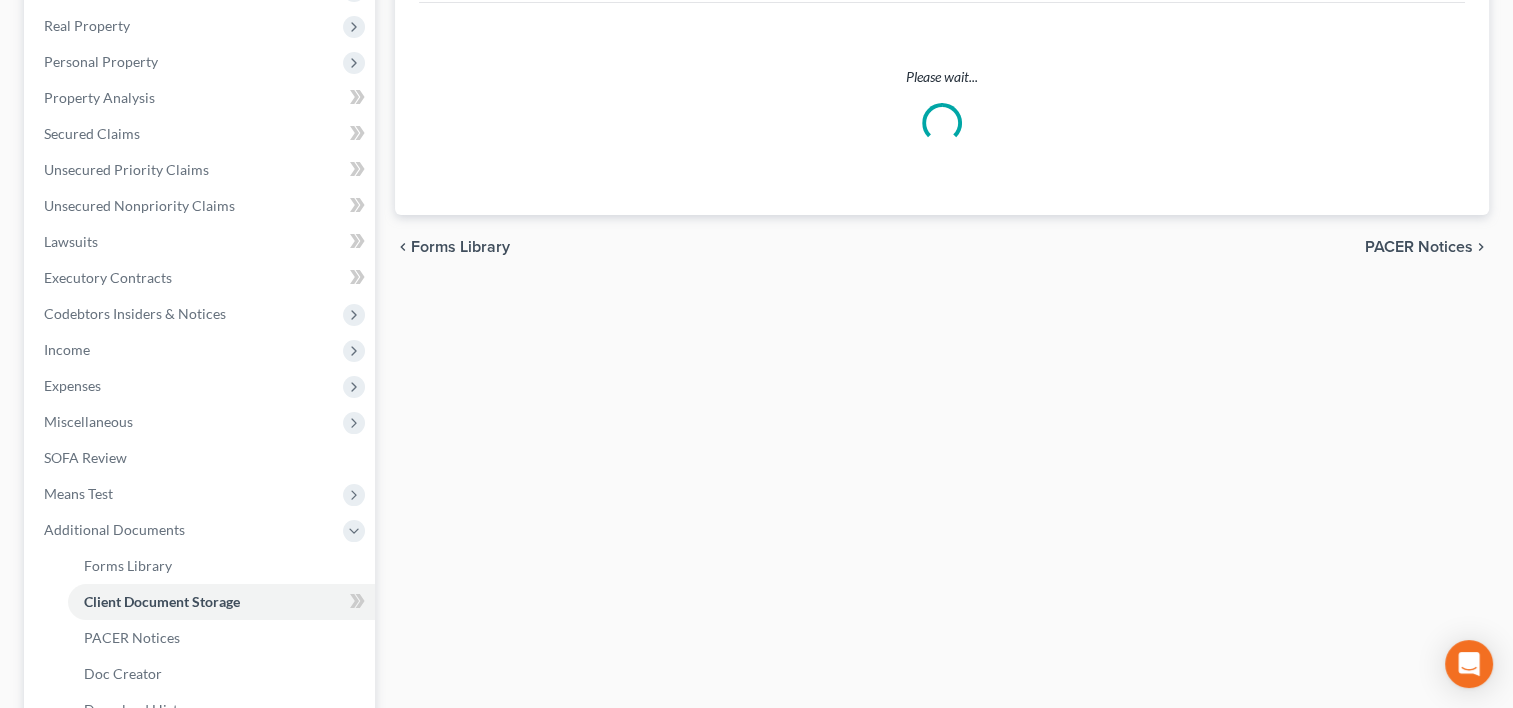 select on "4" 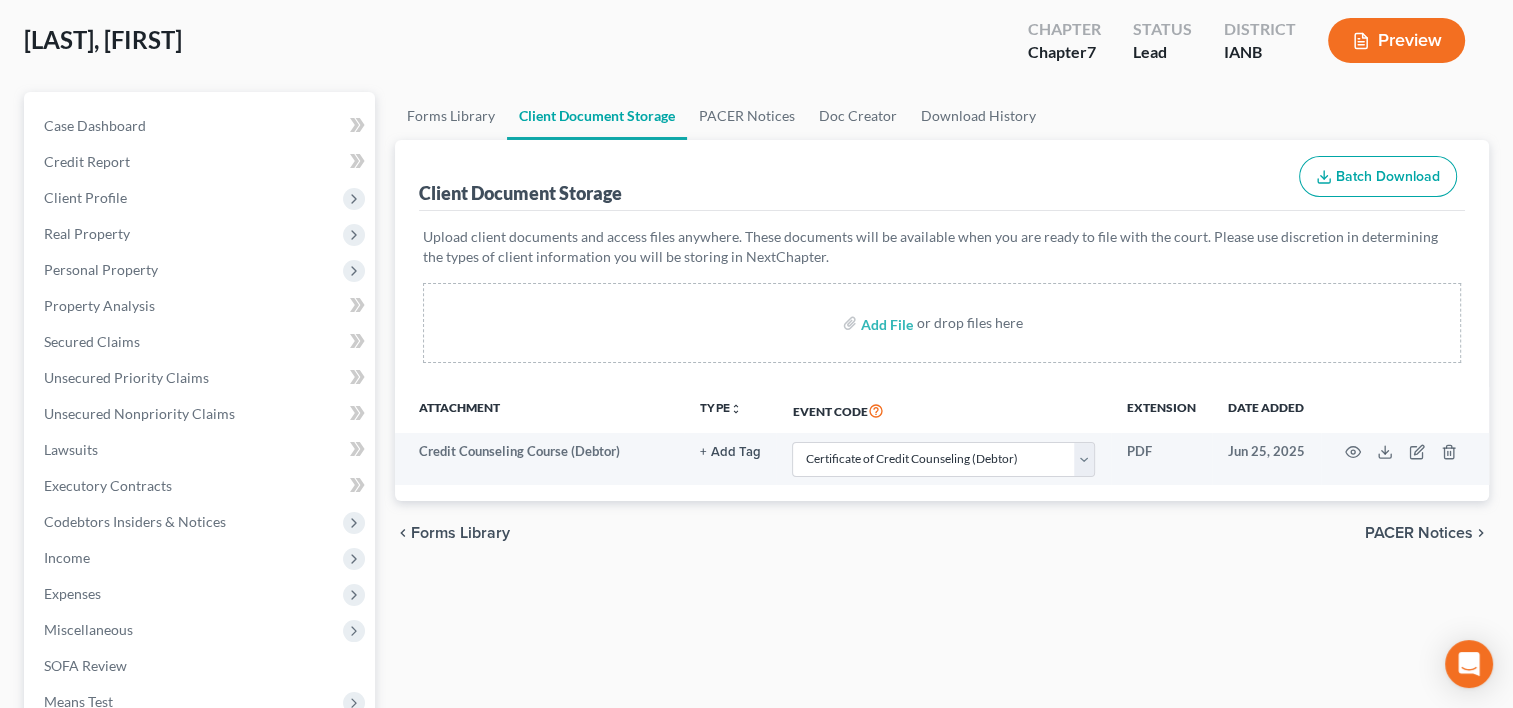 scroll, scrollTop: 300, scrollLeft: 0, axis: vertical 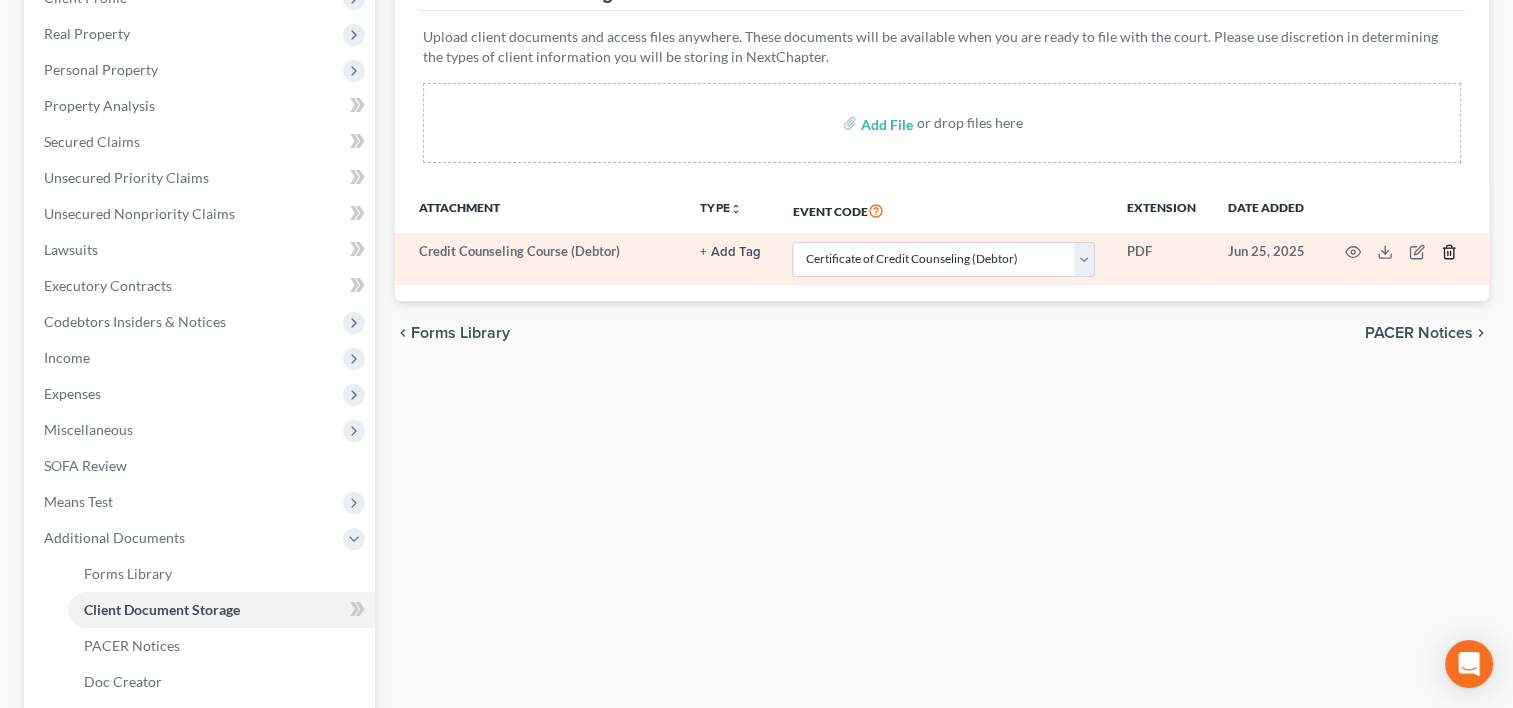 click 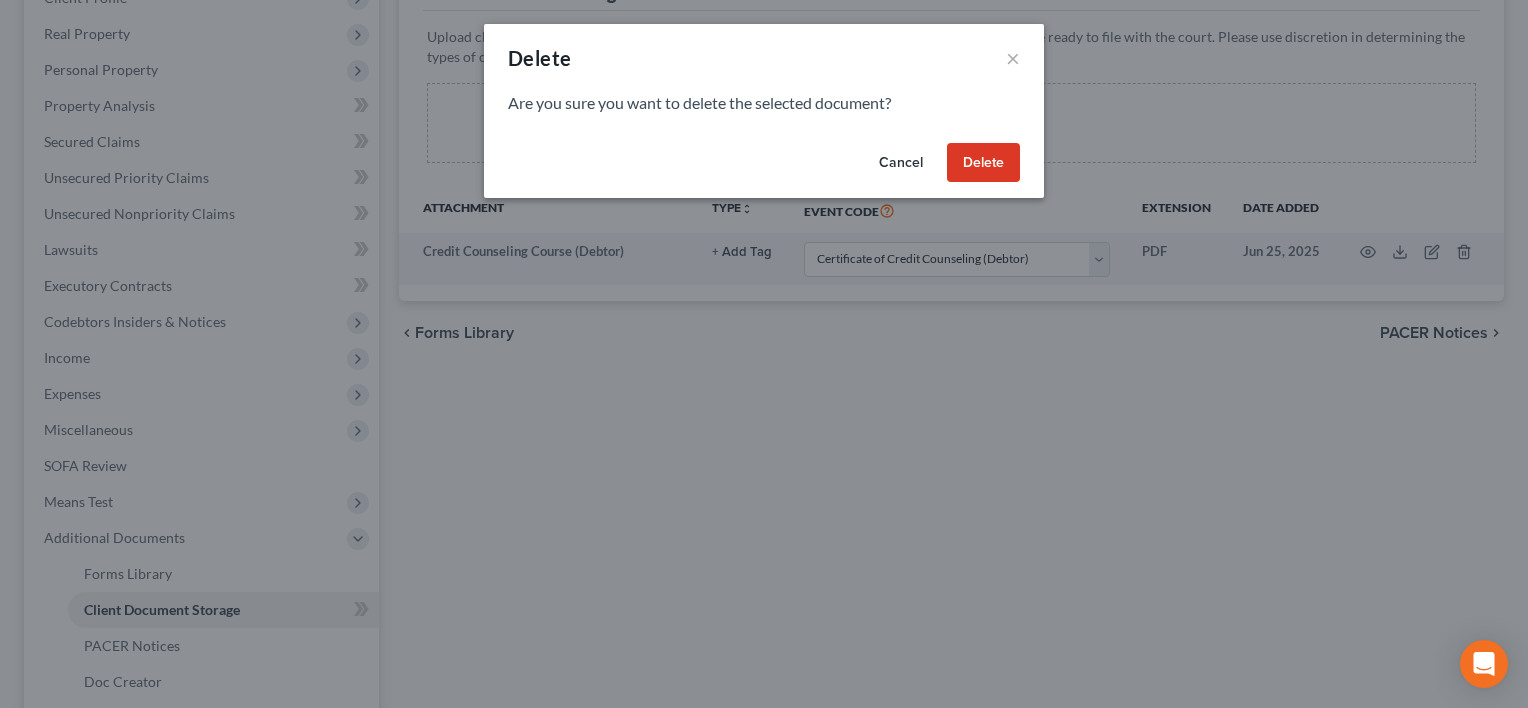 click on "Delete" at bounding box center (983, 163) 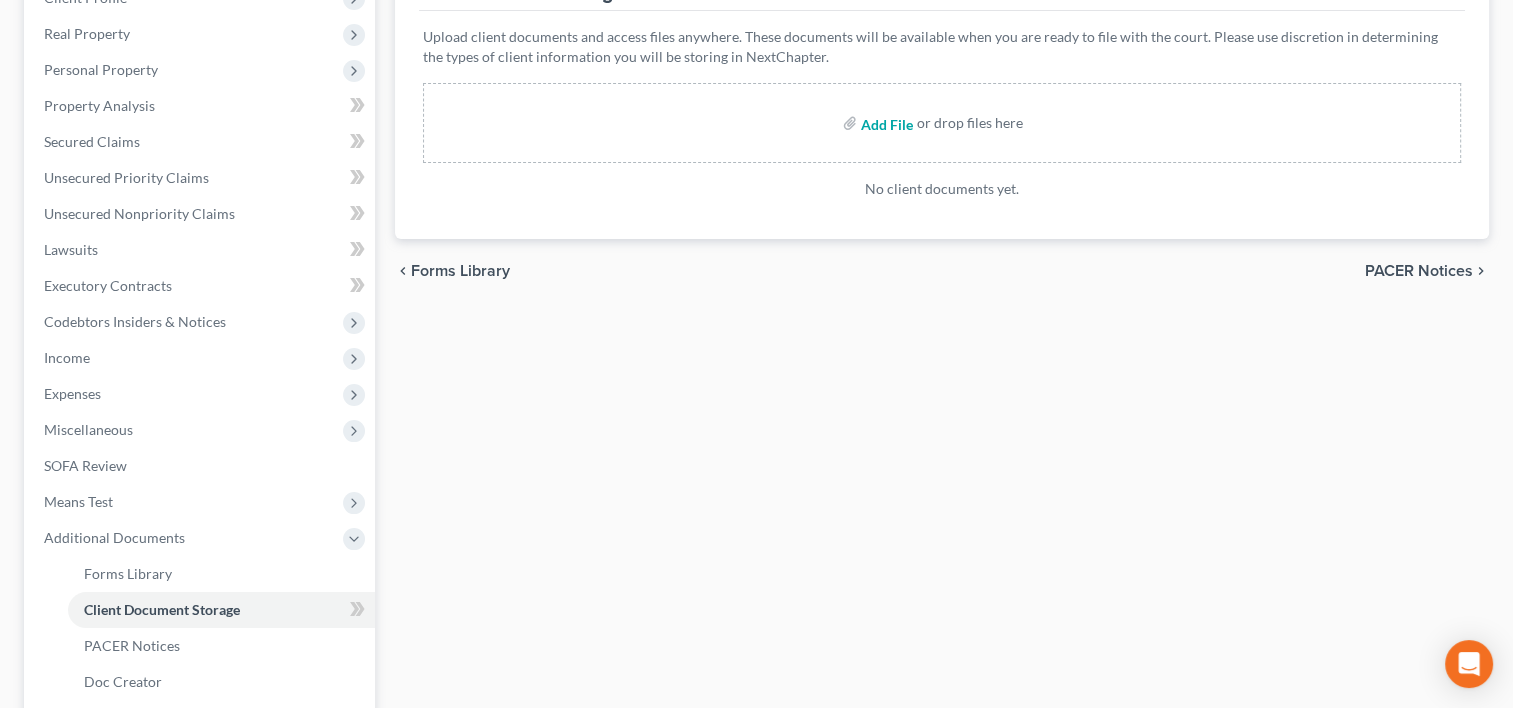 click at bounding box center (885, 123) 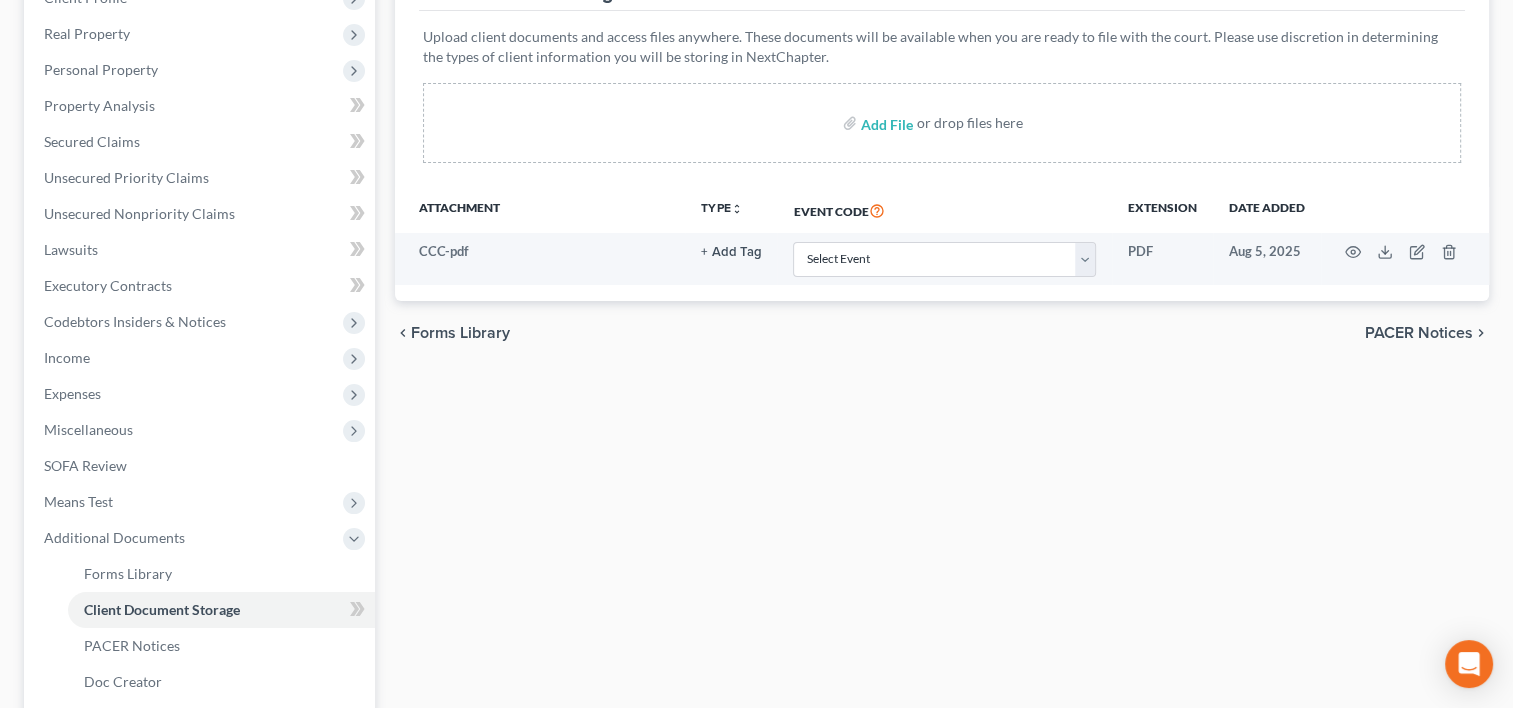 click on "Forms Library
Client Document Storage
PACER Notices
Doc Creator
Download History
Client Document Storage
Batch Download
Upload client documents and access files anywhere. These documents will be available when you are ready to file with the court. Please use discretion in determining the types of client information you will be storing in NextChapter.
Add File
or drop files here
Attachment TYPE unfold_more NONE duplicate Hearing Notice Proof of Claim Event Code  Extension Date added CCC-pdf + Add Tag Select an option or create one duplicate Hearing Notice Proof of Claim Select Event Amend Amend Plan Amended Application Amended List of Creditor(s) (Fee) Certificate of Credit Counseling (Debtor) Certificate of Credit Counseling (Joint Debtor) Certification About Financial Mgmt Course-Official Form B423 (Debtor) Certification About a Financial Mgmt Course-Official Form B423 (Joint Debtor)" at bounding box center [942, 397] 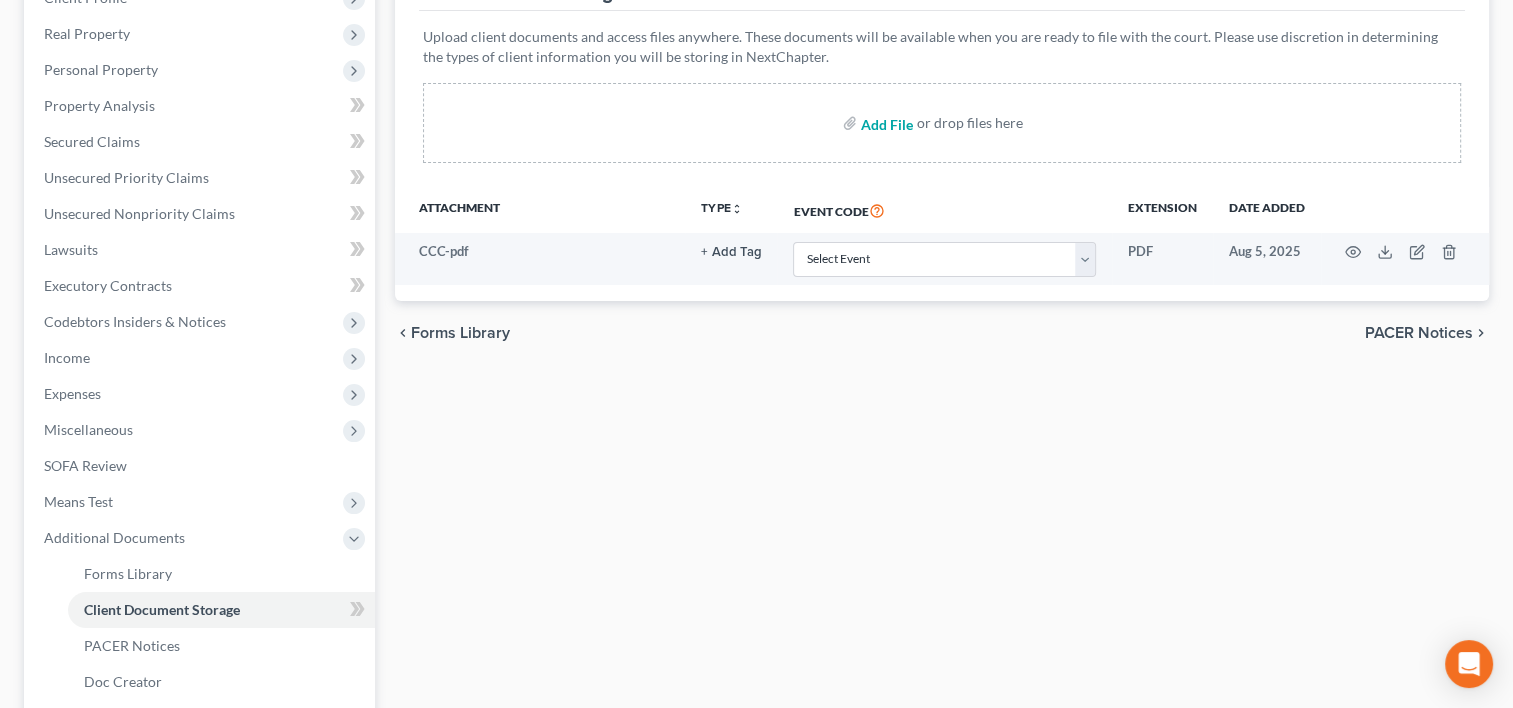 click at bounding box center [885, 123] 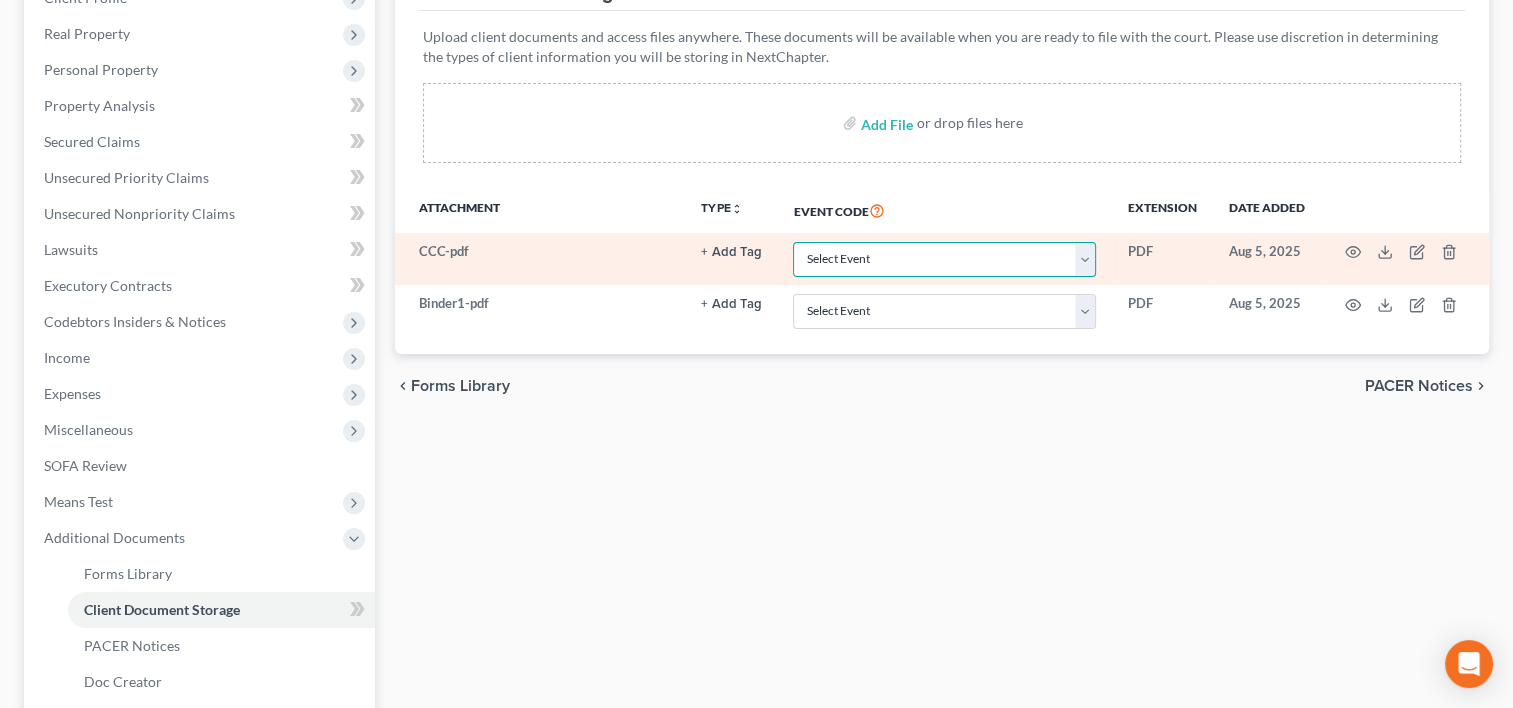 click on "Select Event Amend Amend Plan Amended Application Amended List of Creditor(s) (Fee) Certificate of Credit Counseling (Debtor) Certificate of Credit Counseling (Joint Debtor) Certification About Financial Mgmt Course-Official Form B423 (Debtor) Certification About a Financial Mgmt Course-Official Form B423 (Joint Debtor) Ch 13 Calculation of Disposable Income Form B122C-2 Ch 13 Current Monthly Income and Calculation - Form B122C-1 Ch 7 Means Test Calculation Form B122A-2 Ch 7 Monthly Income (B122A-1) / Exemption Attachment (B122-1Supp) Chapter 11 Monthly Operating Report Chapter 11 Post-Confirmation Report Chapter 11 Statement of Current Monthly Income Form 122B Chapter 13 Plan DeBN Electronic Noticing Request (Debtor) DeBN Electronic Noticing Request (Joint Debtor) Debtor's Election of Small Business Designation Debtor(s) Notice of Correct Social Security Number Declaration About Individual Debtor's Schedules Declaration Under Penalty of Perjury for Non-individual Debtors Disclosure Statement Payment Advices" at bounding box center (944, 259) 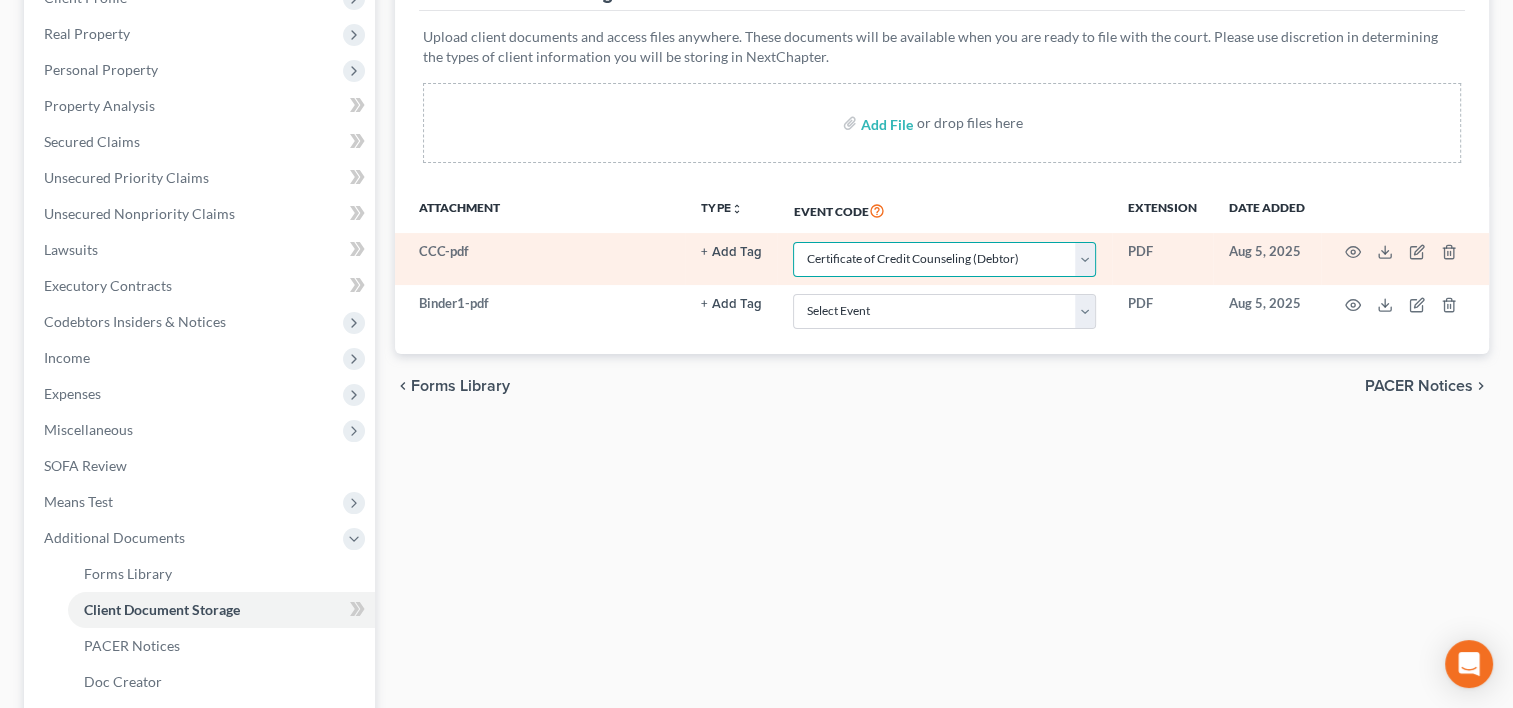 click on "Select Event Amend Amend Plan Amended Application Amended List of Creditor(s) (Fee) Certificate of Credit Counseling (Debtor) Certificate of Credit Counseling (Joint Debtor) Certification About Financial Mgmt Course-Official Form B423 (Debtor) Certification About a Financial Mgmt Course-Official Form B423 (Joint Debtor) Ch 13 Calculation of Disposable Income Form B122C-2 Ch 13 Current Monthly Income and Calculation - Form B122C-1 Ch 7 Means Test Calculation Form B122A-2 Ch 7 Monthly Income (B122A-1) / Exemption Attachment (B122-1Supp) Chapter 11 Monthly Operating Report Chapter 11 Post-Confirmation Report Chapter 11 Statement of Current Monthly Income Form 122B Chapter 13 Plan DeBN Electronic Noticing Request (Debtor) DeBN Electronic Noticing Request (Joint Debtor) Debtor's Election of Small Business Designation Debtor(s) Notice of Correct Social Security Number Declaration About Individual Debtor's Schedules Declaration Under Penalty of Perjury for Non-individual Debtors Disclosure Statement Payment Advices" at bounding box center [944, 259] 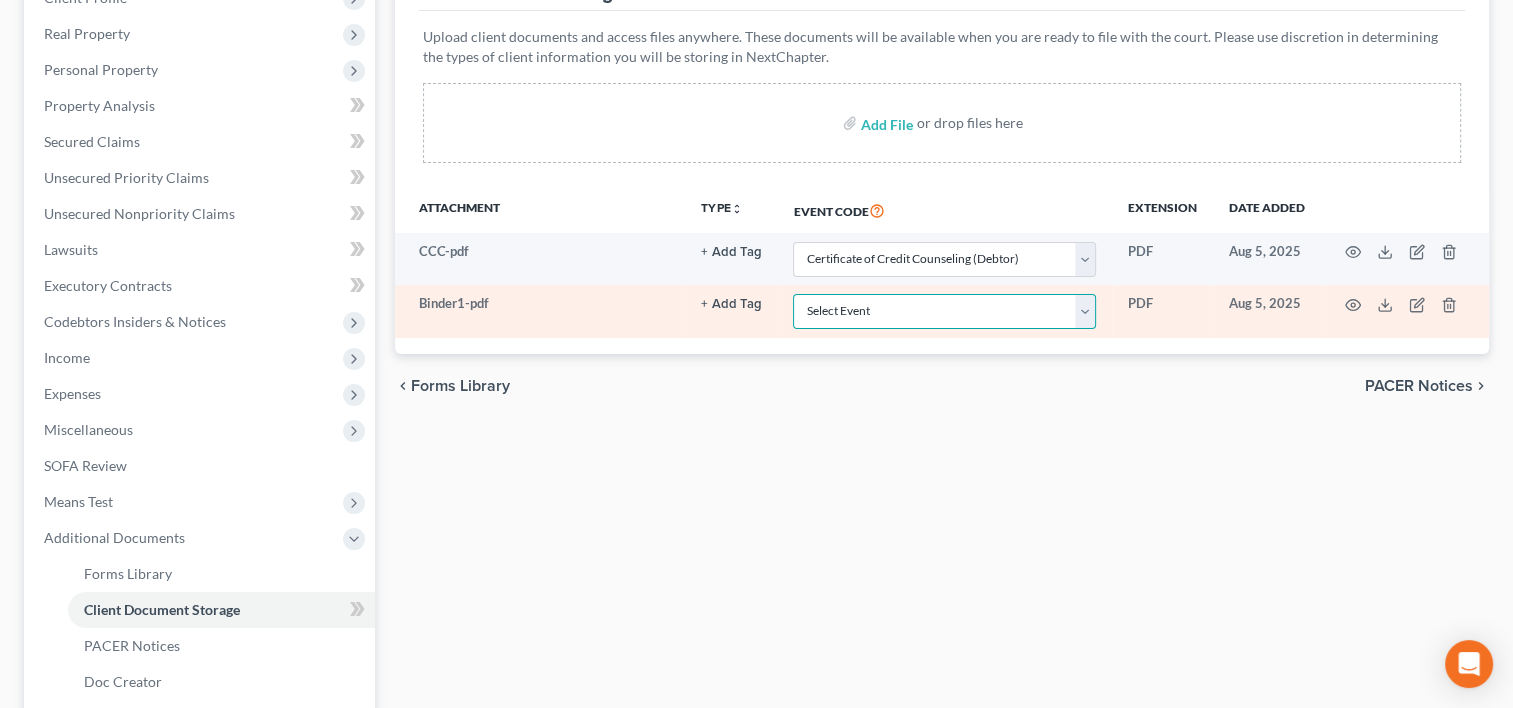 click on "Select Event Amend Amend Plan Amended Application Amended List of Creditor(s) (Fee) Certificate of Credit Counseling (Debtor) Certificate of Credit Counseling (Joint Debtor) Certification About Financial Mgmt Course-Official Form B423 (Debtor) Certification About a Financial Mgmt Course-Official Form B423 (Joint Debtor) Ch 13 Calculation of Disposable Income Form B122C-2 Ch 13 Current Monthly Income and Calculation - Form B122C-1 Ch 7 Means Test Calculation Form B122A-2 Ch 7 Monthly Income (B122A-1) / Exemption Attachment (B122-1Supp) Chapter 11 Monthly Operating Report Chapter 11 Post-Confirmation Report Chapter 11 Statement of Current Monthly Income Form 122B Chapter 13 Plan DeBN Electronic Noticing Request (Debtor) DeBN Electronic Noticing Request (Joint Debtor) Debtor's Election of Small Business Designation Debtor(s) Notice of Correct Social Security Number Declaration About Individual Debtor's Schedules Declaration Under Penalty of Perjury for Non-individual Debtors Disclosure Statement Payment Advices" at bounding box center [944, 311] 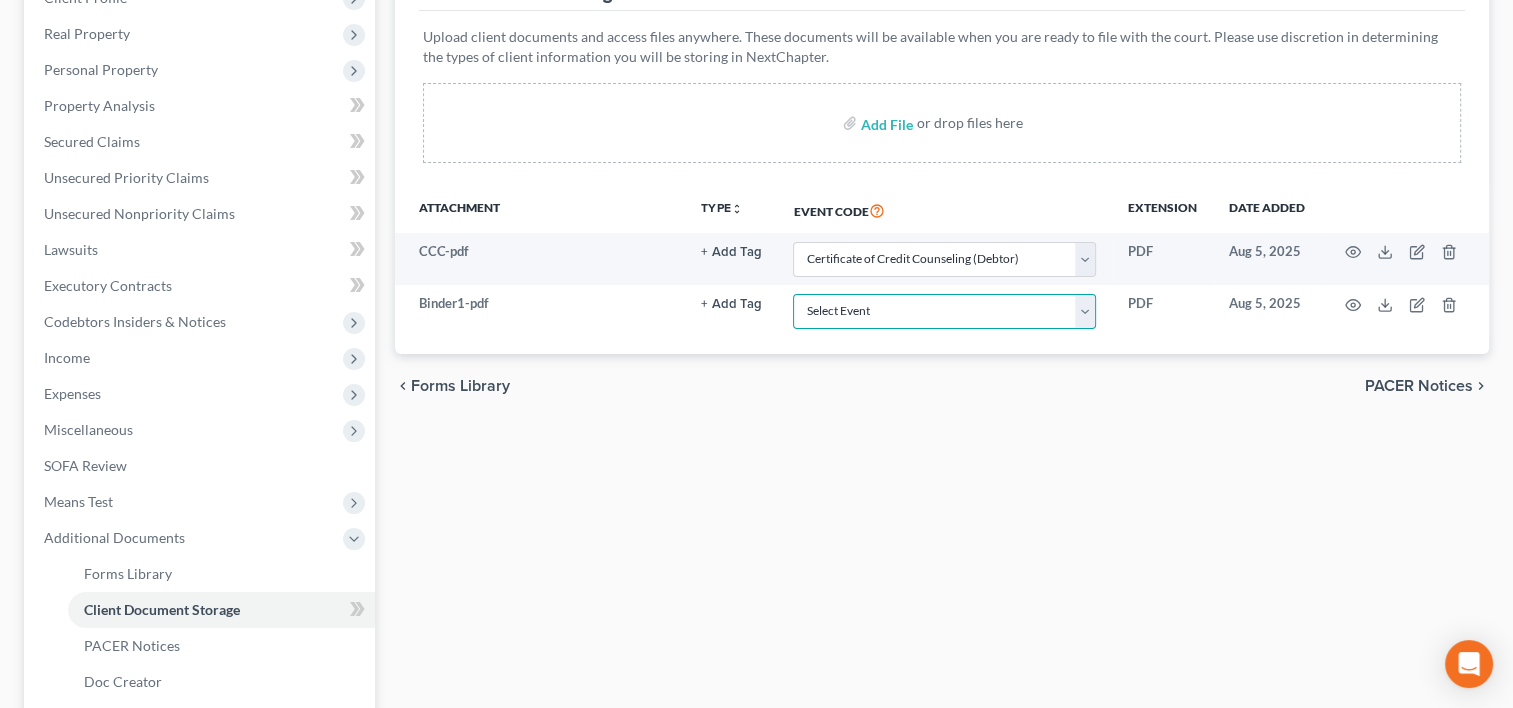 select on "31" 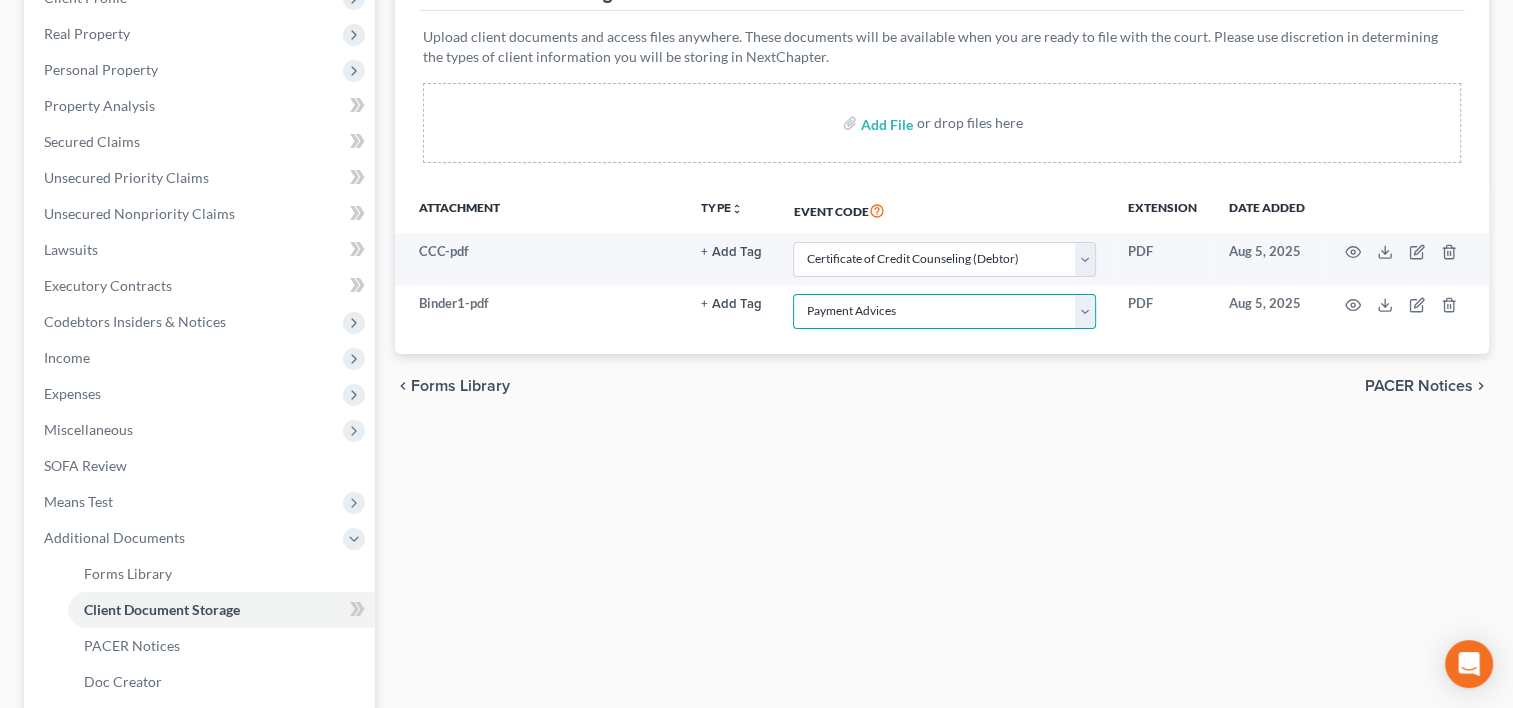 click on "Select Event Amend Amend Plan Amended Application Amended List of Creditor(s) (Fee) Certificate of Credit Counseling (Debtor) Certificate of Credit Counseling (Joint Debtor) Certification About Financial Mgmt Course-Official Form B423 (Debtor) Certification About a Financial Mgmt Course-Official Form B423 (Joint Debtor) Ch 13 Calculation of Disposable Income Form B122C-2 Ch 13 Current Monthly Income and Calculation - Form B122C-1 Ch 7 Means Test Calculation Form B122A-2 Ch 7 Monthly Income (B122A-1) / Exemption Attachment (B122-1Supp) Chapter 11 Monthly Operating Report Chapter 11 Post-Confirmation Report Chapter 11 Statement of Current Monthly Income Form 122B Chapter 13 Plan DeBN Electronic Noticing Request (Debtor) DeBN Electronic Noticing Request (Joint Debtor) Debtor's Election of Small Business Designation Debtor(s) Notice of Correct Social Security Number Declaration About Individual Debtor's Schedules Declaration Under Penalty of Perjury for Non-individual Debtors Disclosure Statement Payment Advices" at bounding box center [944, 311] 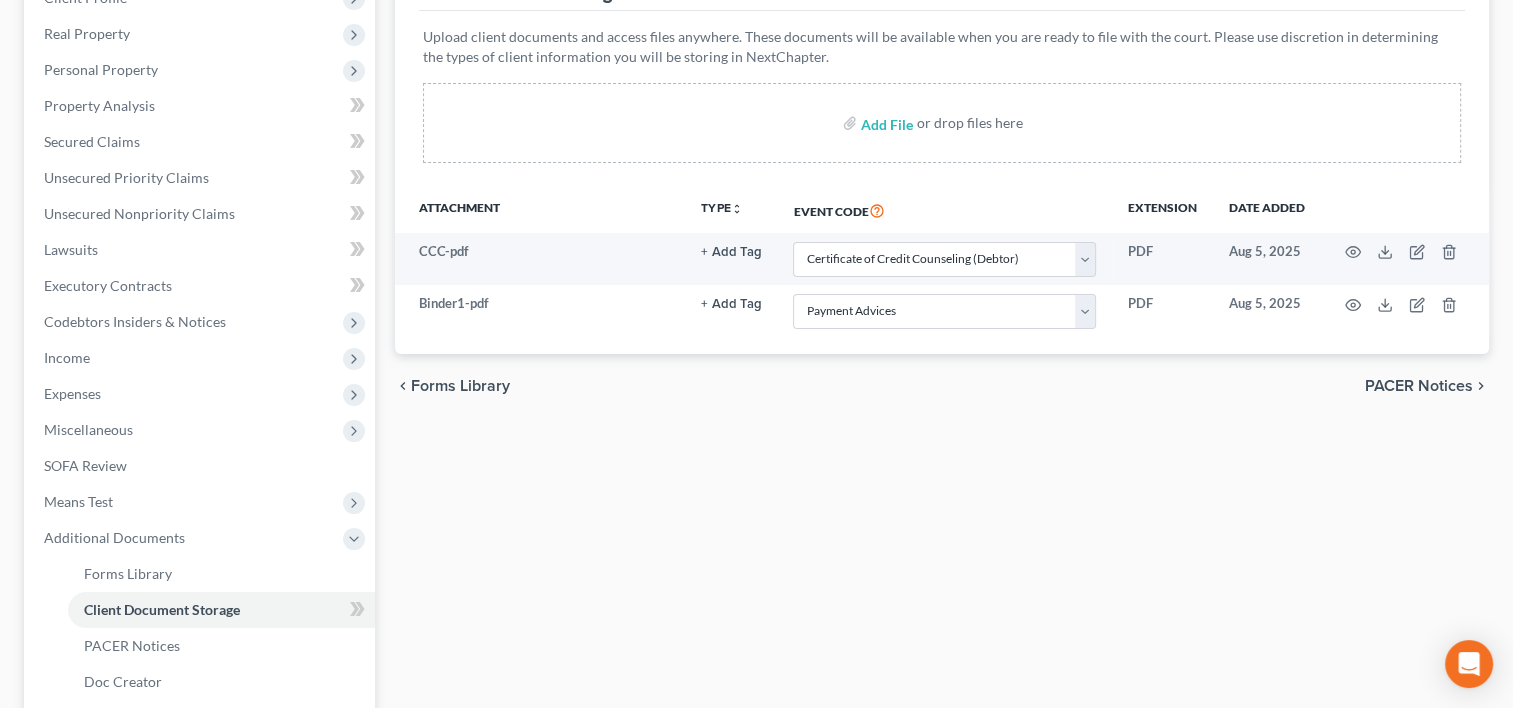 click on "chevron_left
Forms Library
PACER Notices
chevron_right" at bounding box center [942, 386] 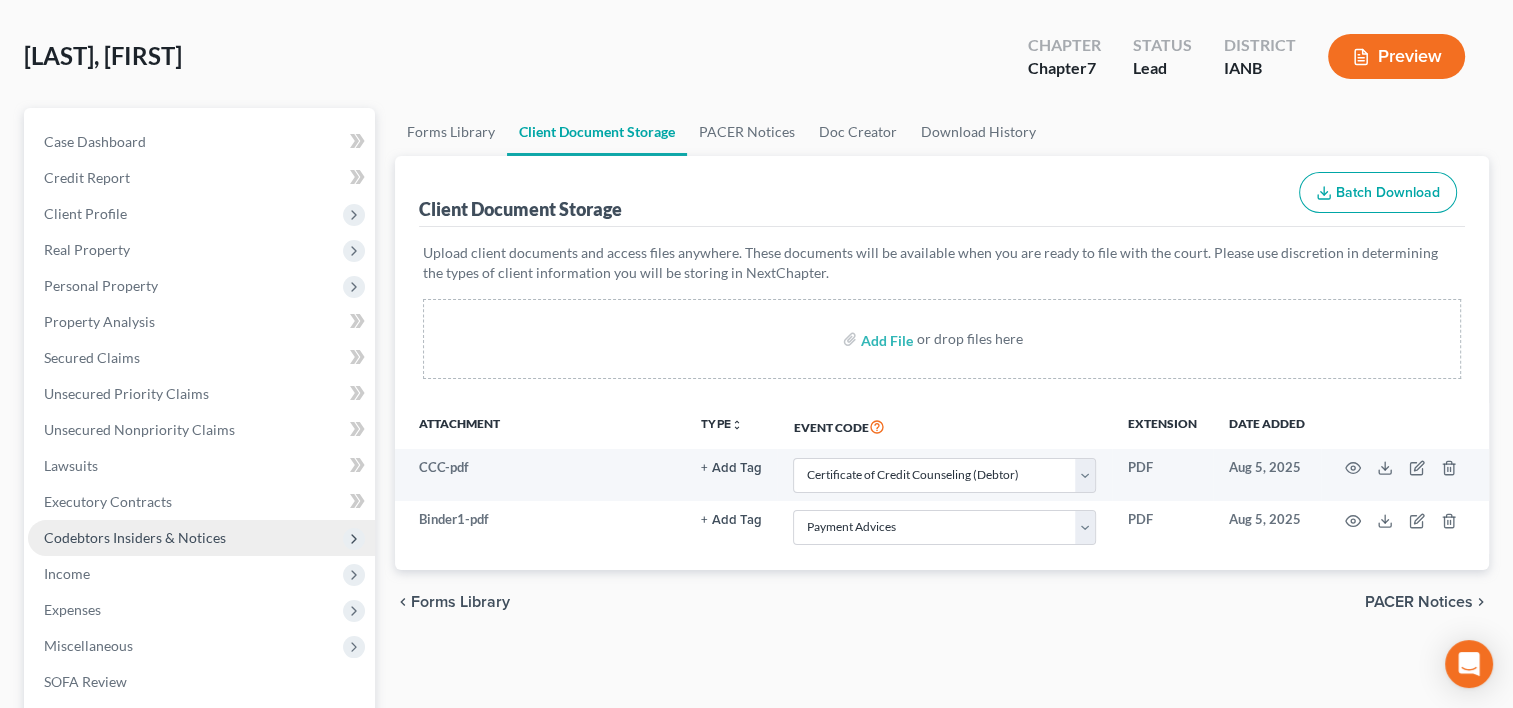 scroll, scrollTop: 200, scrollLeft: 0, axis: vertical 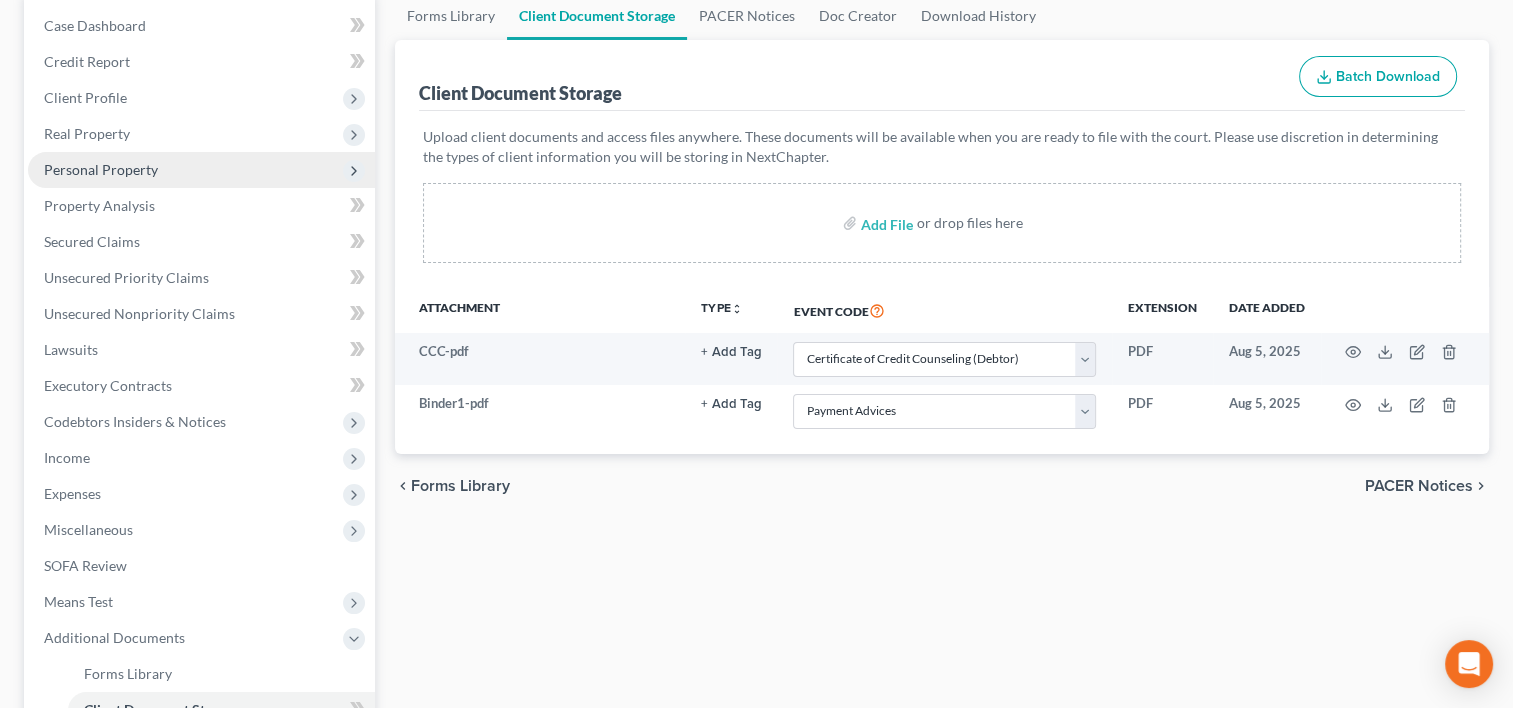 click on "Personal Property" at bounding box center [101, 169] 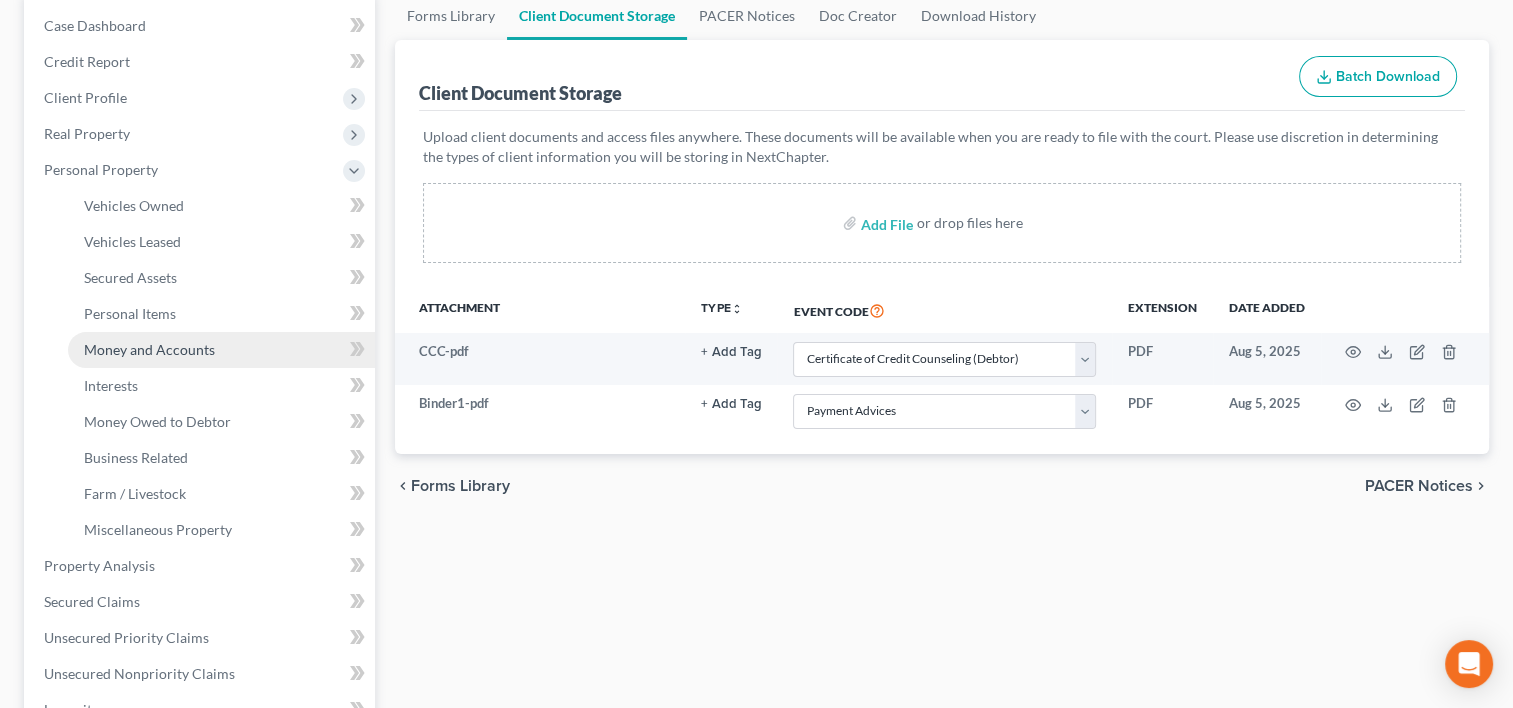 click on "Money and Accounts" at bounding box center (149, 349) 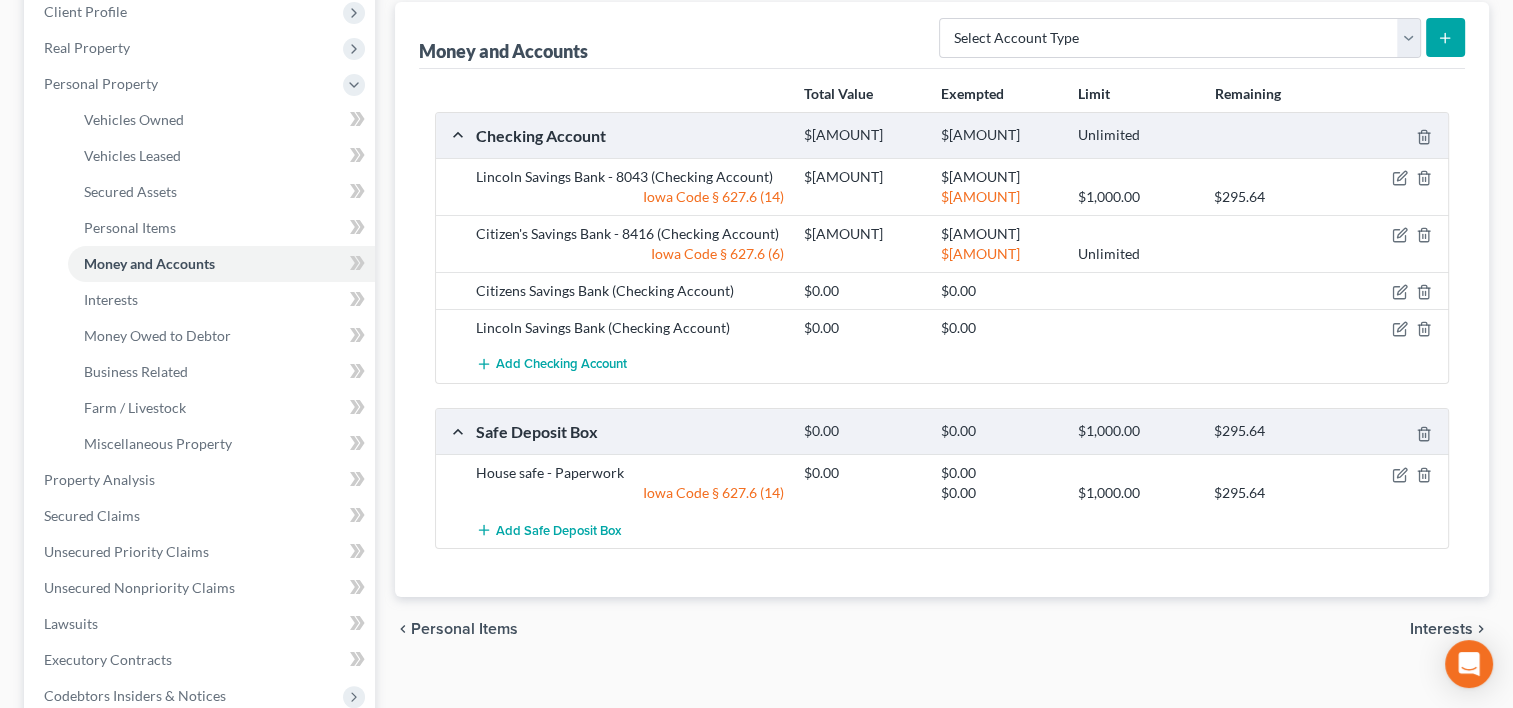 scroll, scrollTop: 300, scrollLeft: 0, axis: vertical 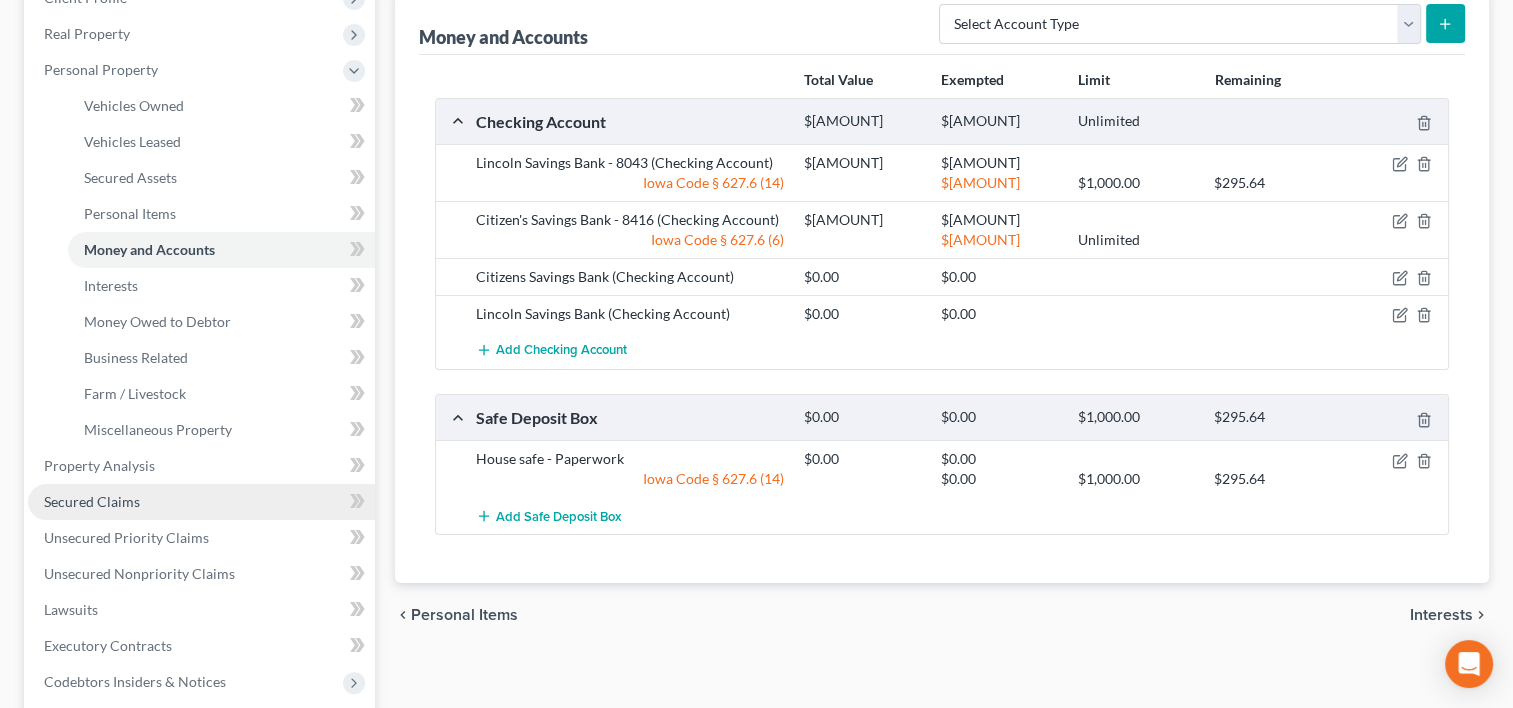 click on "Secured Claims" at bounding box center (201, 502) 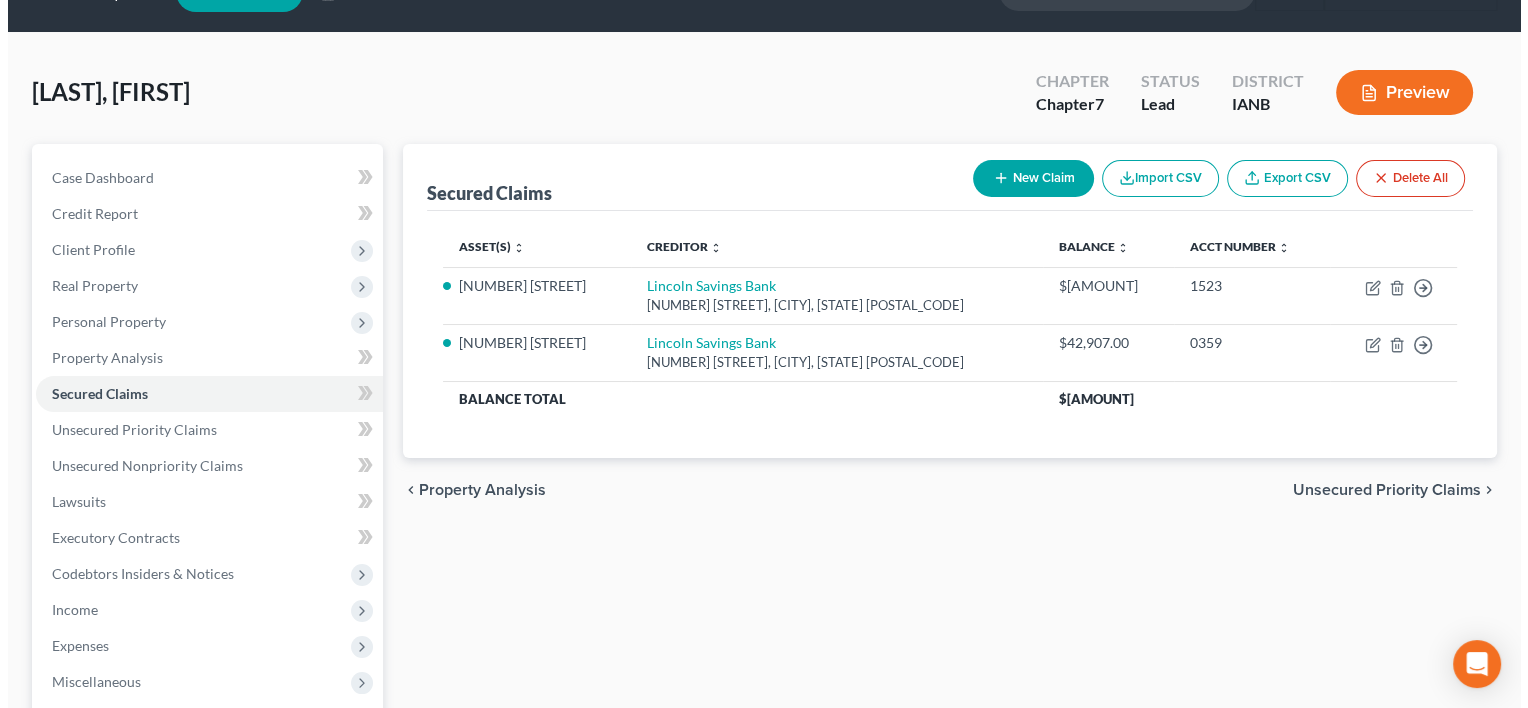 scroll, scrollTop: 0, scrollLeft: 0, axis: both 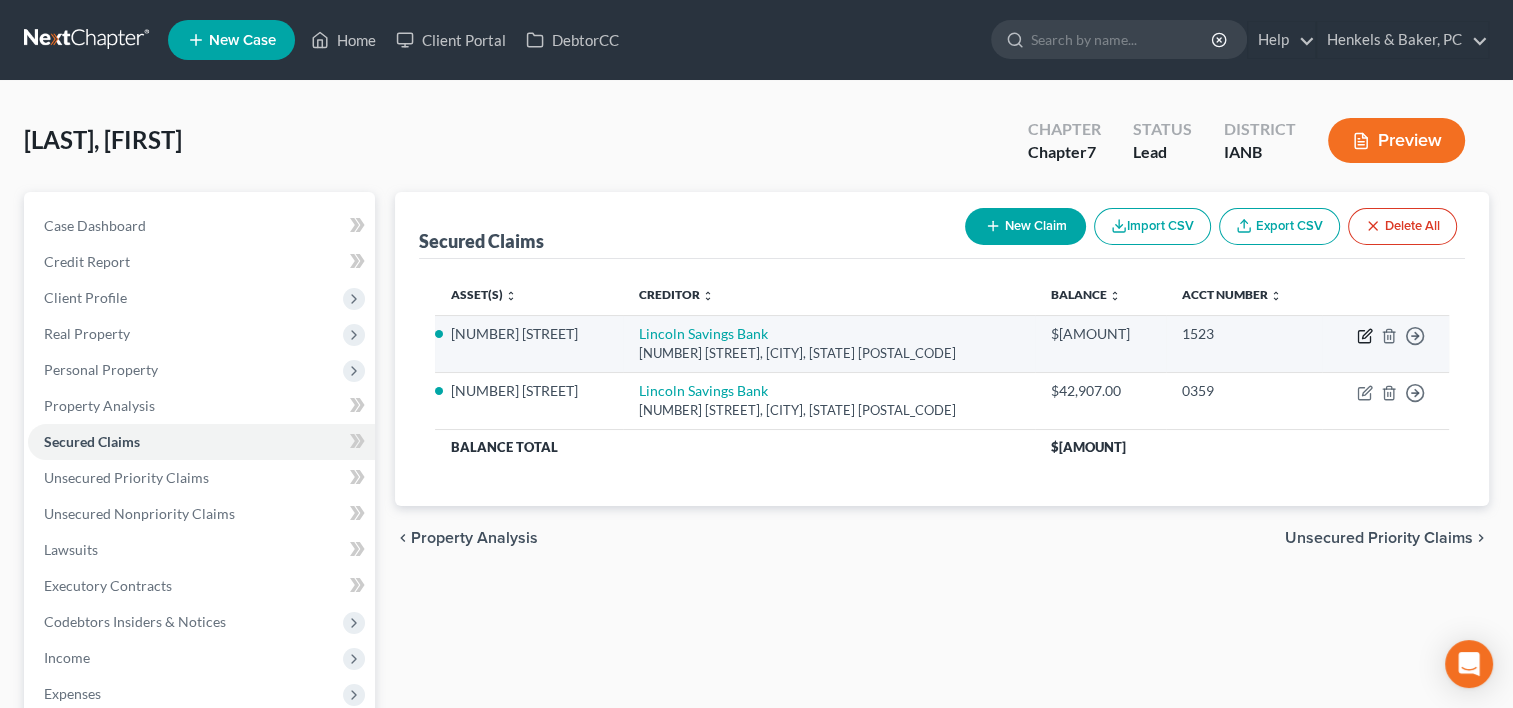 click 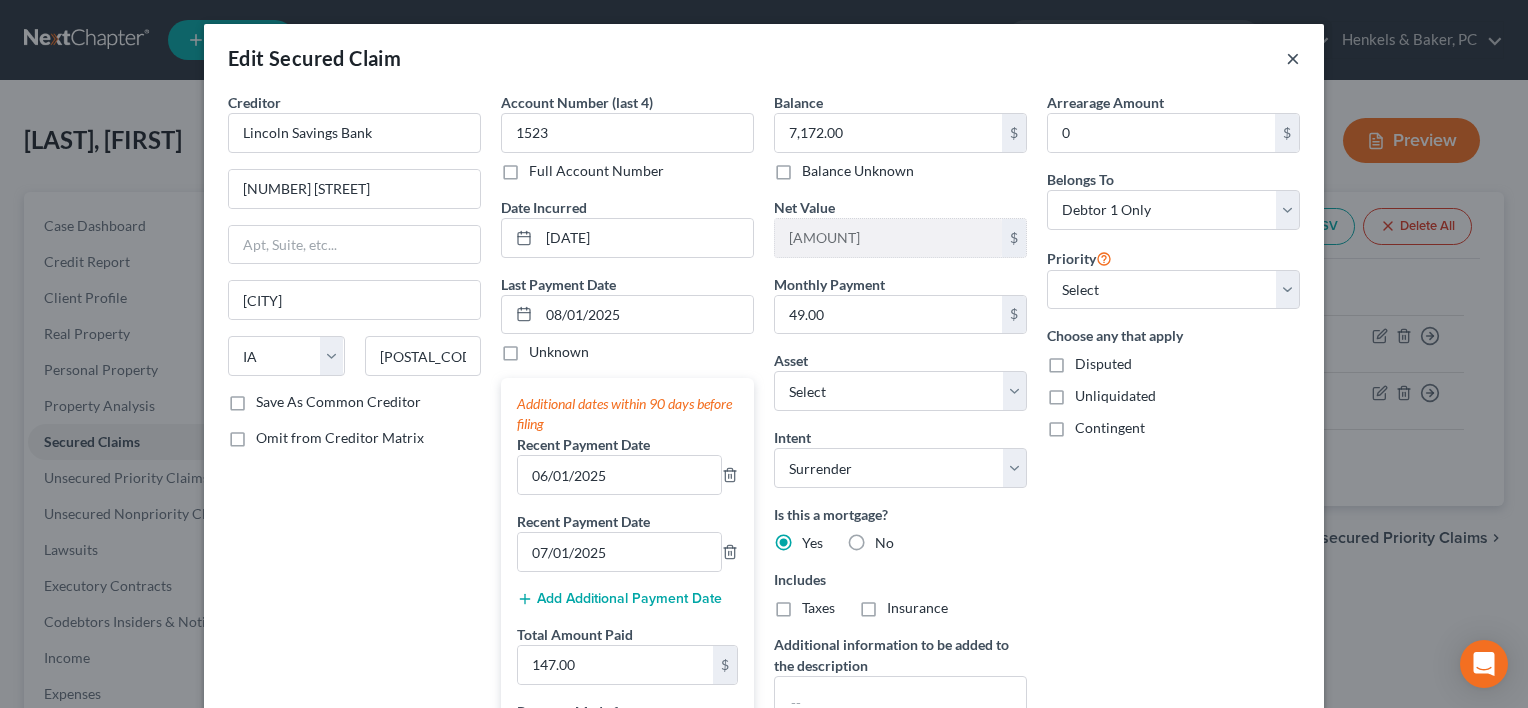 click on "×" at bounding box center (1293, 58) 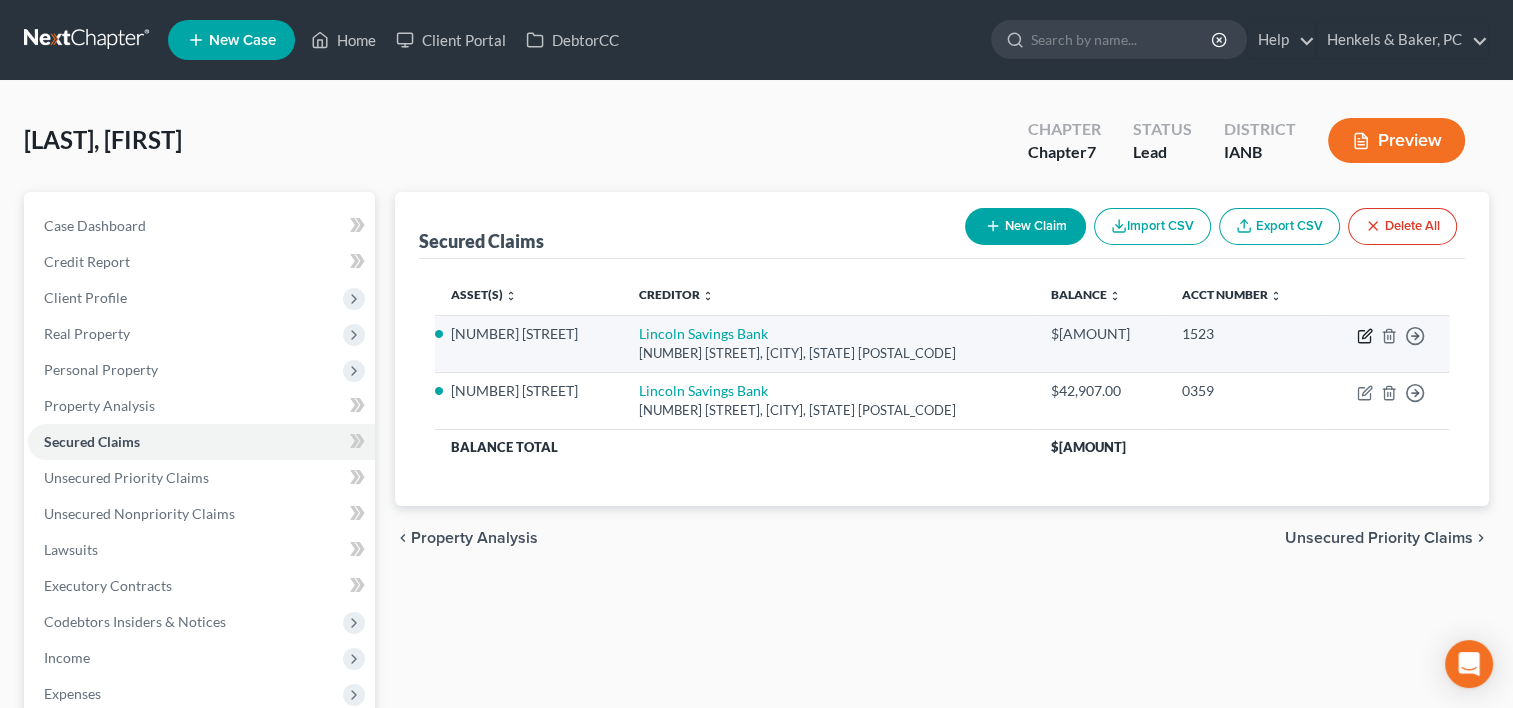 click 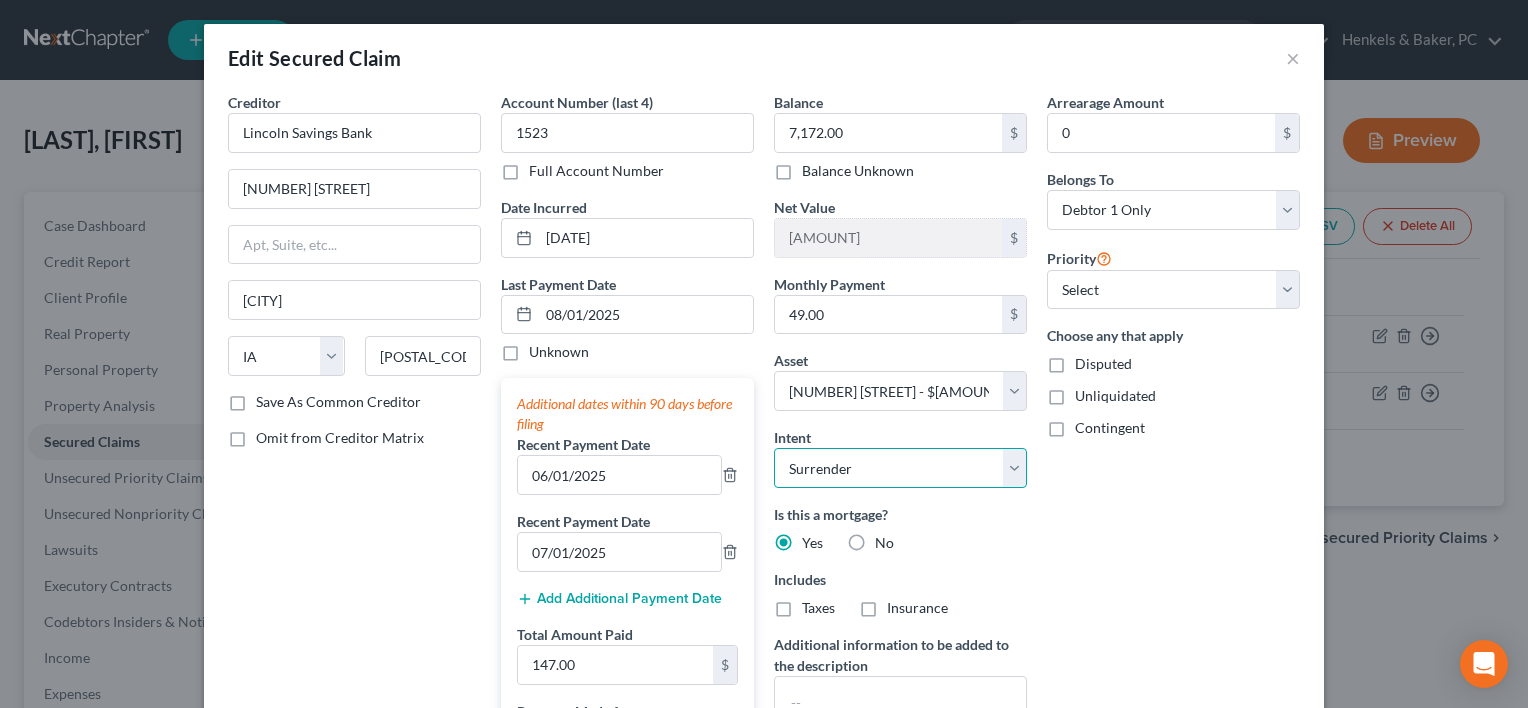 click on "Select Surrender Redeem Reaffirm Avoid Other" at bounding box center (900, 468) 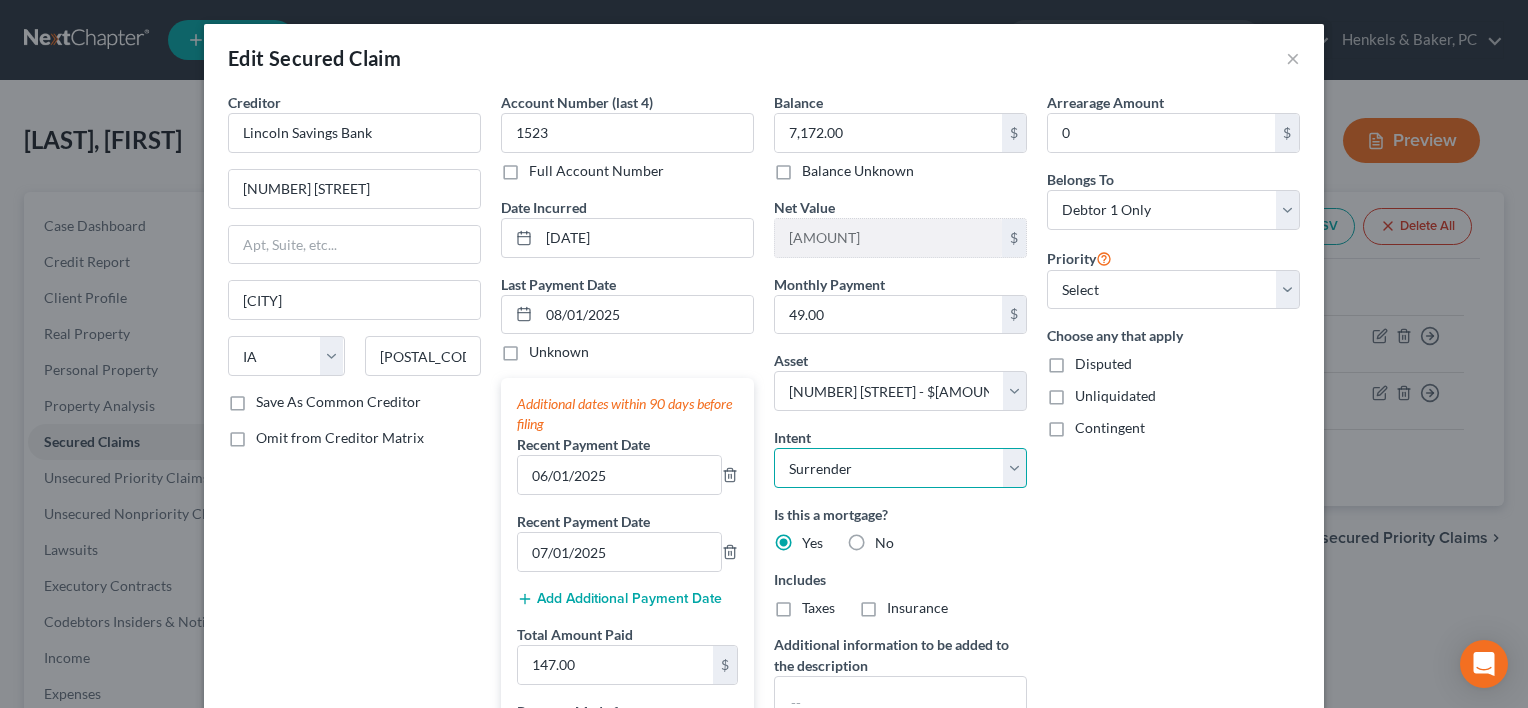 select on "2" 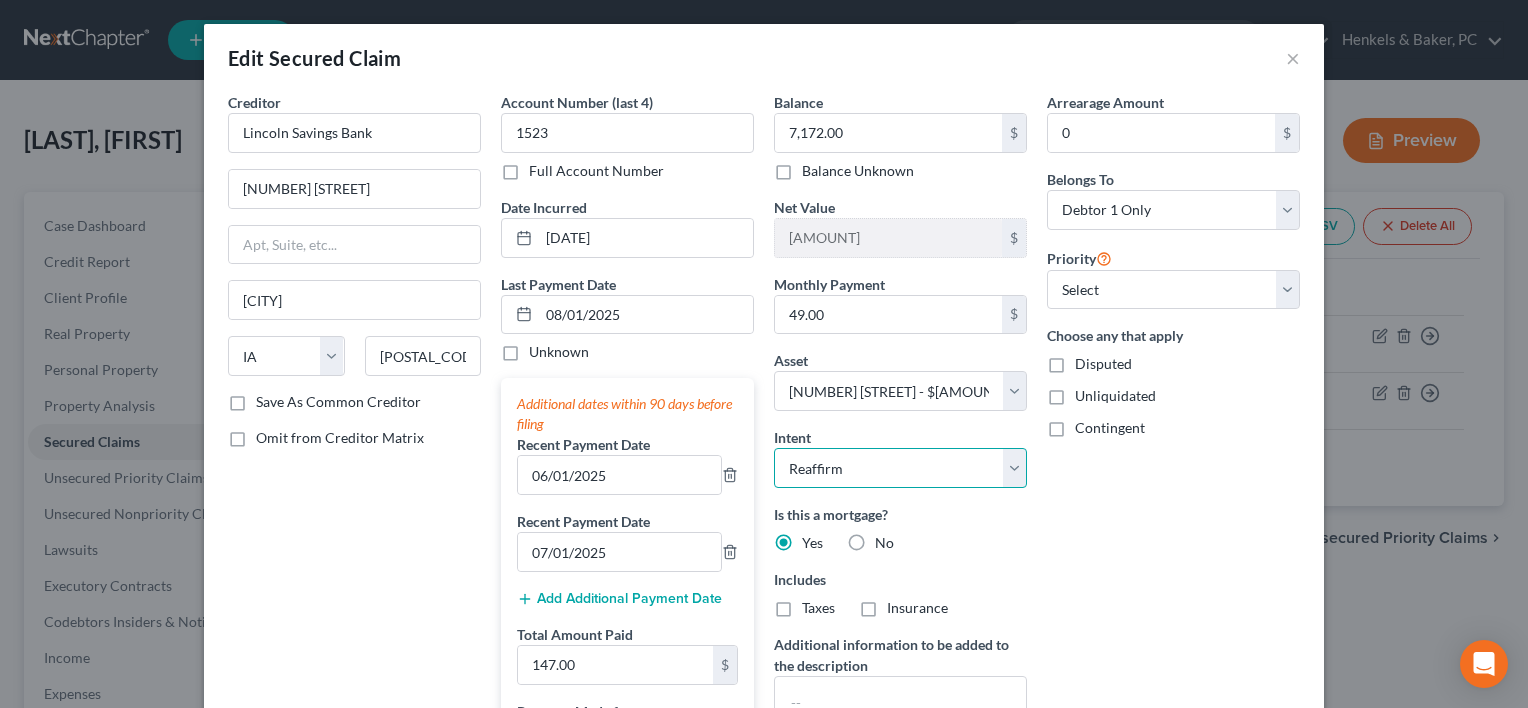 click on "Select Surrender Redeem Reaffirm Avoid Other" at bounding box center [900, 468] 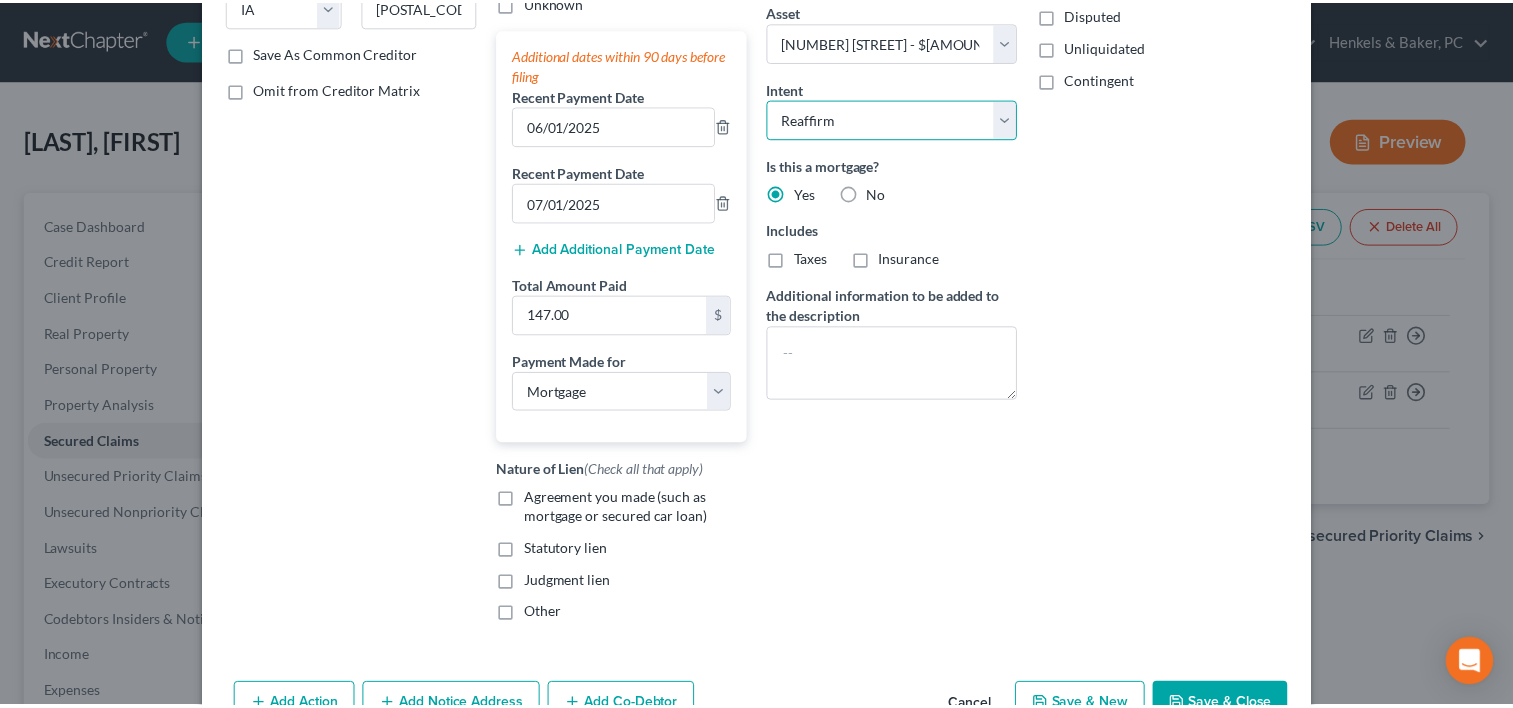 scroll, scrollTop: 463, scrollLeft: 0, axis: vertical 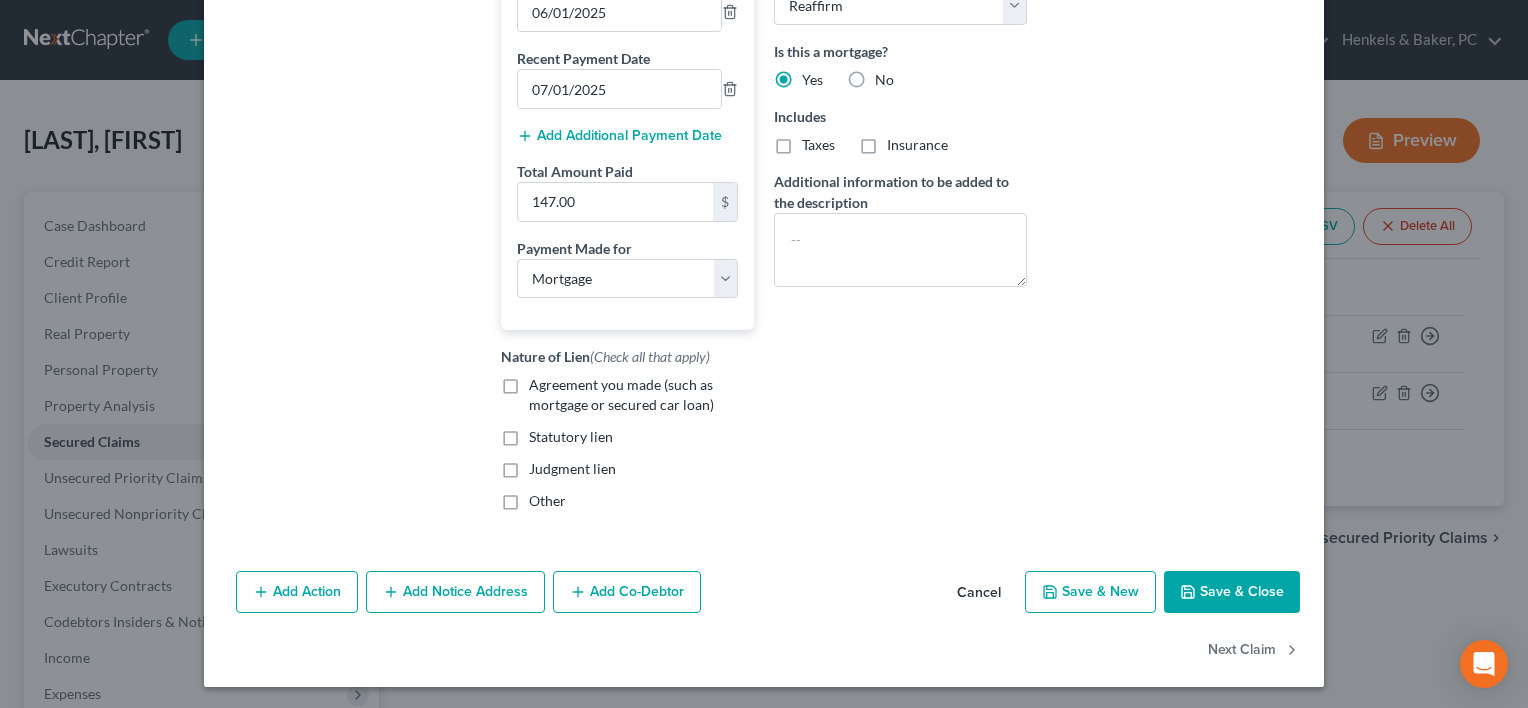 click on "Save & Close" at bounding box center [1232, 592] 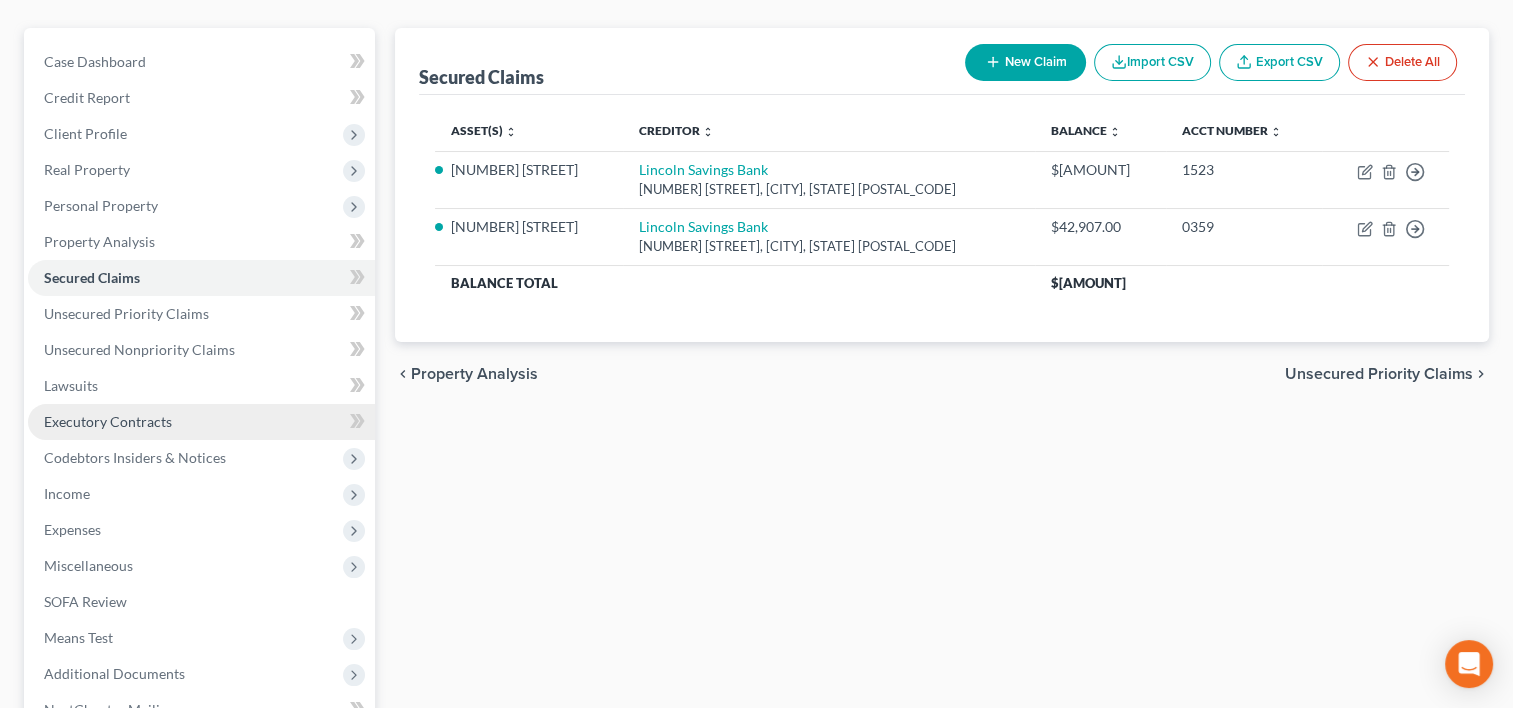 scroll, scrollTop: 200, scrollLeft: 0, axis: vertical 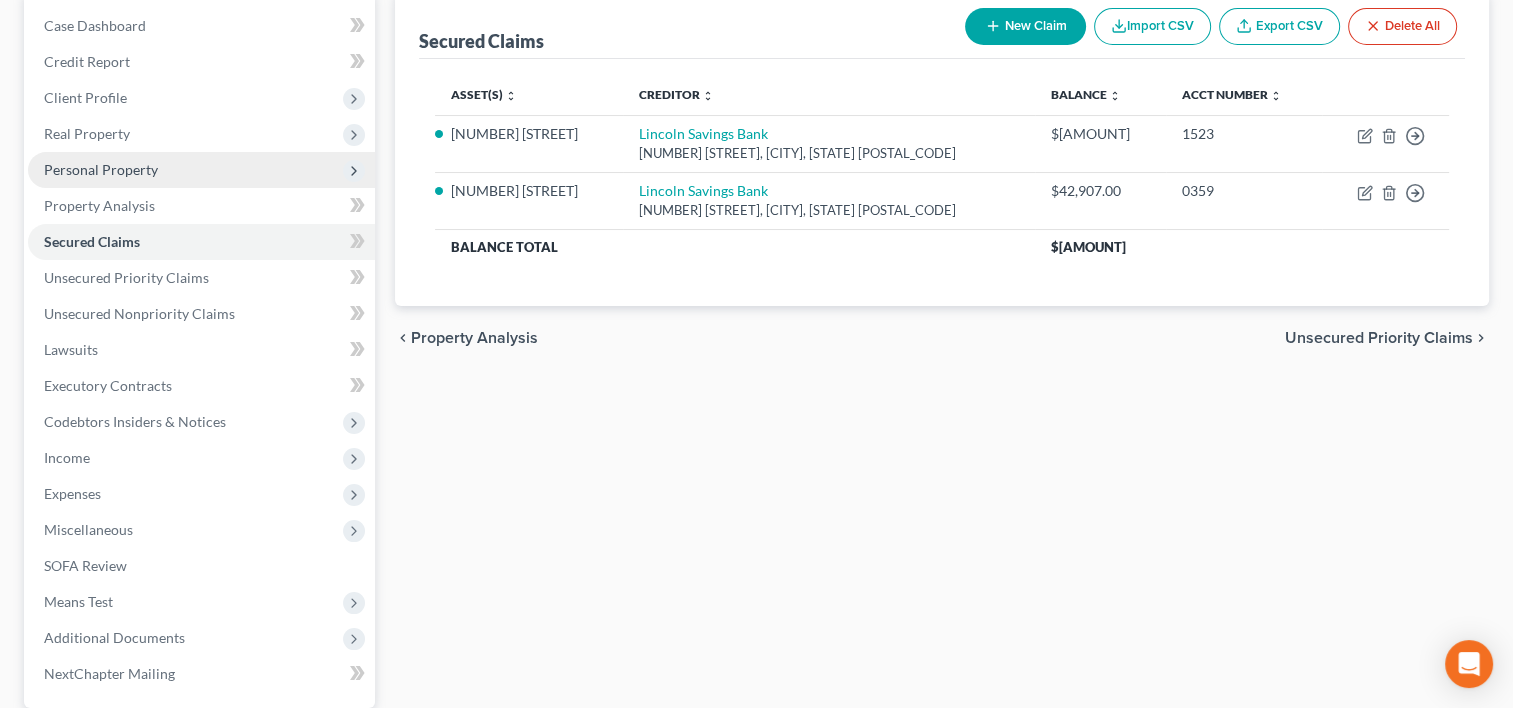 click on "Personal Property" at bounding box center [101, 169] 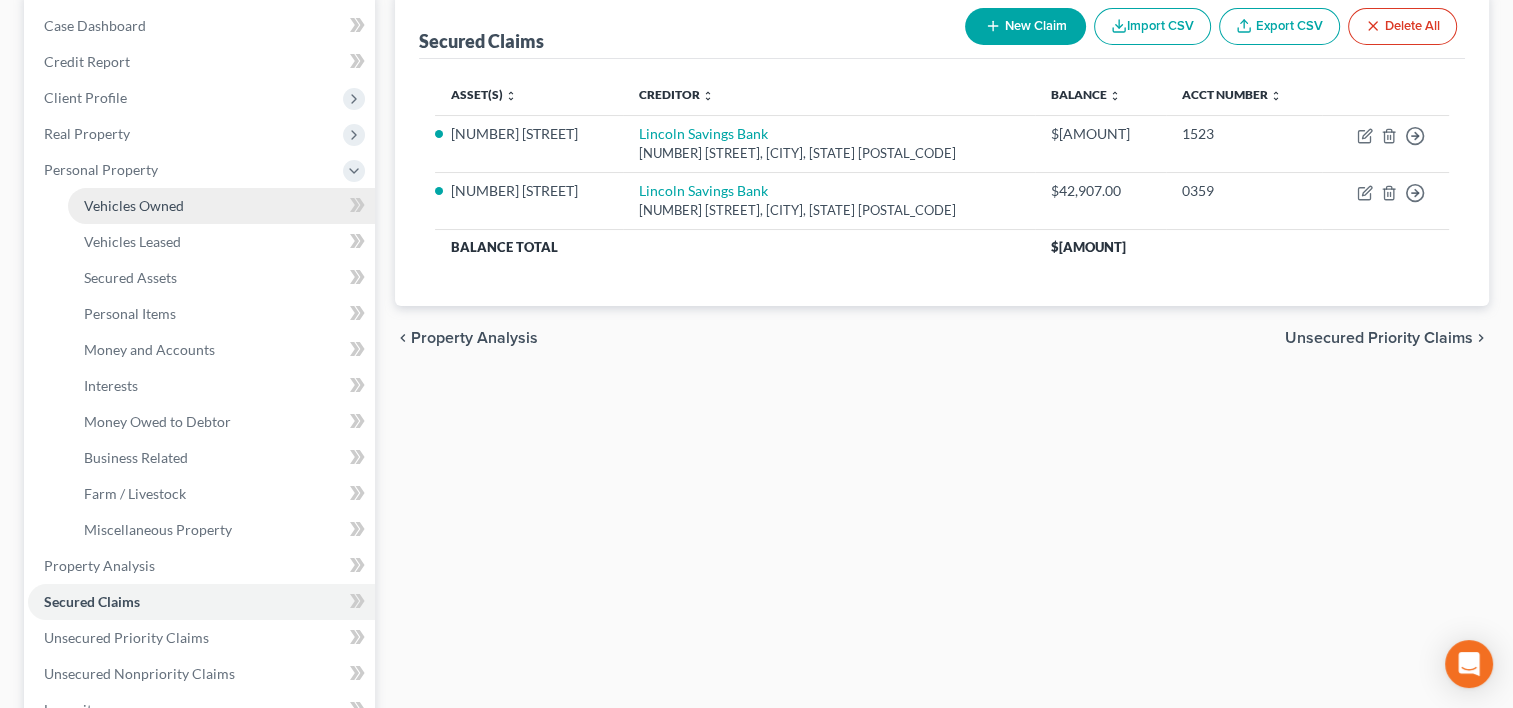 click on "Vehicles Owned" at bounding box center [134, 205] 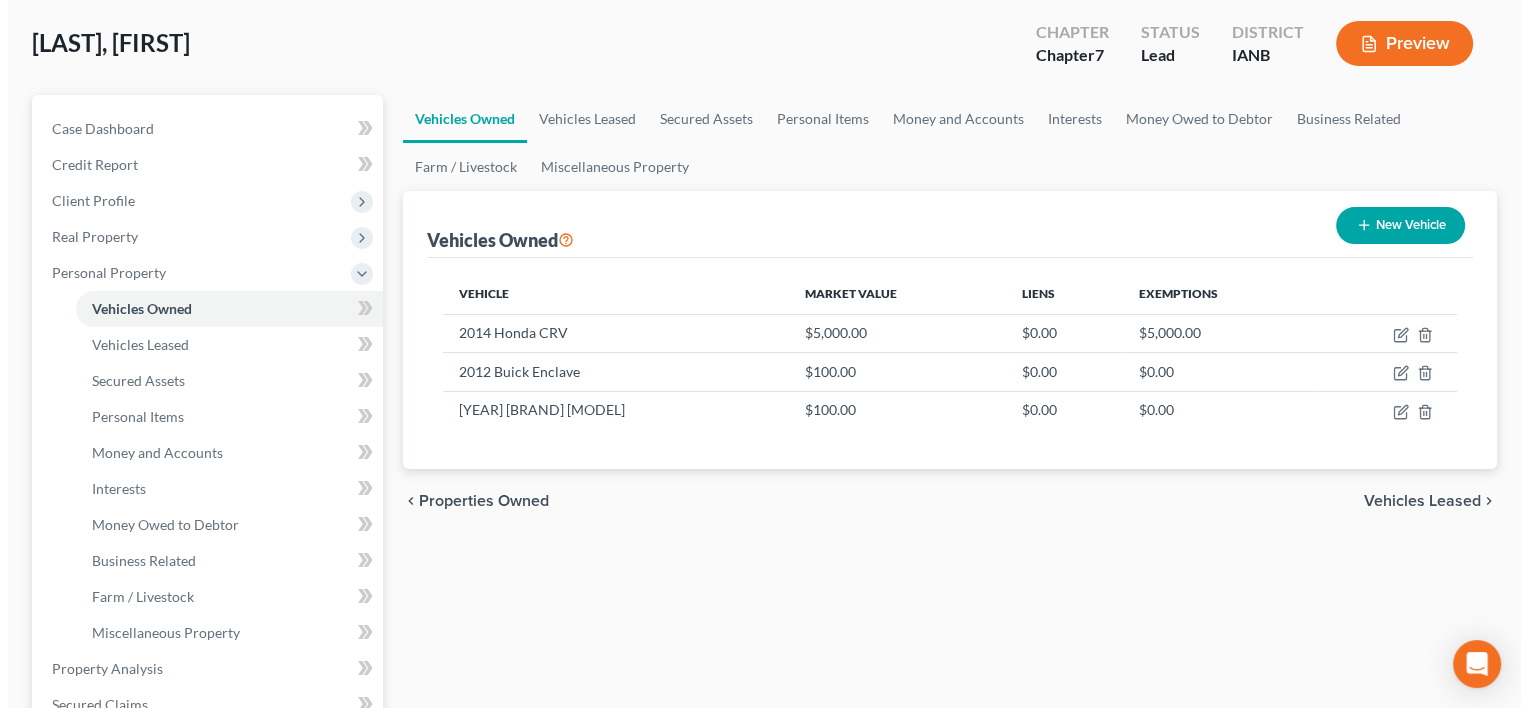 scroll, scrollTop: 0, scrollLeft: 0, axis: both 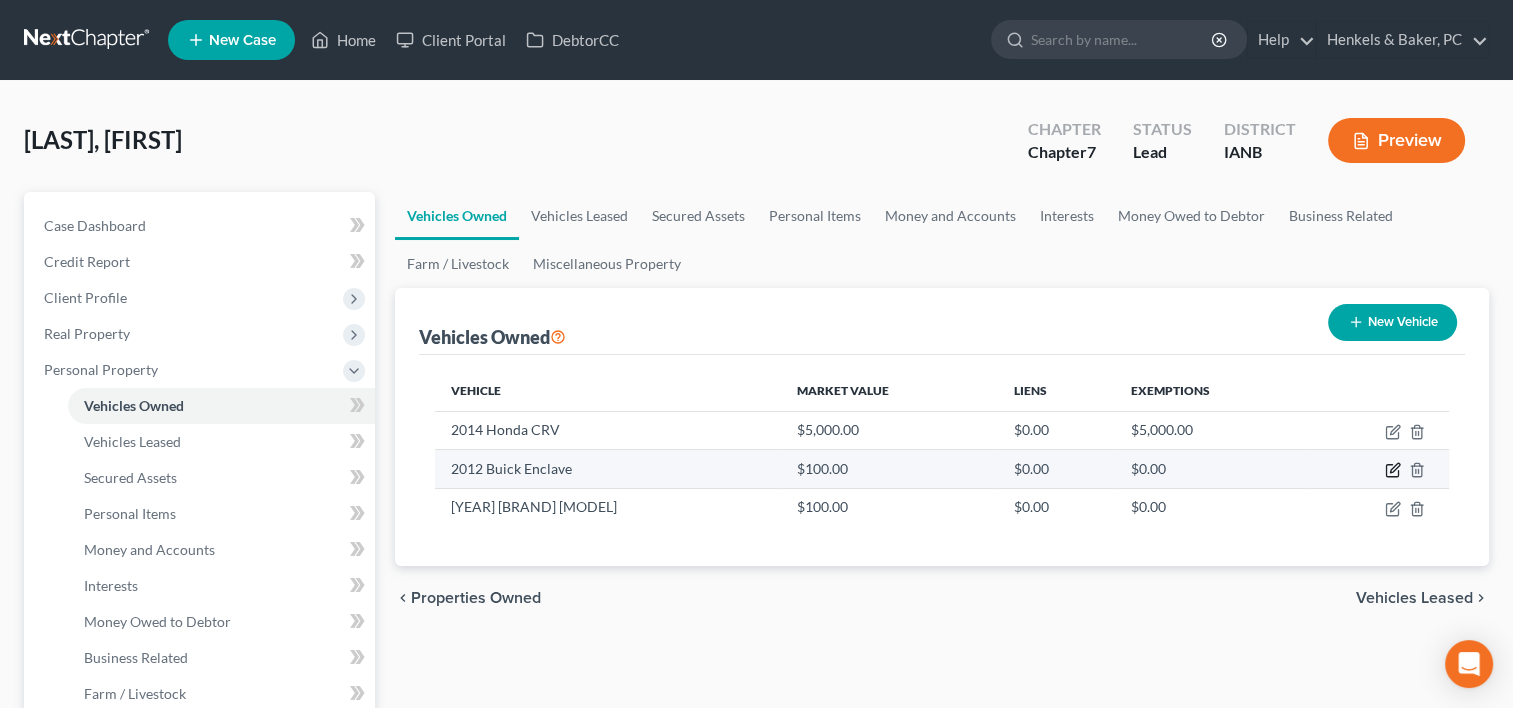 click 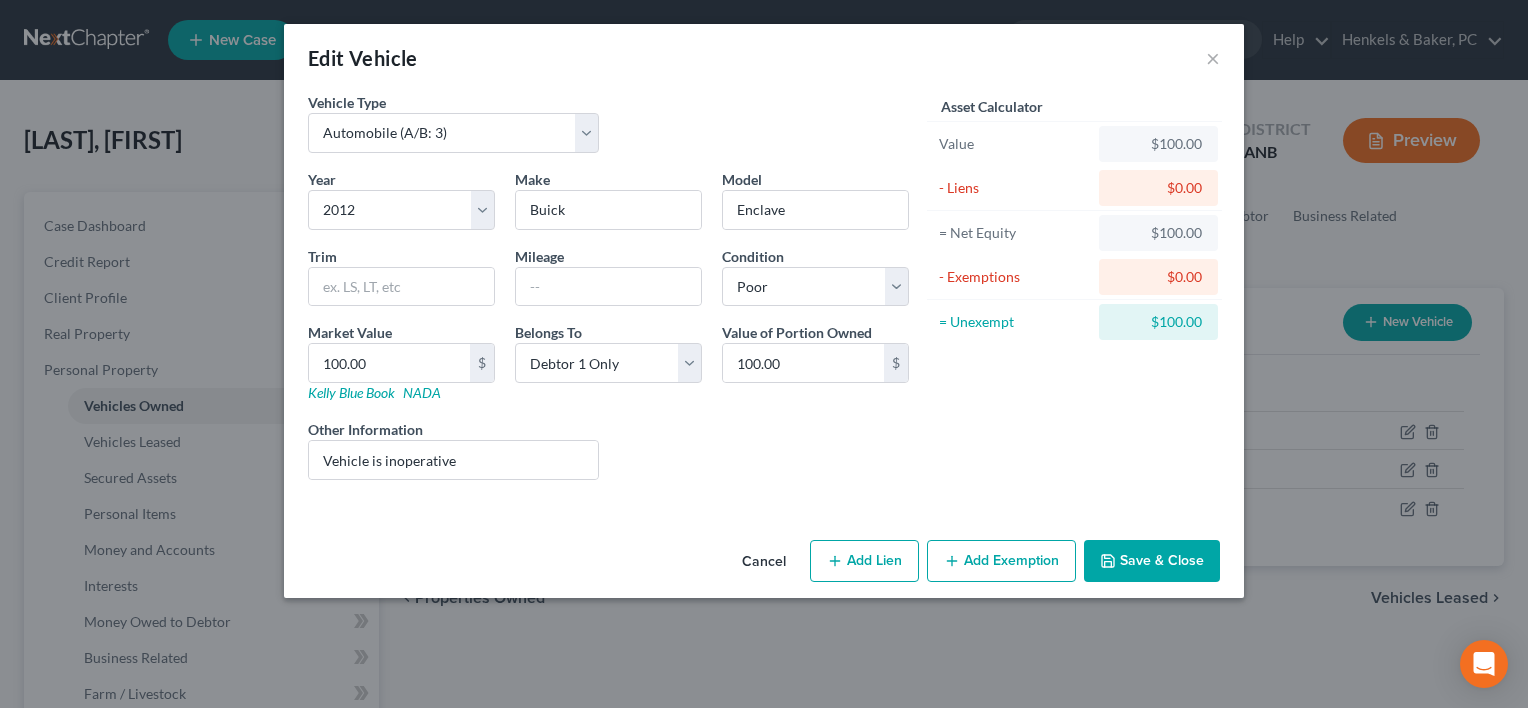 click on "Add Exemption" at bounding box center (1001, 561) 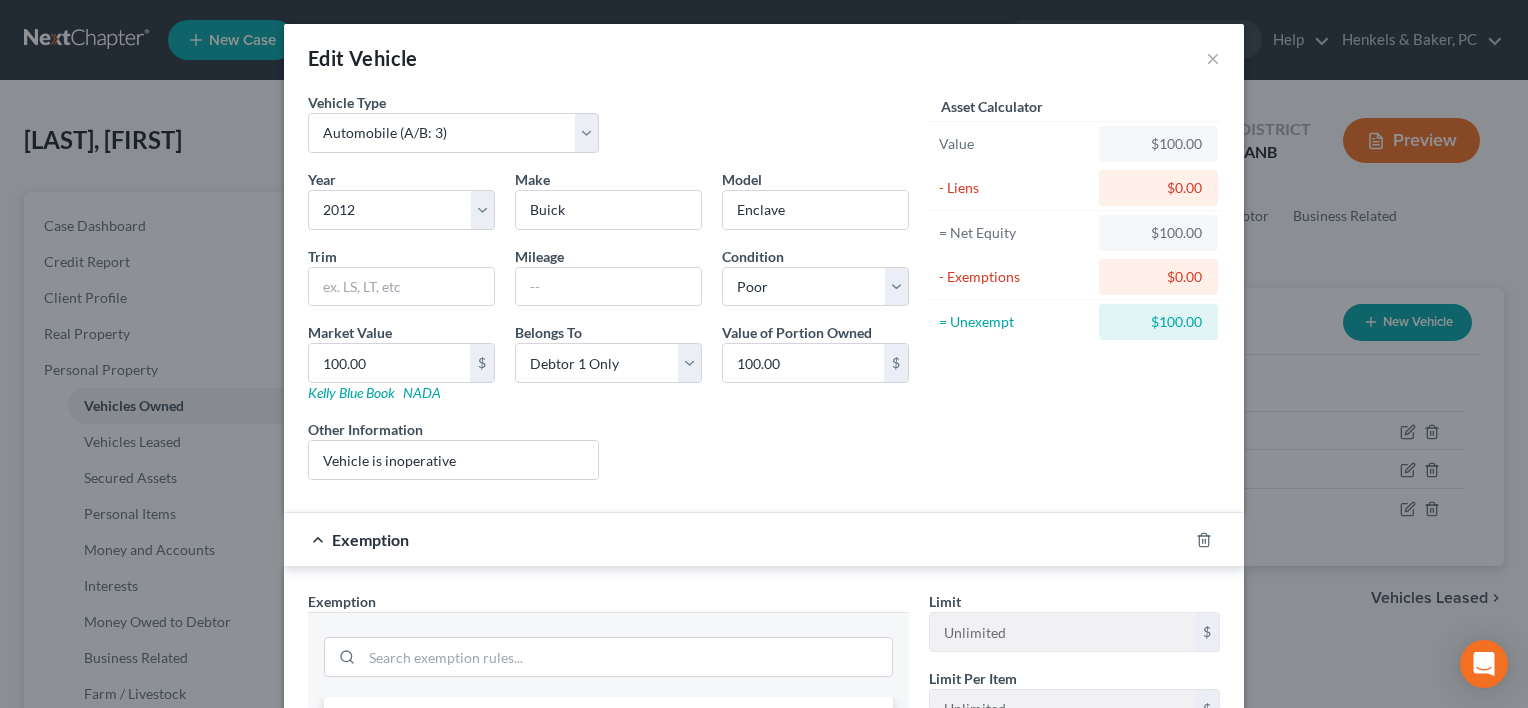 click at bounding box center (608, 654) 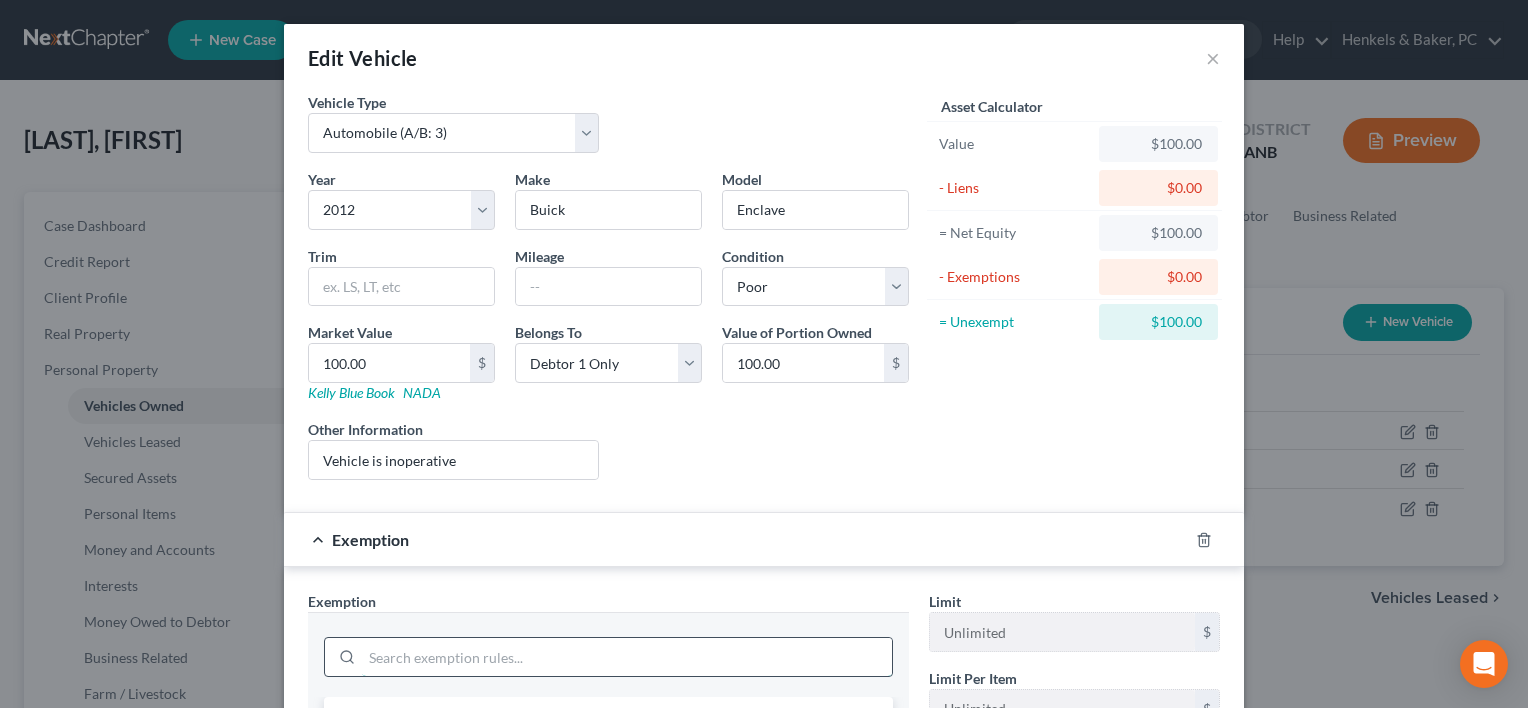 click at bounding box center [627, 657] 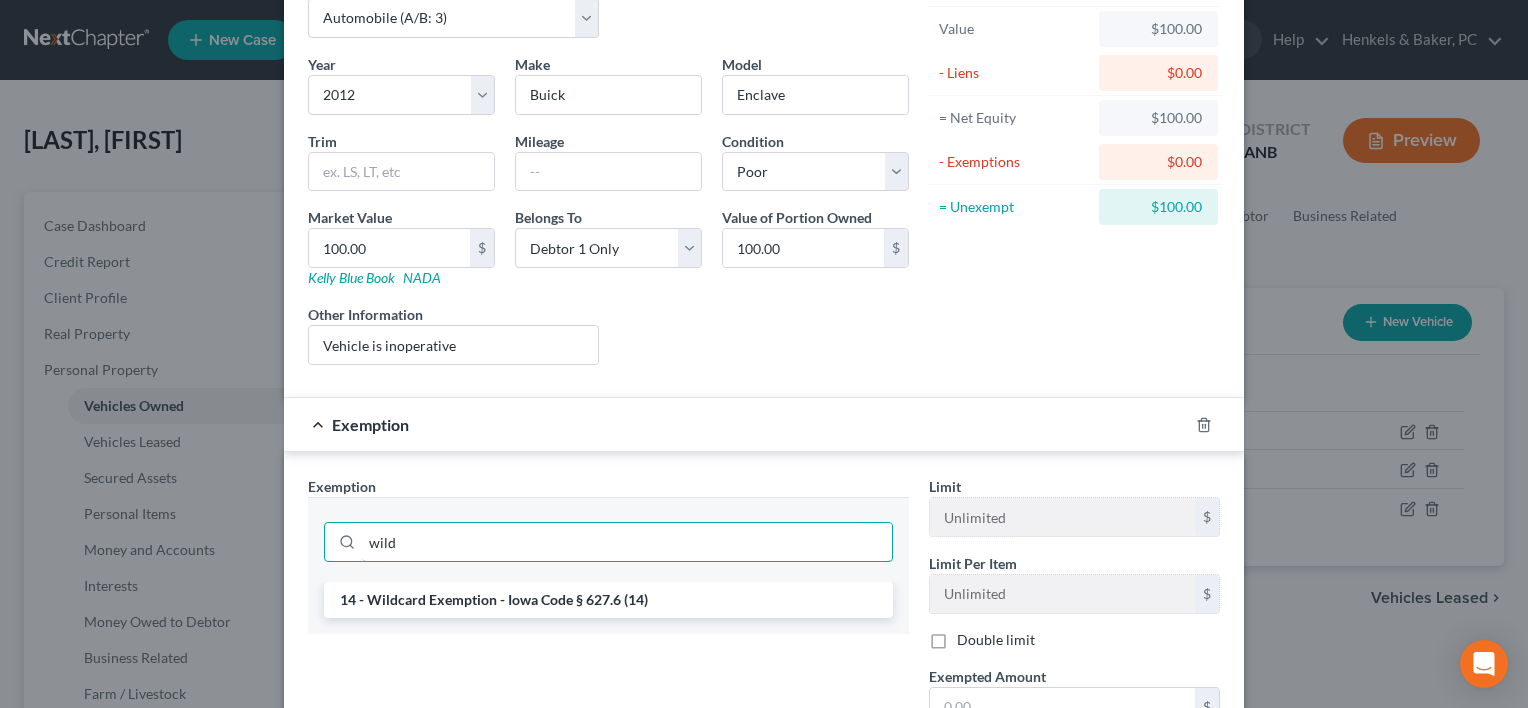 scroll, scrollTop: 348, scrollLeft: 0, axis: vertical 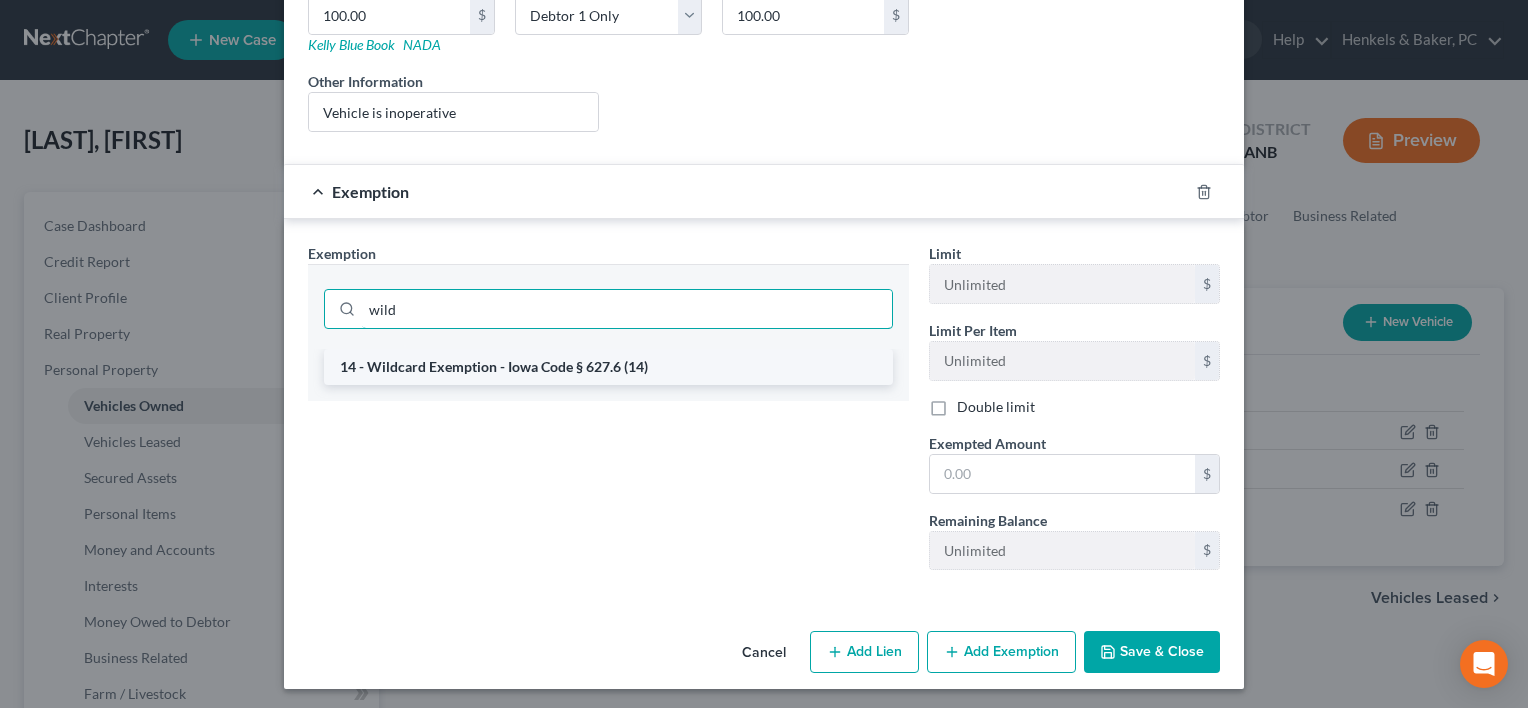 type on "wild" 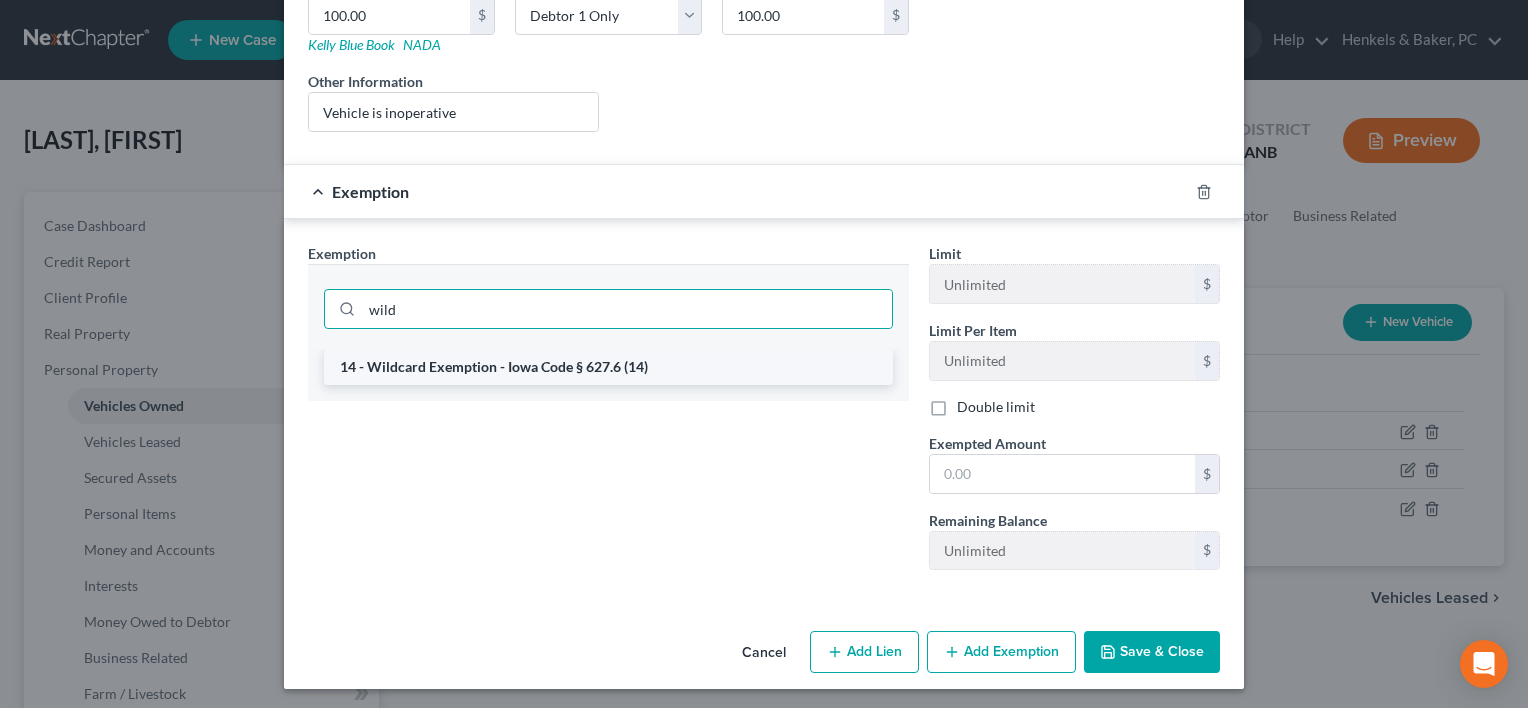 click on "14 - Wildcard Exemption - Iowa Code § 627.6 (14)" at bounding box center [608, 367] 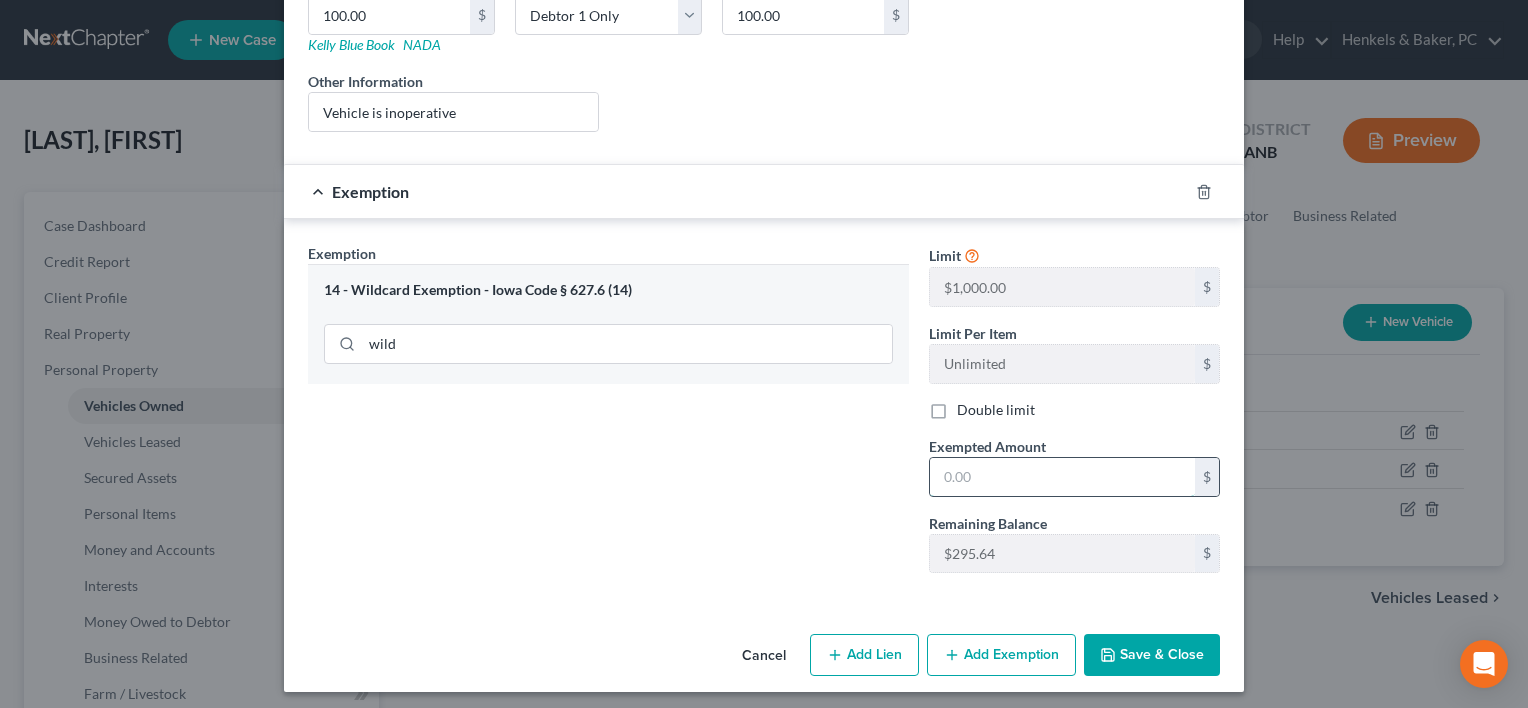 click at bounding box center [1062, 477] 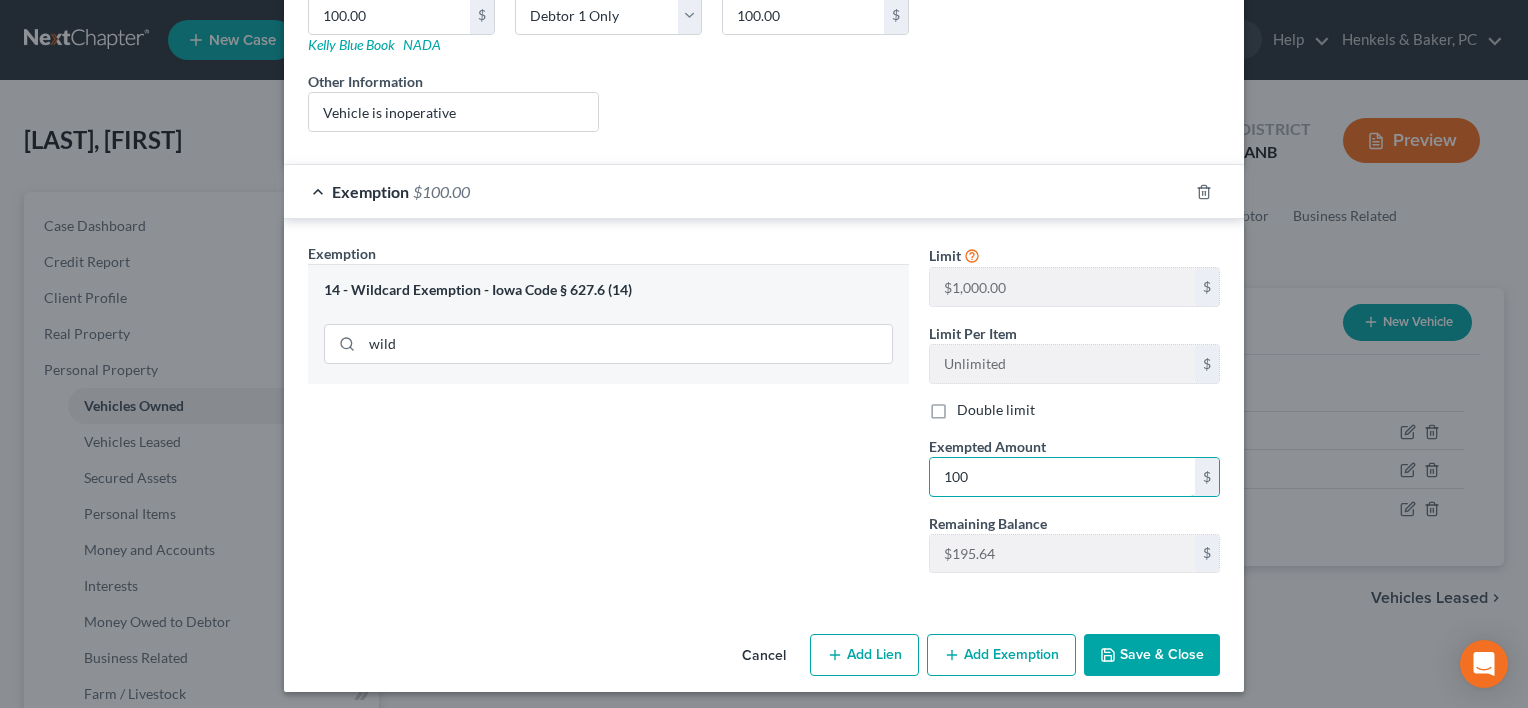 type on "100" 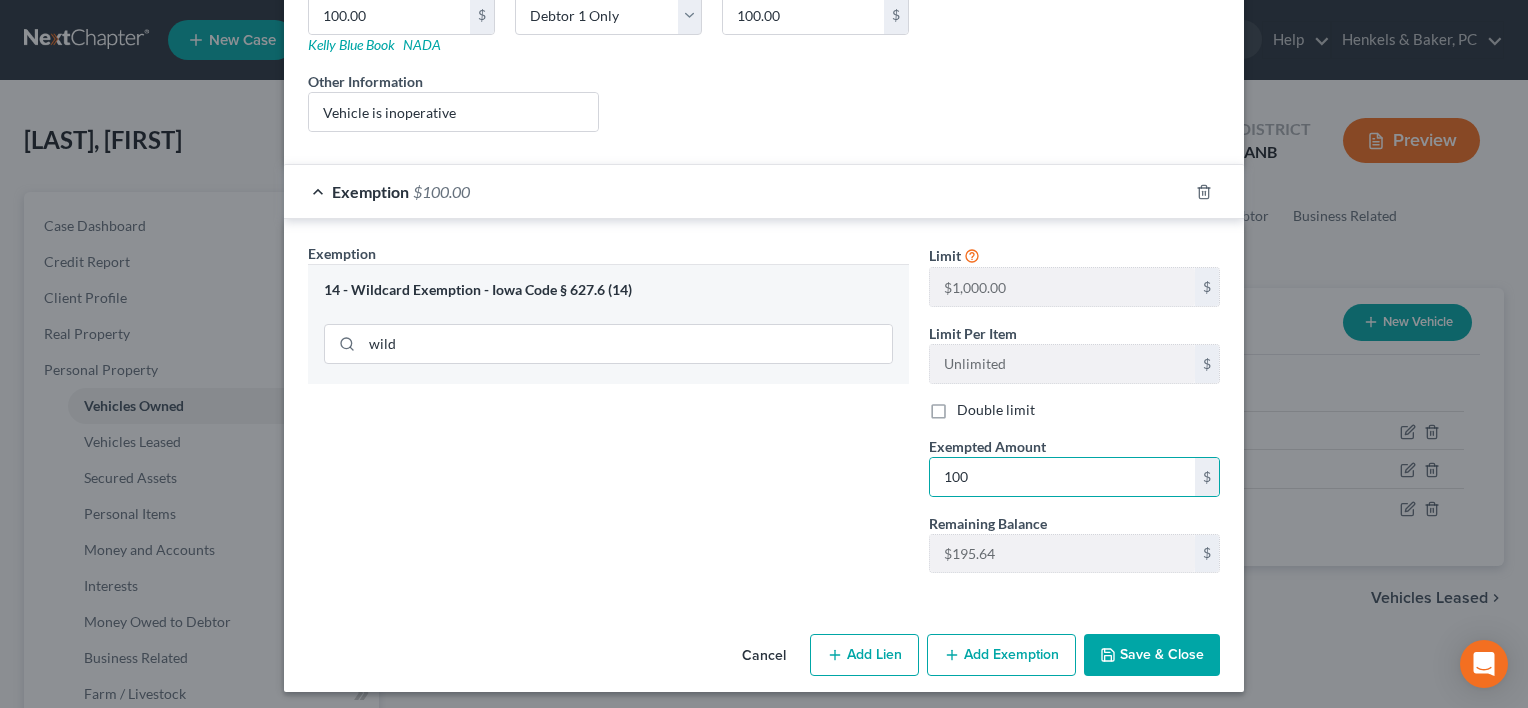 click on "Cancel Add Lien Add Lease Add Exemption Save & Close" at bounding box center [764, 659] 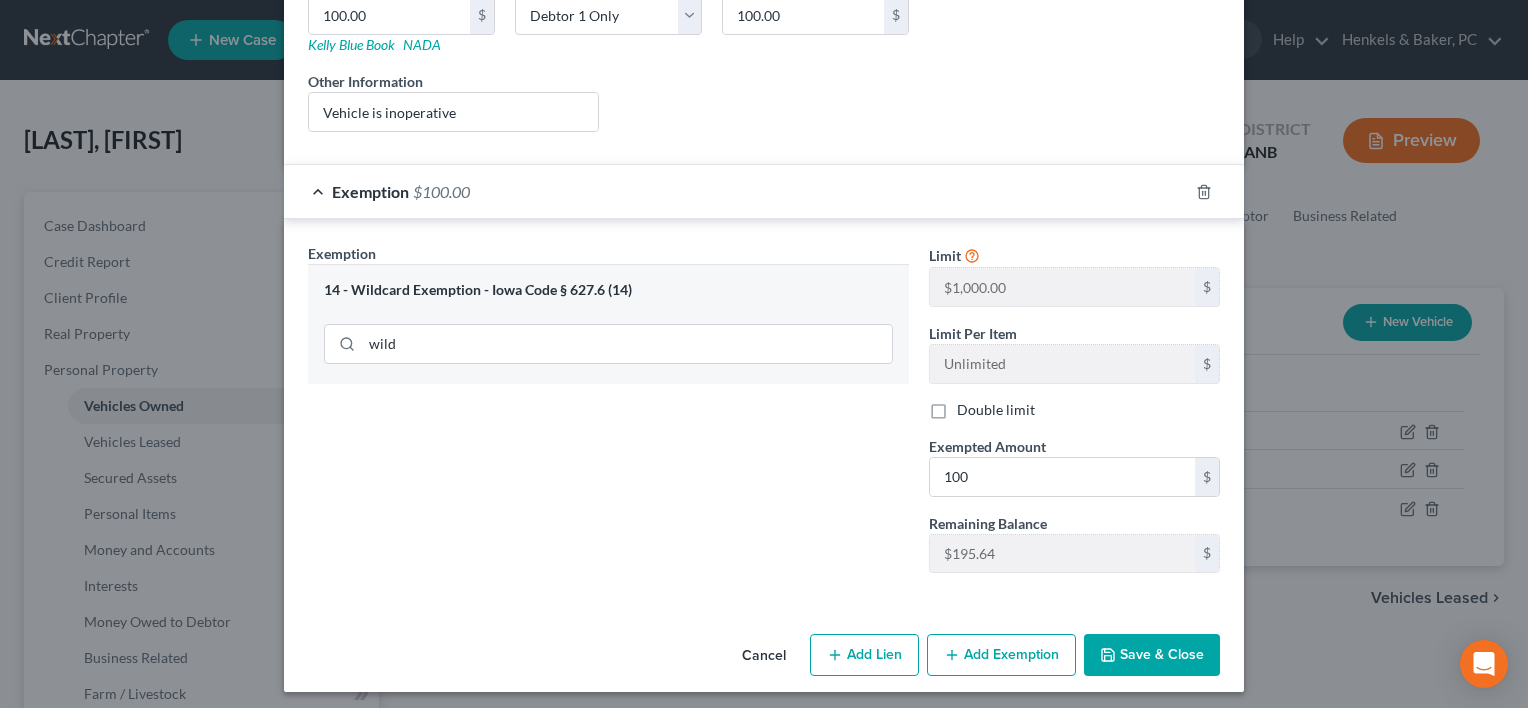 click on "Save & Close" at bounding box center (1152, 655) 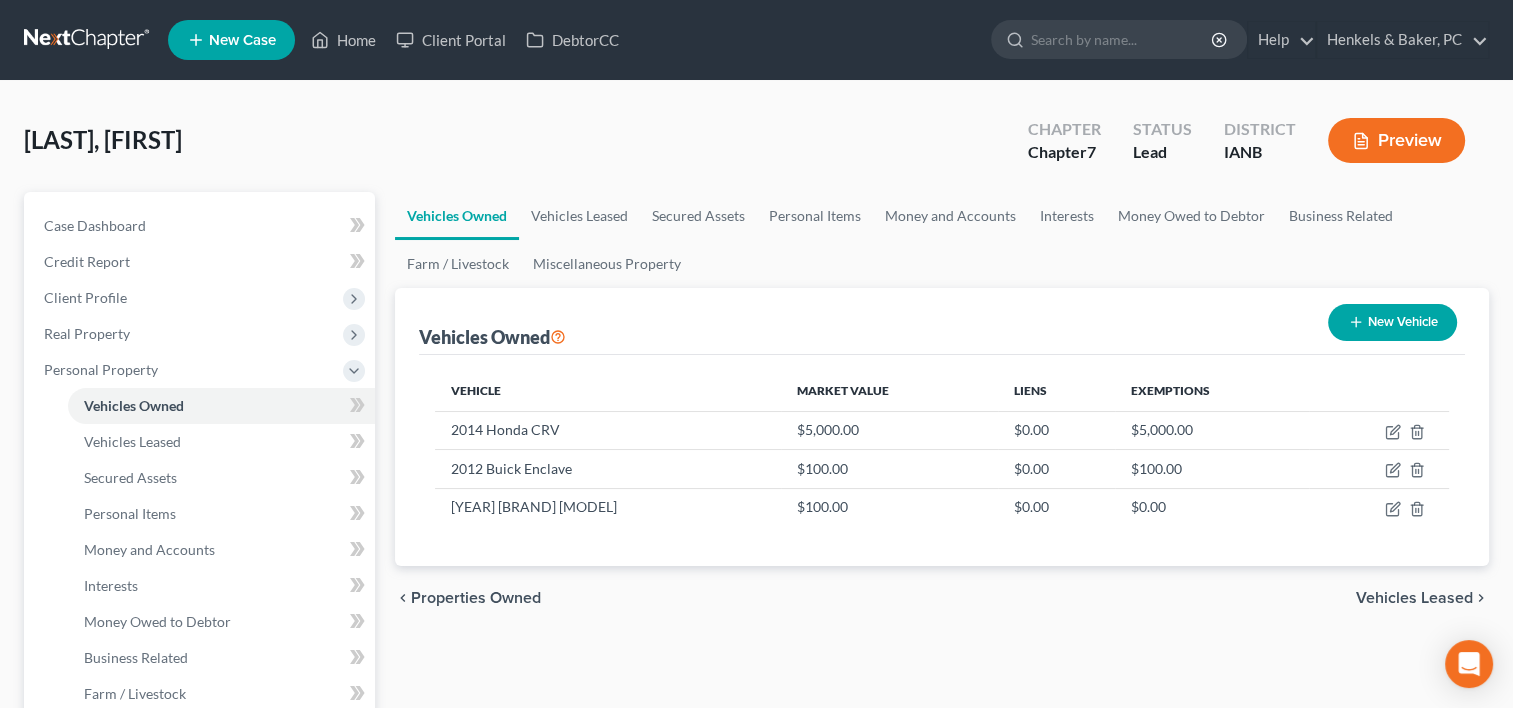 click on "Vehicles Owned
Vehicles Leased
Secured Assets
Personal Items
Money and Accounts
Interests
Money Owed to Debtor
Business Related
Farm / Livestock
Miscellaneous Property
Vehicles Owned  New Vehicle
Vehicle Market Value Liens Exemptions 2014 Honda CRV $[AMOUNT] $[AMOUNT] $[AMOUNT] 2012 Buick Enclave $[AMOUNT] $[AMOUNT] $[AMOUNT] 1999 Chevrolet K1500 $[AMOUNT] $[AMOUNT] $[AMOUNT]
chevron_left
Properties Owned
Vehicles Leased
chevron_right" at bounding box center [942, 787] 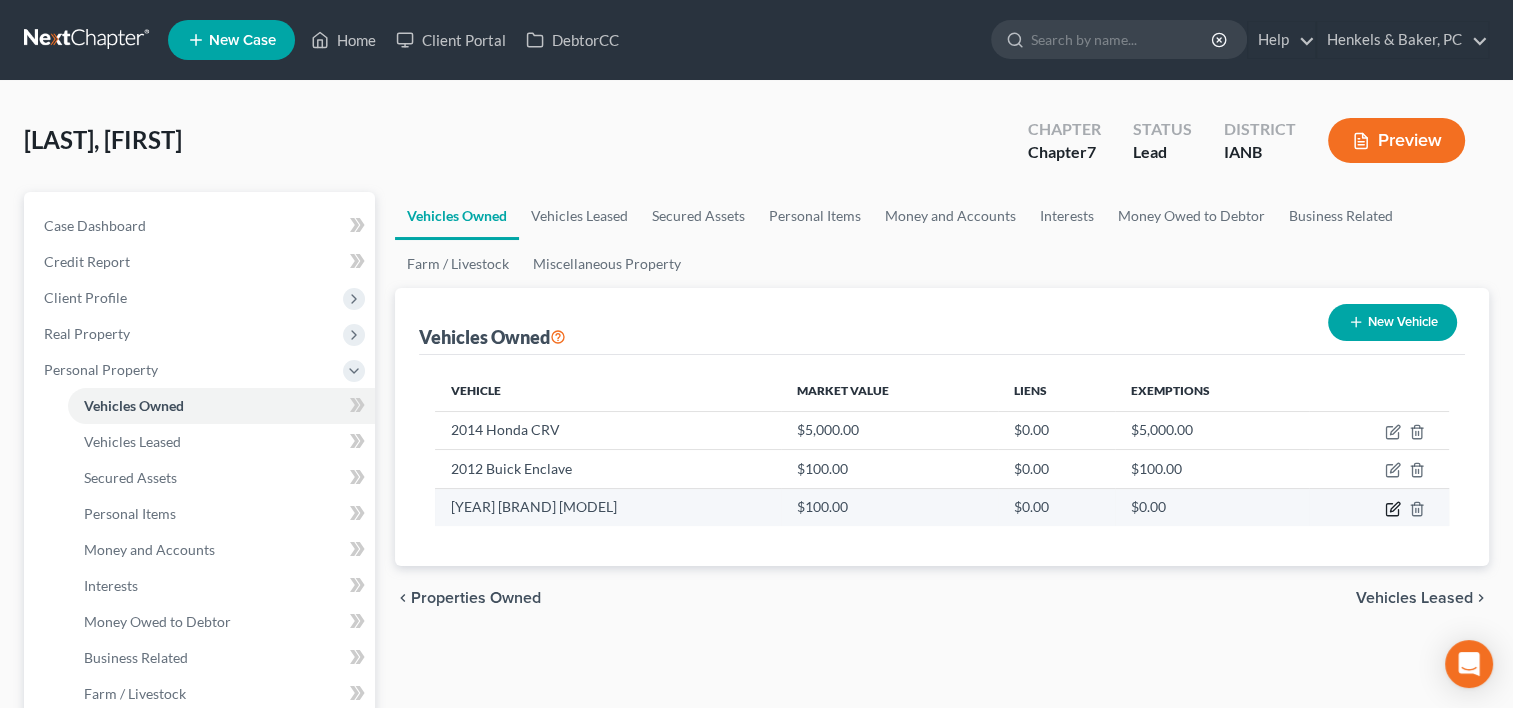 click 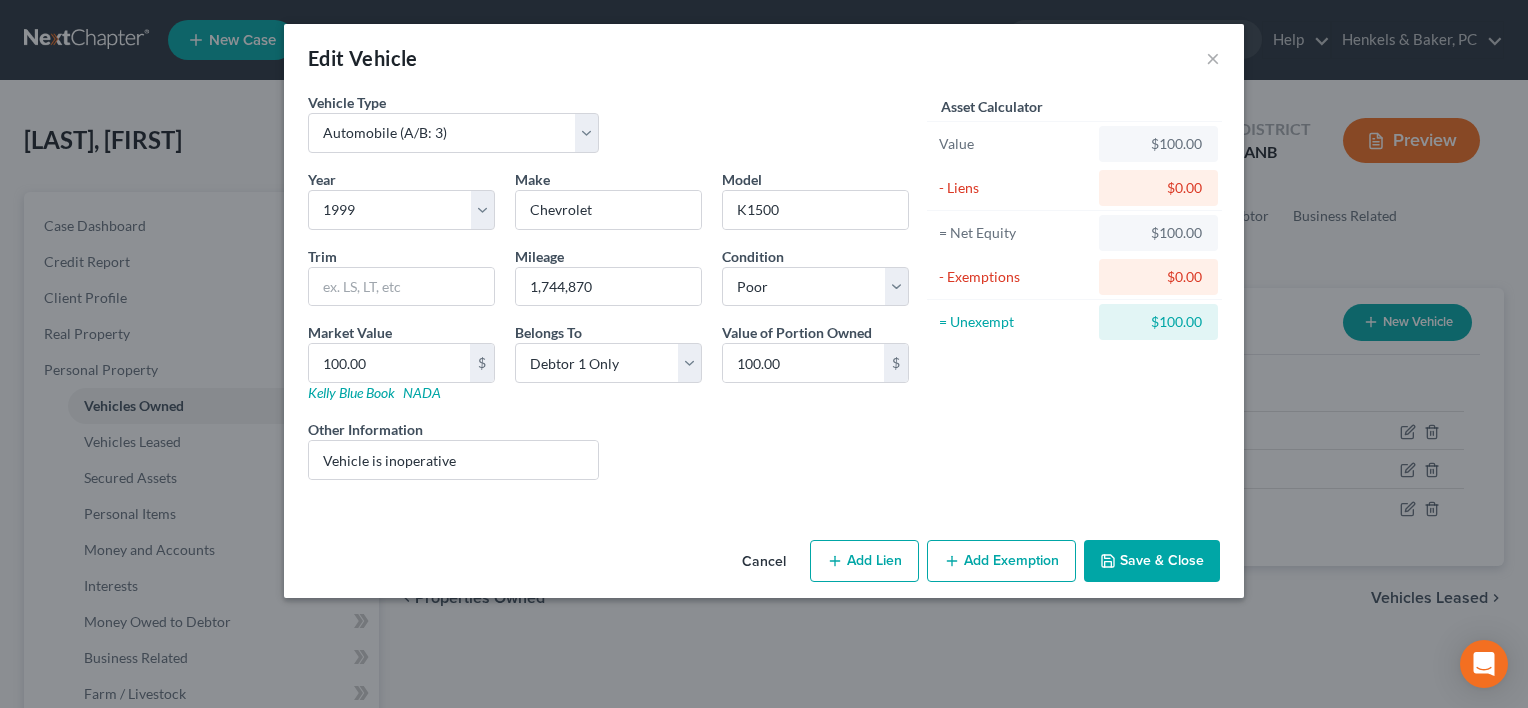 click on "Add Exemption" at bounding box center (1001, 561) 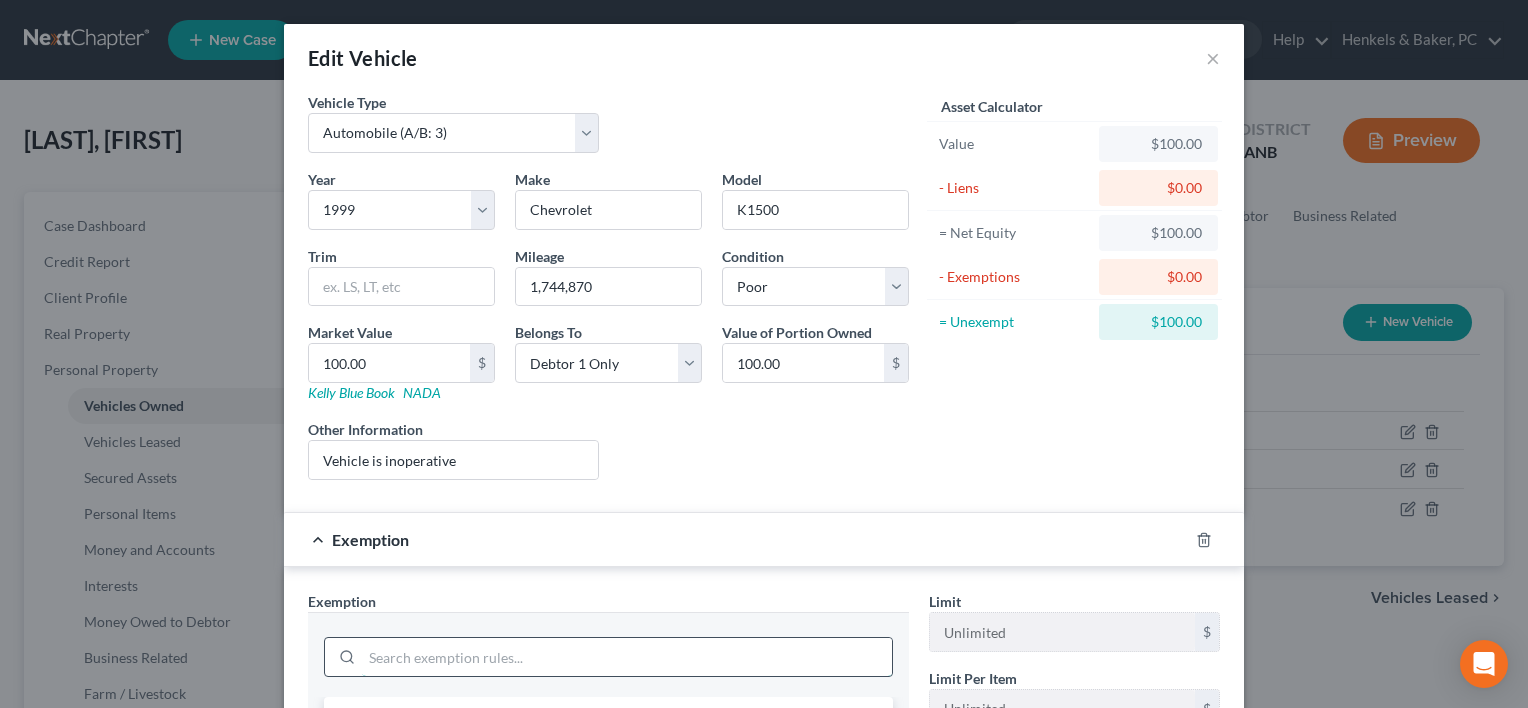 click at bounding box center [627, 657] 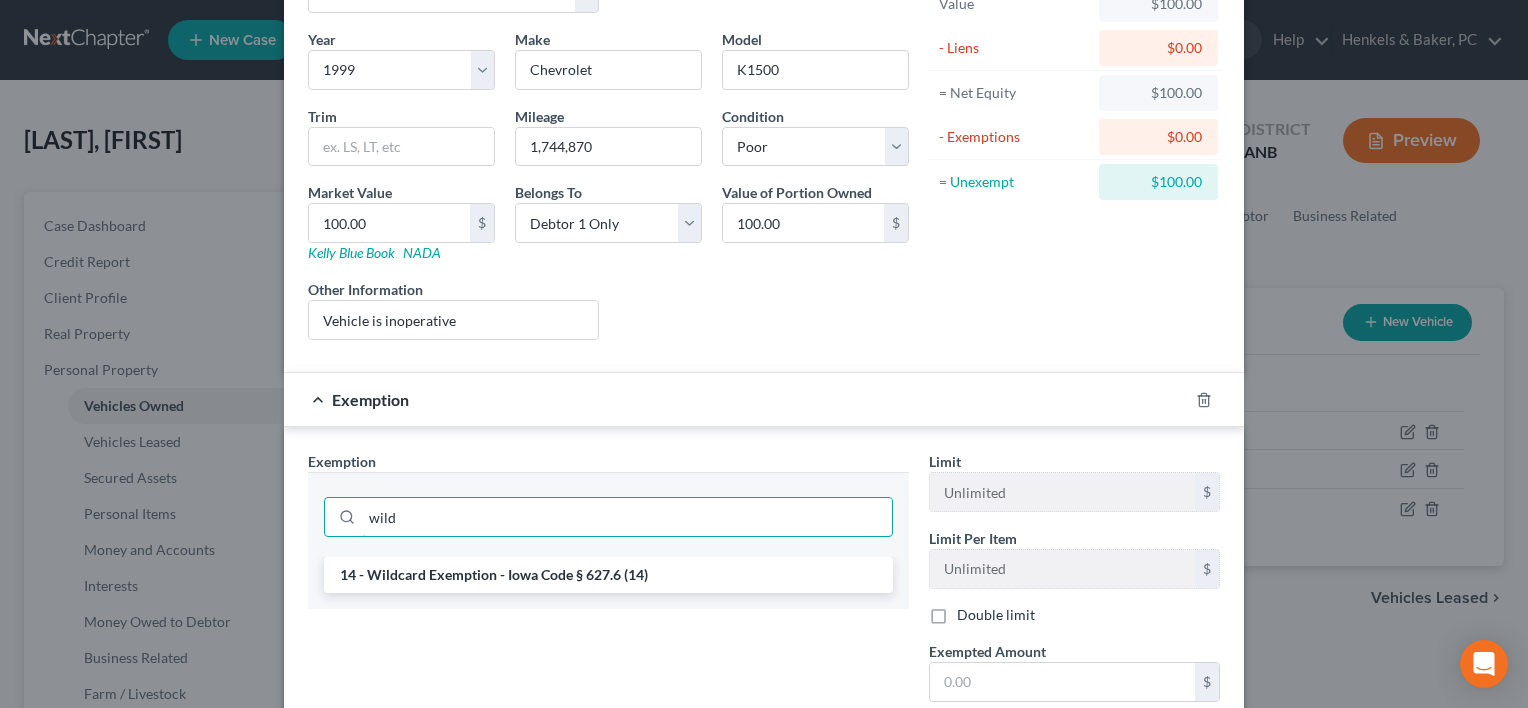 scroll, scrollTop: 300, scrollLeft: 0, axis: vertical 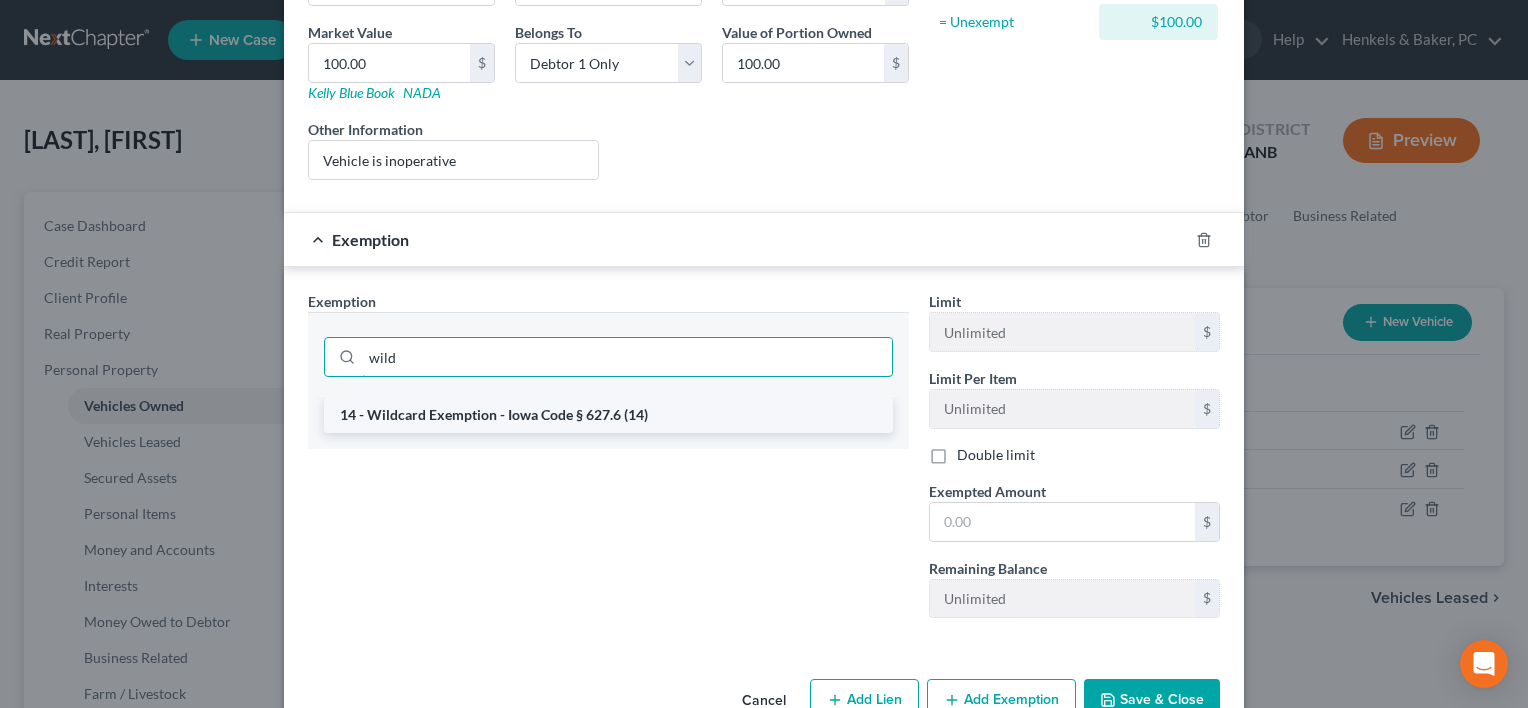 type on "wild" 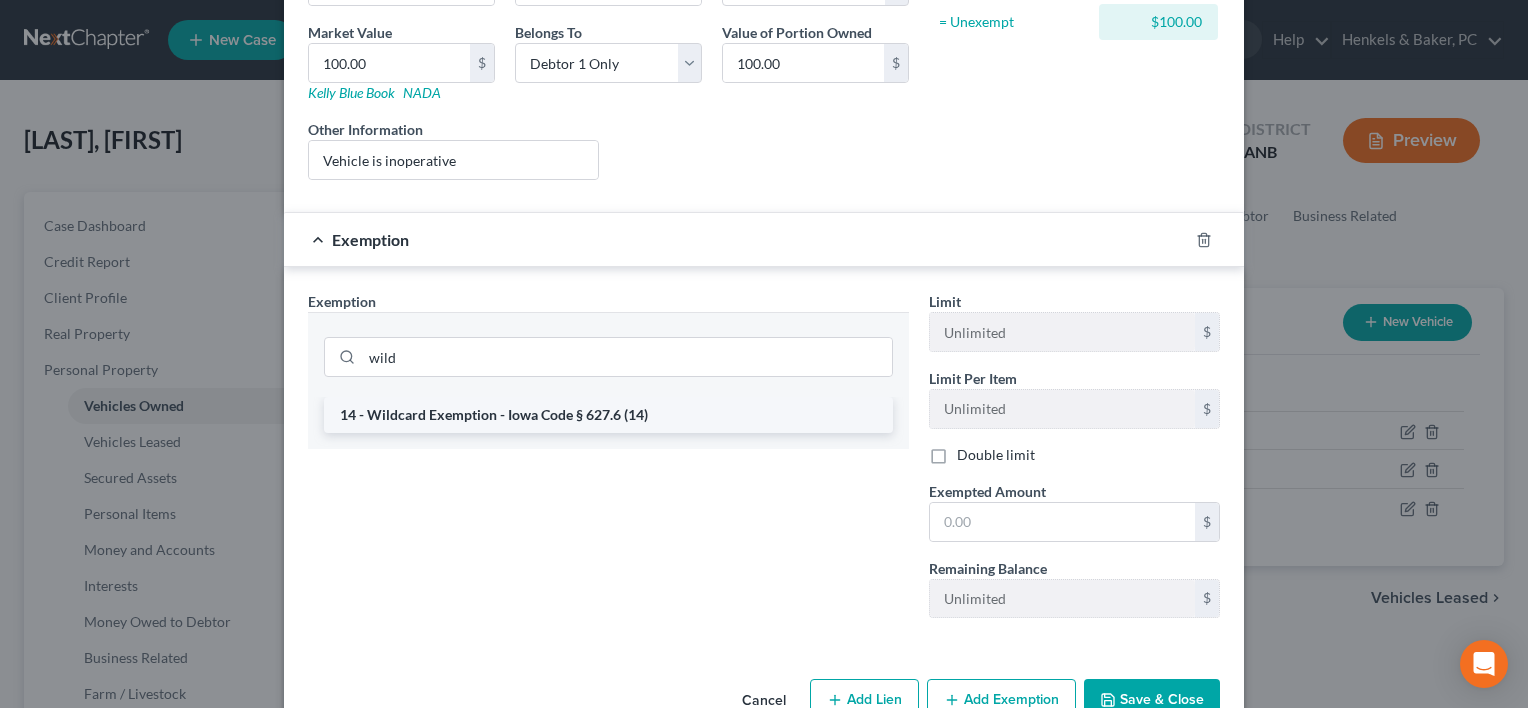 click on "14 - Wildcard Exemption - Iowa Code § 627.6 (14)" at bounding box center (608, 415) 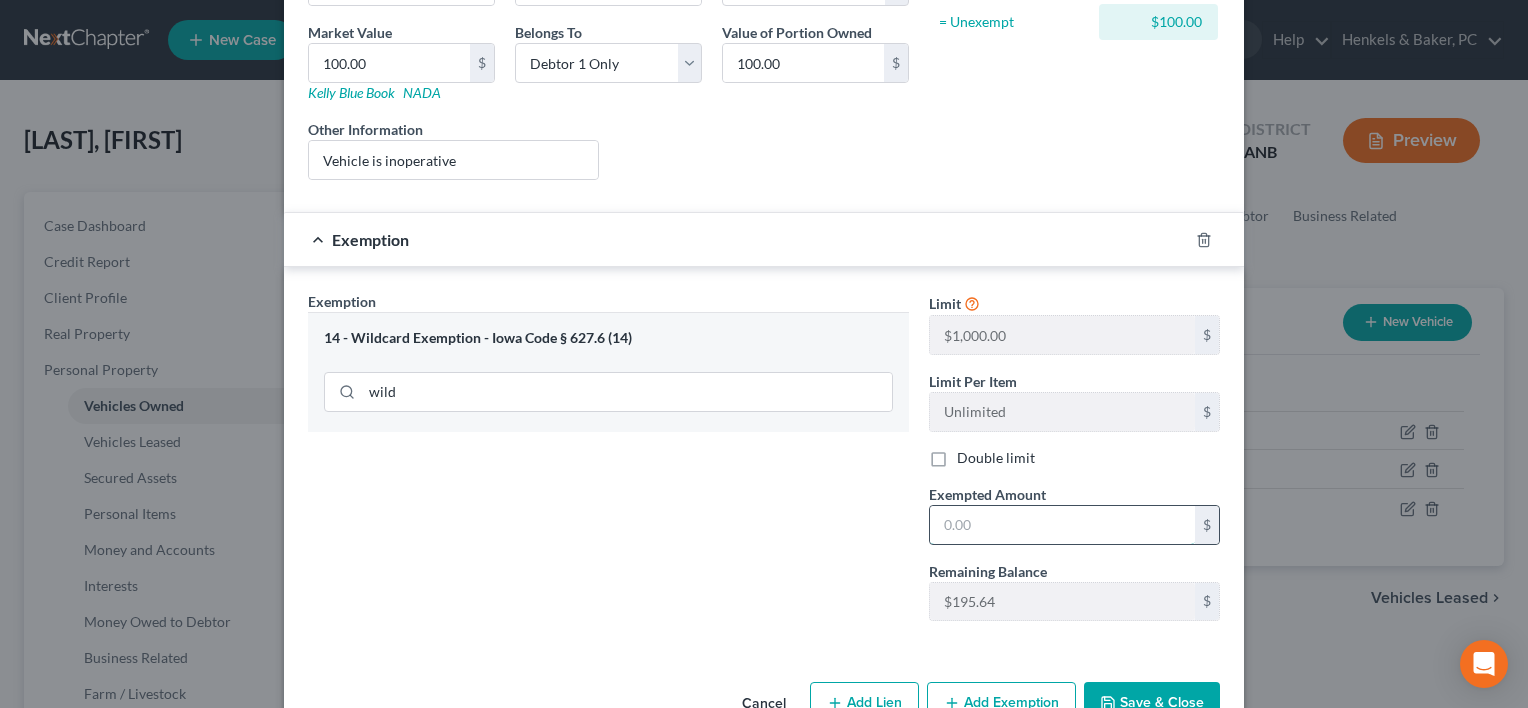 click at bounding box center [1062, 525] 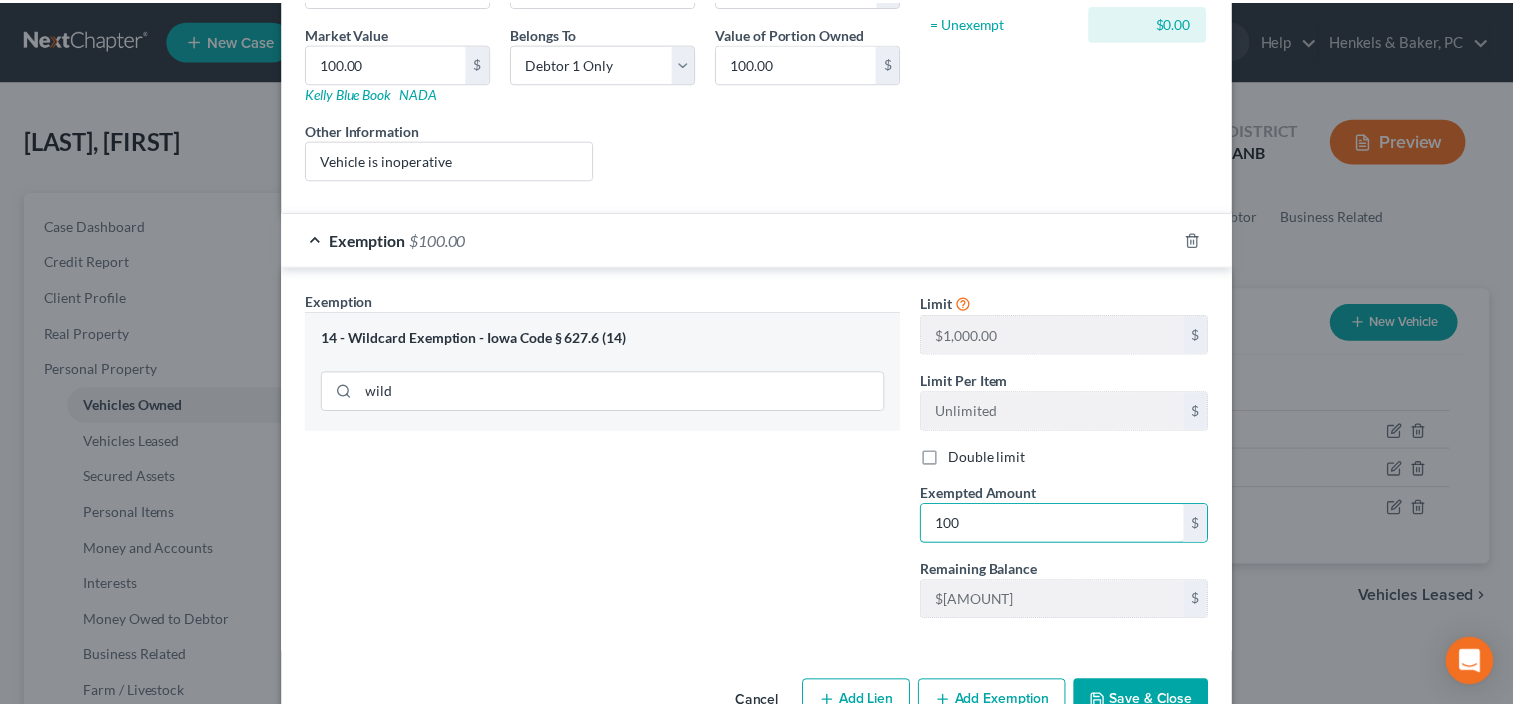 scroll, scrollTop: 352, scrollLeft: 0, axis: vertical 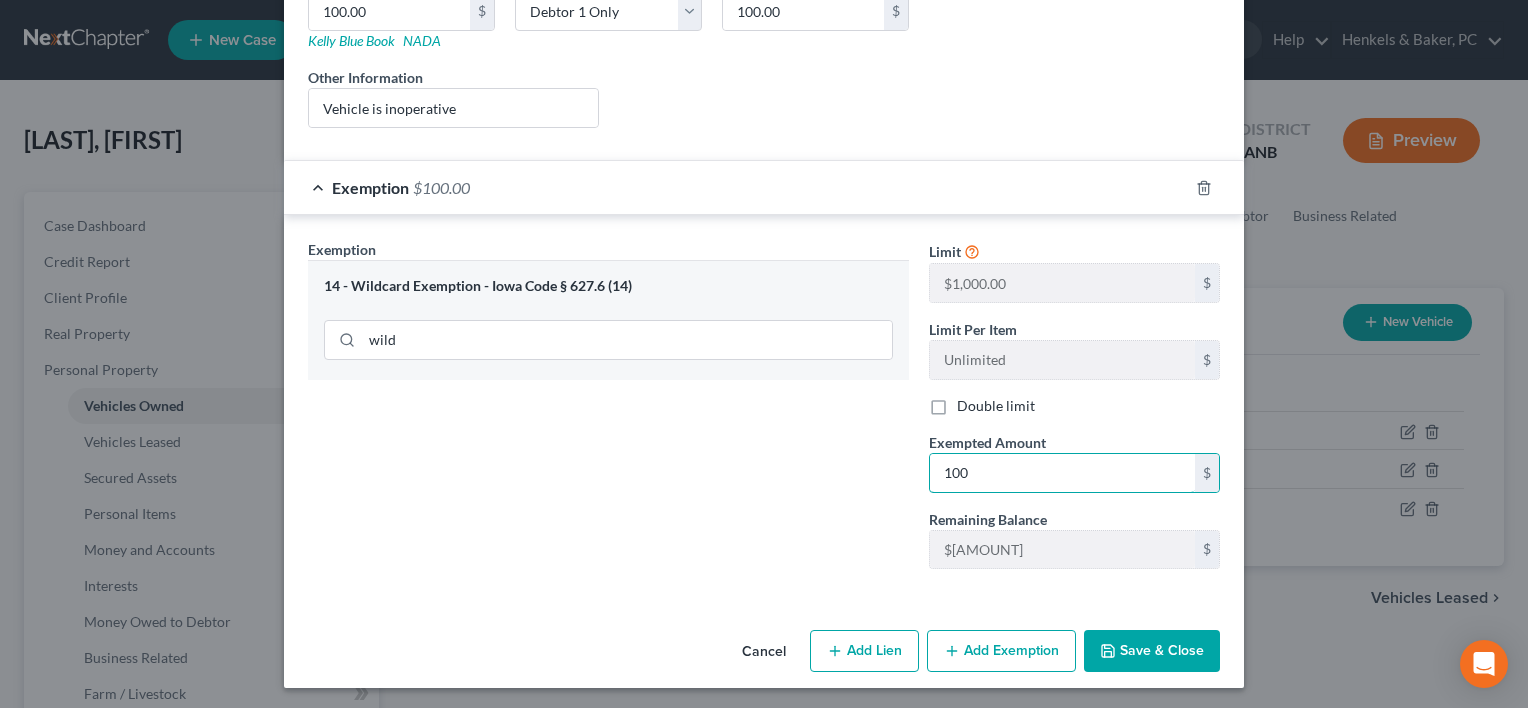 type on "100" 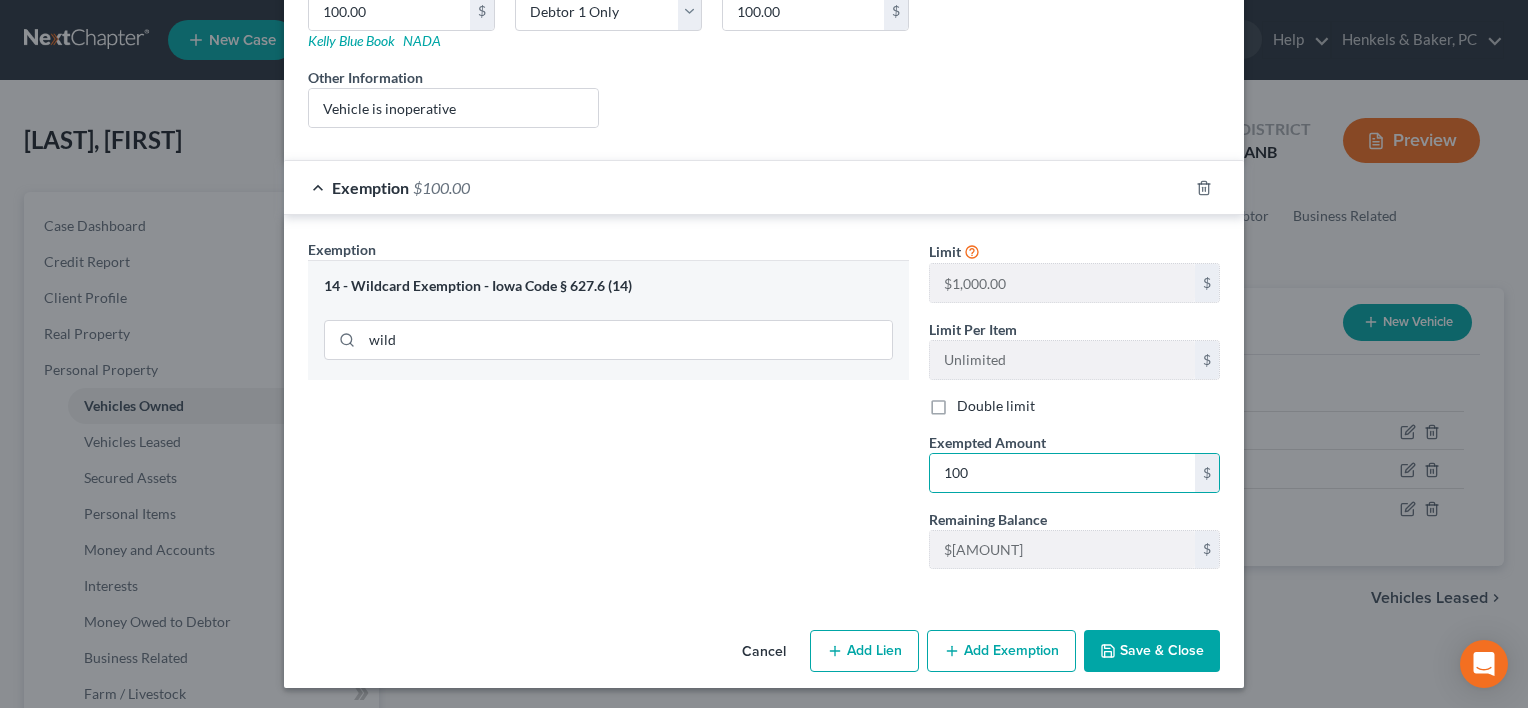 click on "Save & Close" at bounding box center [1152, 651] 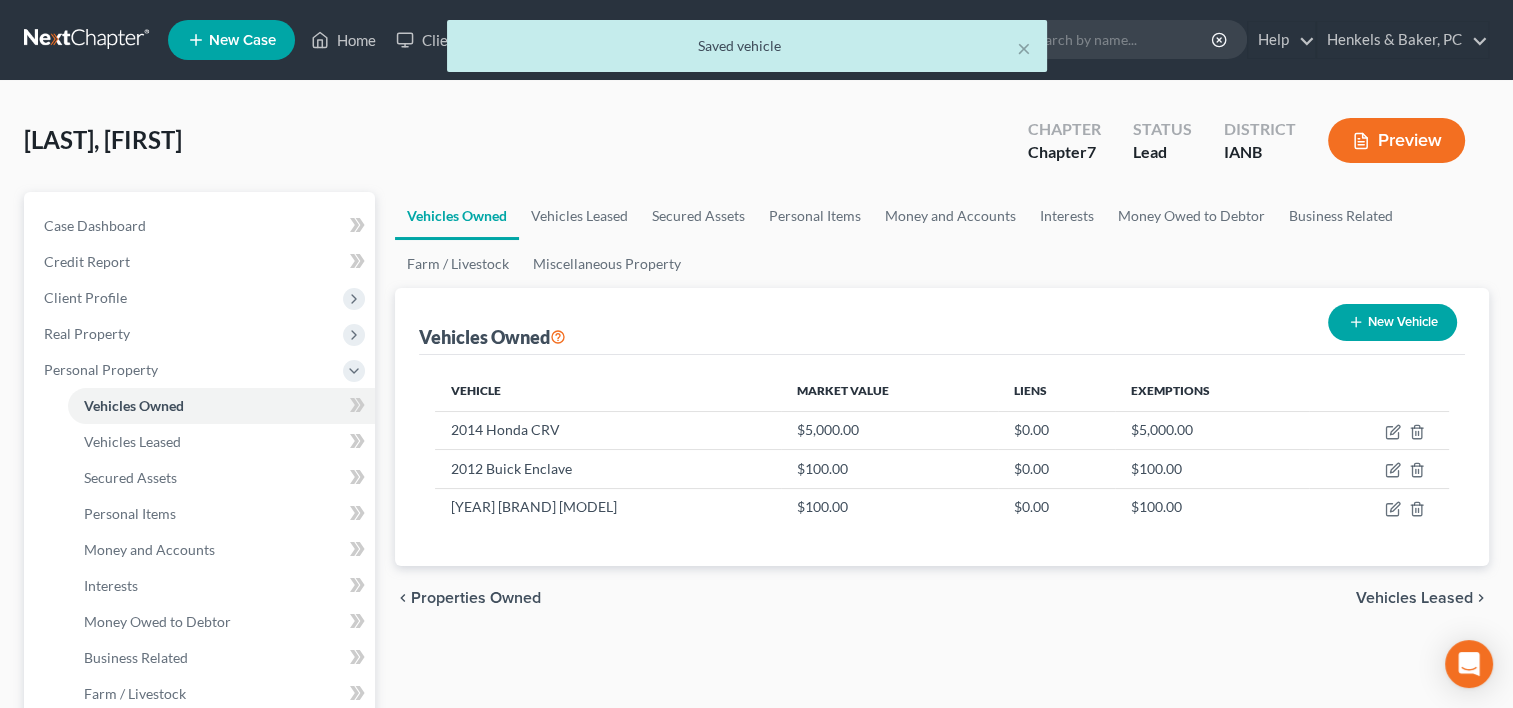 click on "Vehicles Owned
Vehicles Leased
Secured Assets
Personal Items
Money and Accounts
Interests
Money Owed to Debtor
Business Related
Farm / Livestock
Miscellaneous Property
Vehicles Owned  New Vehicle
Vehicle Market Value Liens Exemptions 2014 Honda CRV $[AMOUNT] $[AMOUNT] $[AMOUNT] 2012 Buick Enclave $[AMOUNT] $[AMOUNT] $[AMOUNT] 1999 Chevrolet K1500 $[AMOUNT] $[AMOUNT] $[AMOUNT]
chevron_left
Properties Owned
Vehicles Leased
chevron_right" at bounding box center [942, 787] 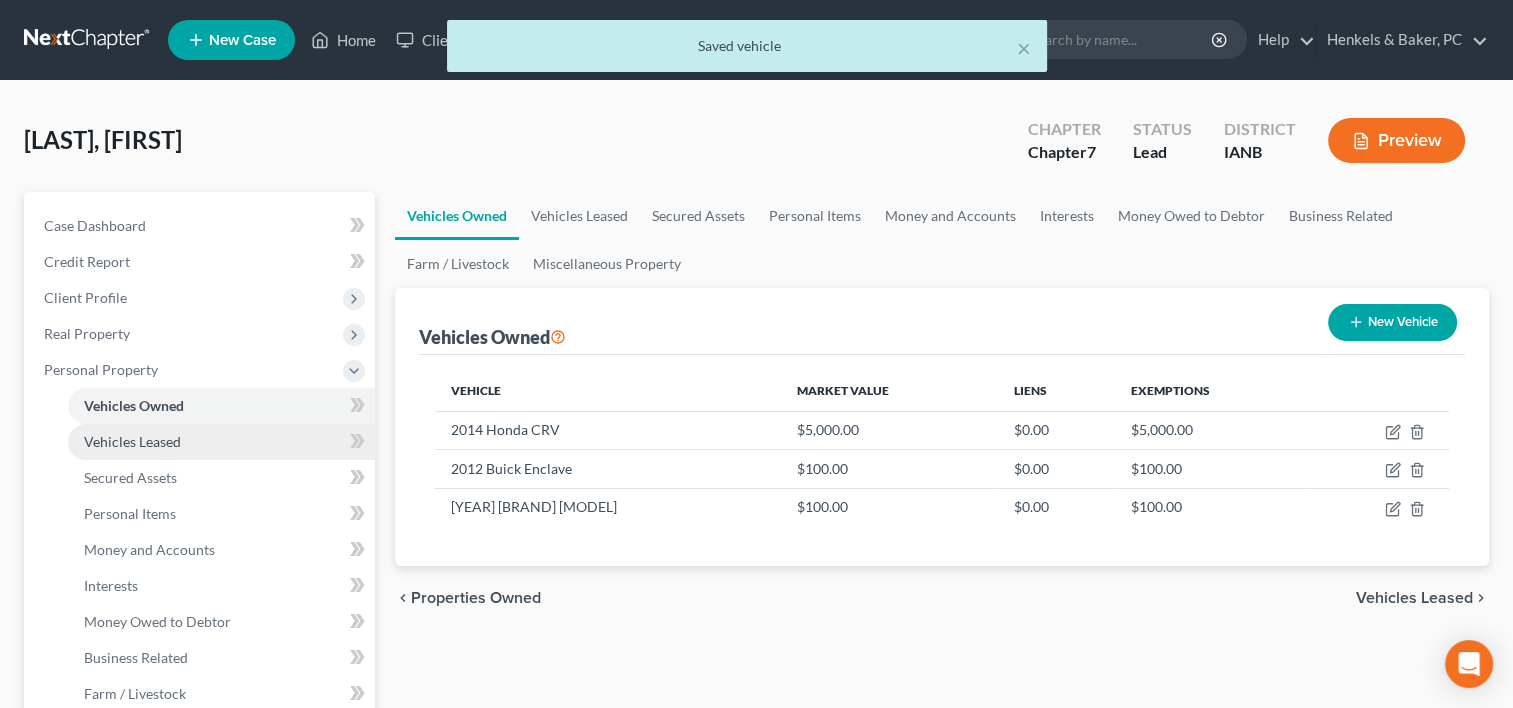click on "Vehicles Leased" at bounding box center [221, 442] 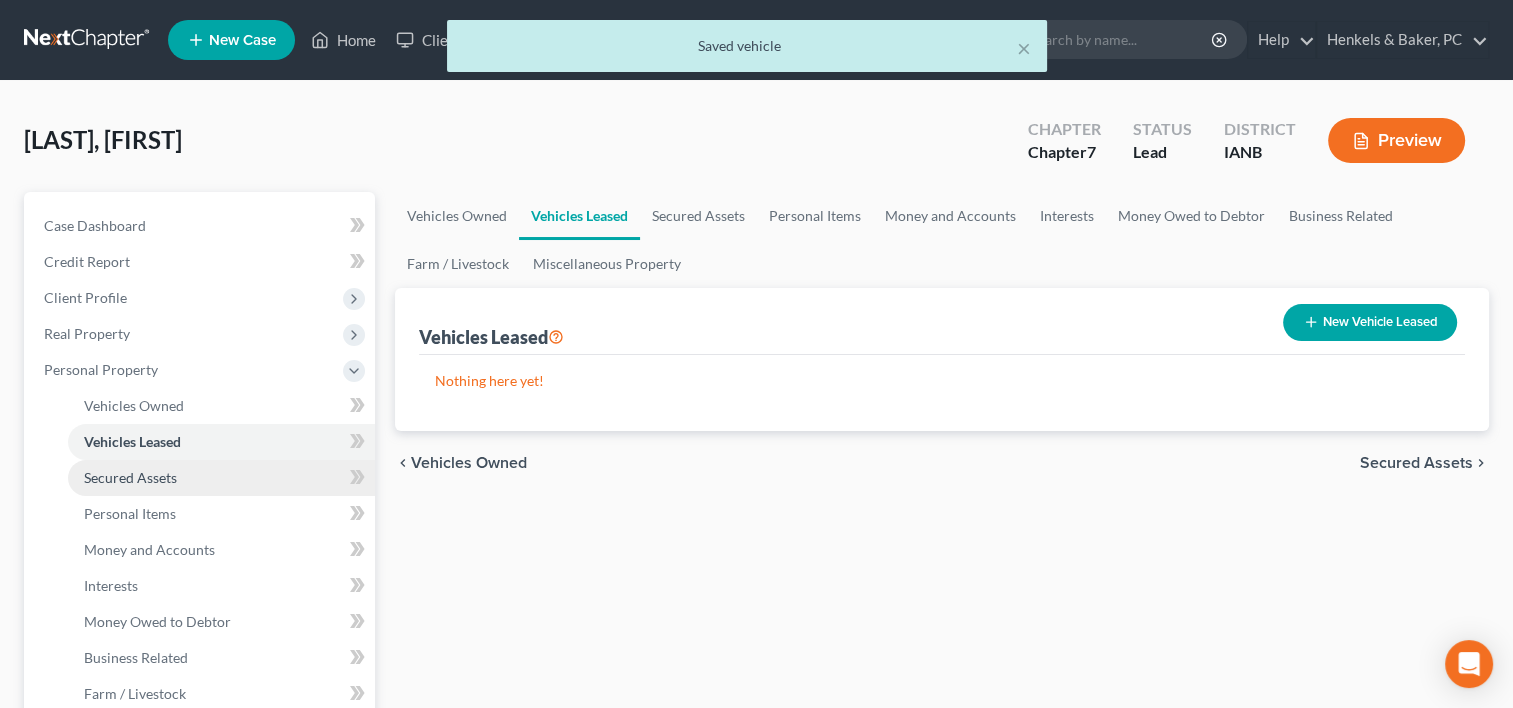 click on "Secured Assets" at bounding box center (221, 478) 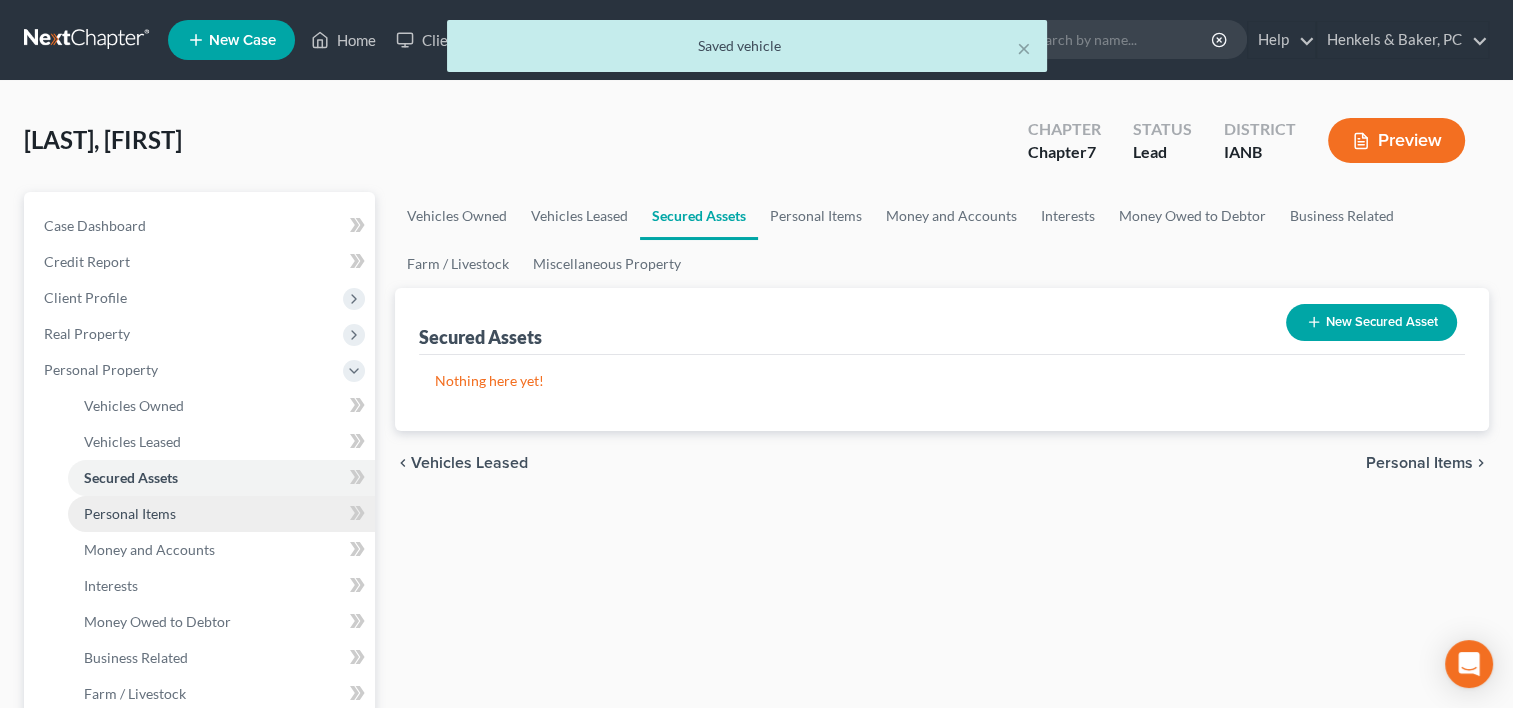 click on "Personal Items" at bounding box center (221, 514) 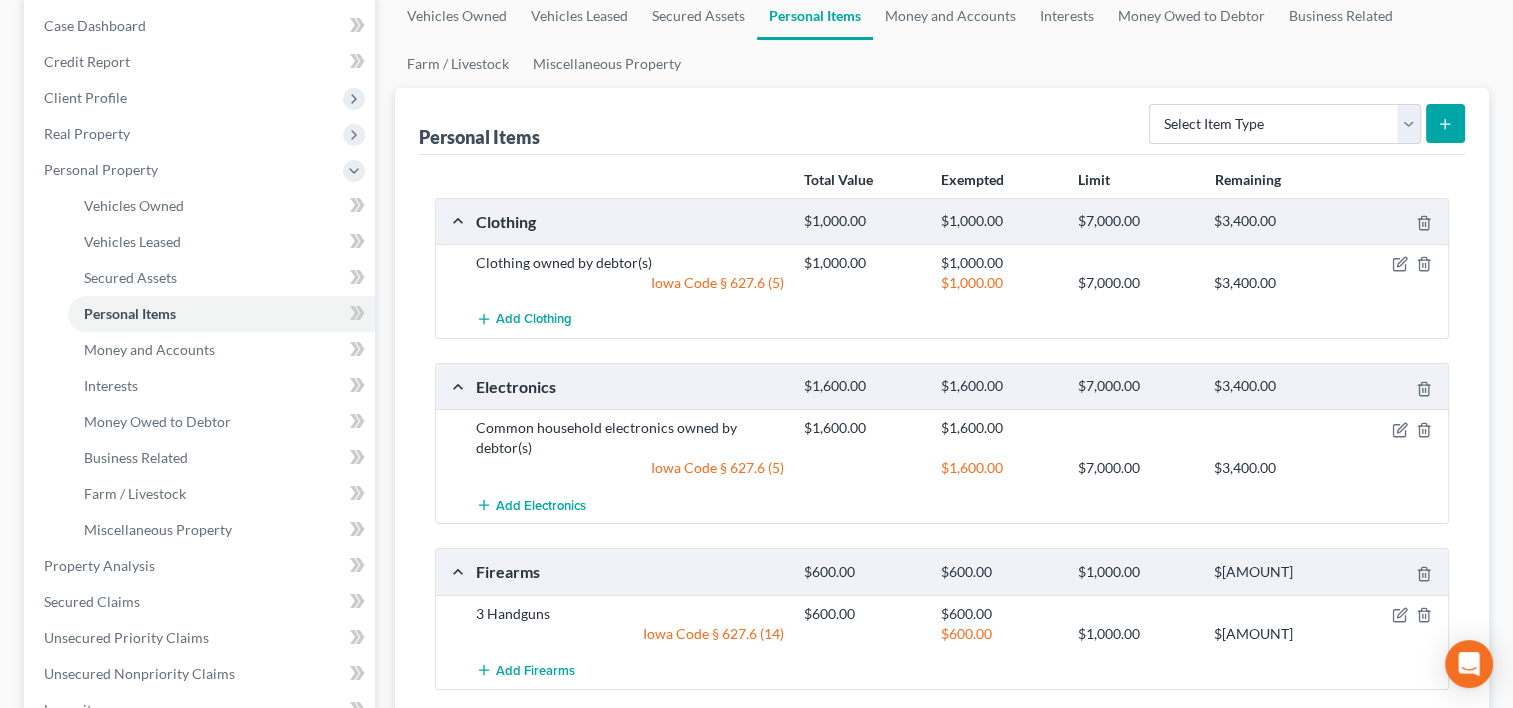 scroll, scrollTop: 0, scrollLeft: 0, axis: both 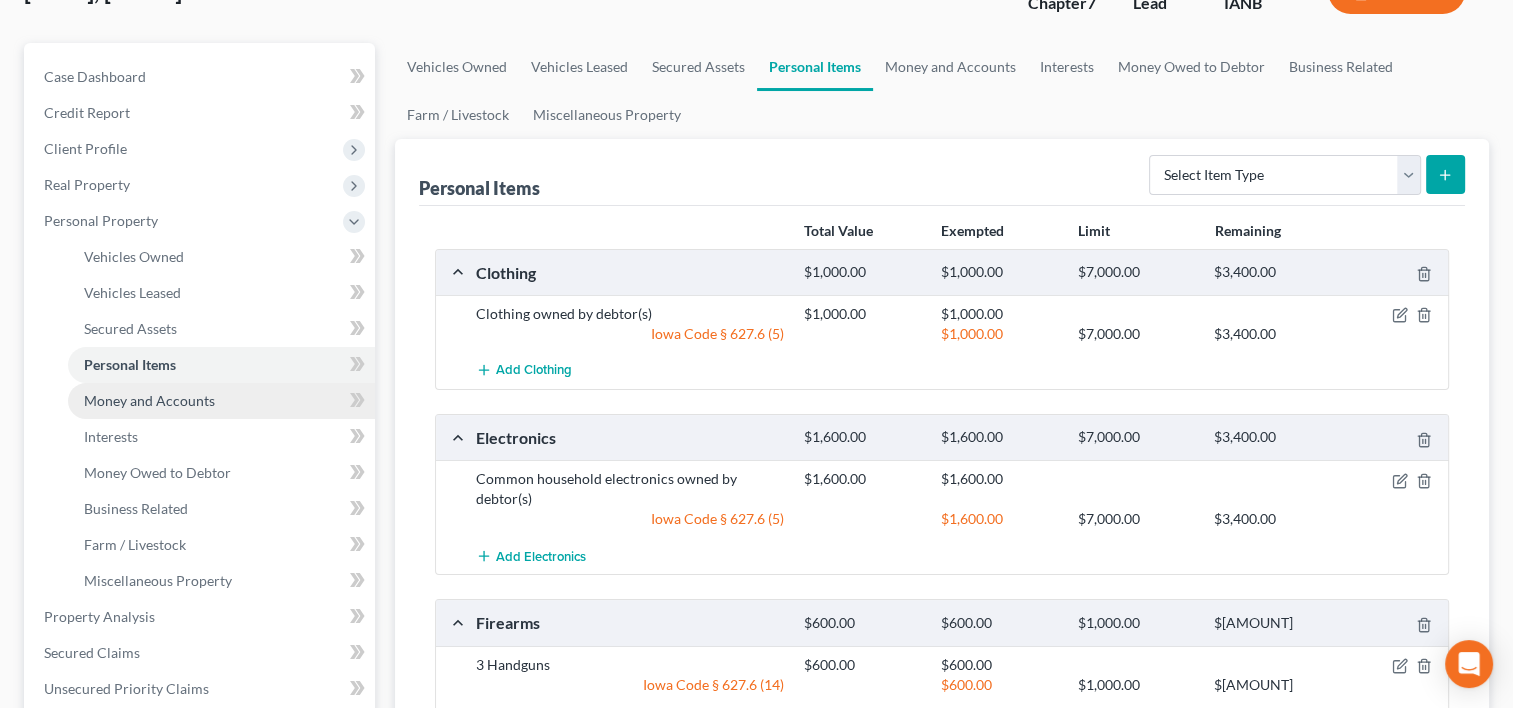 click on "Money and Accounts" at bounding box center (149, 400) 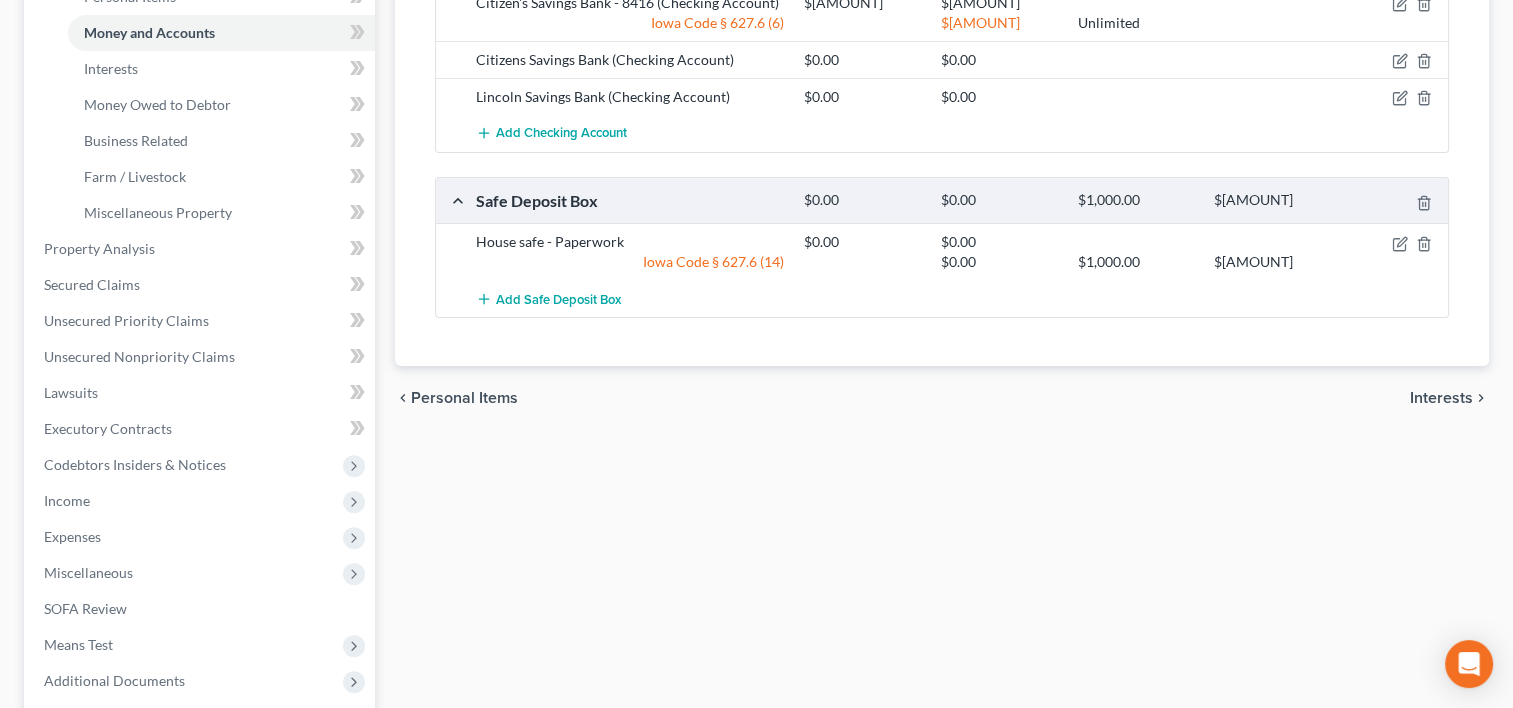 scroll, scrollTop: 400, scrollLeft: 0, axis: vertical 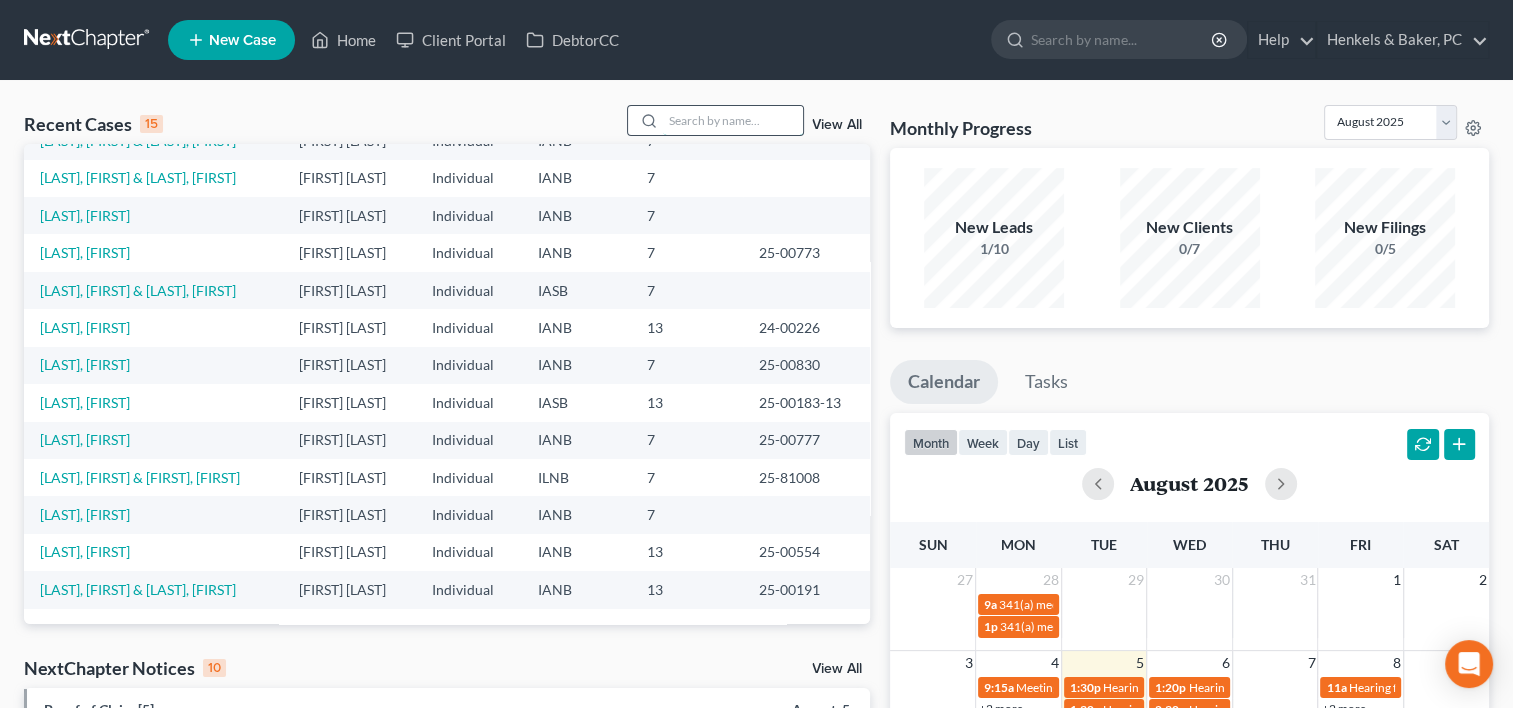 click at bounding box center [733, 120] 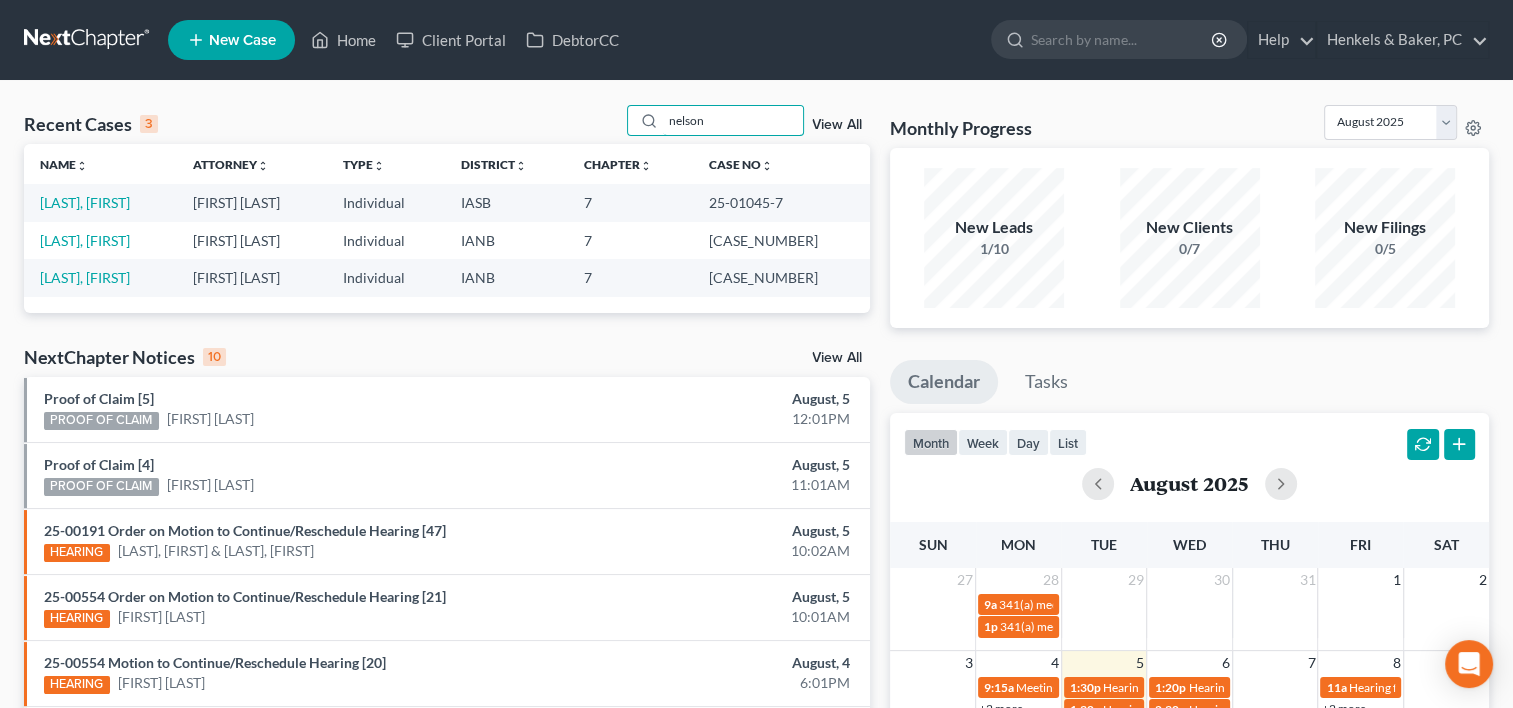 scroll, scrollTop: 0, scrollLeft: 0, axis: both 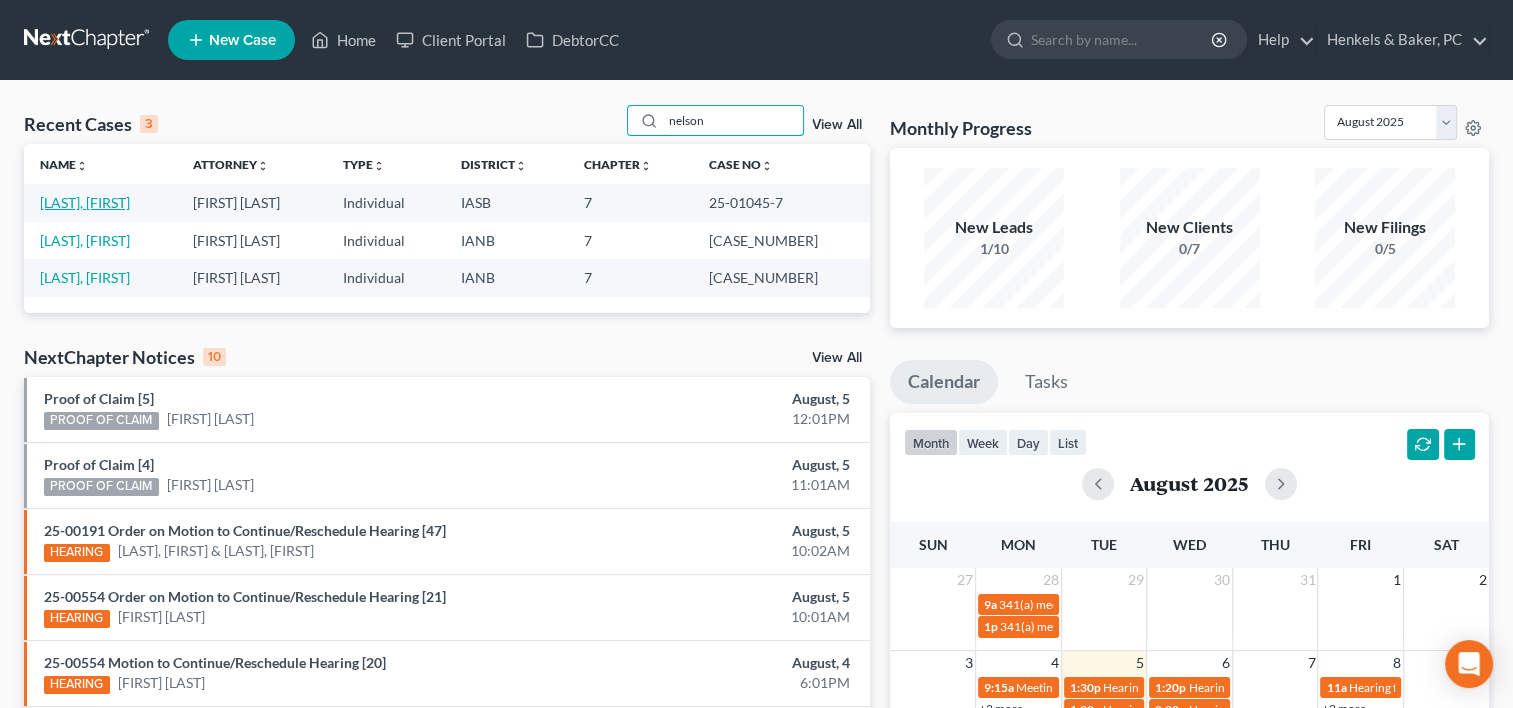 type on "nelson" 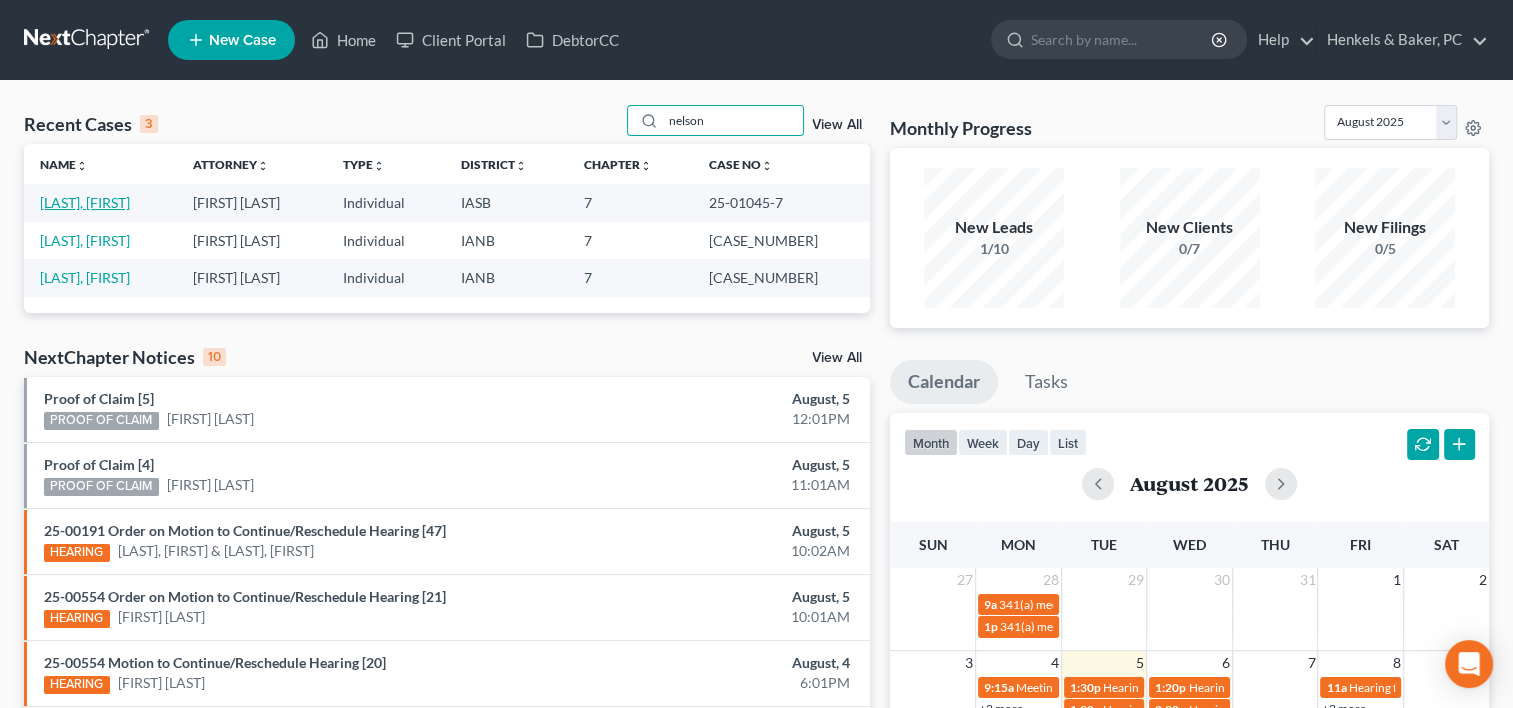 click on "[LAST], [FIRST]" at bounding box center [85, 202] 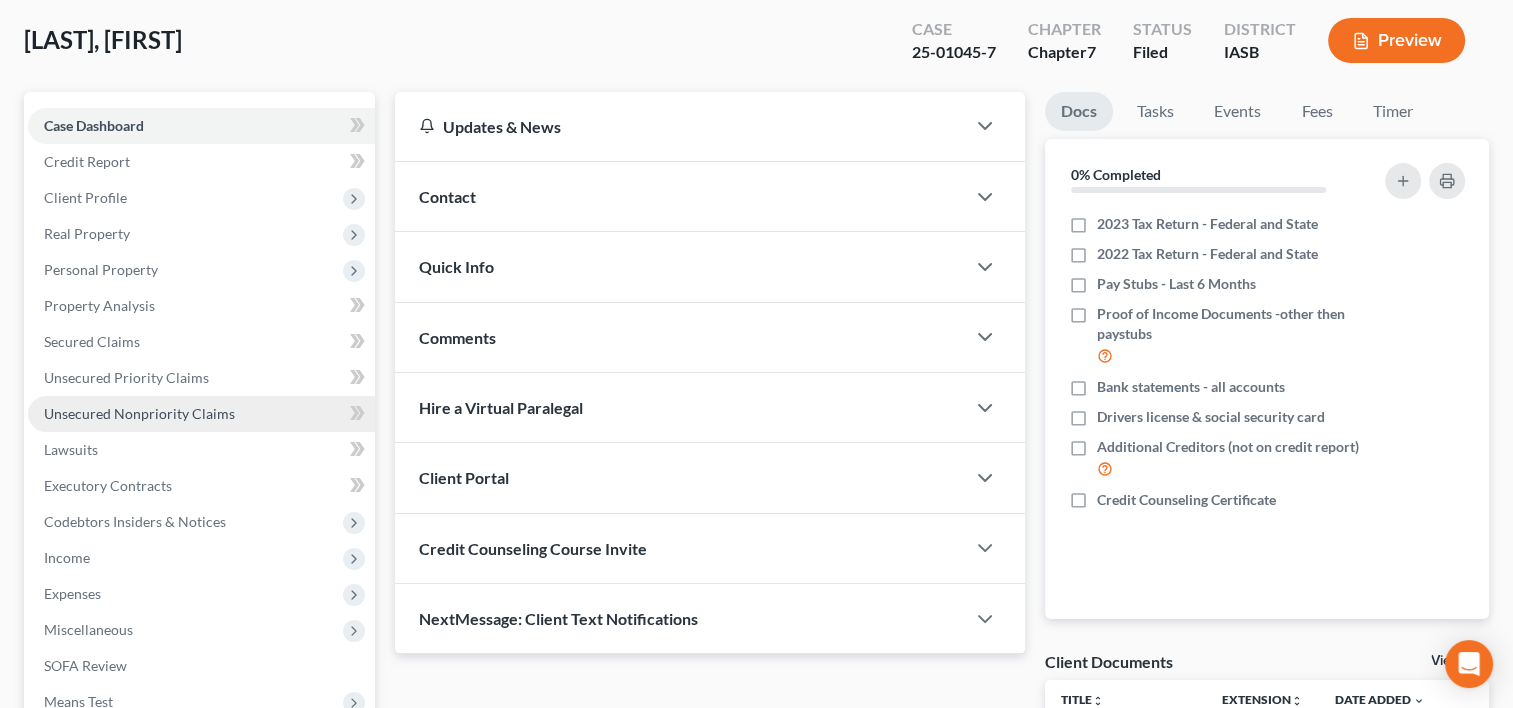 click on "Unsecured Nonpriority Claims" at bounding box center (139, 413) 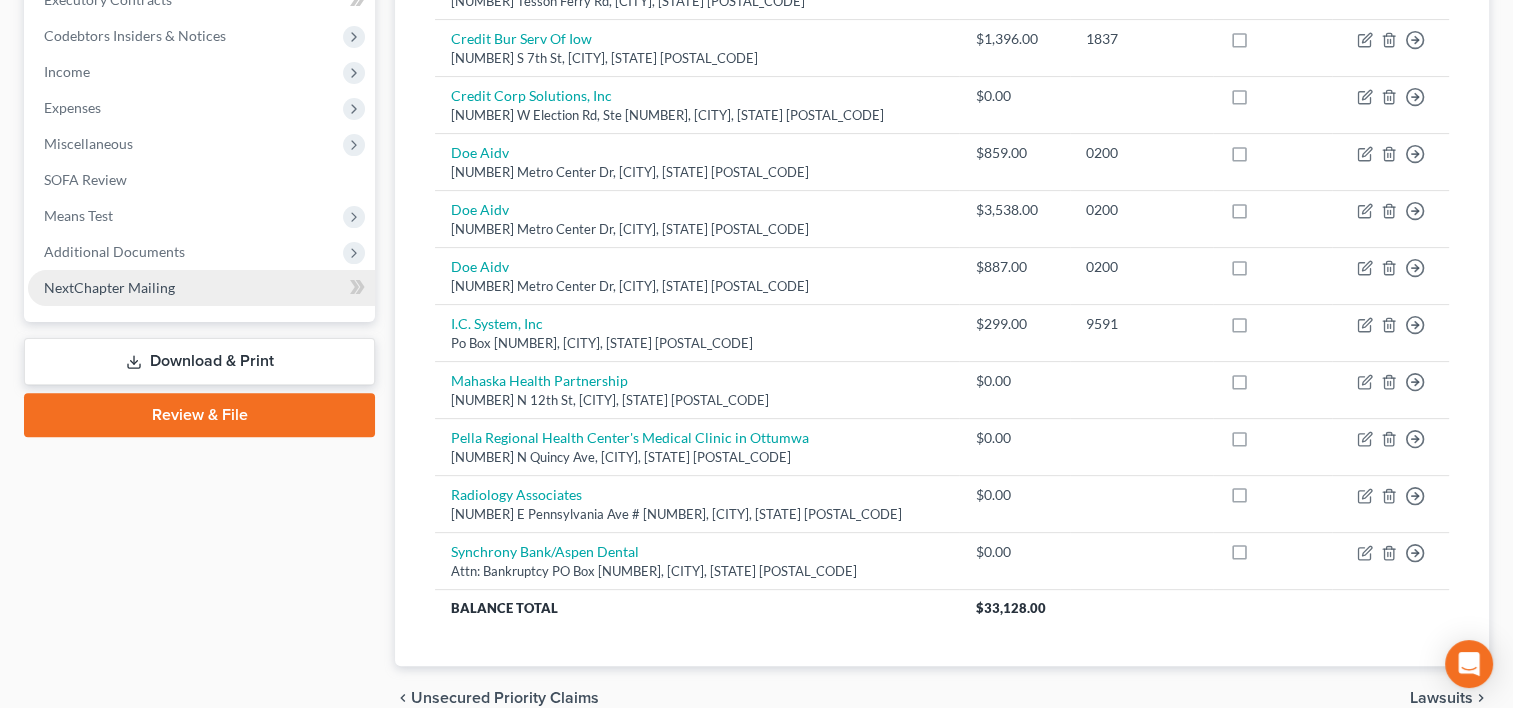 scroll, scrollTop: 480, scrollLeft: 0, axis: vertical 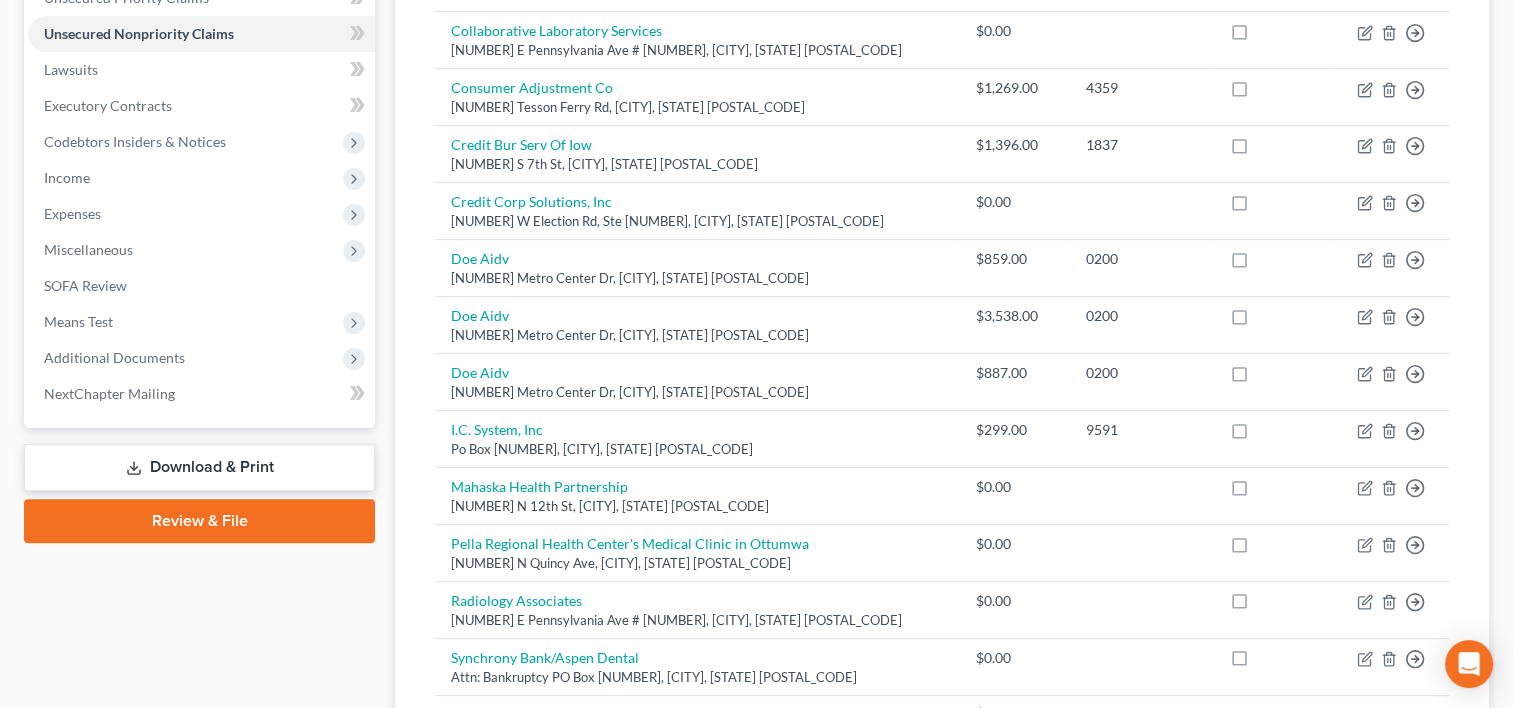 click 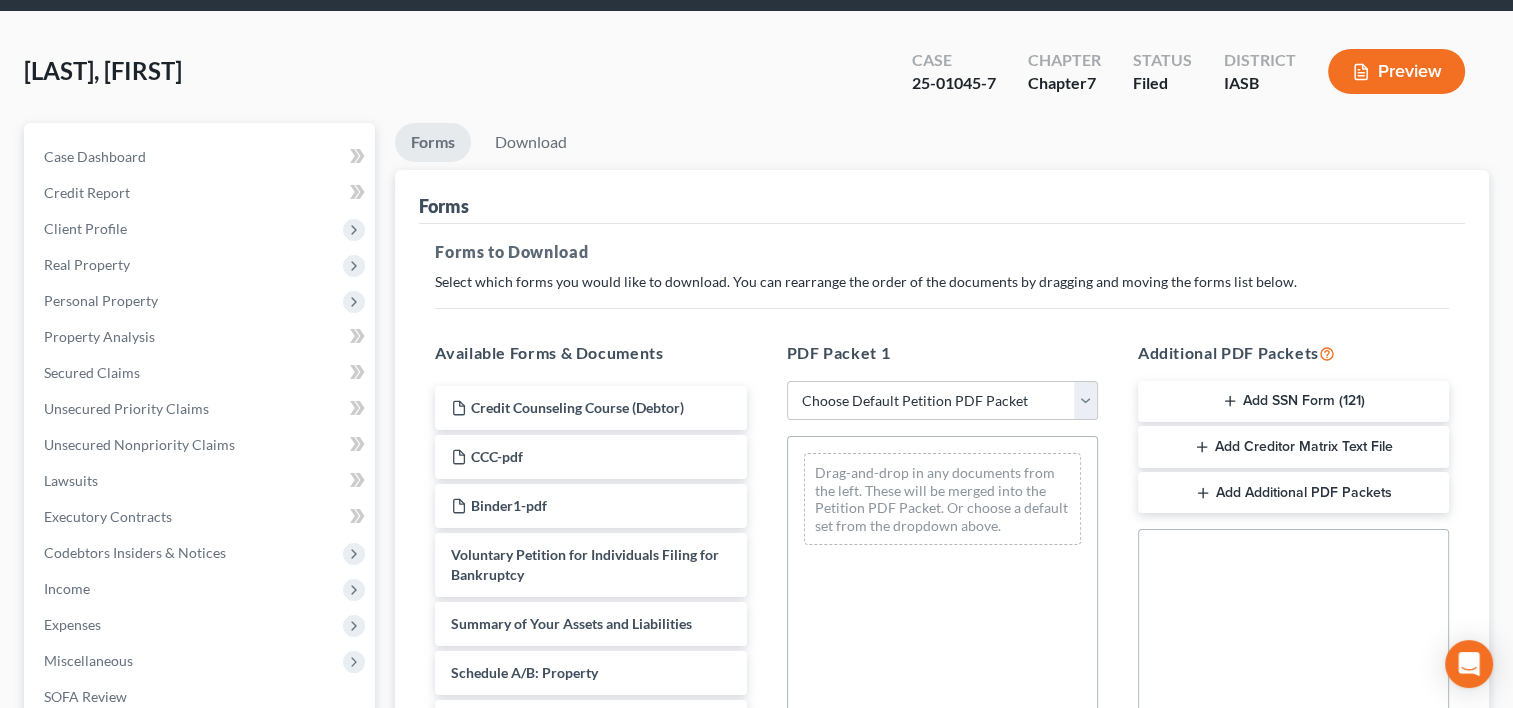scroll, scrollTop: 0, scrollLeft: 0, axis: both 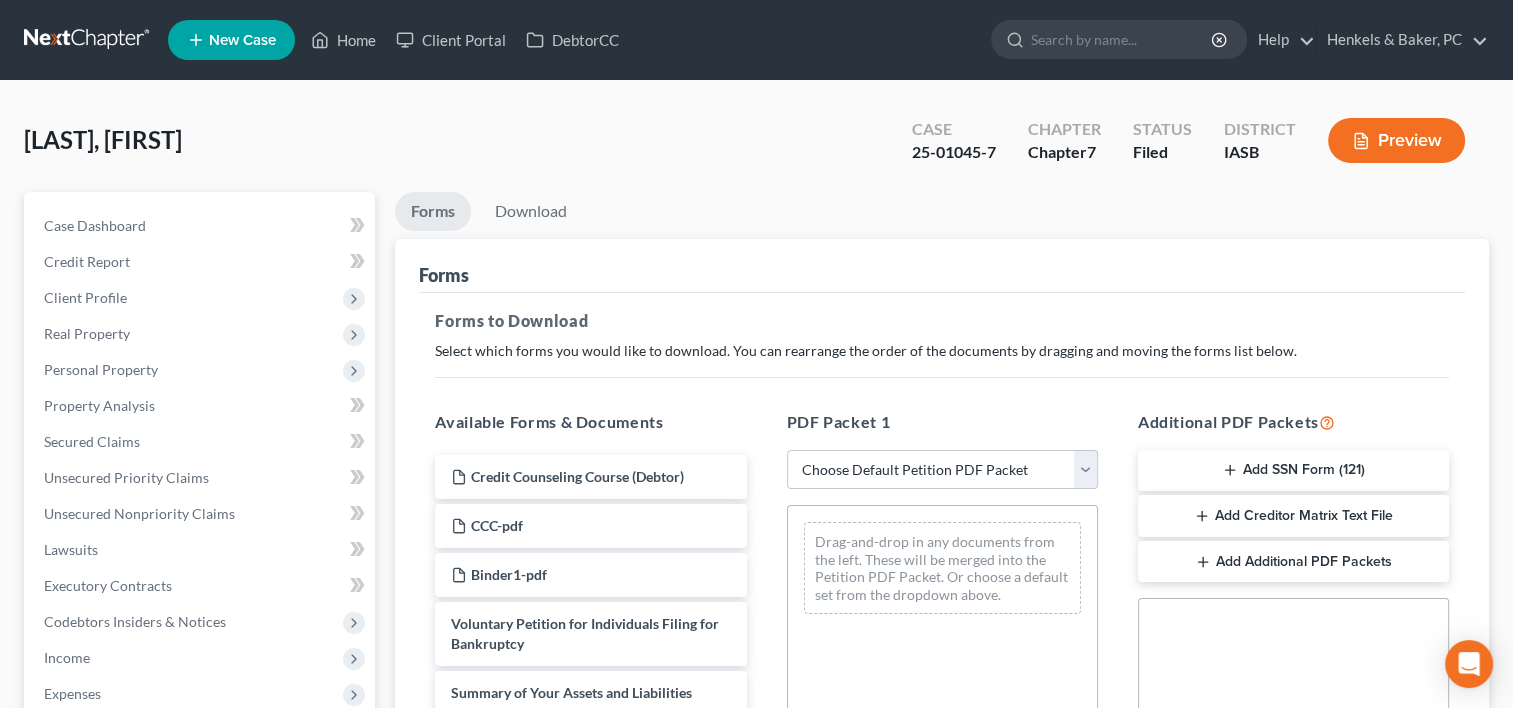 click on "Add Creditor Matrix Text File" at bounding box center [1293, 516] 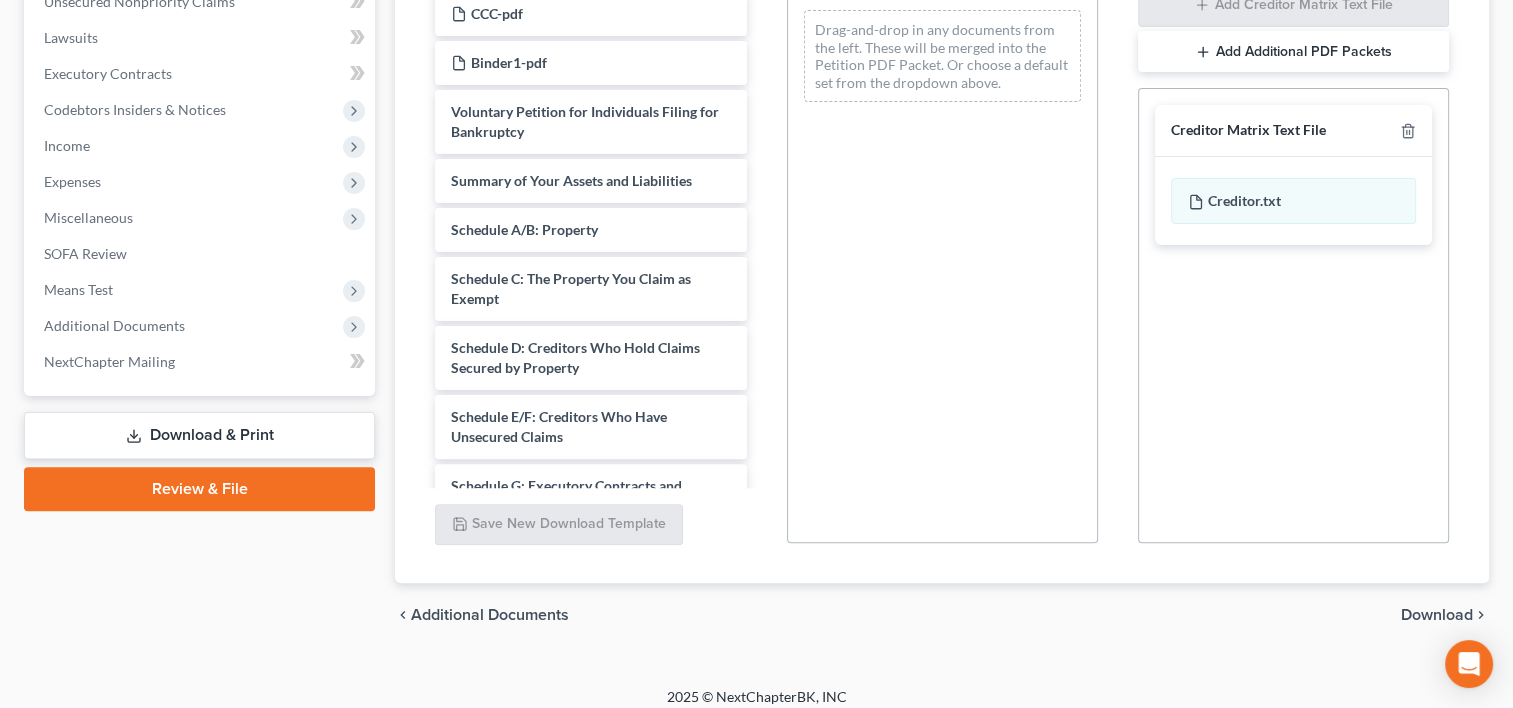 scroll, scrollTop: 525, scrollLeft: 0, axis: vertical 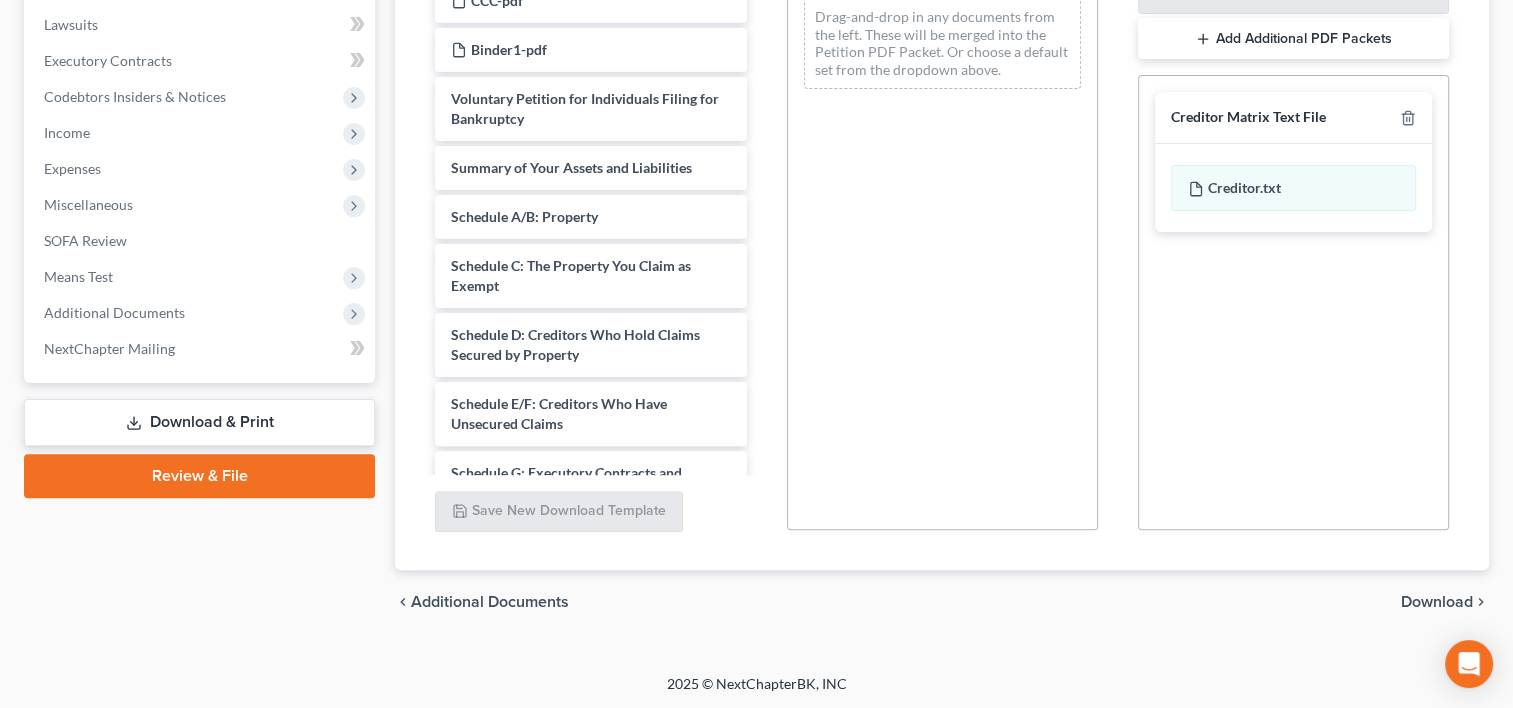 click on "Download" at bounding box center (1437, 602) 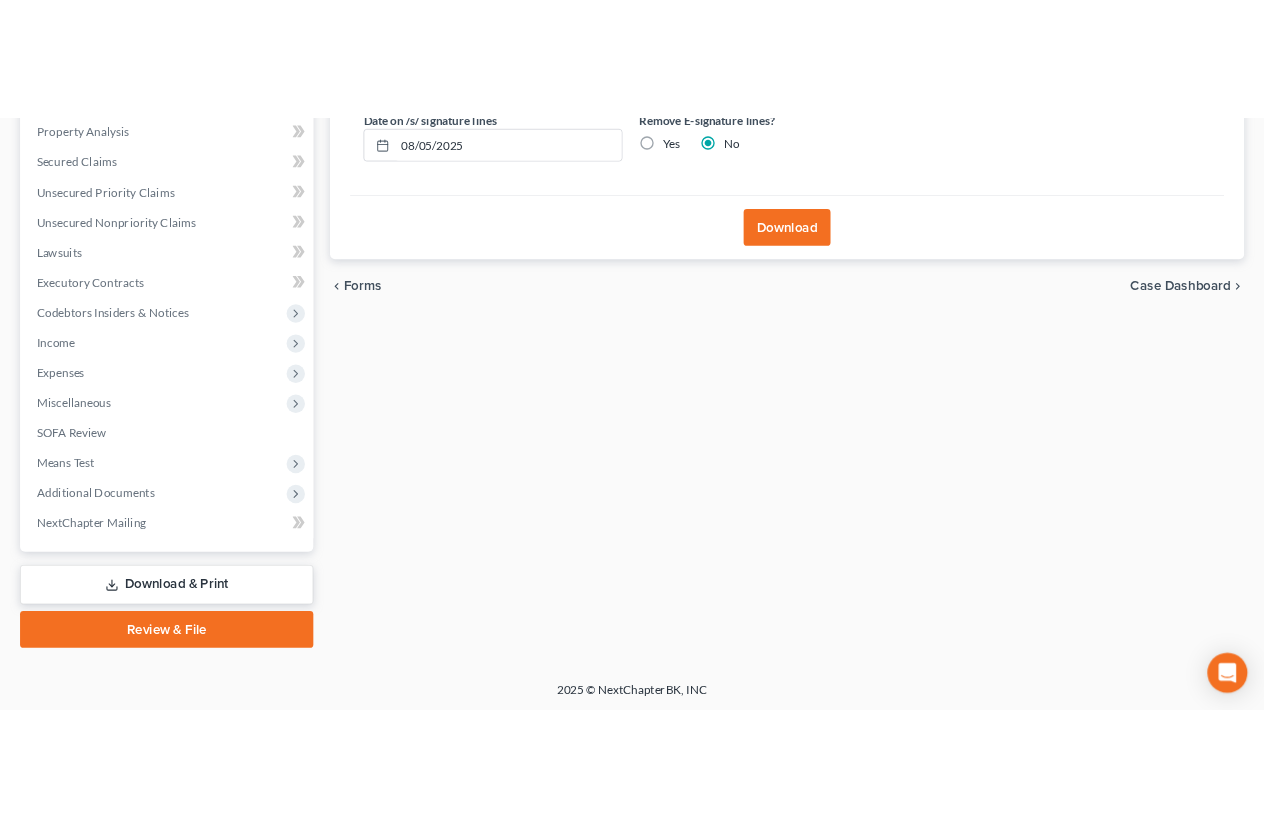 scroll, scrollTop: 0, scrollLeft: 0, axis: both 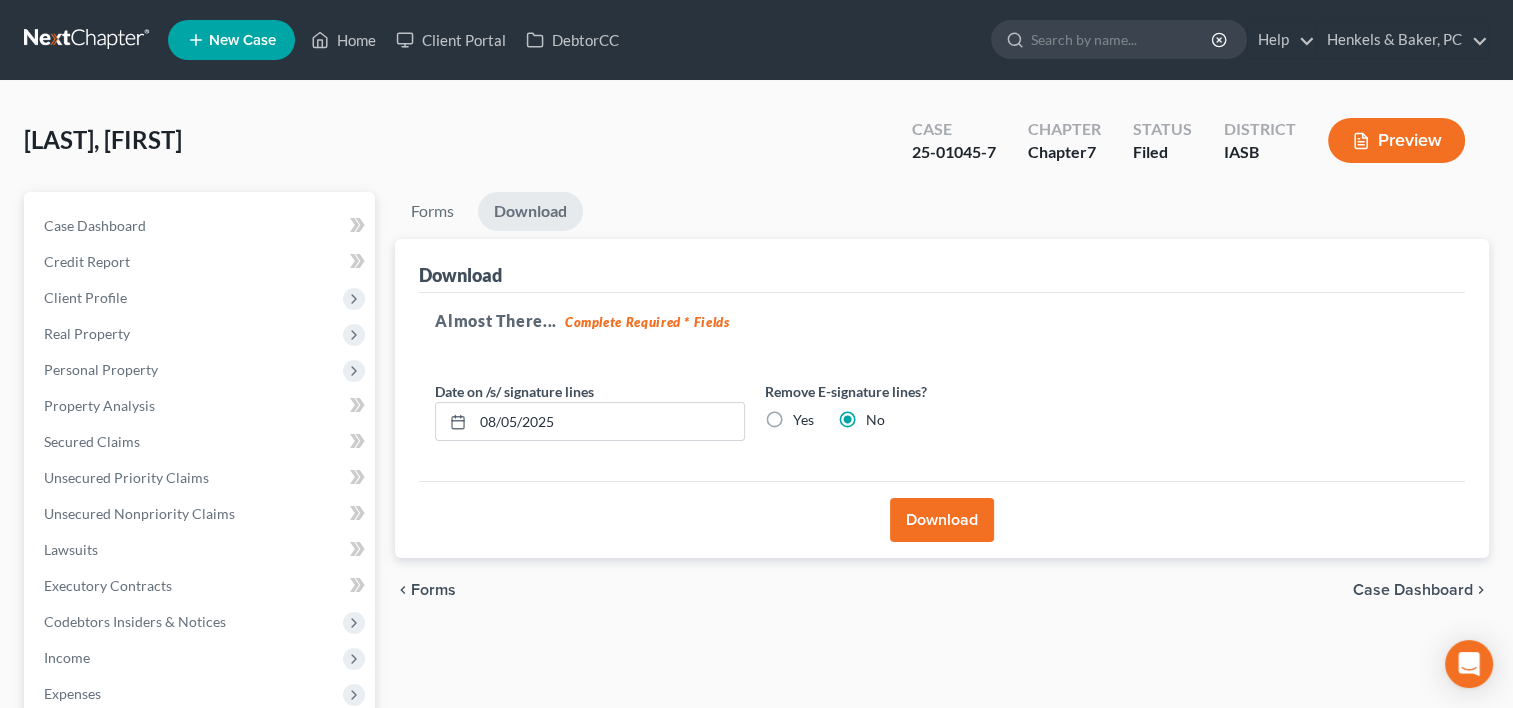 click on "Download" at bounding box center [942, 520] 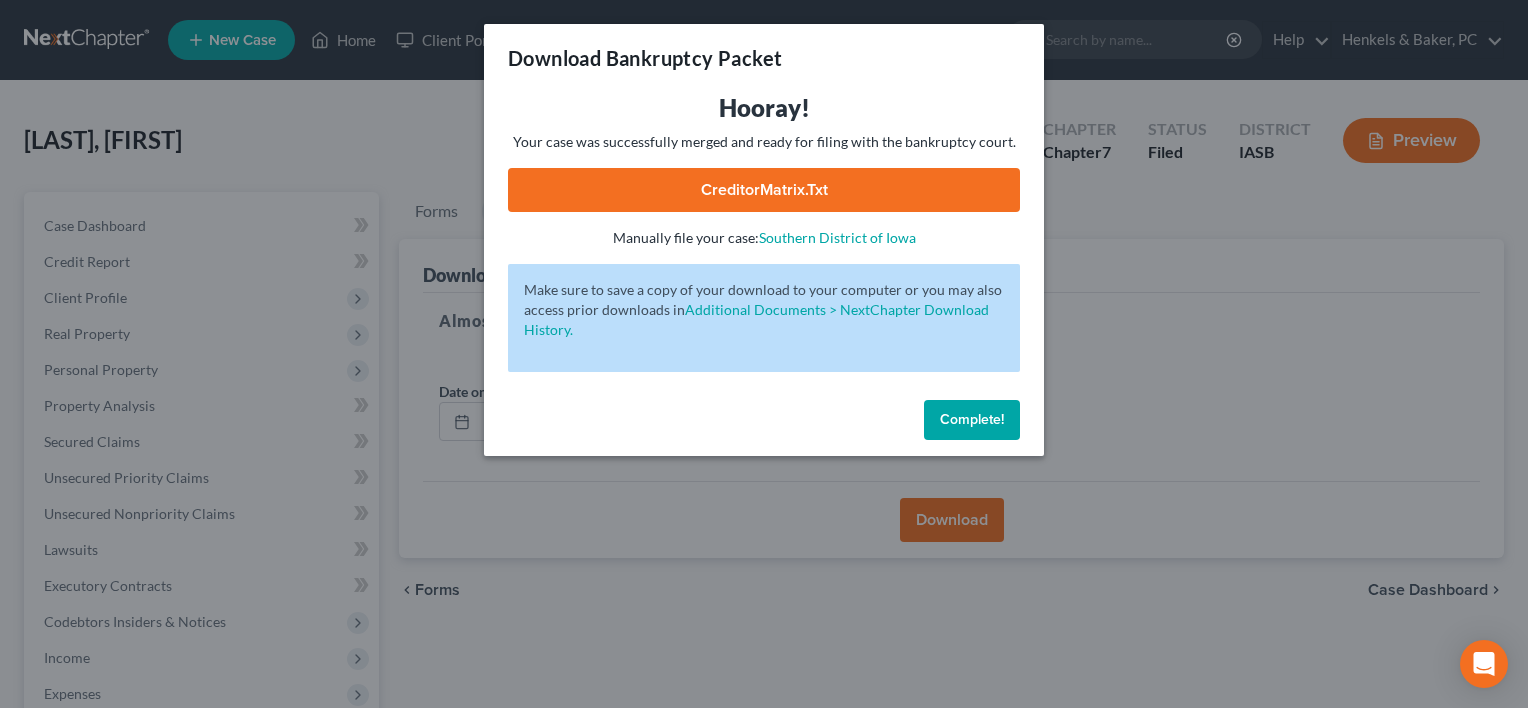 click on "CreditorMatrix.txt" at bounding box center (764, 190) 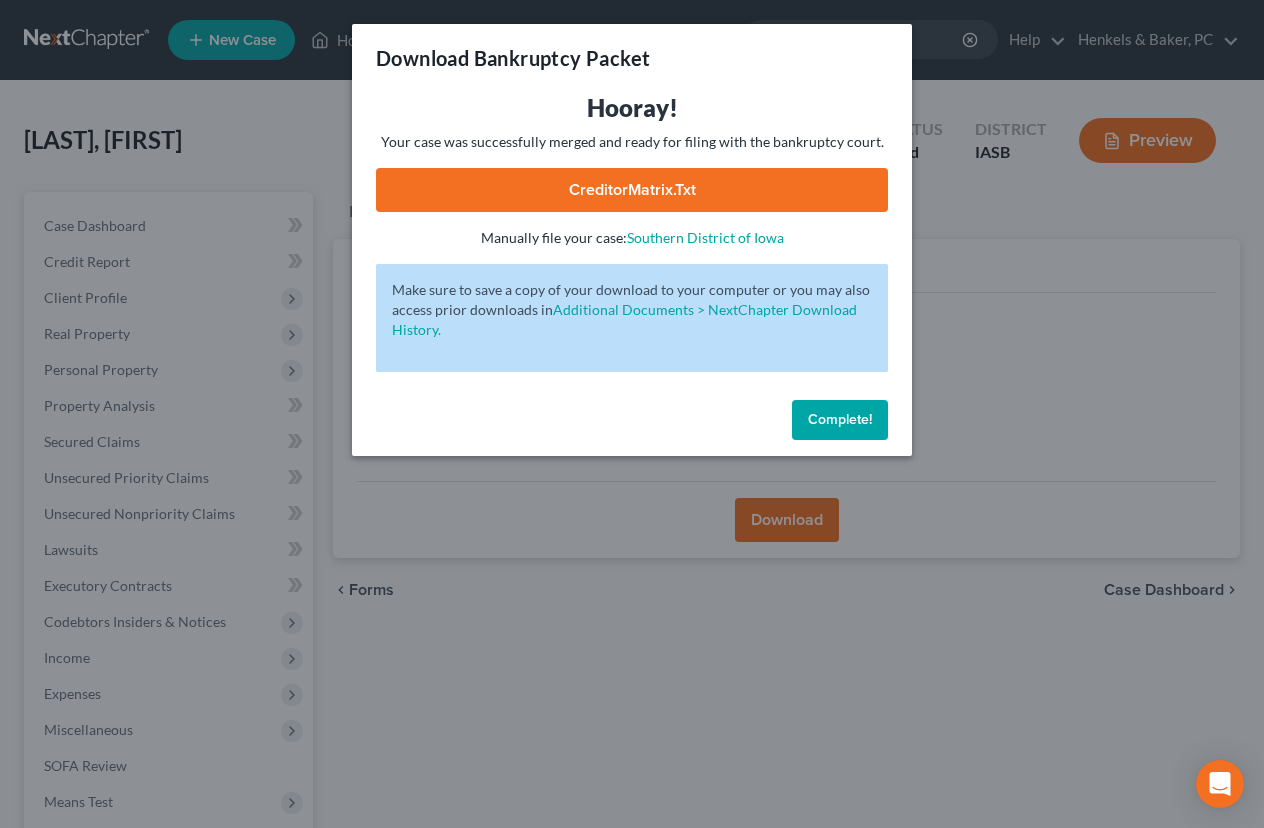 click on "Complete!" at bounding box center (632, 424) 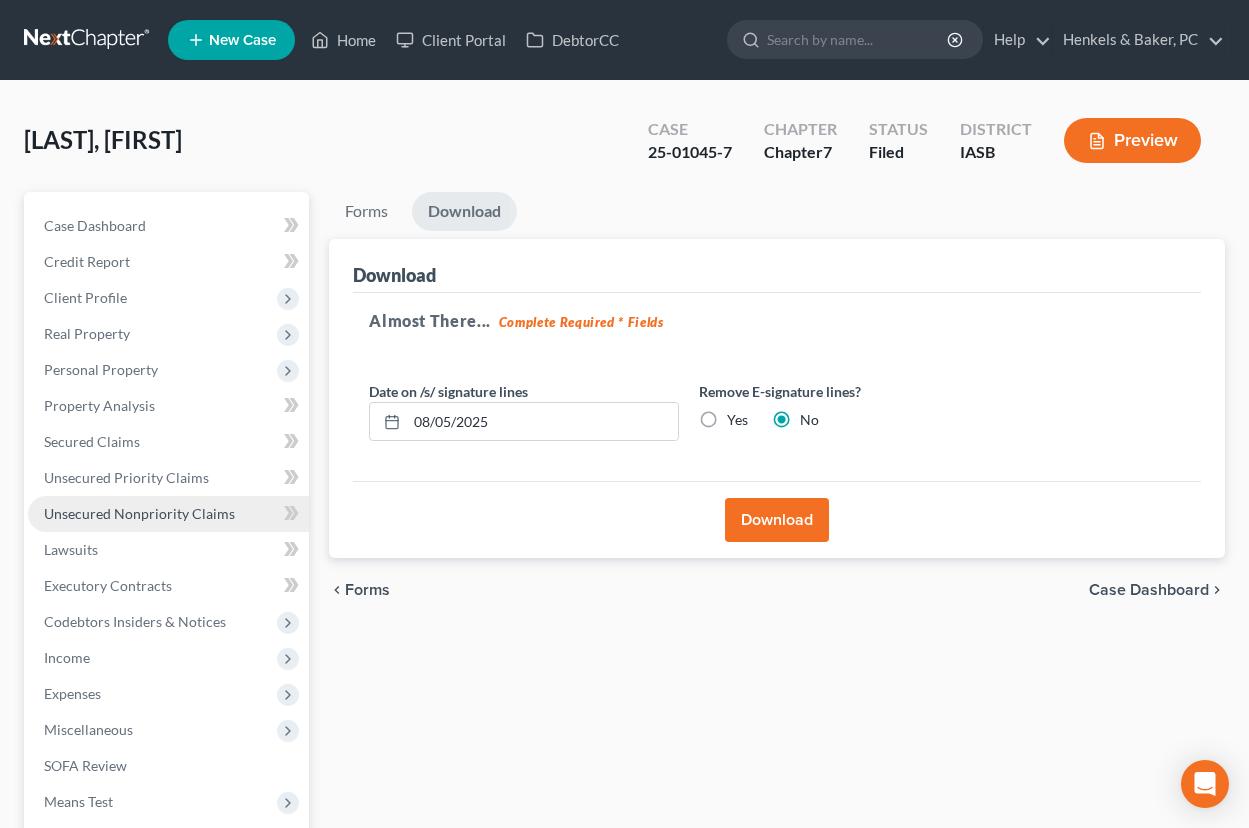 click on "Unsecured Nonpriority Claims" at bounding box center [139, 513] 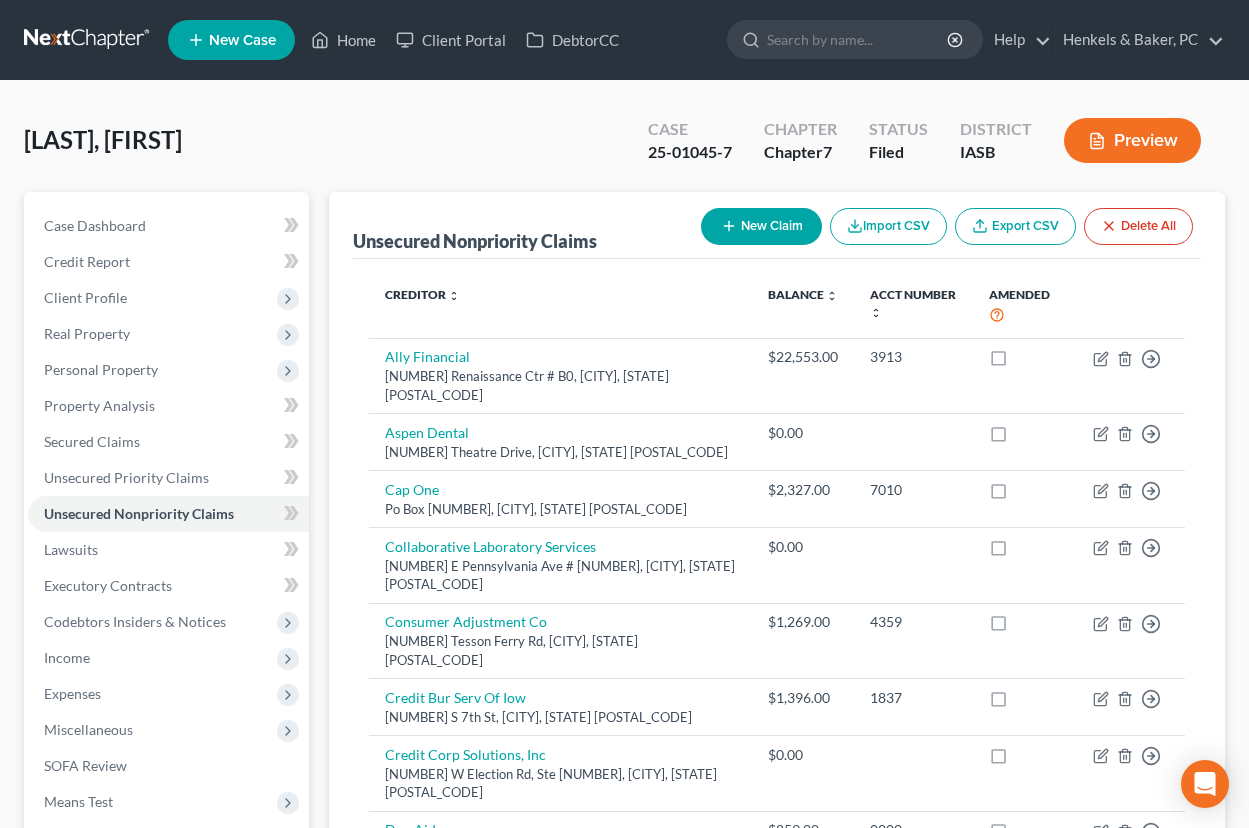 click on "New Claim" at bounding box center [761, 226] 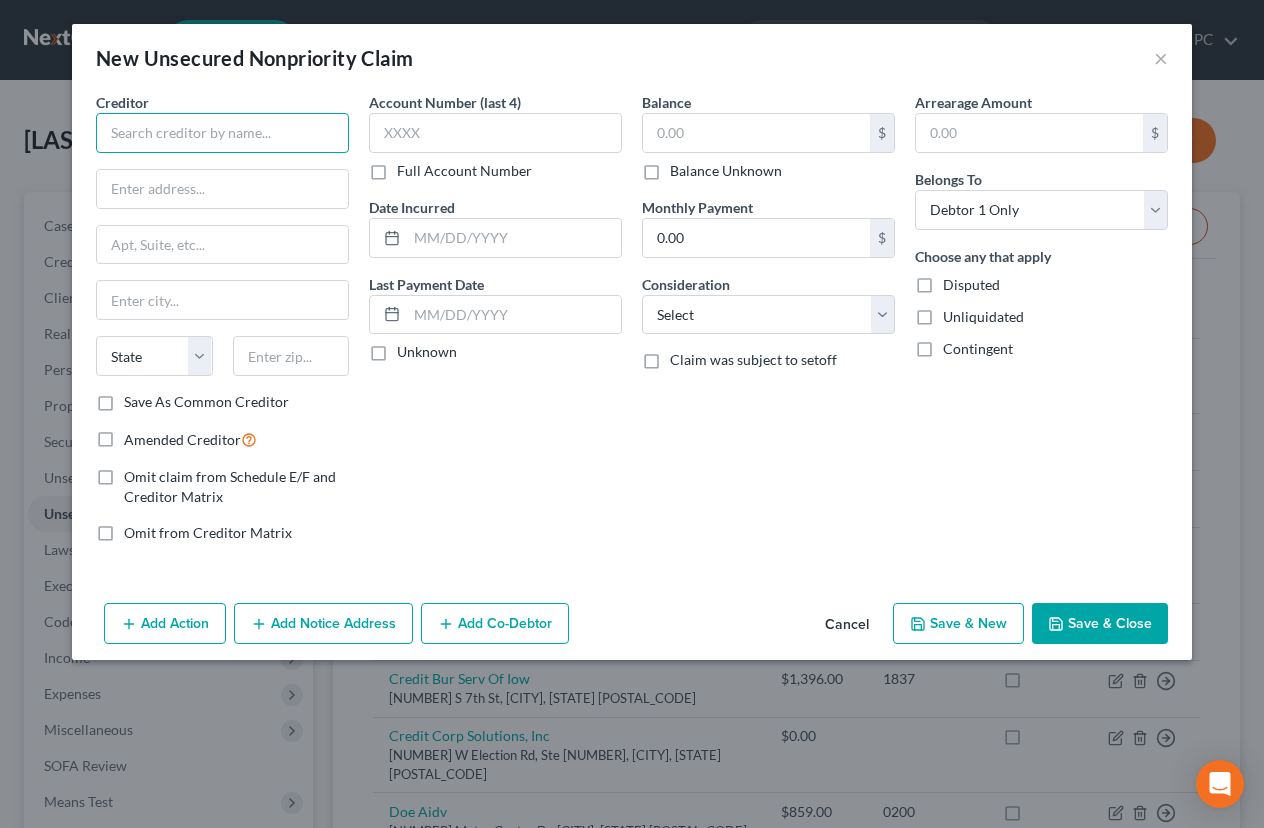 click at bounding box center [222, 133] 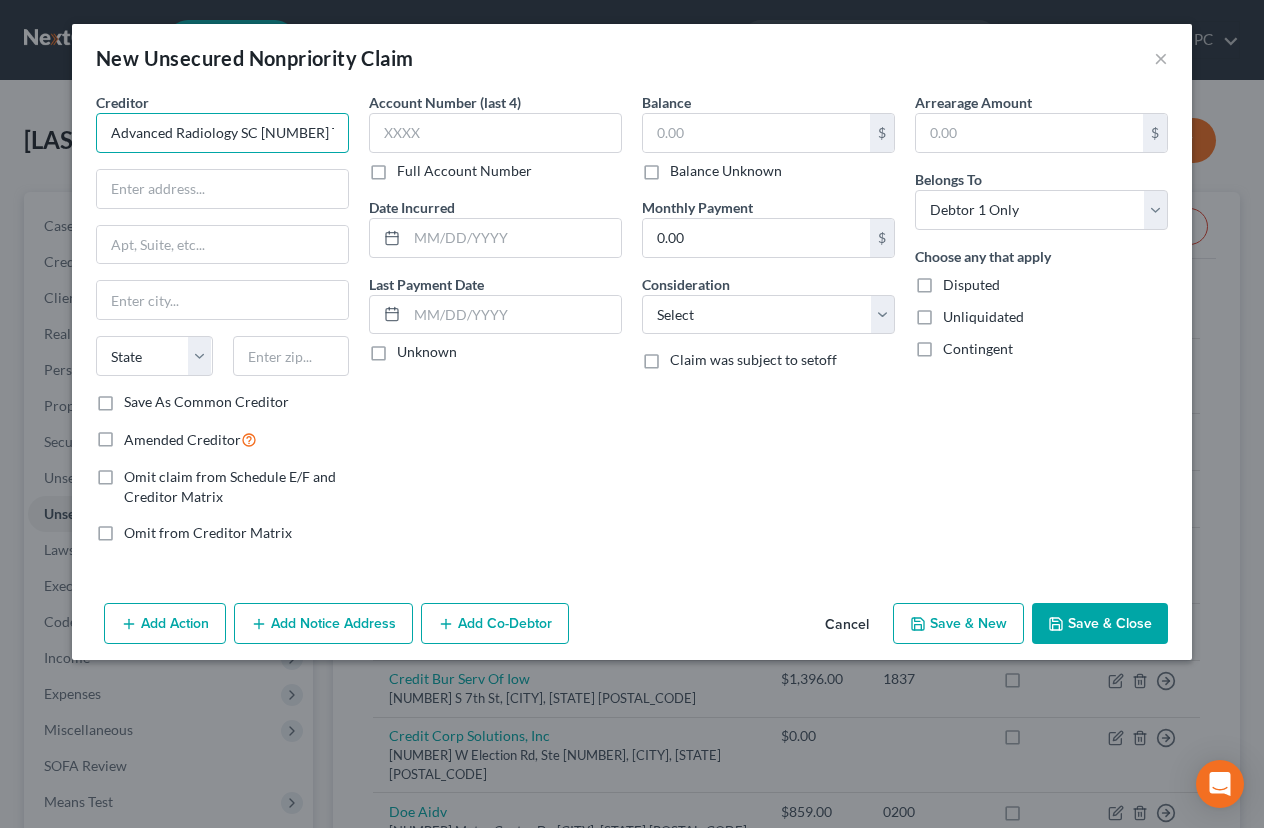 scroll, scrollTop: 0, scrollLeft: 993, axis: horizontal 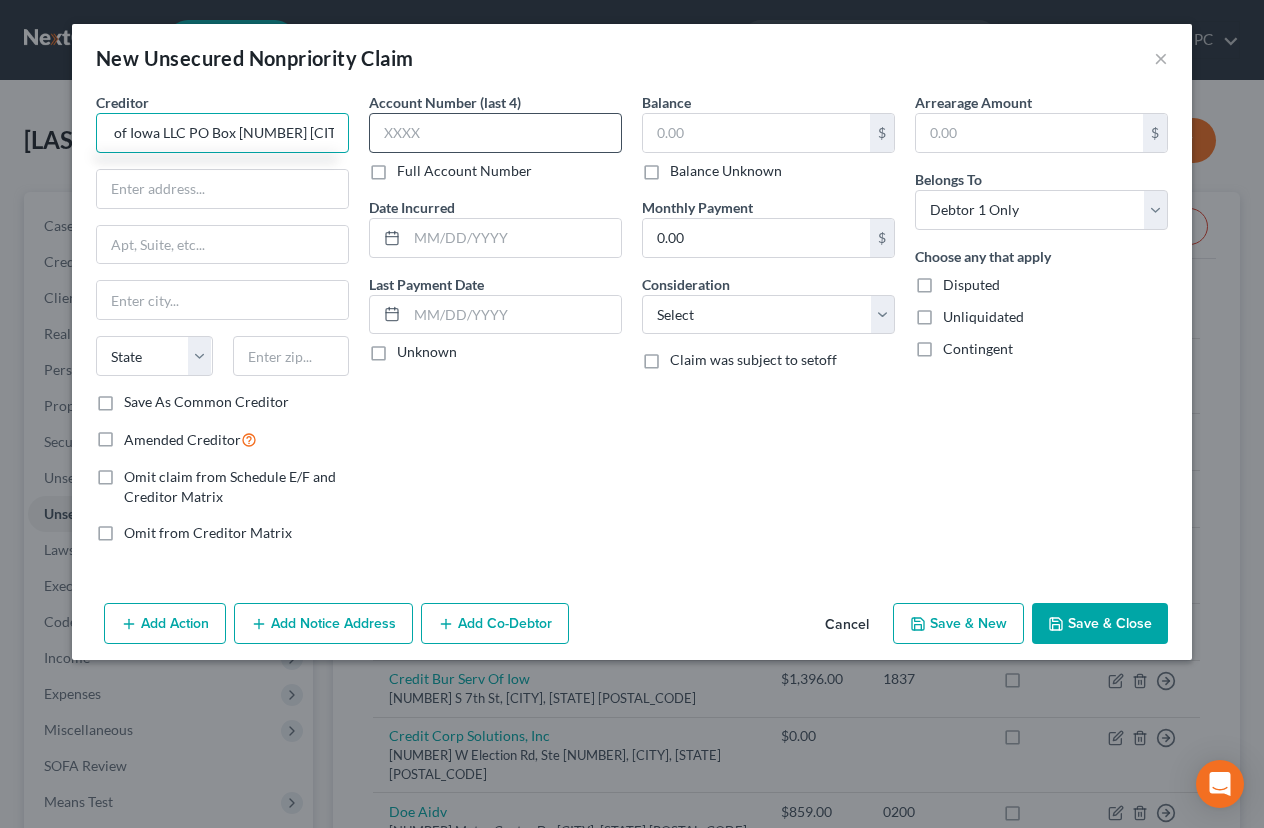 drag, startPoint x: 113, startPoint y: 134, endPoint x: 530, endPoint y: 146, distance: 417.17264 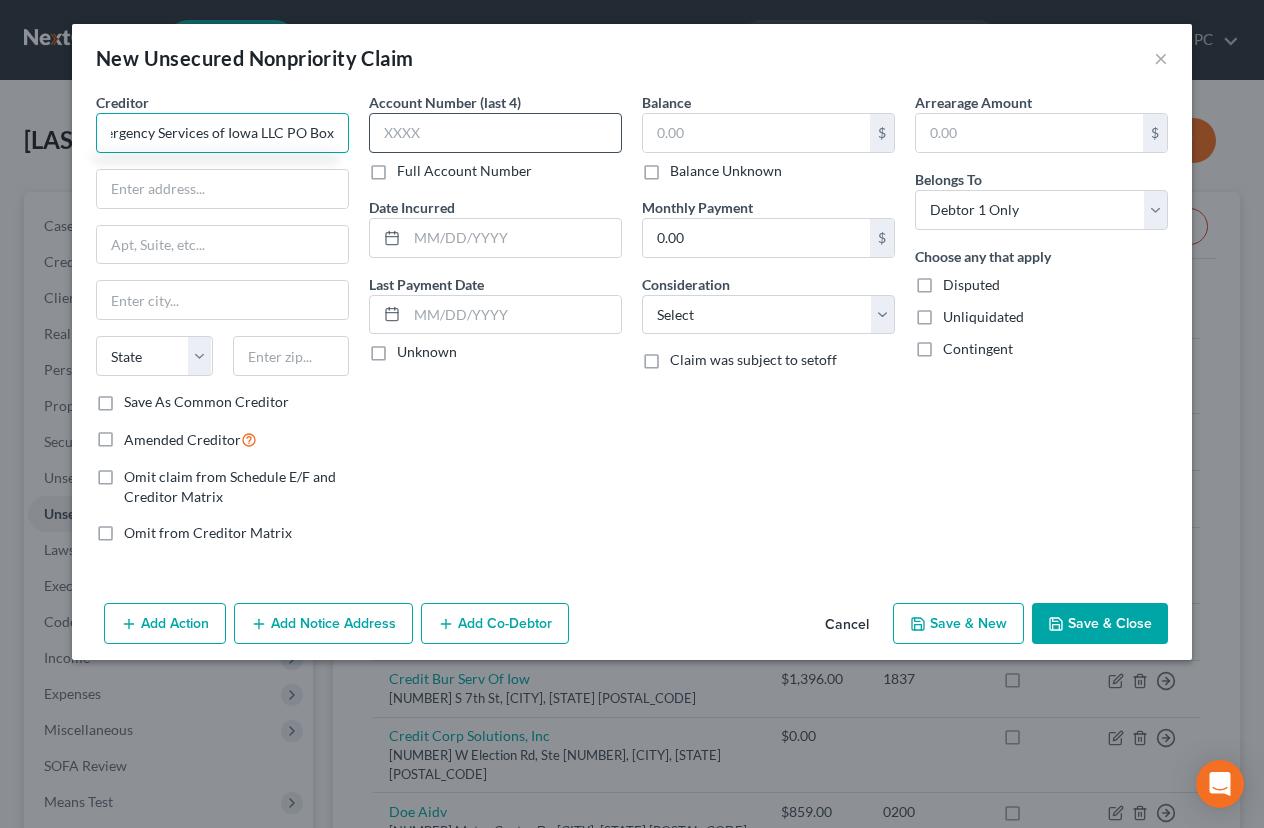 scroll, scrollTop: 0, scrollLeft: 772, axis: horizontal 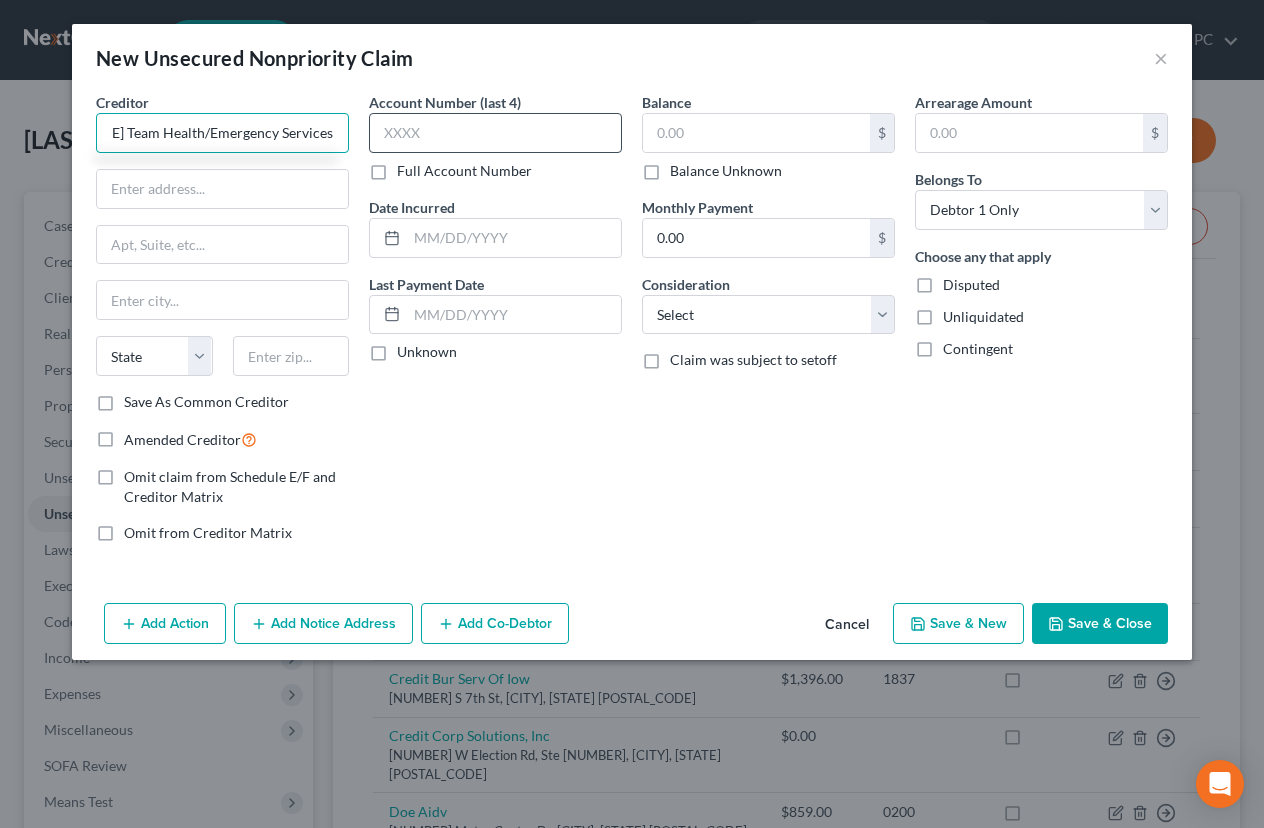 drag, startPoint x: 286, startPoint y: 119, endPoint x: 383, endPoint y: 132, distance: 97.867256 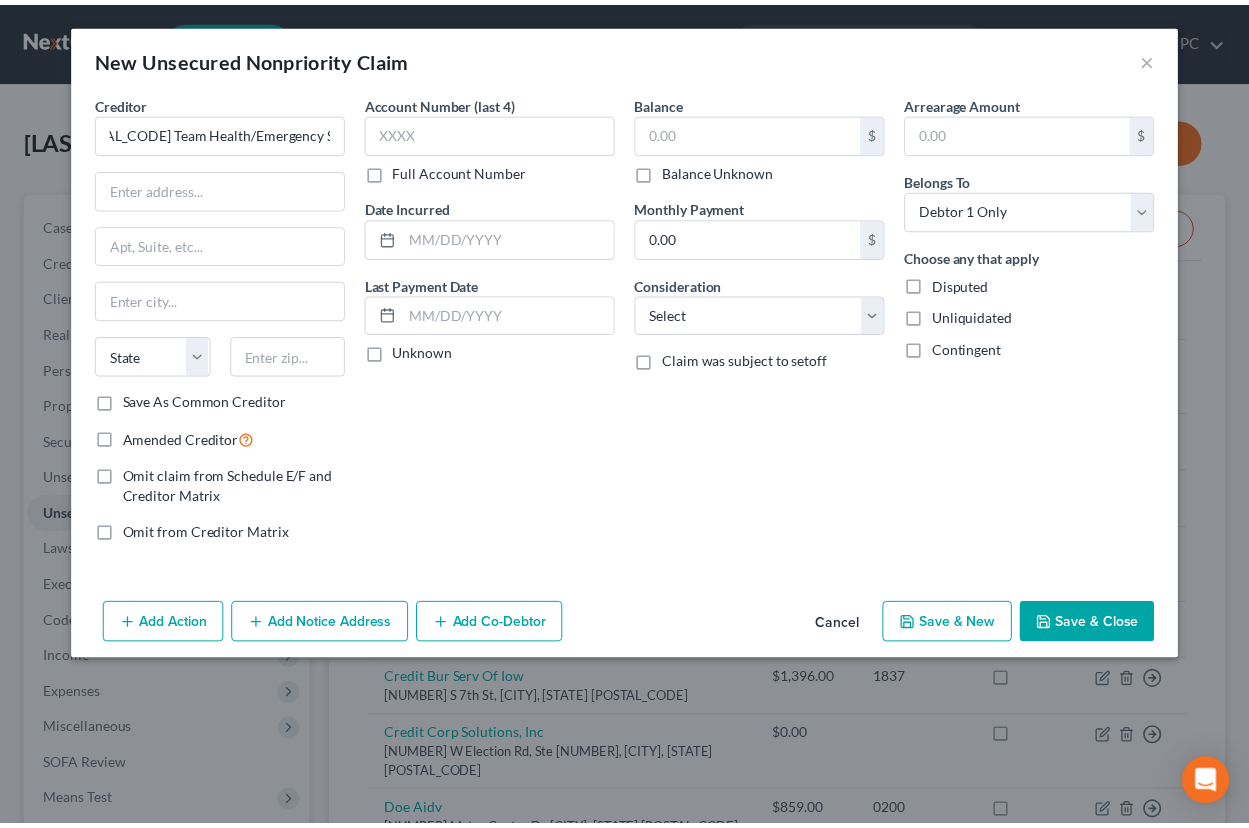 scroll, scrollTop: 0, scrollLeft: 0, axis: both 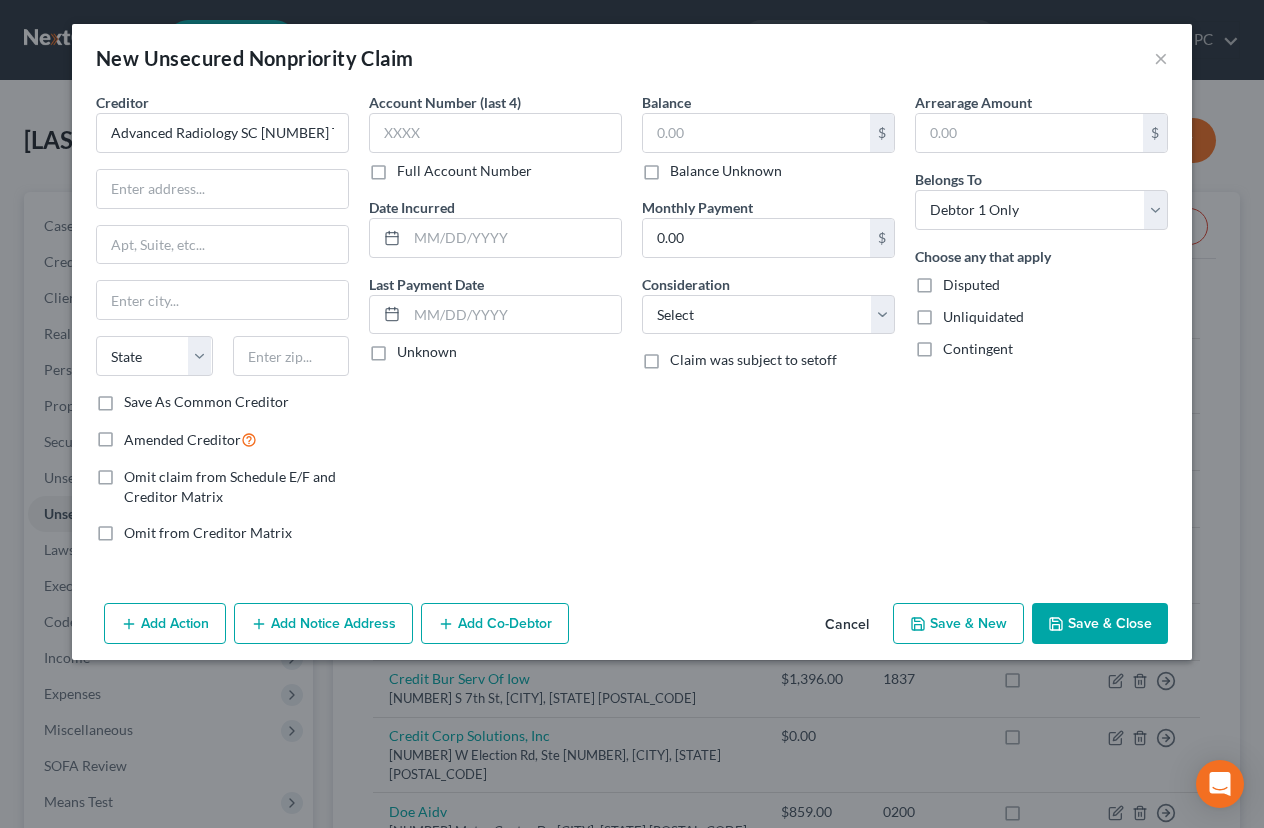 type on "Advanced Radiology SC 1255 Theatre Drive (same address as Aspen Dental from matrix) Ottumwa, IA 52501 Team Health/Emergency Services of Iowa LLC" 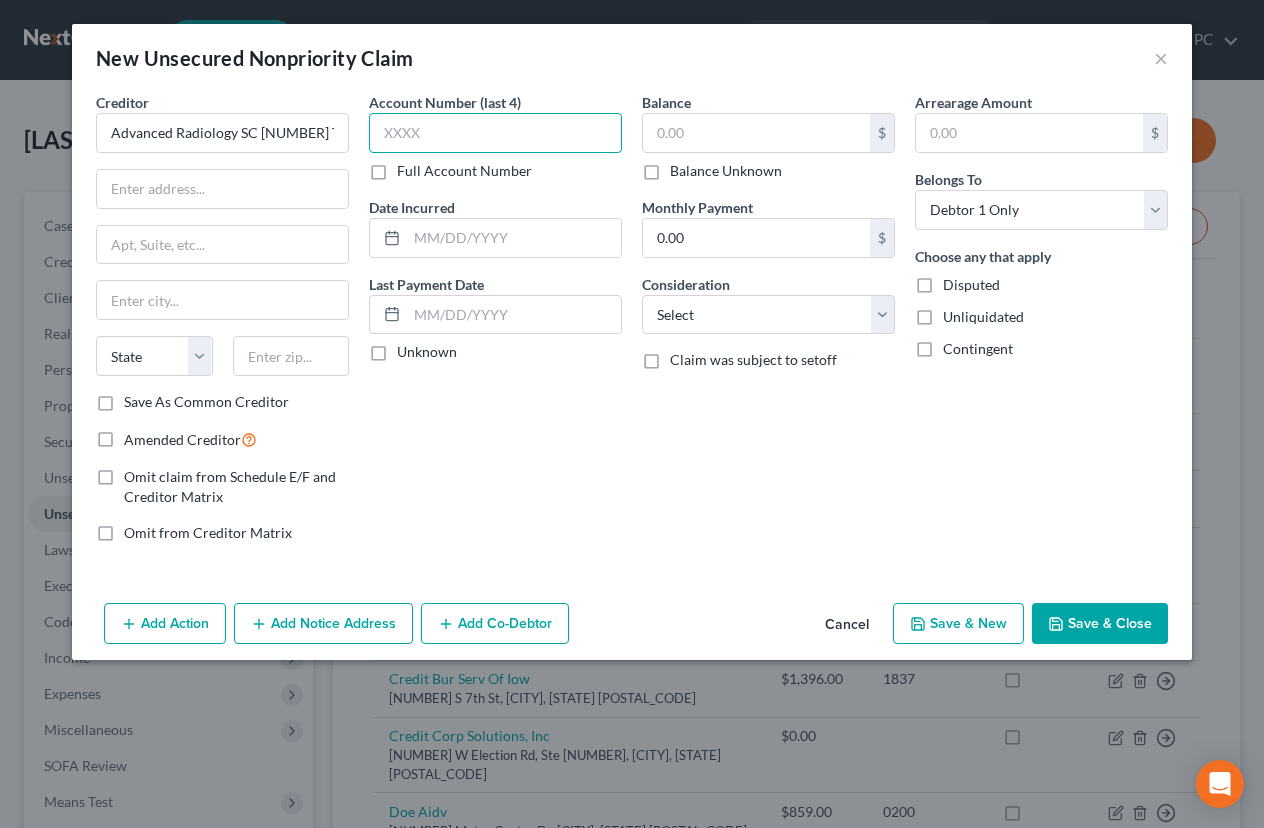 click at bounding box center [495, 133] 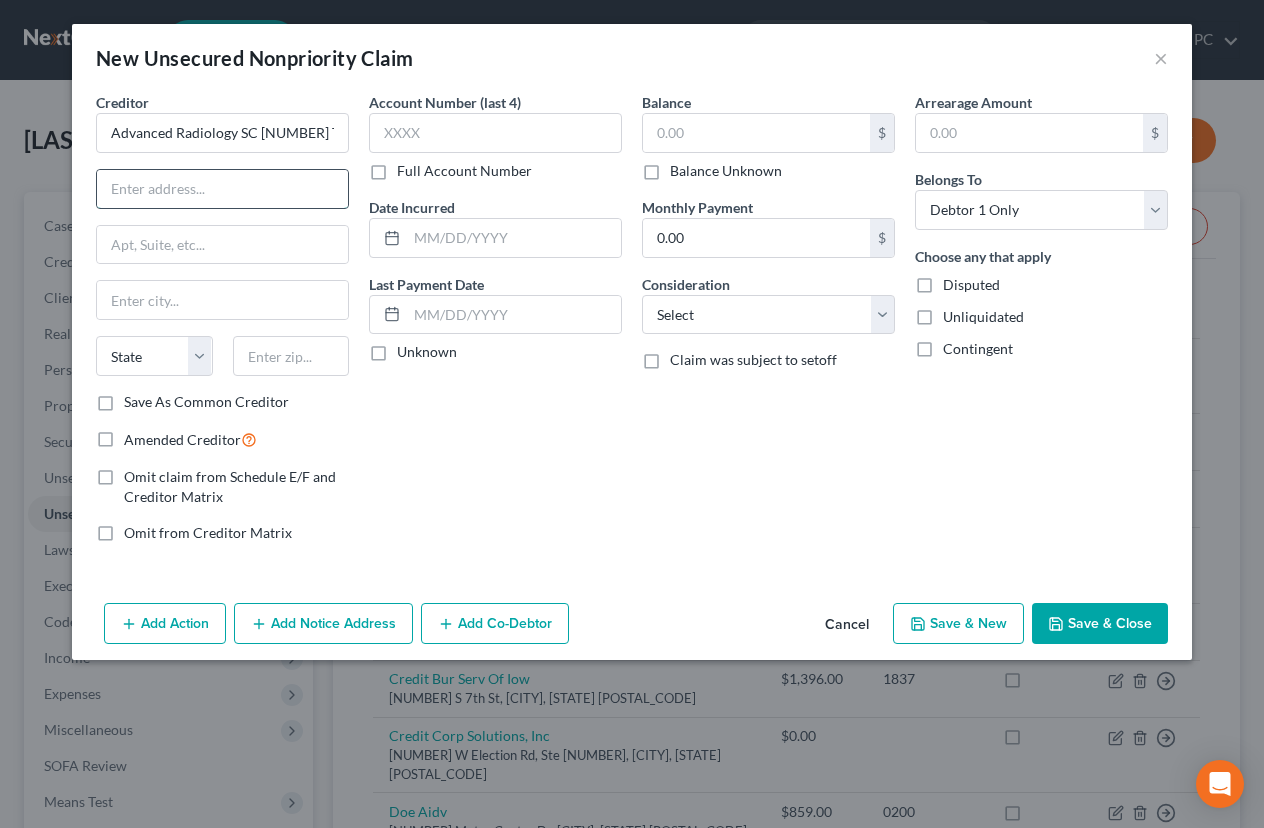 click at bounding box center (222, 189) 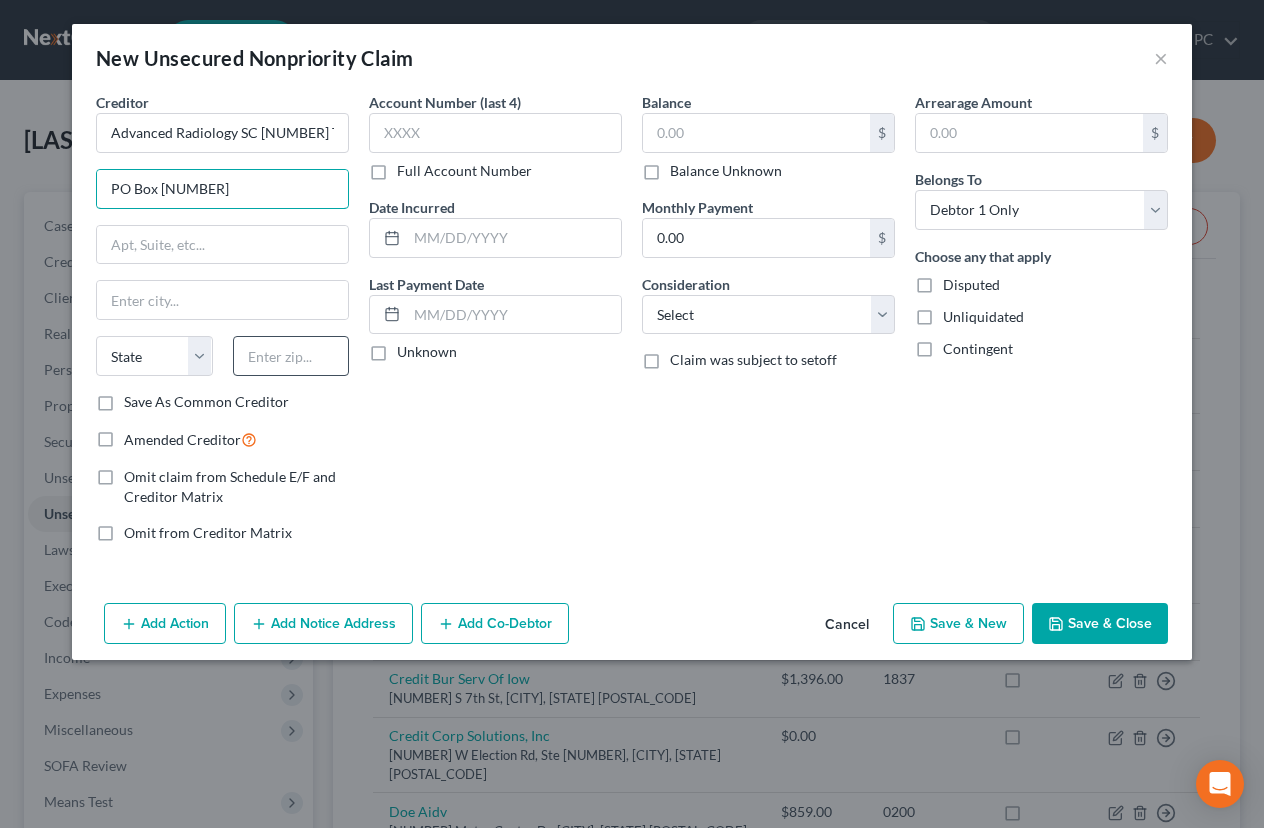 type on "PO Box 740091" 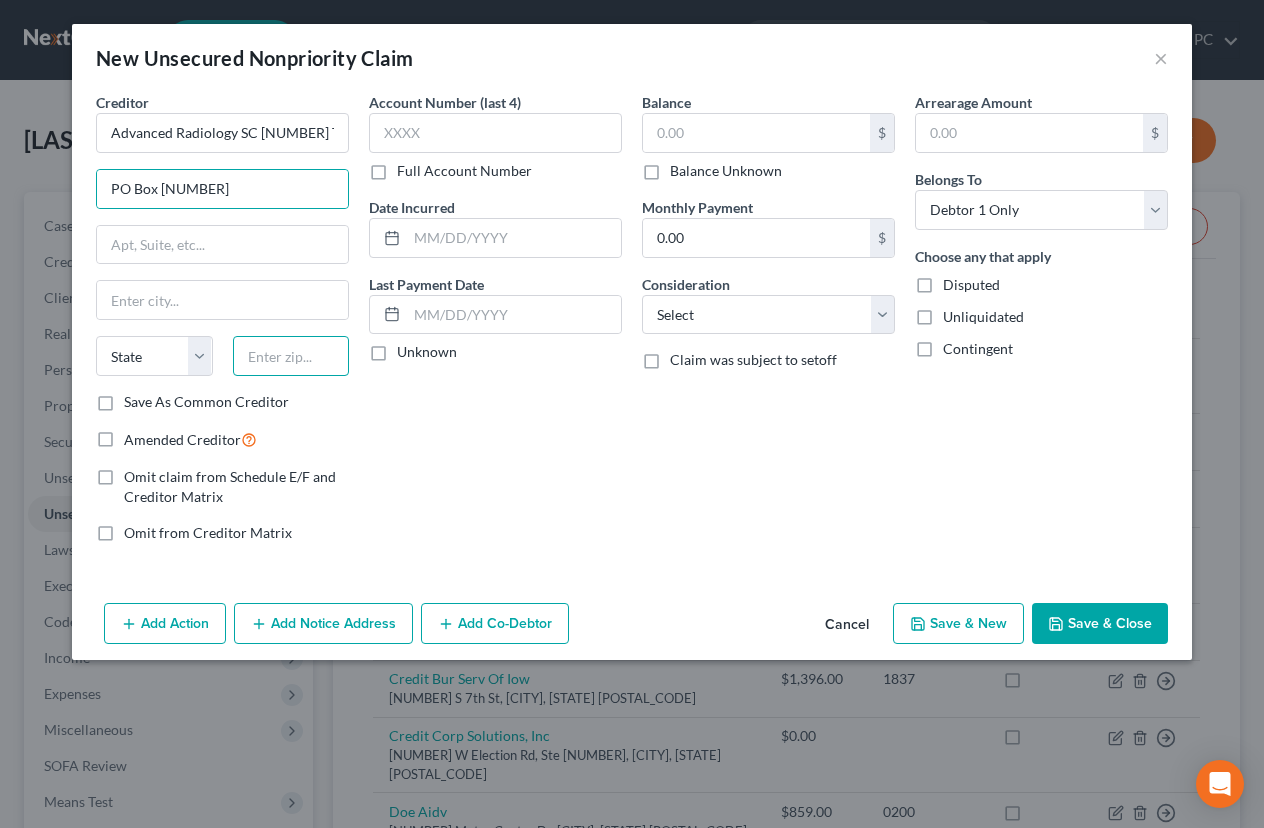 click at bounding box center (291, 356) 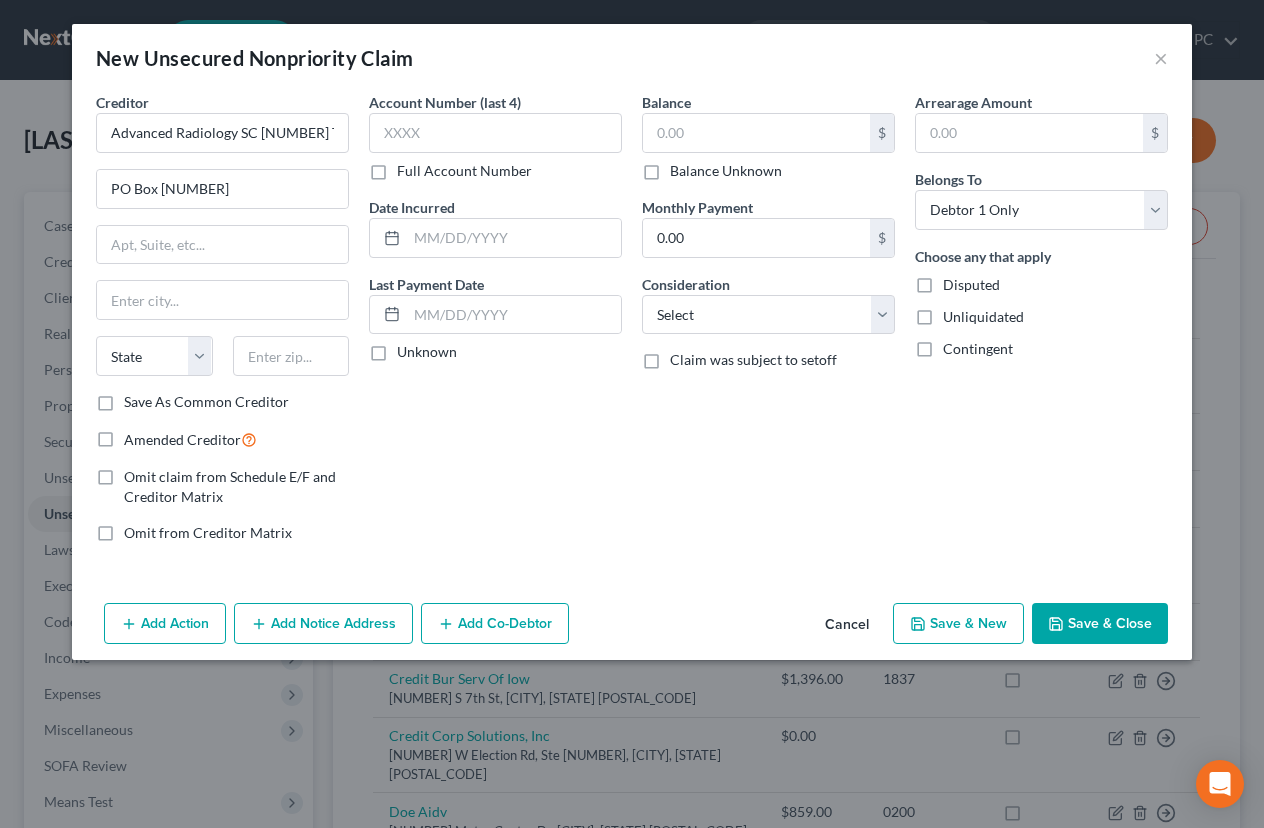 click at bounding box center (291, 356) 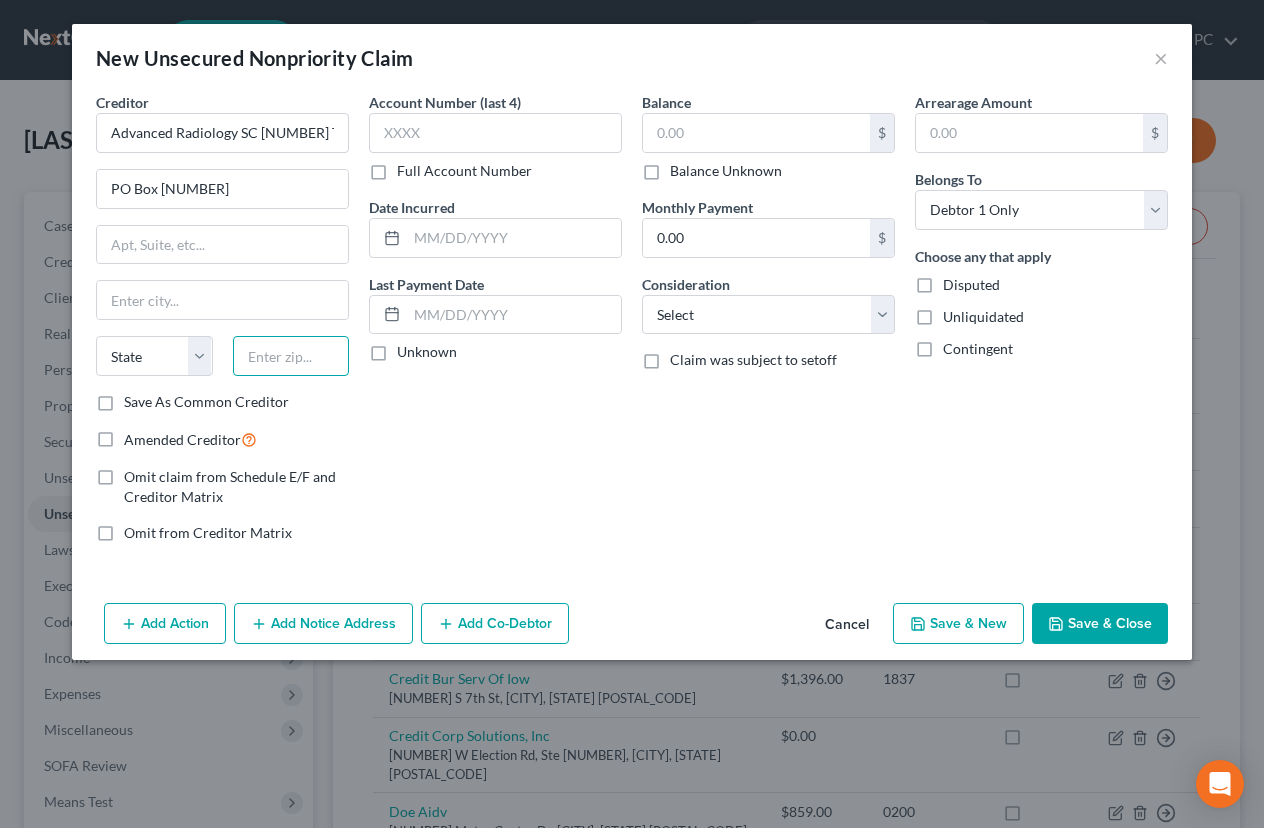 click at bounding box center (291, 356) 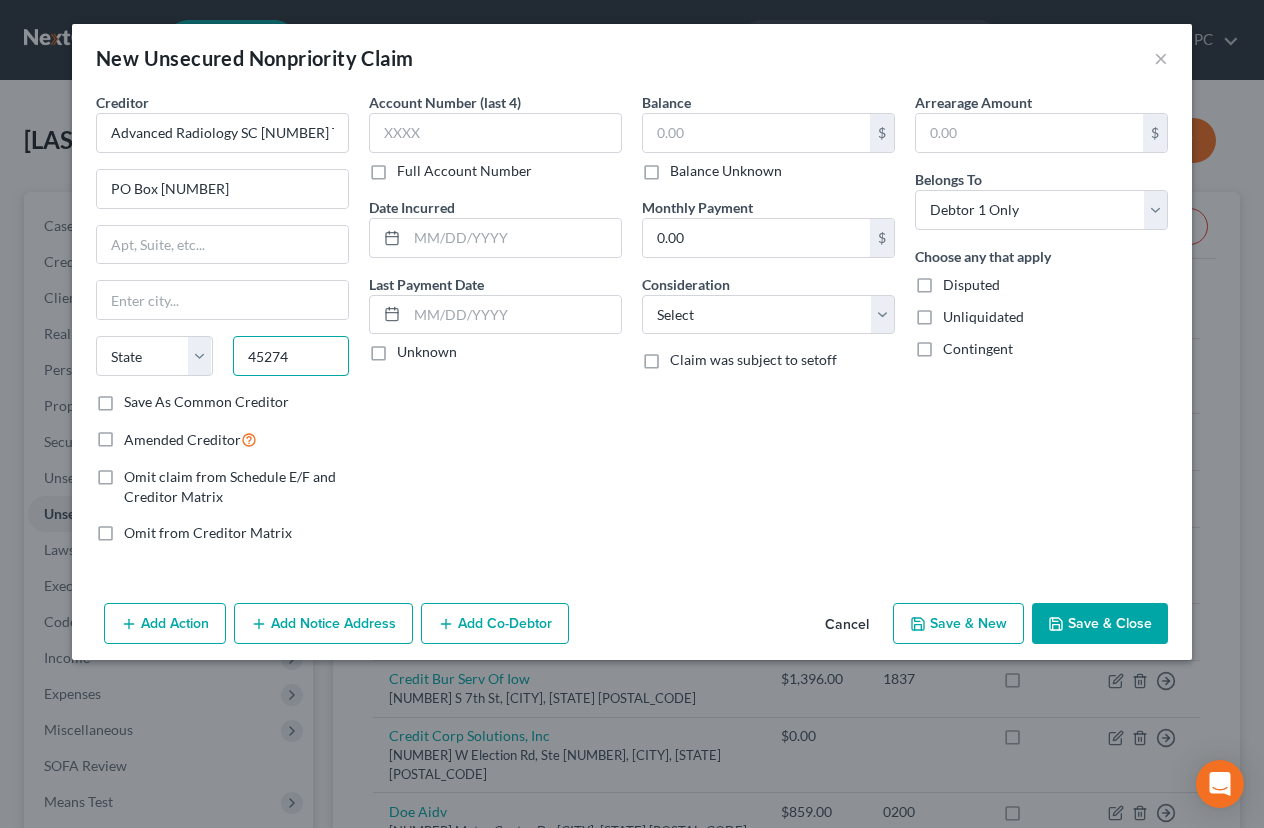 type on "45274" 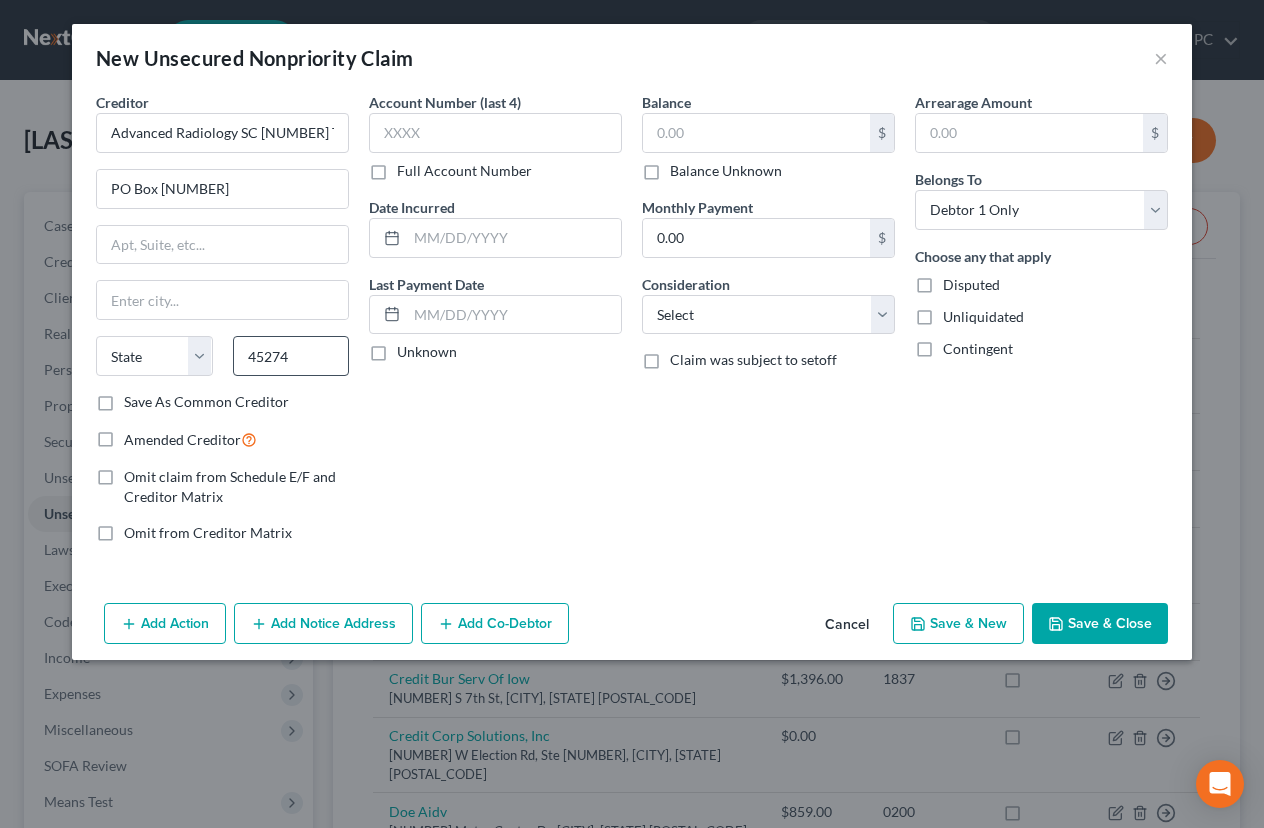 type on "Cincinnati" 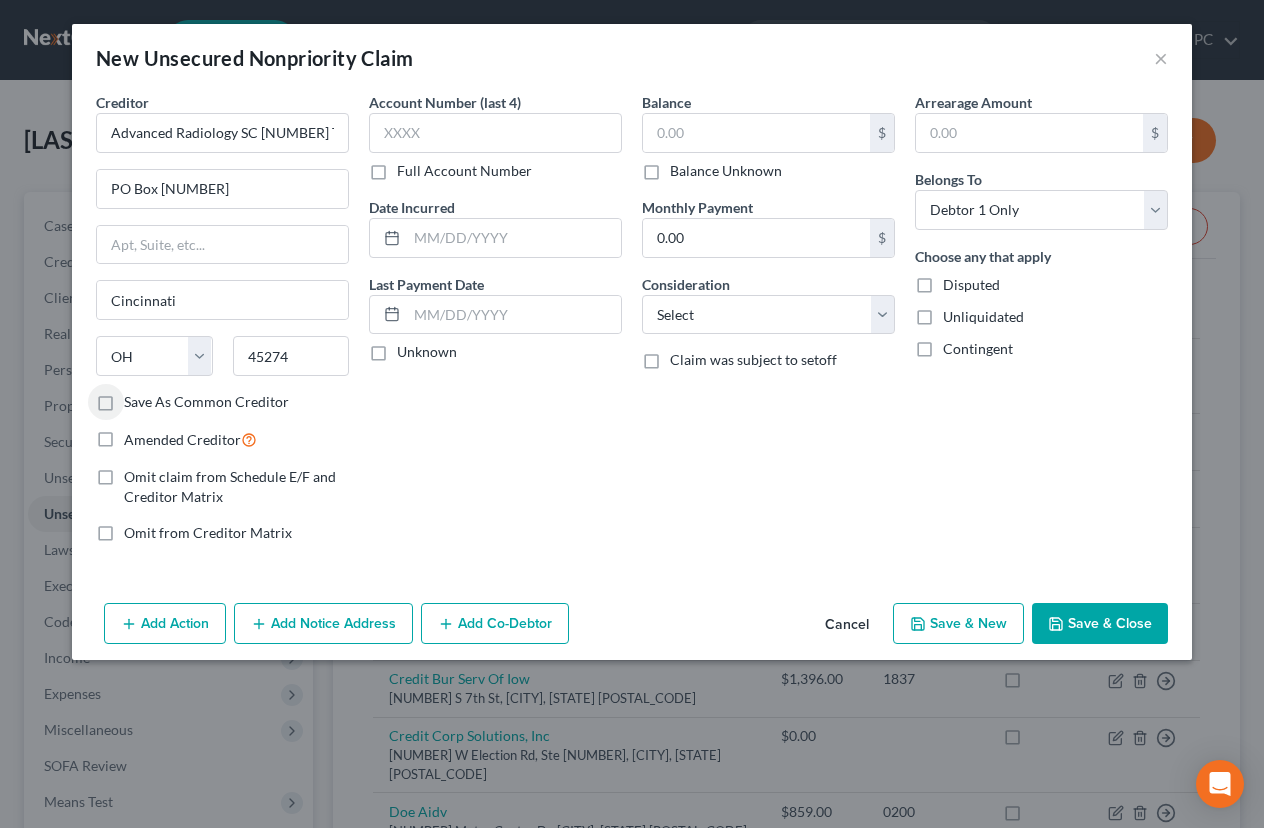 click on "Save & Close" at bounding box center [1100, 624] 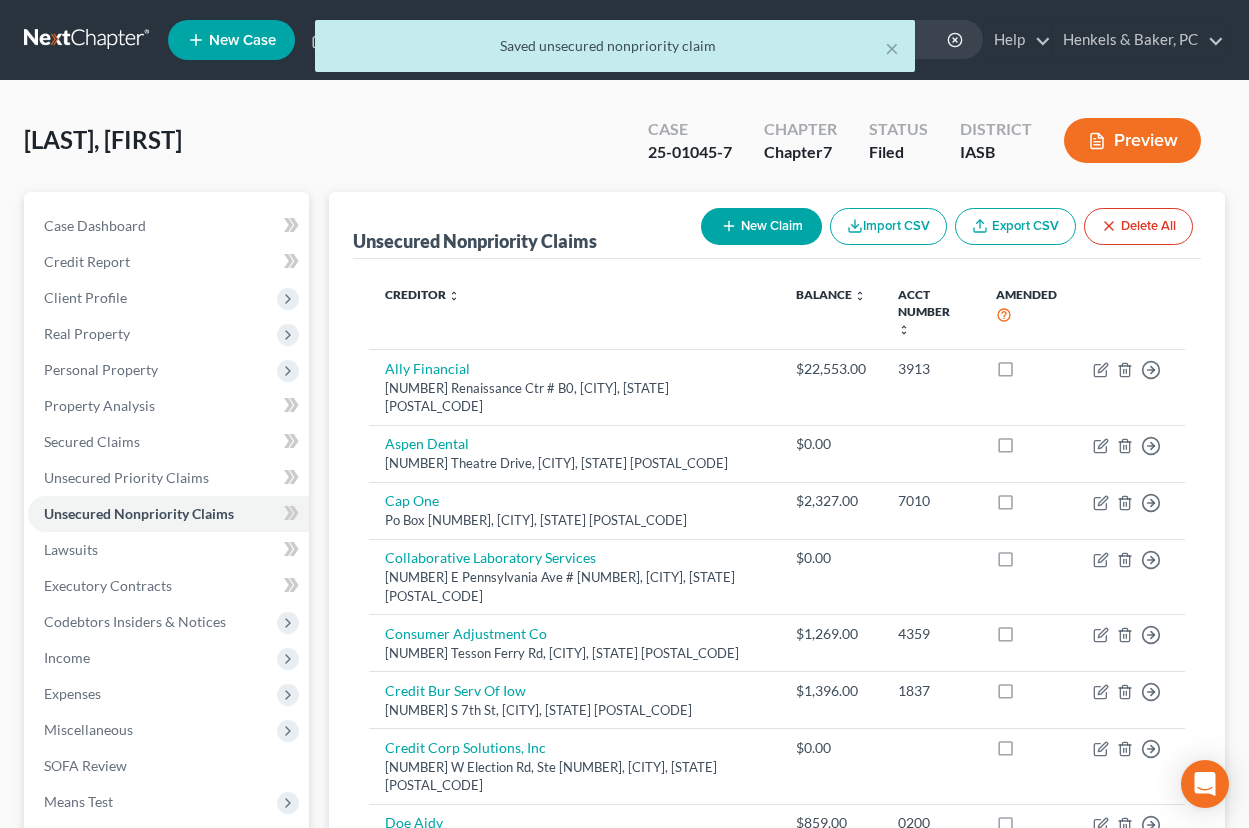 click on "New Claim" at bounding box center (761, 226) 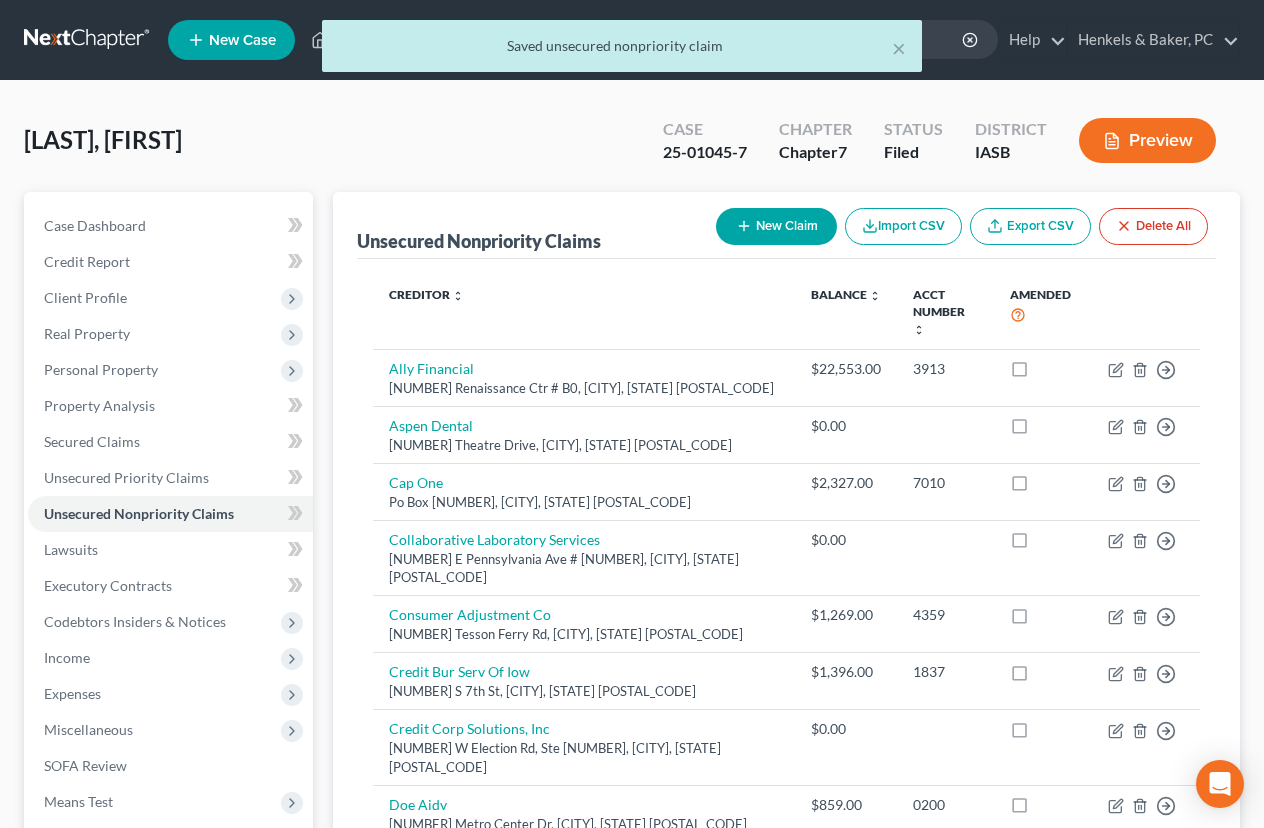 select on "0" 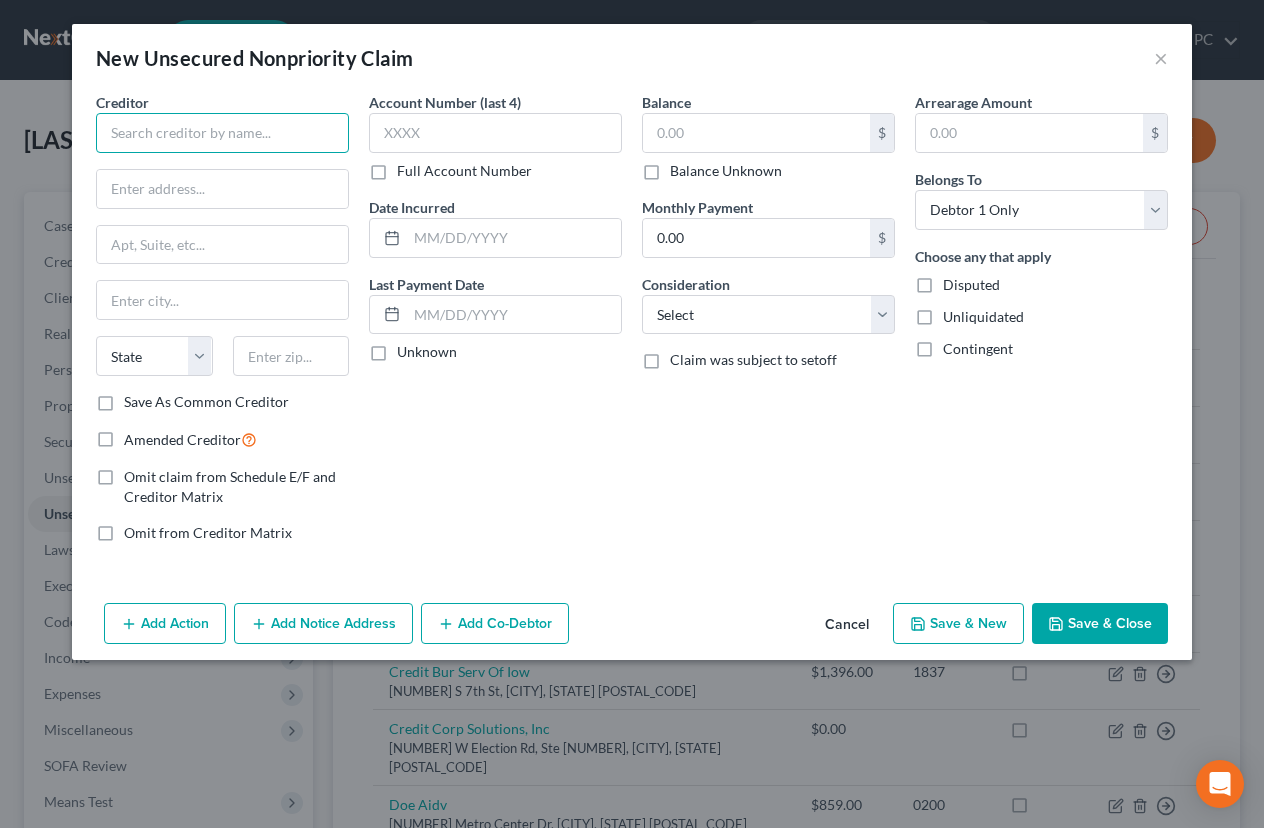 click at bounding box center [222, 133] 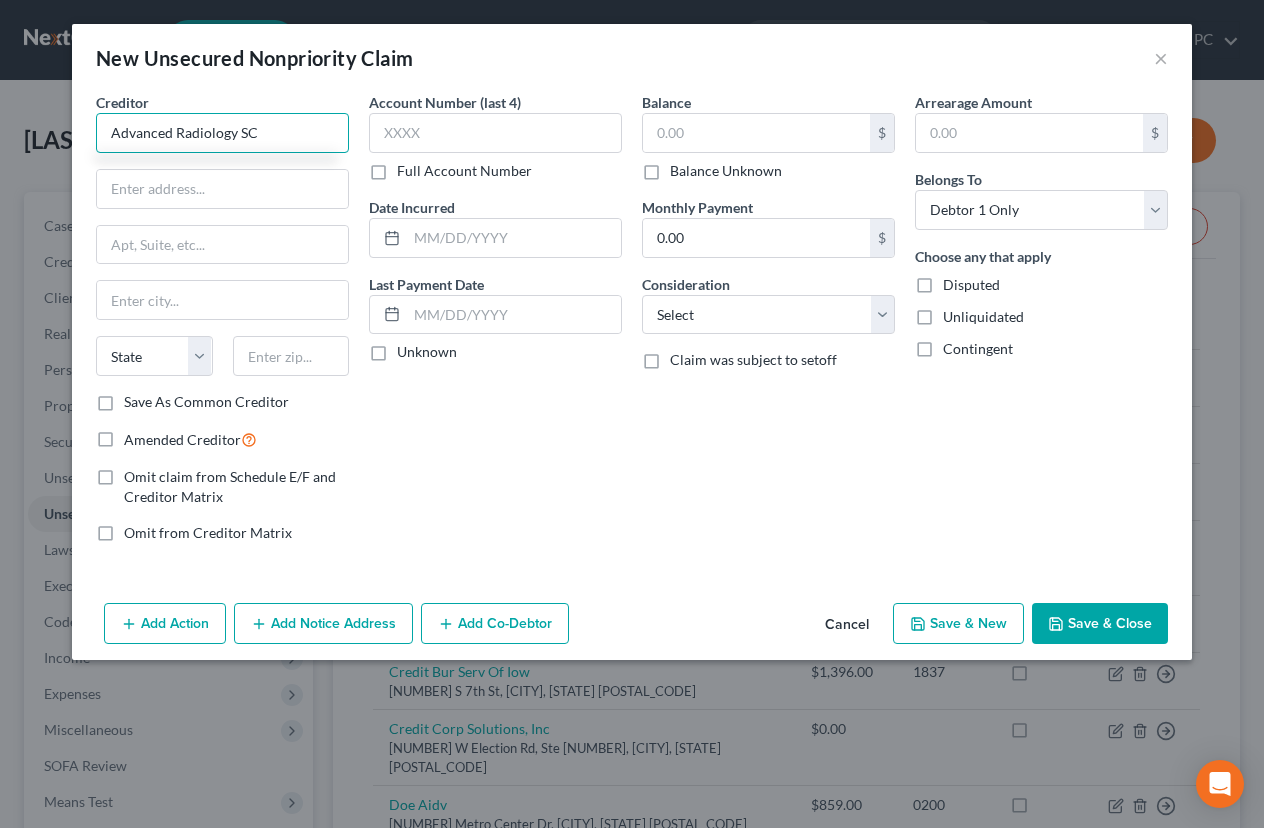 type on "Advanced Radiology SC" 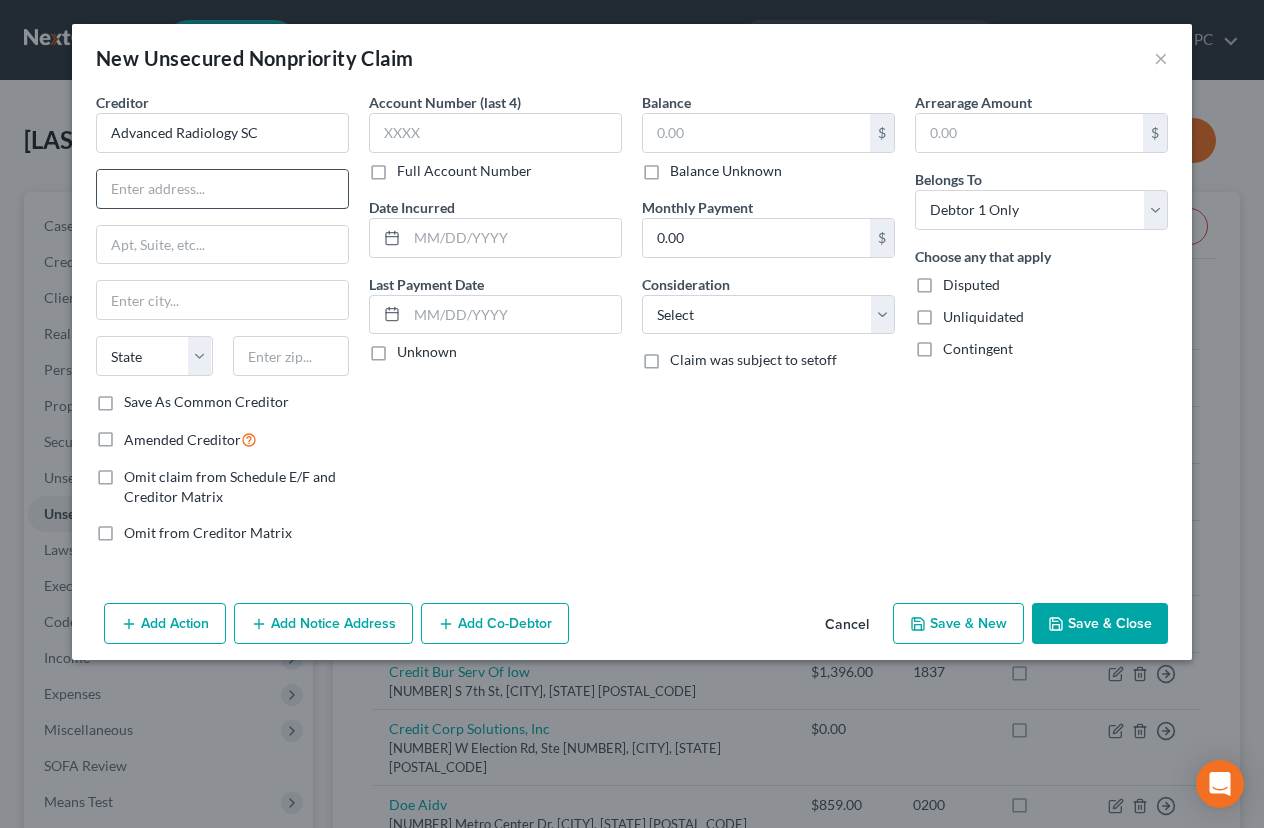 click at bounding box center [222, 189] 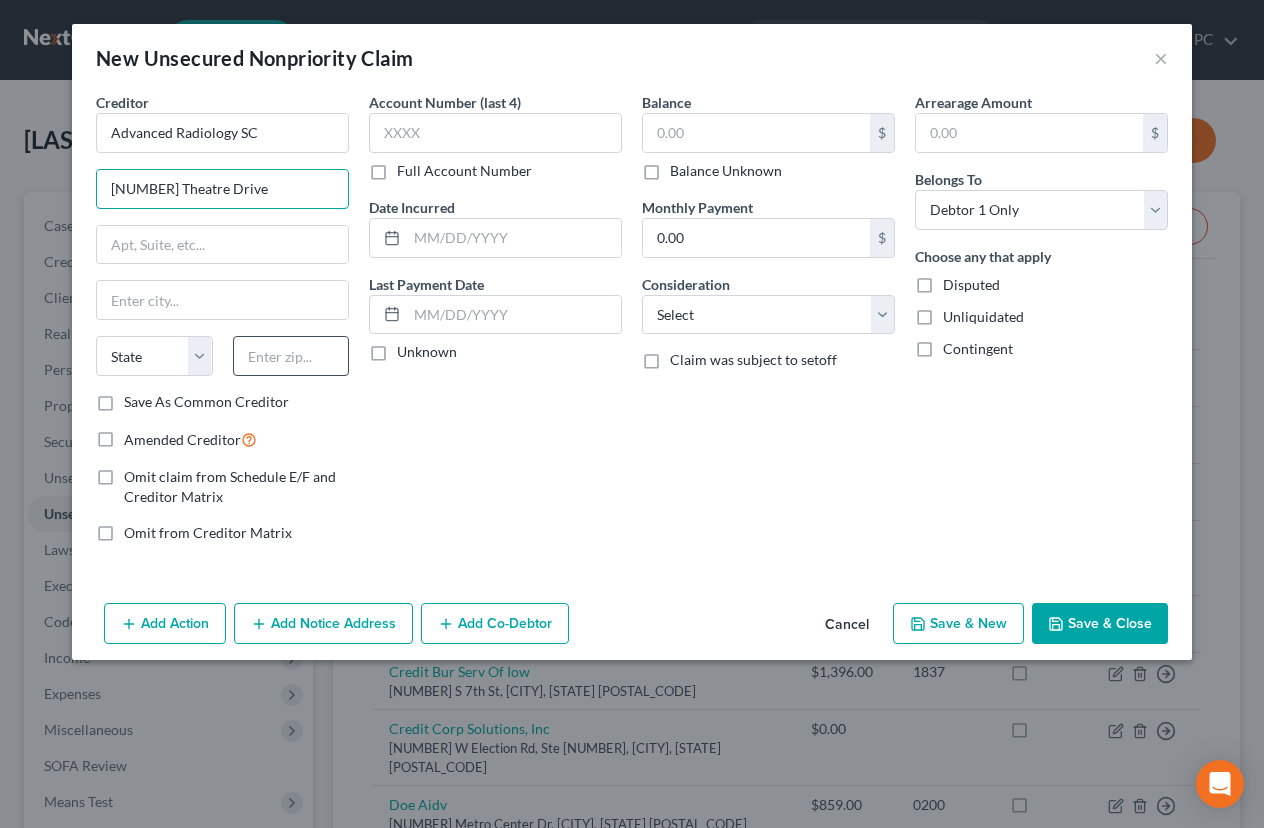type on "1255 Theatre Drive" 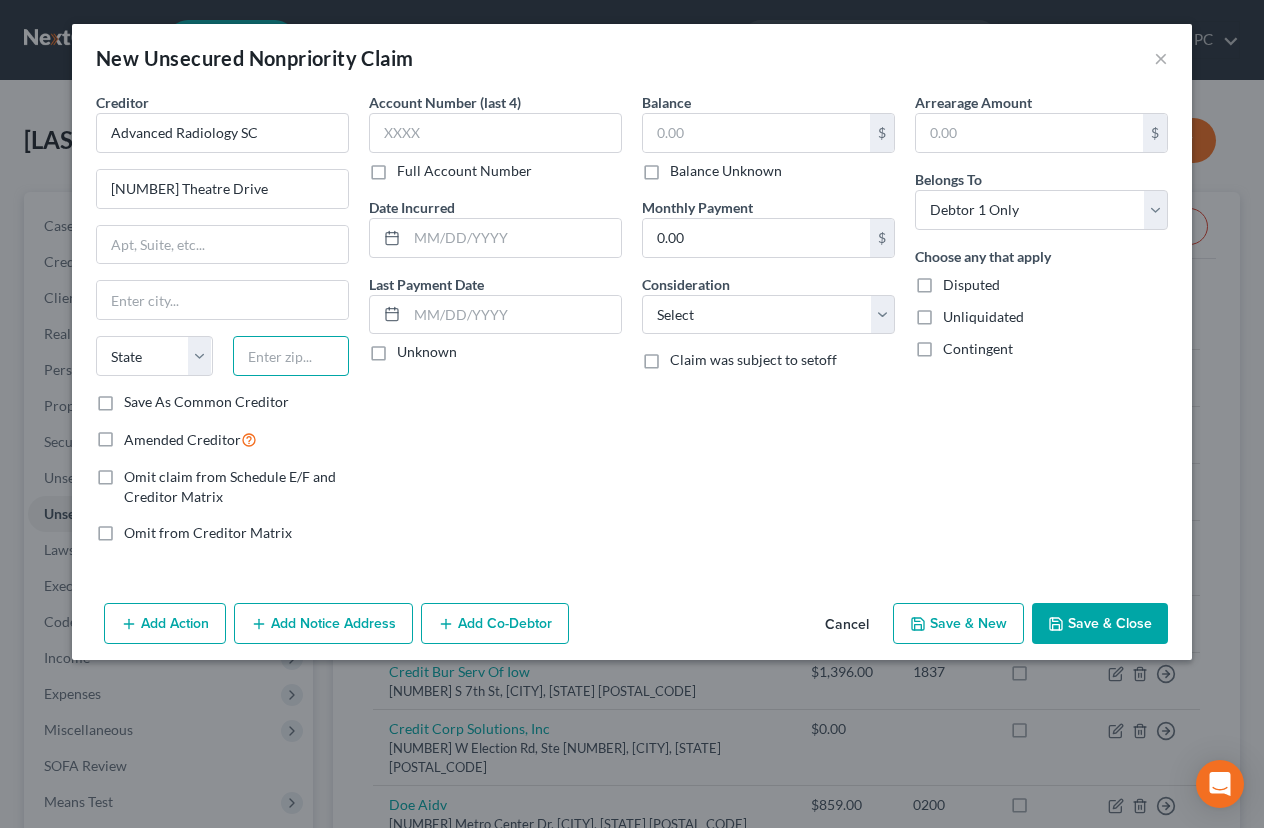 click at bounding box center [291, 356] 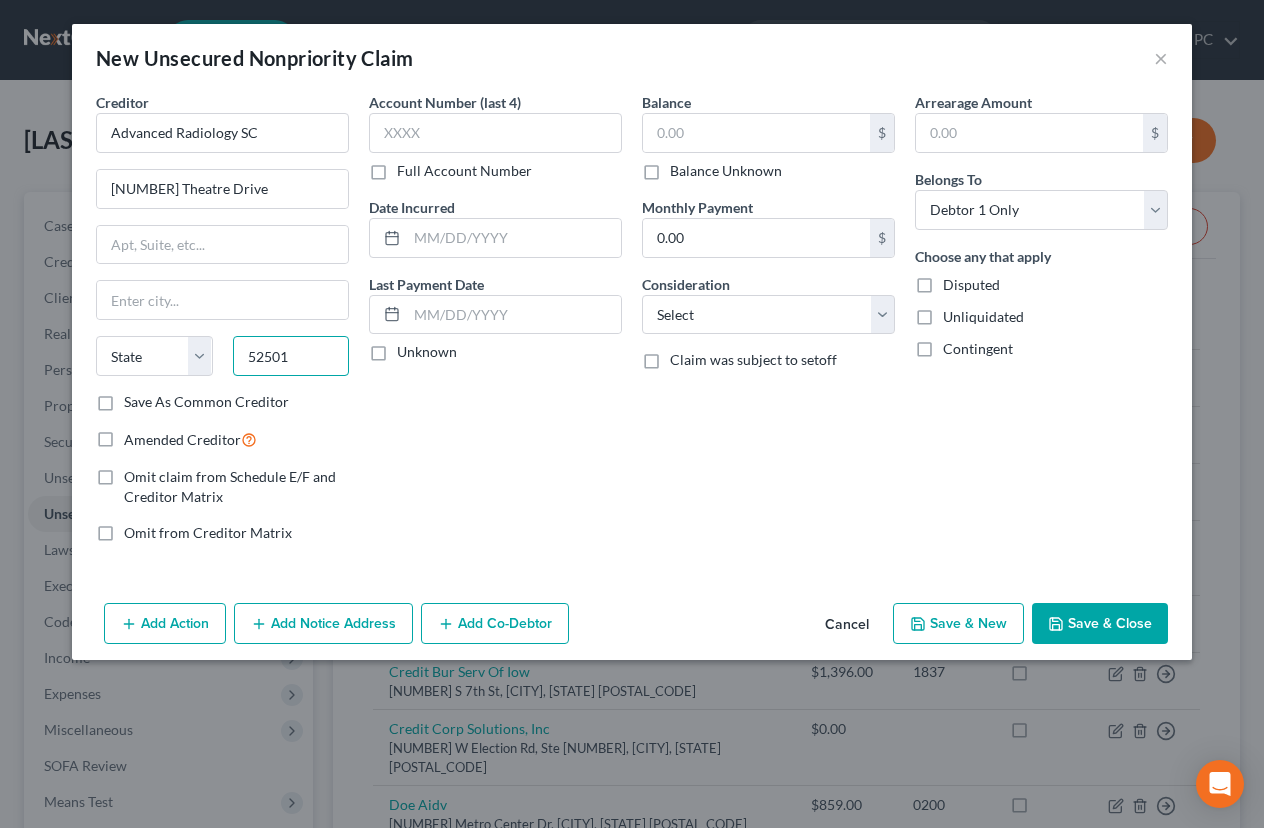 type on "52501" 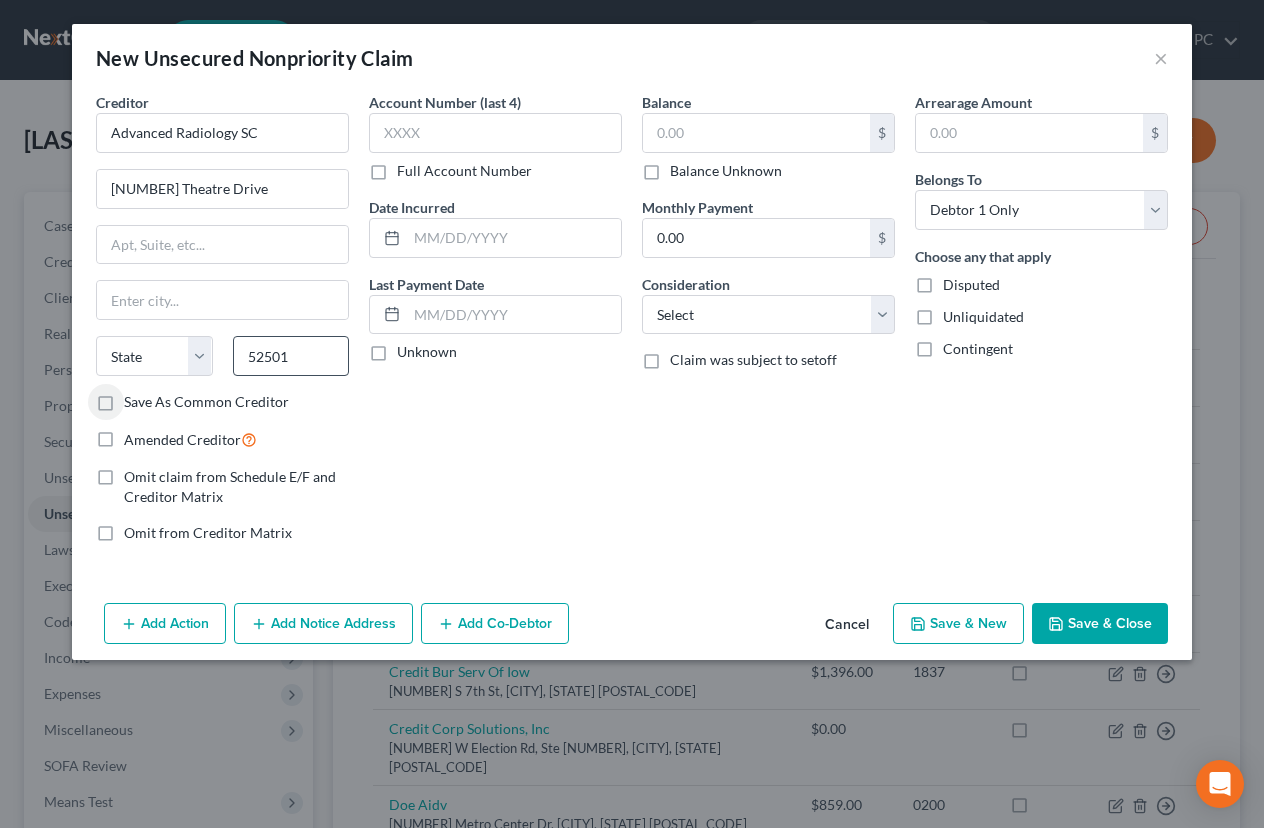 type on "Ottumwa" 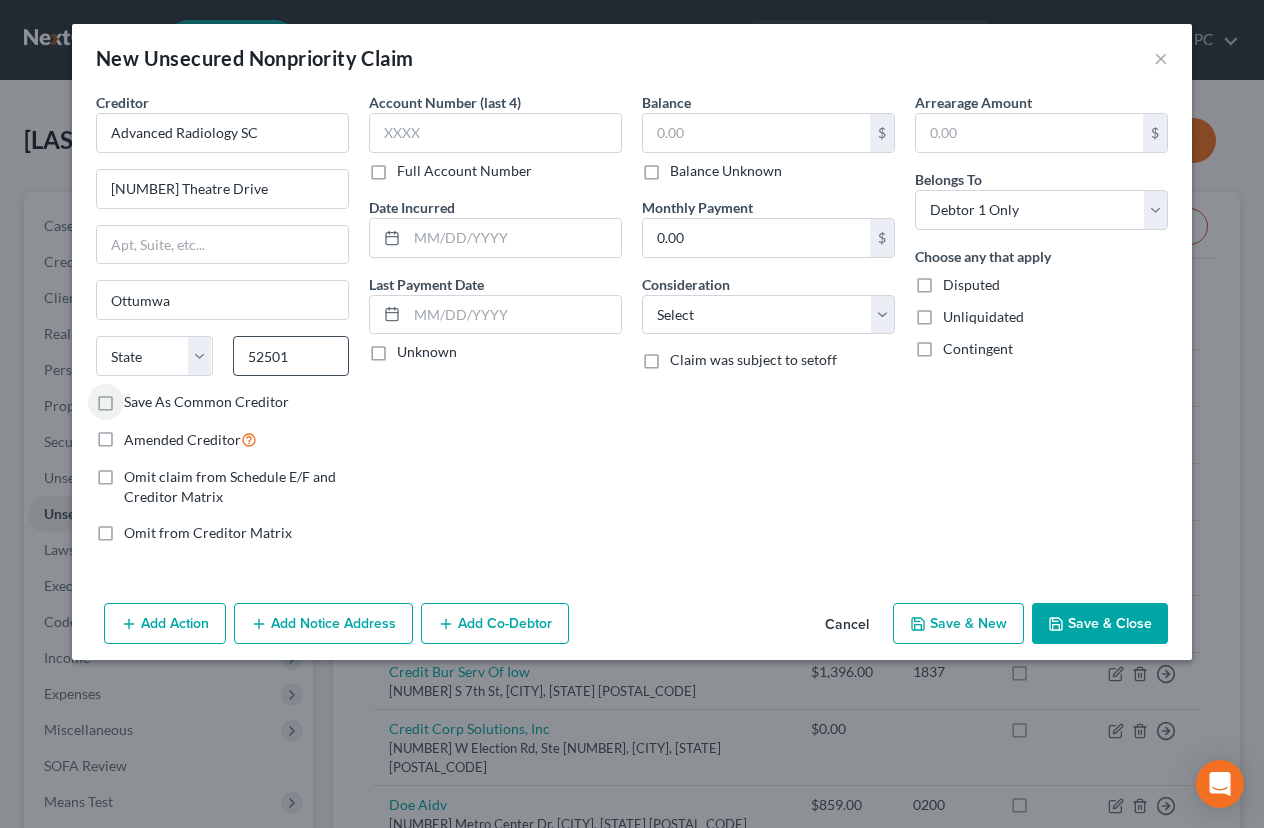 select on "16" 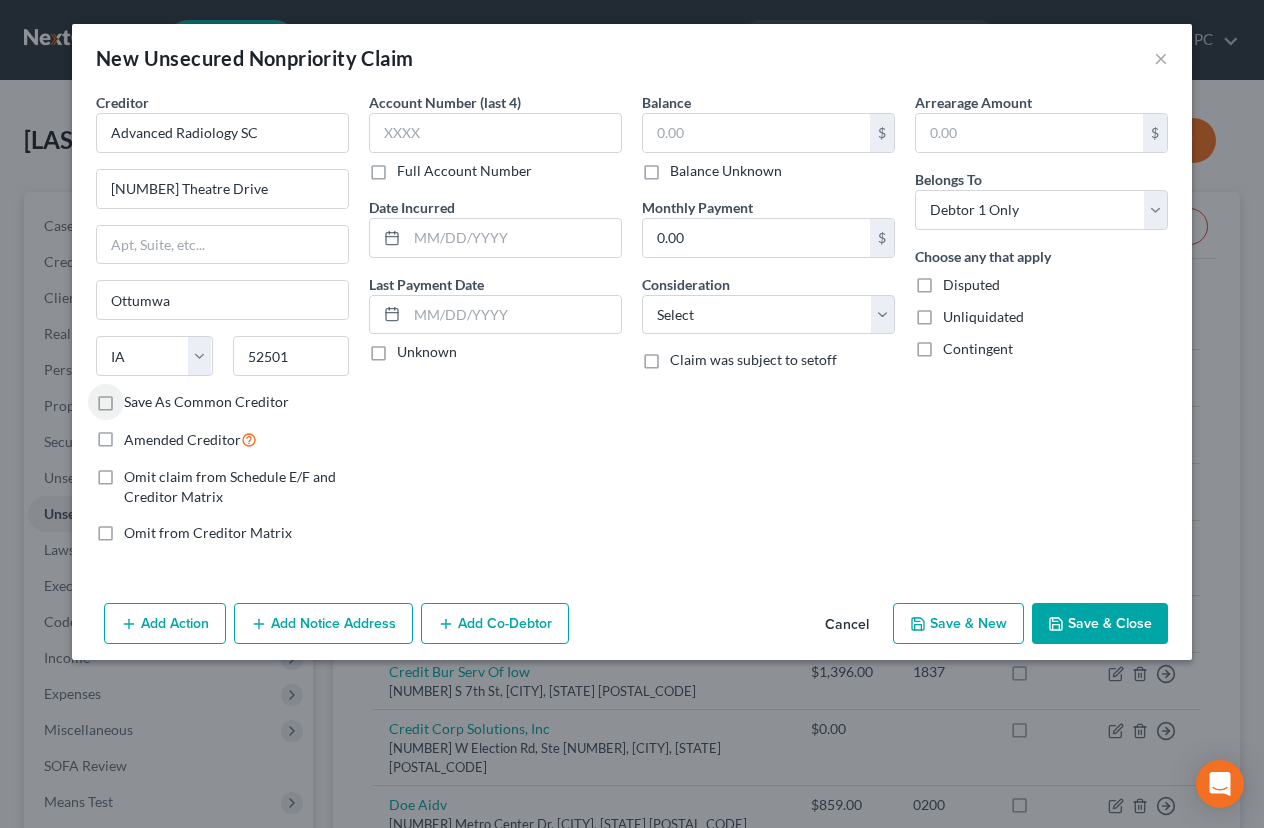 click on "Save & Close" at bounding box center (1100, 624) 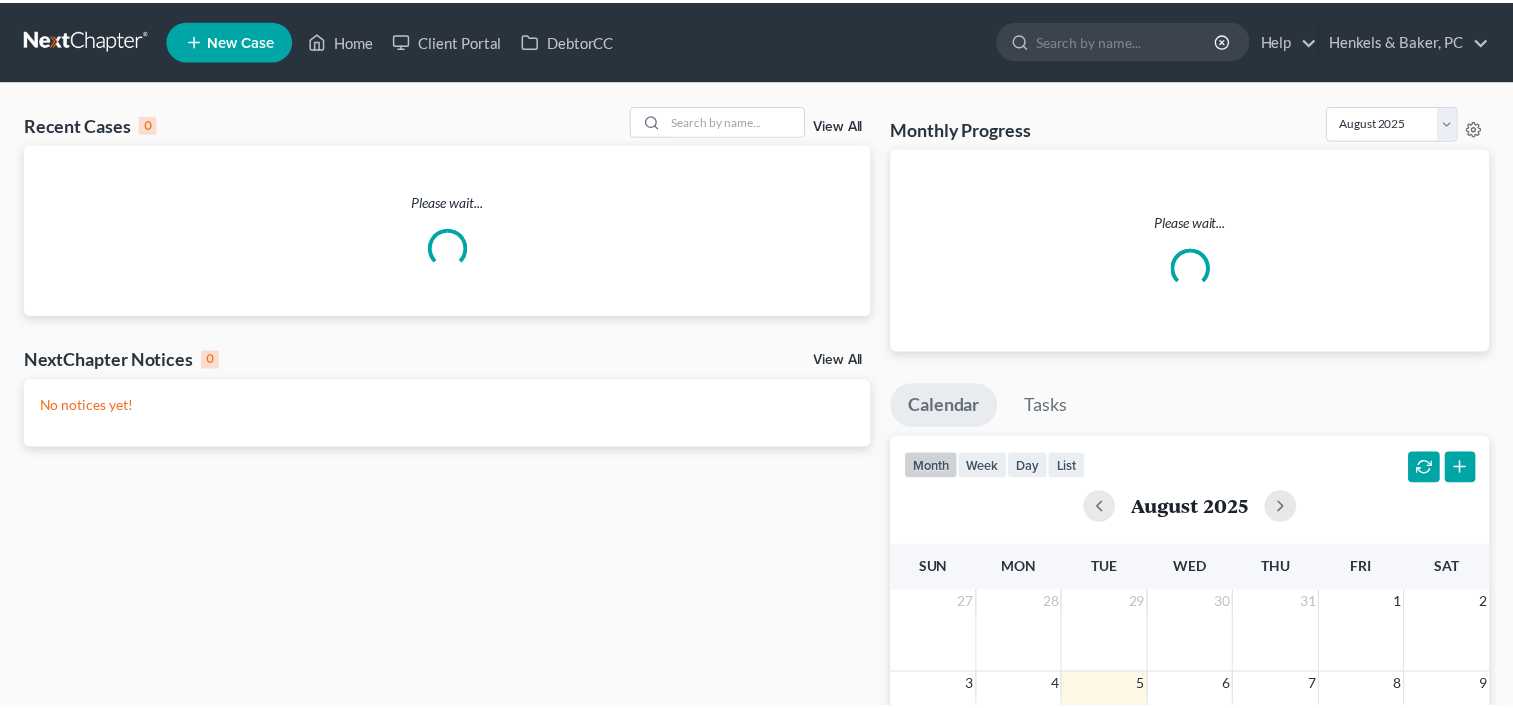 scroll, scrollTop: 0, scrollLeft: 0, axis: both 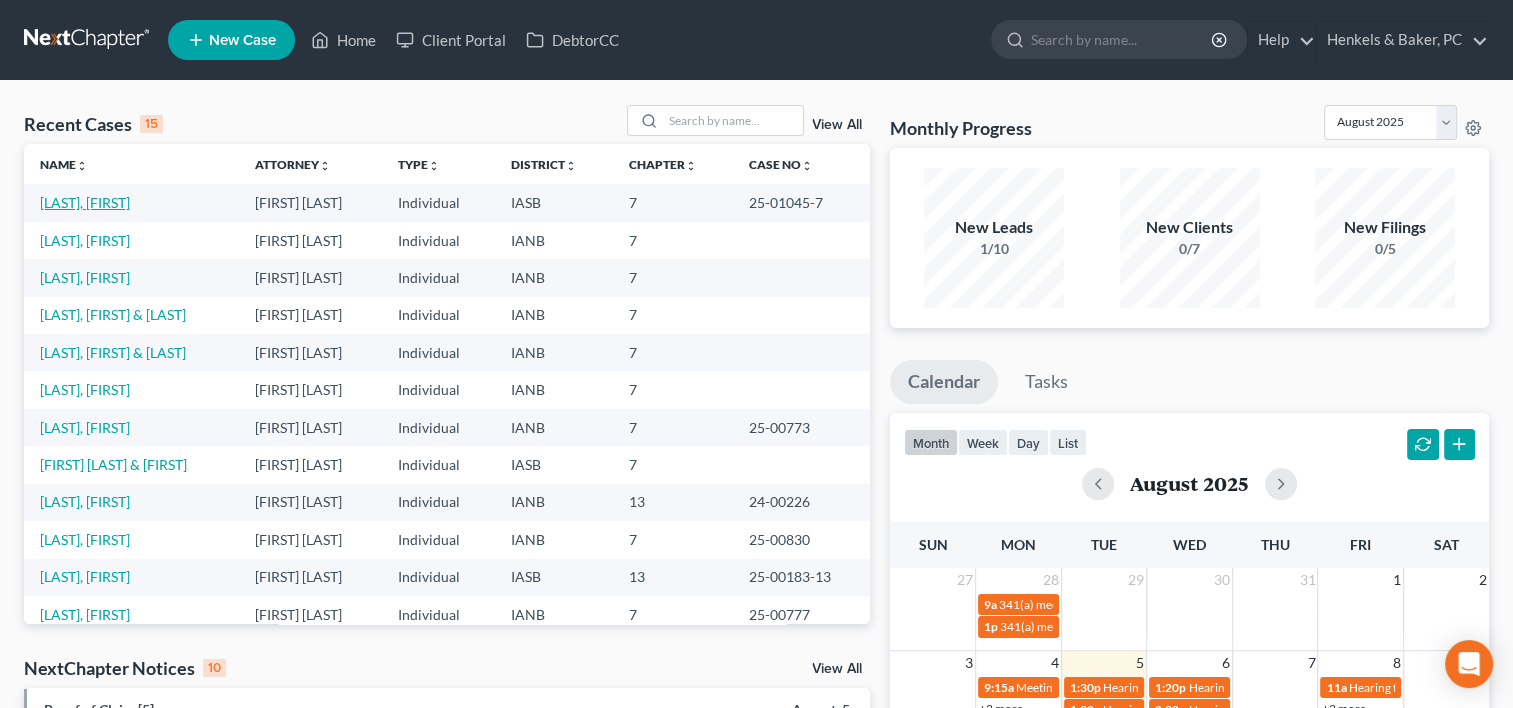 click on "[LAST], [FIRST]" at bounding box center [85, 202] 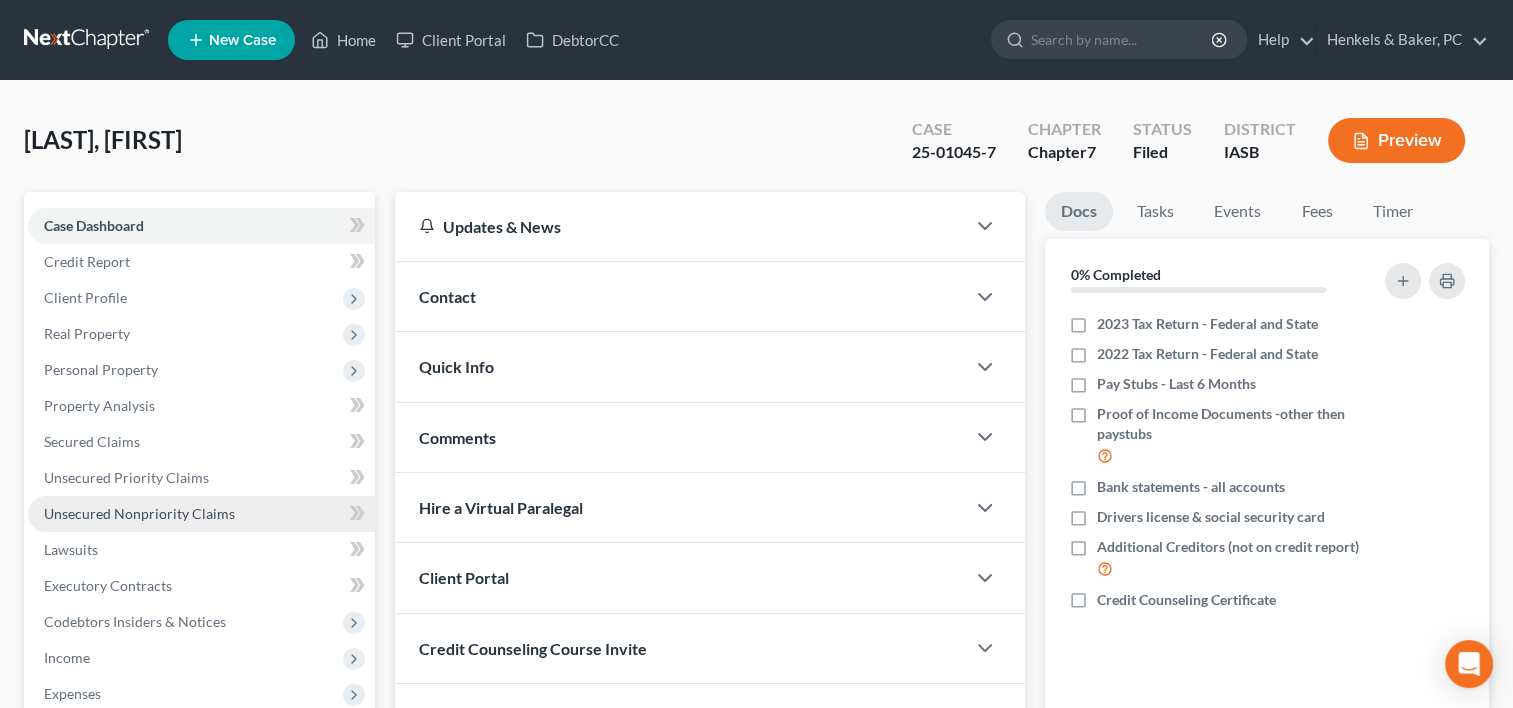 click on "Unsecured Nonpriority Claims" at bounding box center [201, 514] 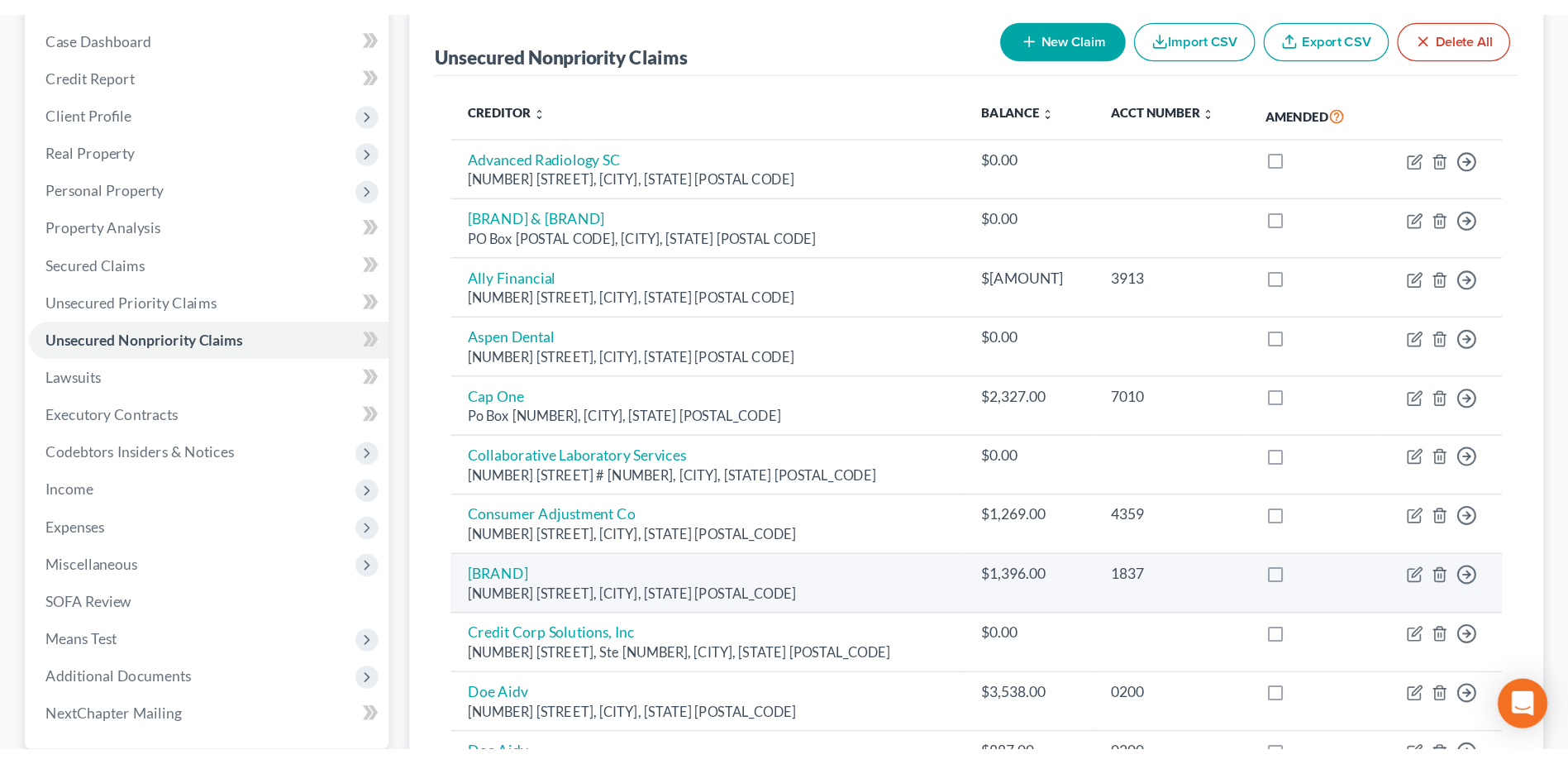 scroll, scrollTop: 0, scrollLeft: 0, axis: both 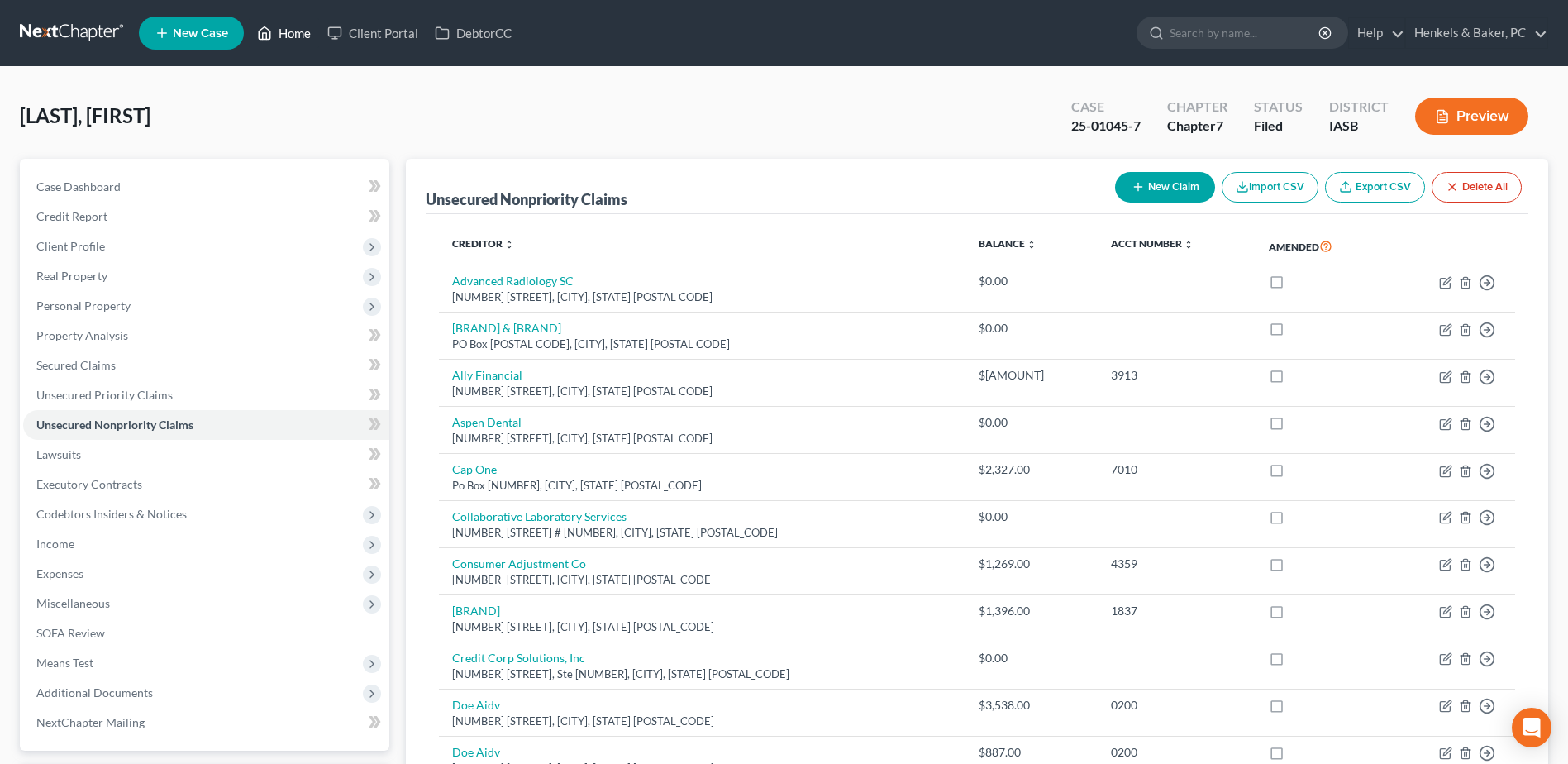 click on "Home" at bounding box center (284, 33) 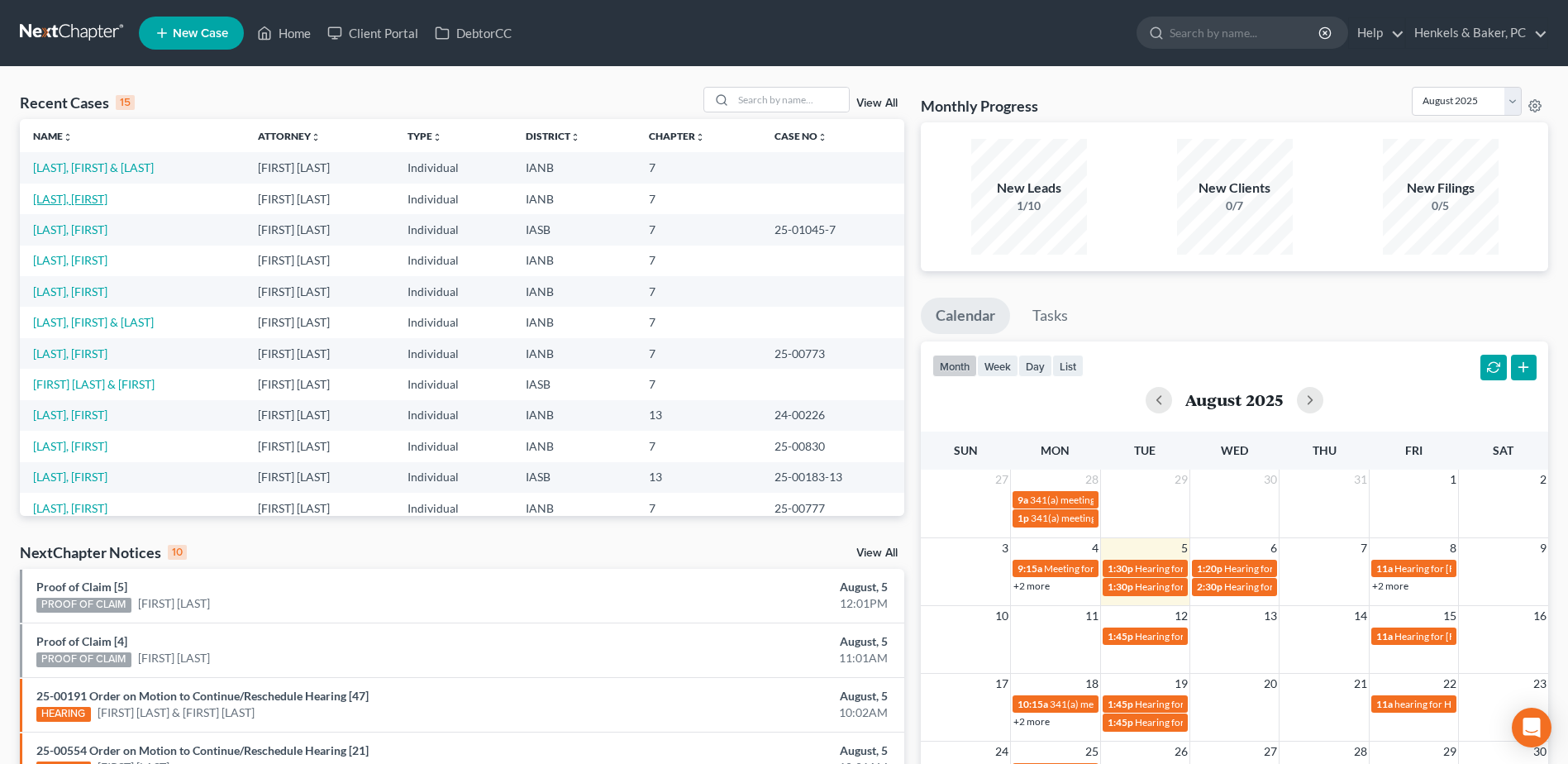 click on "[LAST], [FIRST]" at bounding box center (70, 198) 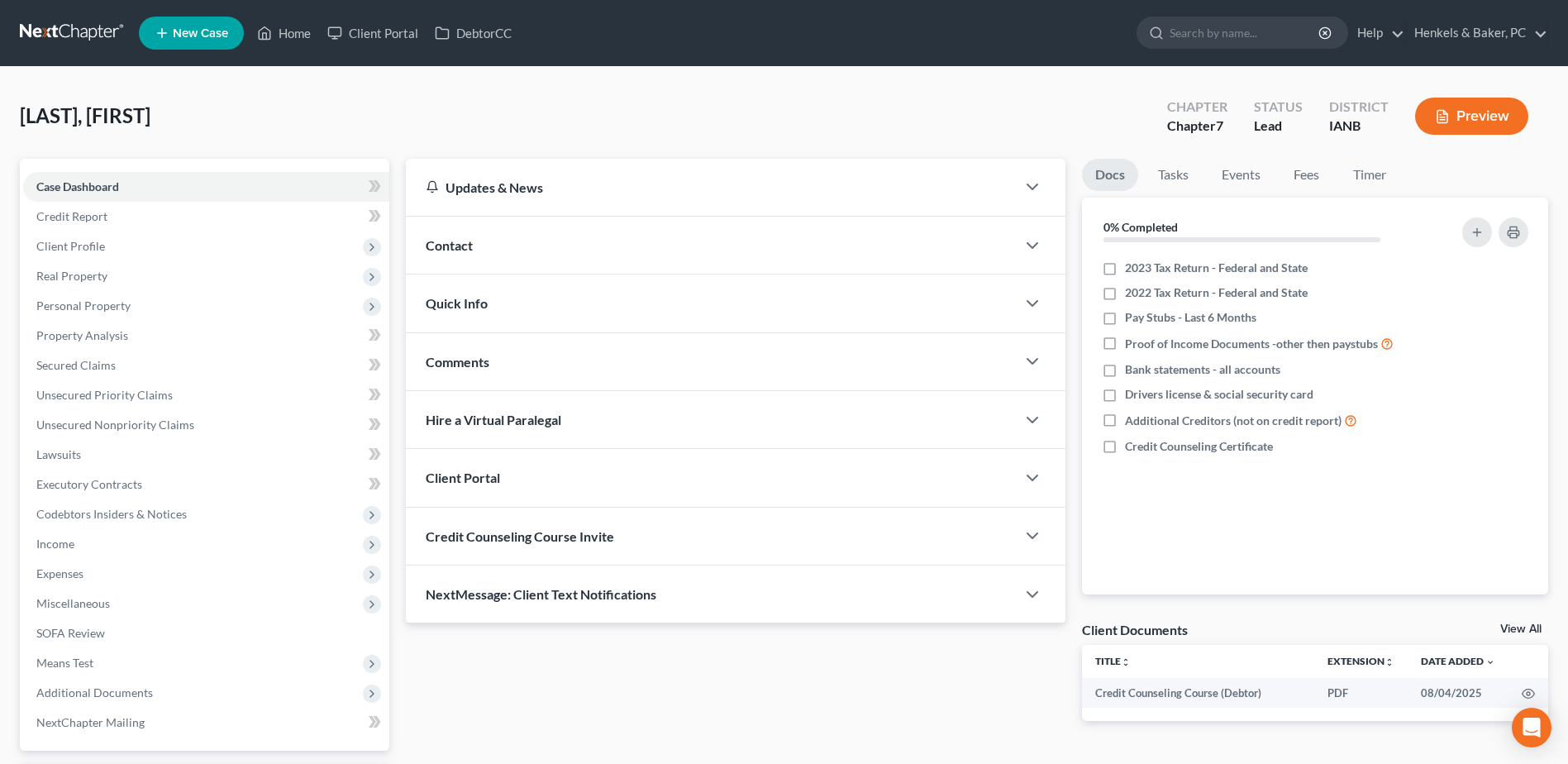 click on "View All" at bounding box center (1521, 629) 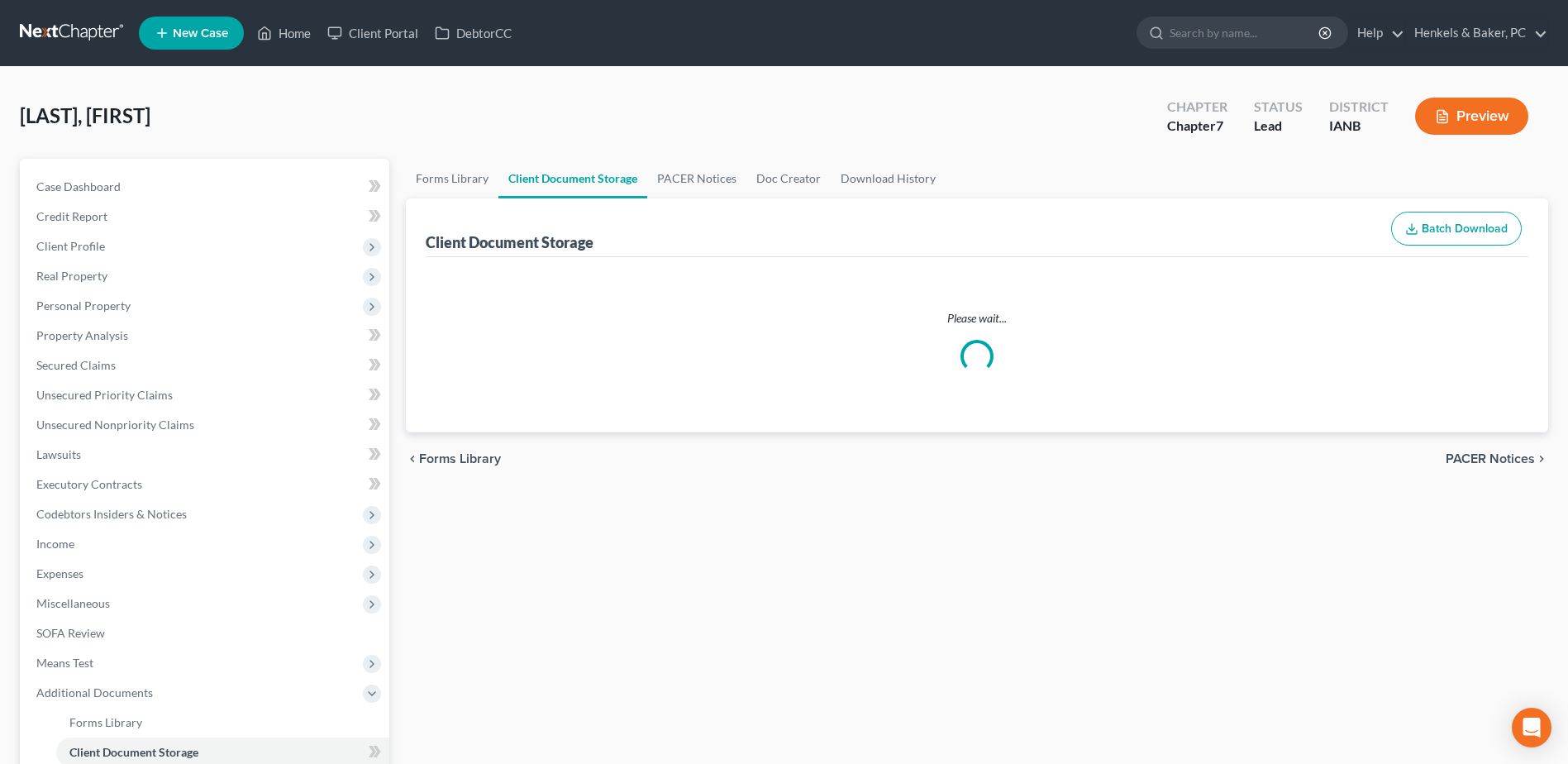select on "4" 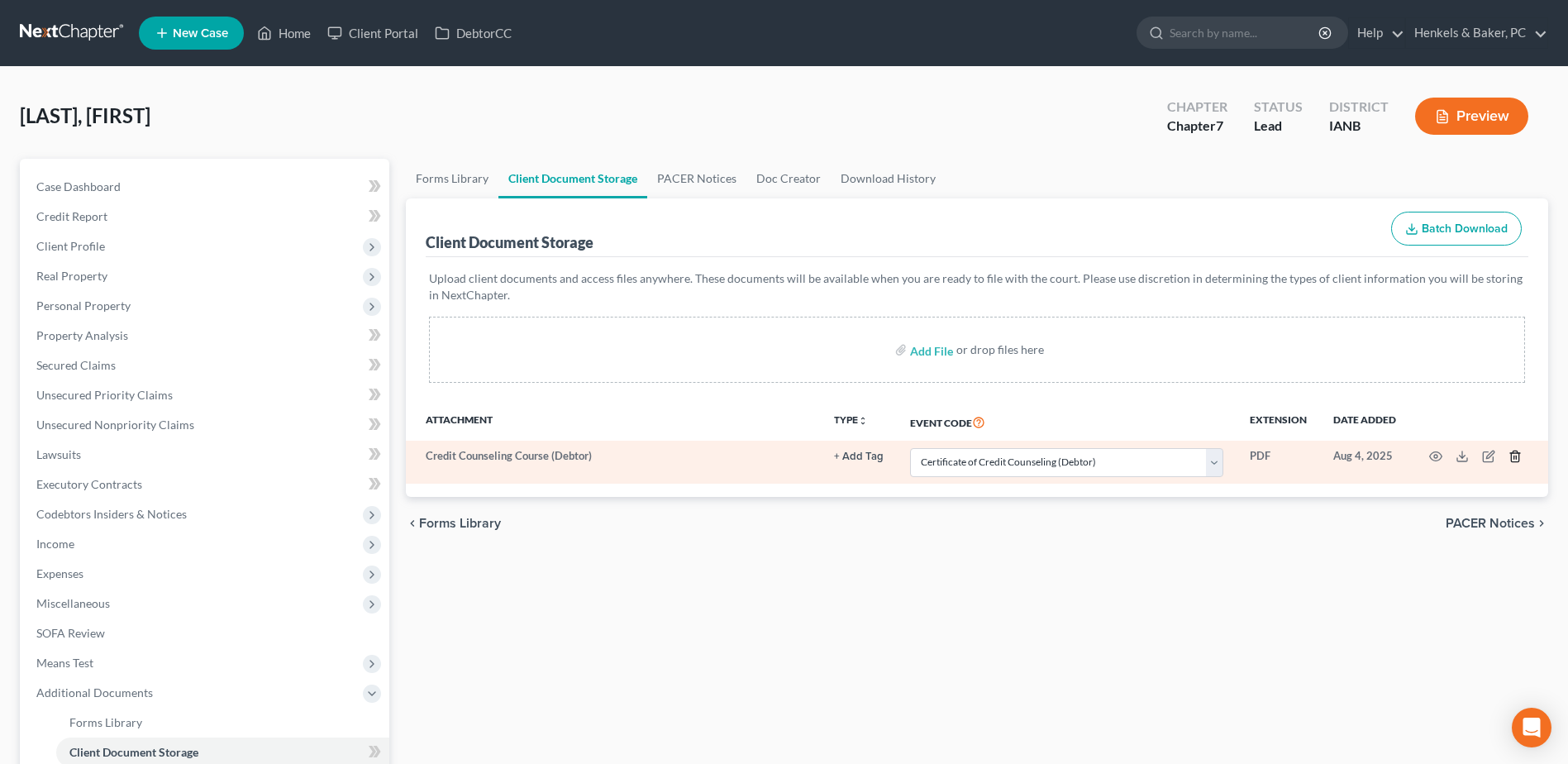 click 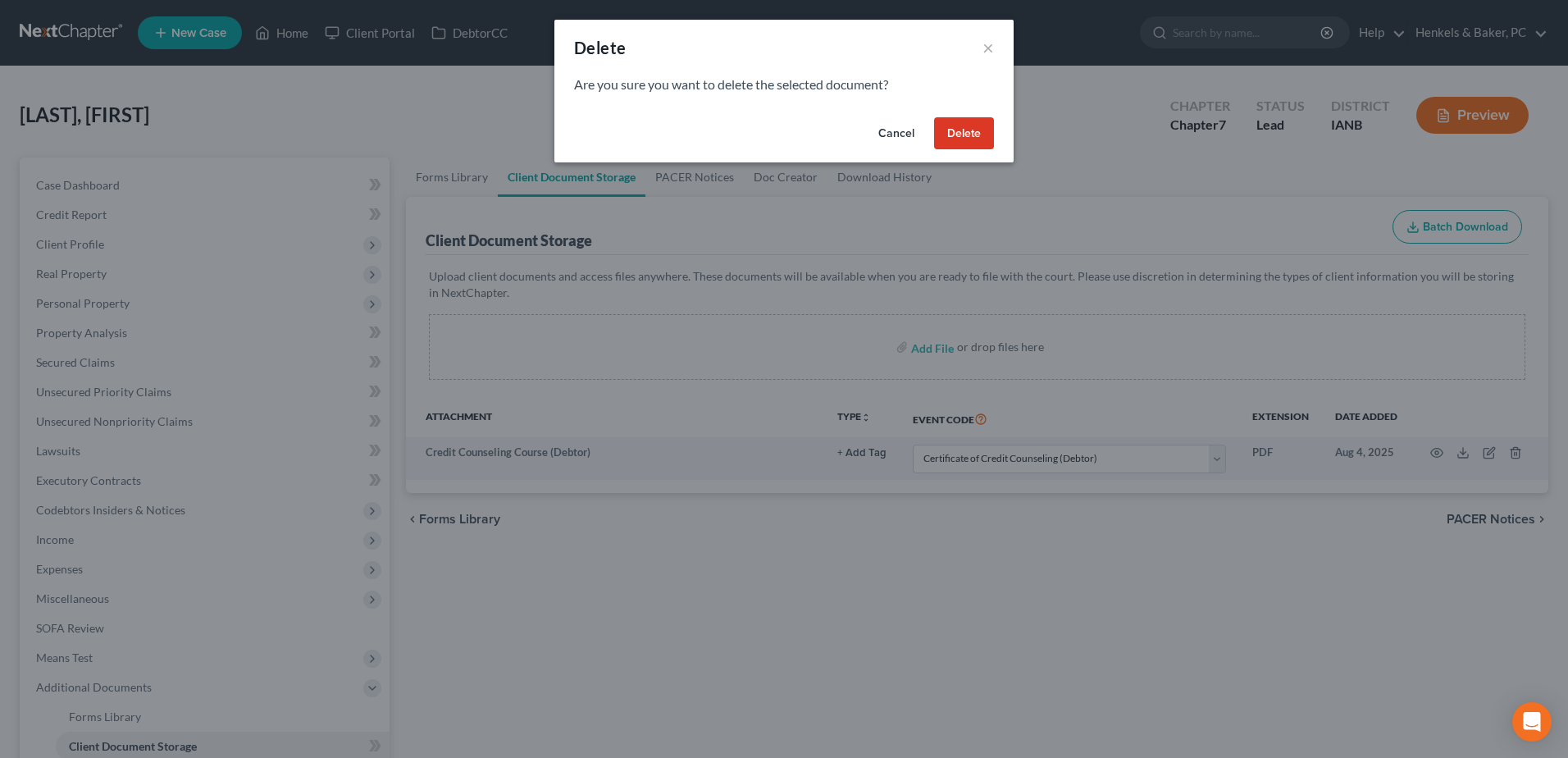 click on "Delete" at bounding box center (964, 134) 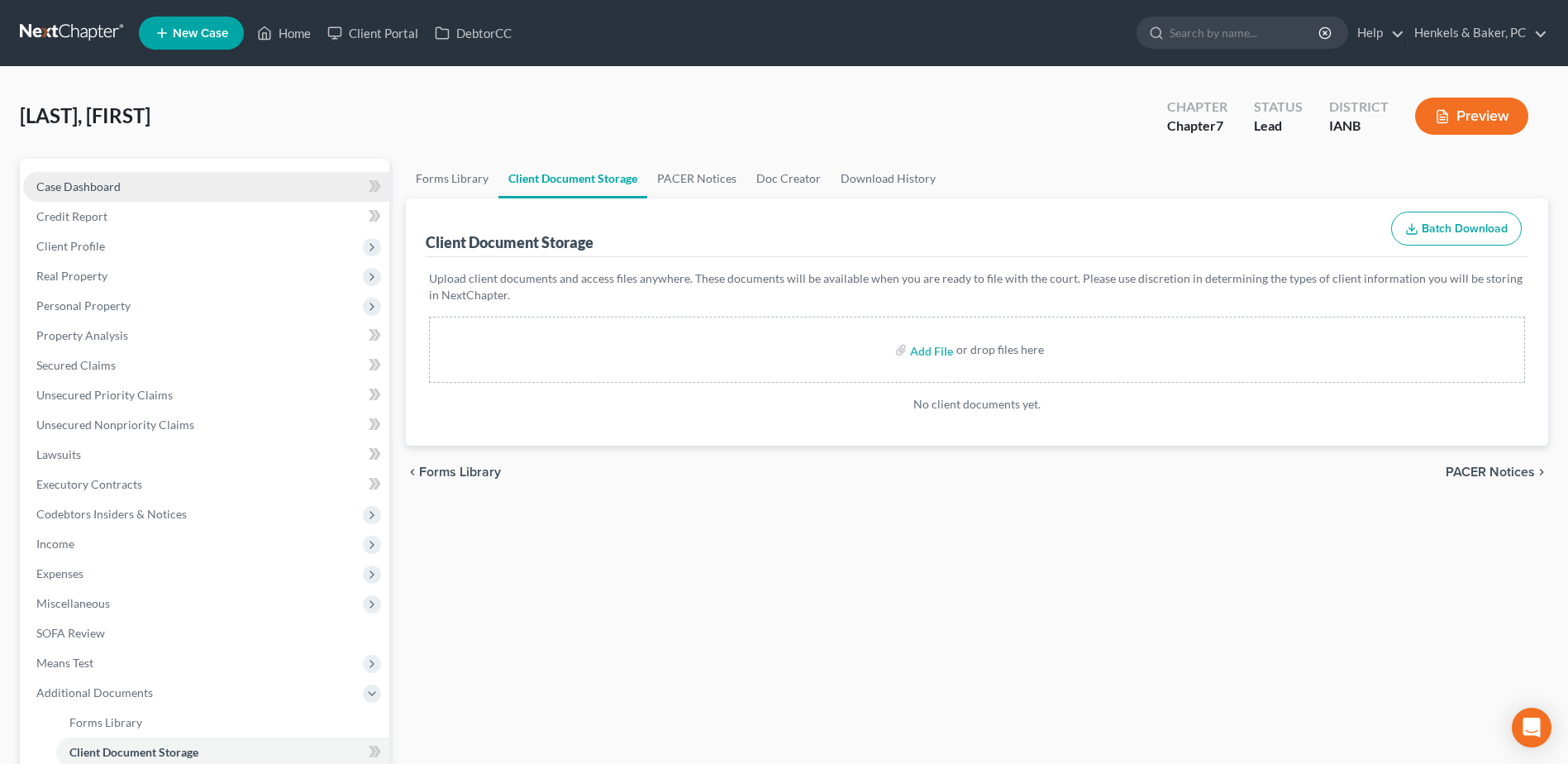 click on "Case Dashboard" at bounding box center [206, 187] 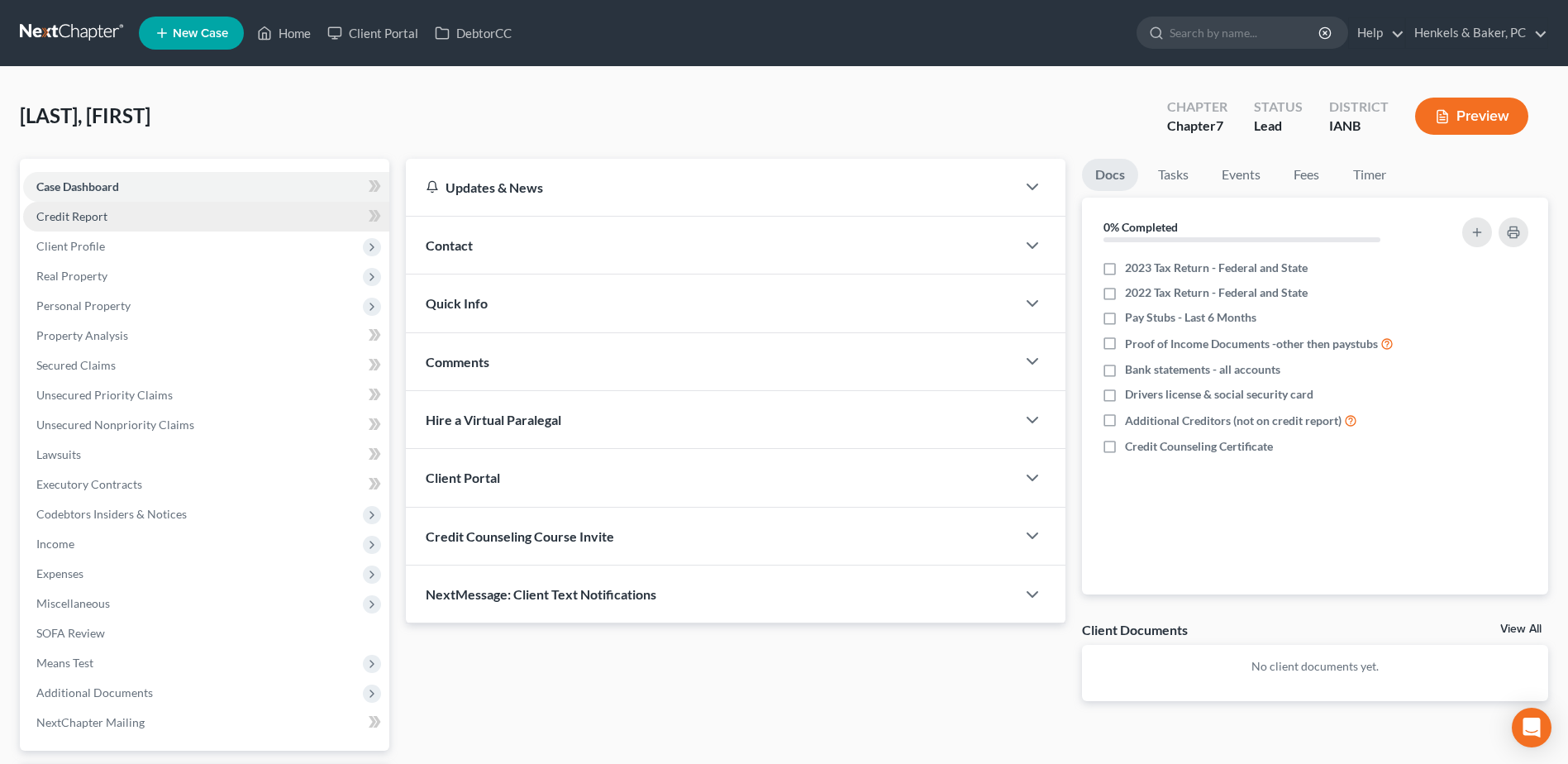 click on "Credit Report" at bounding box center (206, 217) 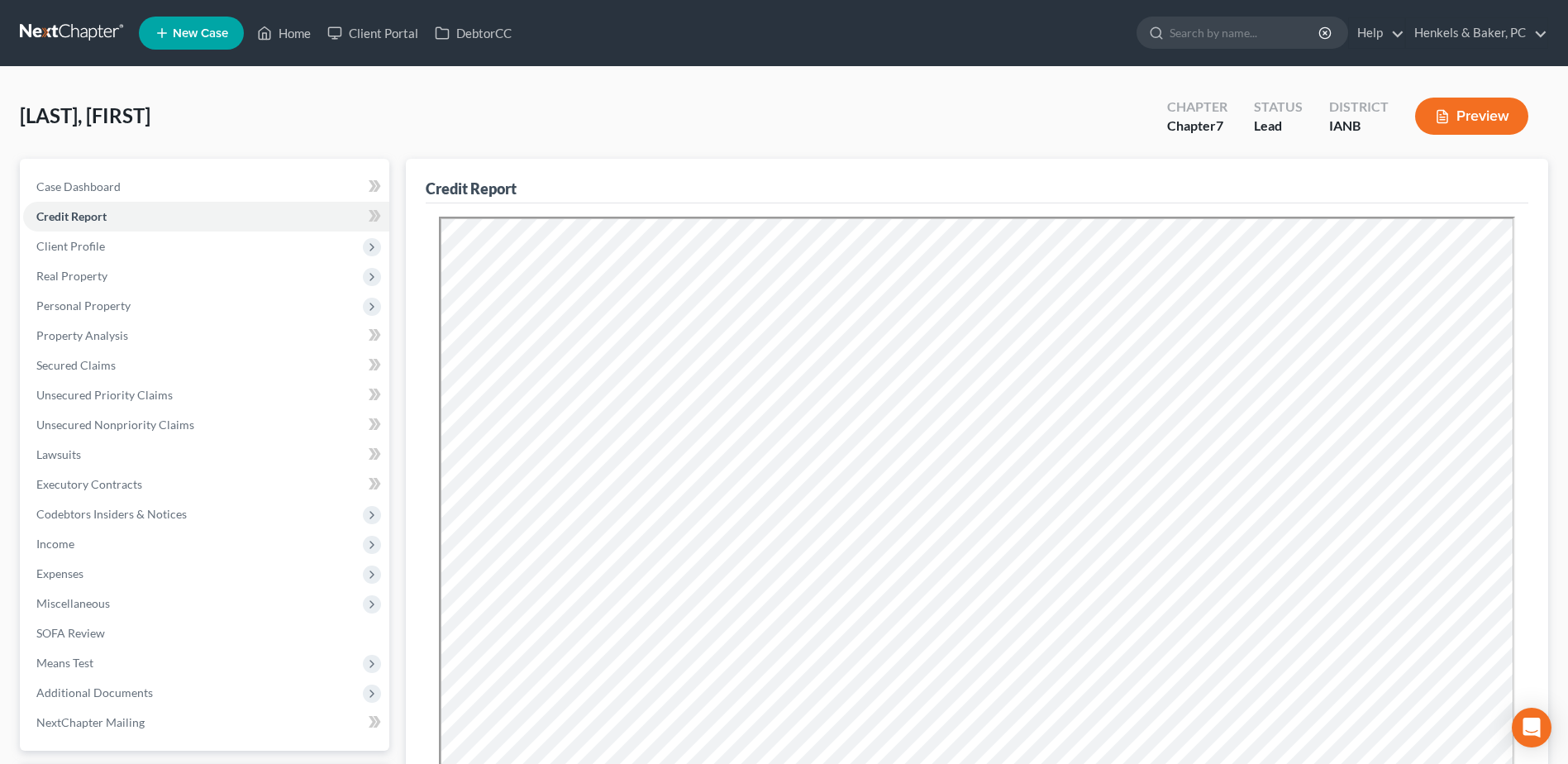 scroll, scrollTop: 0, scrollLeft: 0, axis: both 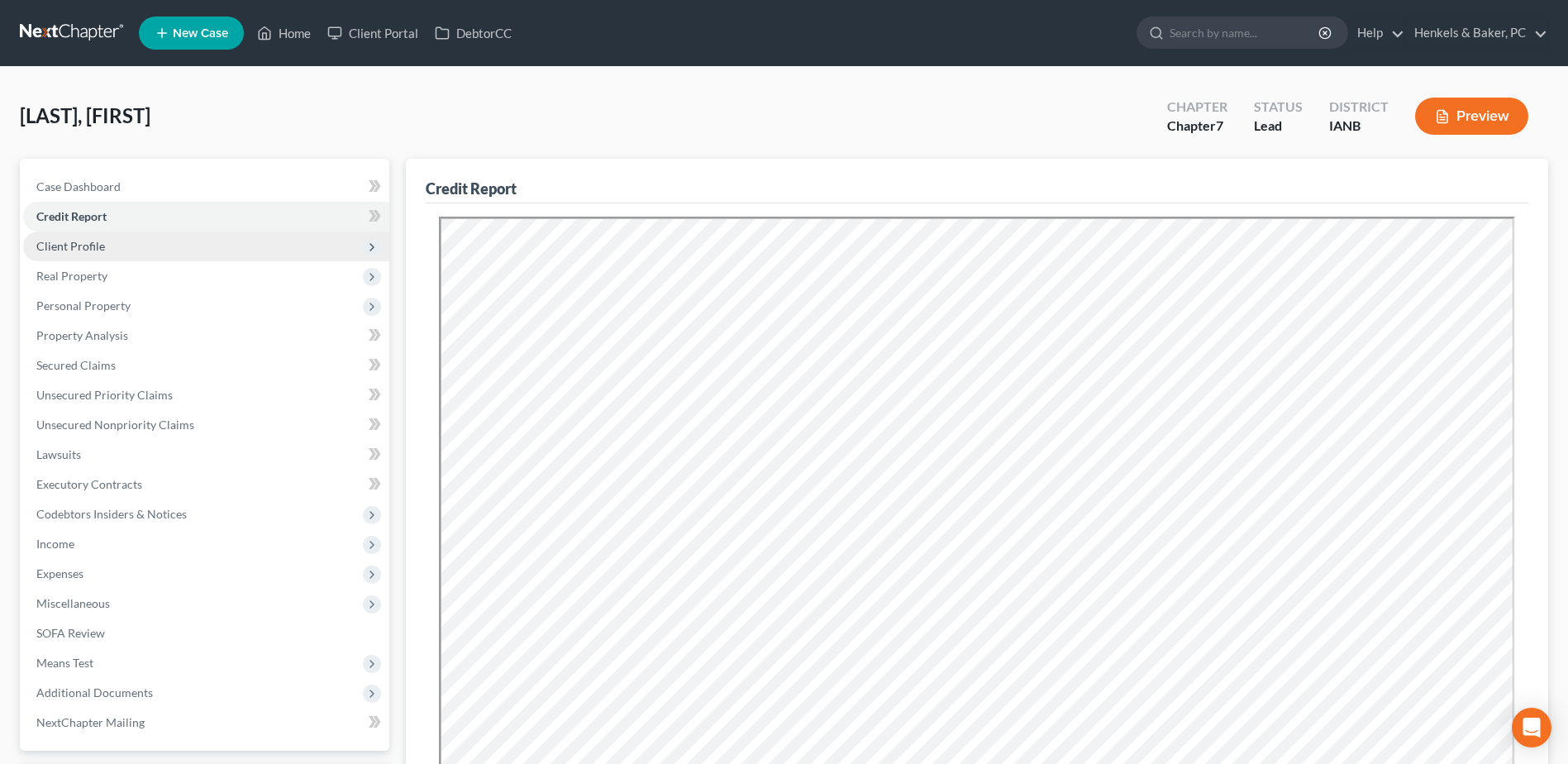 click on "Client Profile" at bounding box center [206, 246] 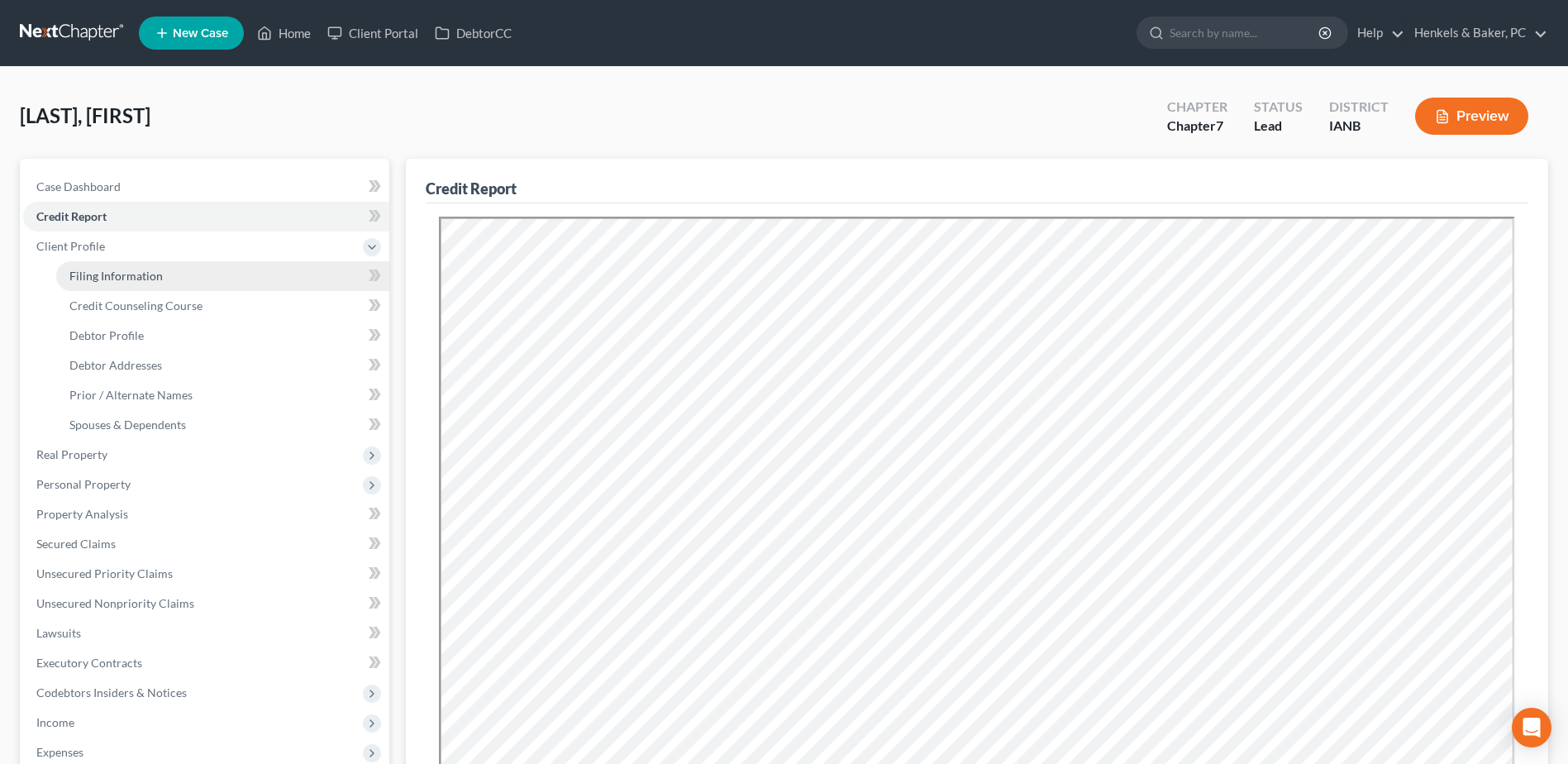 click on "Filing Information" at bounding box center [222, 276] 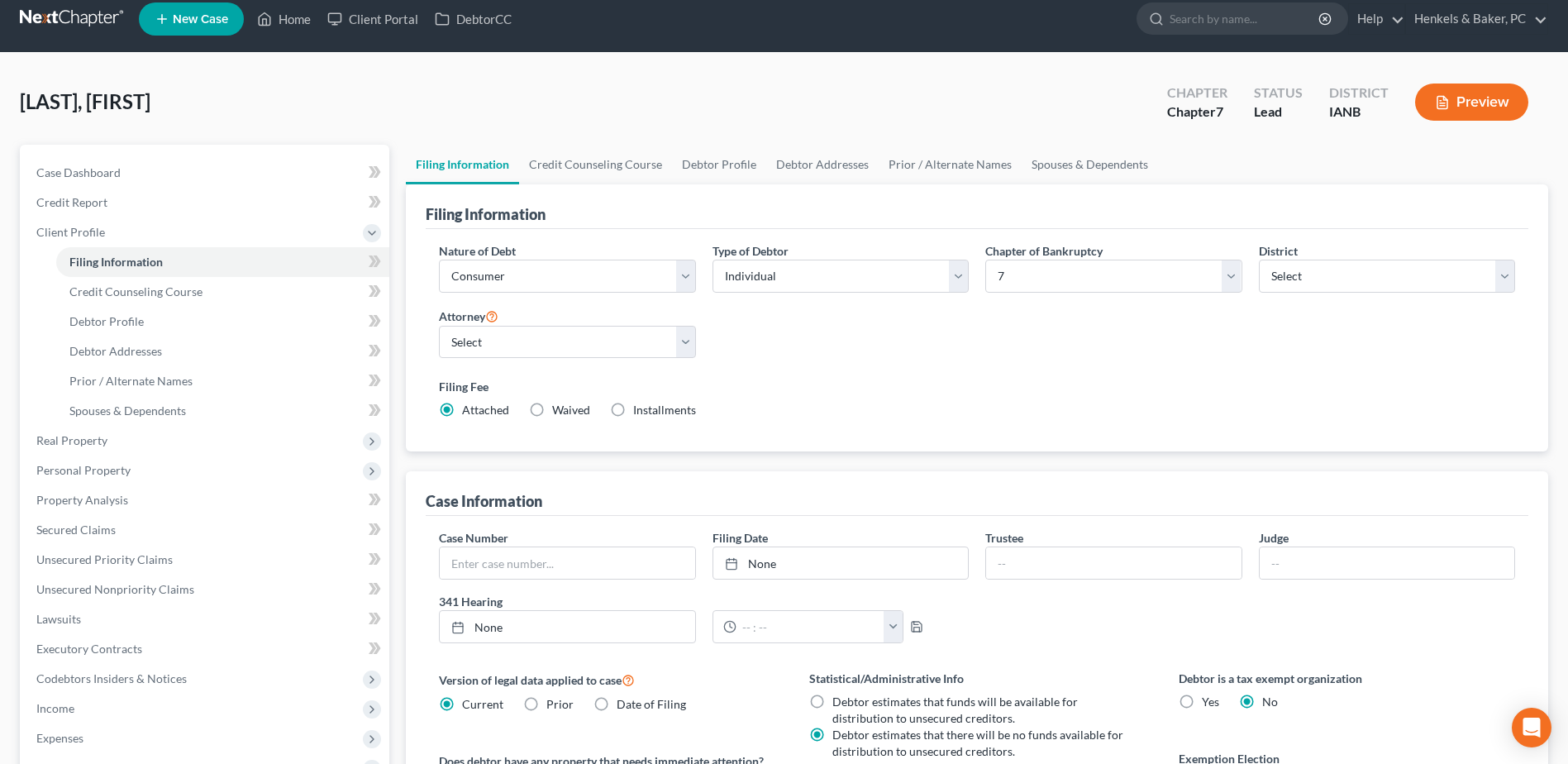 scroll, scrollTop: 0, scrollLeft: 0, axis: both 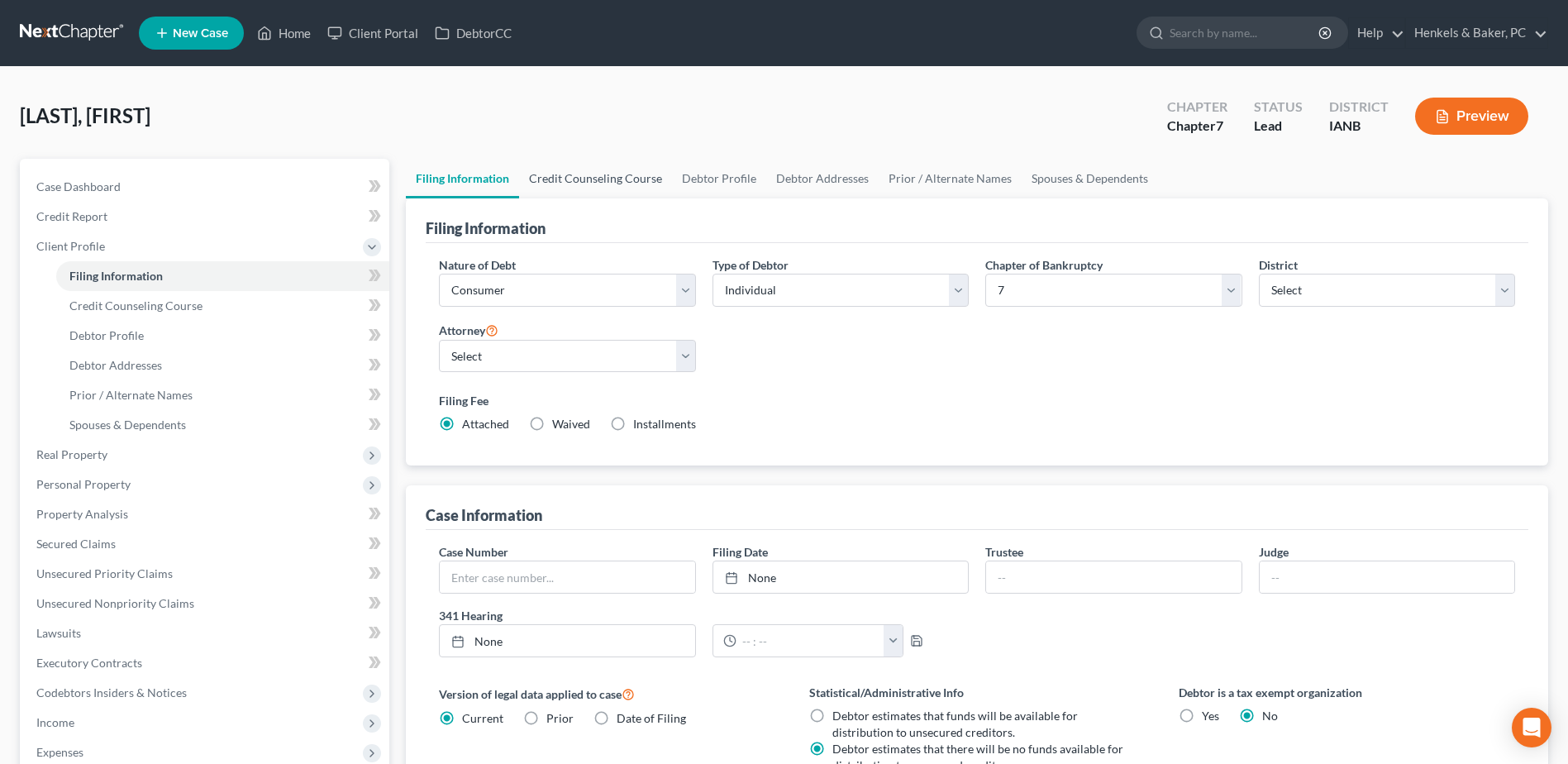 click on "Credit Counseling Course" at bounding box center (595, 179) 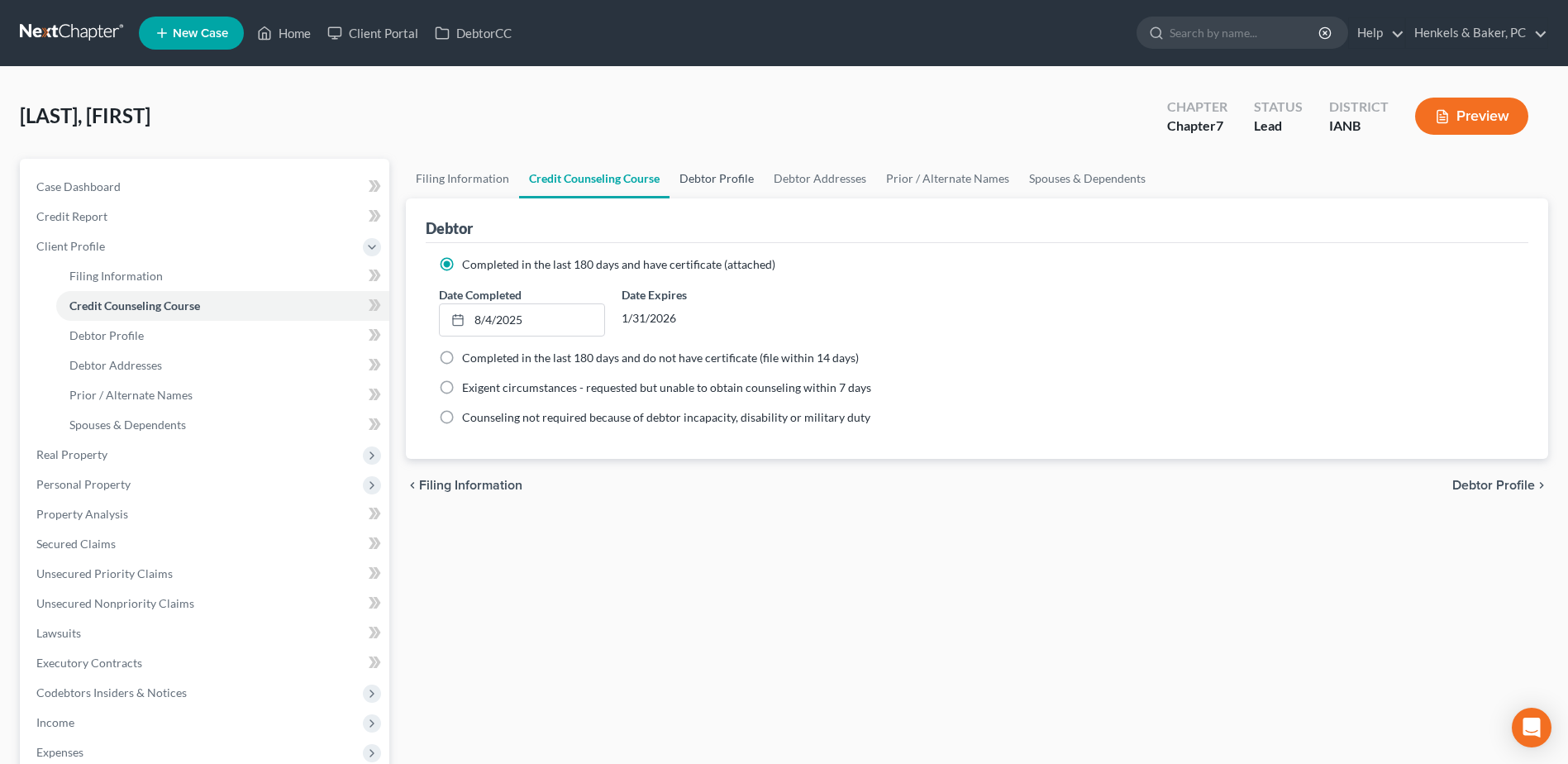 click on "Debtor Profile" at bounding box center [717, 179] 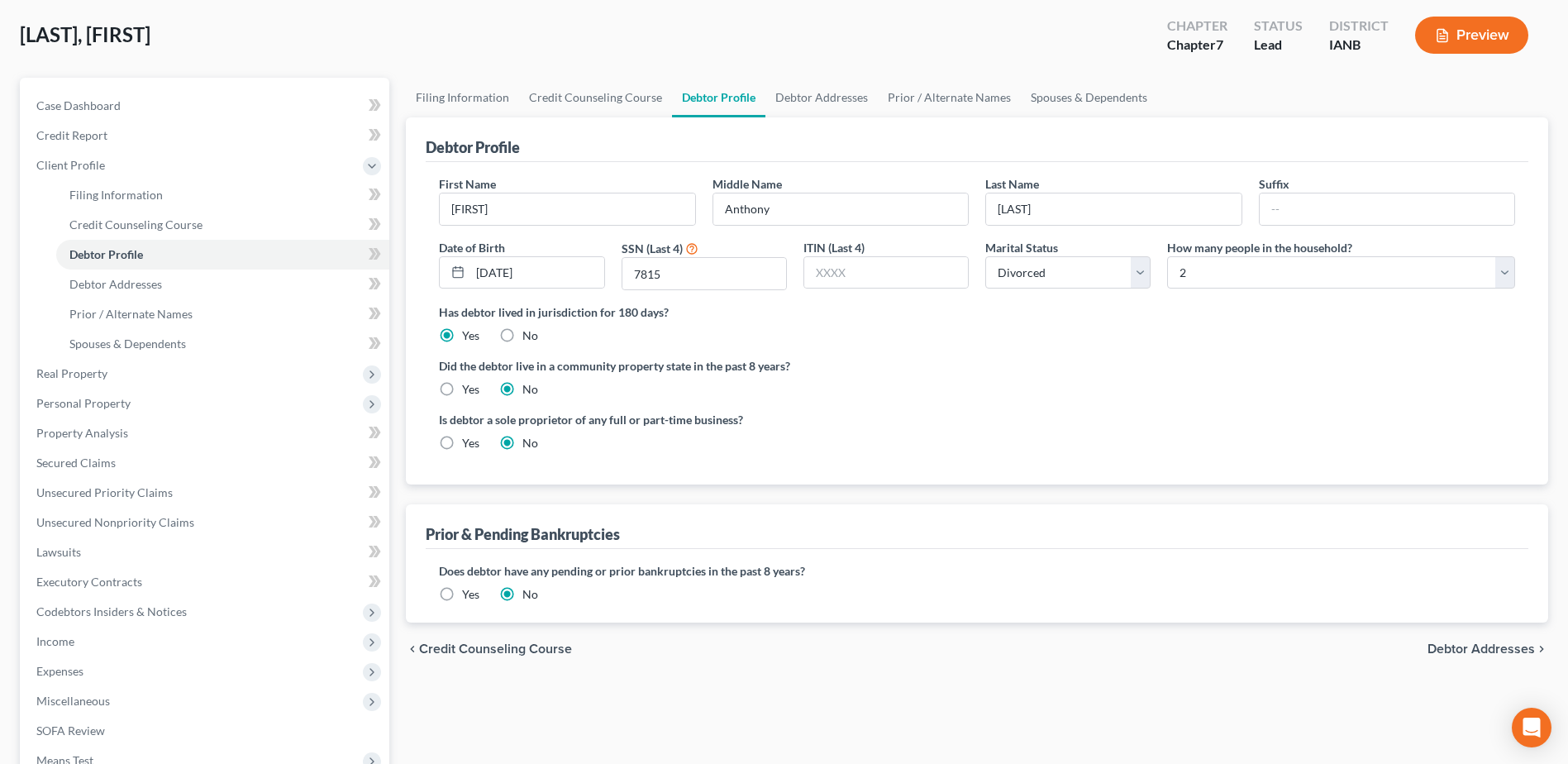 scroll, scrollTop: 0, scrollLeft: 0, axis: both 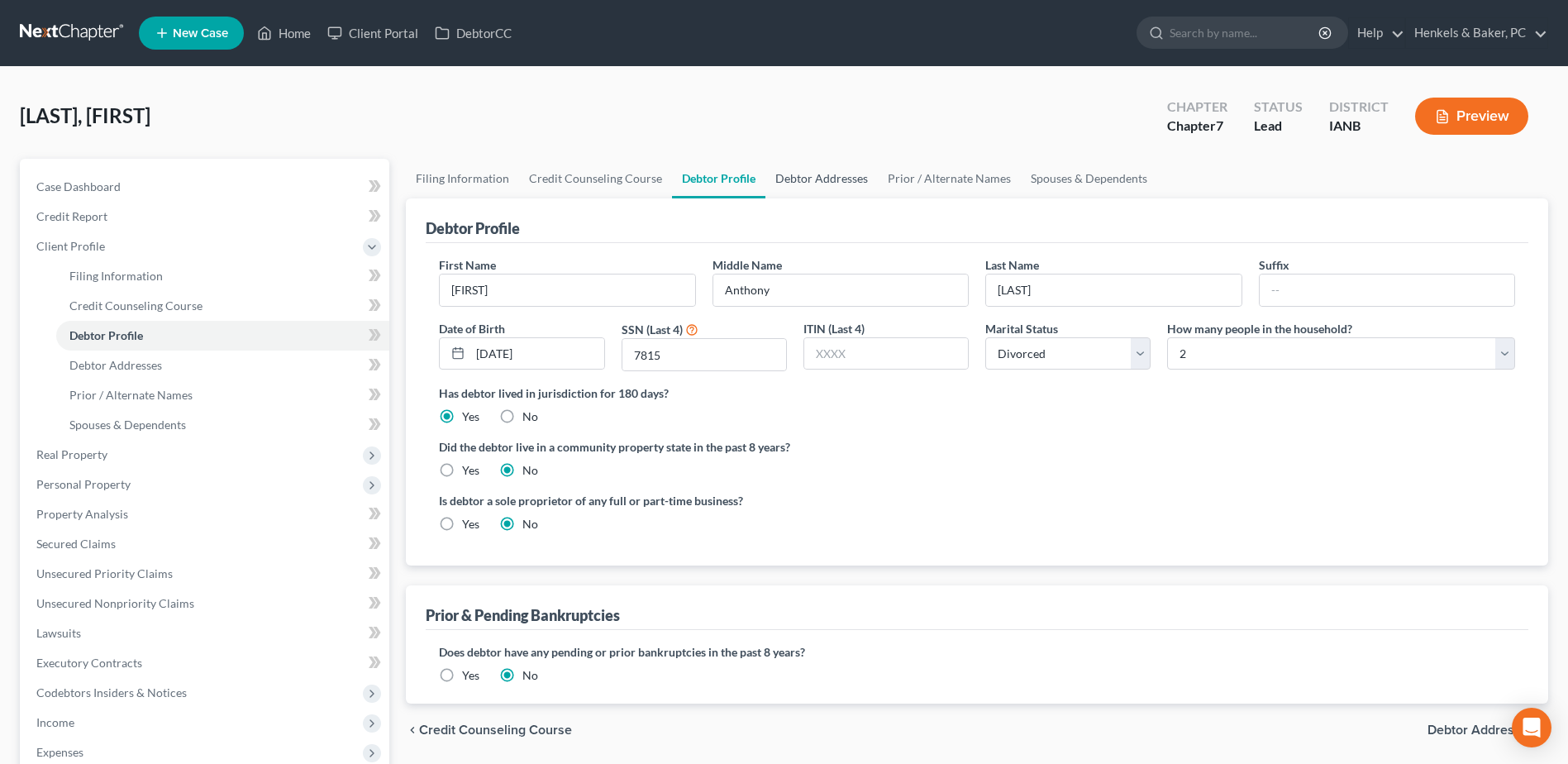 click on "Debtor Addresses" at bounding box center (822, 179) 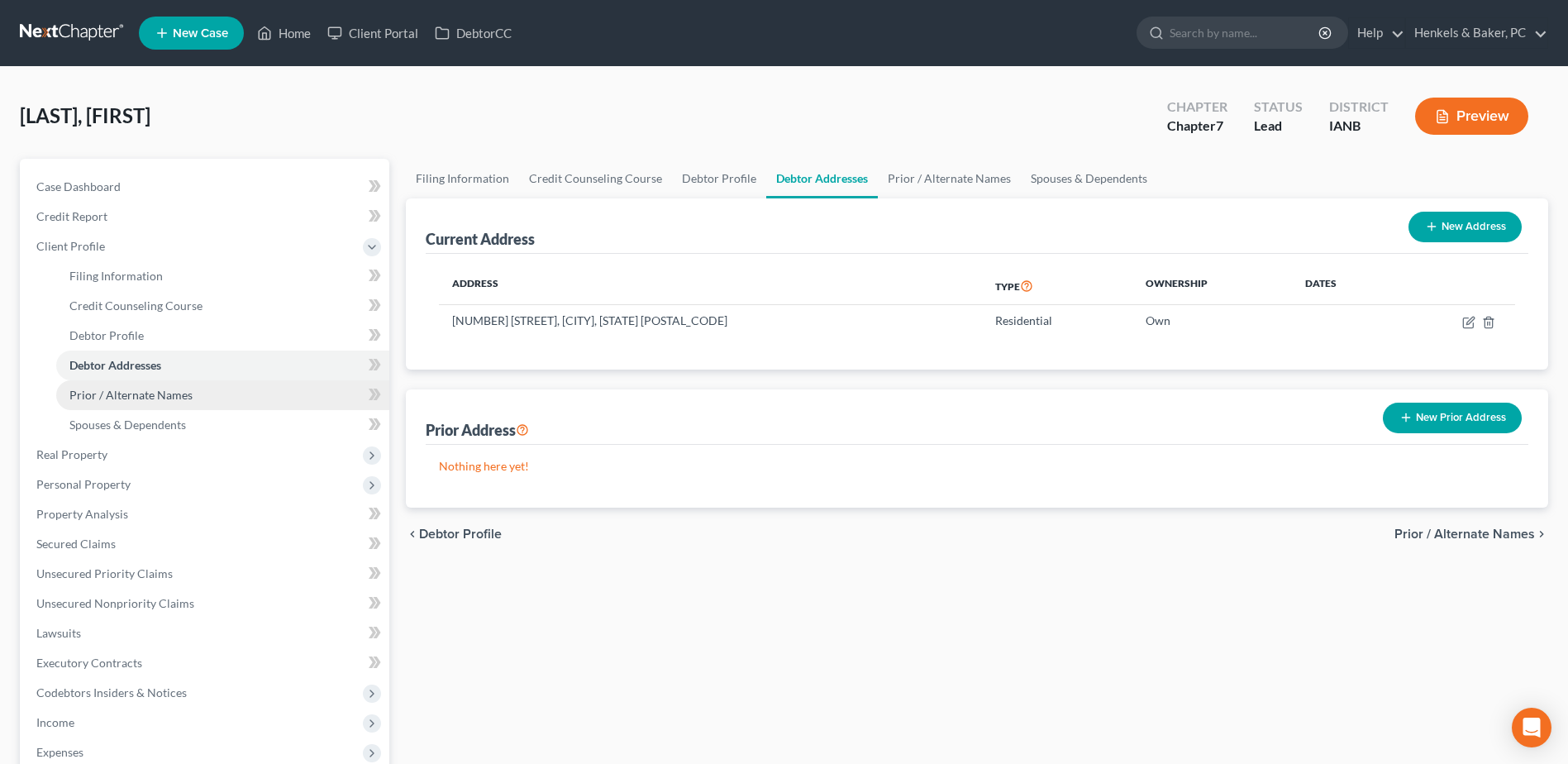click on "Prior / Alternate Names" at bounding box center (131, 394) 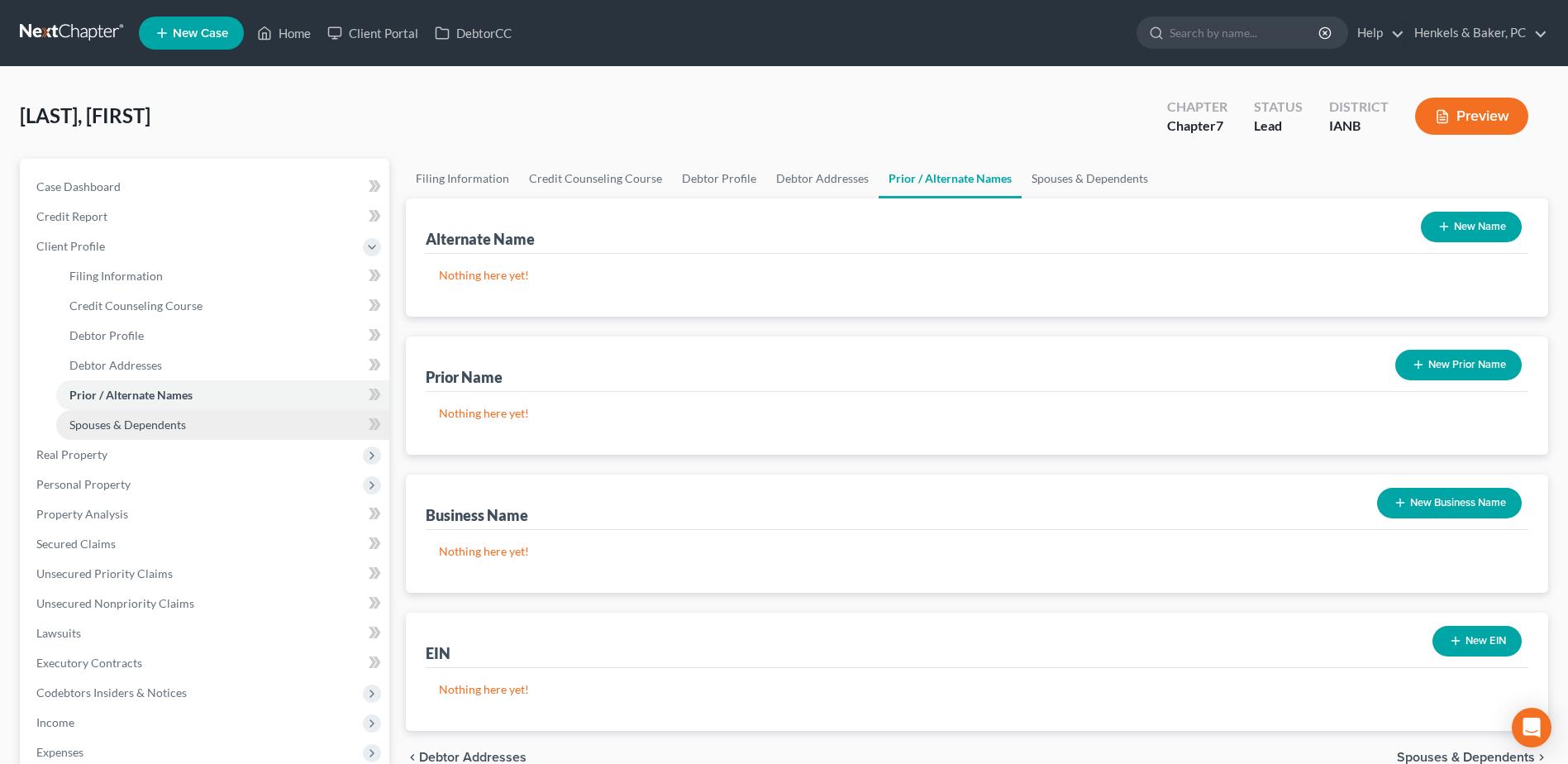 click on "Spouses & Dependents" at bounding box center [222, 425] 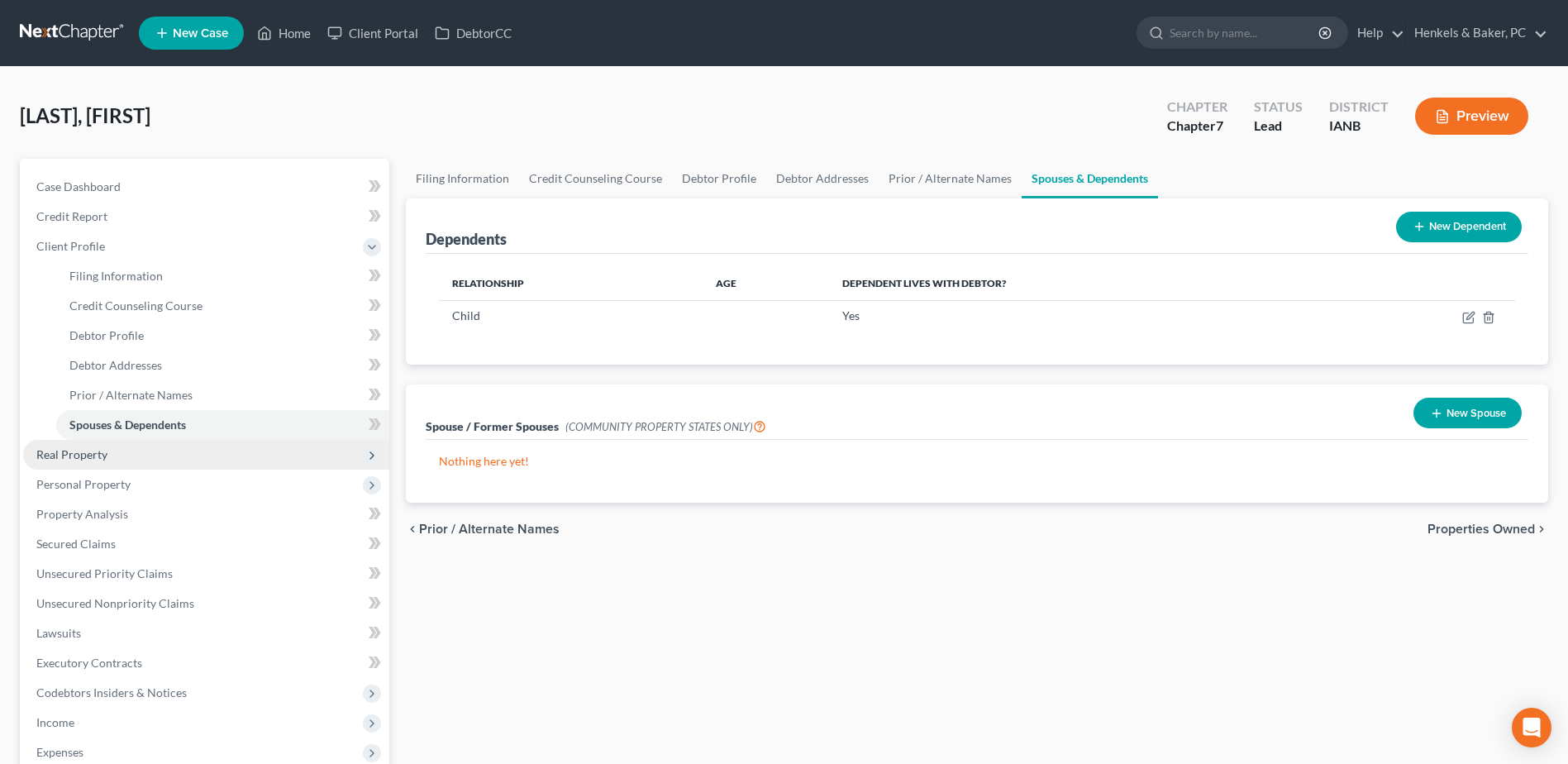 click on "Real Property" at bounding box center [206, 455] 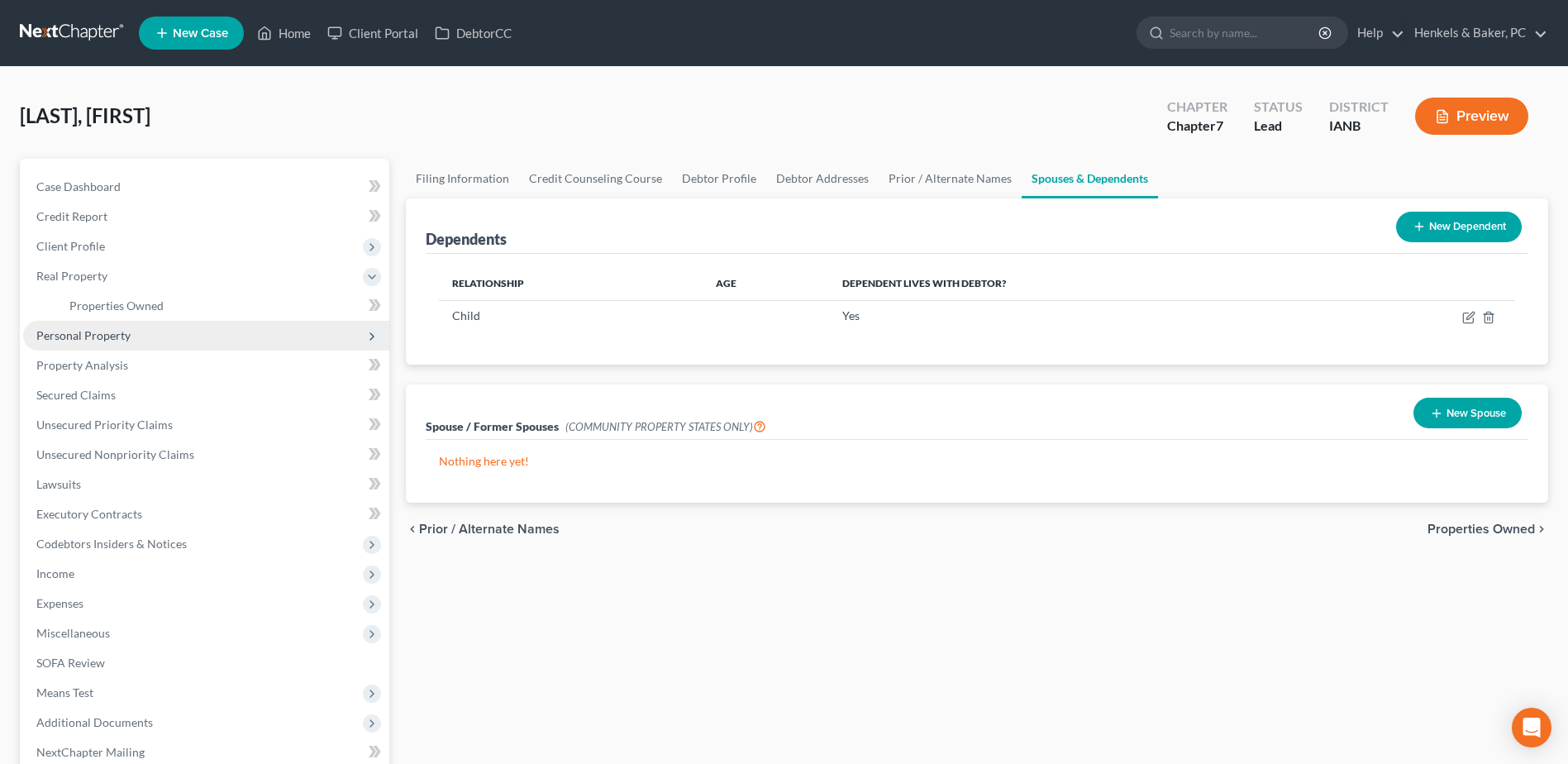 click on "Personal Property" at bounding box center [206, 336] 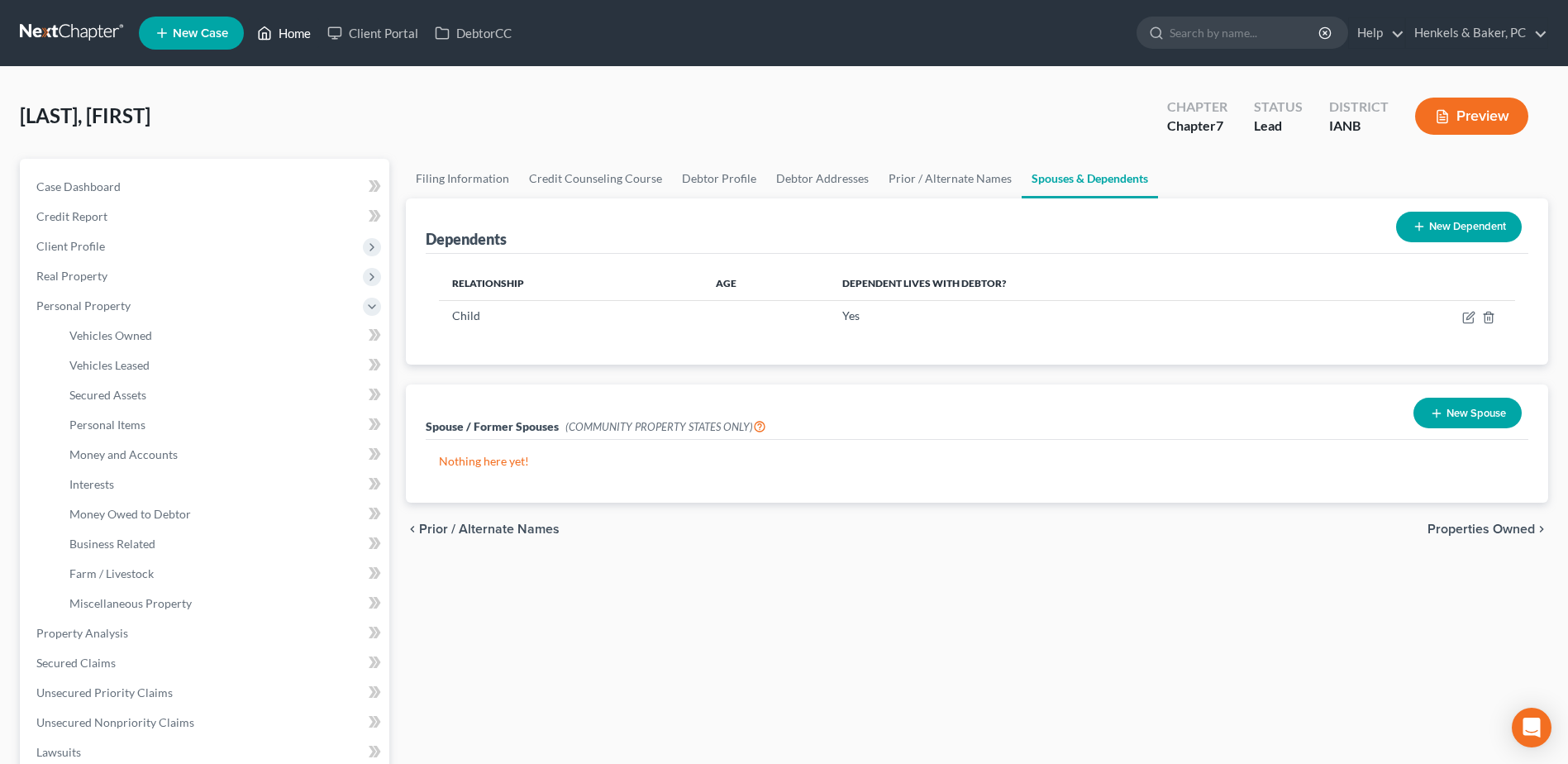 click on "Home" at bounding box center (284, 33) 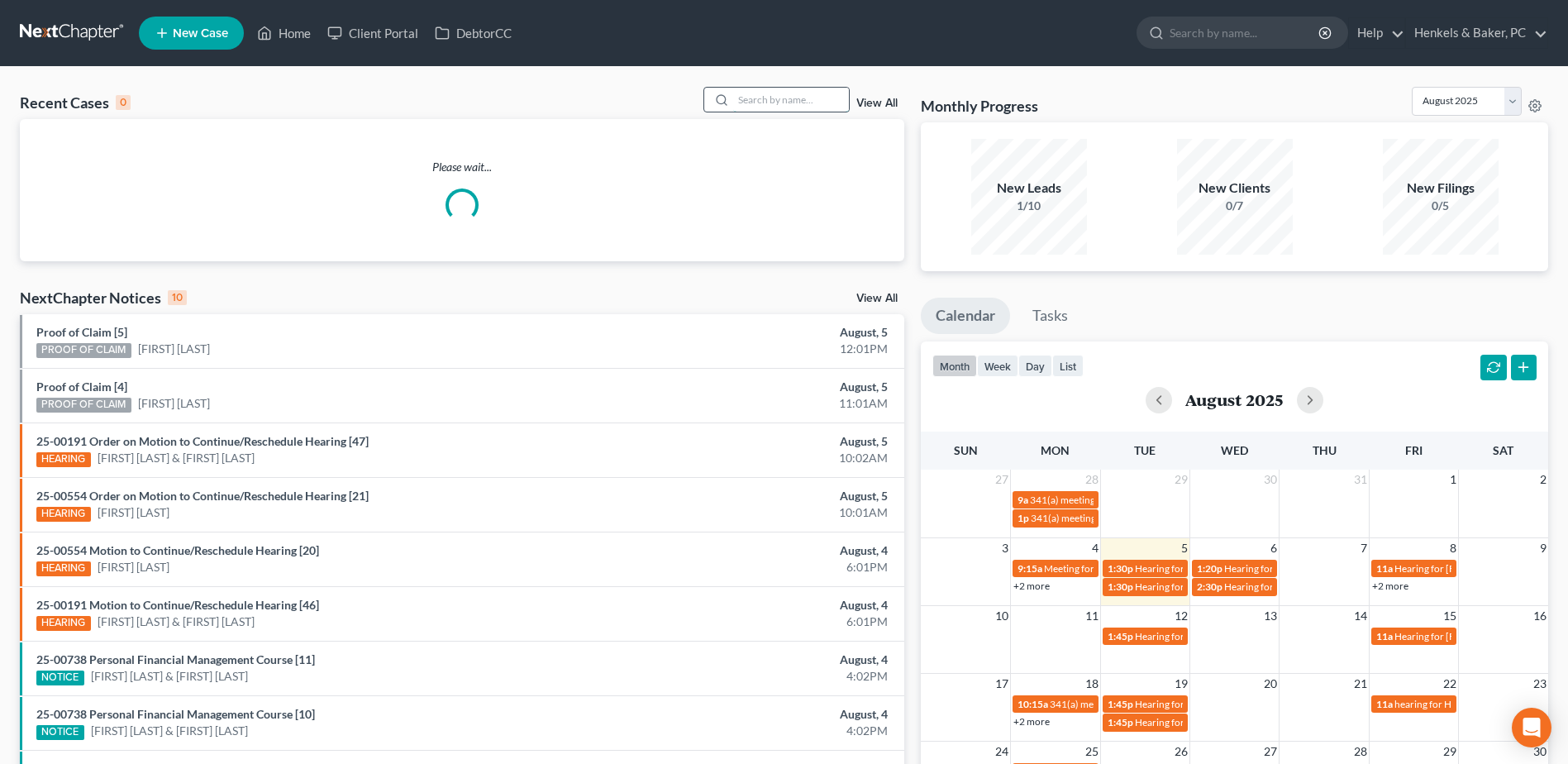 click at bounding box center [791, 99] 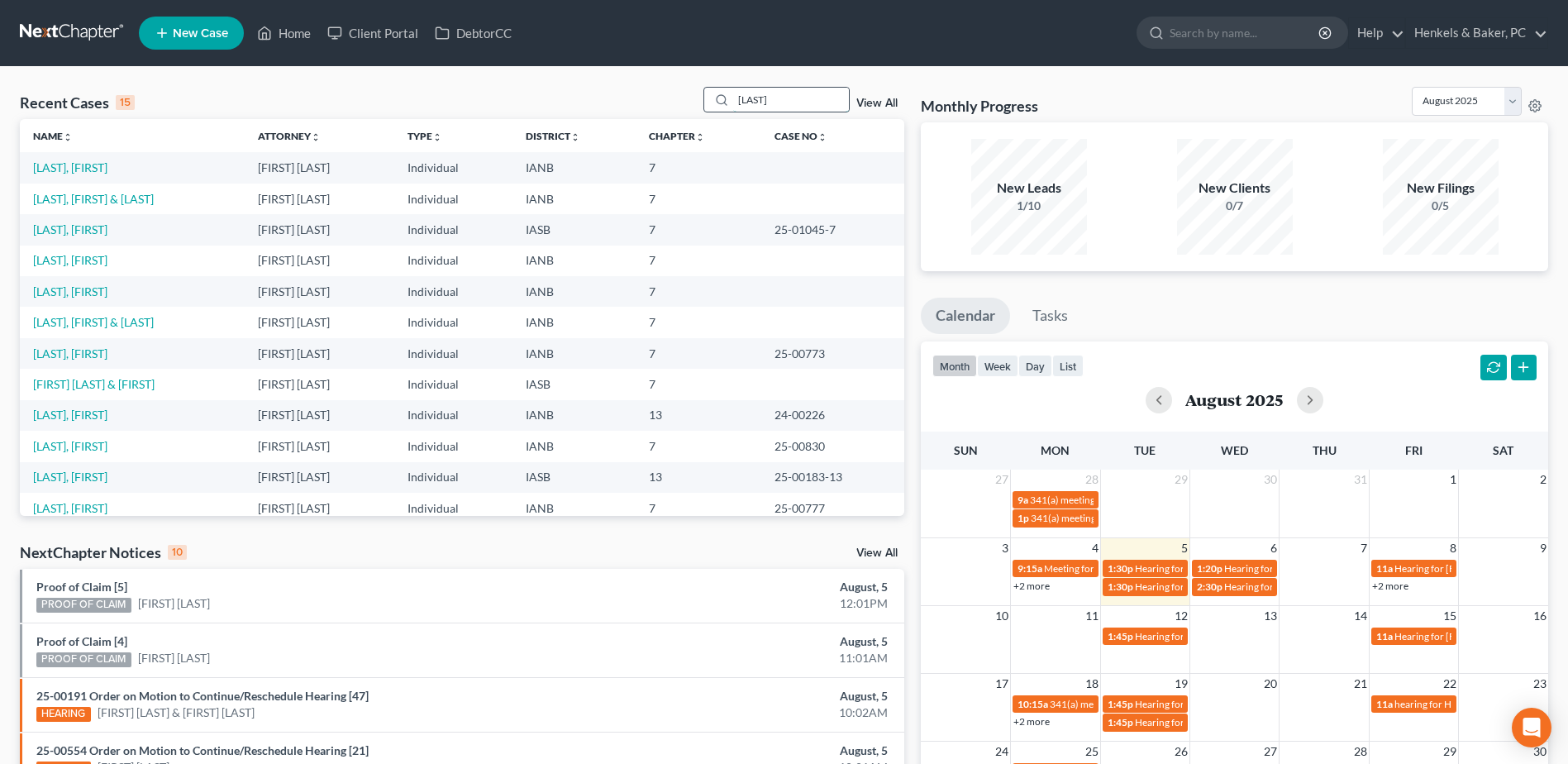 type on "shea" 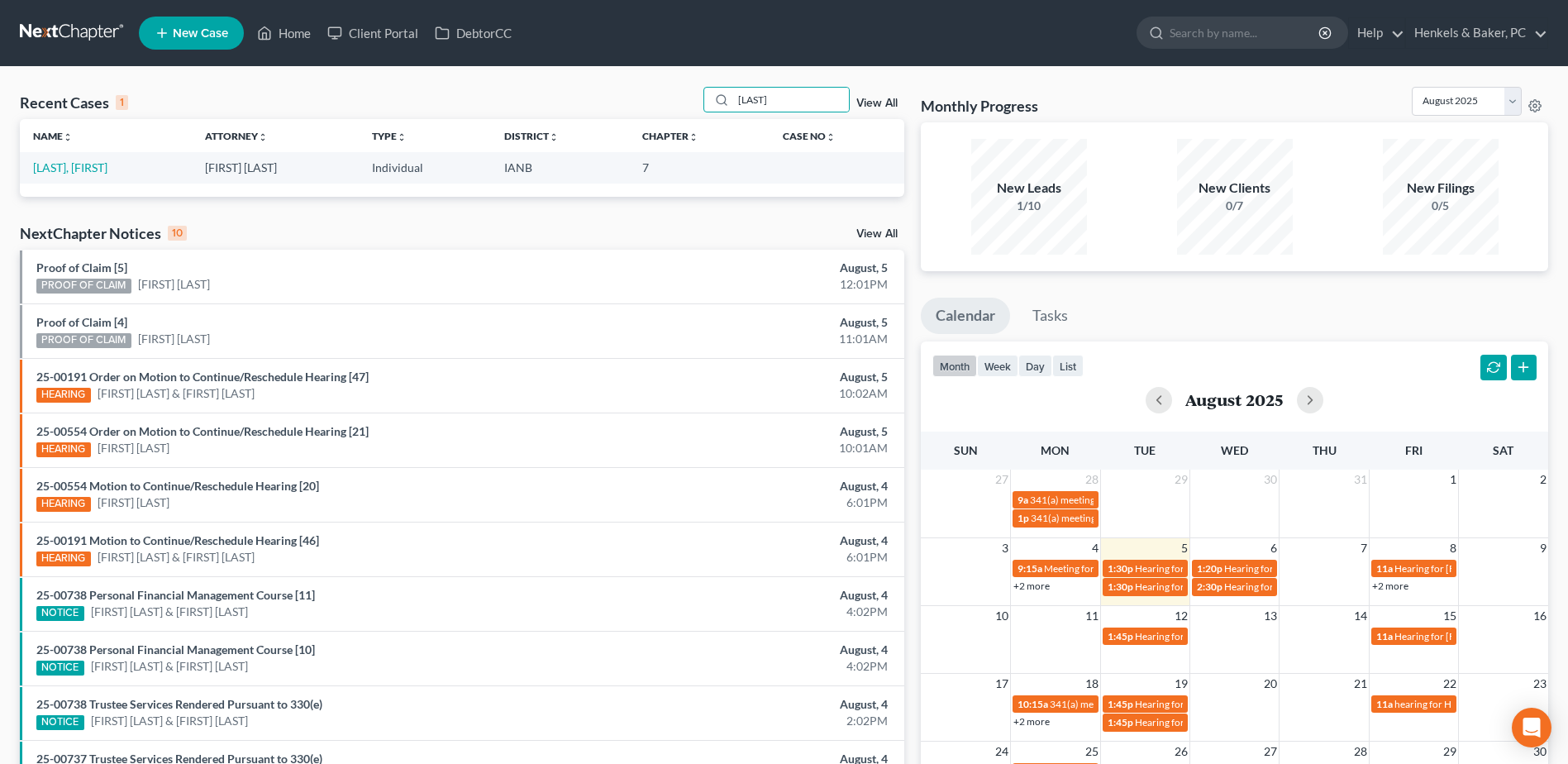 click on "[LAST], [FIRST]" at bounding box center [106, 167] 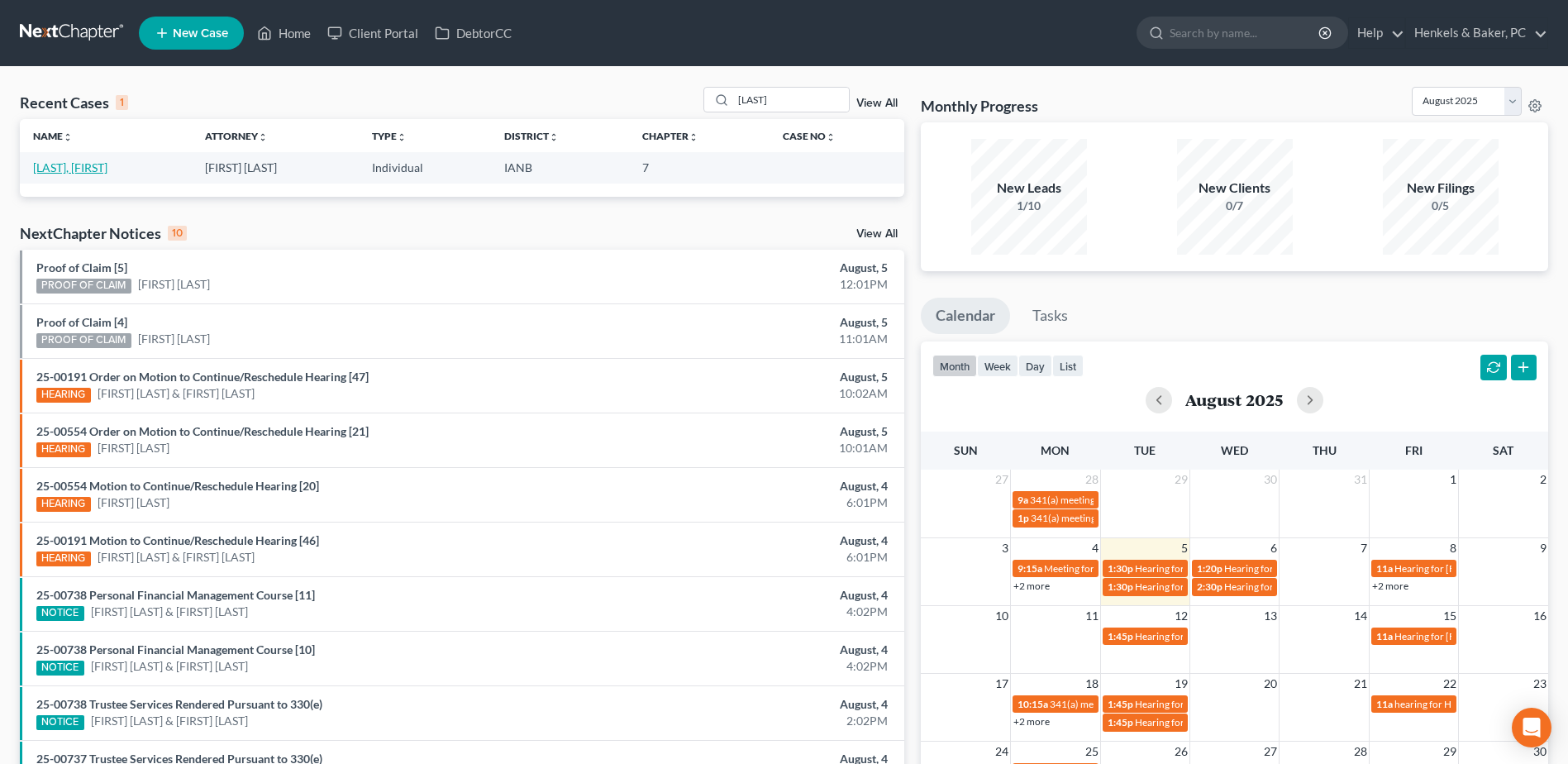 click on "[LAST], [FIRST]" at bounding box center (70, 167) 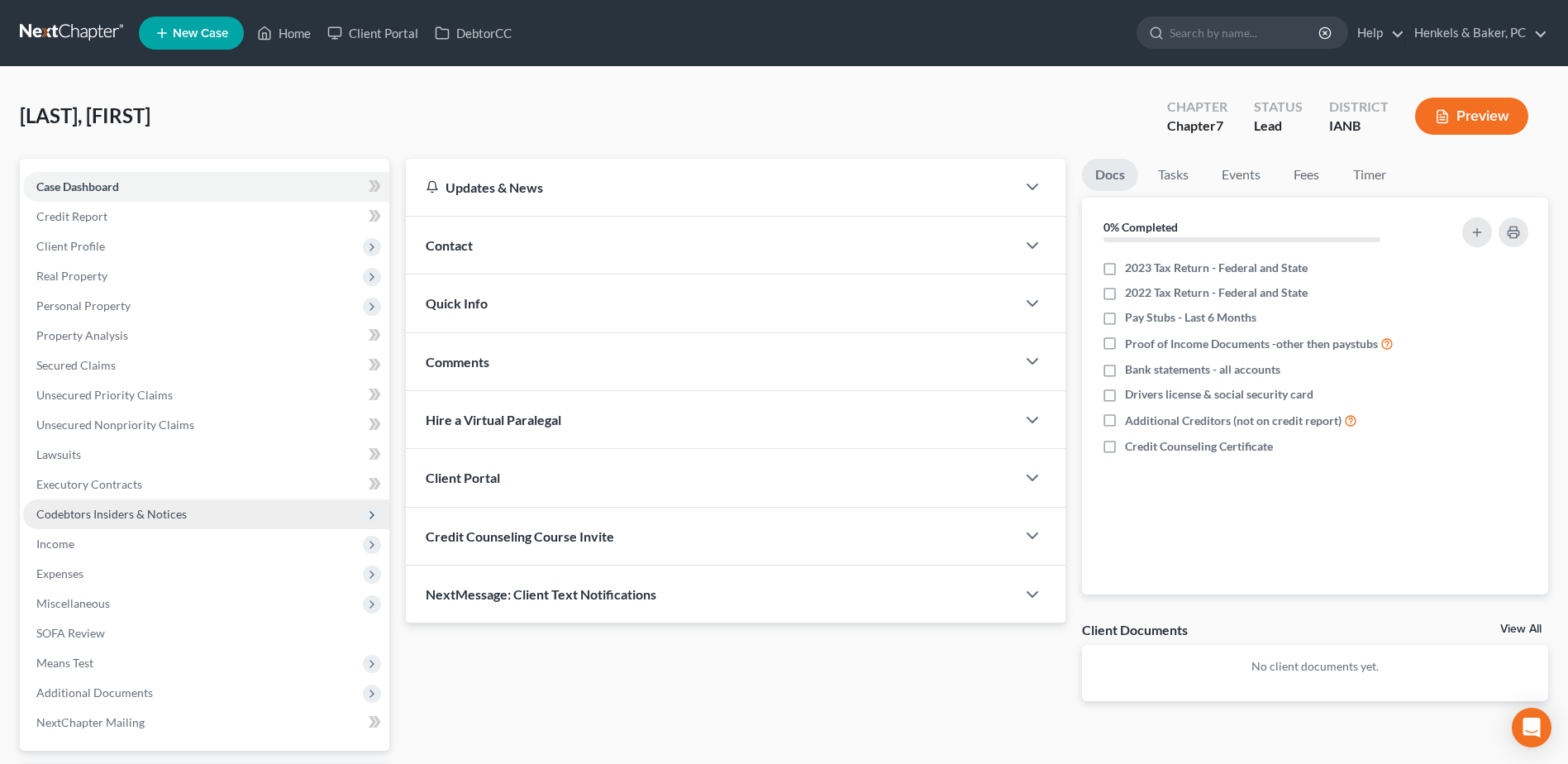 click on "Codebtors Insiders & Notices" at bounding box center [112, 513] 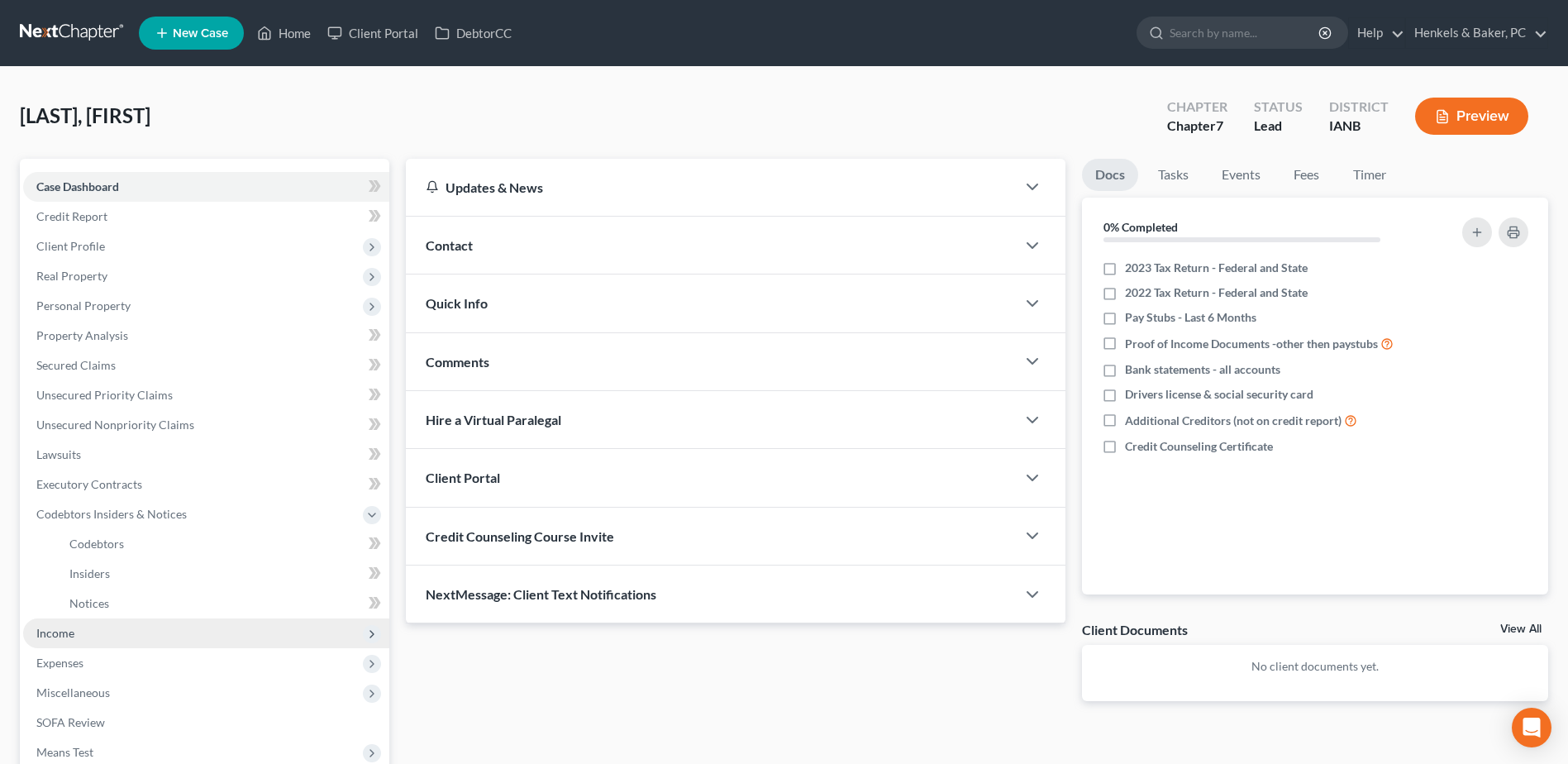 click on "Income" at bounding box center [206, 633] 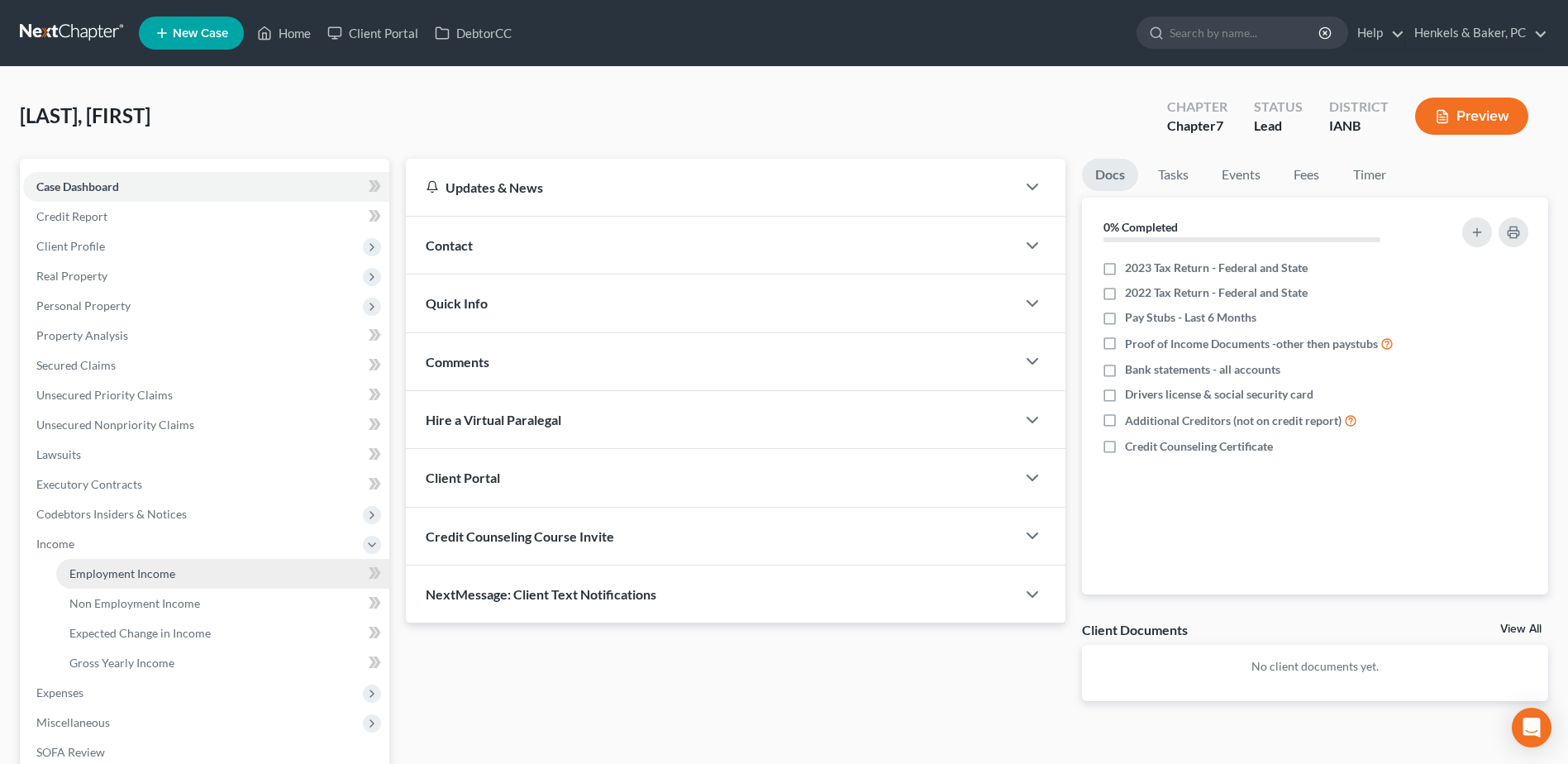 click on "Employment Income" at bounding box center [122, 573] 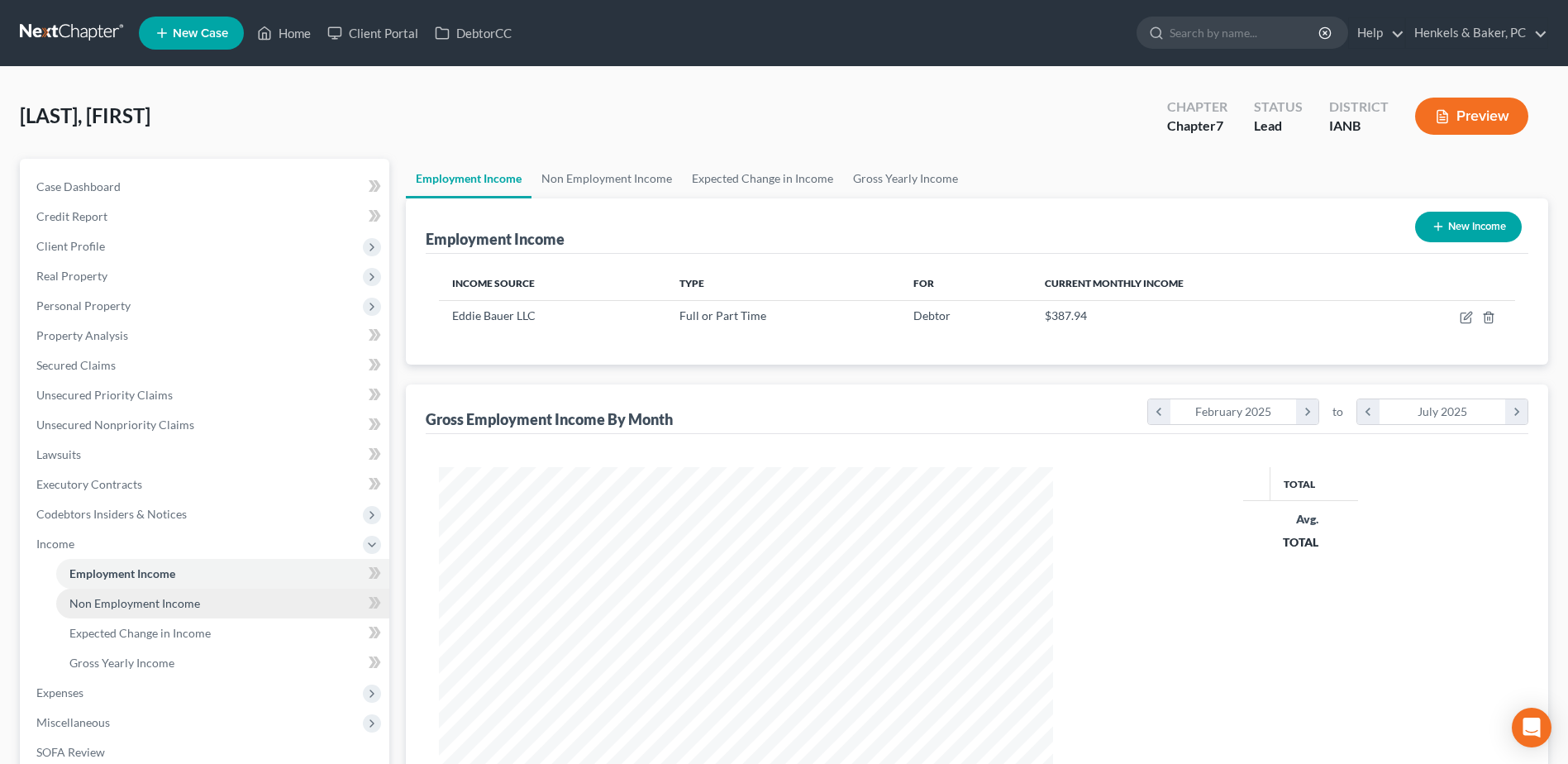 scroll, scrollTop: 826533, scrollLeft: 825921, axis: both 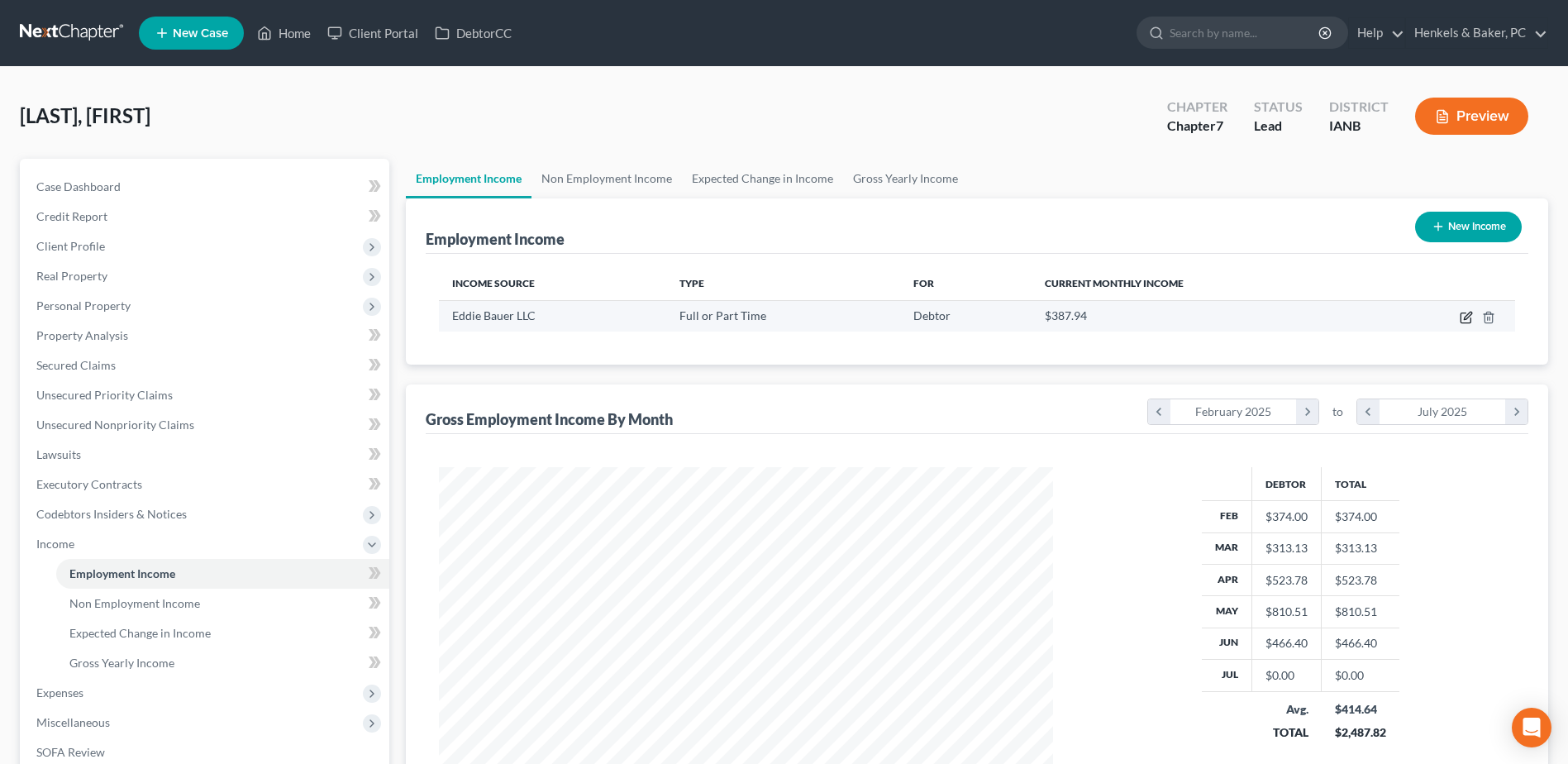 click 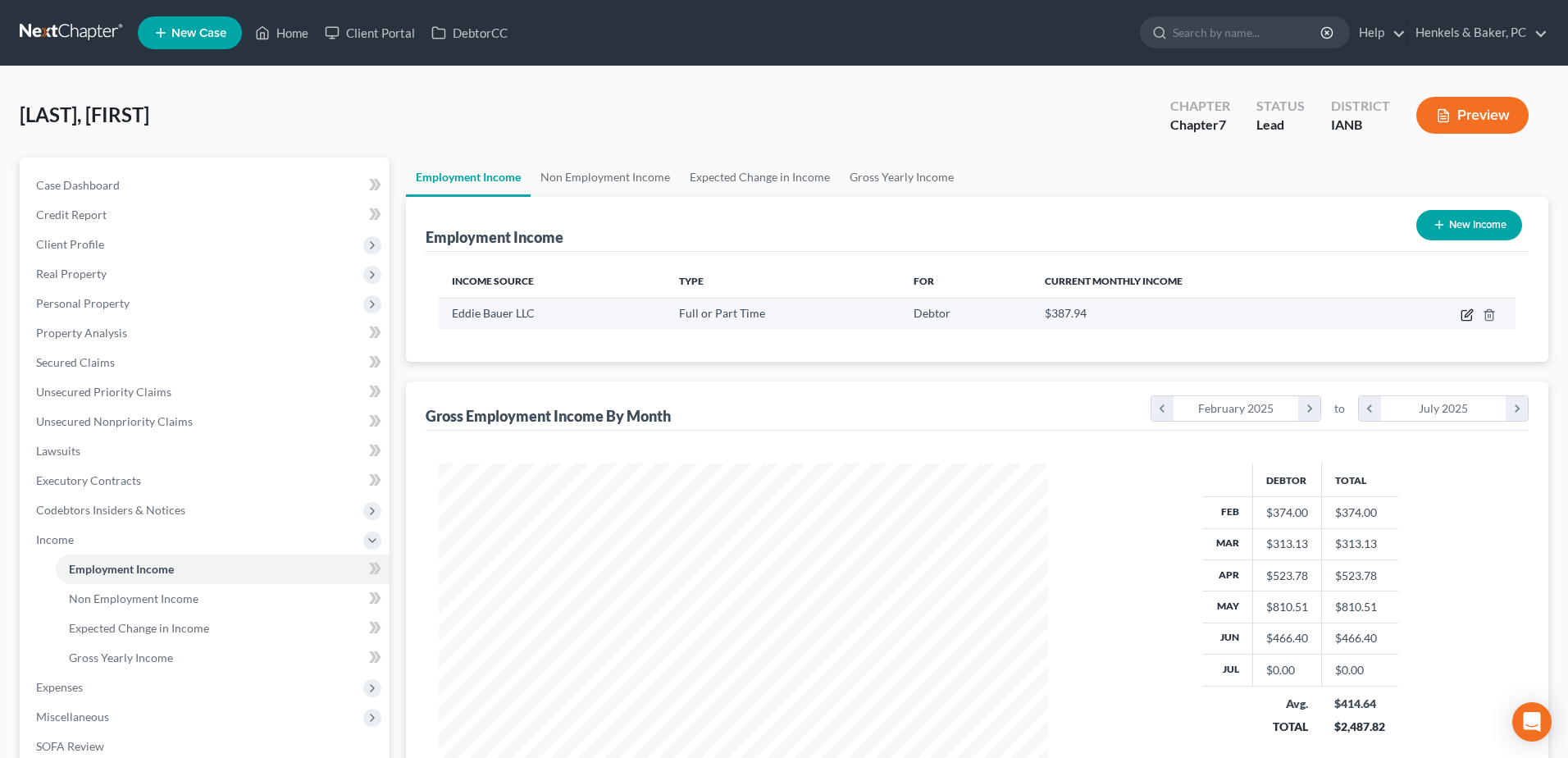 select on "0" 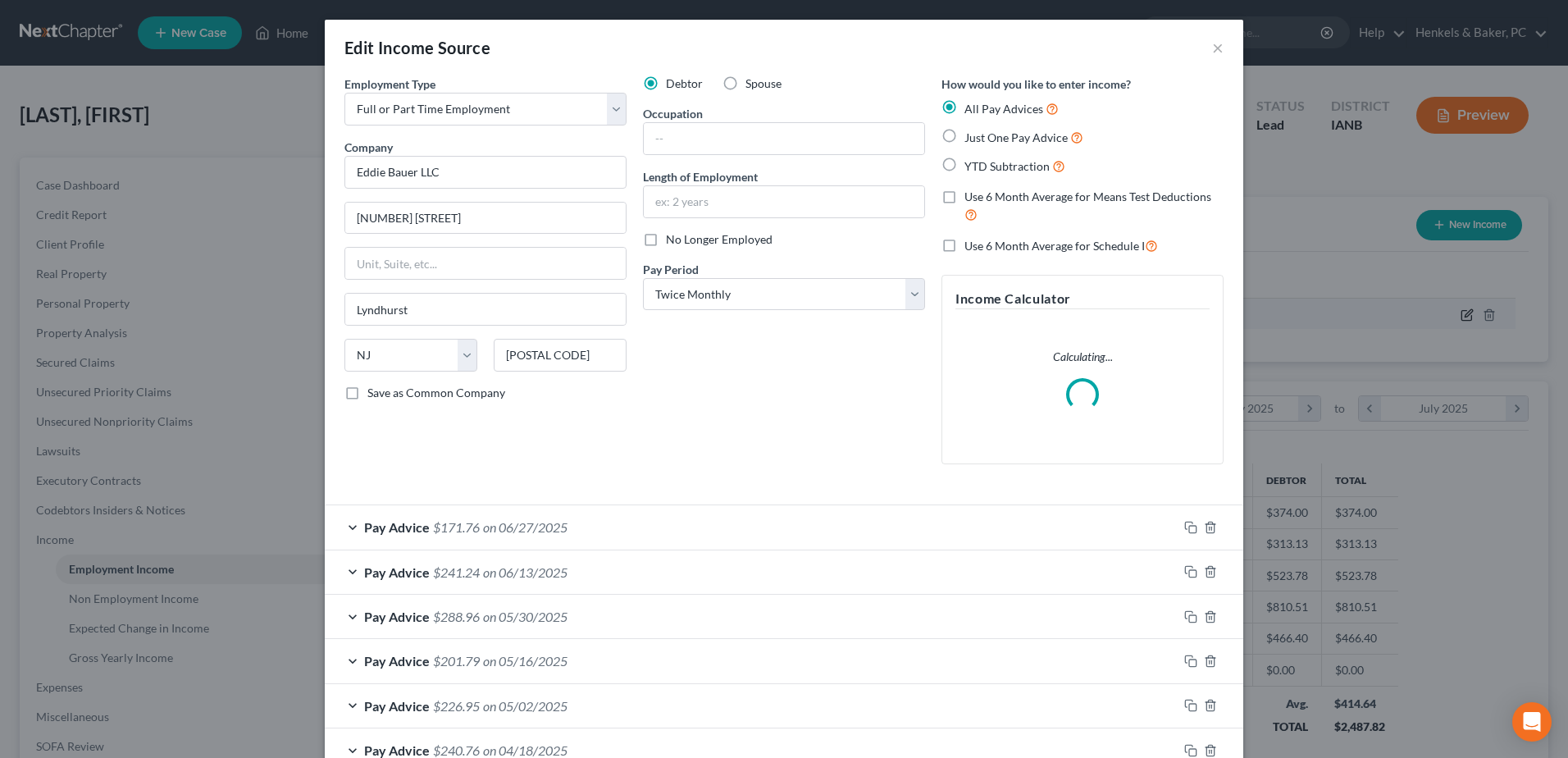 scroll, scrollTop: 820040, scrollLeft: 819437, axis: both 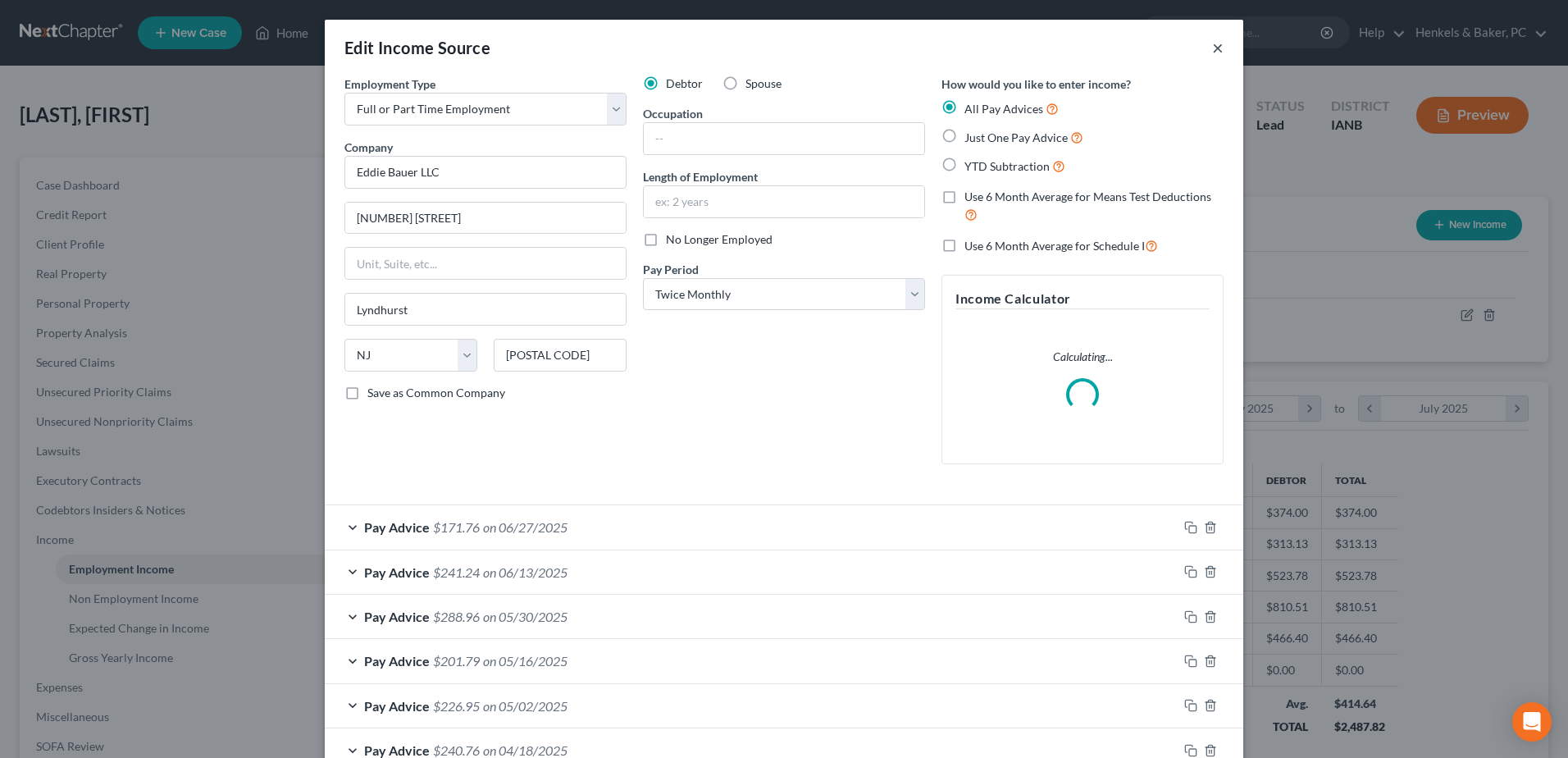 click on "×" at bounding box center [1218, 48] 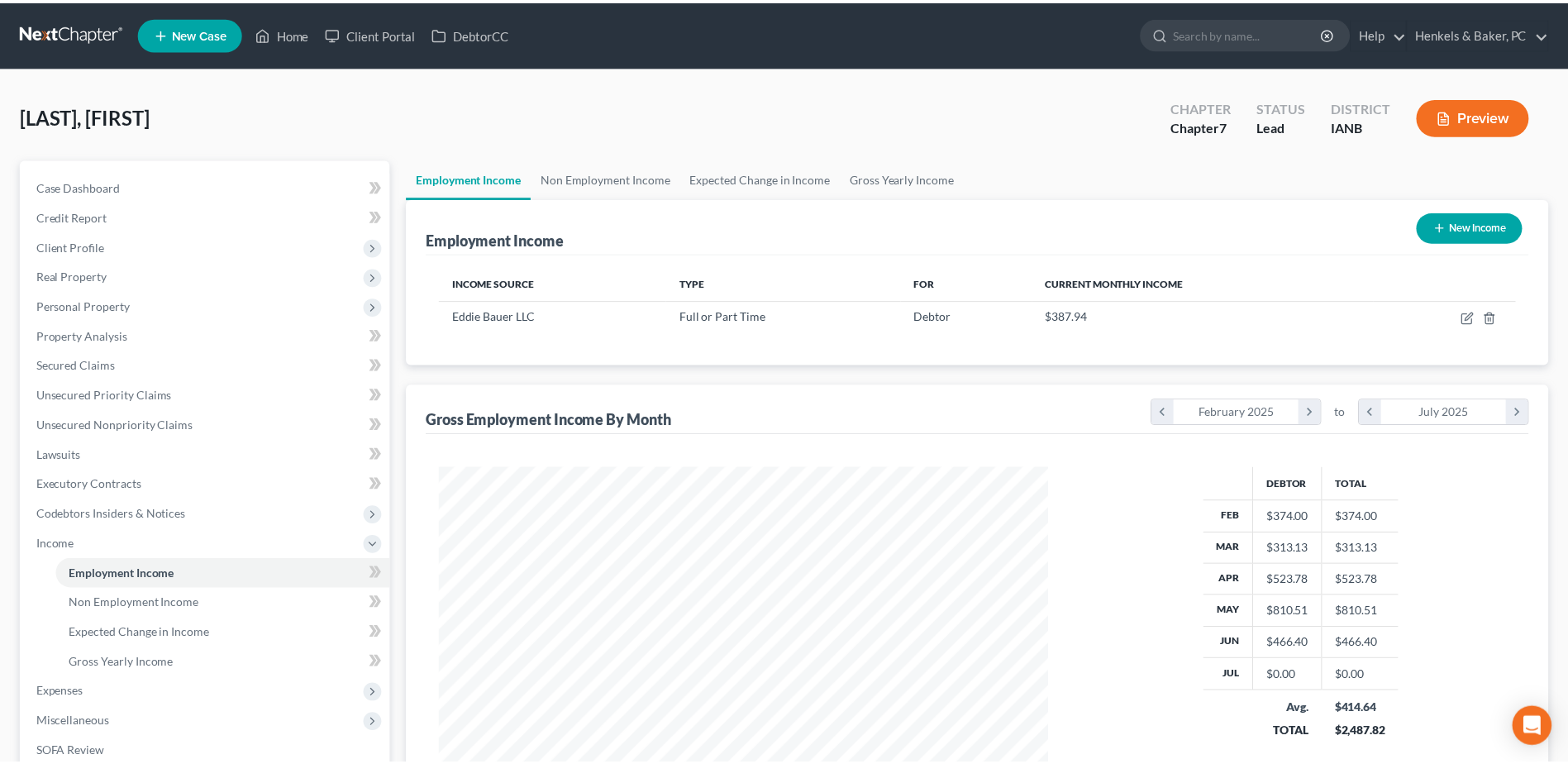 scroll, scrollTop: 307, scrollLeft: 646, axis: both 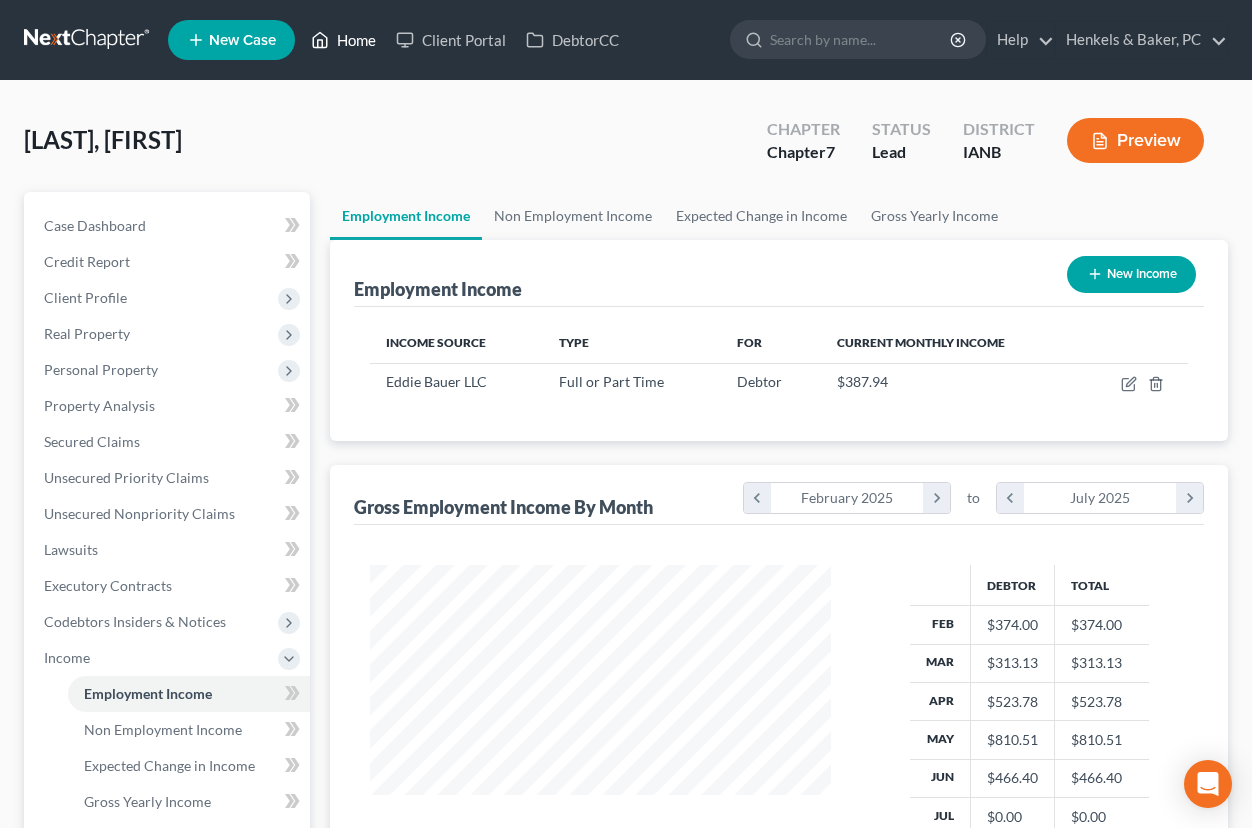 click on "Home" at bounding box center [343, 40] 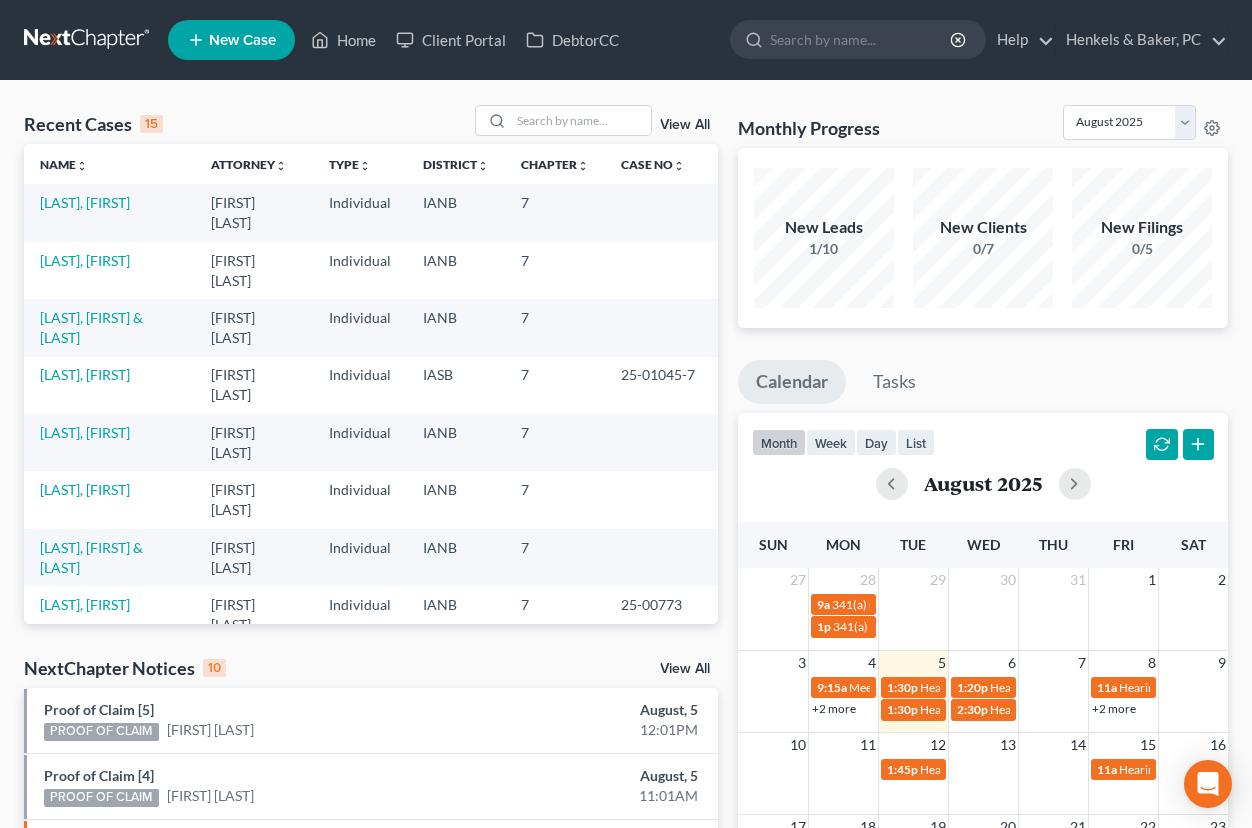 click on "[LAST], [FIRST]" at bounding box center (109, 270) 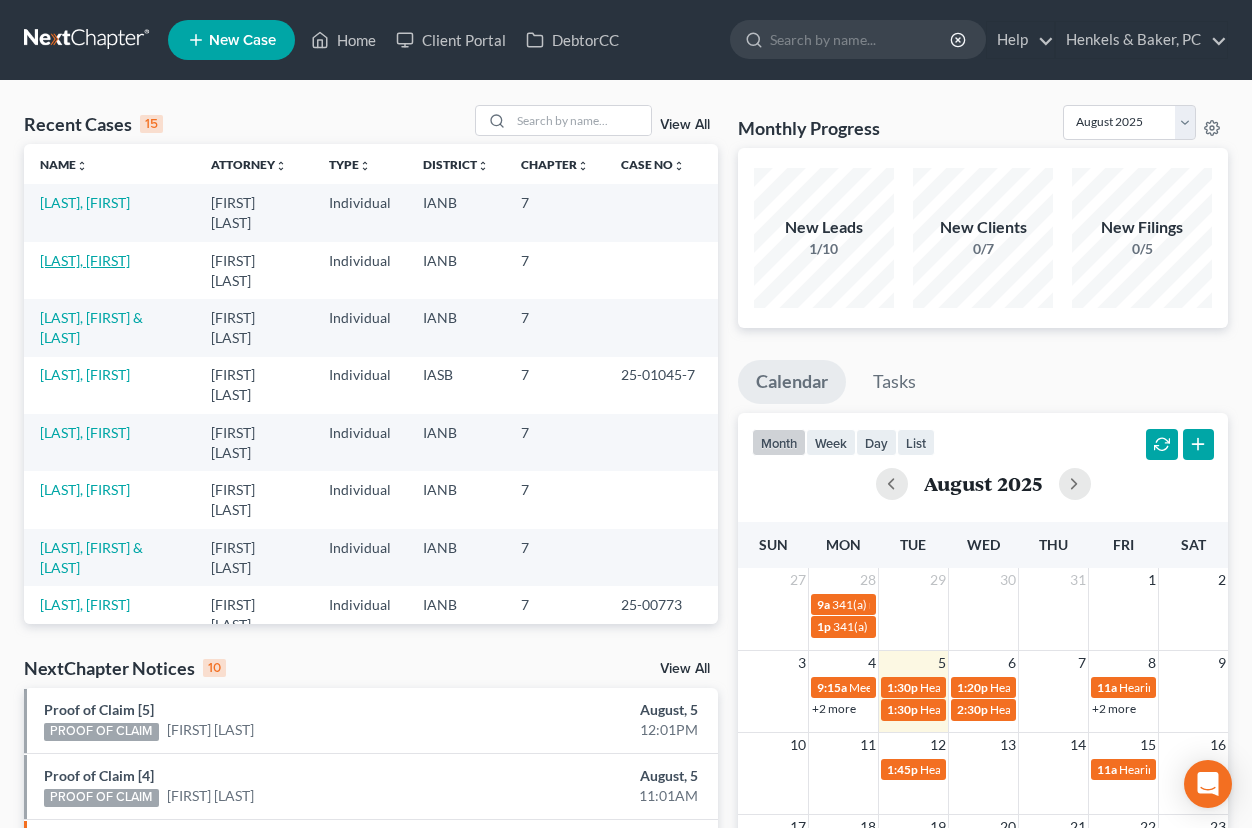 click on "[LAST], [FIRST]" at bounding box center [85, 260] 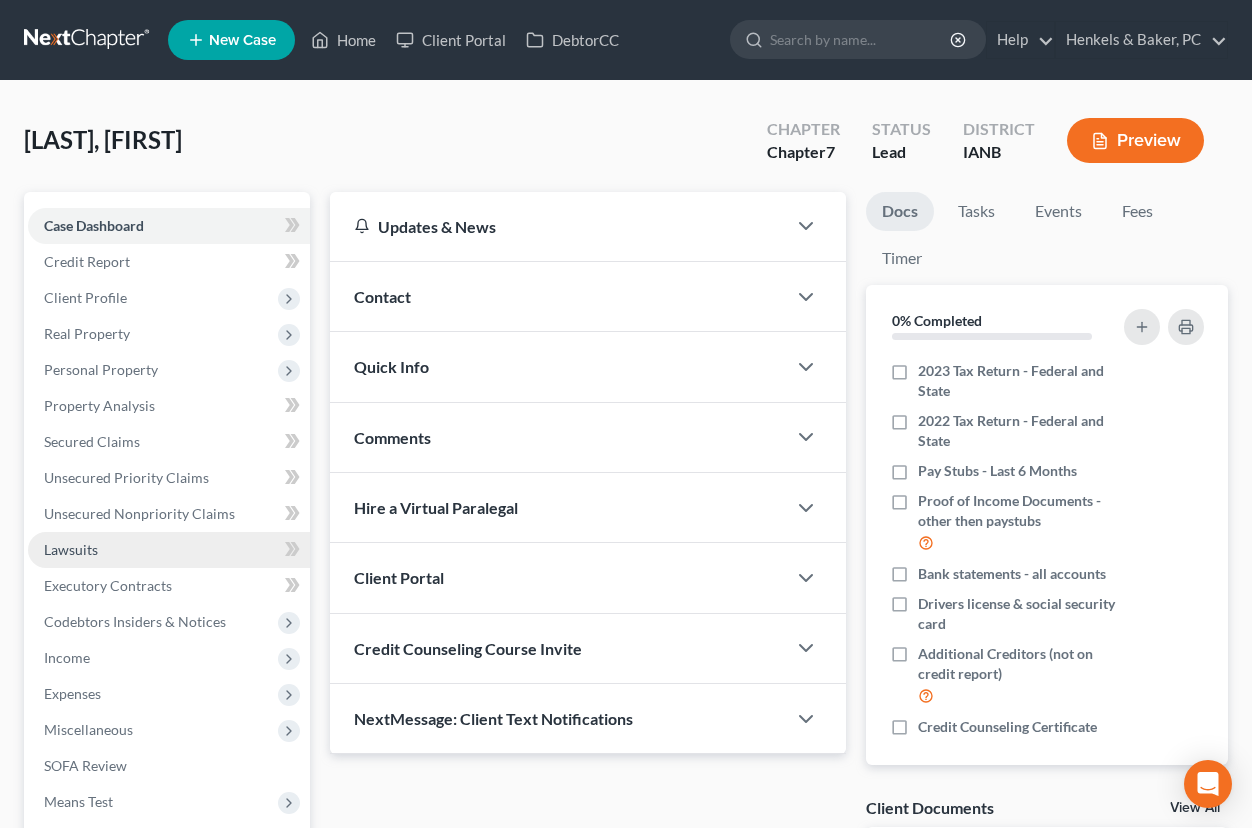 click on "Lawsuits" at bounding box center (169, 550) 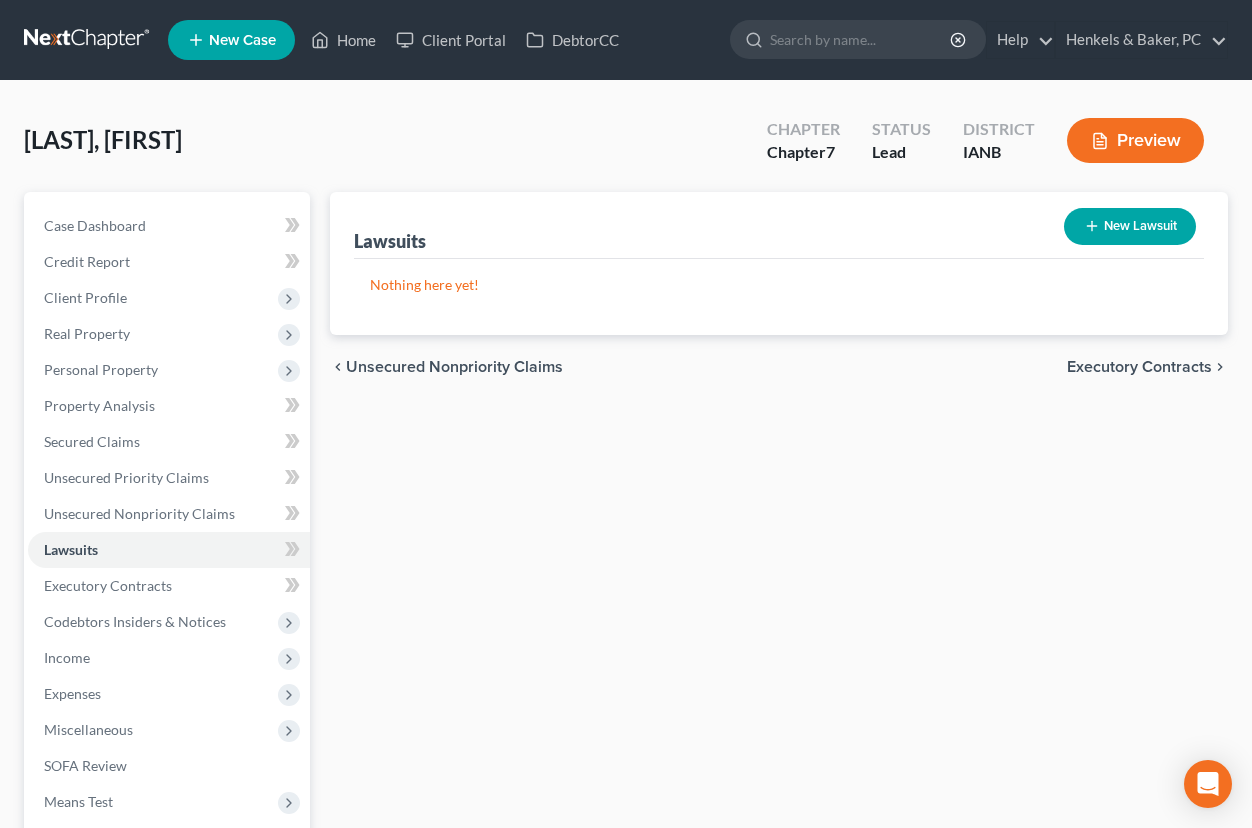 click on "New Lawsuit" at bounding box center (1130, 226) 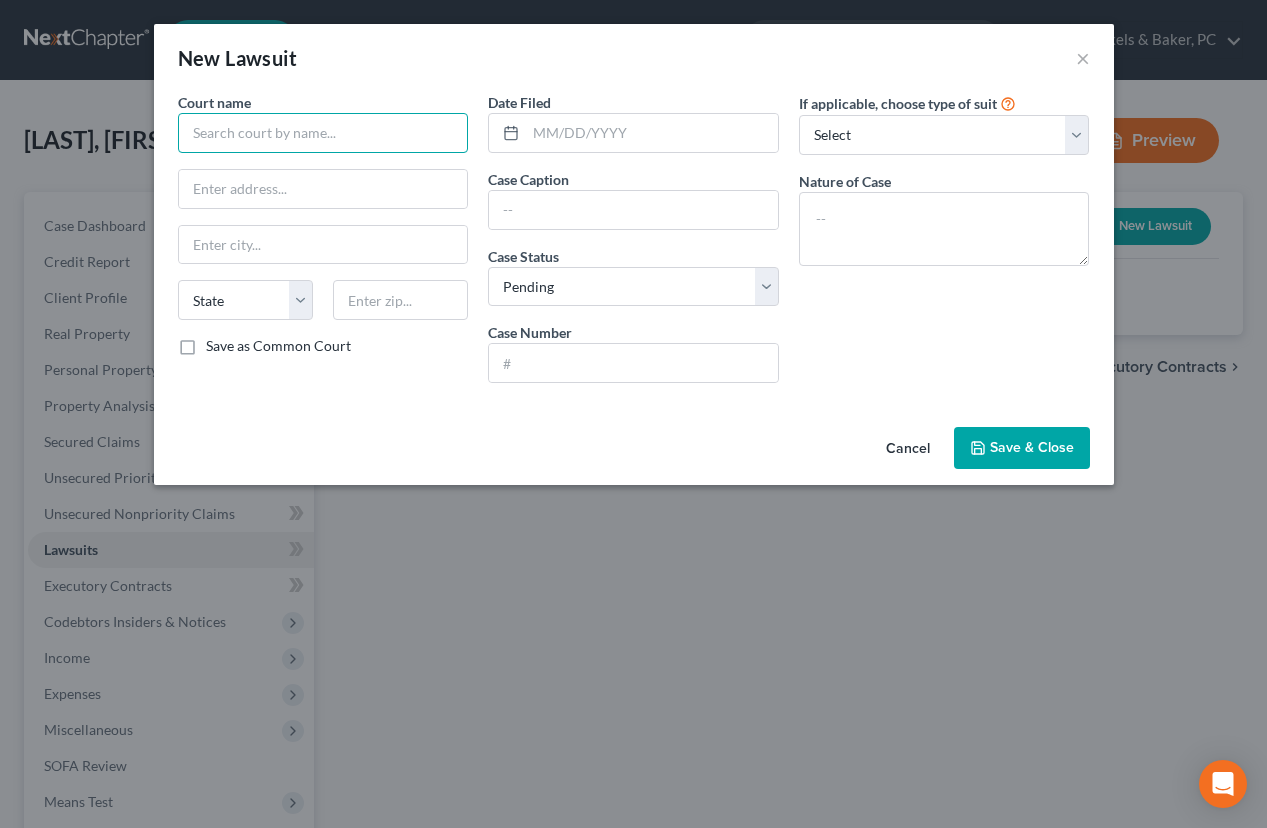 click at bounding box center (323, 133) 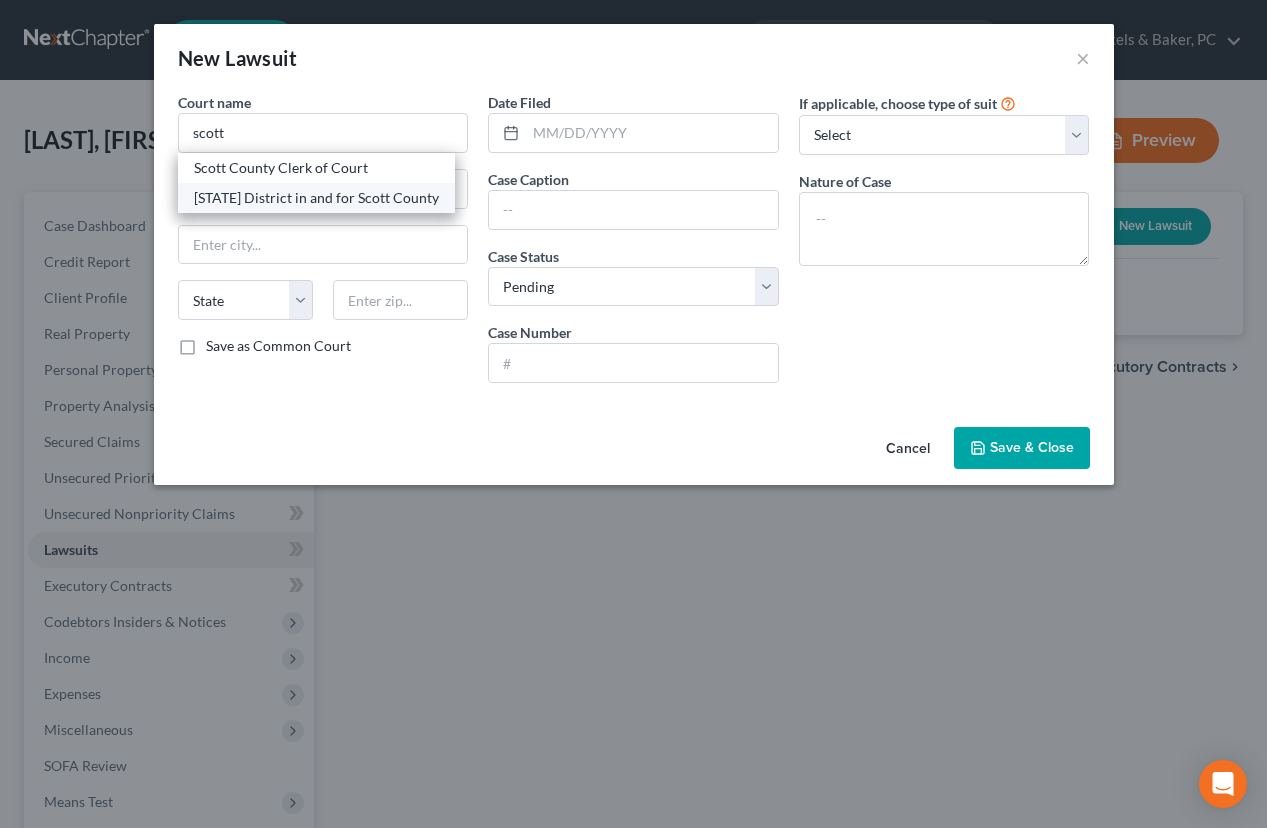 click on "Iowa District in and for Scott County" at bounding box center (316, 198) 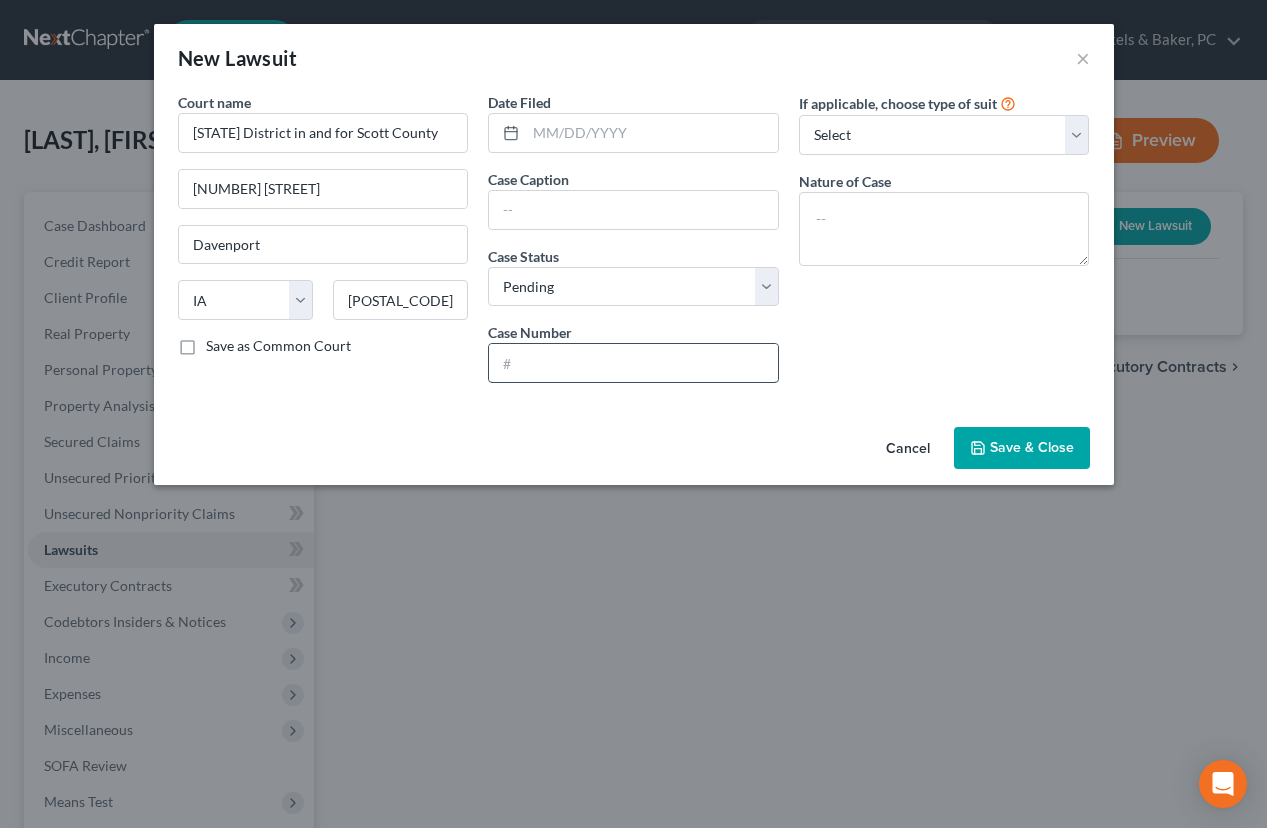 paste on "SCSC249907" 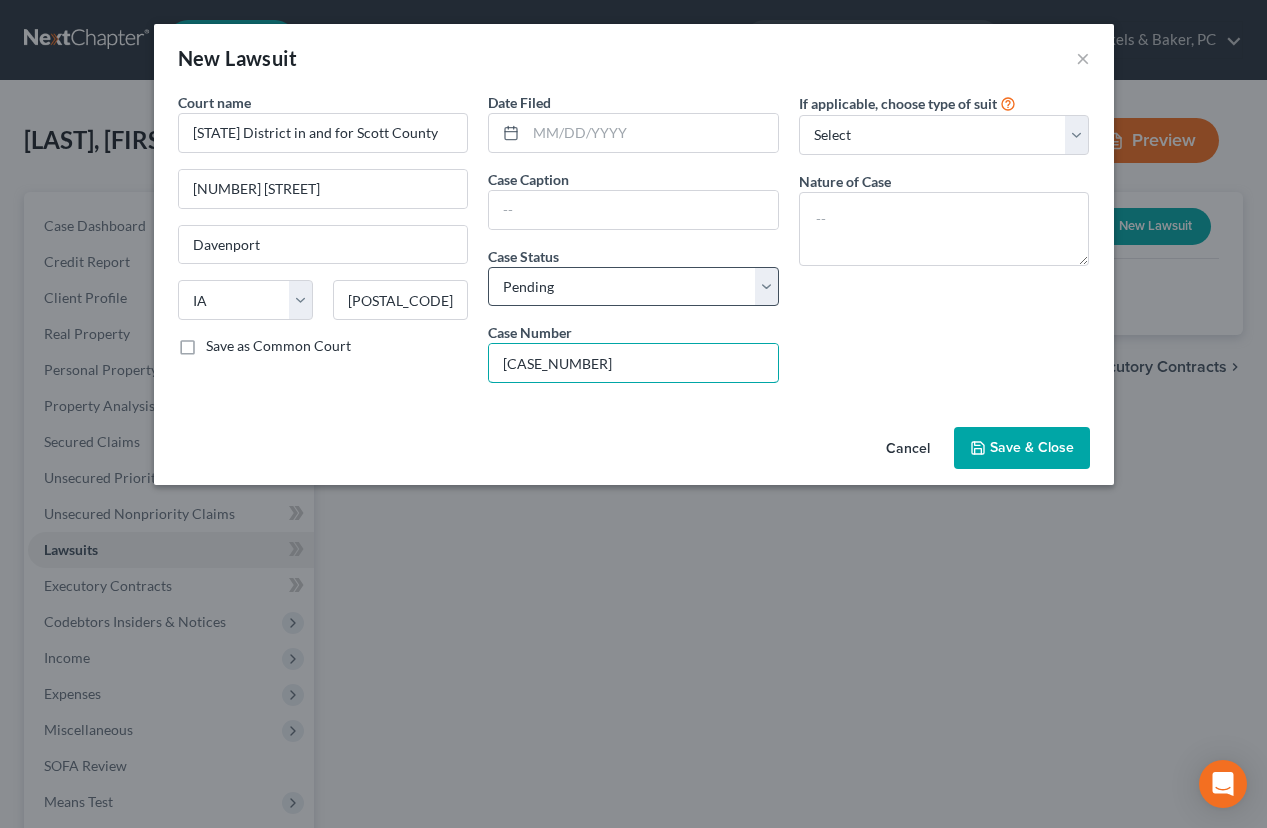 type on "SCSC249907" 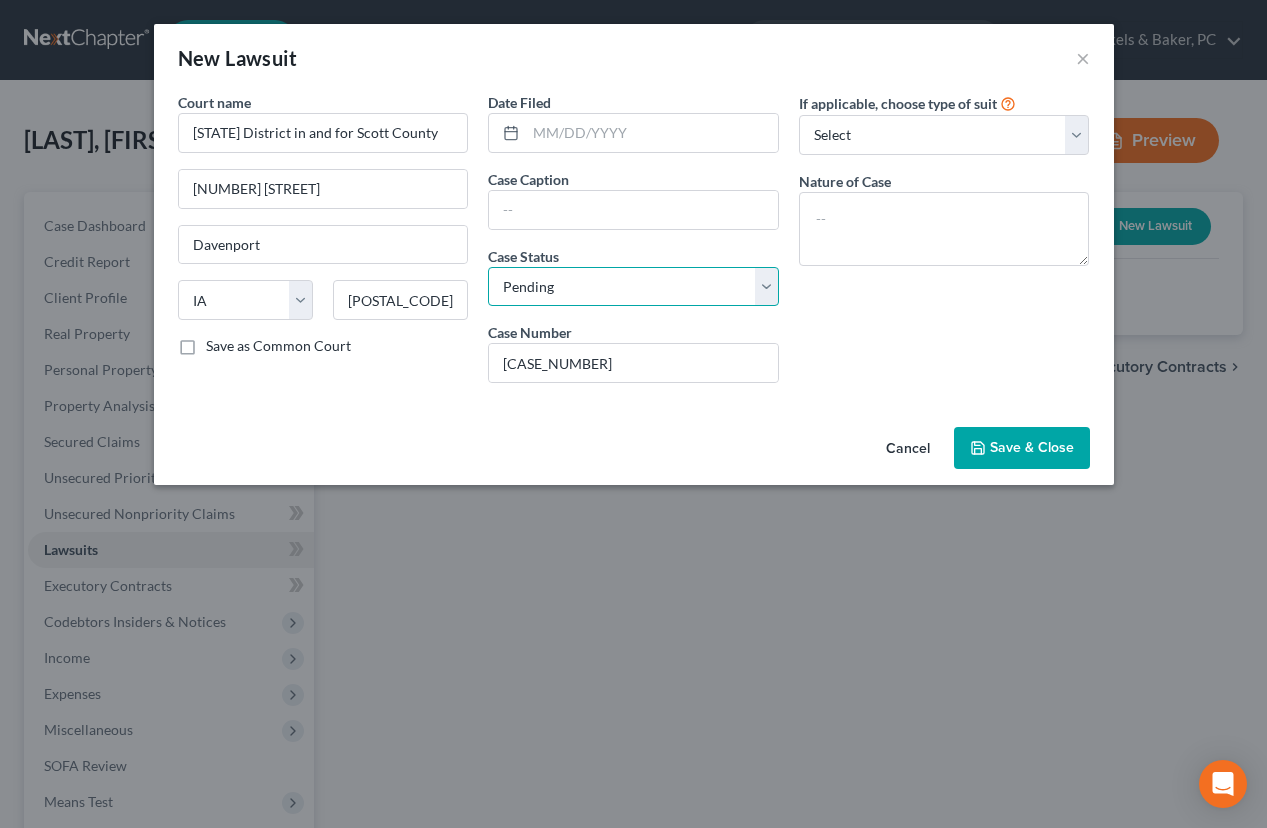 click on "Select Pending On Appeal Concluded" at bounding box center [633, 287] 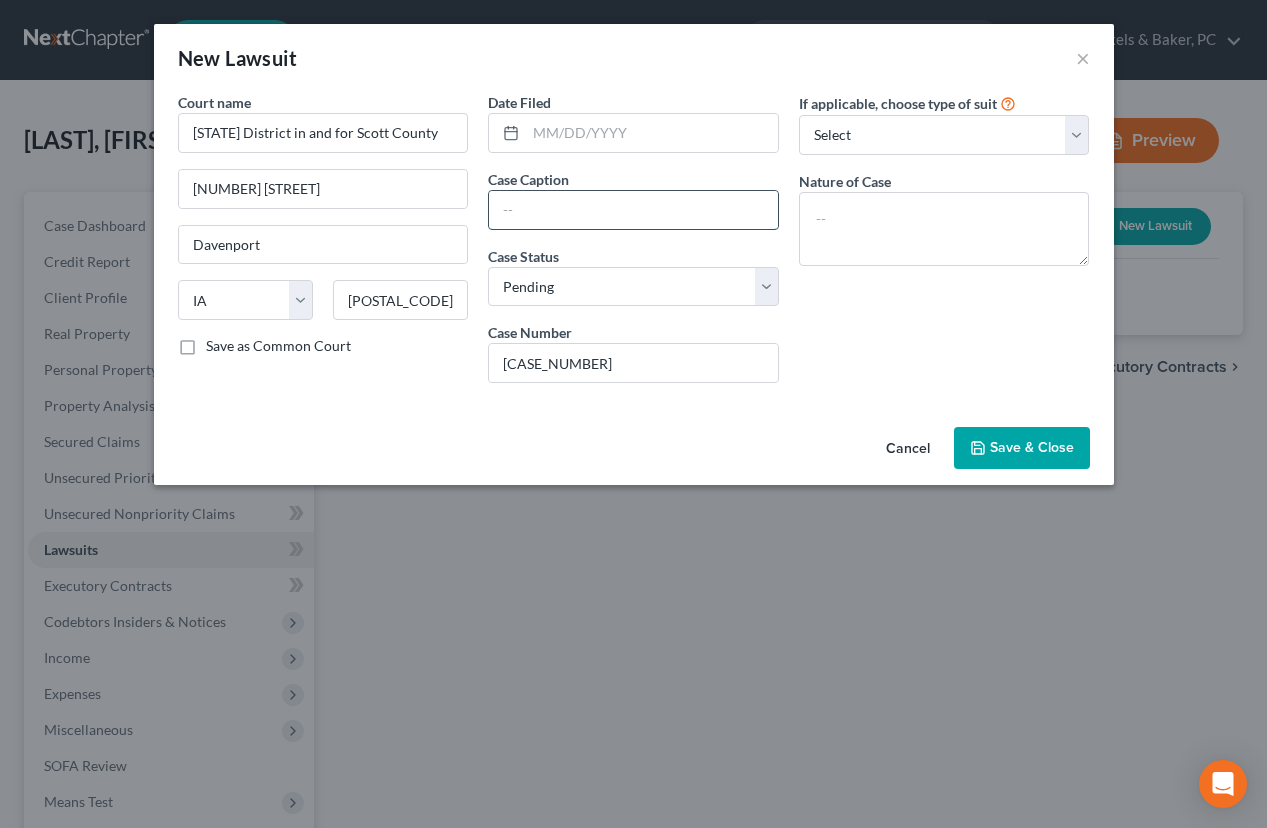 click at bounding box center (633, 210) 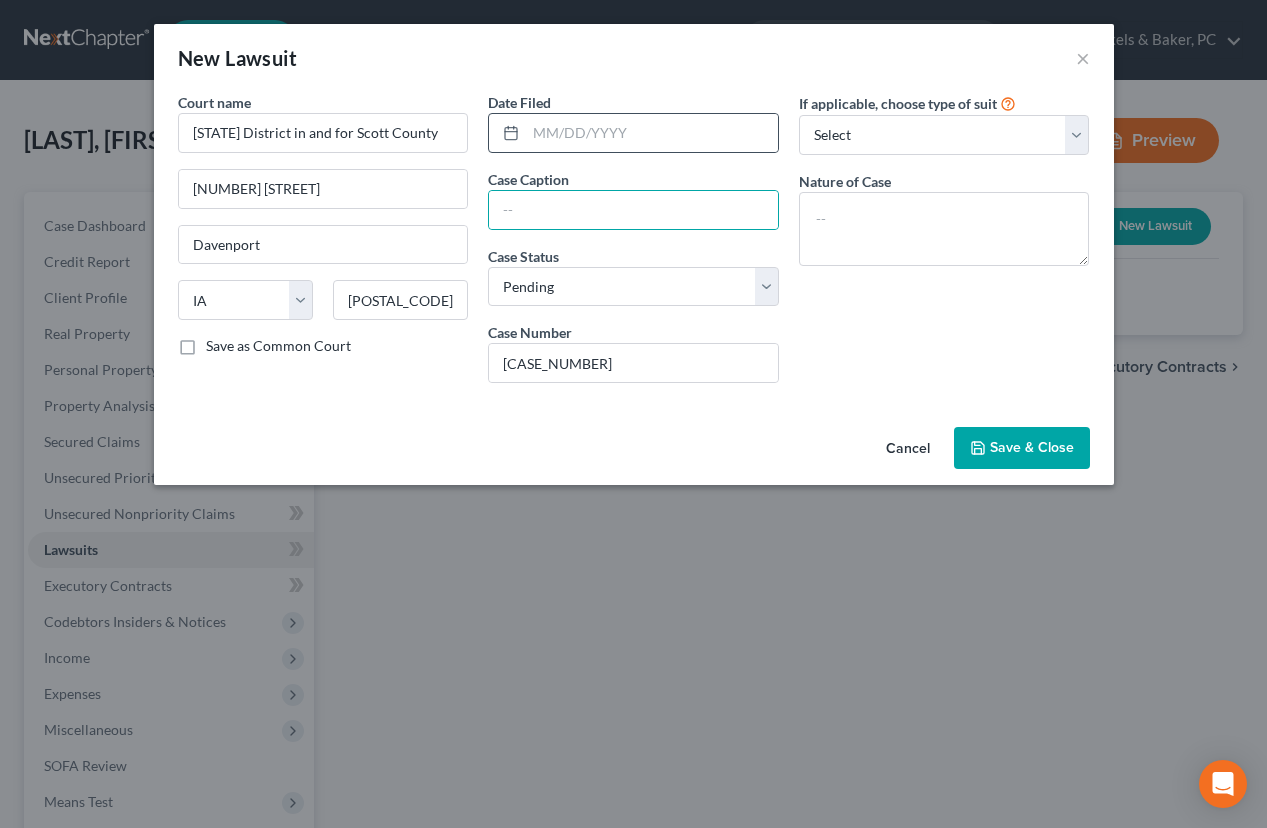 click at bounding box center (633, 133) 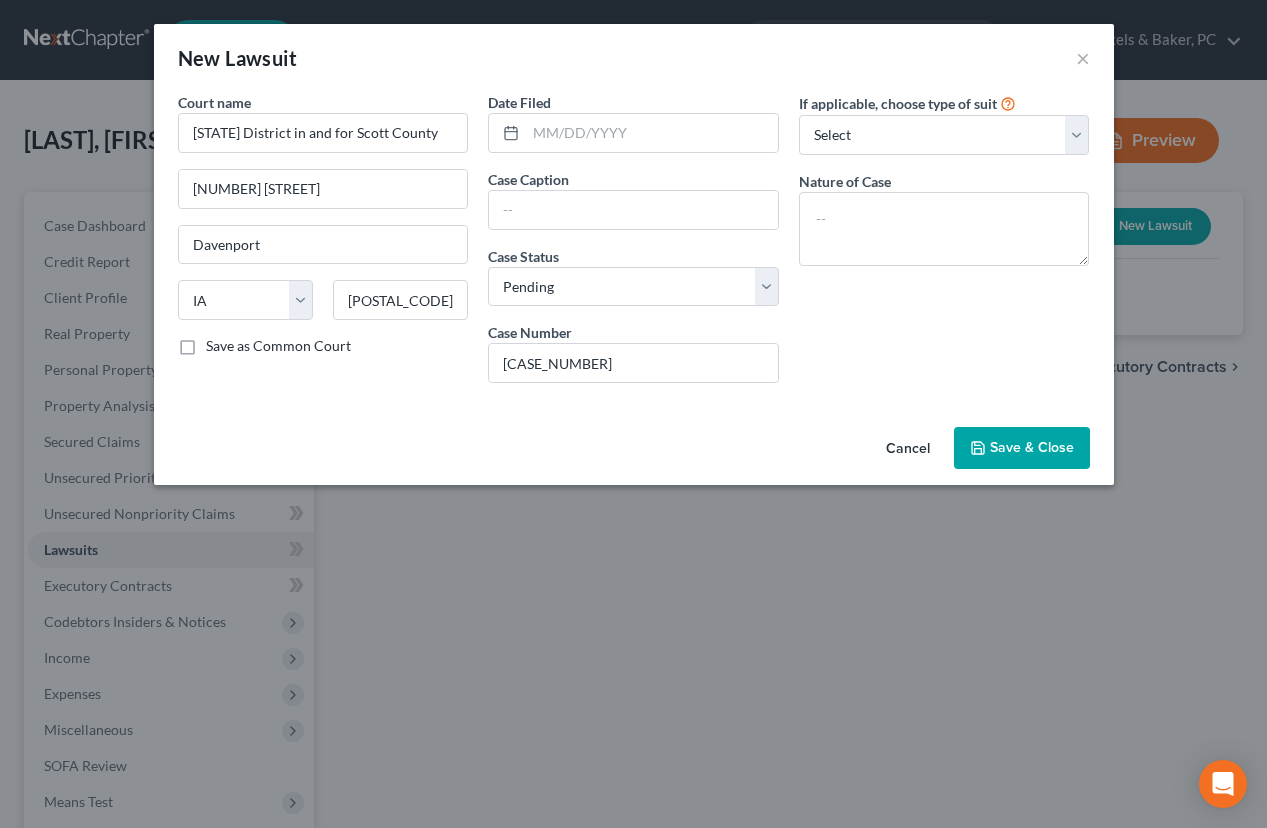 click on "Date Filed         Case Caption
Case Status
*
Select Pending On Appeal Concluded Case Number SCSC249907" at bounding box center (633, 245) 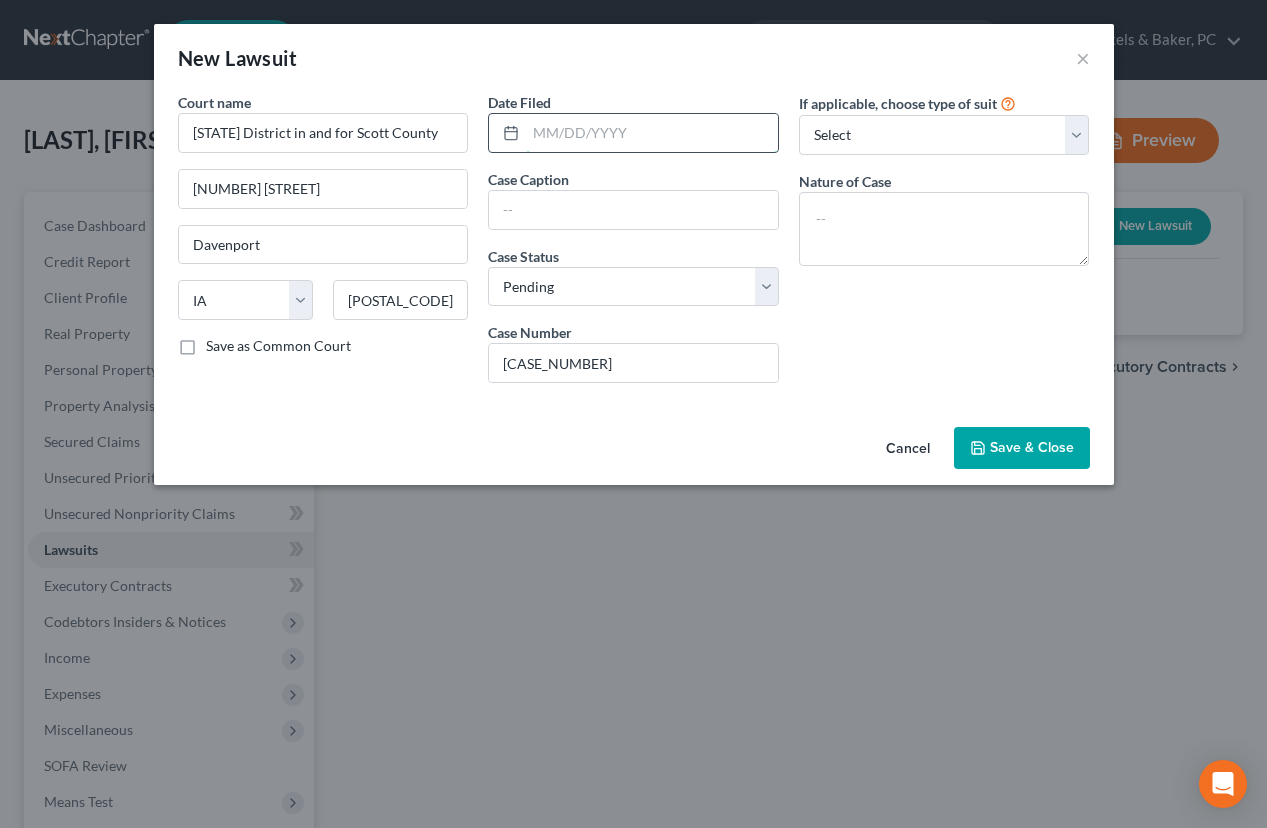 click at bounding box center (652, 133) 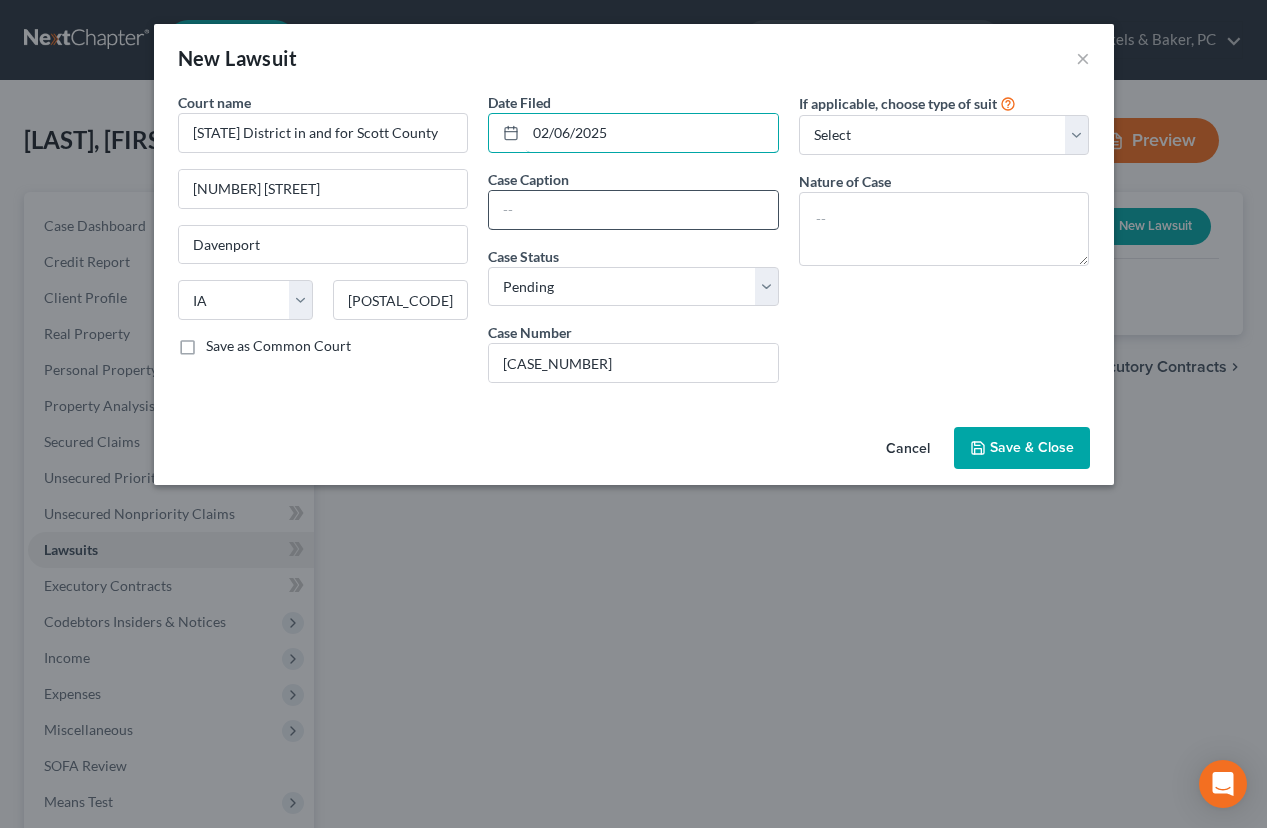 type on "02/06/2025" 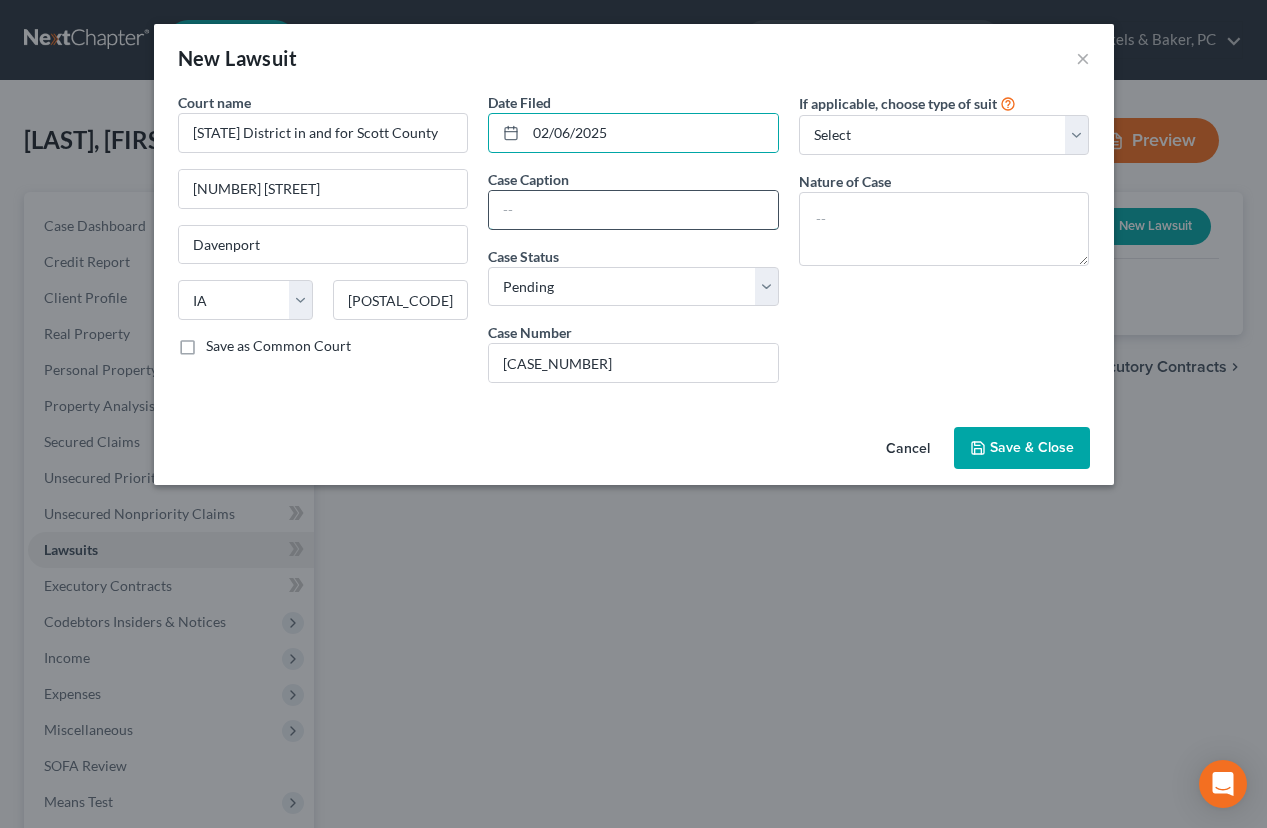 click at bounding box center [633, 210] 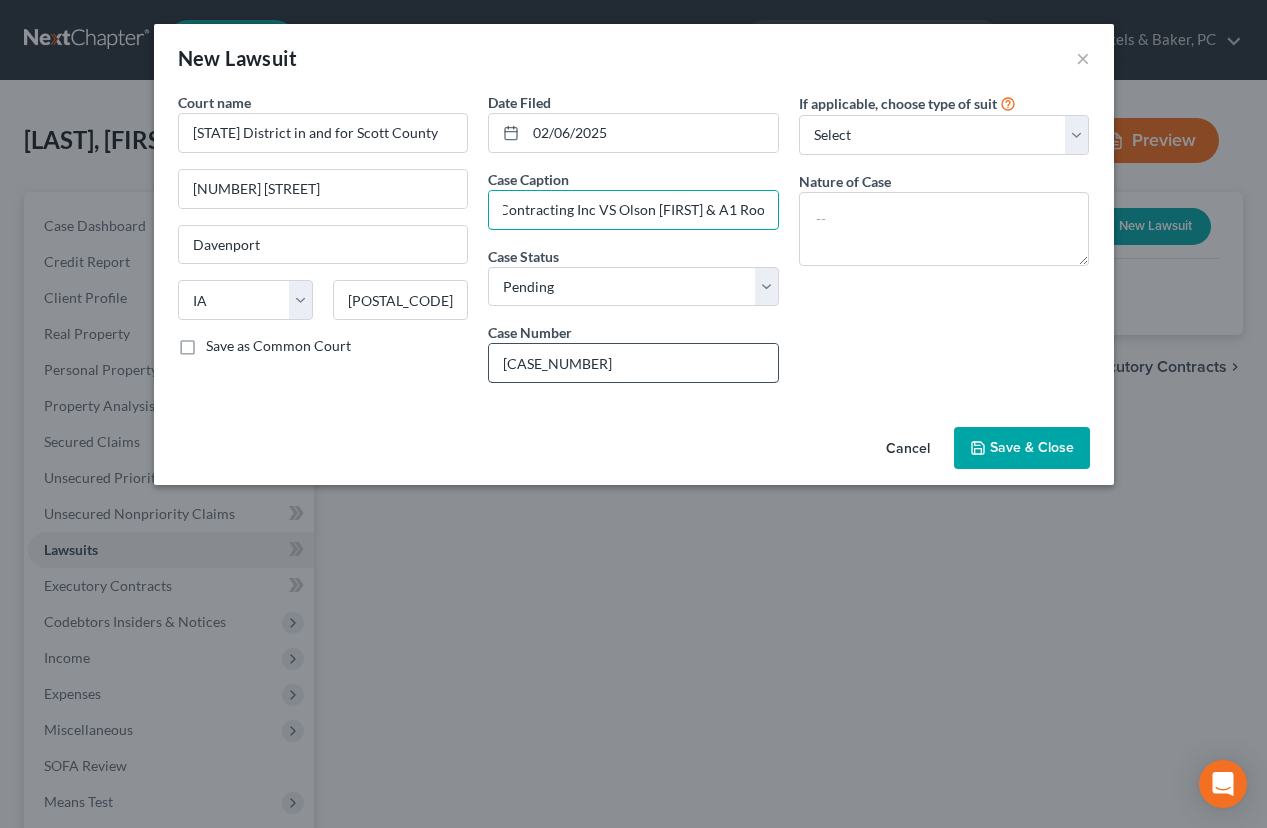 scroll, scrollTop: 0, scrollLeft: 51, axis: horizontal 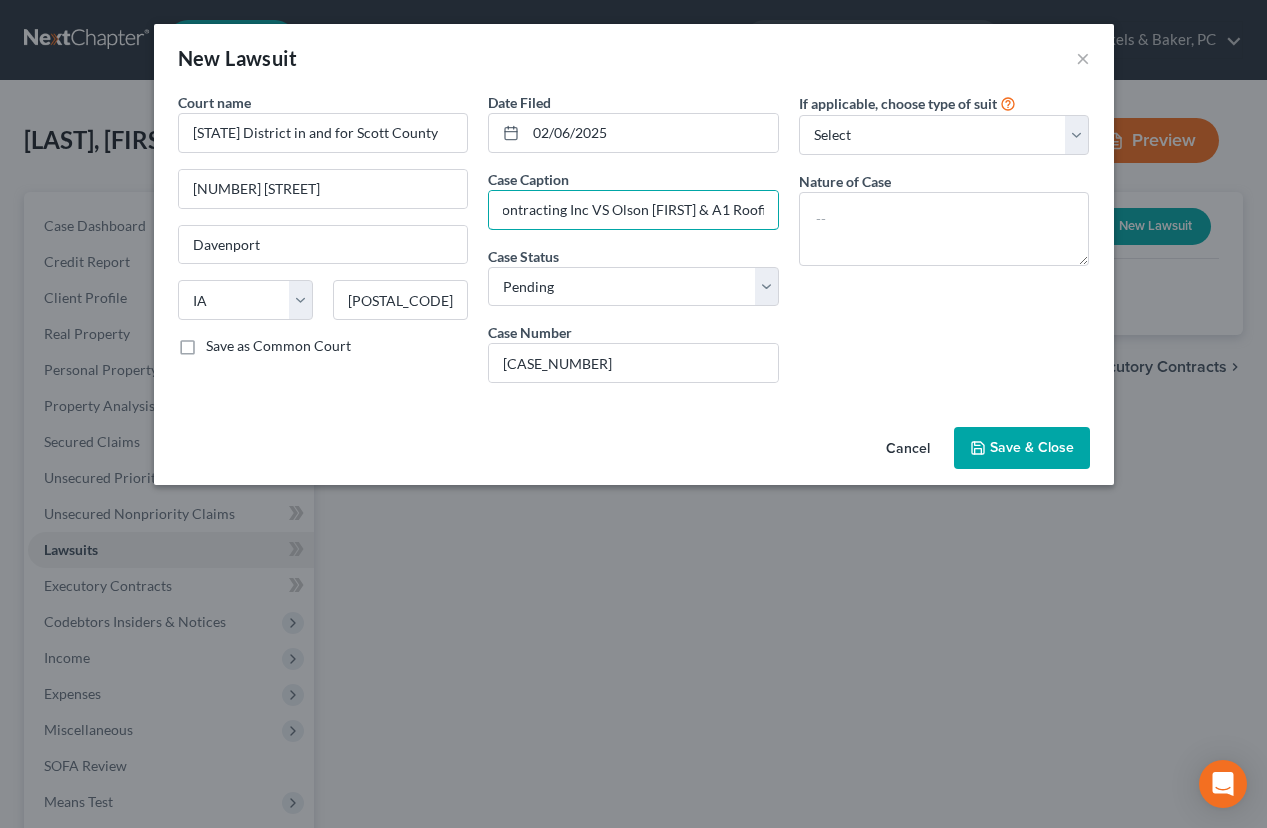 type on "Select Contracting Inc VS Olson Brian & A1 Roofing" 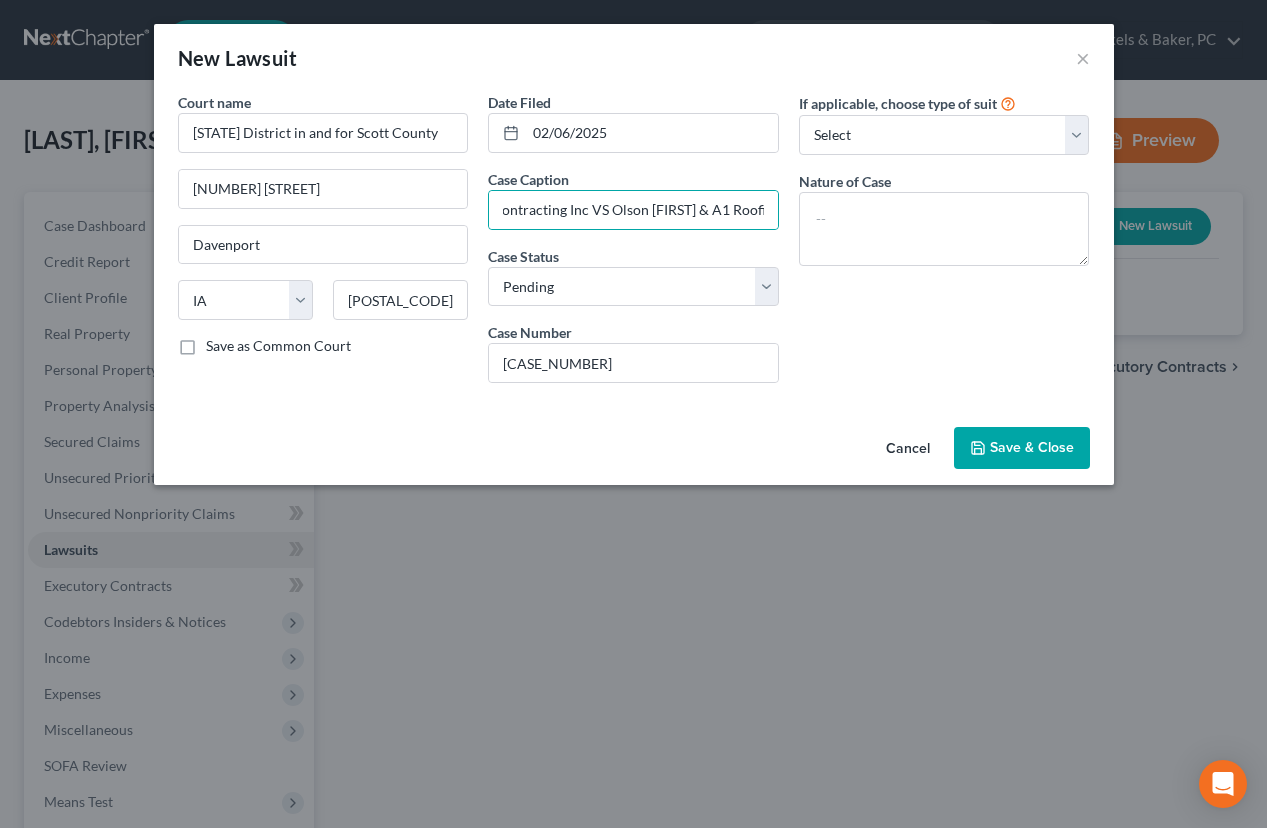 scroll, scrollTop: 0, scrollLeft: 0, axis: both 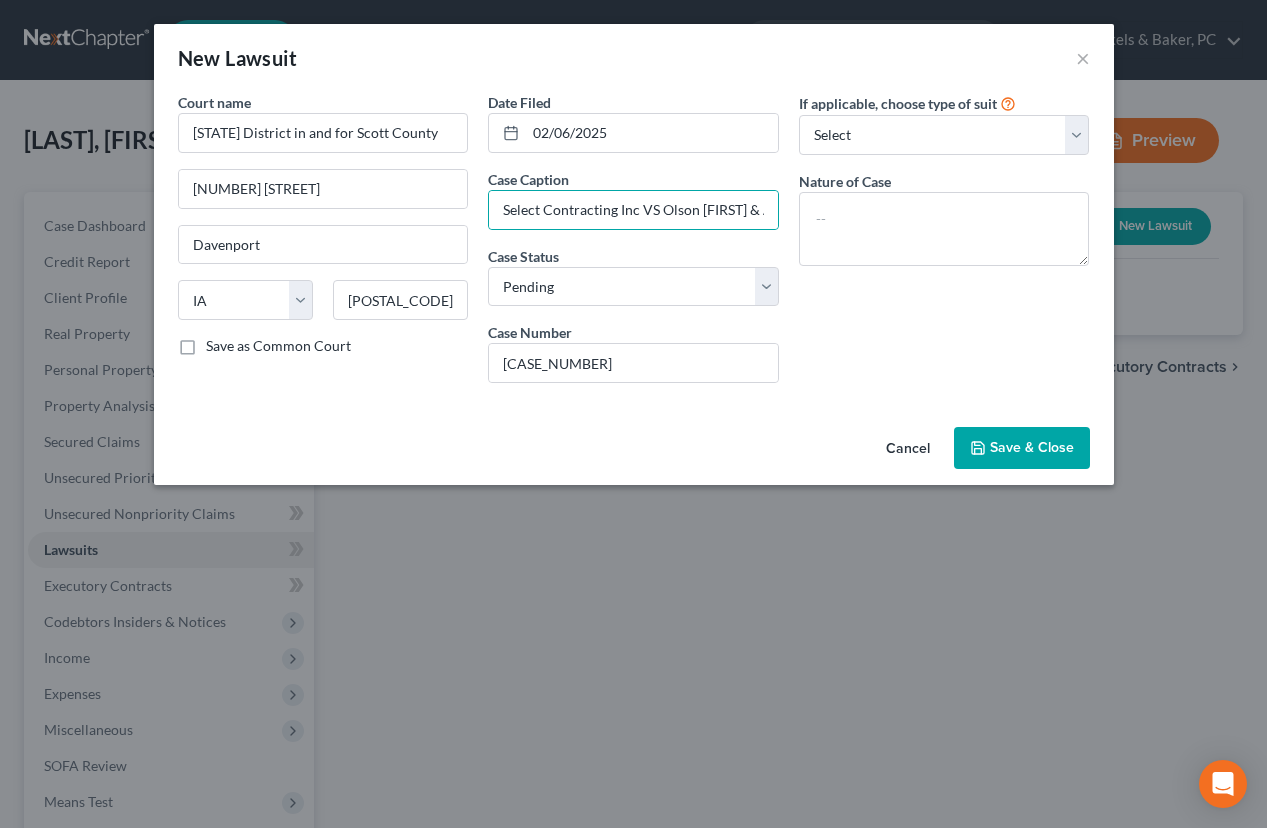 click on "Save & Close" at bounding box center [1032, 447] 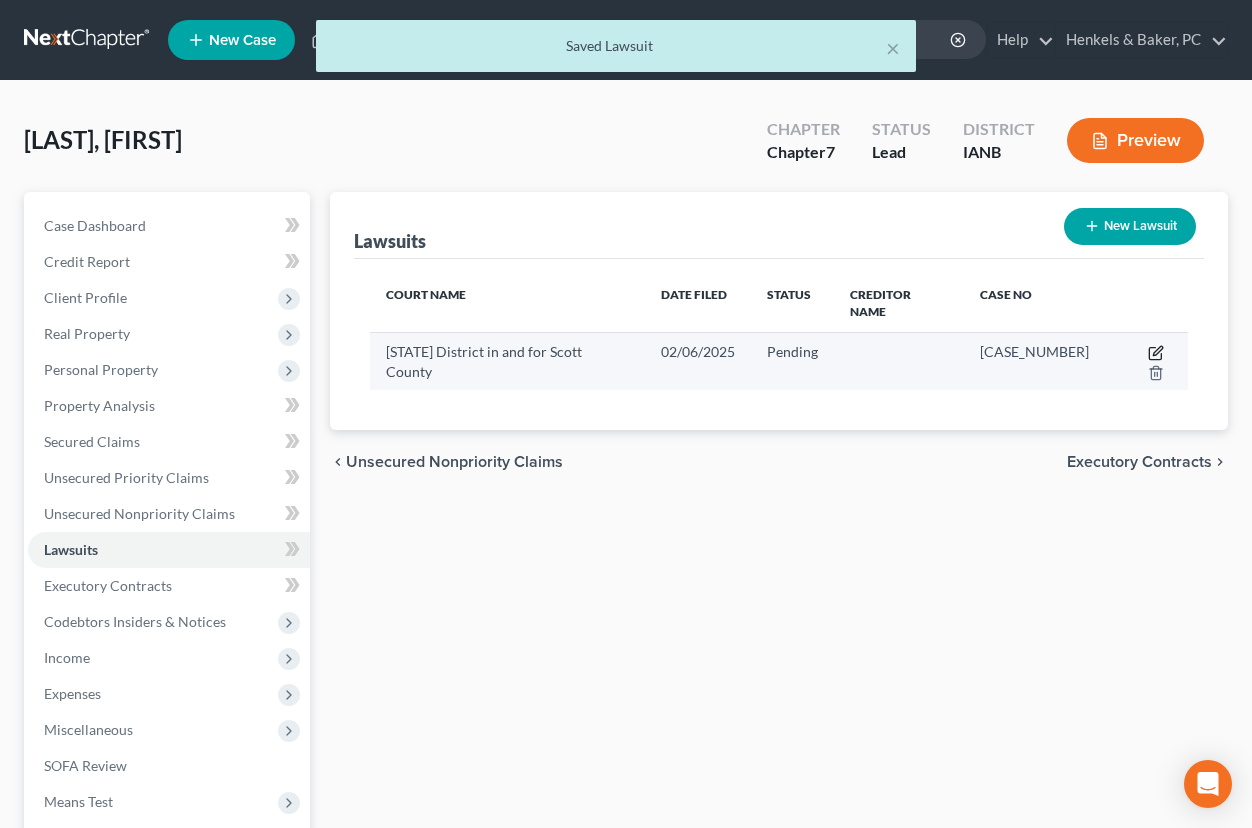 click 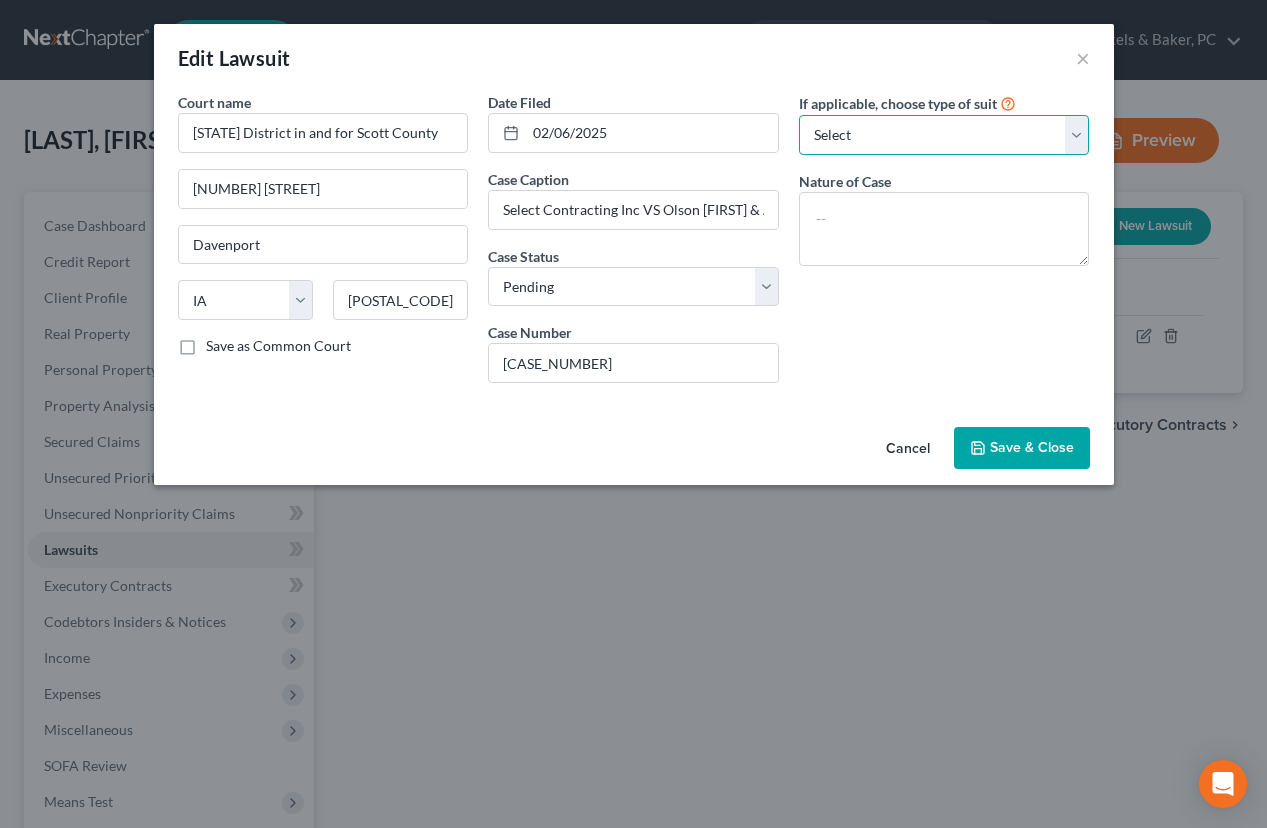 click on "Select Repossession Garnishment Foreclosure Attached, Seized, Or Levied Other" at bounding box center (944, 135) 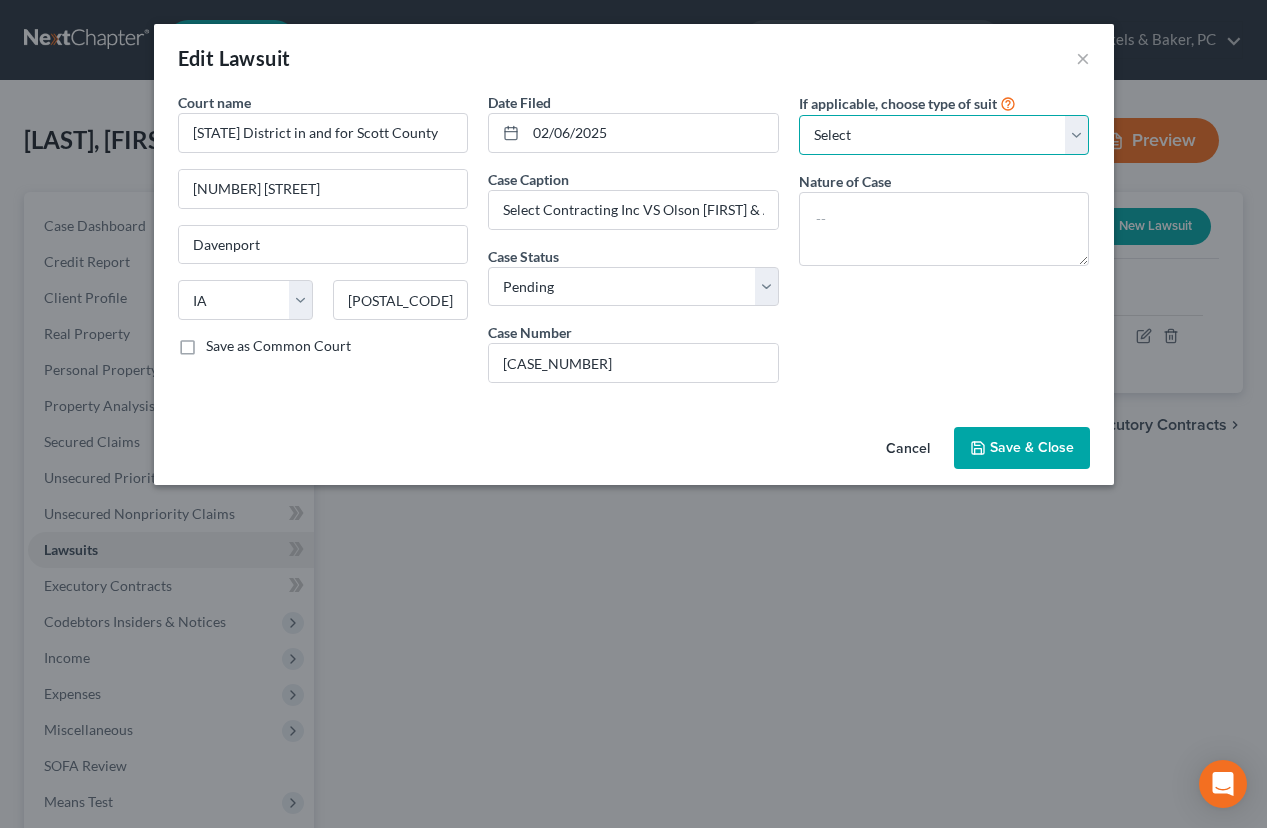 select on "1" 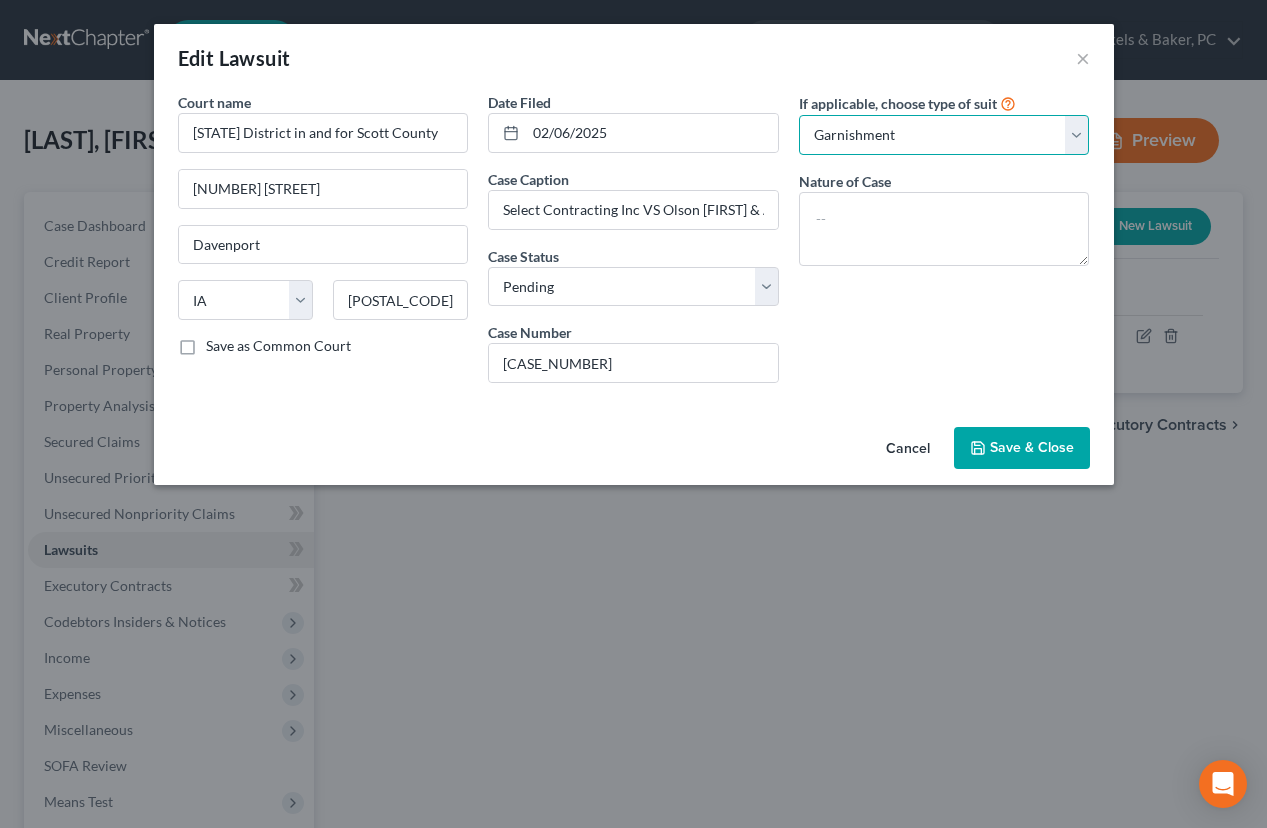click on "Select Repossession Garnishment Foreclosure Attached, Seized, Or Levied Other" at bounding box center [944, 135] 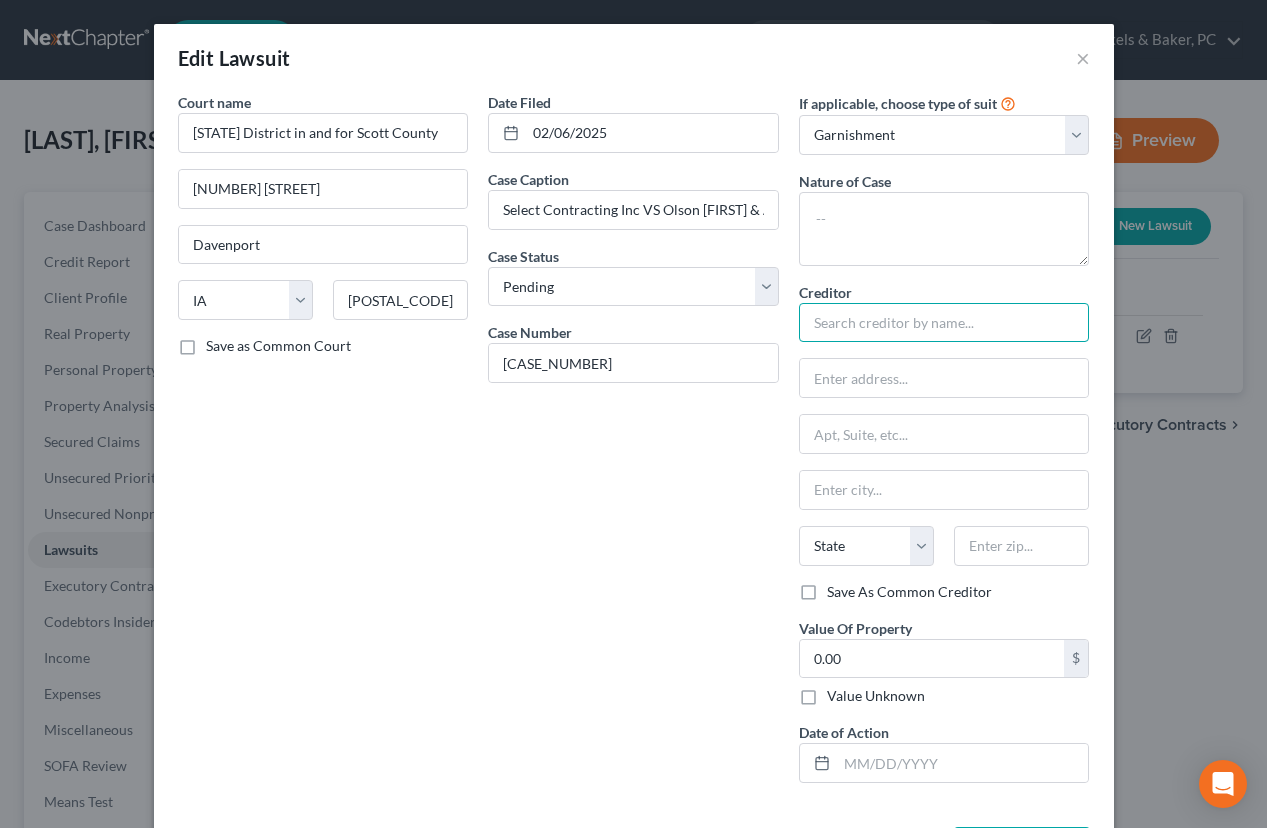 click at bounding box center [944, 323] 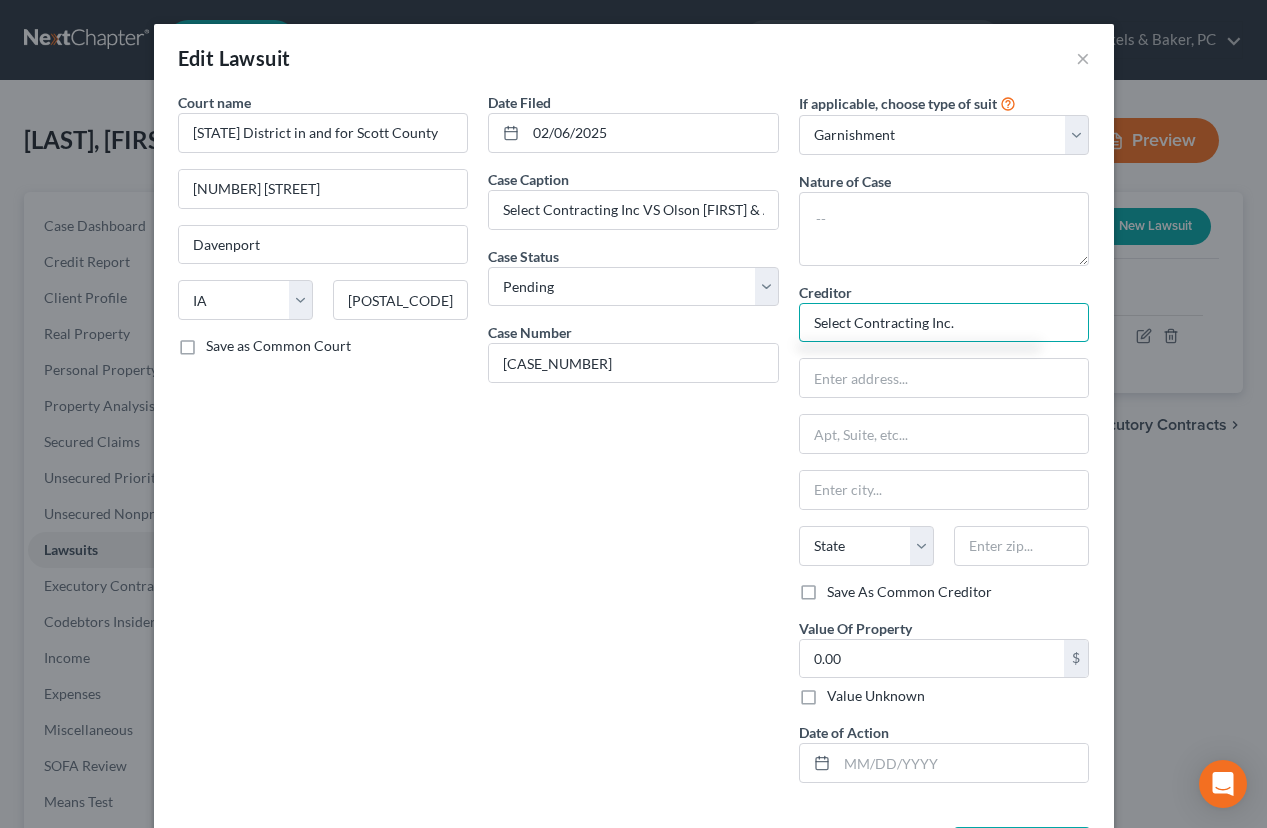 type on "Select Contracting Inc." 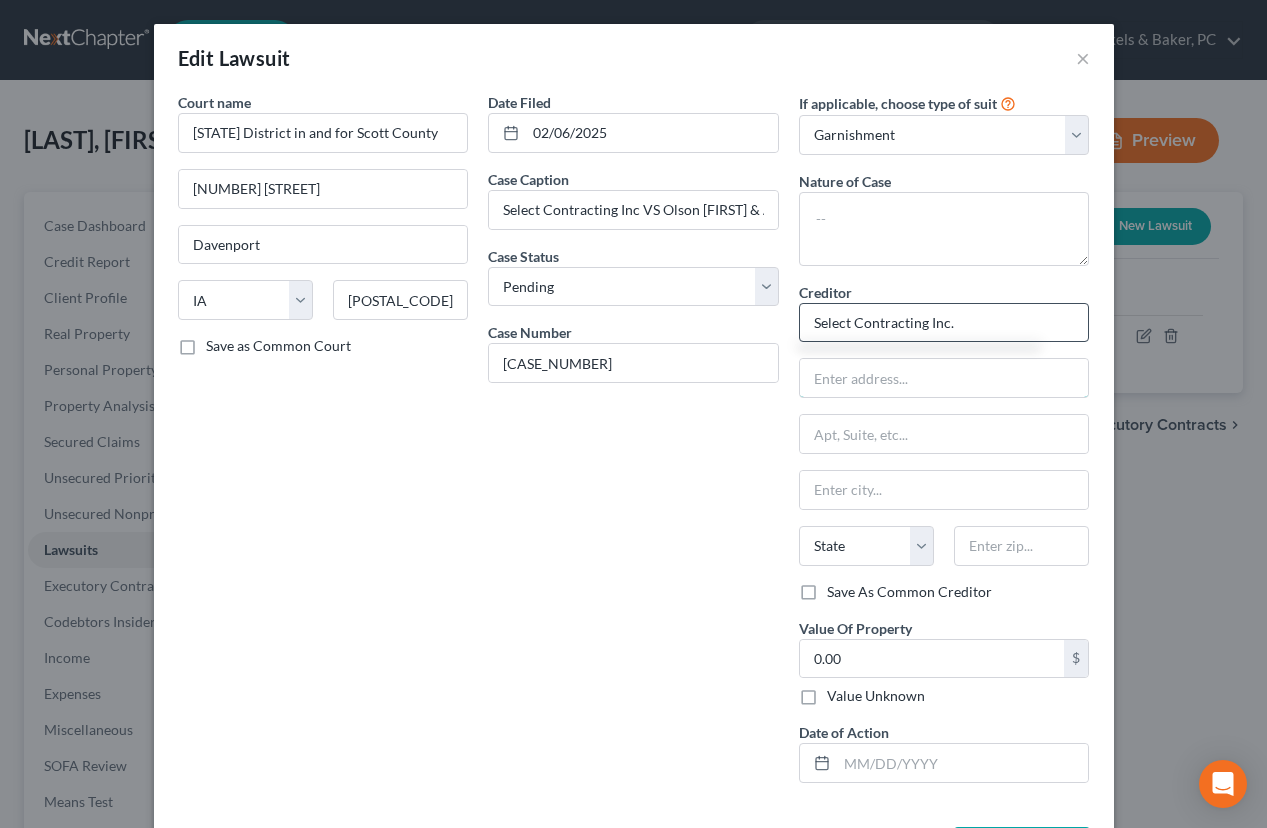 type on "`" 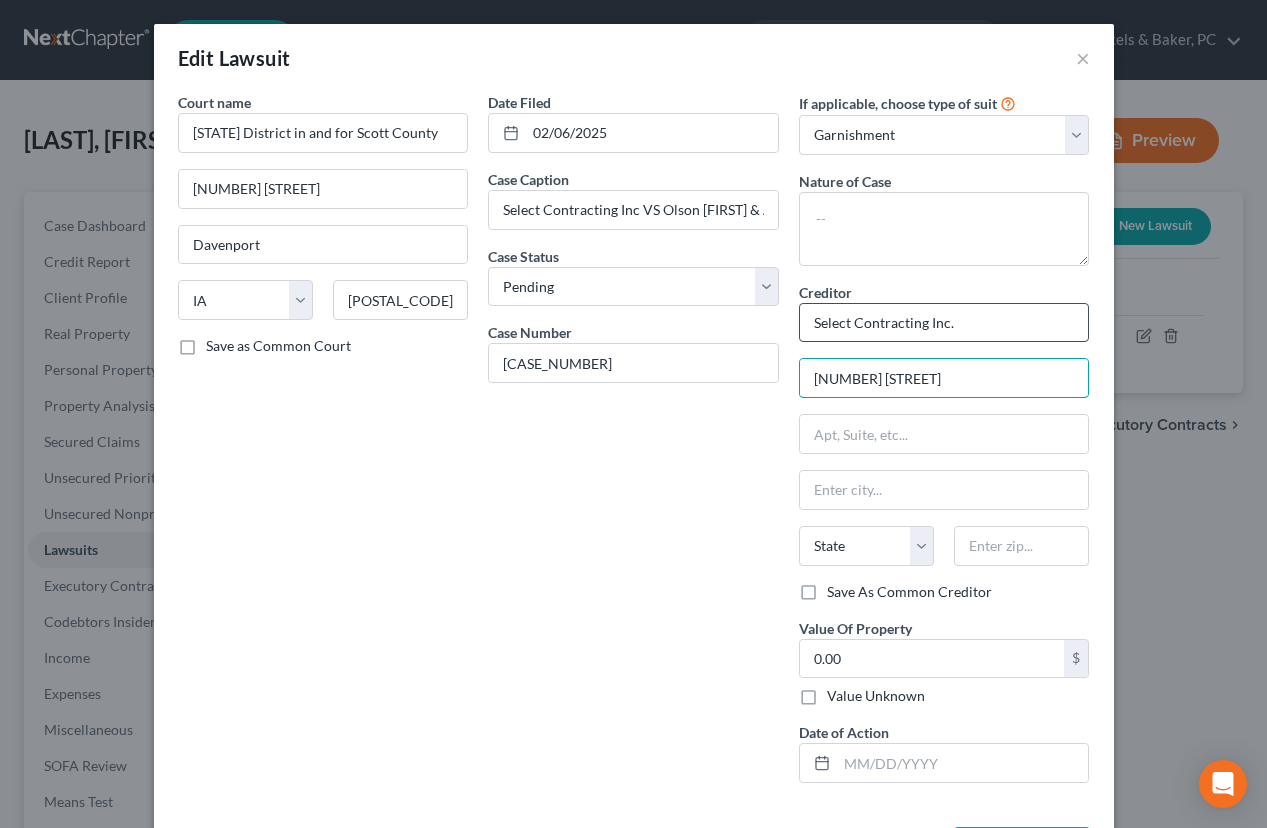 type on "3824 N Fairmount St." 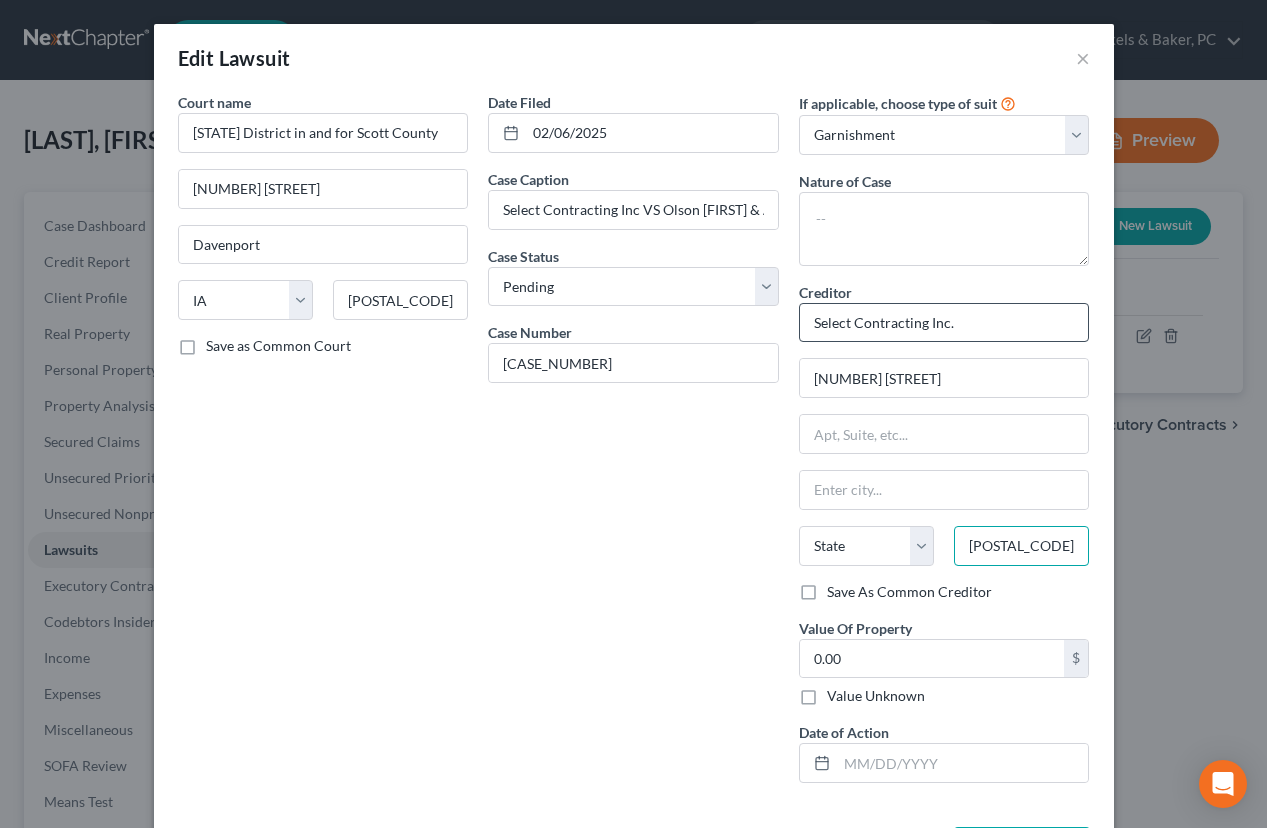 type on "52806" 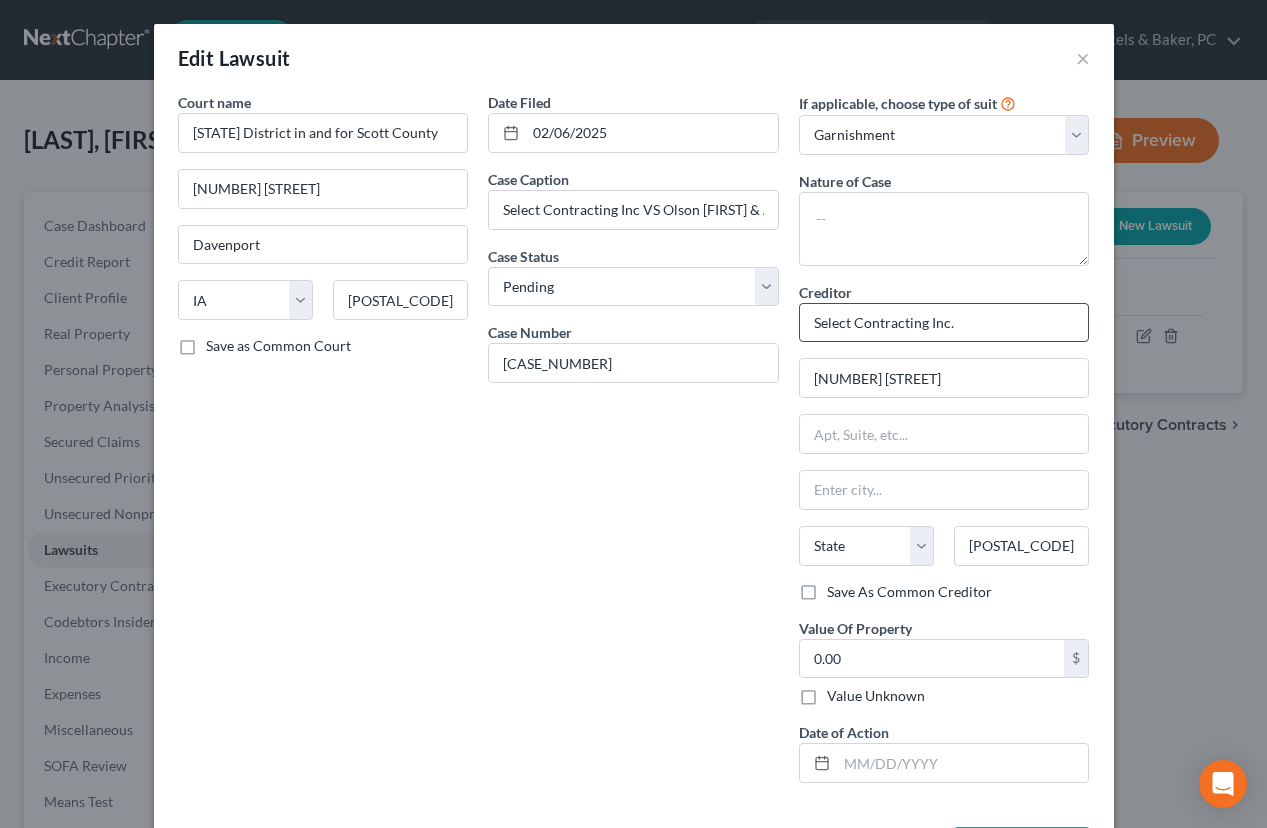 type on "Davenport" 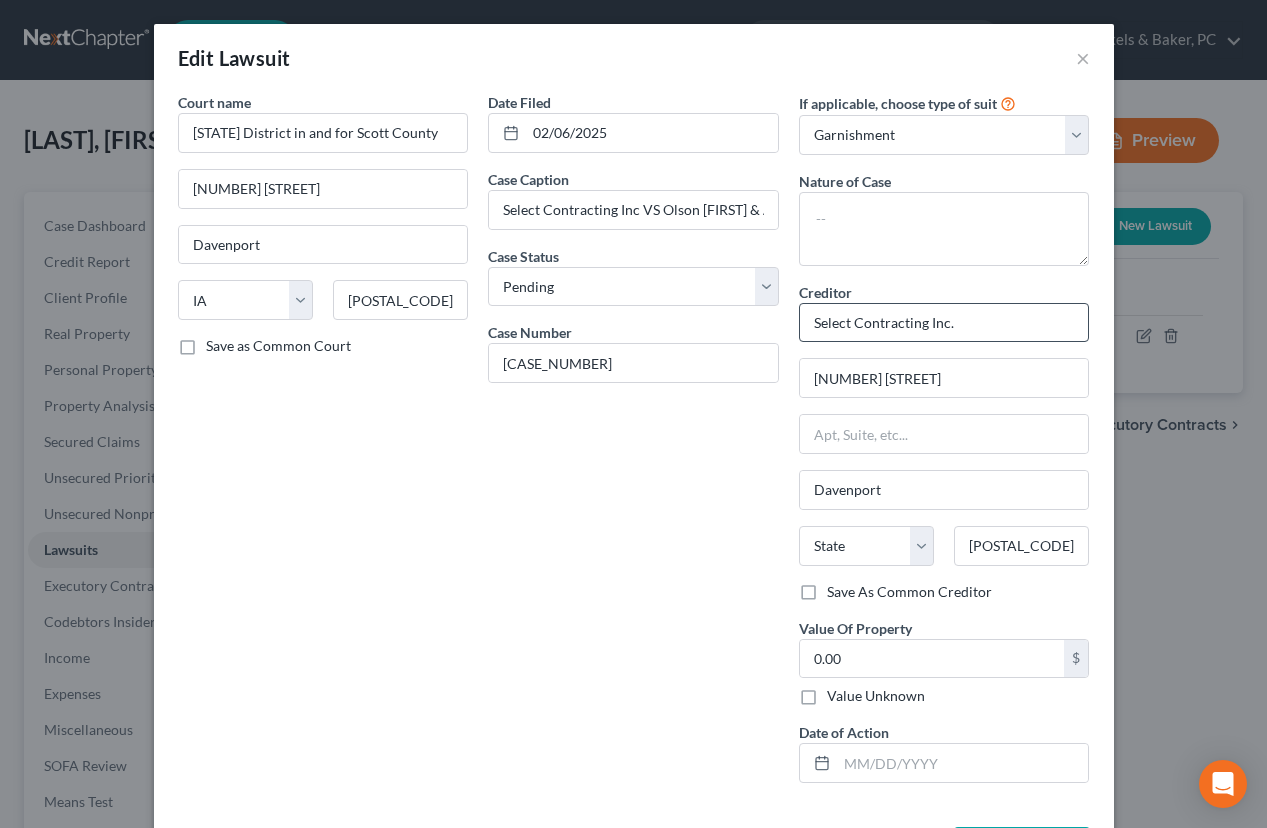 select on "16" 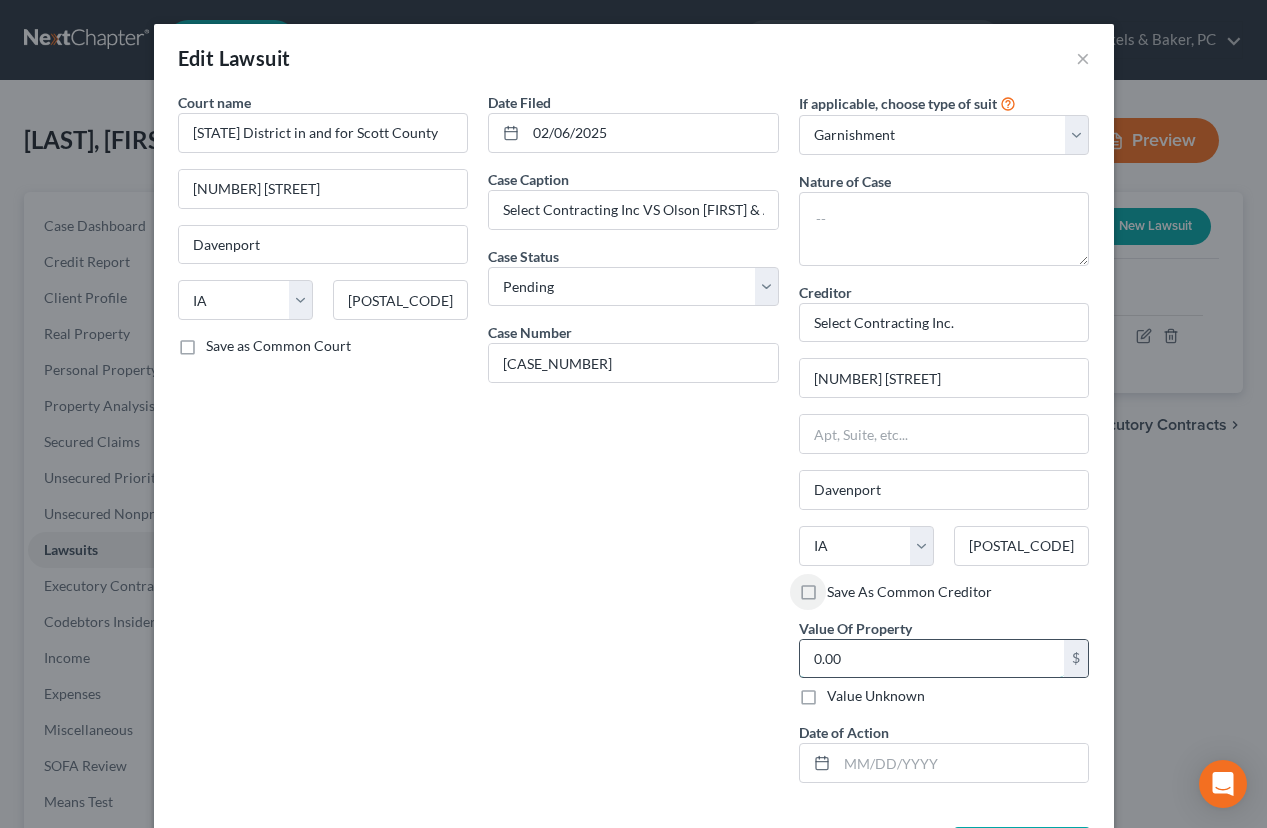 click on "0.00" at bounding box center (932, 659) 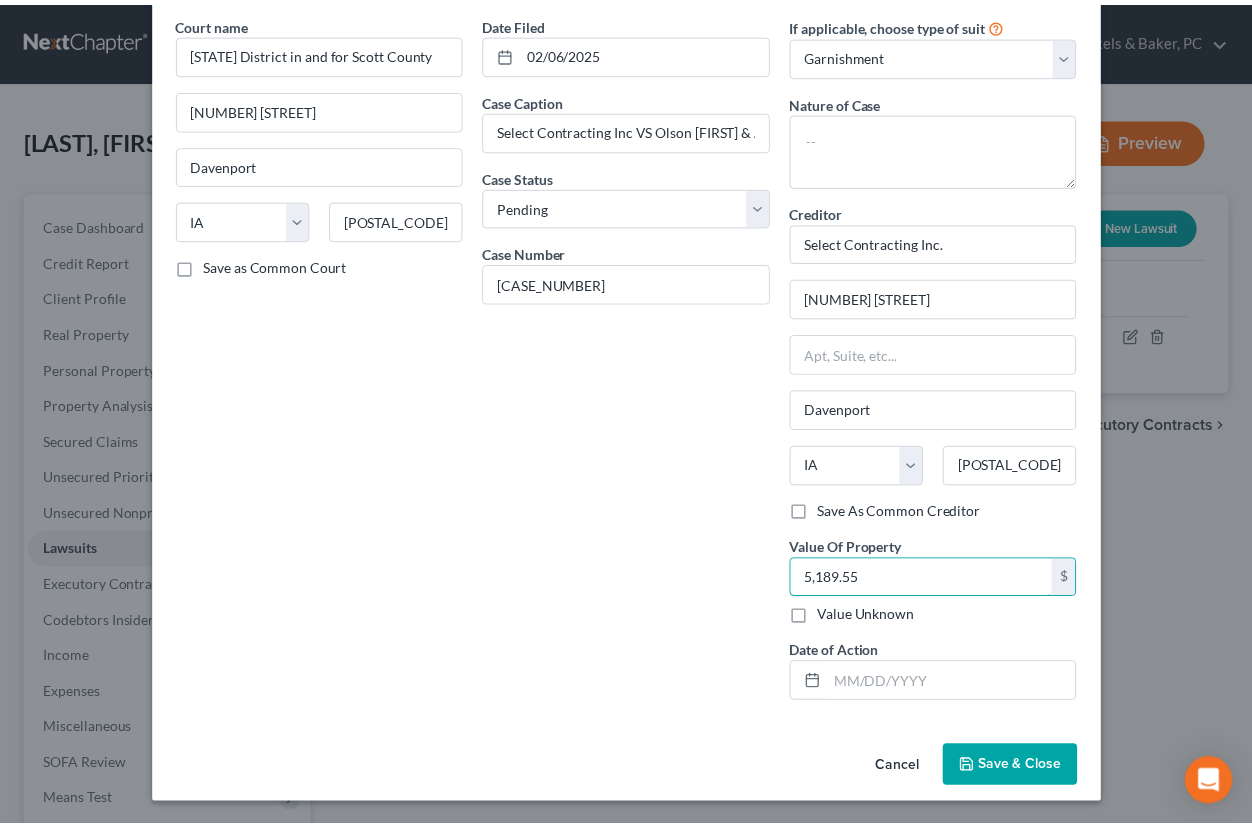 scroll, scrollTop: 81, scrollLeft: 0, axis: vertical 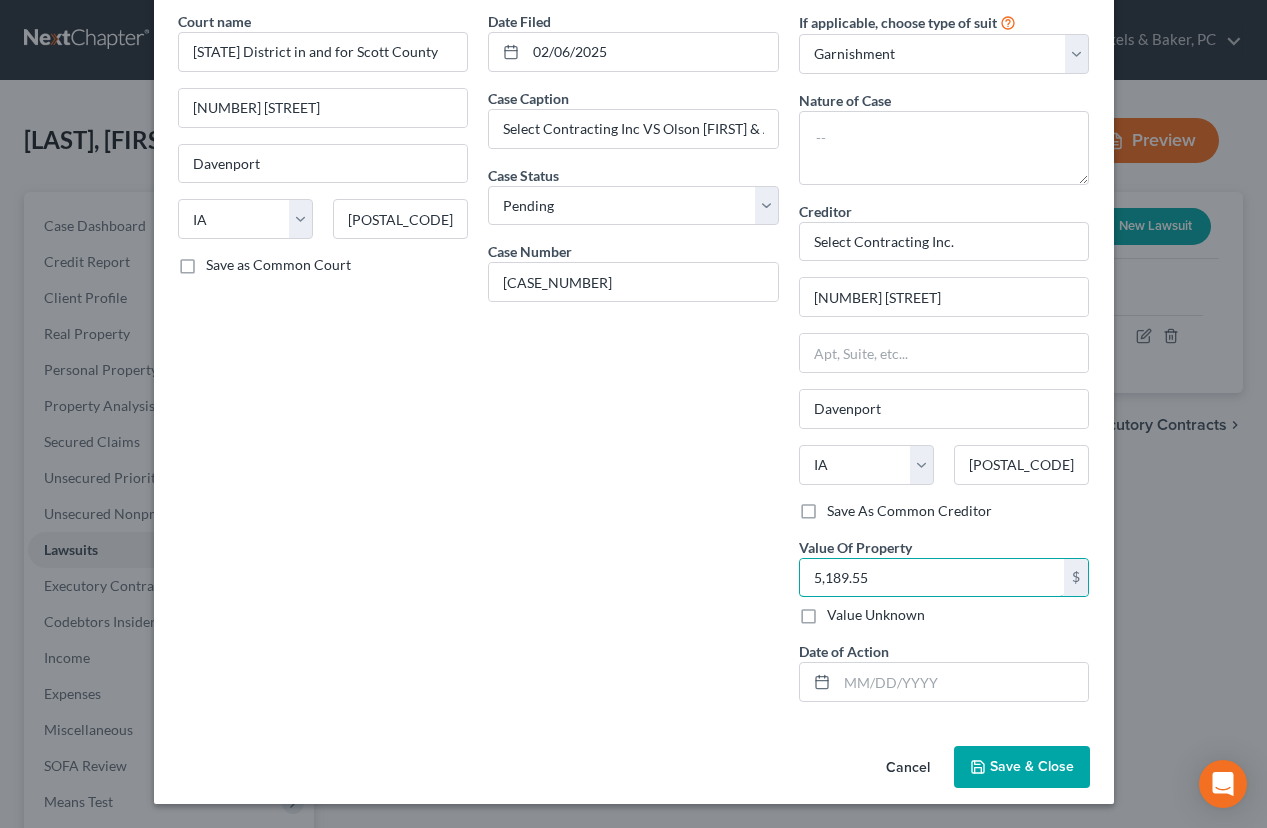 type on "5,189.55" 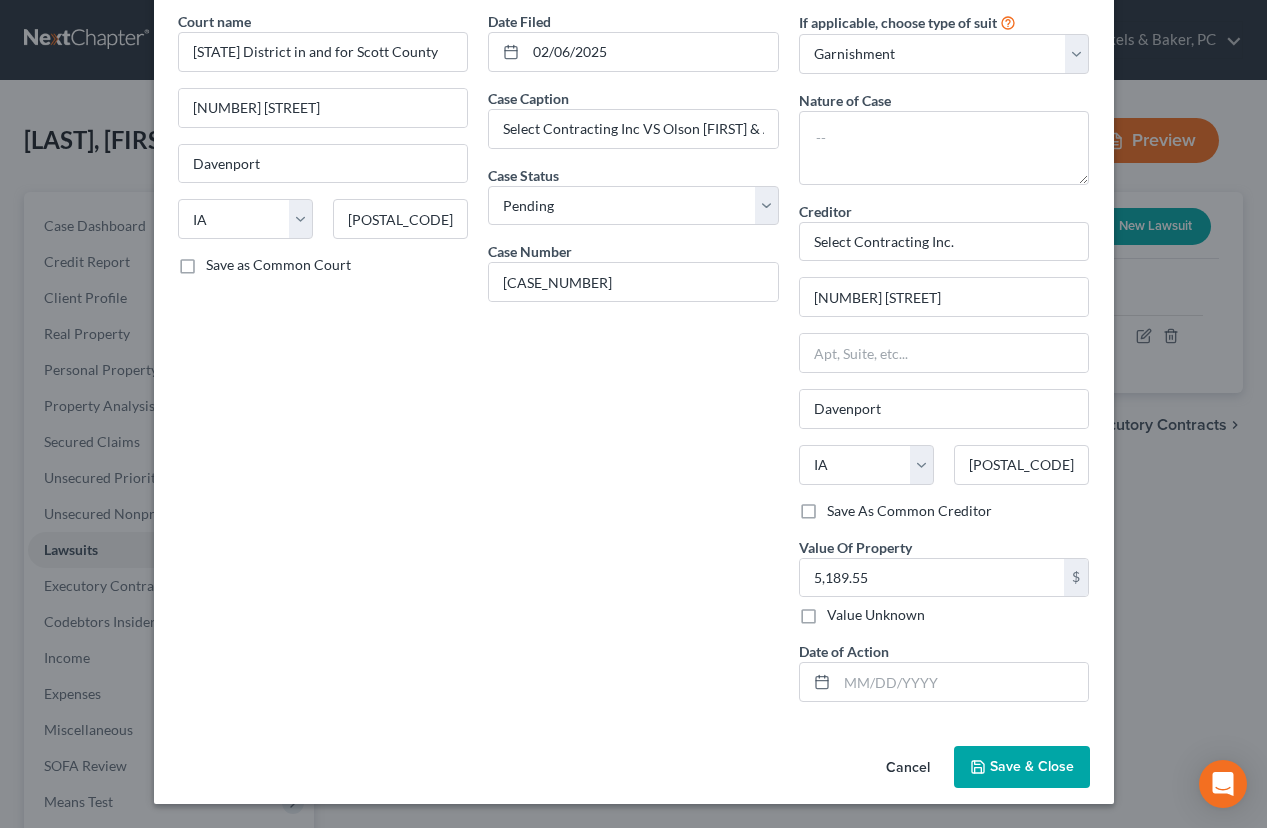 click on "Save & Close" at bounding box center [1022, 767] 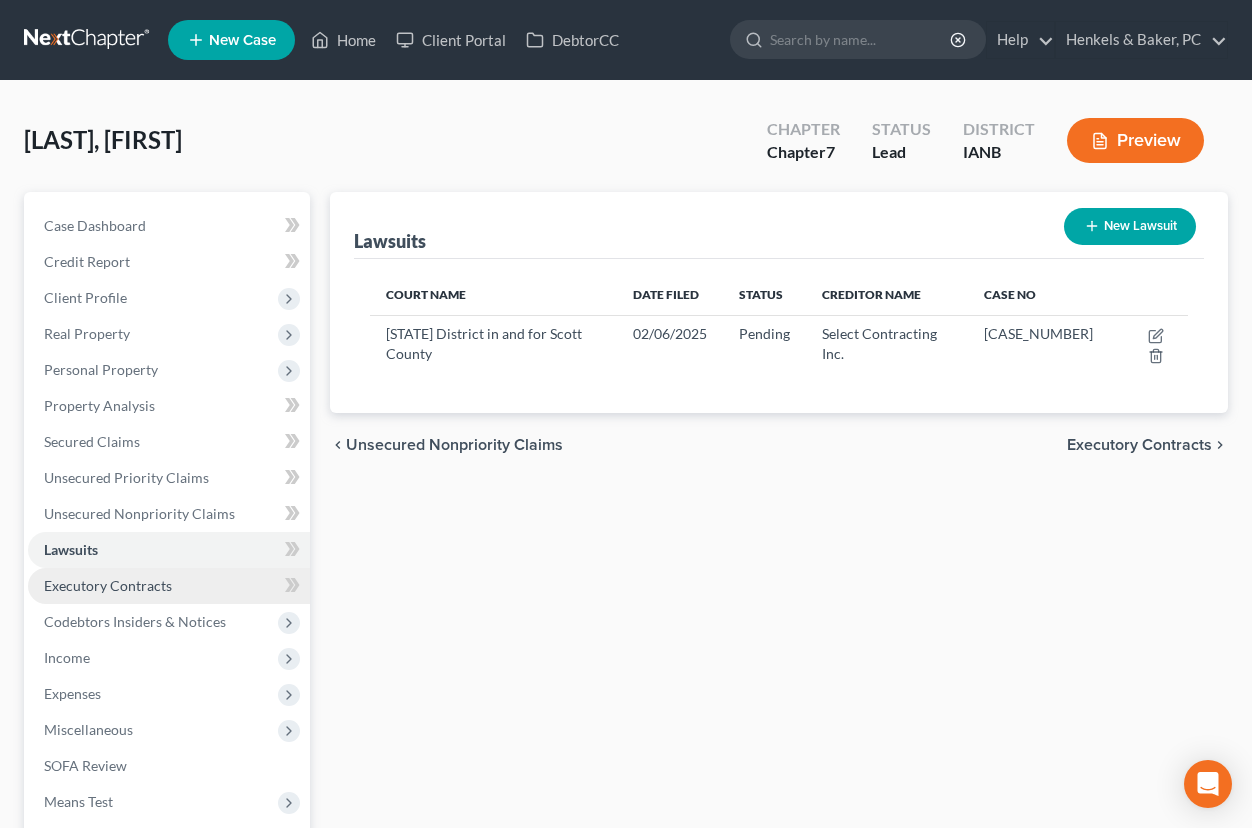 click on "Executory Contracts" at bounding box center [108, 585] 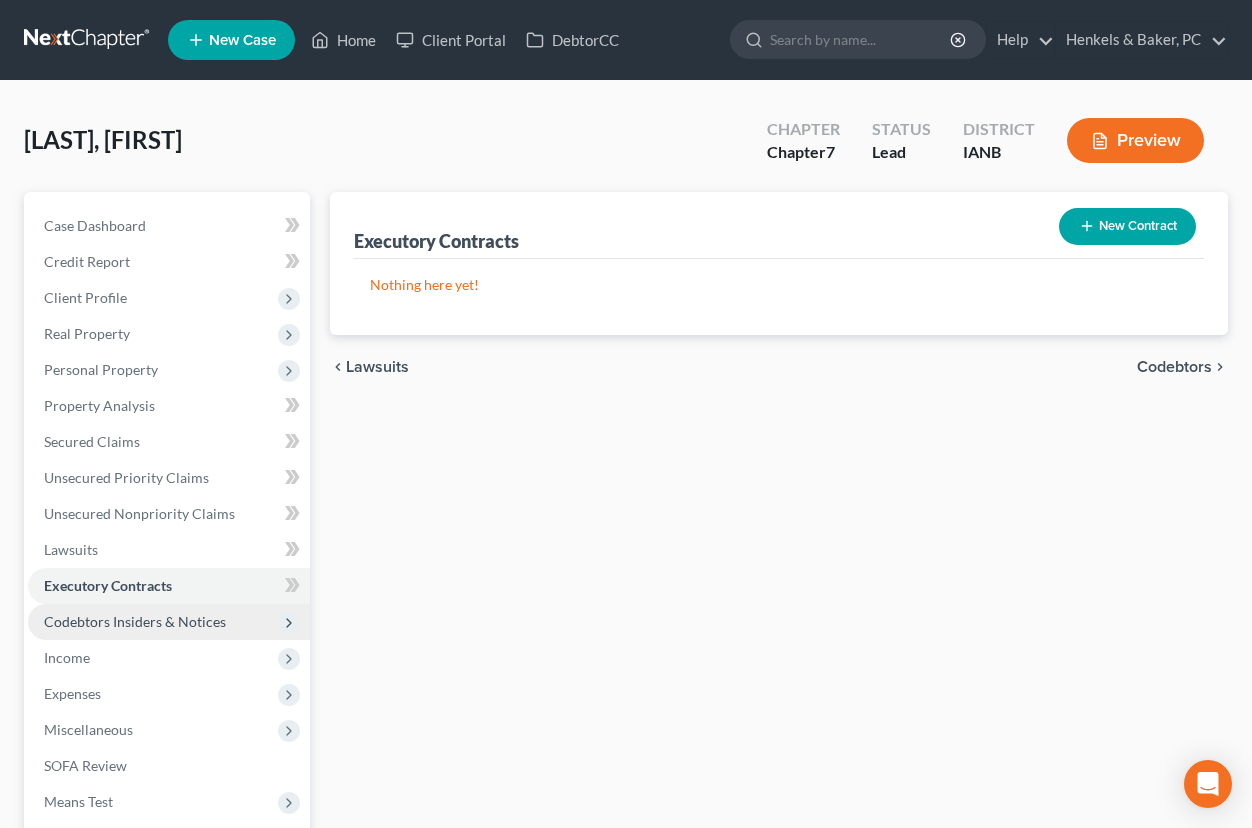 click on "Codebtors Insiders & Notices" at bounding box center (169, 622) 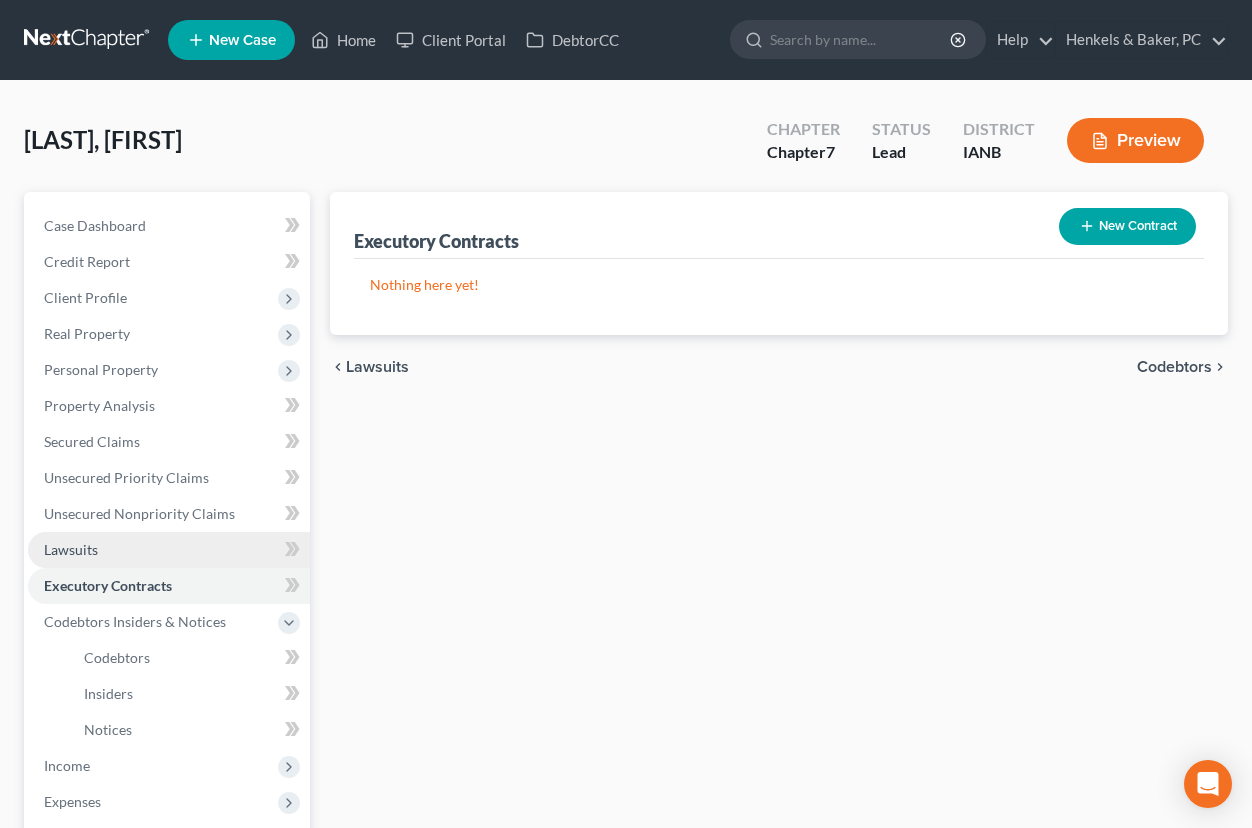 click on "Lawsuits" at bounding box center (169, 550) 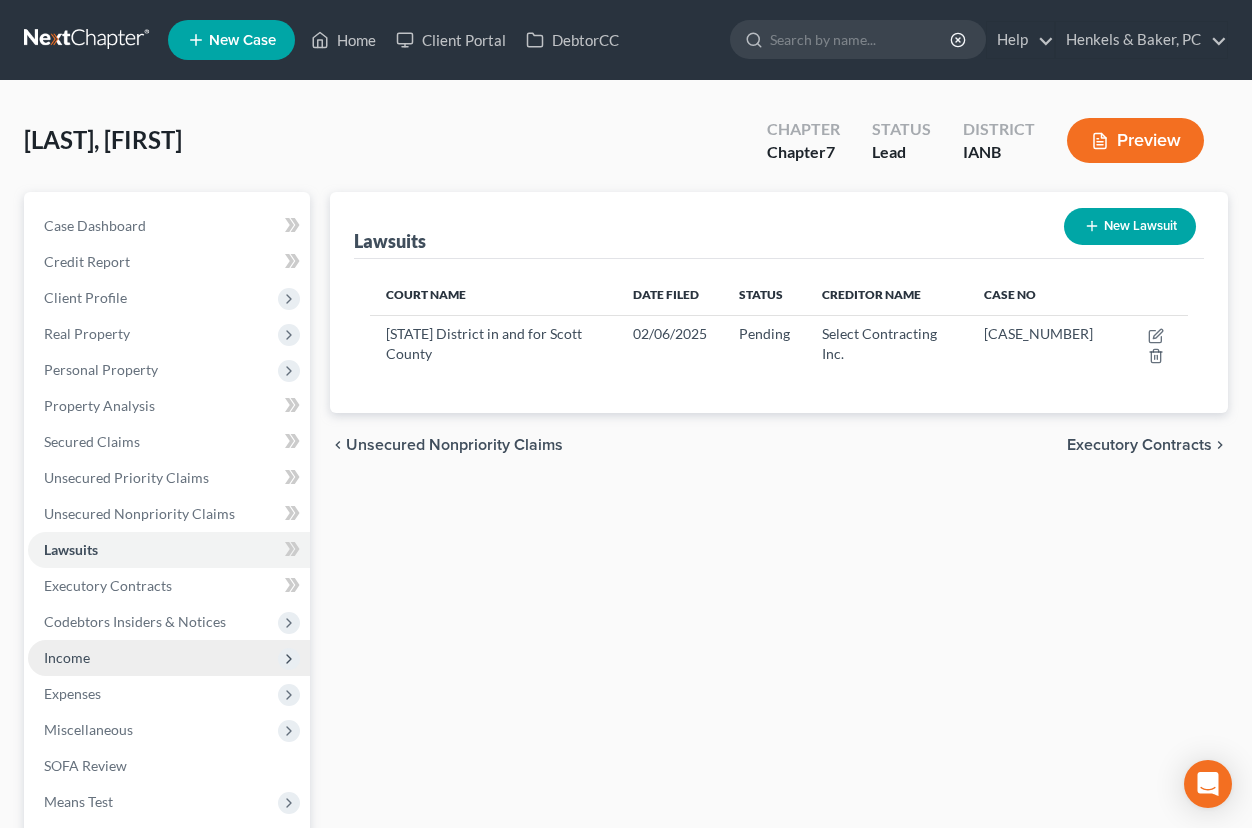 click on "Income" at bounding box center [169, 658] 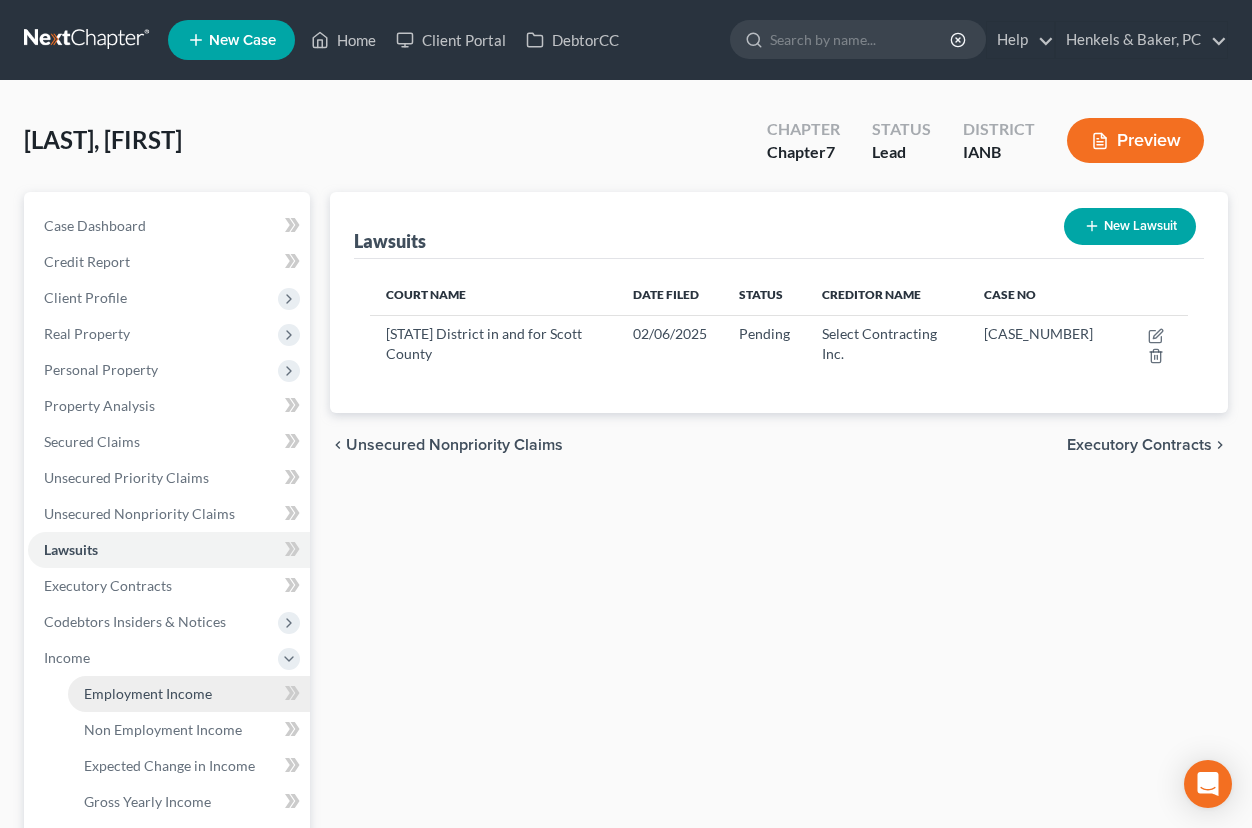 click on "Employment Income" at bounding box center (189, 694) 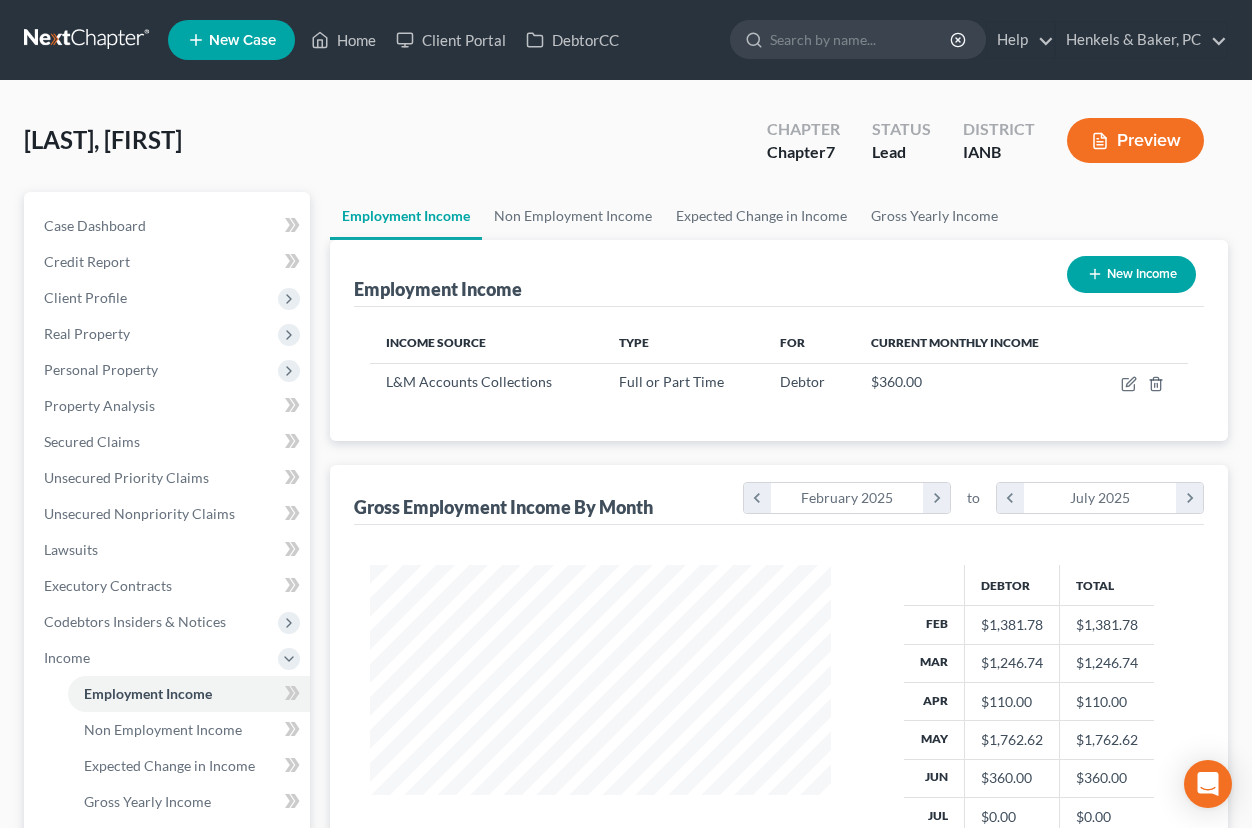 scroll, scrollTop: 999642, scrollLeft: 999499, axis: both 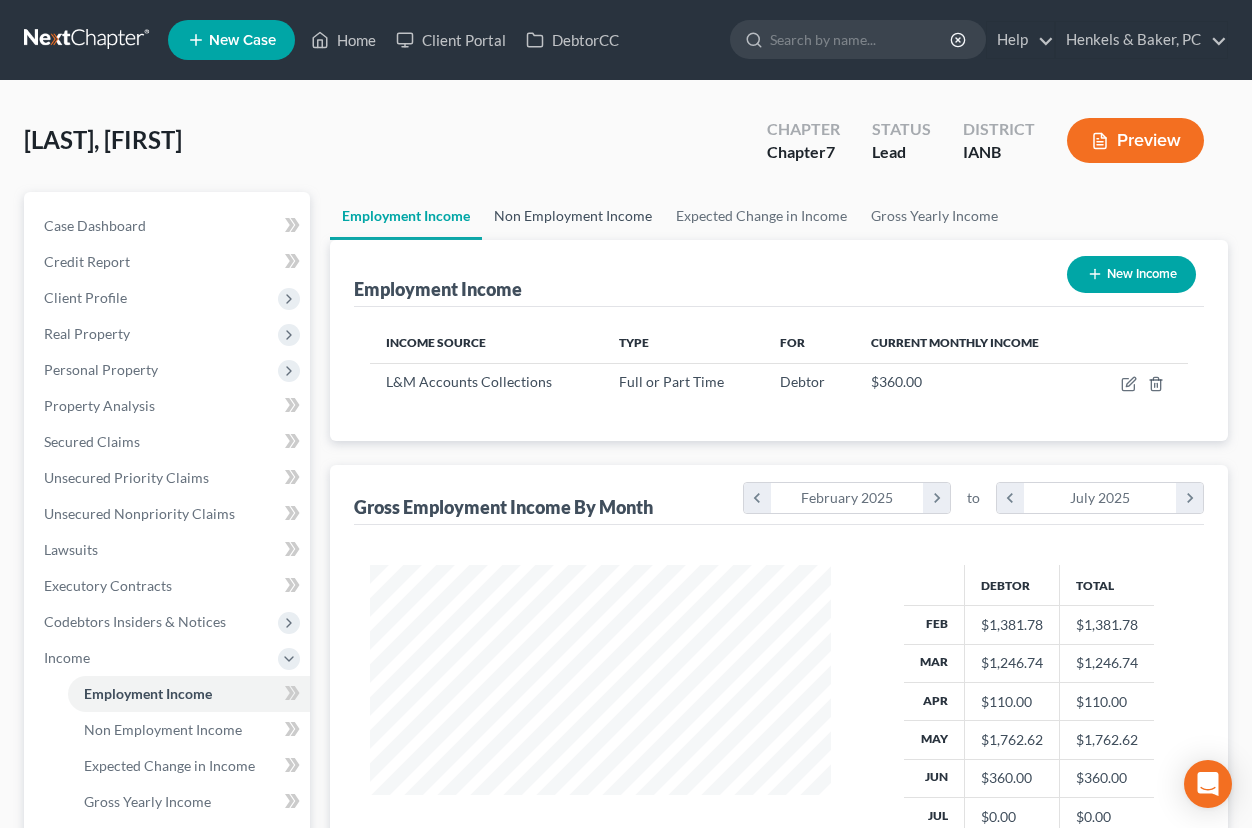click on "Non Employment Income" at bounding box center [573, 216] 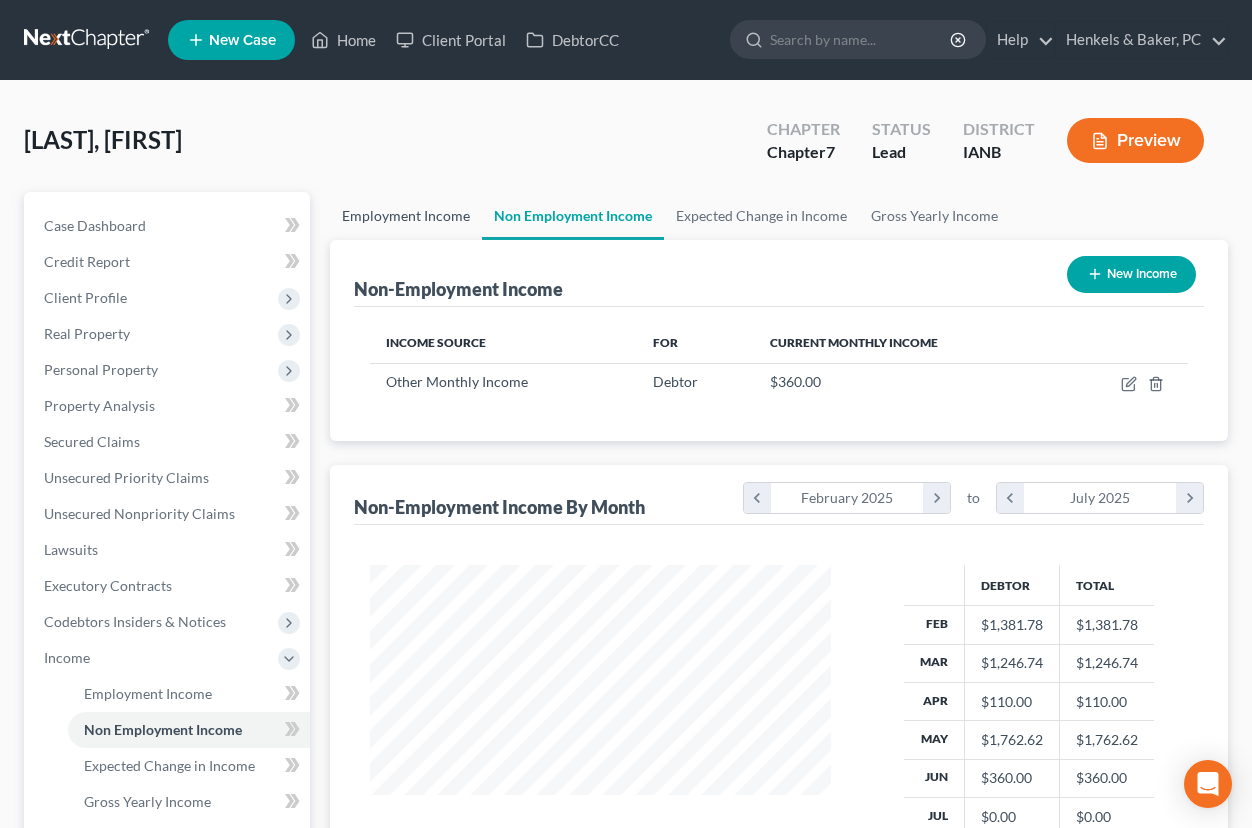 scroll, scrollTop: 999642, scrollLeft: 999499, axis: both 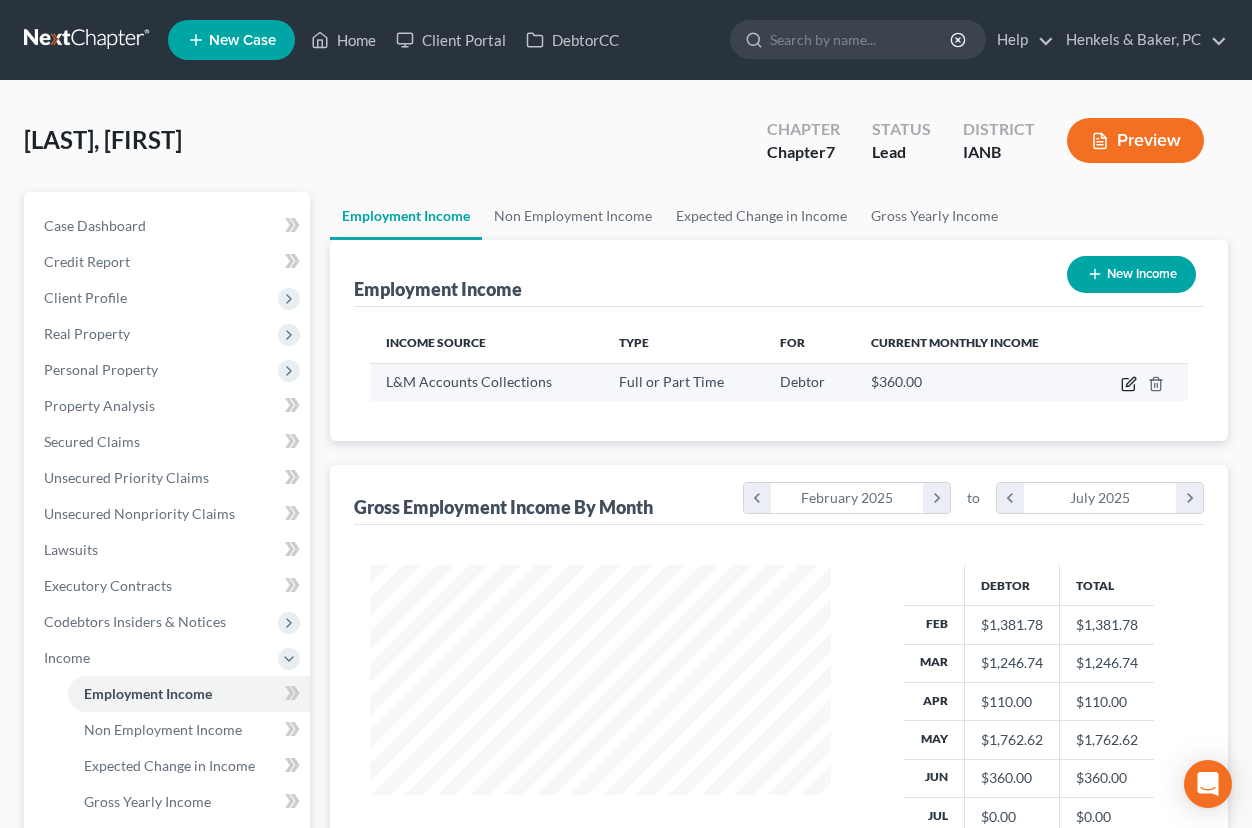 click 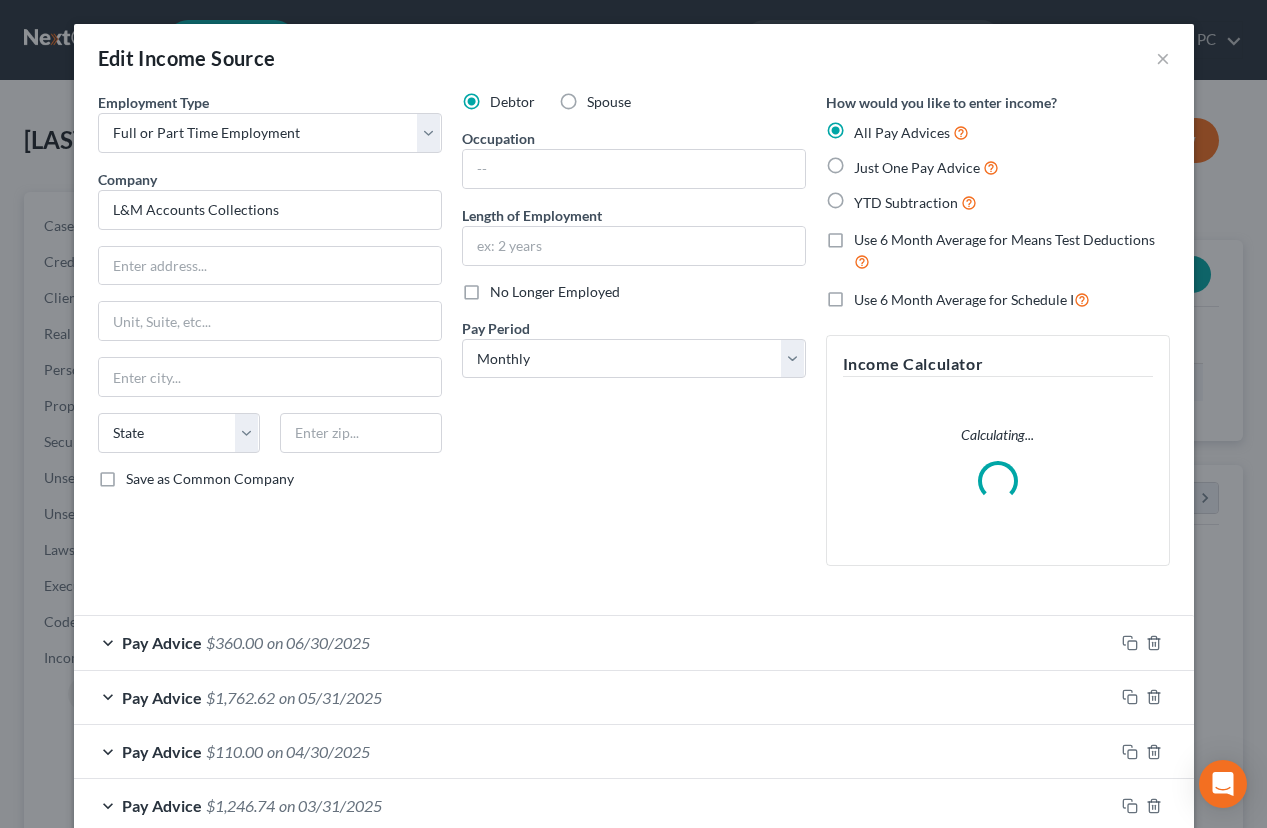 scroll, scrollTop: 999642, scrollLeft: 999493, axis: both 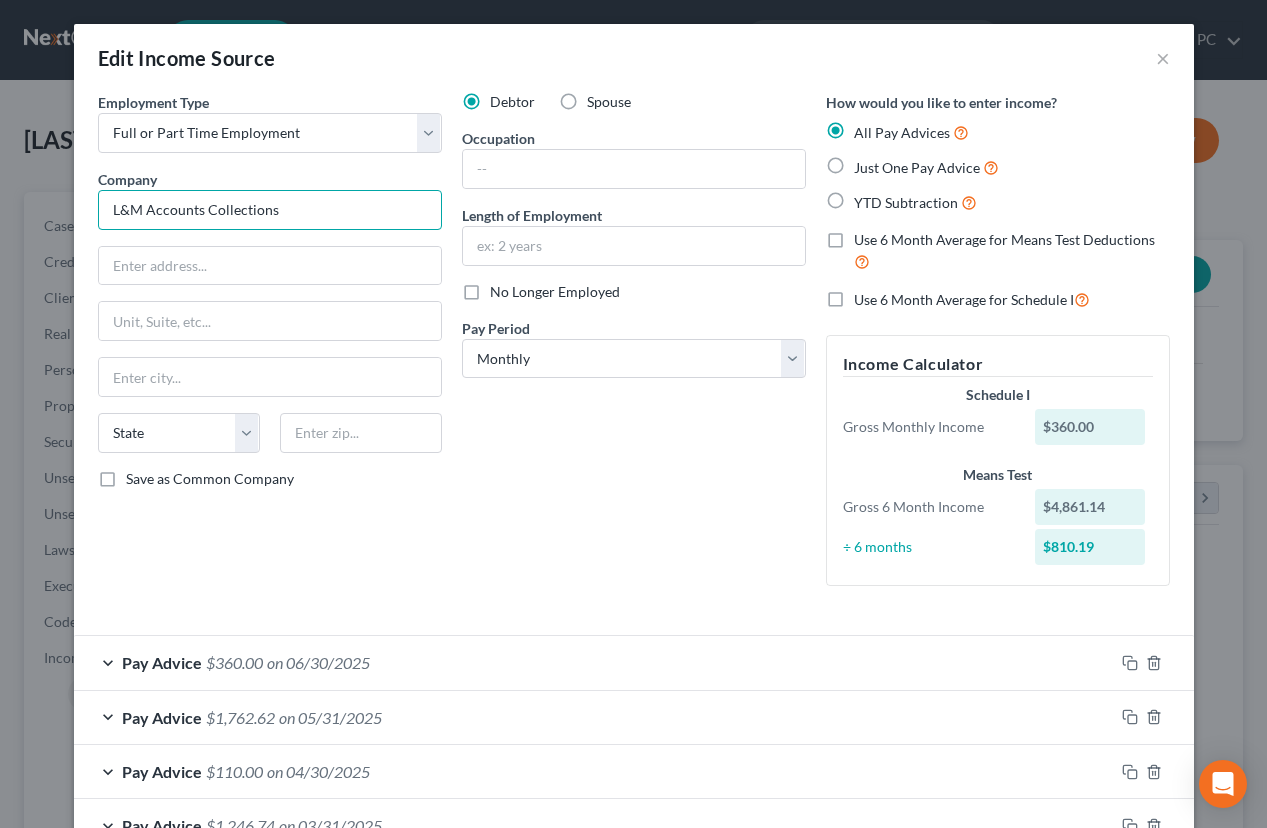 drag, startPoint x: 332, startPoint y: 222, endPoint x: -11, endPoint y: 207, distance: 343.32782 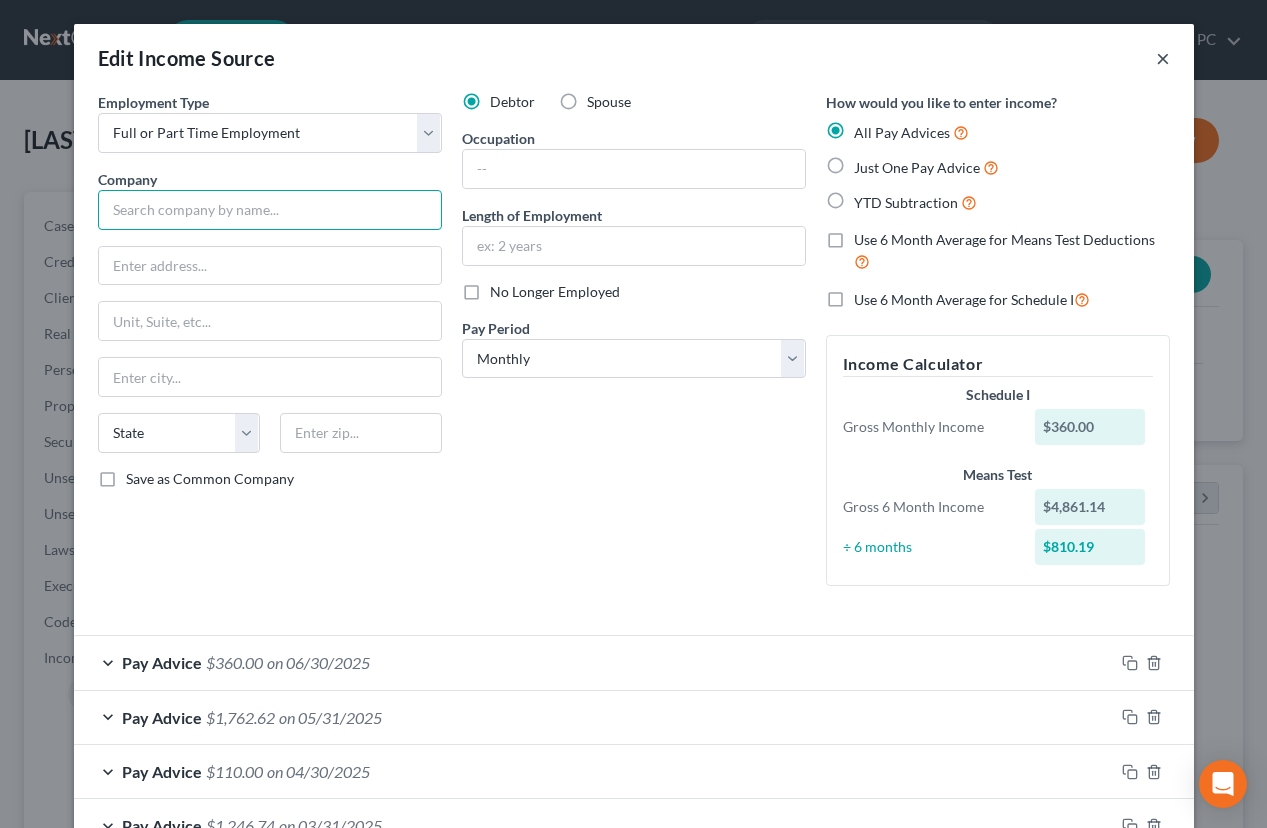 type 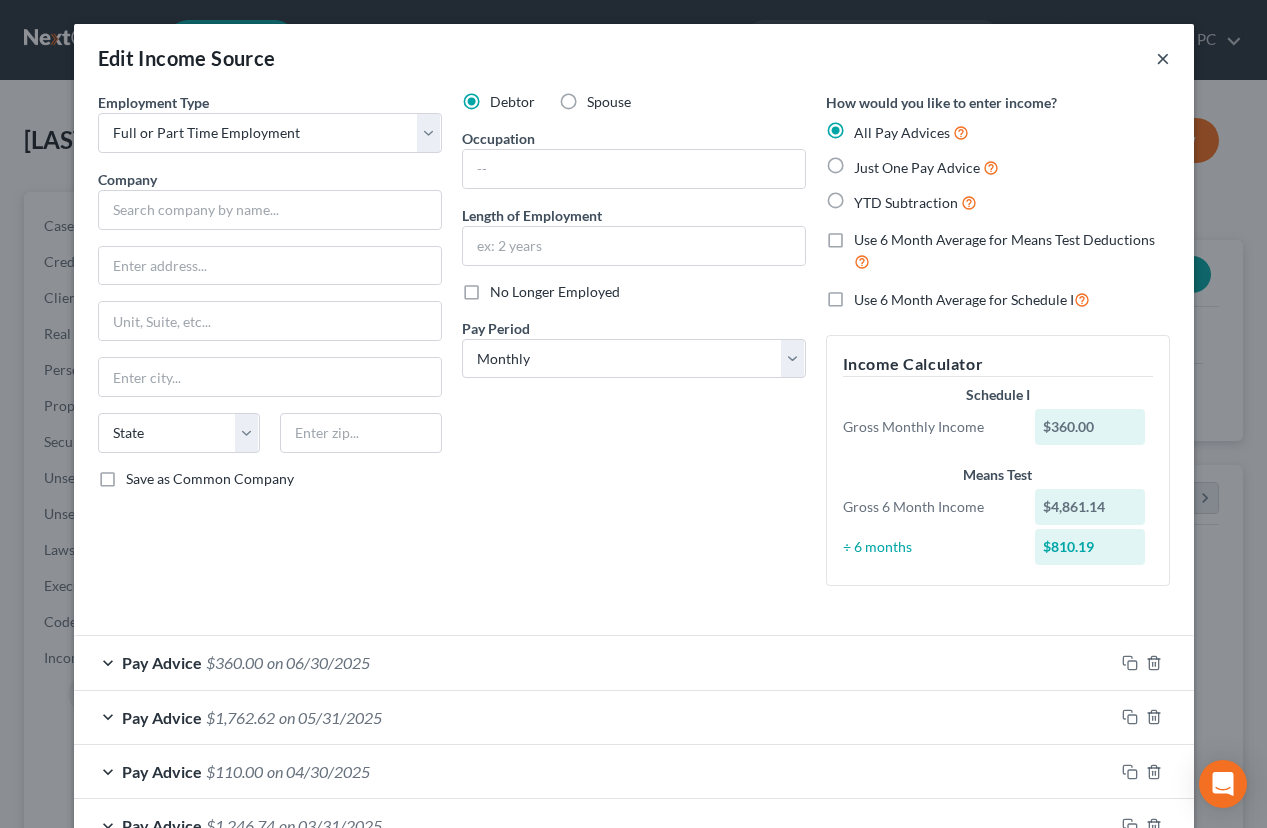click on "×" at bounding box center (1163, 58) 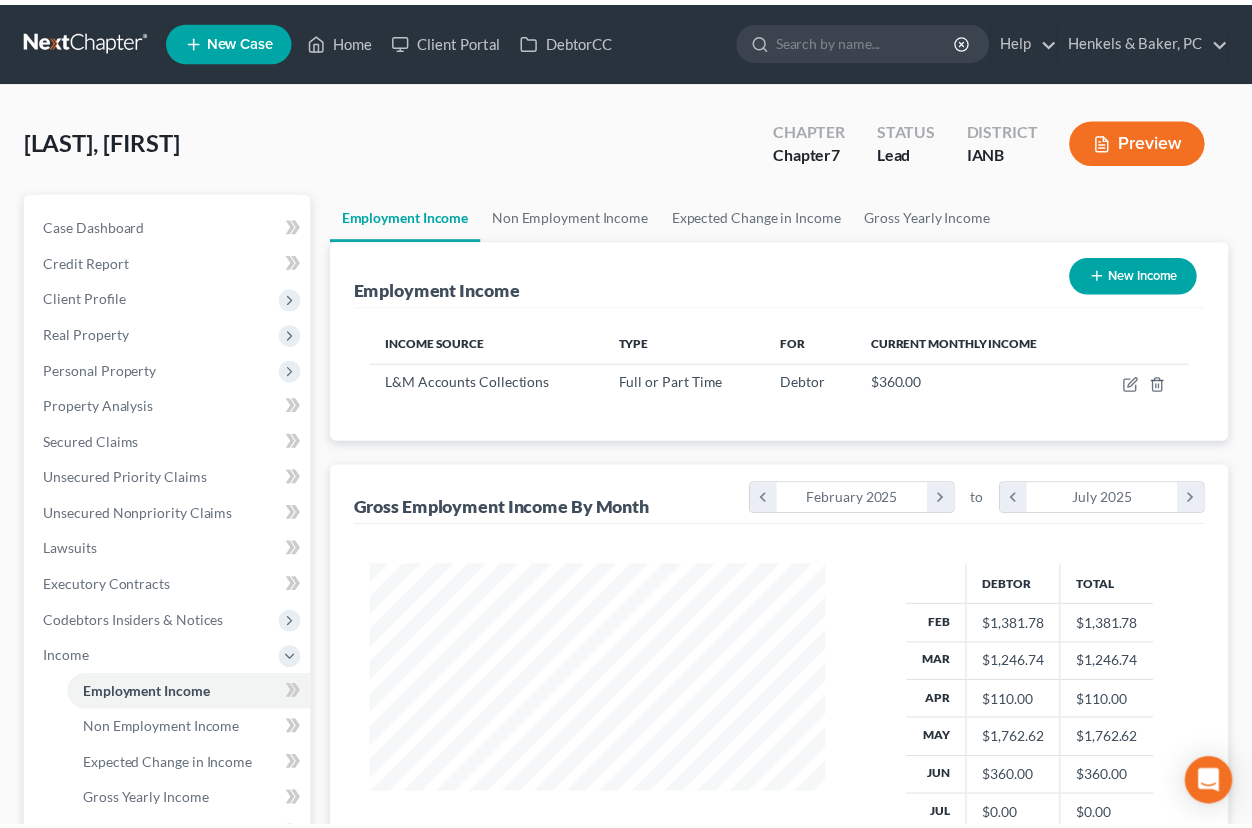 scroll, scrollTop: 359, scrollLeft: 500, axis: both 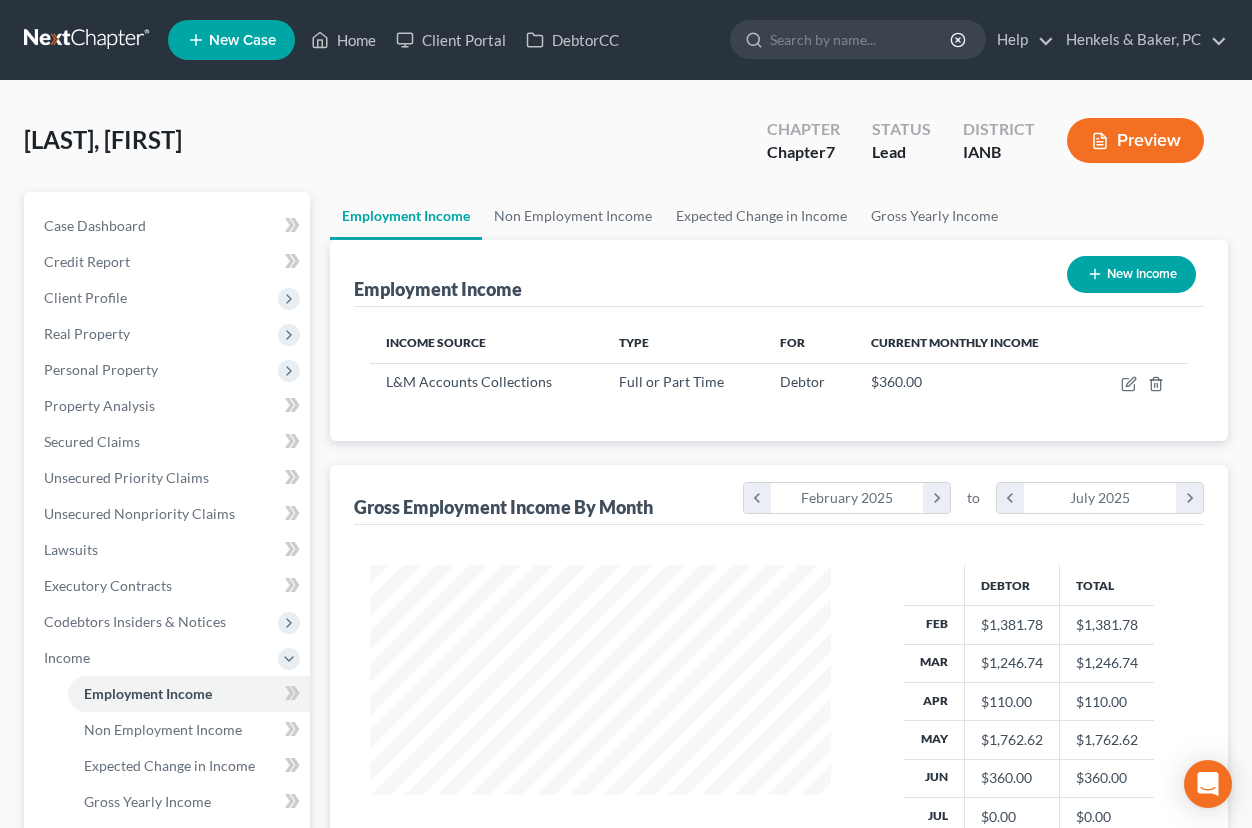 click on "Olson, Brian Upgraded Chapter Chapter  7 Status Lead District IANB Preview" at bounding box center (626, 148) 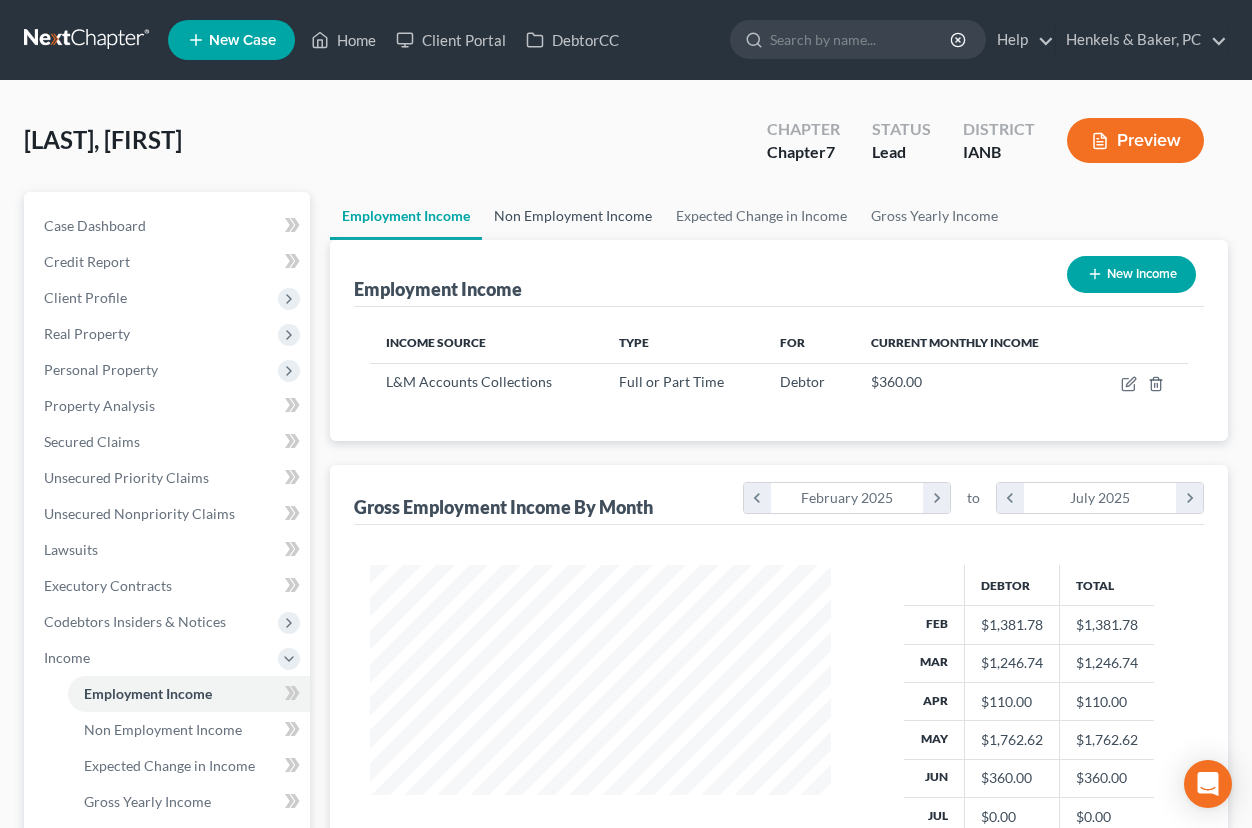 click on "Non Employment Income" at bounding box center (573, 216) 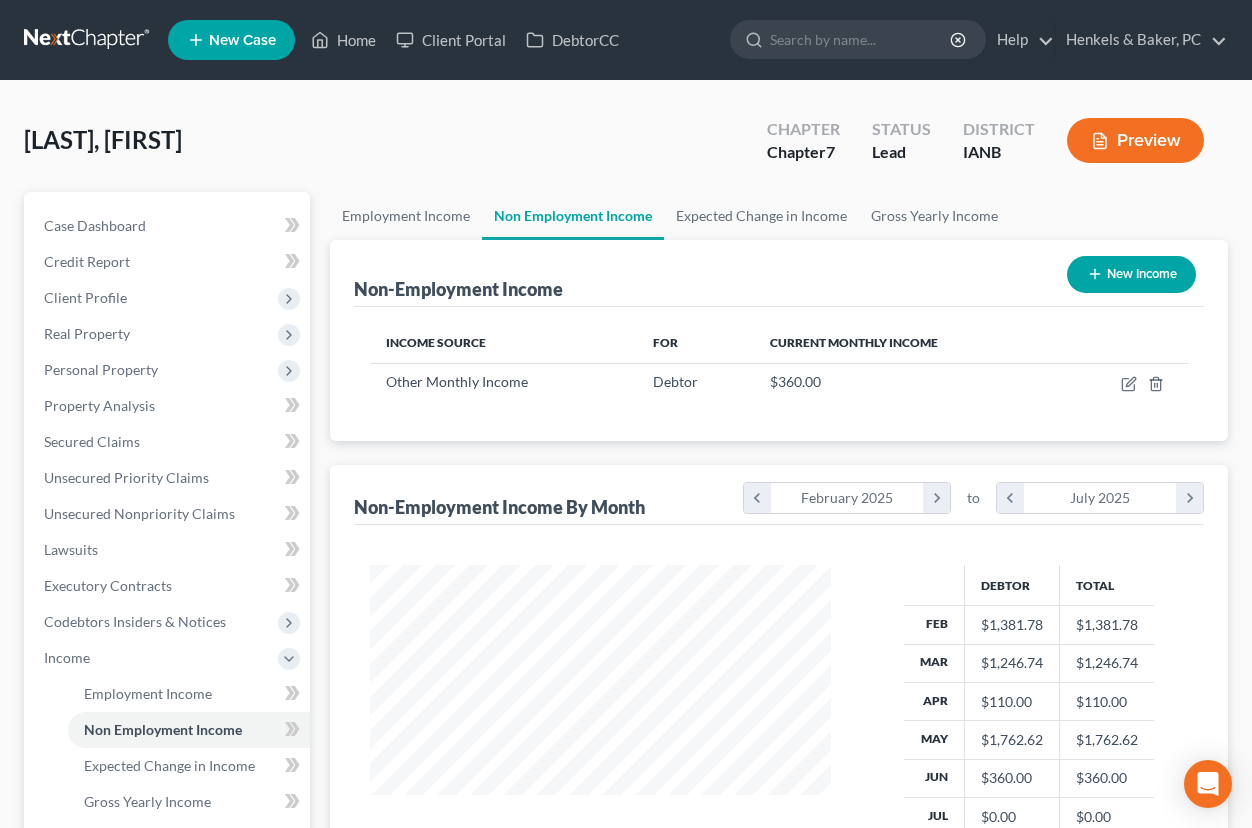 scroll, scrollTop: 999642, scrollLeft: 999499, axis: both 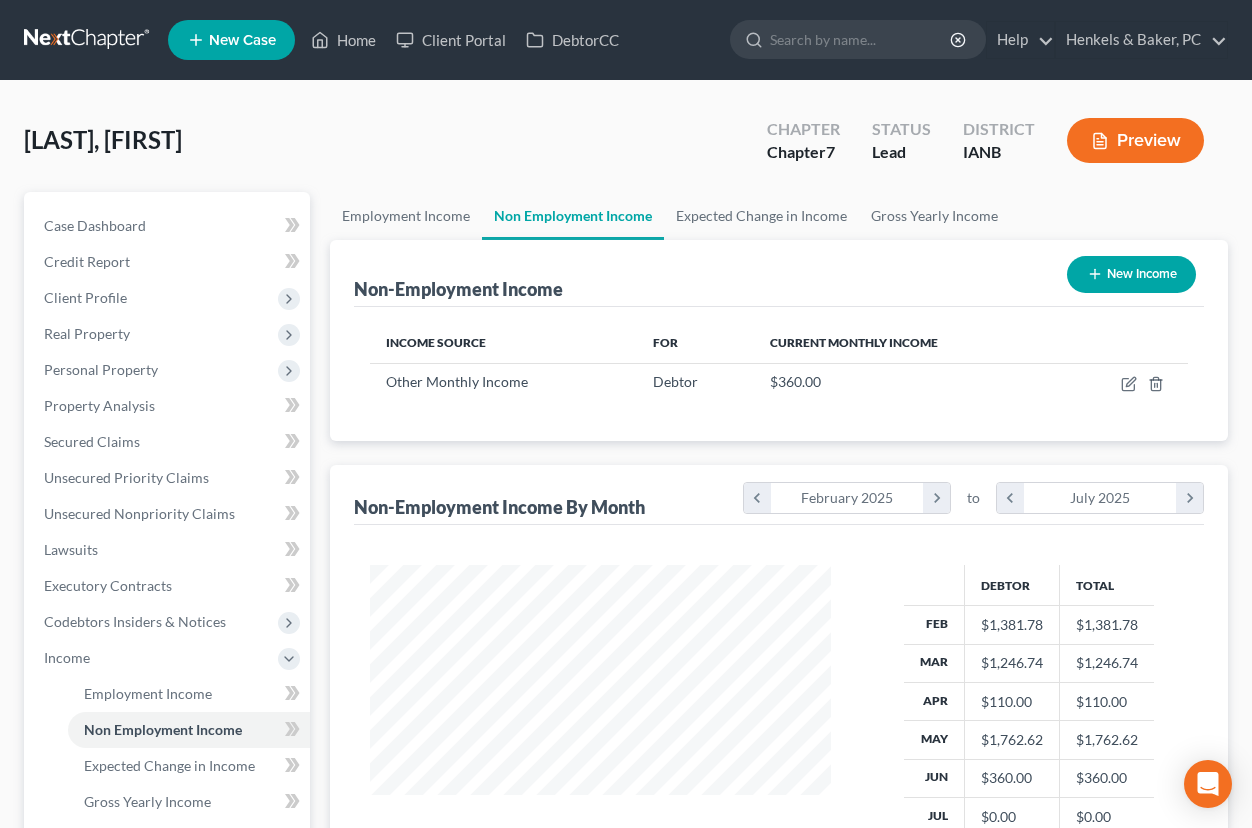 click on "New Income" at bounding box center [1131, 274] 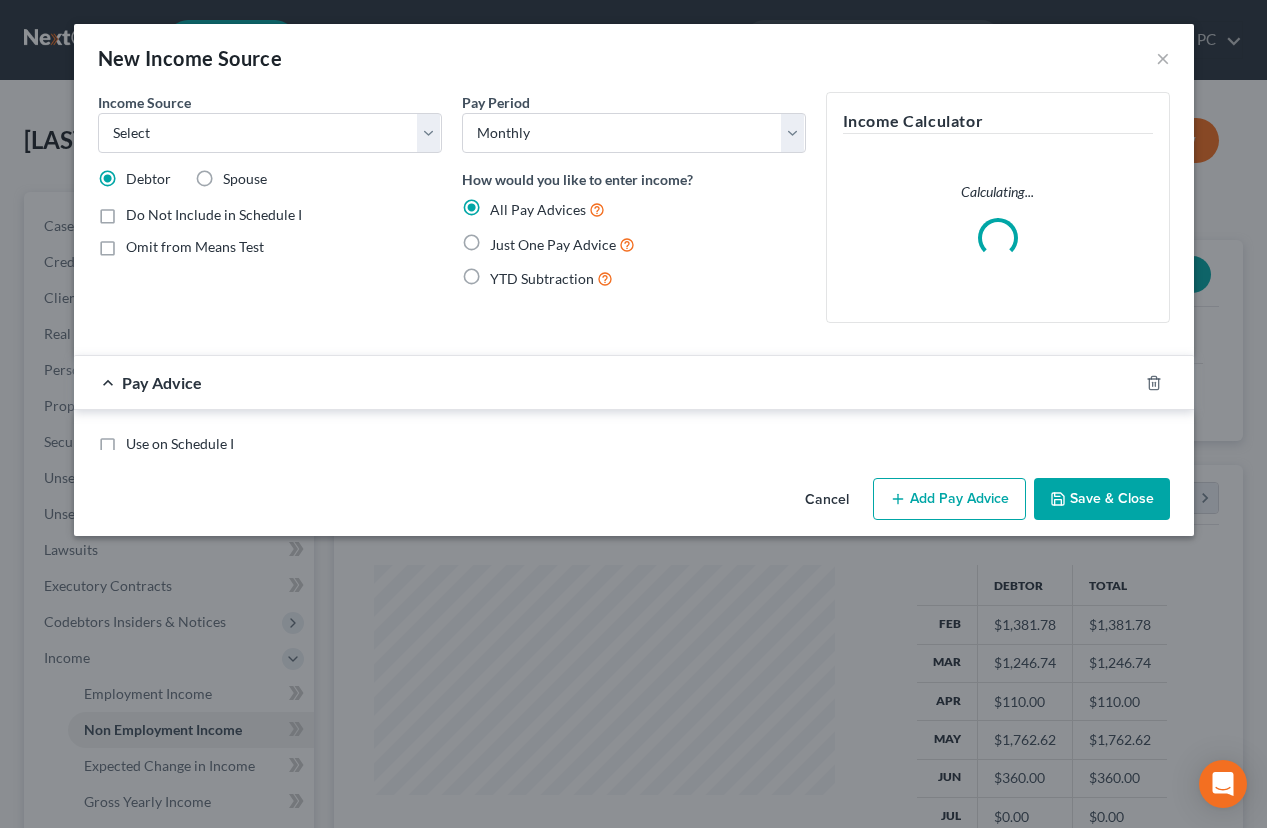 scroll, scrollTop: 999642, scrollLeft: 999493, axis: both 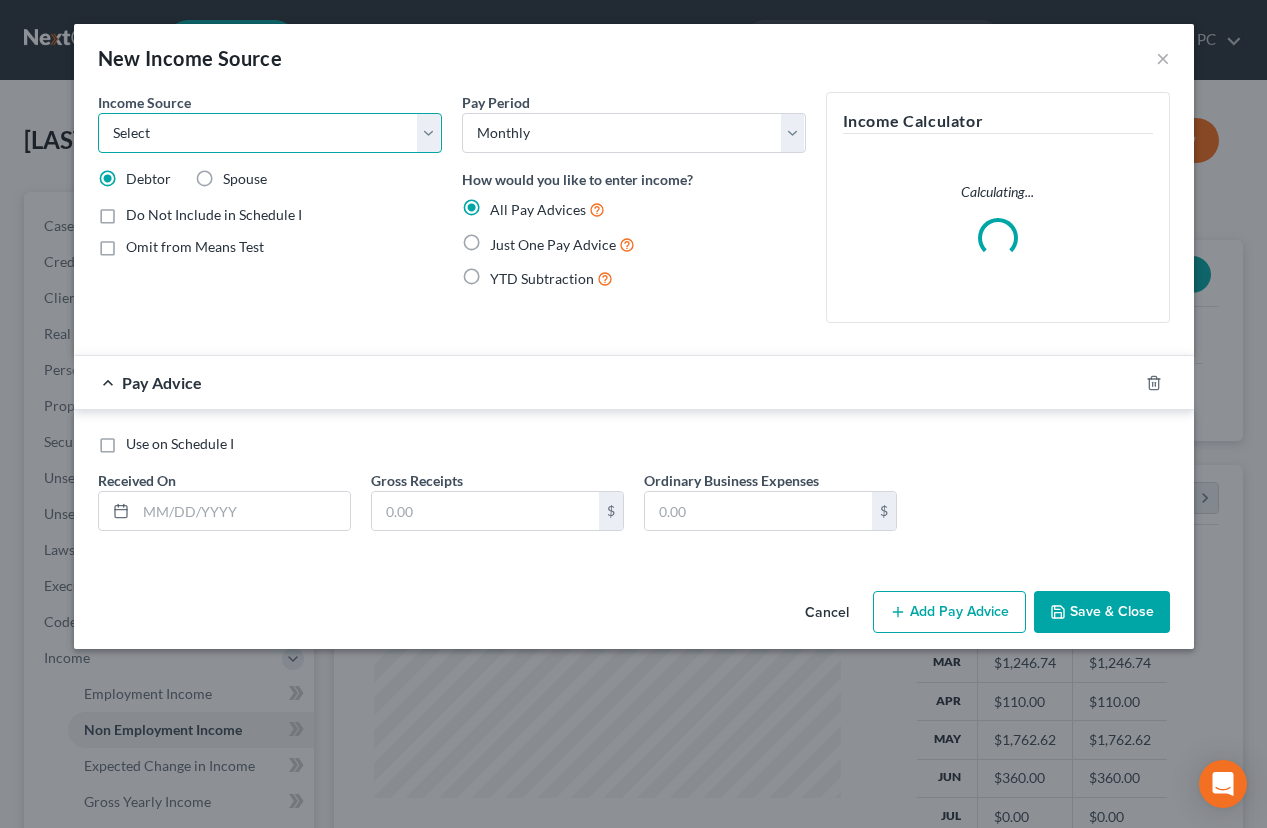 click on "Select Unemployment Disability (from employer) Pension Retirement Social Security / Social Security Disability Other Government Assistance Interests, Dividends or Royalties Child / Family Support Contributions to Household Property / Rental Business, Professional or Farm Alimony / Maintenance Payments Military Disability Benefits Other Monthly Income" at bounding box center [270, 133] 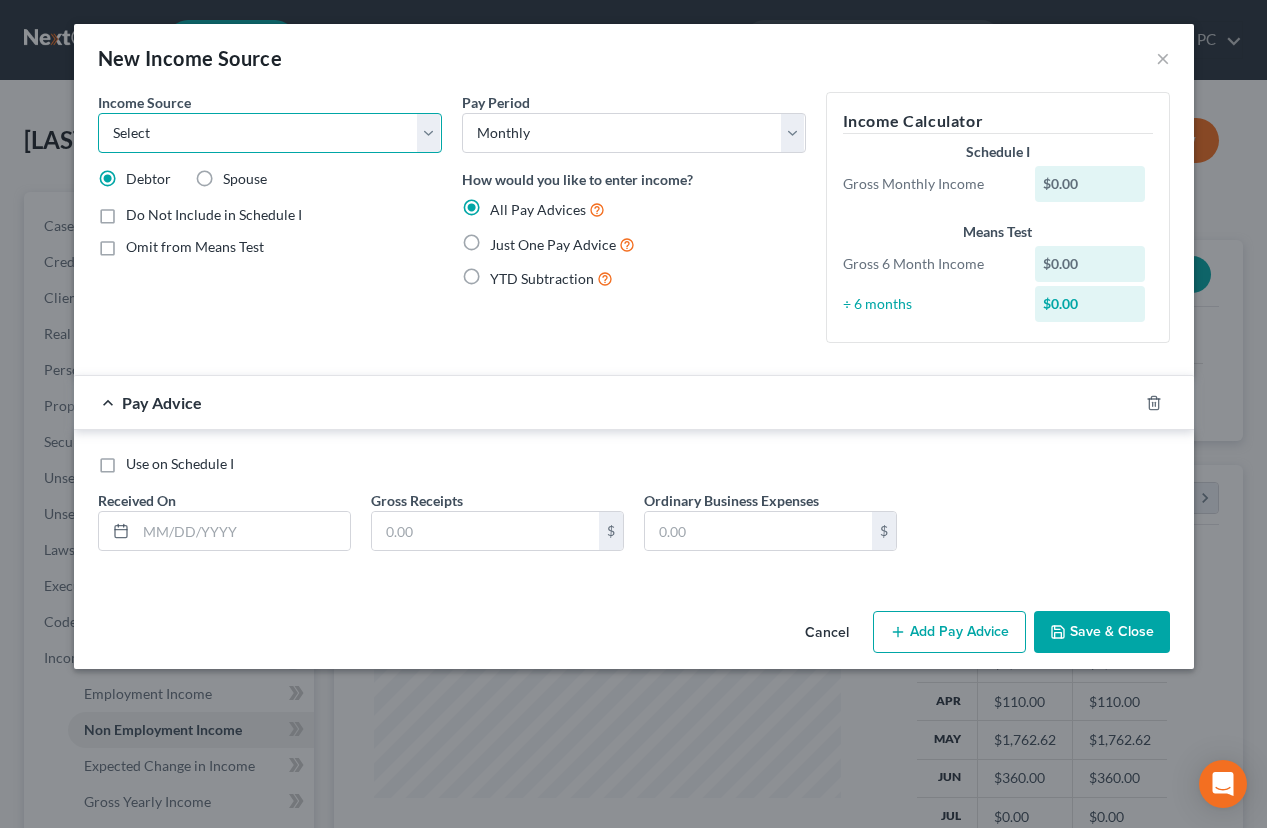 select on "13" 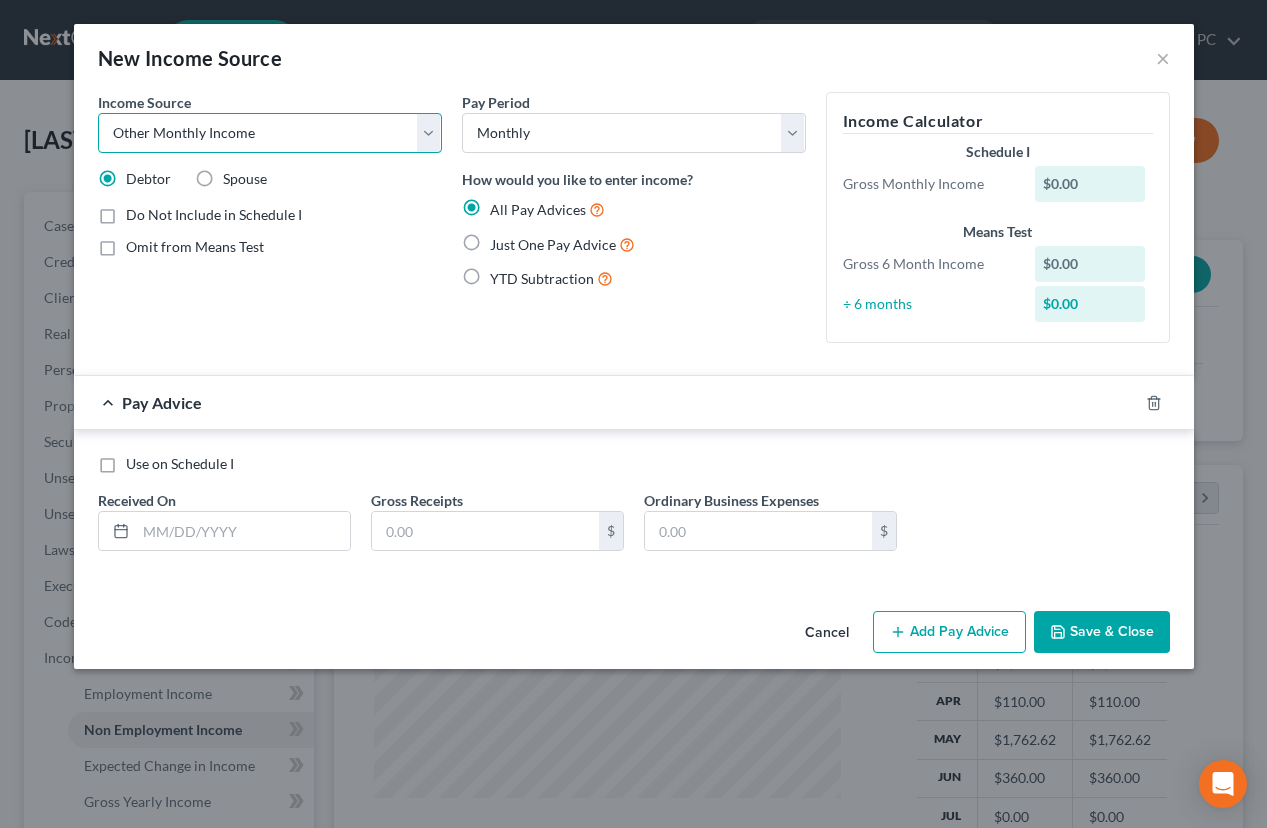 click on "Select Unemployment Disability (from employer) Pension Retirement Social Security / Social Security Disability Other Government Assistance Interests, Dividends or Royalties Child / Family Support Contributions to Household Property / Rental Business, Professional or Farm Alimony / Maintenance Payments Military Disability Benefits Other Monthly Income" at bounding box center (270, 133) 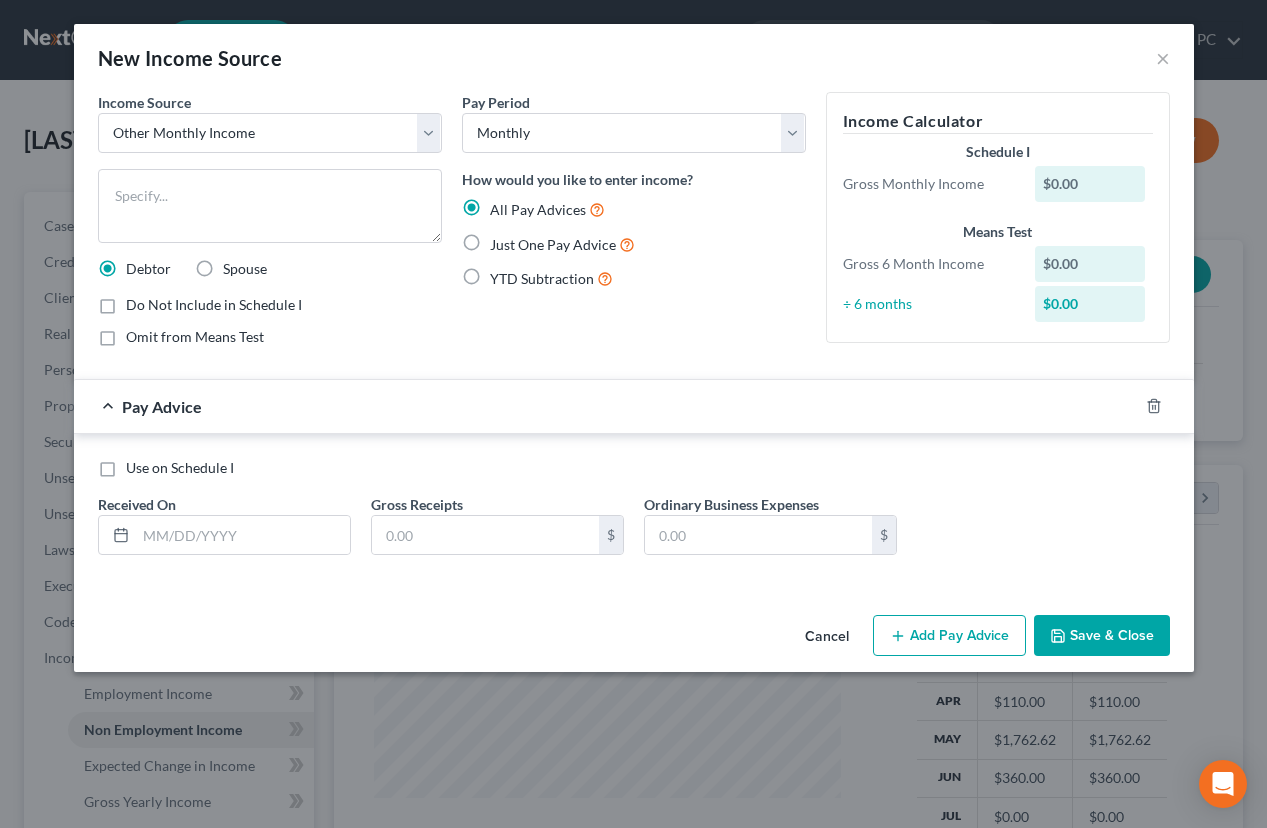 click on "Cancel" at bounding box center (827, 637) 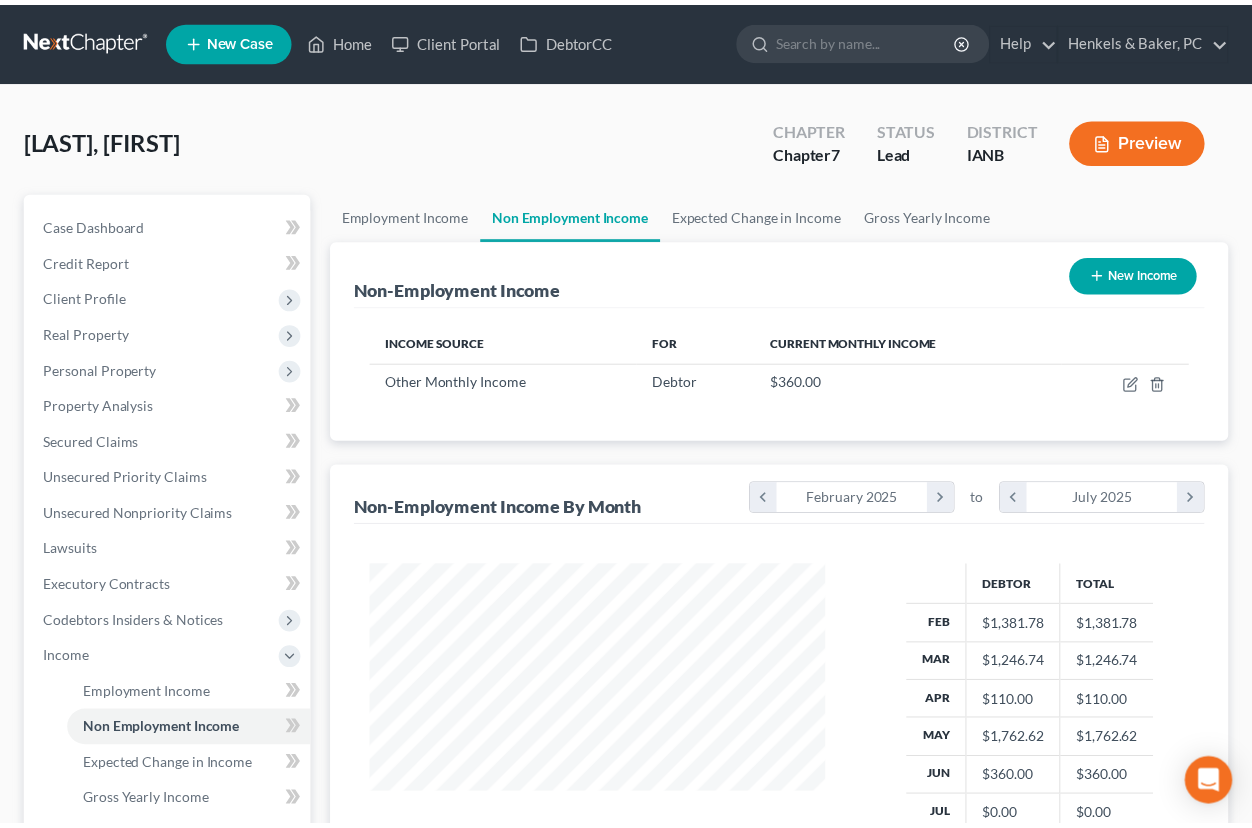 scroll, scrollTop: 359, scrollLeft: 500, axis: both 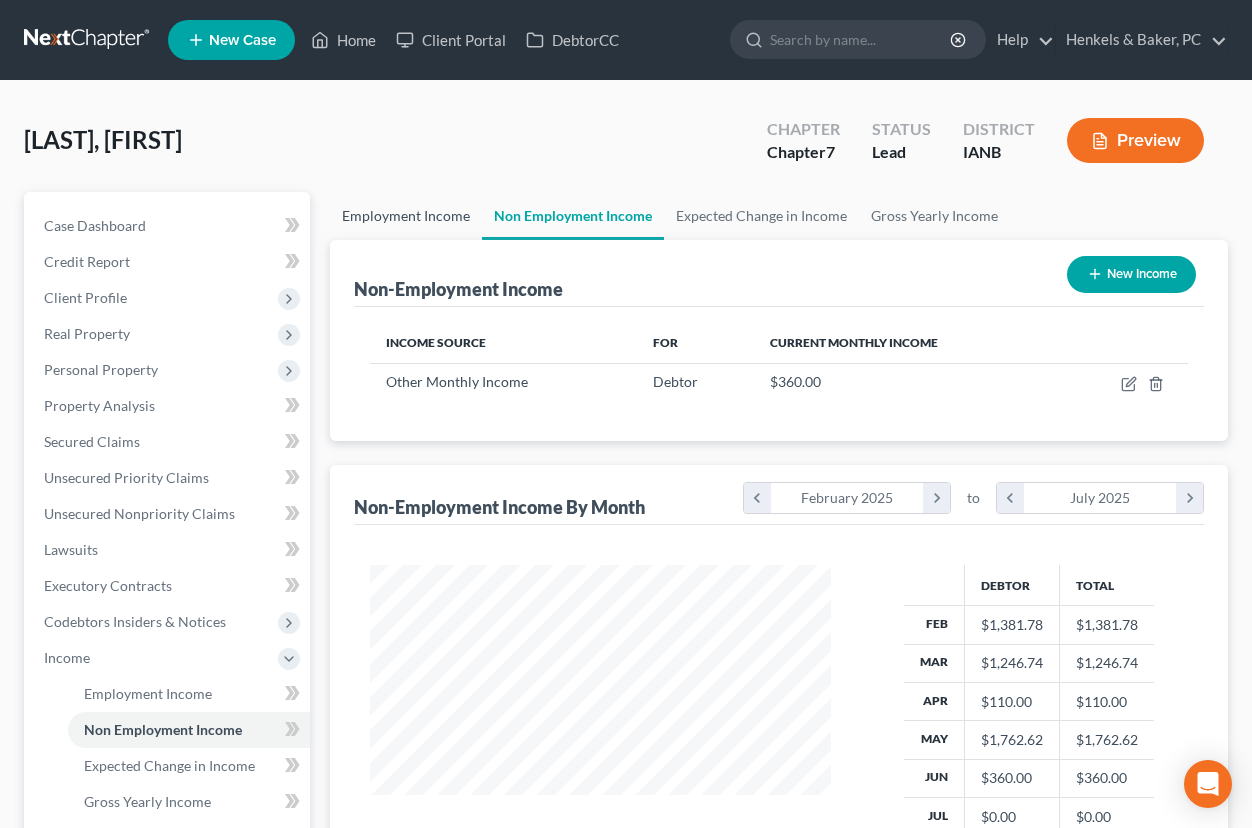 click on "Employment Income" at bounding box center [406, 216] 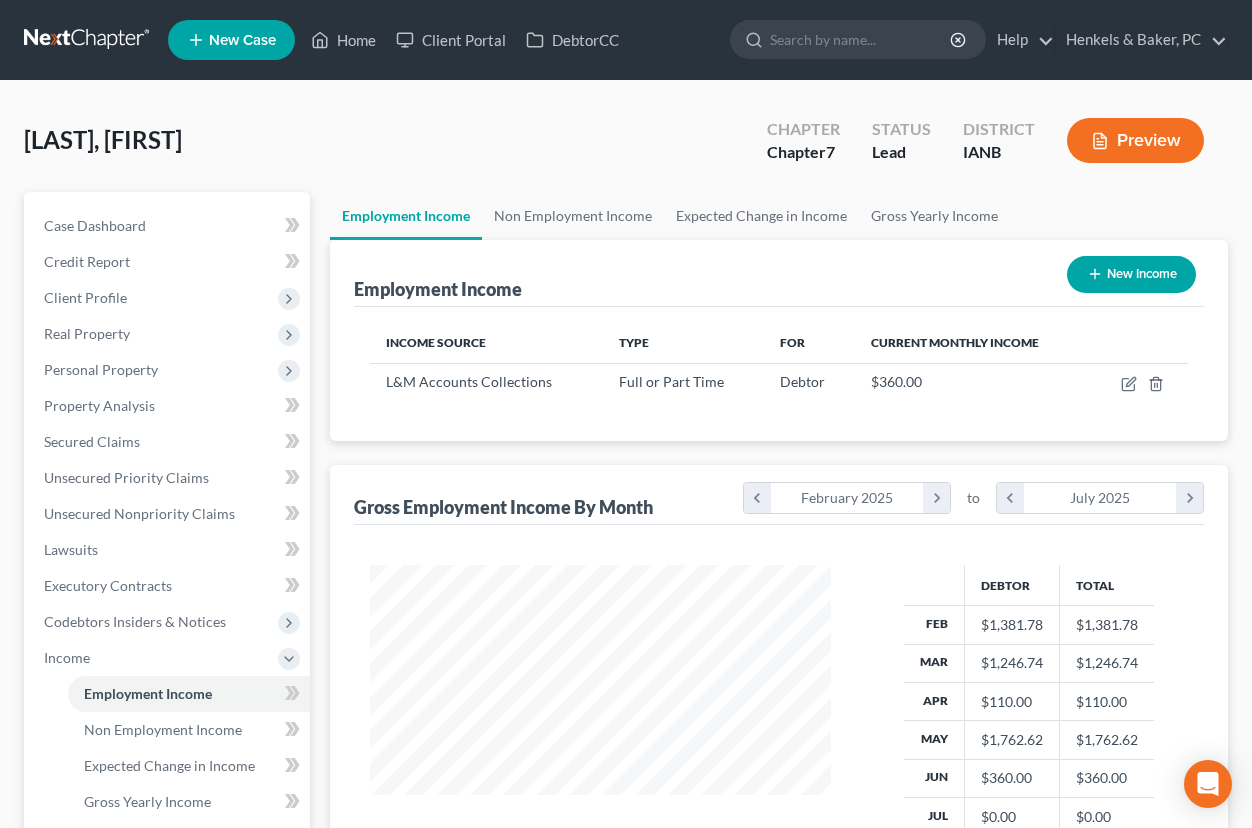 scroll, scrollTop: 999642, scrollLeft: 999499, axis: both 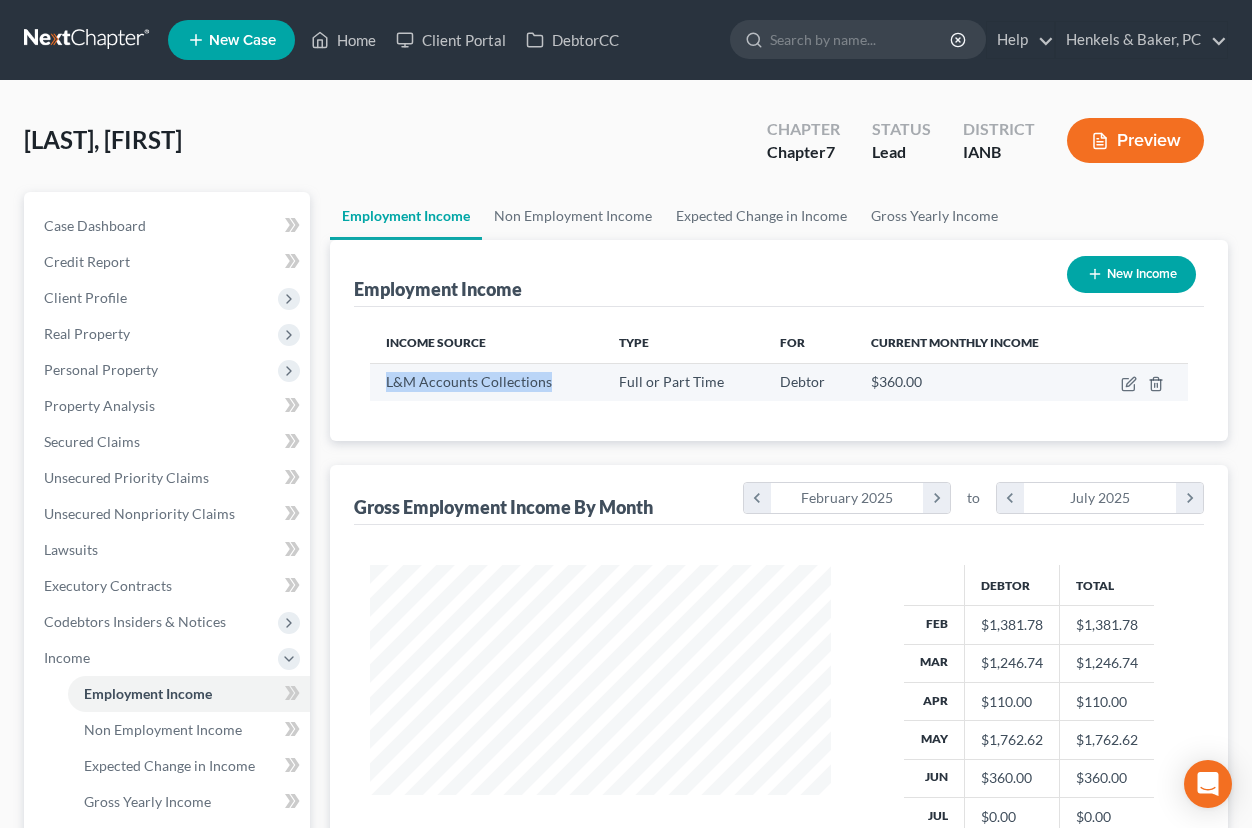 drag, startPoint x: 555, startPoint y: 378, endPoint x: 383, endPoint y: 372, distance: 172.10461 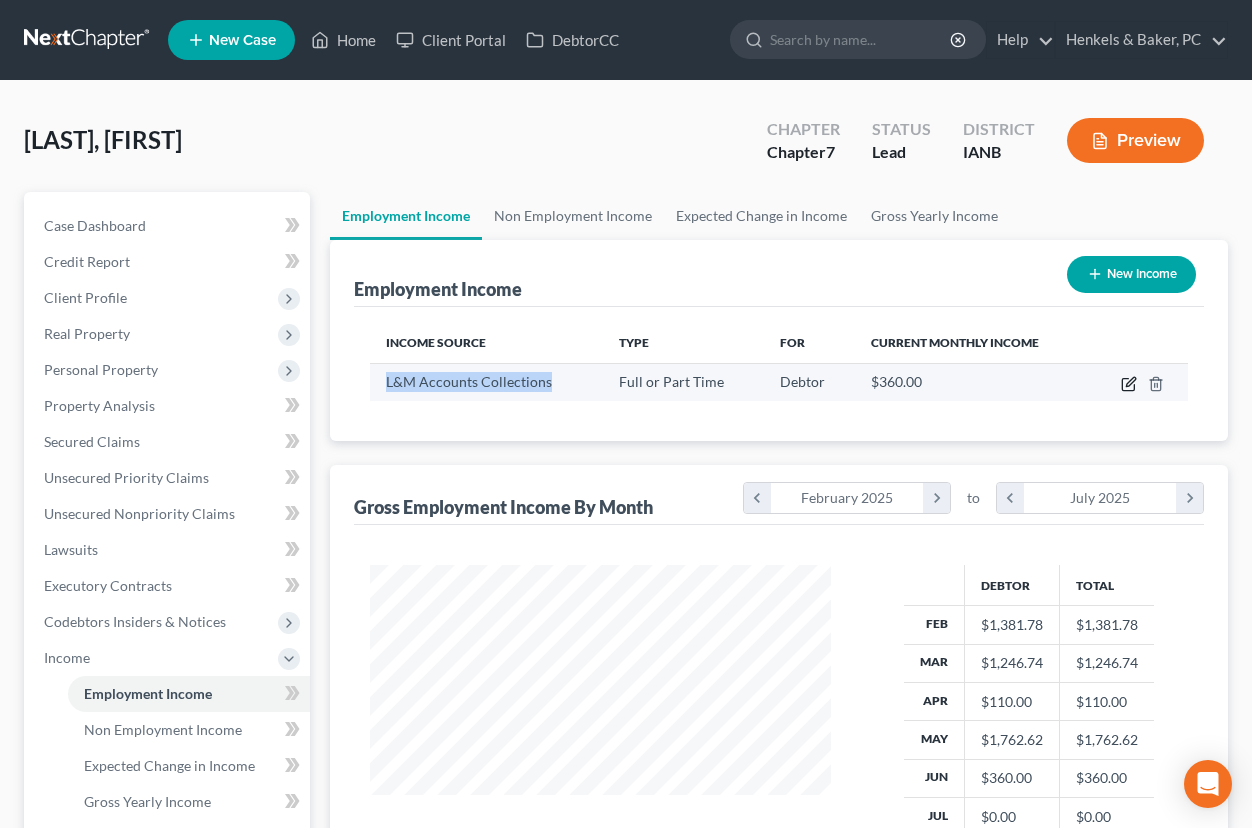 click 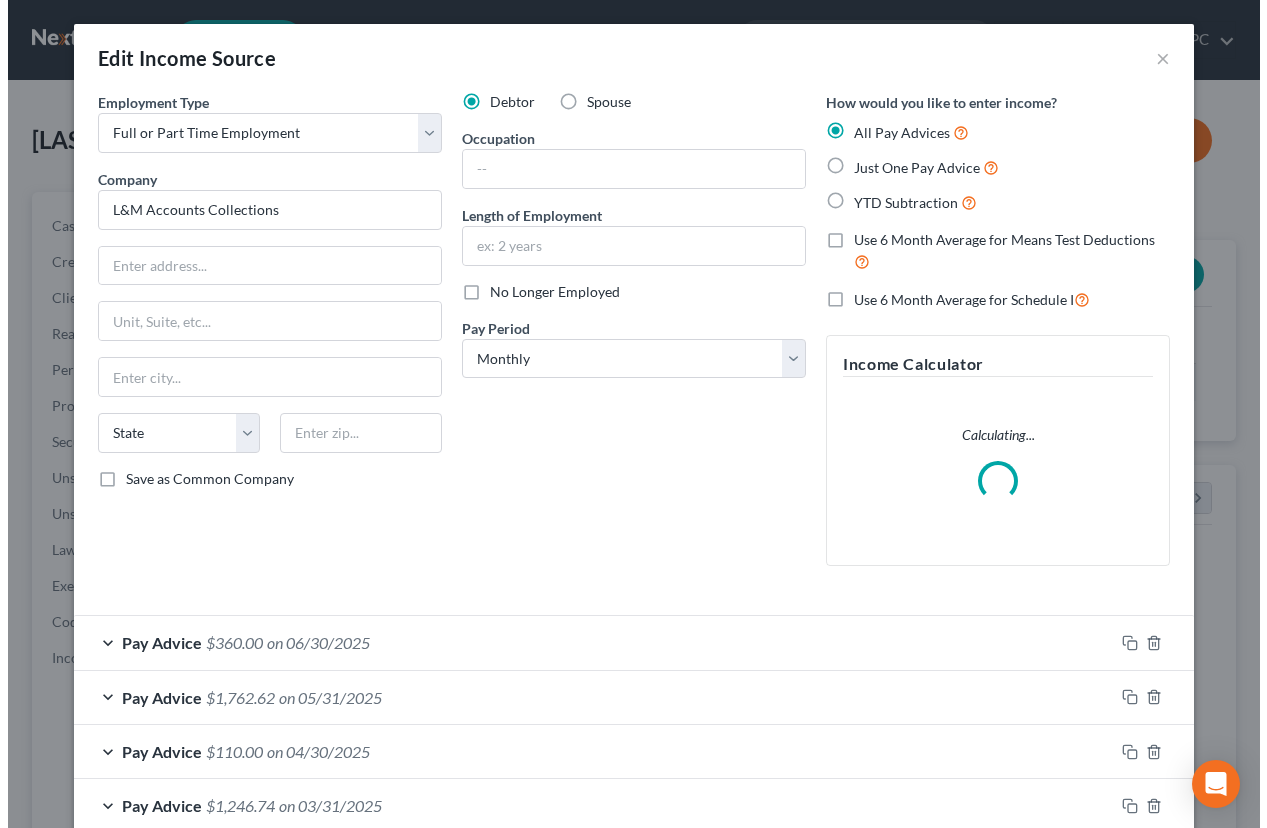 scroll, scrollTop: 999642, scrollLeft: 999493, axis: both 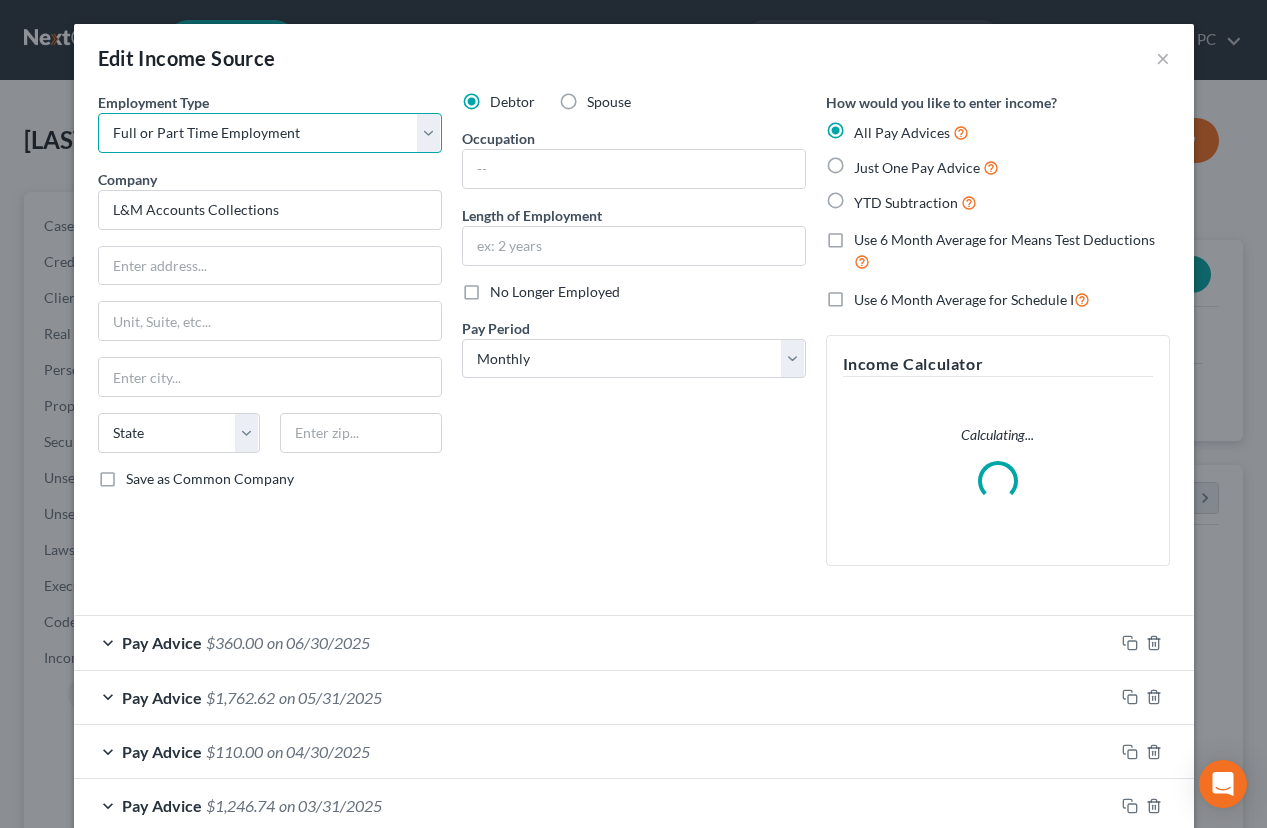 click on "Select Full or Part Time Employment Self Employment" at bounding box center (270, 133) 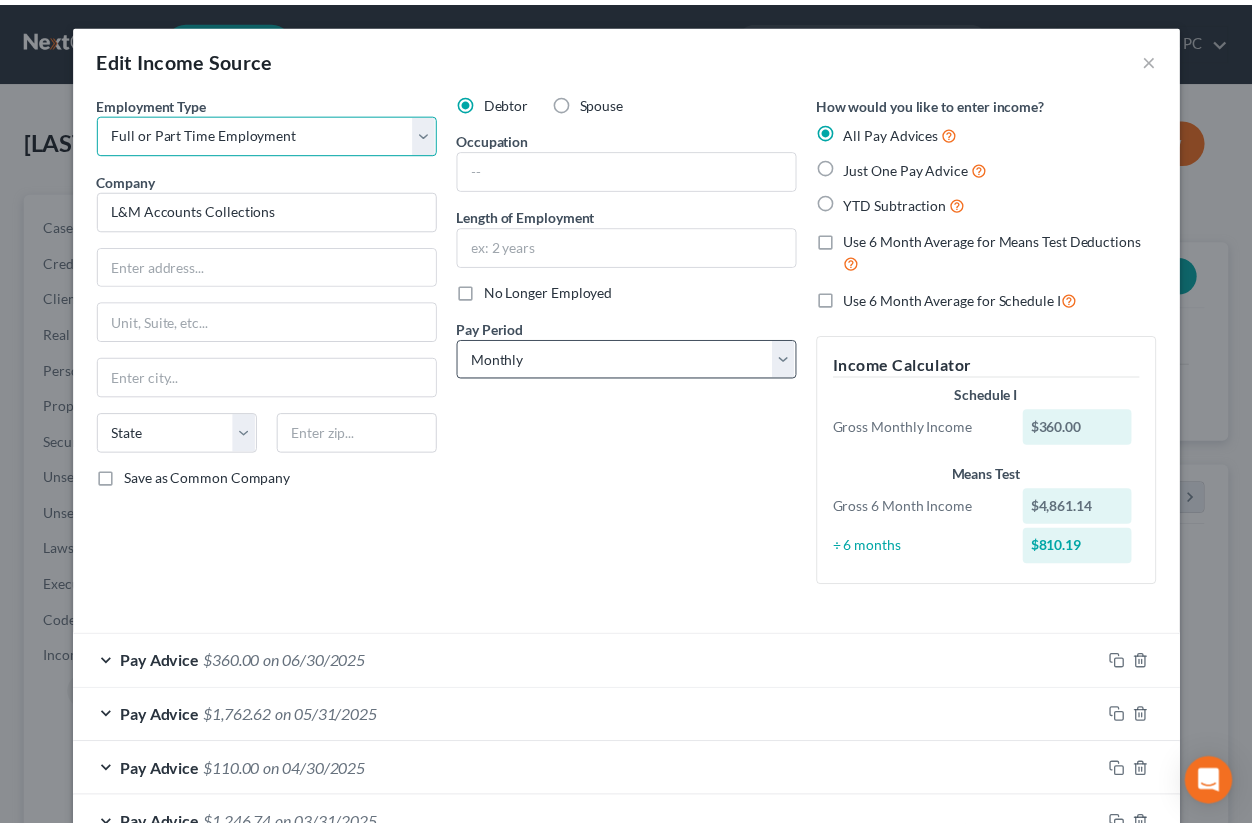 scroll, scrollTop: 244, scrollLeft: 0, axis: vertical 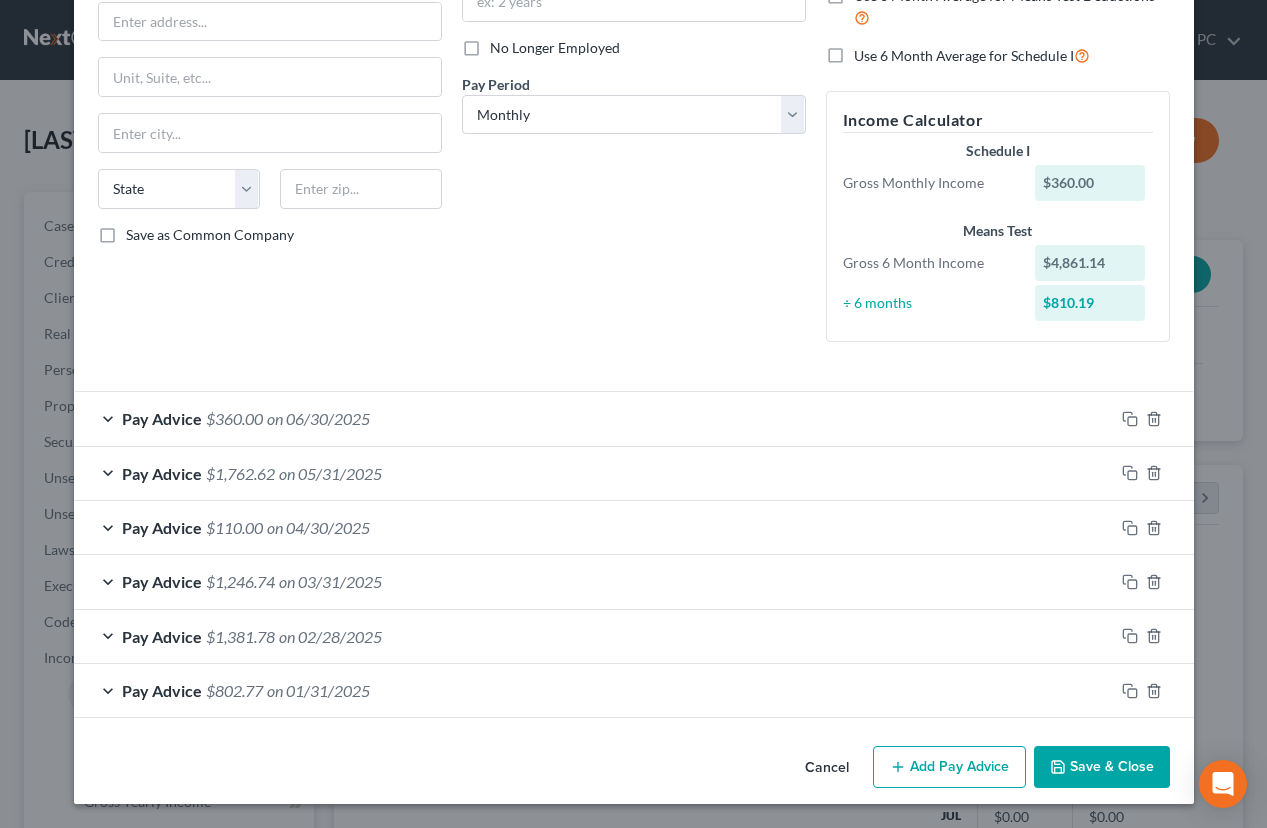 click on "Cancel Add Pay Advice Save & Close" at bounding box center (634, 771) 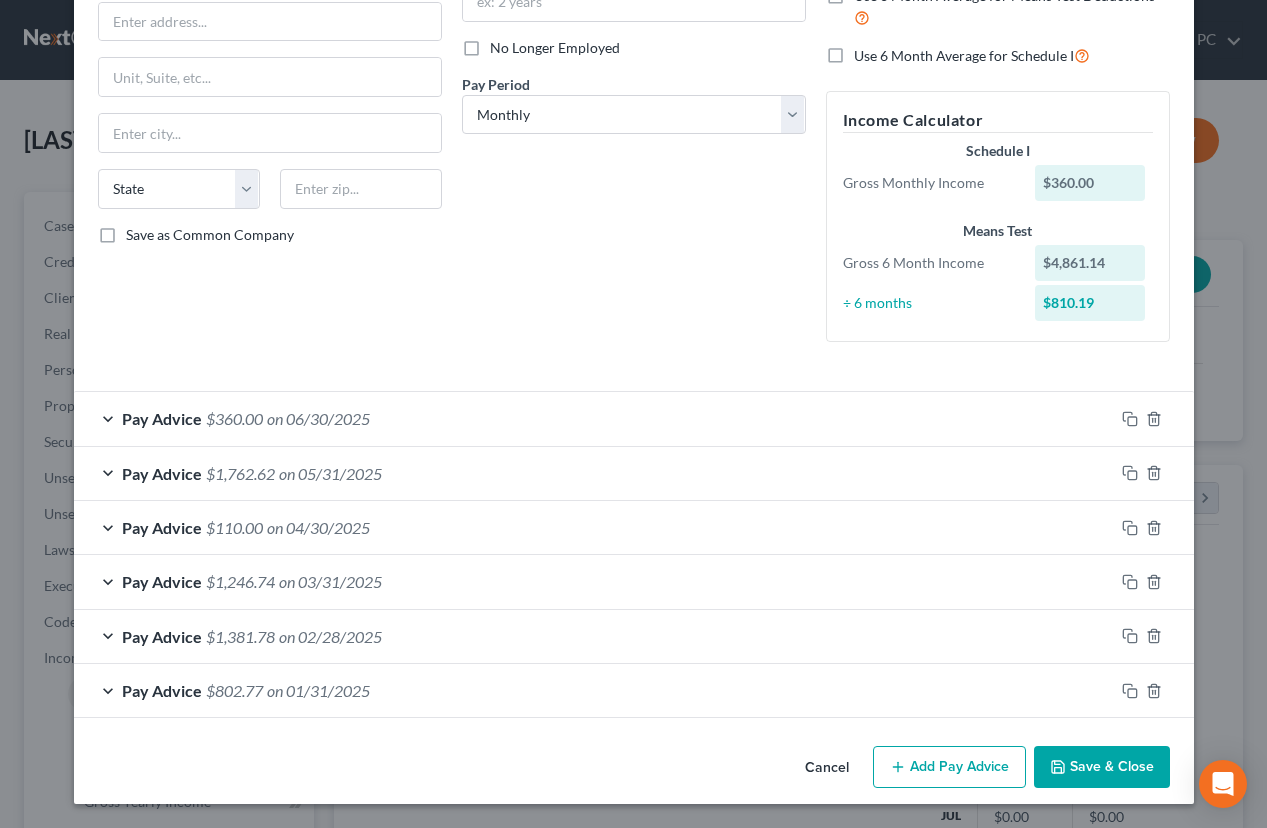 click on "Cancel" at bounding box center (827, 768) 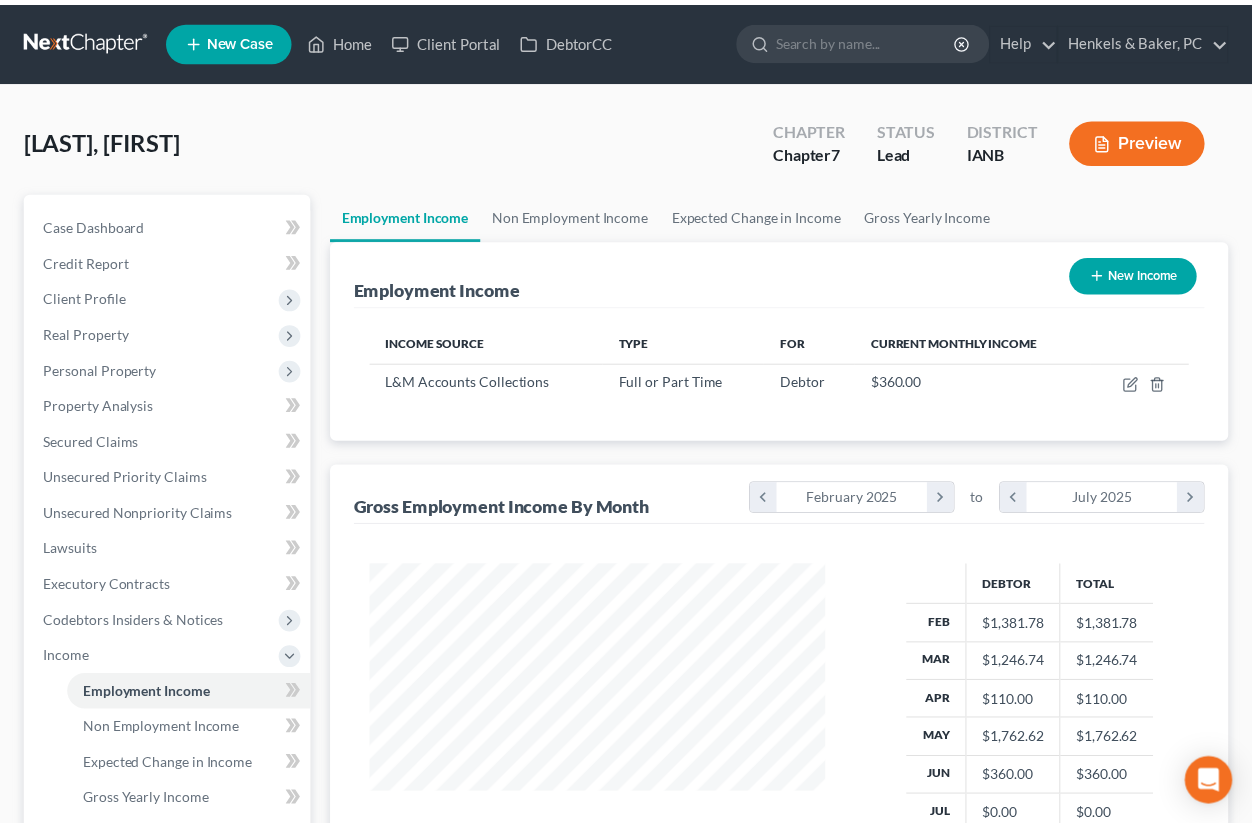 scroll, scrollTop: 359, scrollLeft: 500, axis: both 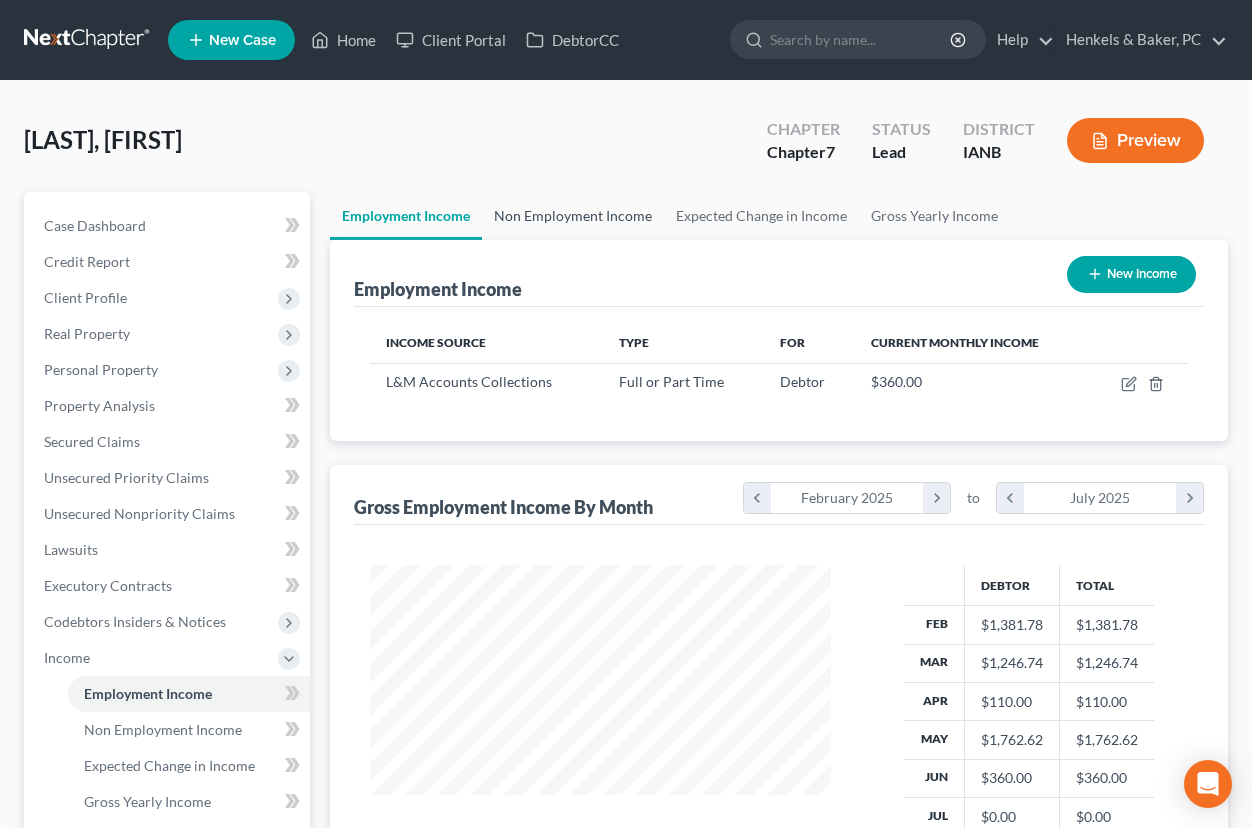 click on "Non Employment Income" at bounding box center [573, 216] 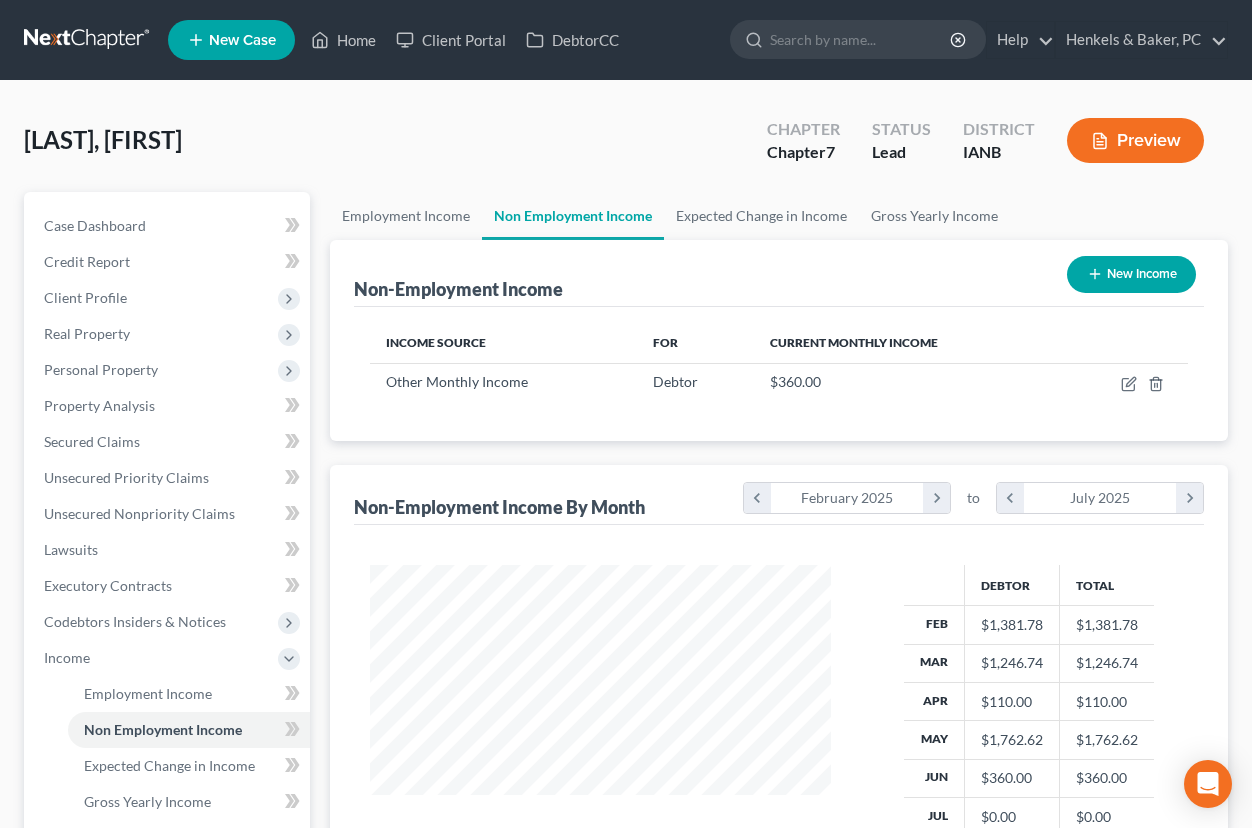 scroll, scrollTop: 999642, scrollLeft: 999499, axis: both 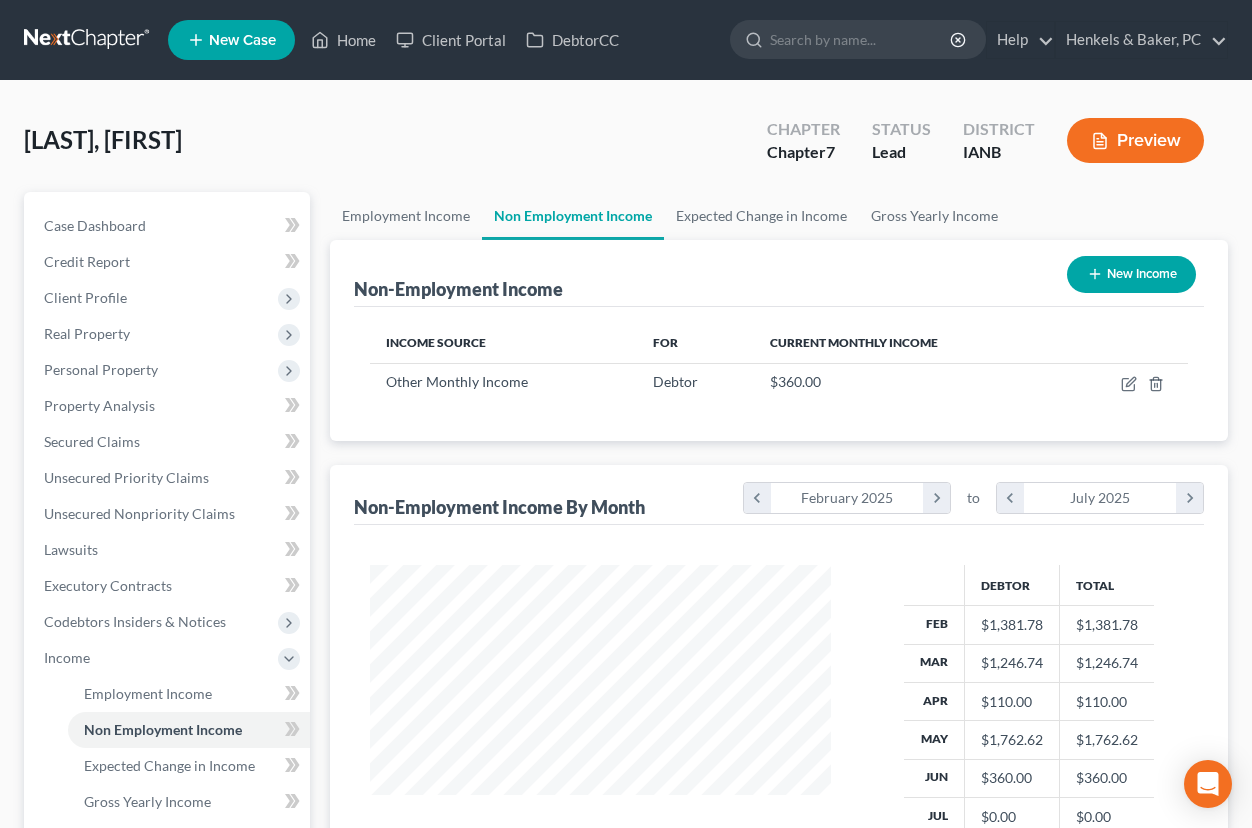 click on "New Income" at bounding box center (1131, 274) 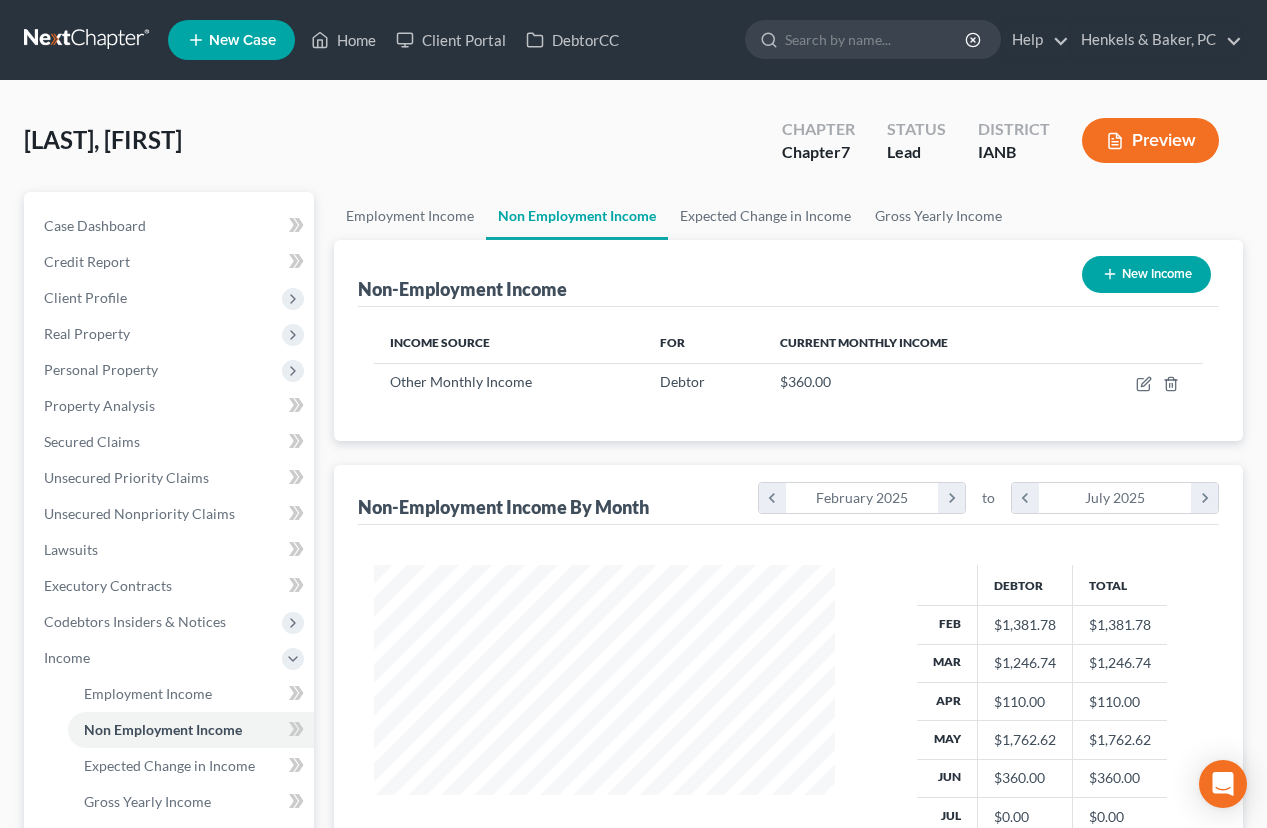 select on "0" 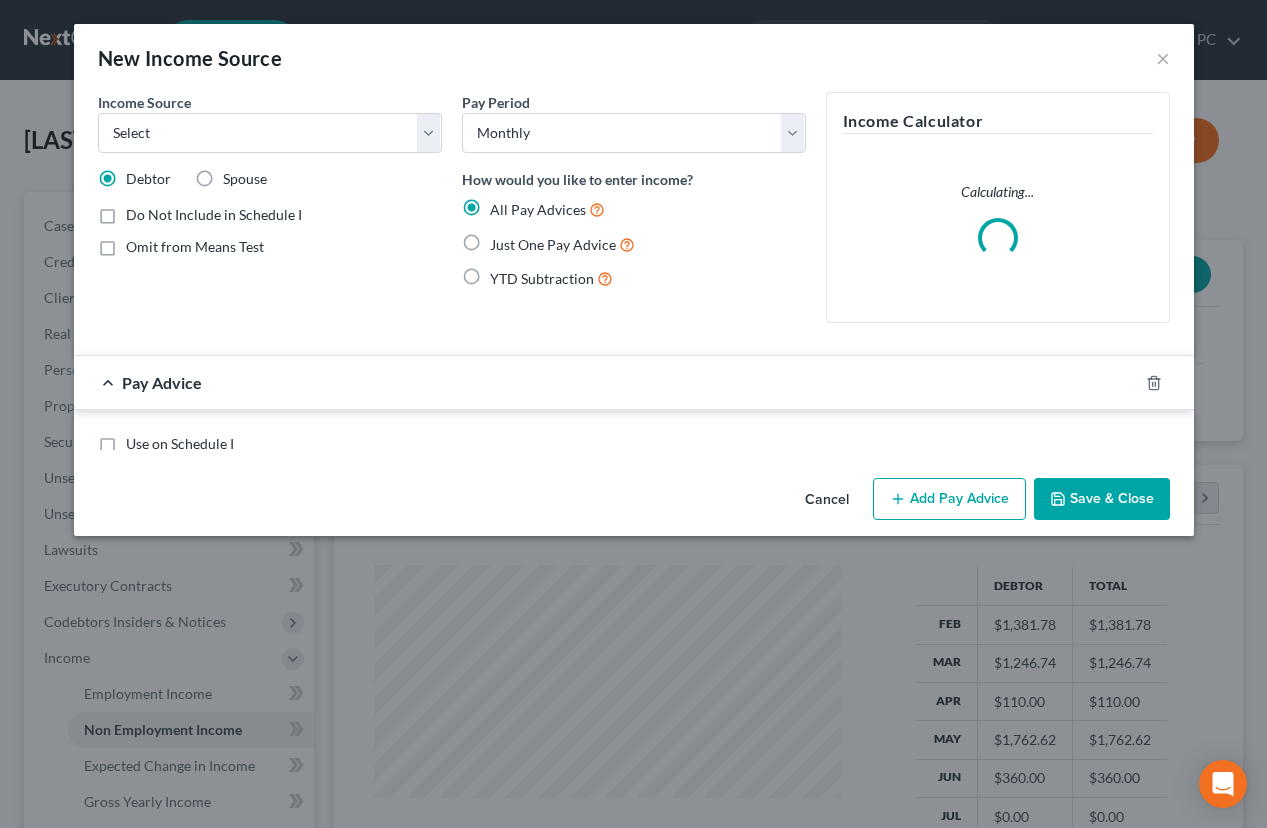 scroll, scrollTop: 999642, scrollLeft: 999493, axis: both 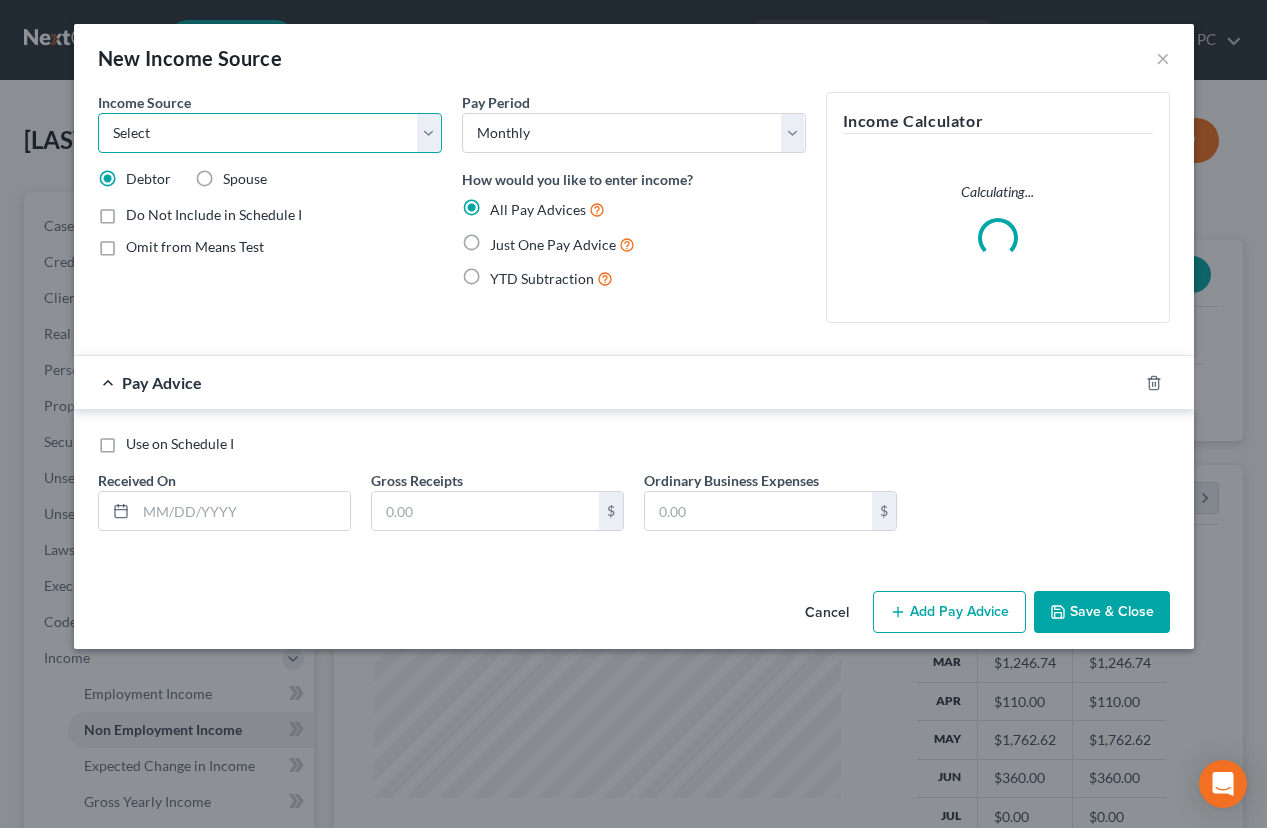 click on "Select Unemployment Disability (from employer) Pension Retirement Social Security / Social Security Disability Other Government Assistance Interests, Dividends or Royalties Child / Family Support Contributions to Household Property / Rental Business, Professional or Farm Alimony / Maintenance Payments Military Disability Benefits Other Monthly Income" at bounding box center (270, 133) 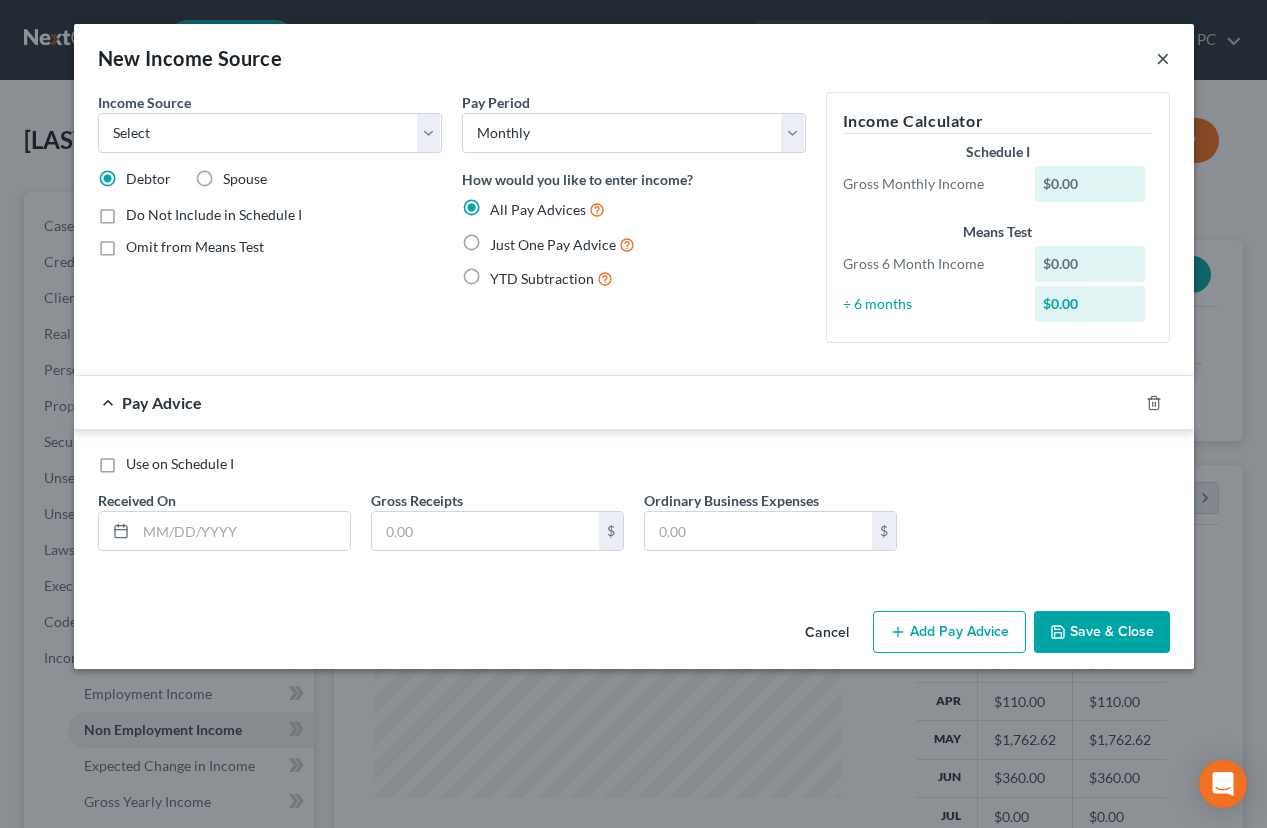 click on "×" at bounding box center [1163, 58] 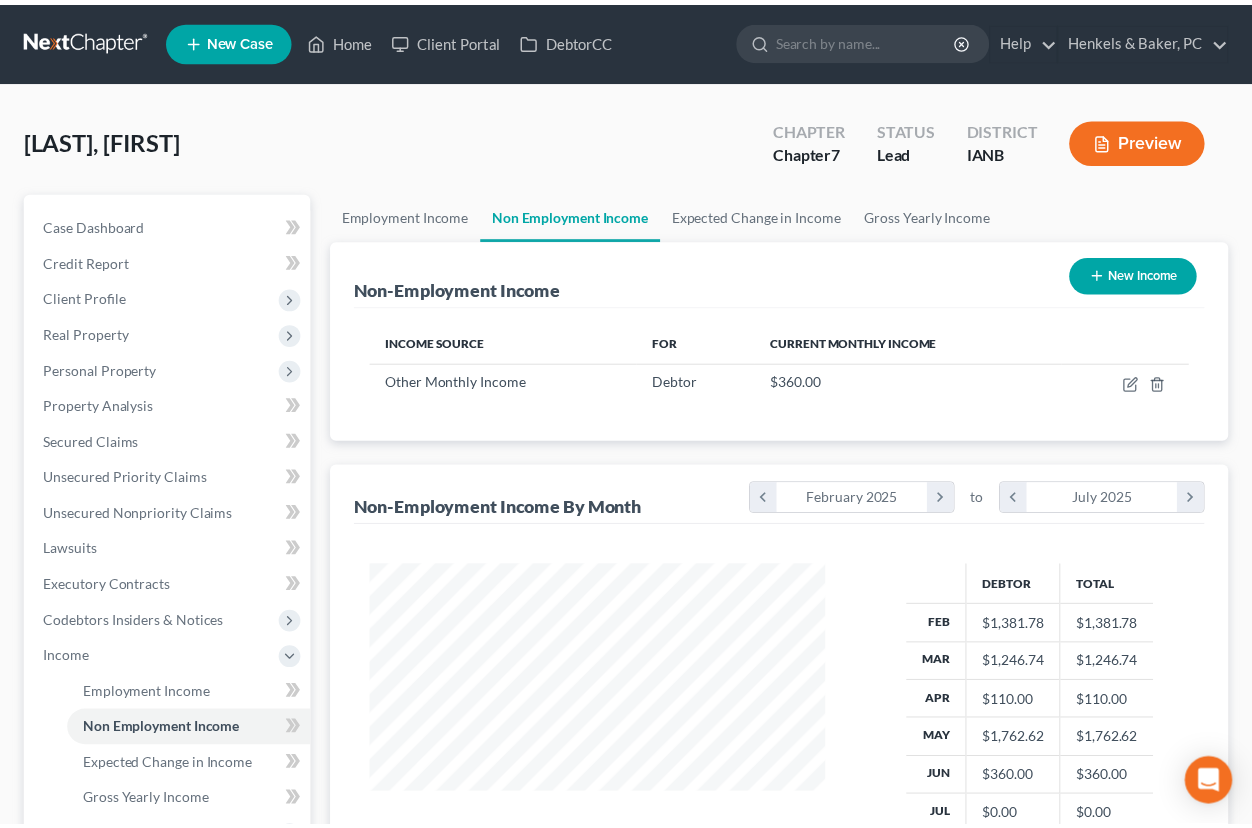 scroll, scrollTop: 359, scrollLeft: 500, axis: both 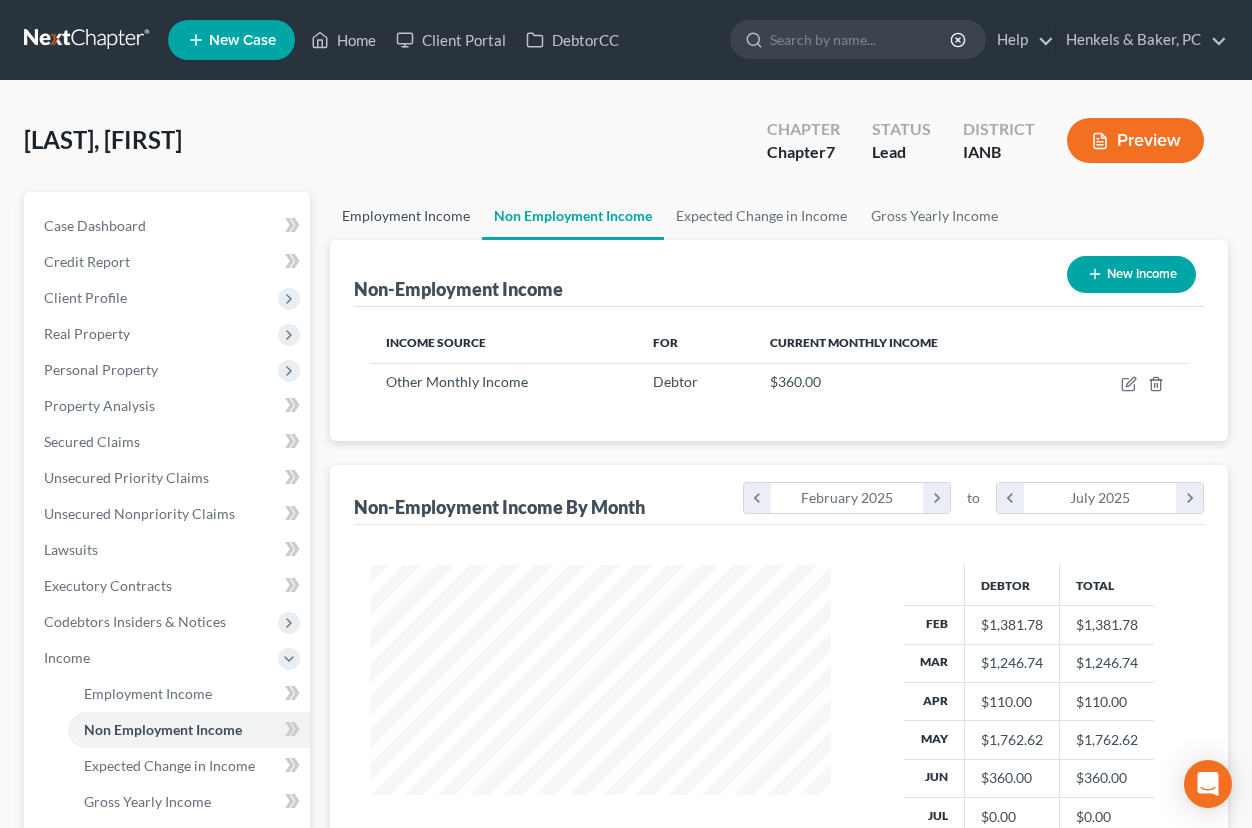 click on "Employment Income" at bounding box center (406, 216) 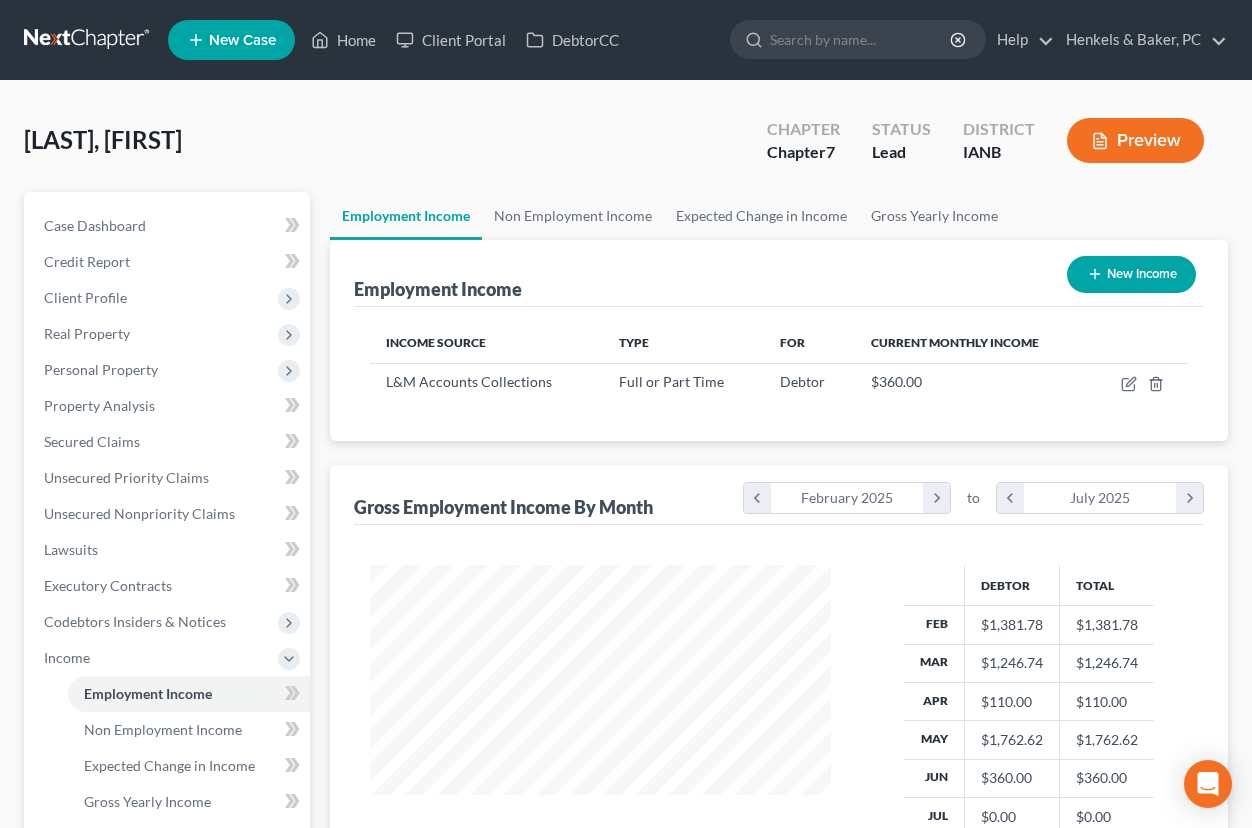 scroll, scrollTop: 999642, scrollLeft: 999499, axis: both 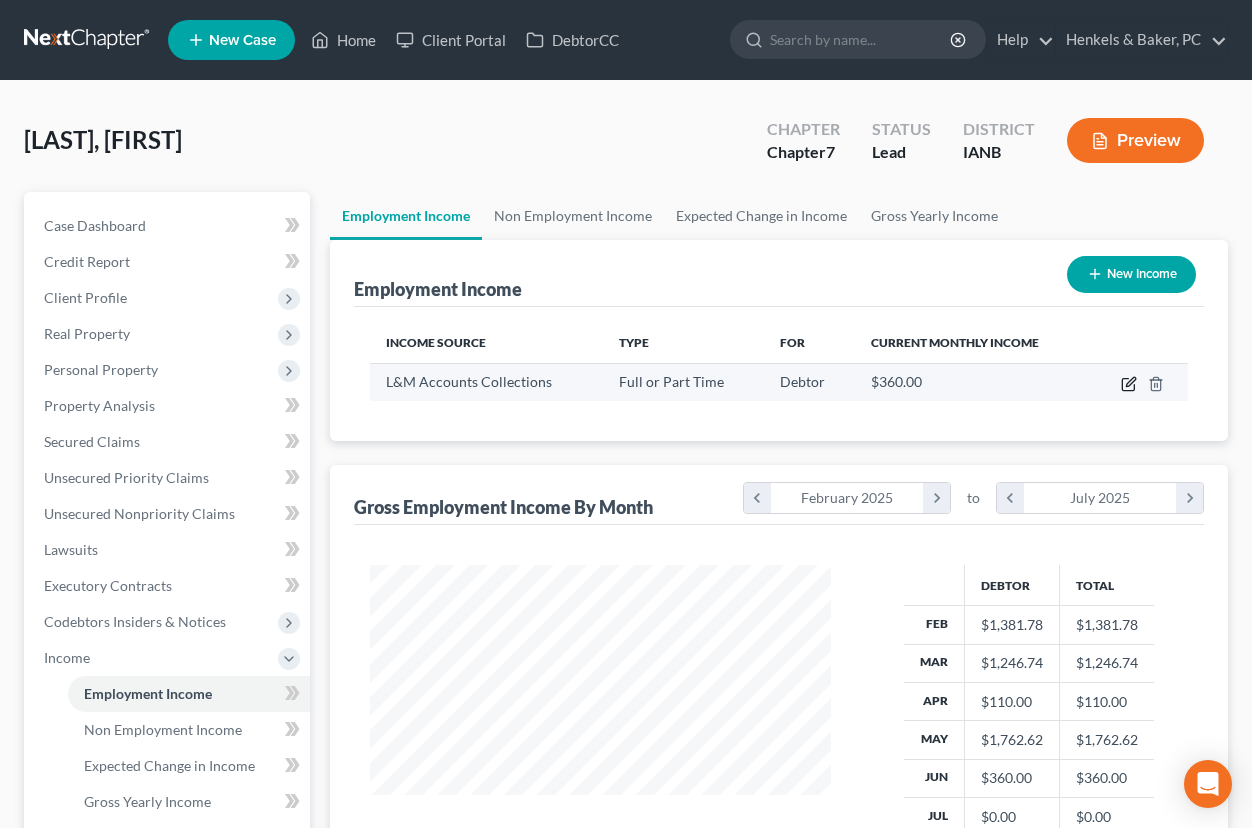click 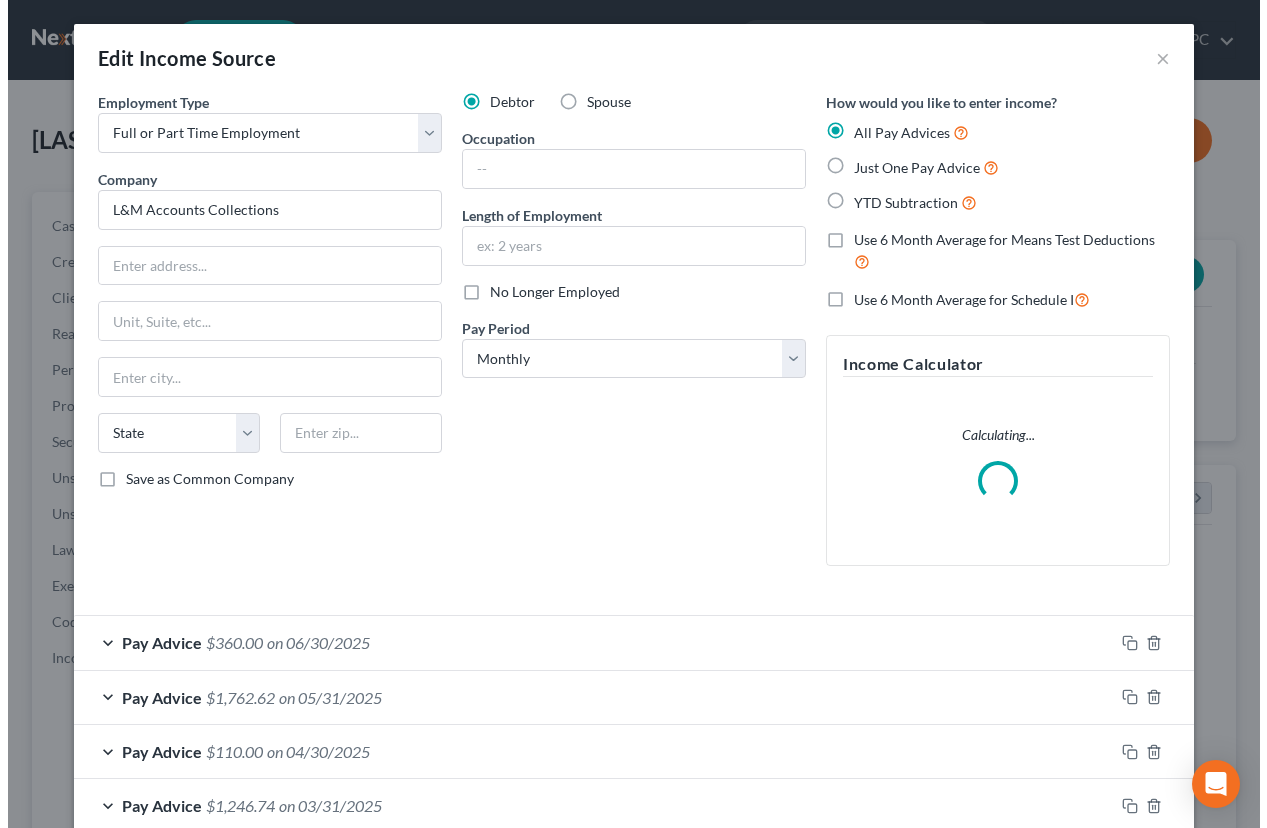 scroll, scrollTop: 999642, scrollLeft: 999493, axis: both 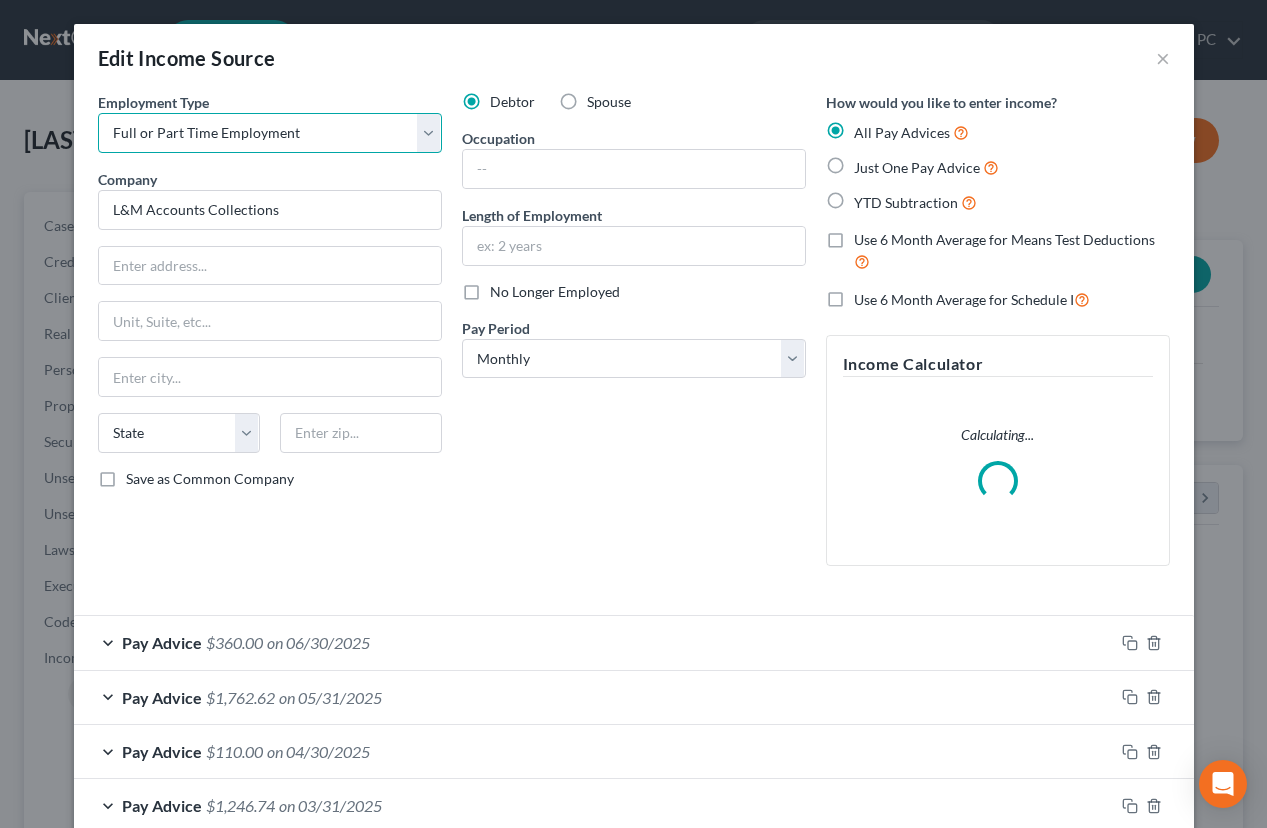 click on "Select Full or Part Time Employment Self Employment" at bounding box center (270, 133) 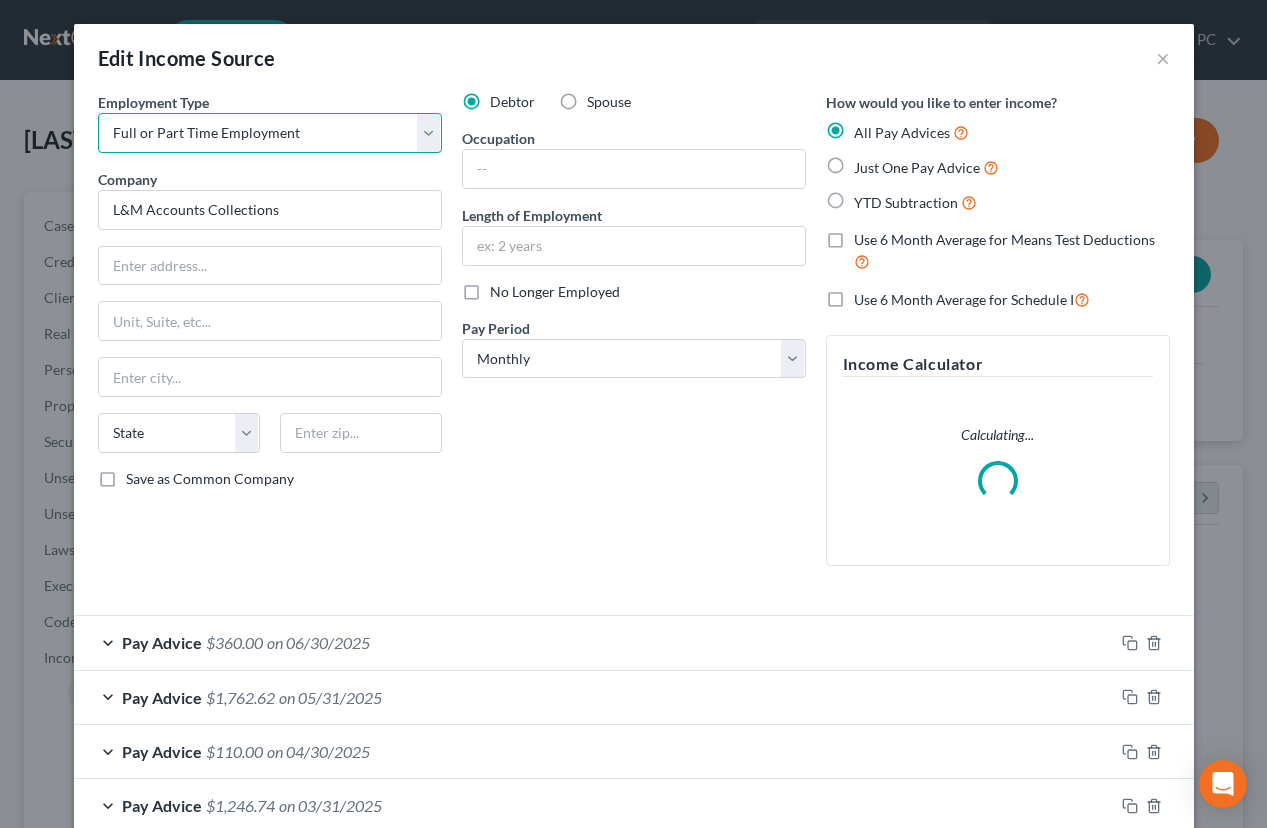 select on "1" 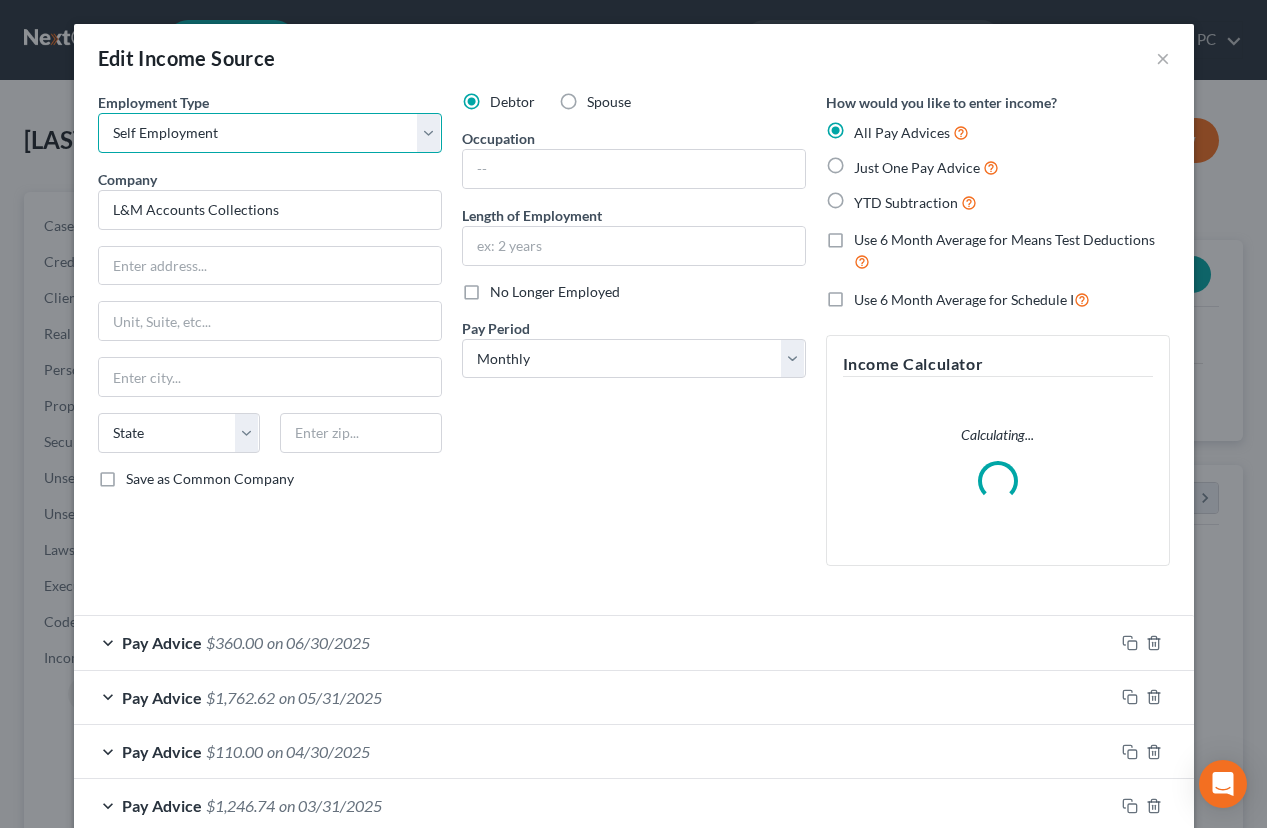 click on "Select Full or Part Time Employment Self Employment" at bounding box center [270, 133] 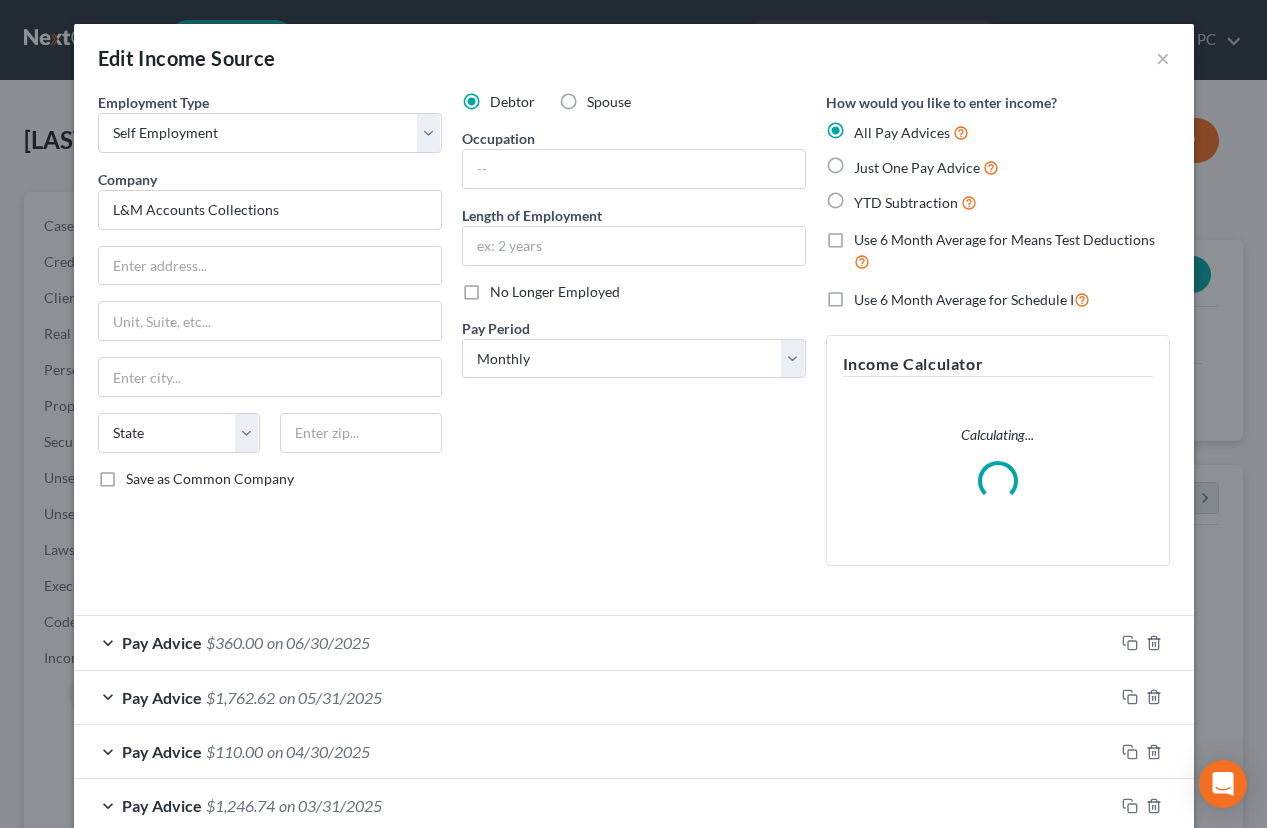 click on "Debtor Spouse Occupation Length of Employment No Longer Employed
Pay Period
*
Select Monthly Twice Monthly Every Other Week Weekly" at bounding box center (634, 337) 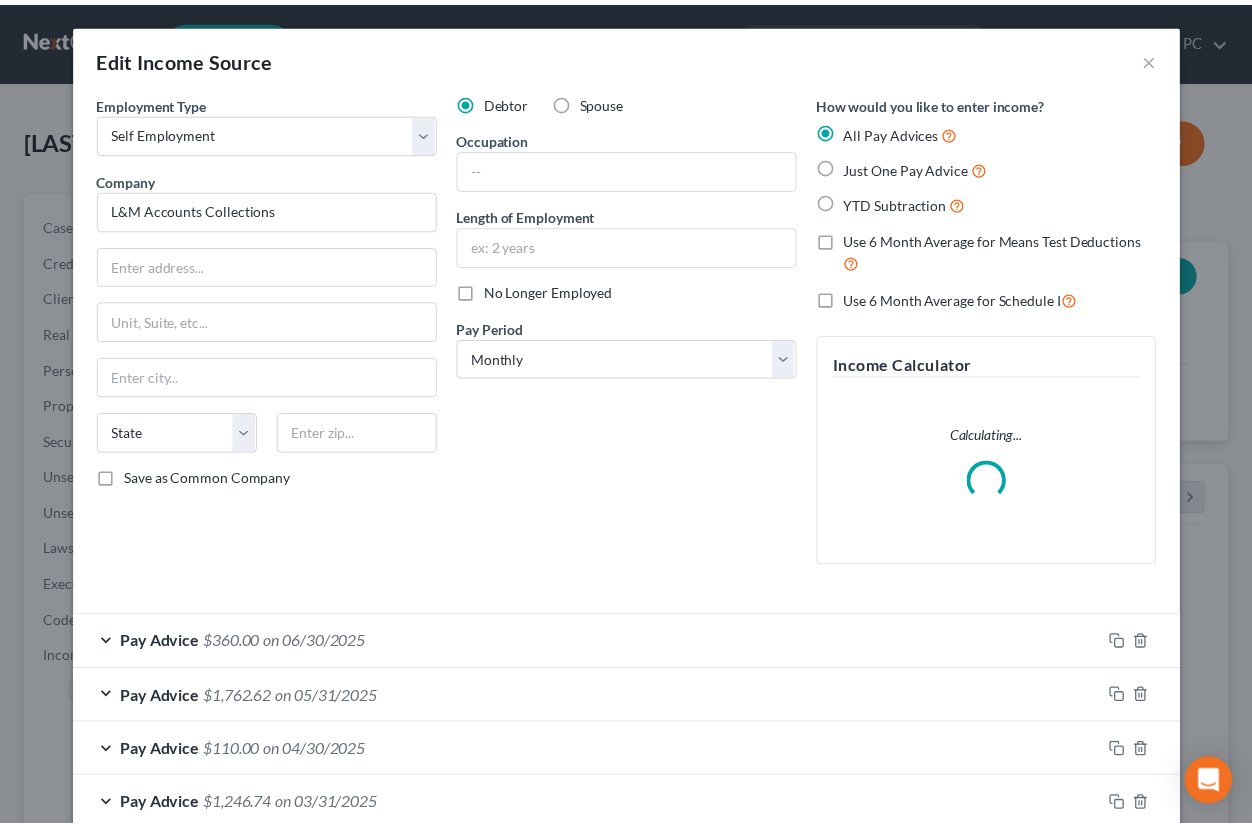 scroll, scrollTop: 224, scrollLeft: 0, axis: vertical 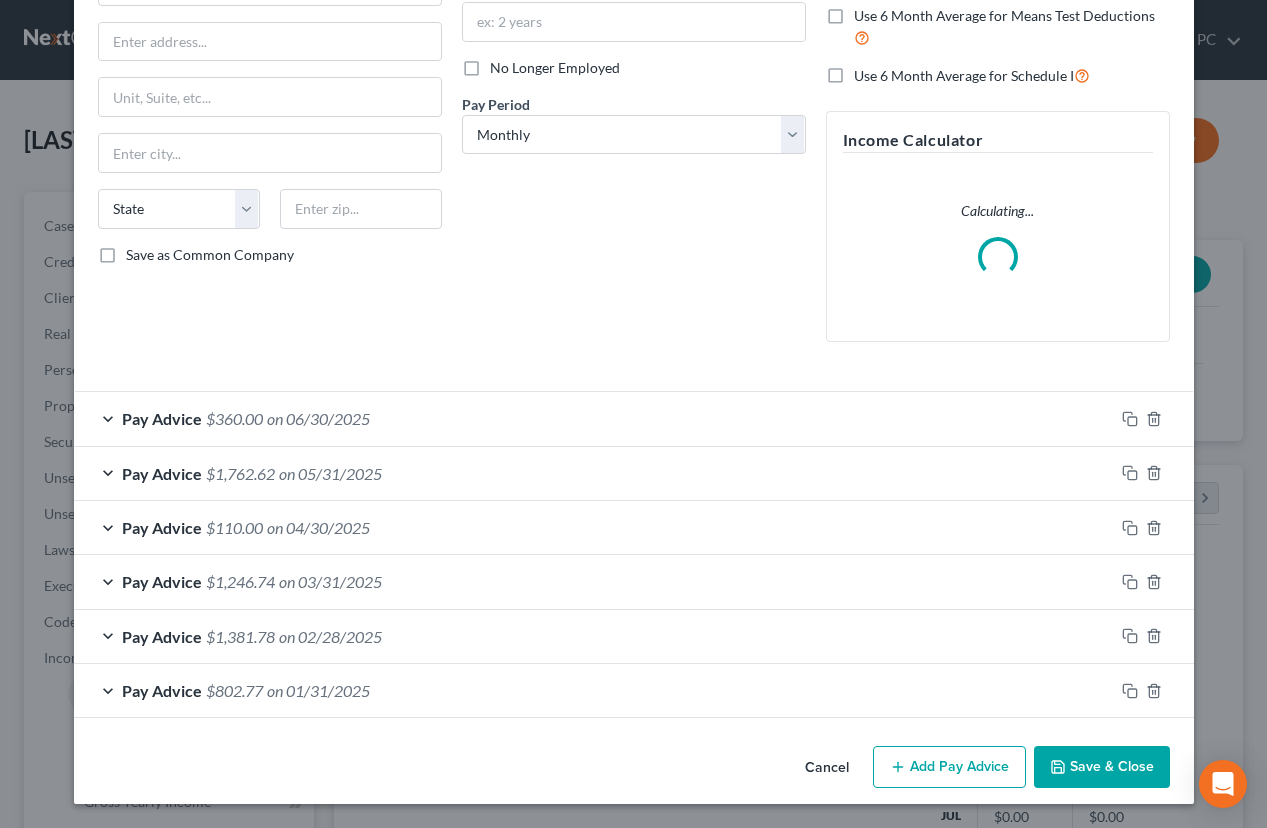 click on "Save & Close" at bounding box center (1102, 767) 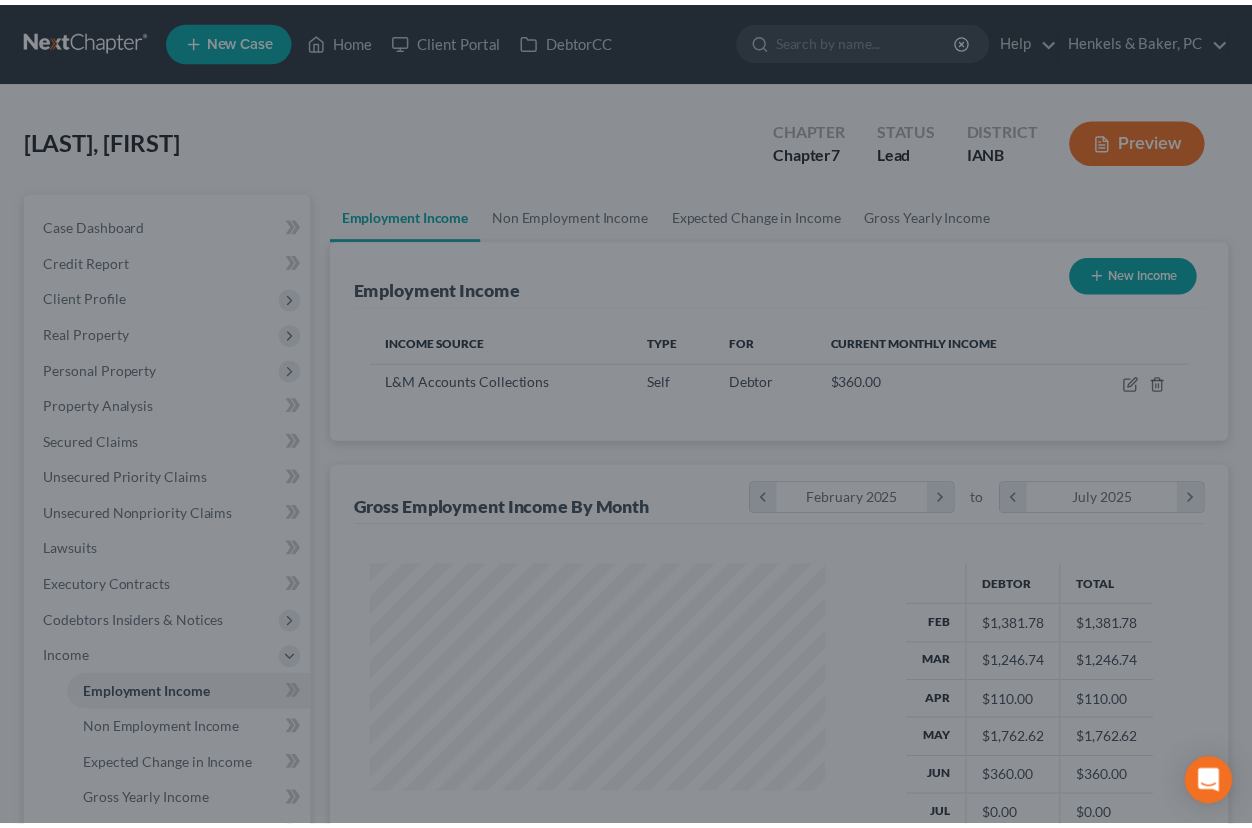 scroll, scrollTop: 359, scrollLeft: 500, axis: both 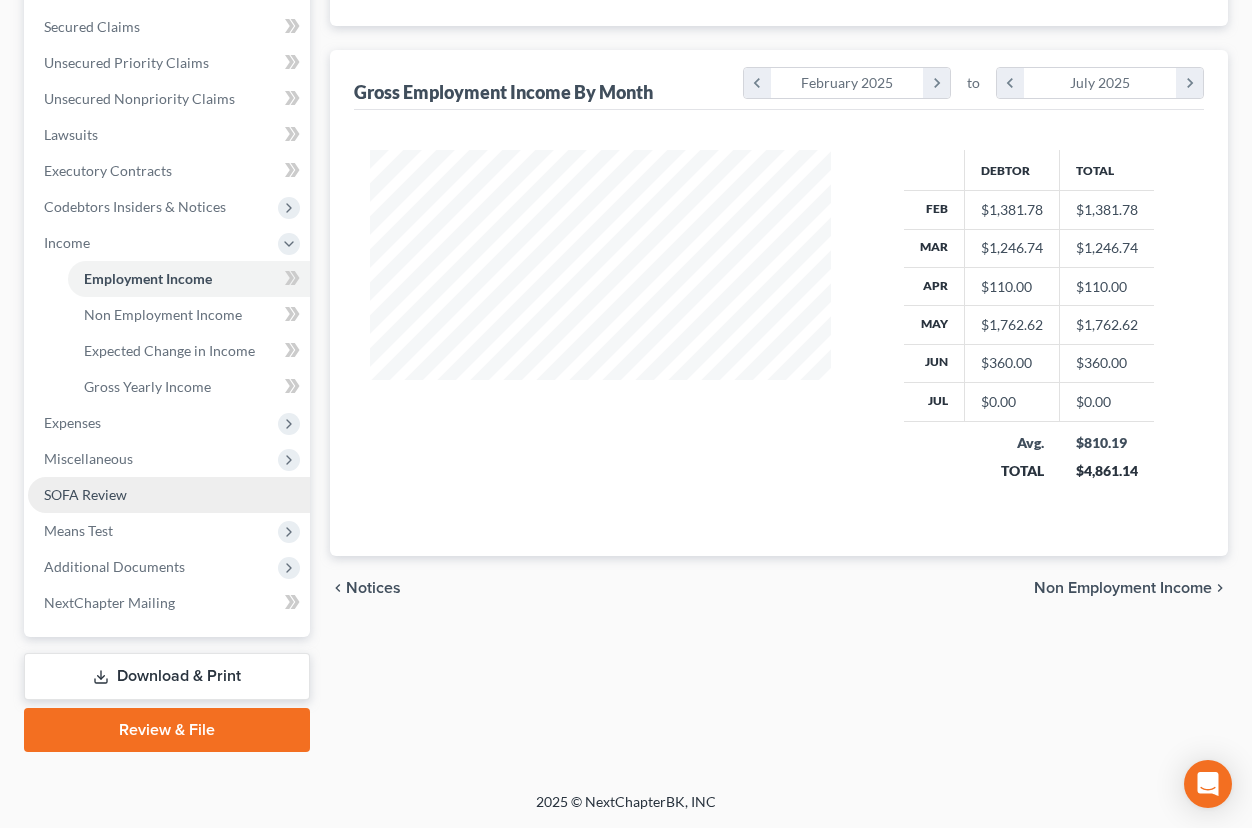 click on "SOFA Review" at bounding box center [85, 494] 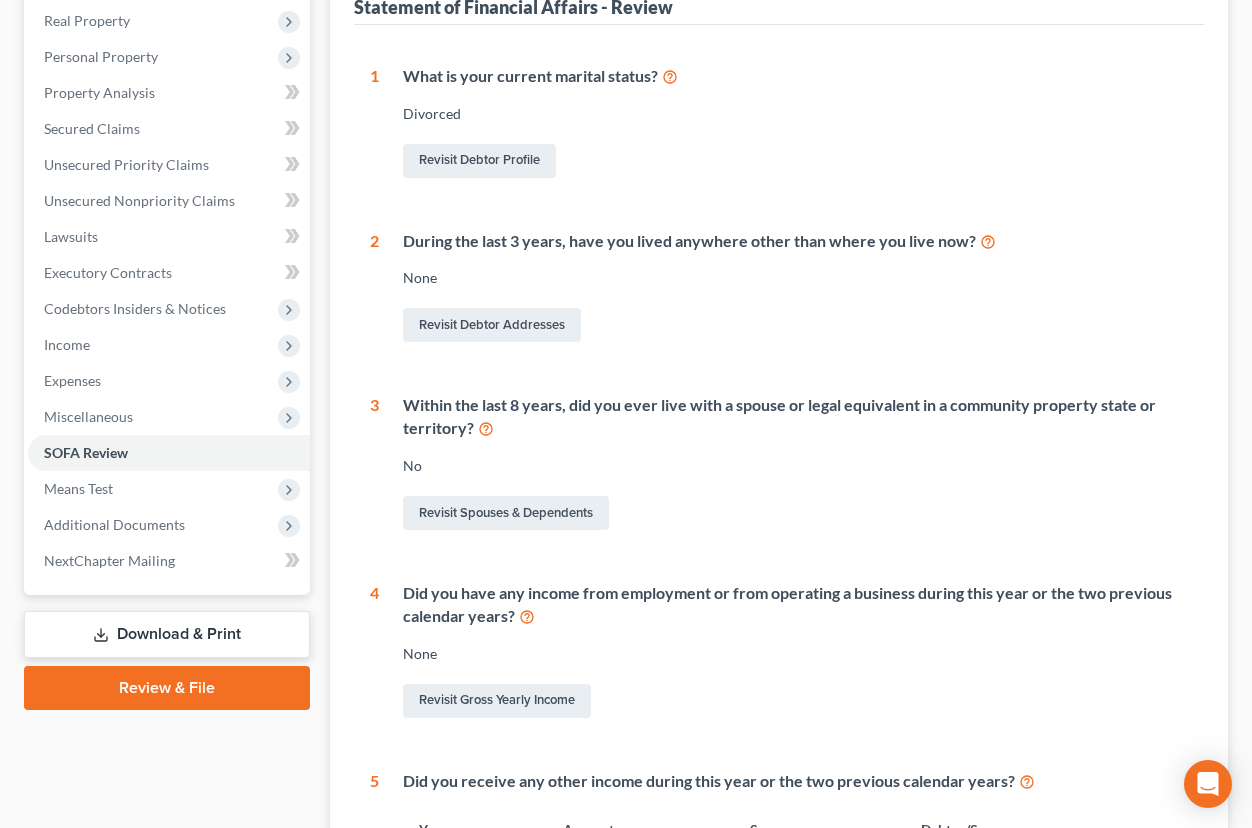 scroll, scrollTop: 0, scrollLeft: 0, axis: both 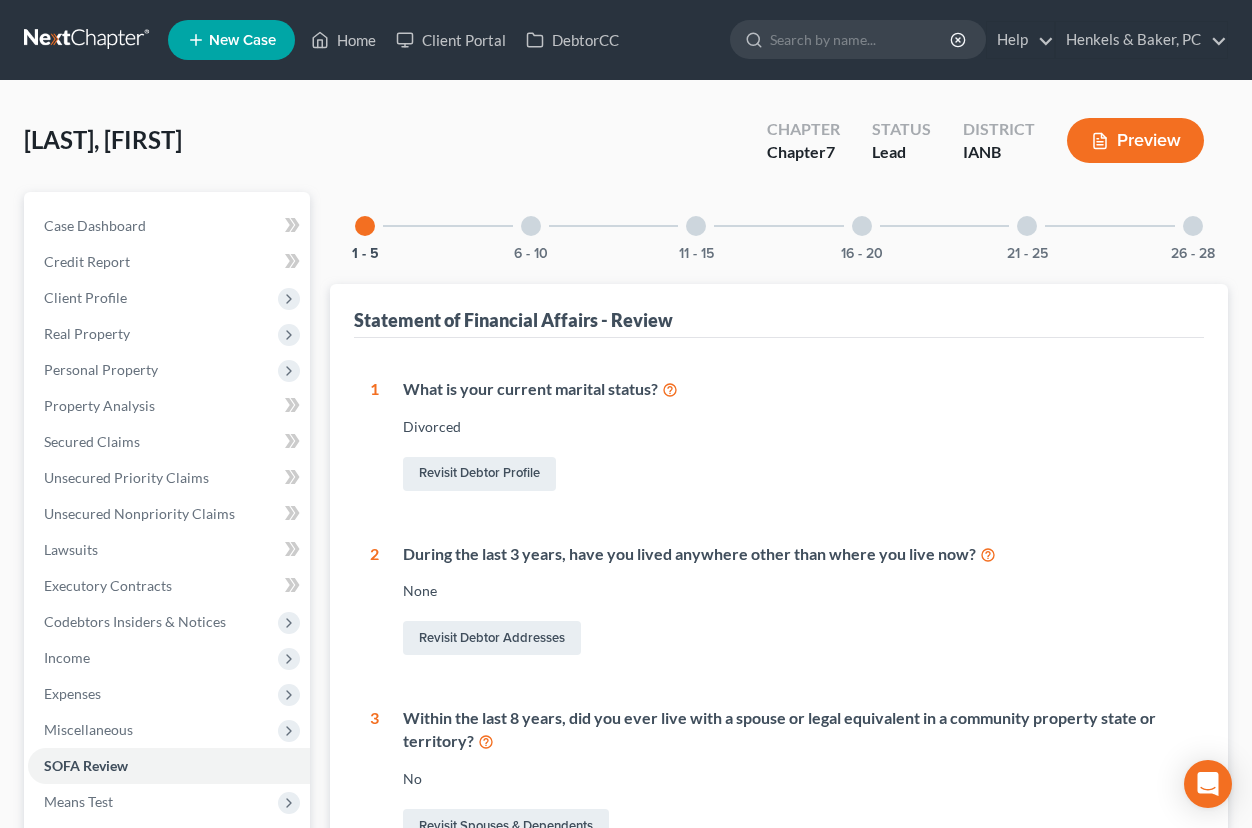 click on "6 - 10" at bounding box center (531, 226) 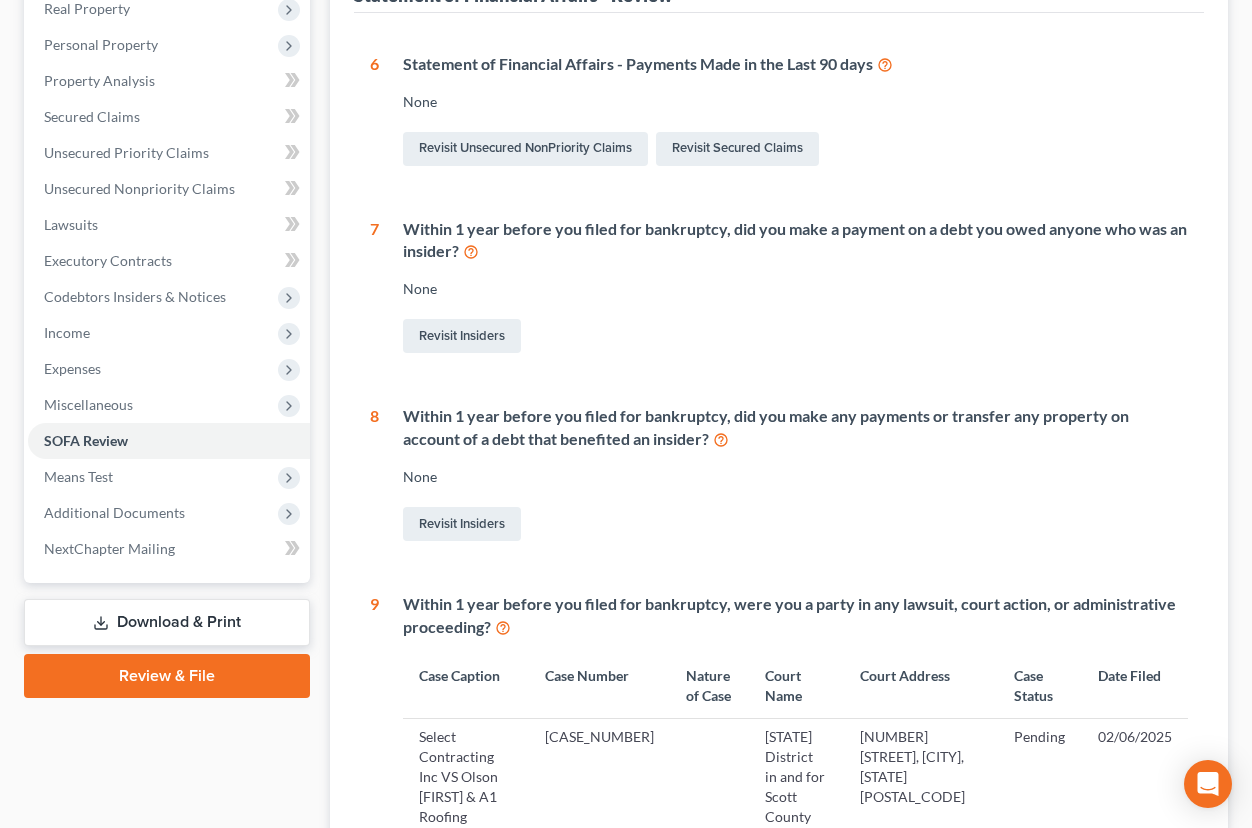 scroll, scrollTop: 0, scrollLeft: 0, axis: both 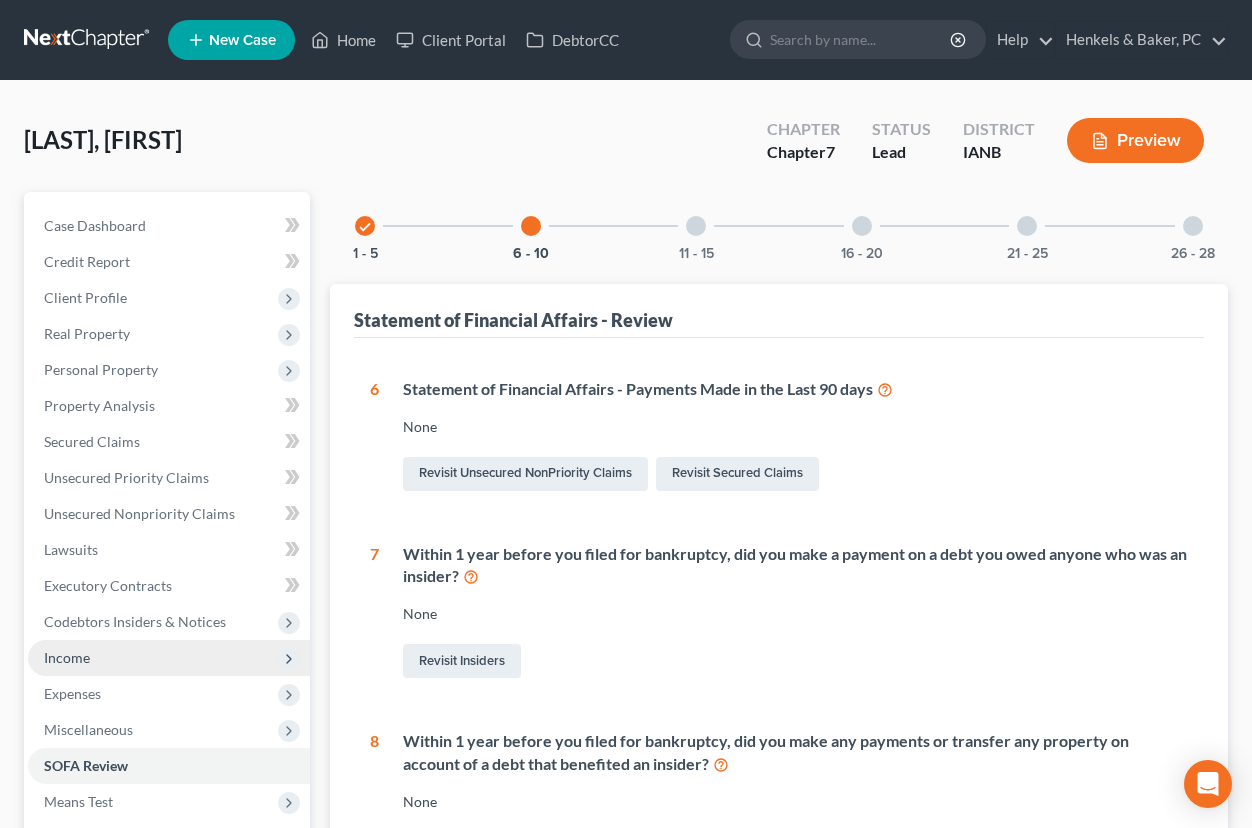 click on "Income" at bounding box center (169, 658) 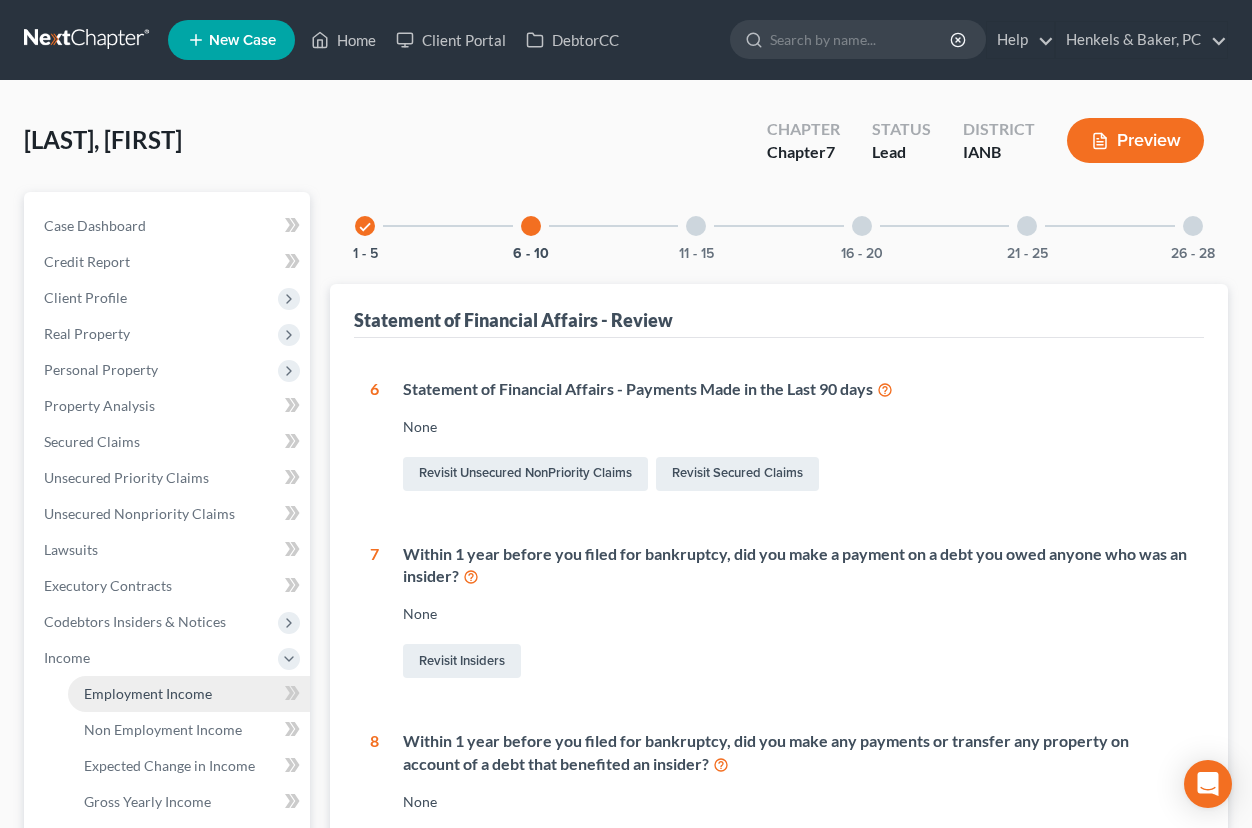 click on "Employment Income" at bounding box center [148, 693] 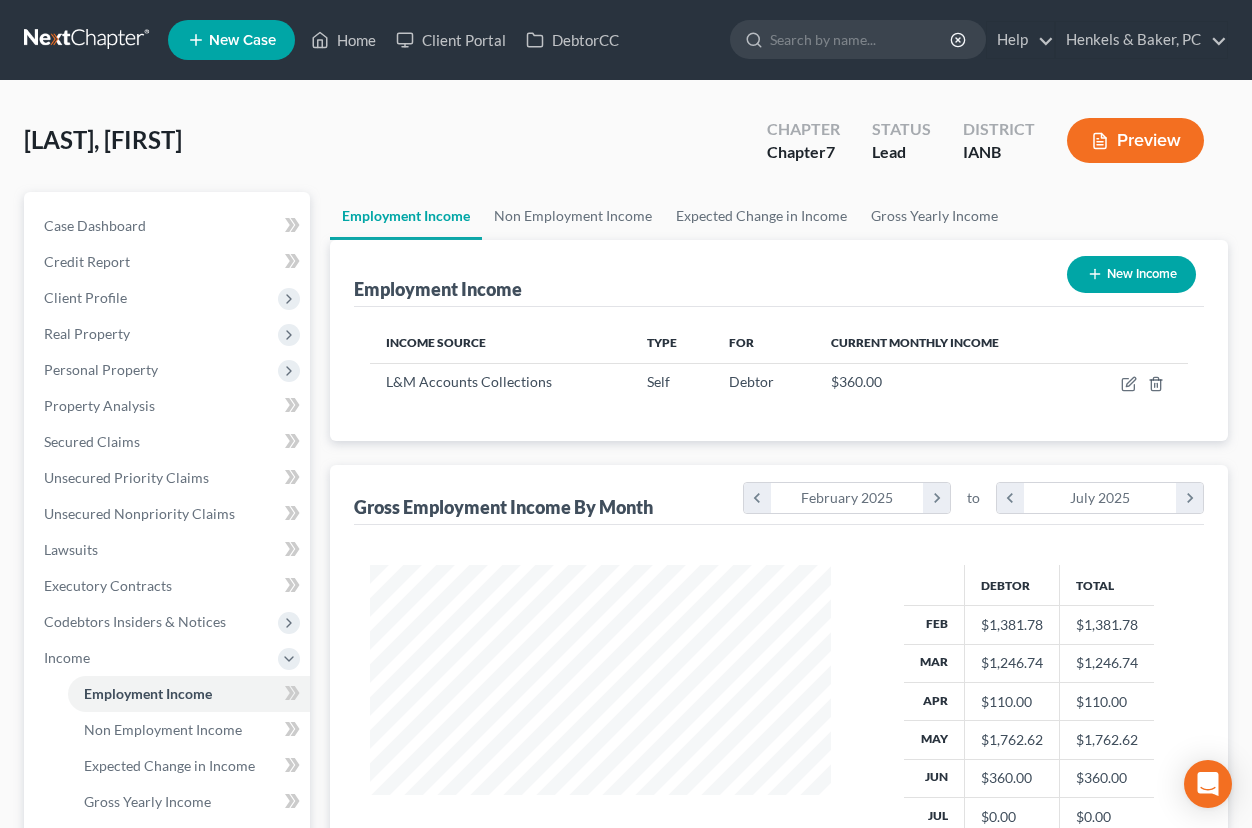scroll, scrollTop: 999642, scrollLeft: 999499, axis: both 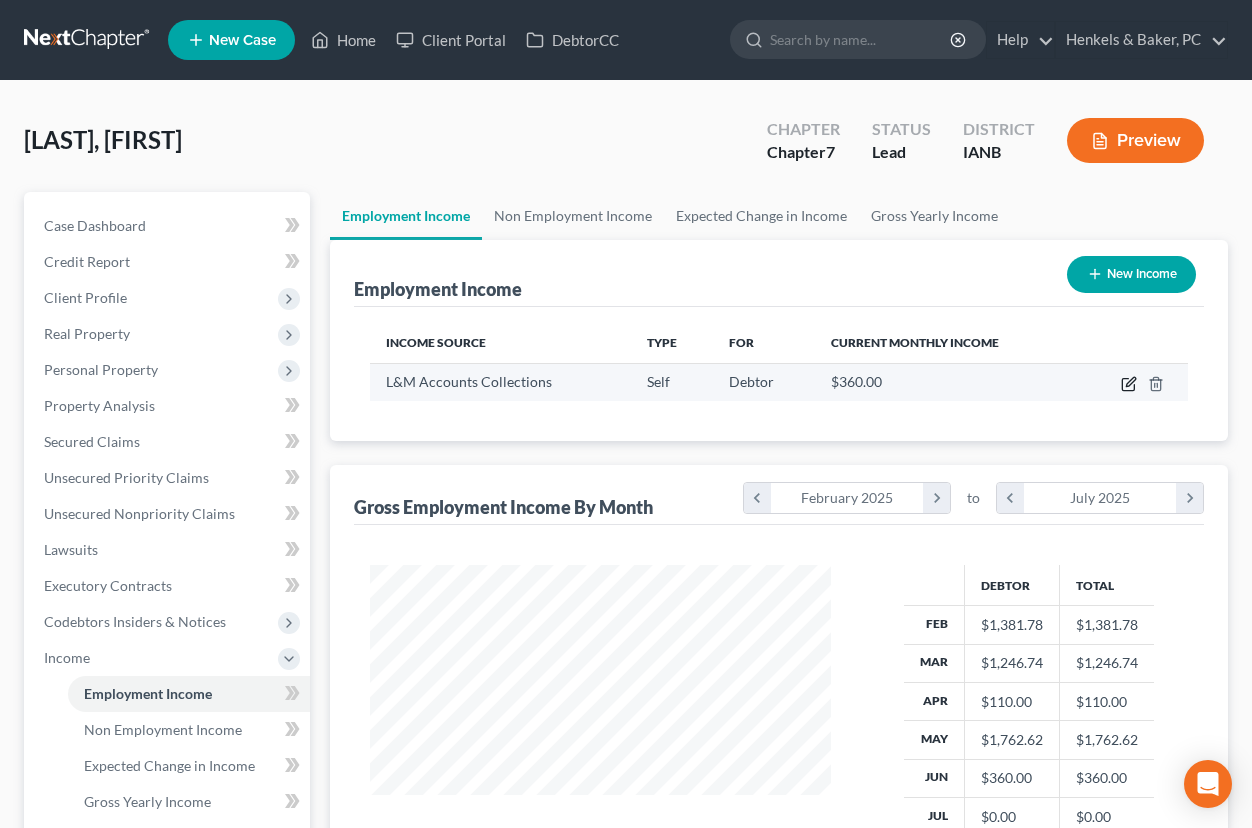 click 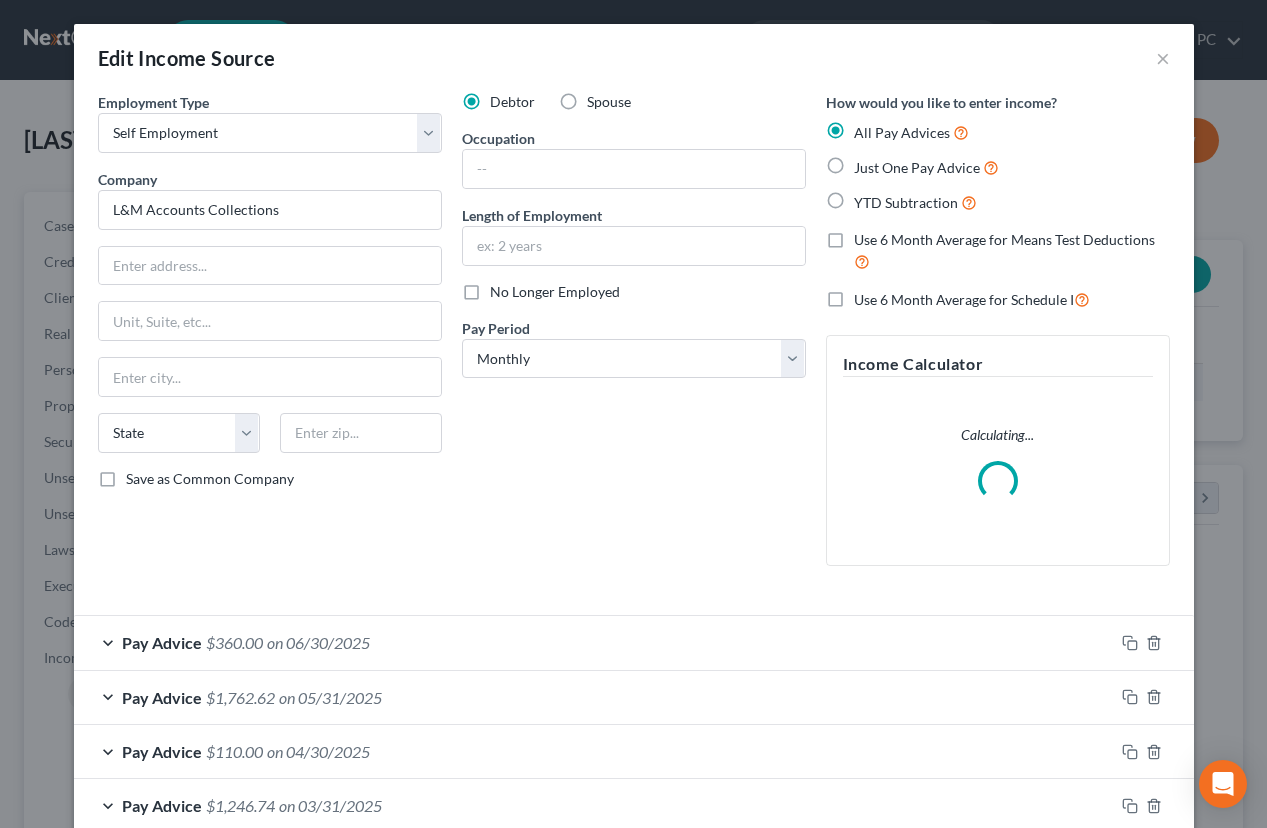 scroll, scrollTop: 999642, scrollLeft: 999493, axis: both 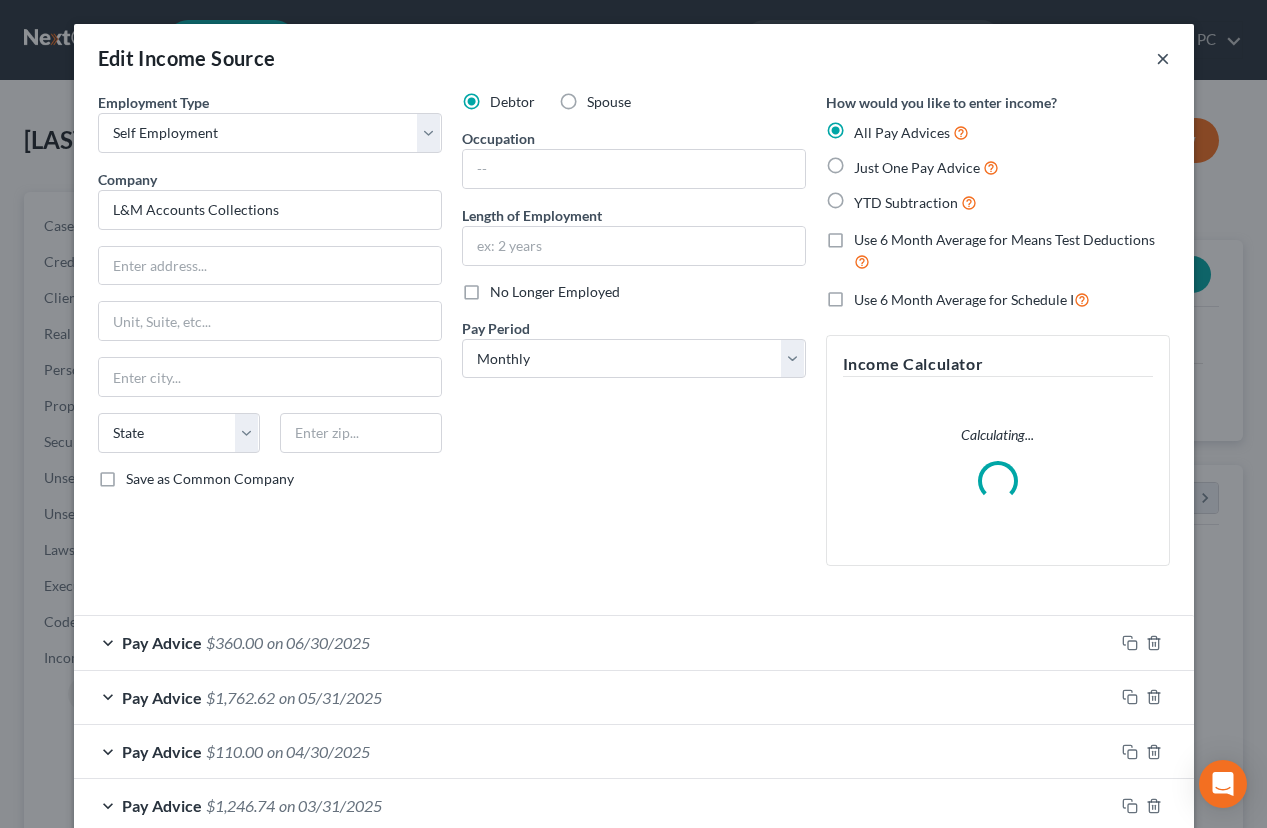 click on "×" at bounding box center [1163, 58] 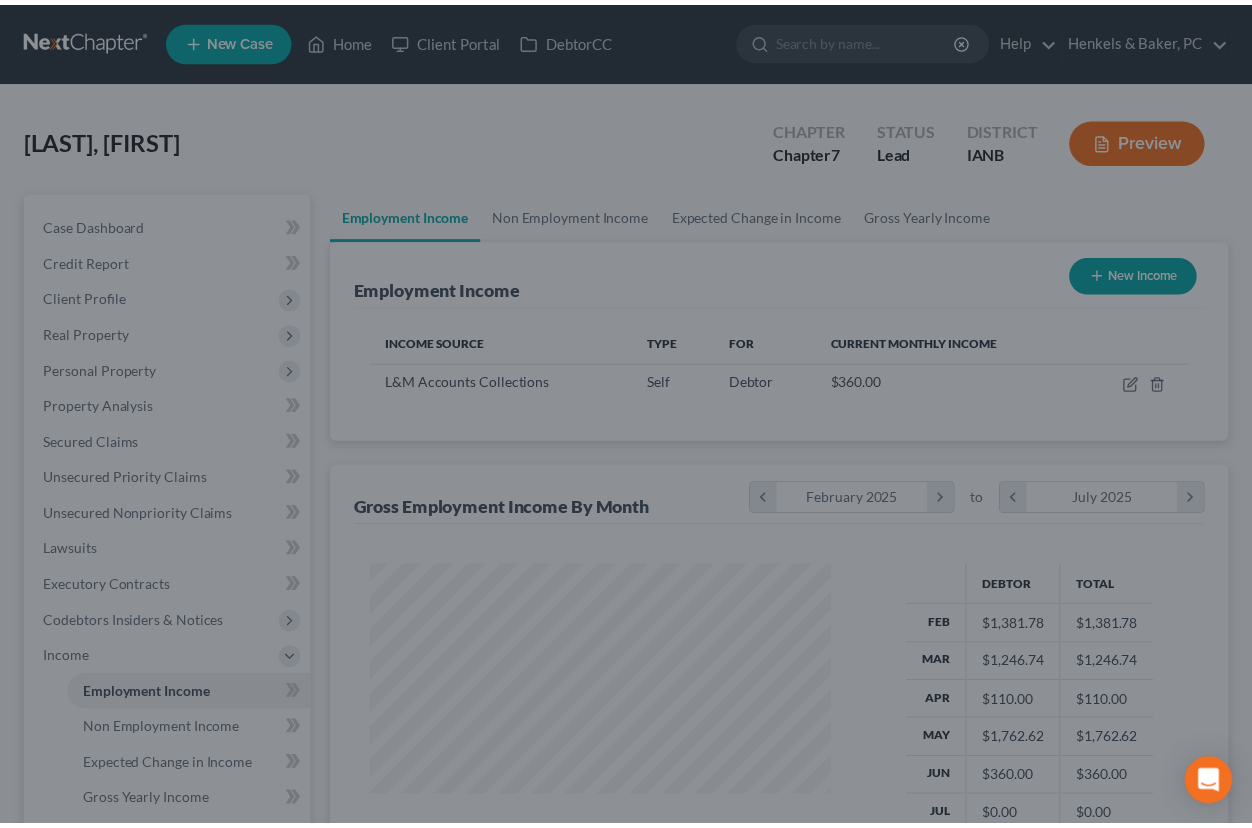 scroll, scrollTop: 359, scrollLeft: 500, axis: both 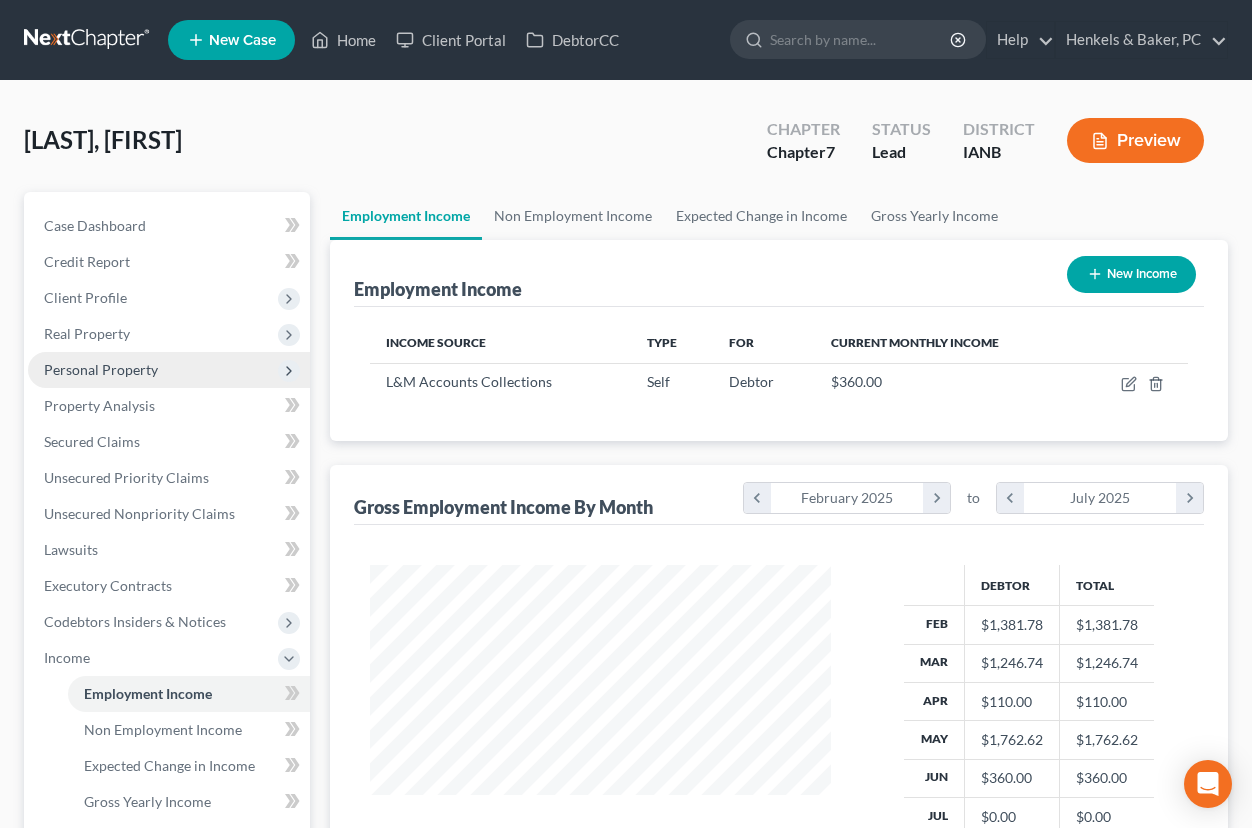 click on "Personal Property" at bounding box center [101, 369] 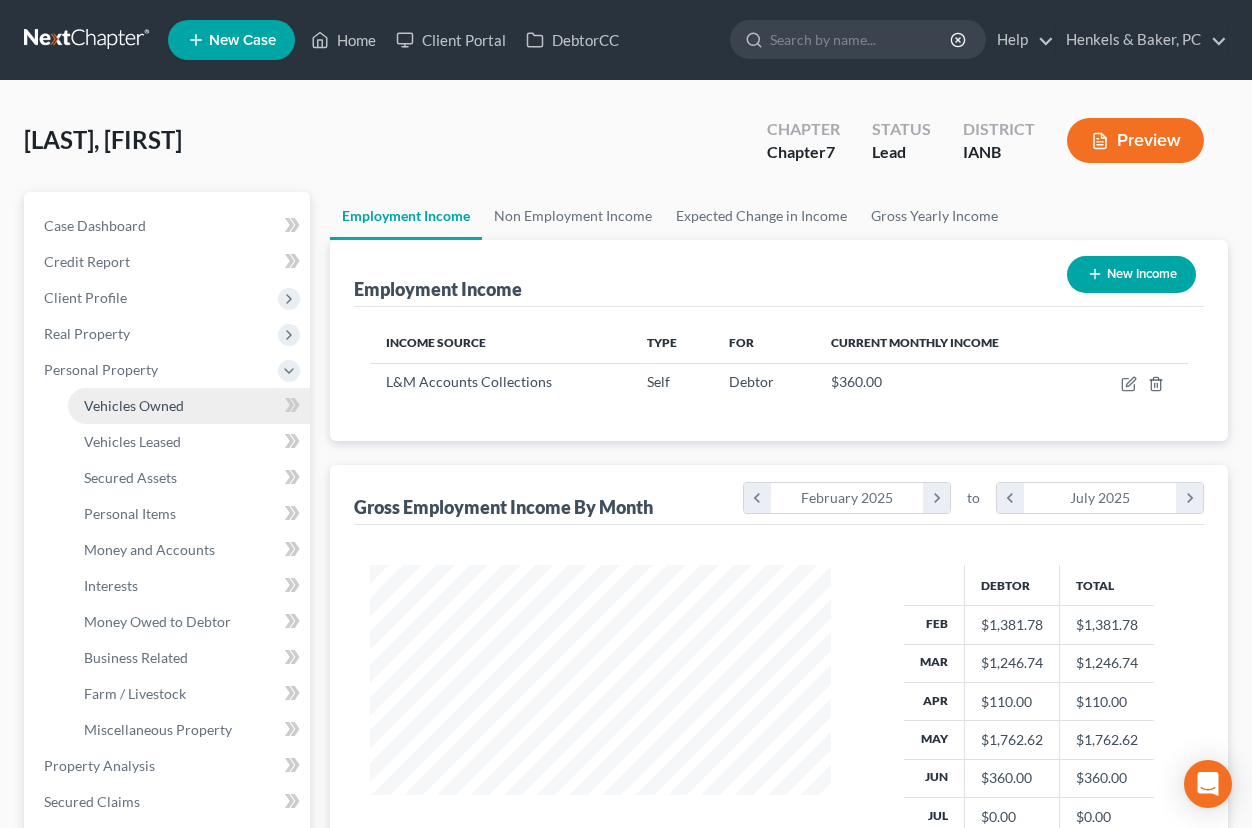 click on "Vehicles Owned" at bounding box center [134, 405] 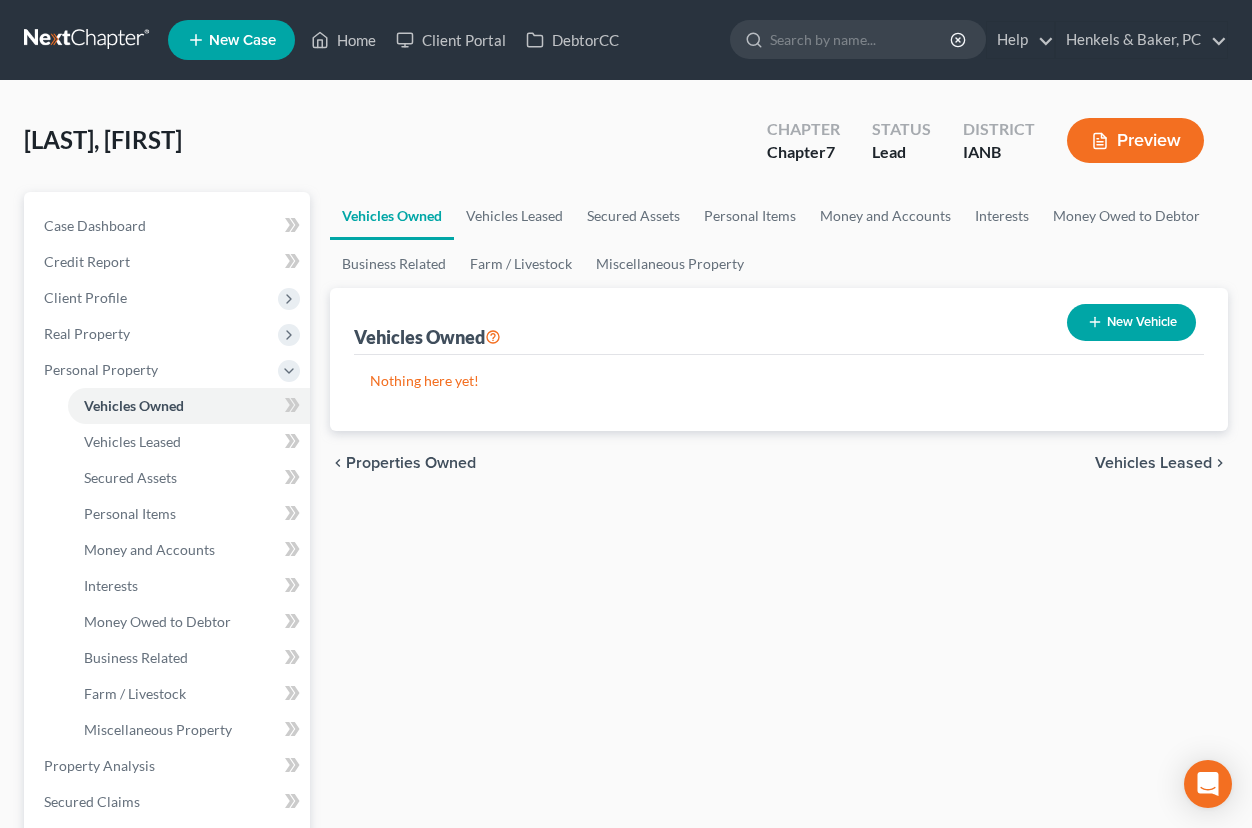 click 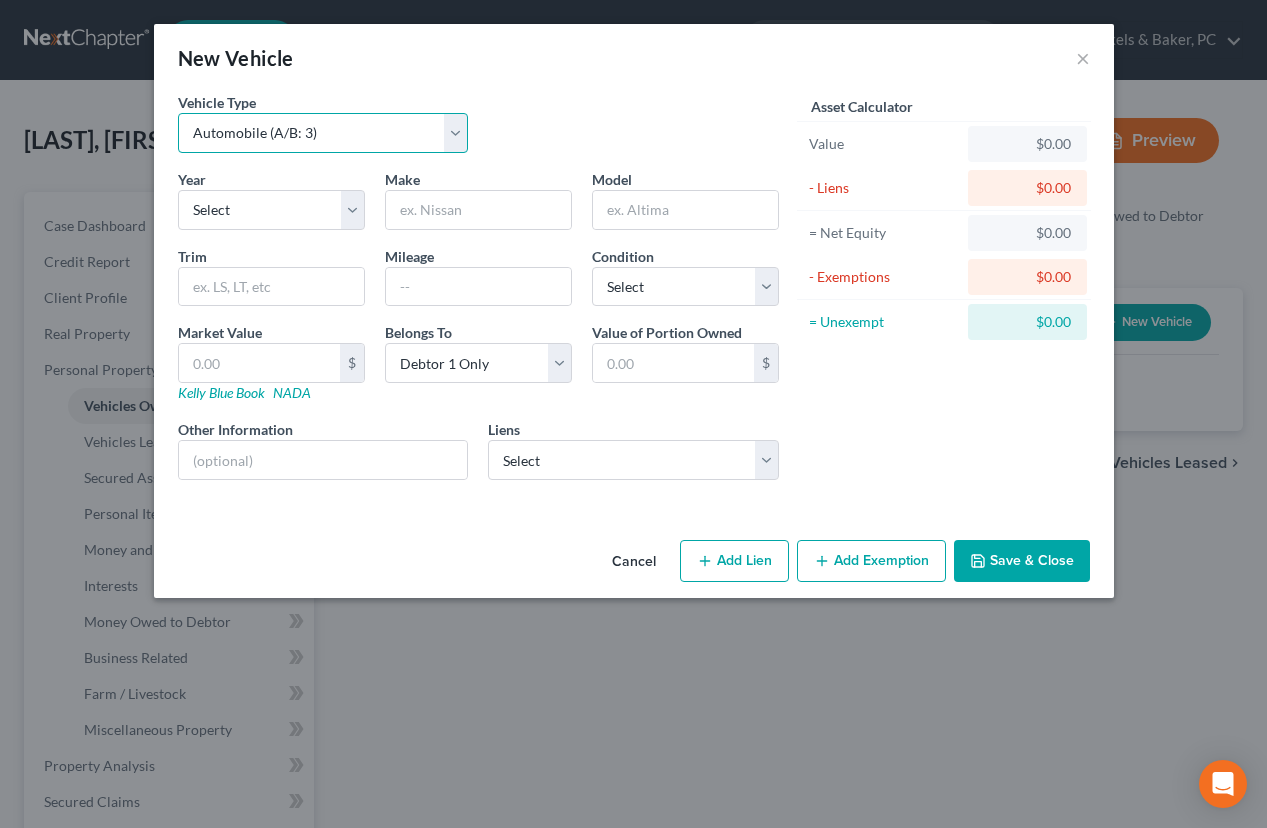 click on "Select Automobile (A/B: 3) Truck (A/B: 3) Trailer (A/B: 4) Watercraft (A/B: 4) Aircraft (A/B: 4) Motor Home (A/B: 4) ATV (A/B: 4) Other Vehicle (A/B: 4)" at bounding box center (323, 133) 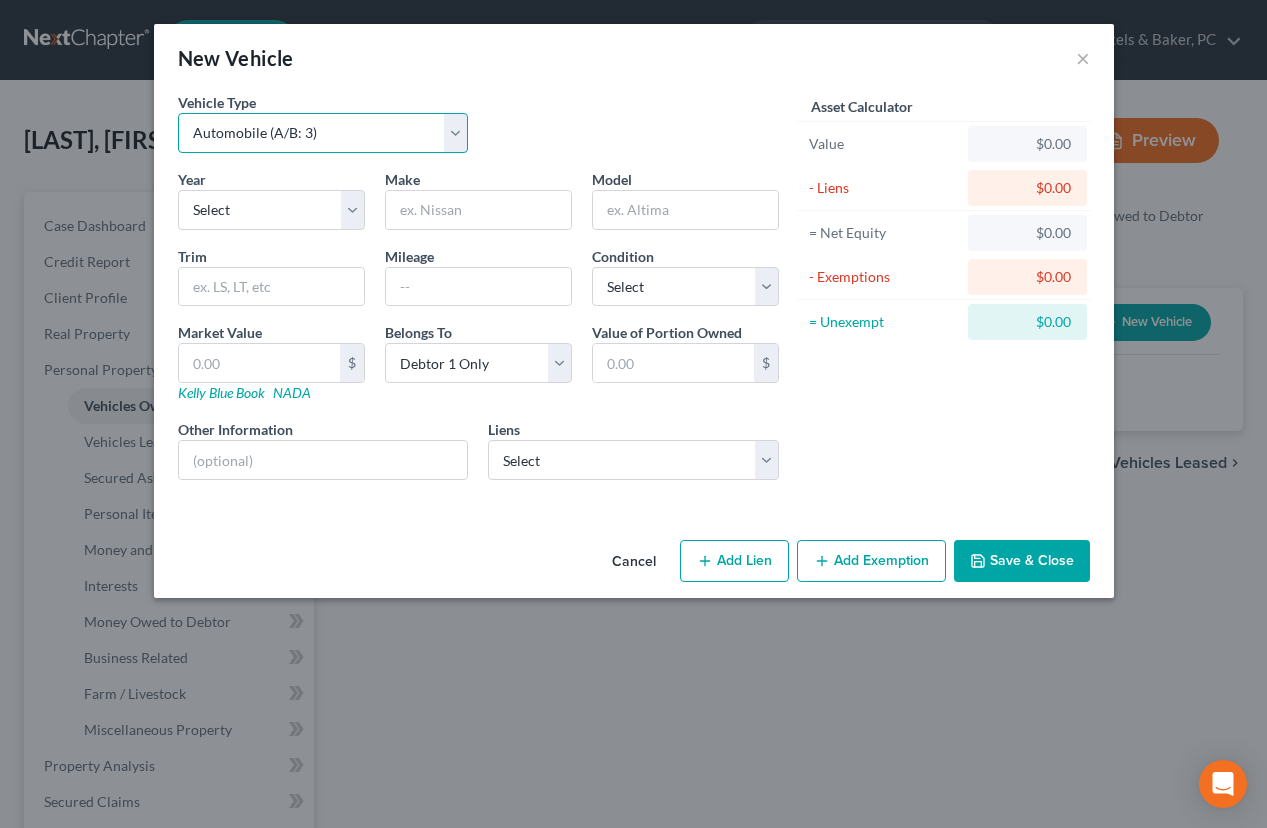 select on "7" 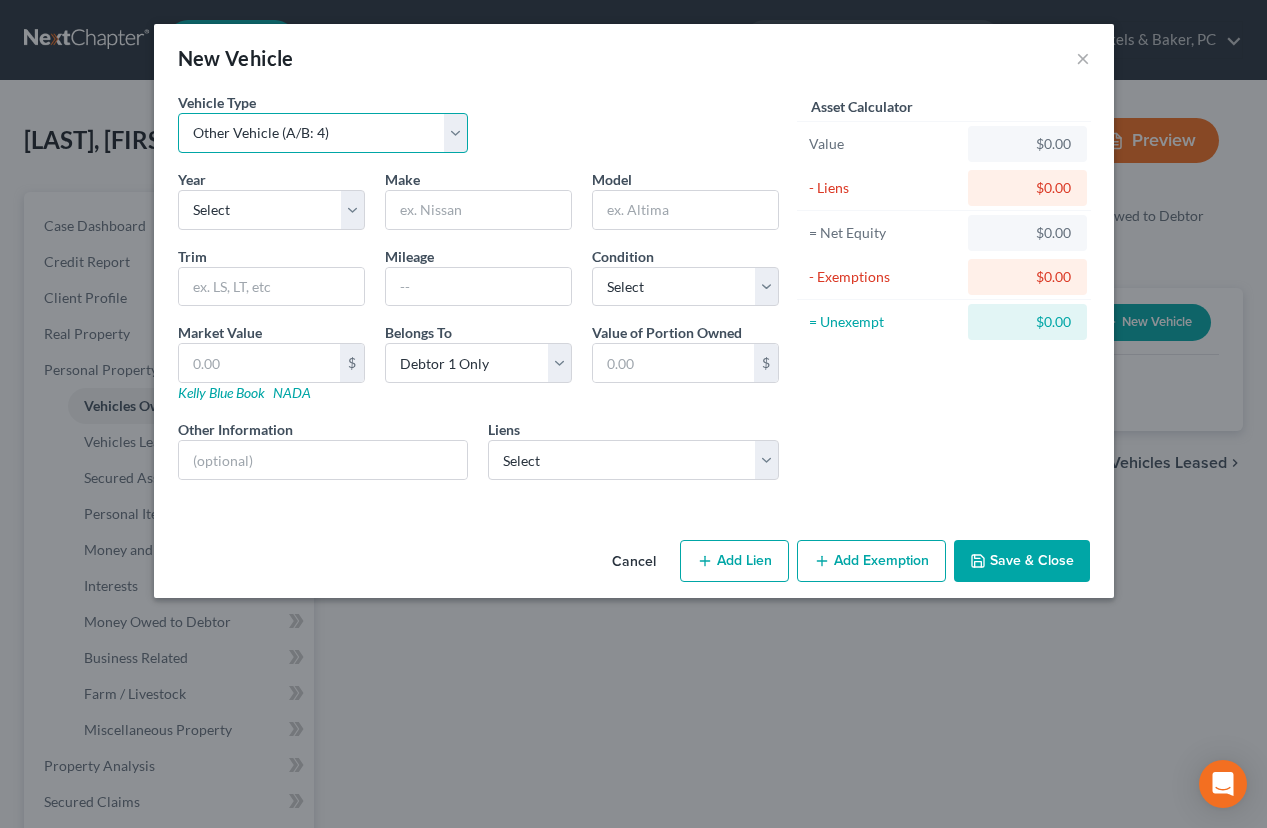 click on "Select Automobile (A/B: 3) Truck (A/B: 3) Trailer (A/B: 4) Watercraft (A/B: 4) Aircraft (A/B: 4) Motor Home (A/B: 4) ATV (A/B: 4) Other Vehicle (A/B: 4)" at bounding box center [323, 133] 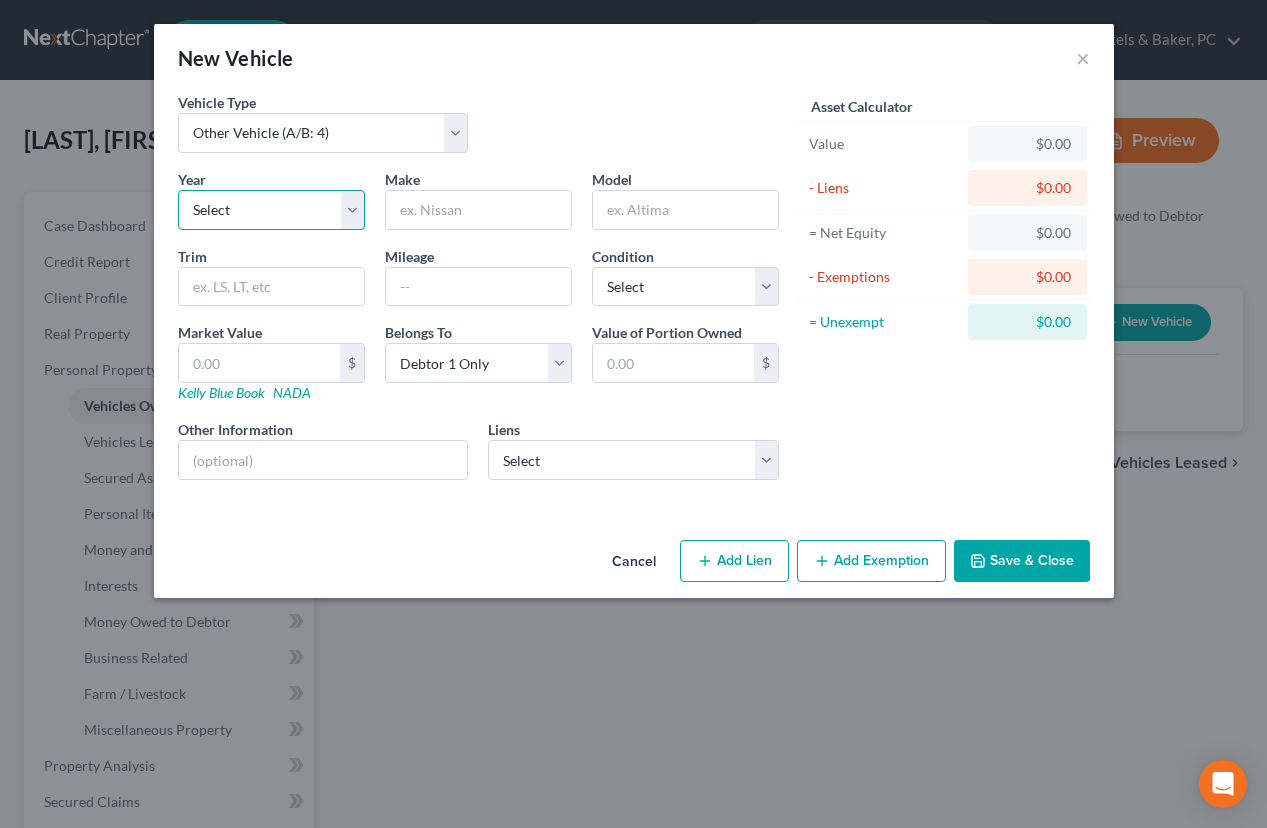 click on "Select 2026 2025 2024 2023 2022 2021 2020 2019 2018 2017 2016 2015 2014 2013 2012 2011 2010 2009 2008 2007 2006 2005 2004 2003 2002 2001 2000 1999 1998 1997 1996 1995 1994 1993 1992 1991 1990 1989 1988 1987 1986 1985 1984 1983 1982 1981 1980 1979 1978 1977 1976 1975 1974 1973 1972 1971 1970 1969 1968 1967 1966 1965 1964 1963 1962 1961 1960 1959 1958 1957 1956 1955 1954 1953 1952 1951 1950 1949 1948 1947 1946 1945 1944 1943 1942 1941 1940 1939 1938 1937 1936 1935 1934 1933 1932 1931 1930 1929 1928 1927 1926 1925 1924 1923 1922 1921 1920 1919 1918 1917 1916 1915 1914 1913 1912 1911 1910 1909 1908 1907 1906 1905 1904 1903 1902 1901" at bounding box center [271, 210] 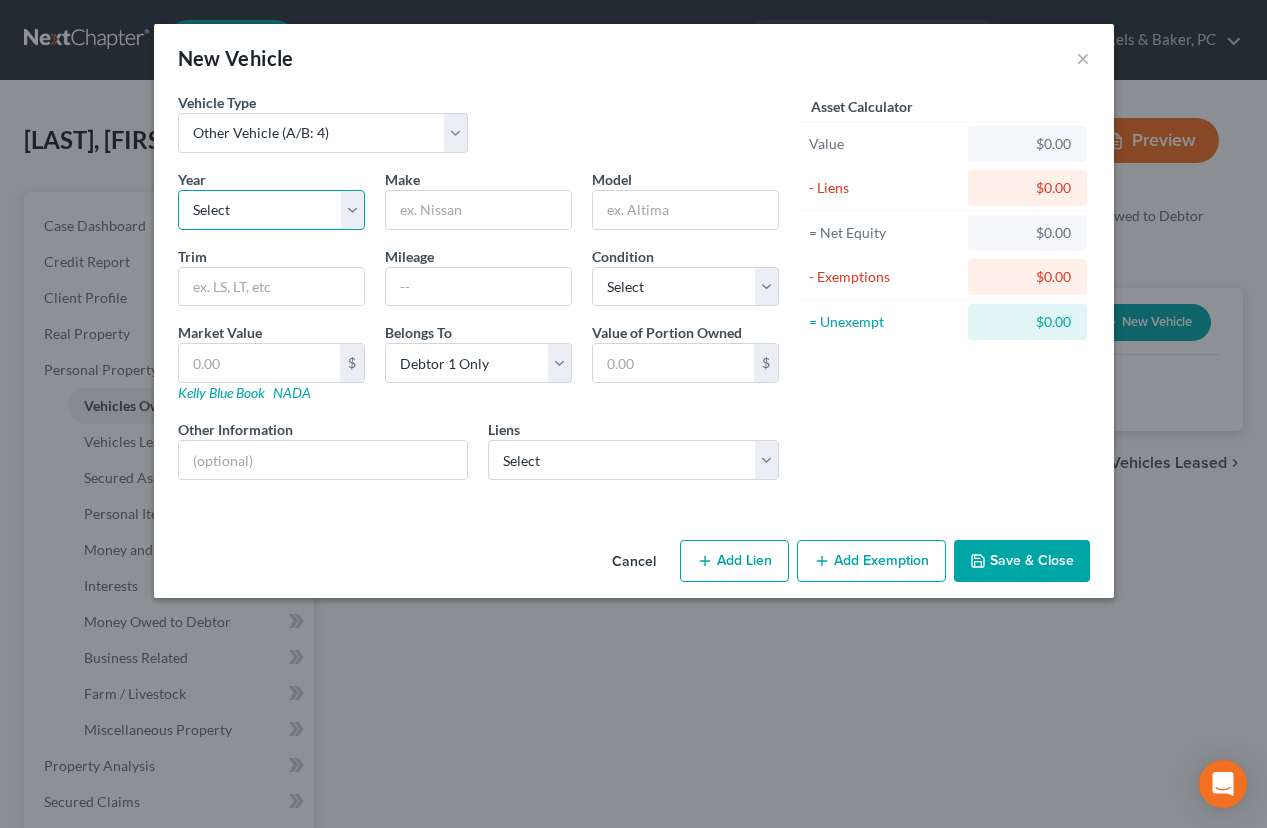 select on "8" 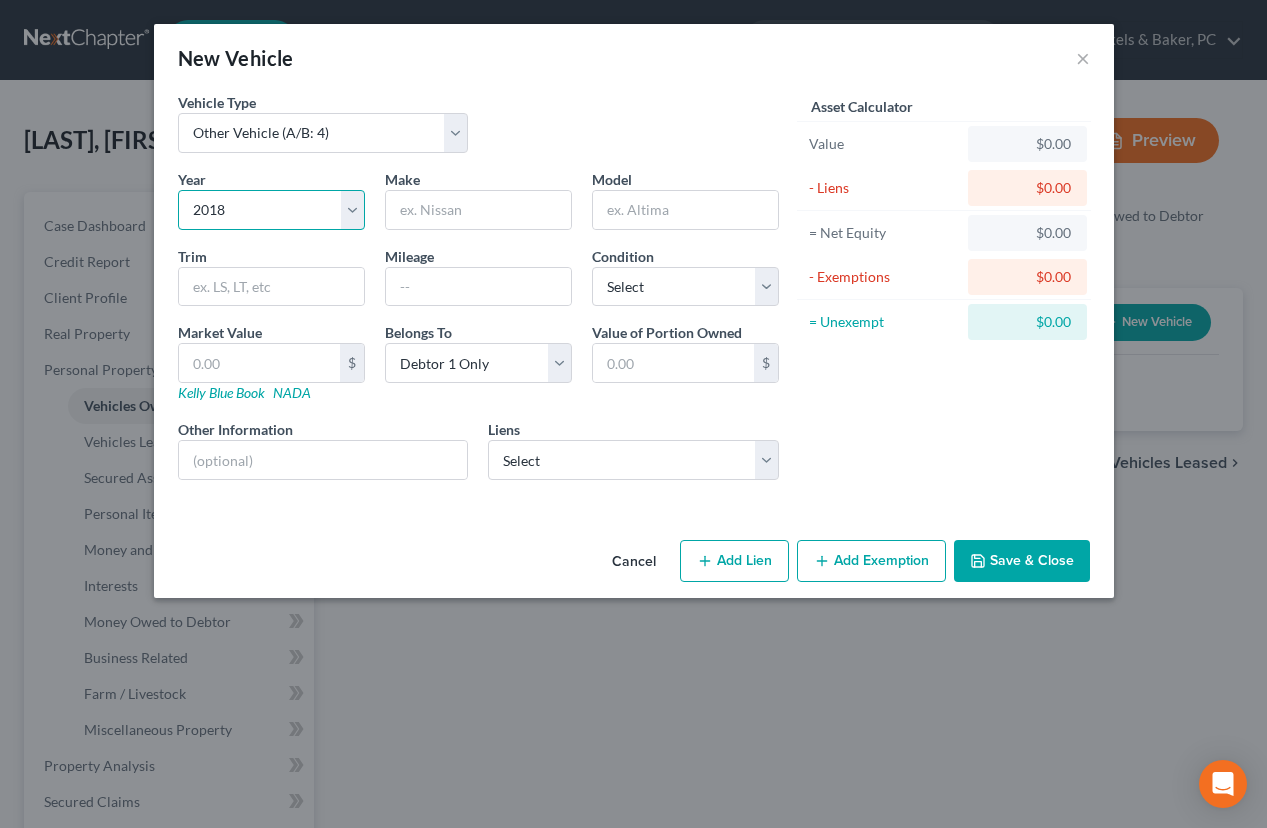 click on "Select 2026 2025 2024 2023 2022 2021 2020 2019 2018 2017 2016 2015 2014 2013 2012 2011 2010 2009 2008 2007 2006 2005 2004 2003 2002 2001 2000 1999 1998 1997 1996 1995 1994 1993 1992 1991 1990 1989 1988 1987 1986 1985 1984 1983 1982 1981 1980 1979 1978 1977 1976 1975 1974 1973 1972 1971 1970 1969 1968 1967 1966 1965 1964 1963 1962 1961 1960 1959 1958 1957 1956 1955 1954 1953 1952 1951 1950 1949 1948 1947 1946 1945 1944 1943 1942 1941 1940 1939 1938 1937 1936 1935 1934 1933 1932 1931 1930 1929 1928 1927 1926 1925 1924 1923 1922 1921 1920 1919 1918 1917 1916 1915 1914 1913 1912 1911 1910 1909 1908 1907 1906 1905 1904 1903 1902 1901" at bounding box center [271, 210] 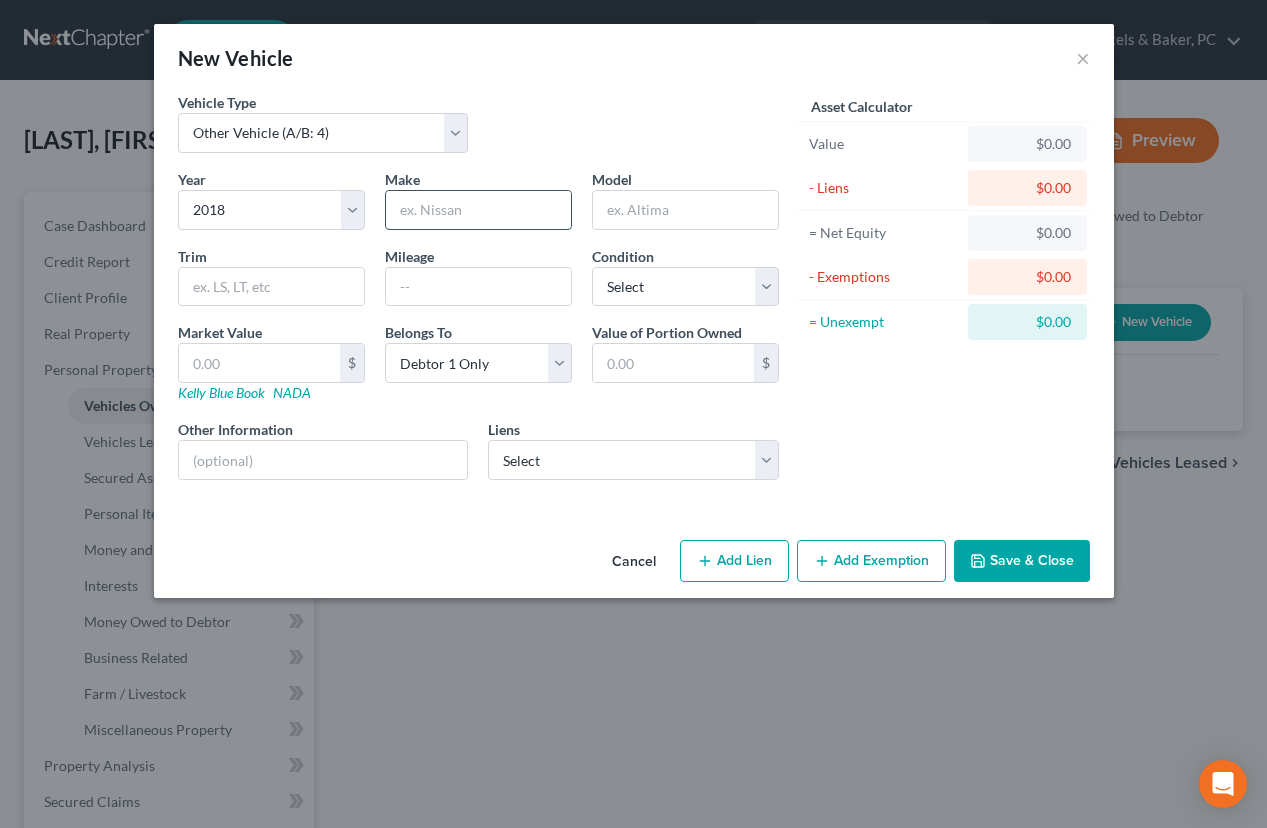 click at bounding box center (478, 210) 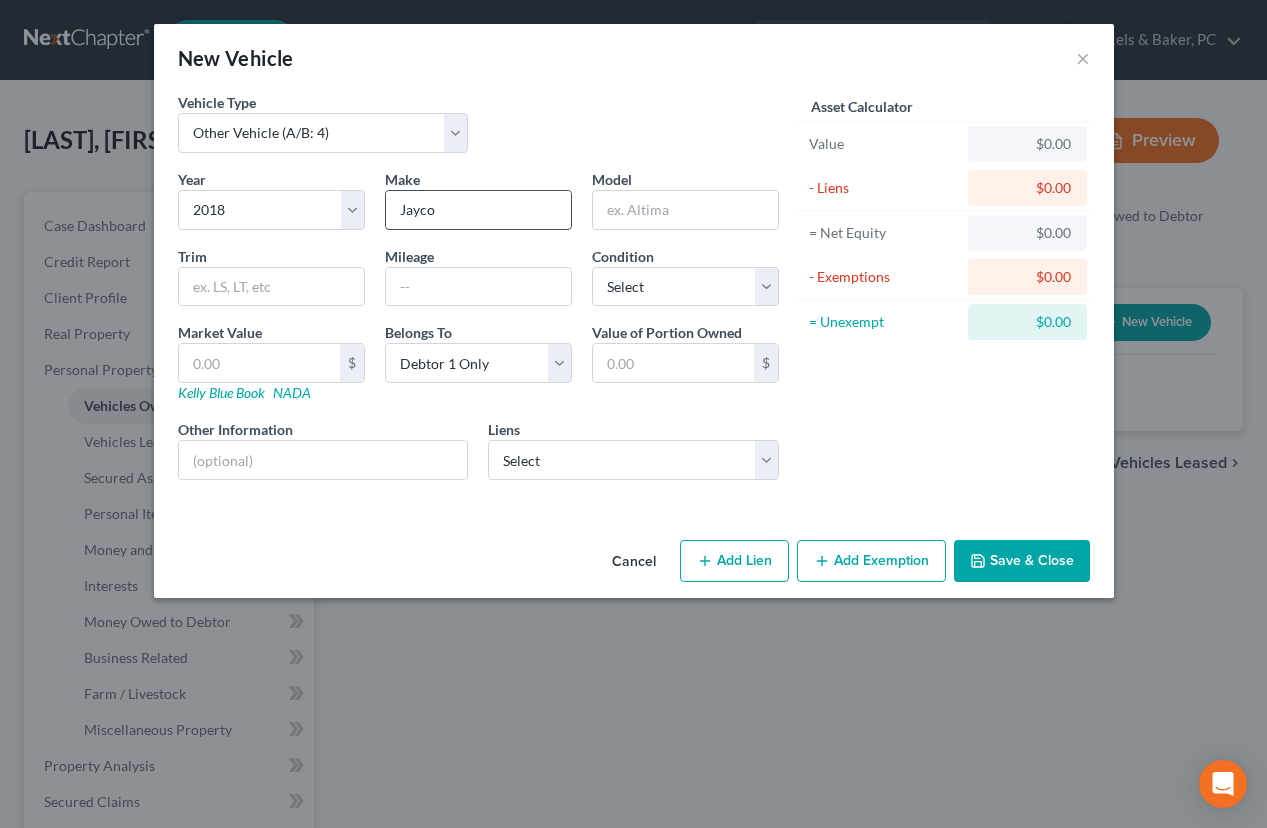 type on "Jayco" 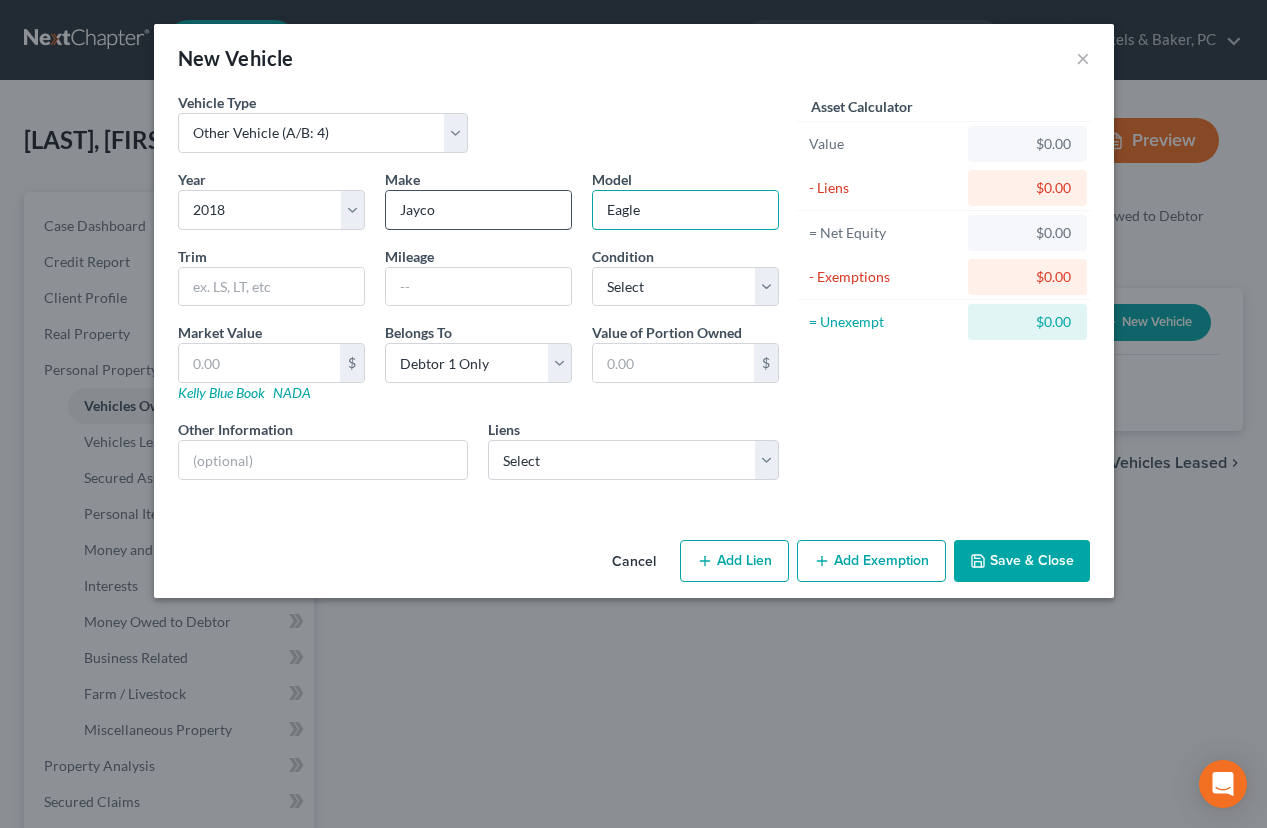 type on "Eagle" 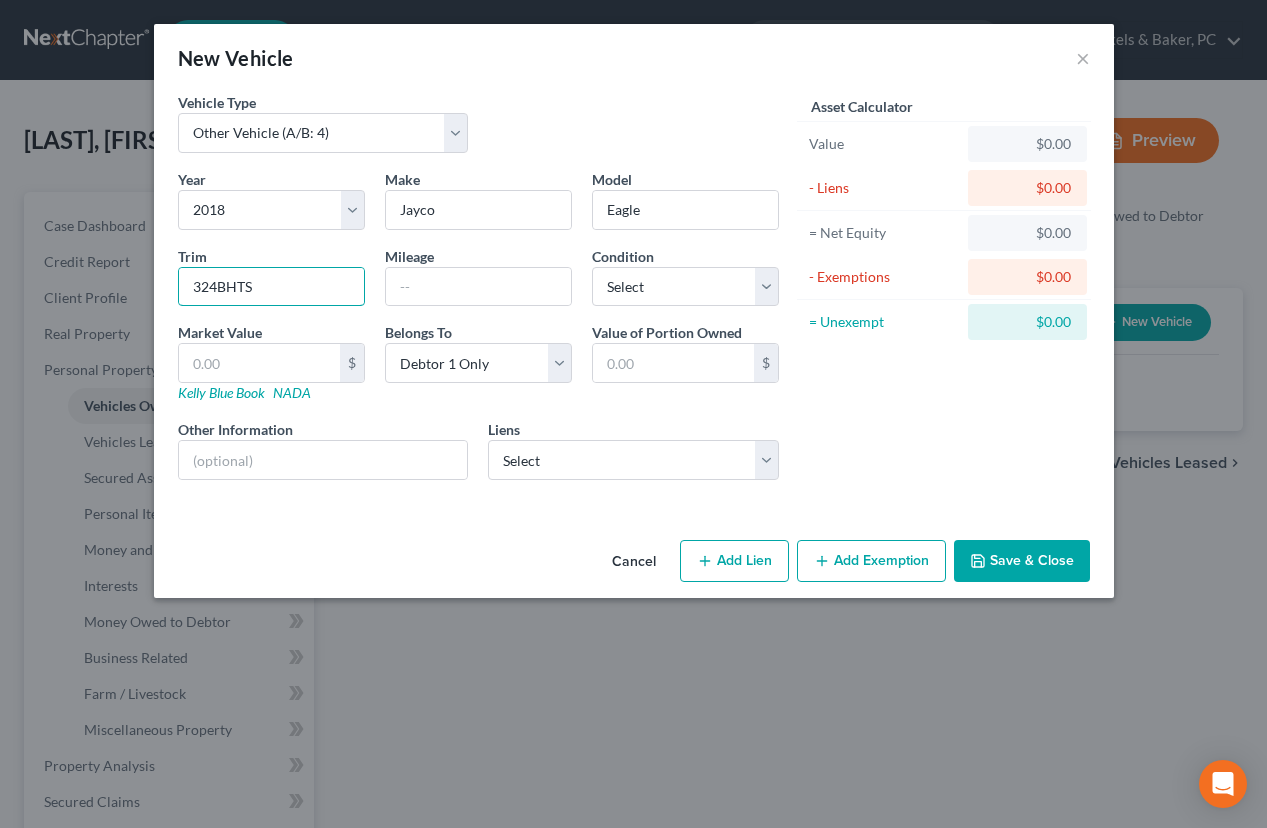 type on "324BHTS" 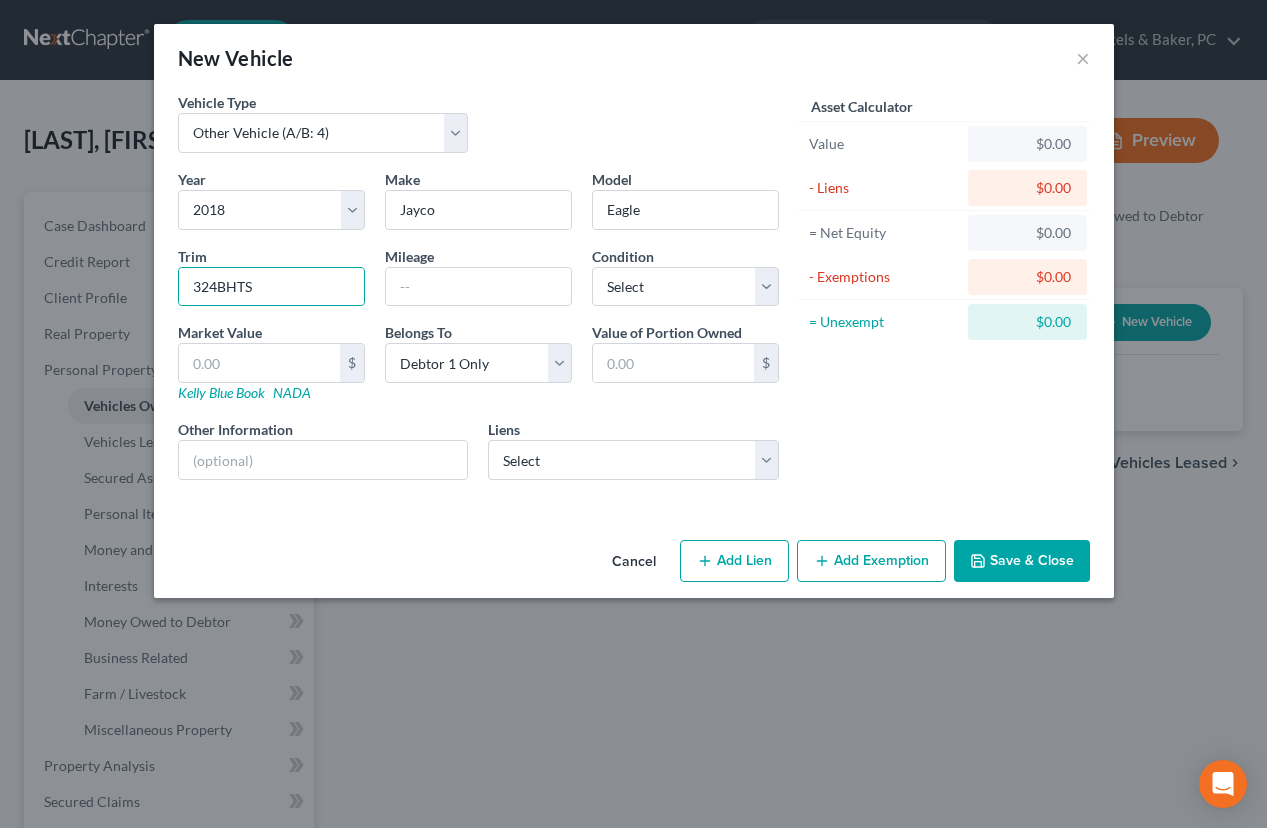 click on "Save & Close" at bounding box center (1022, 561) 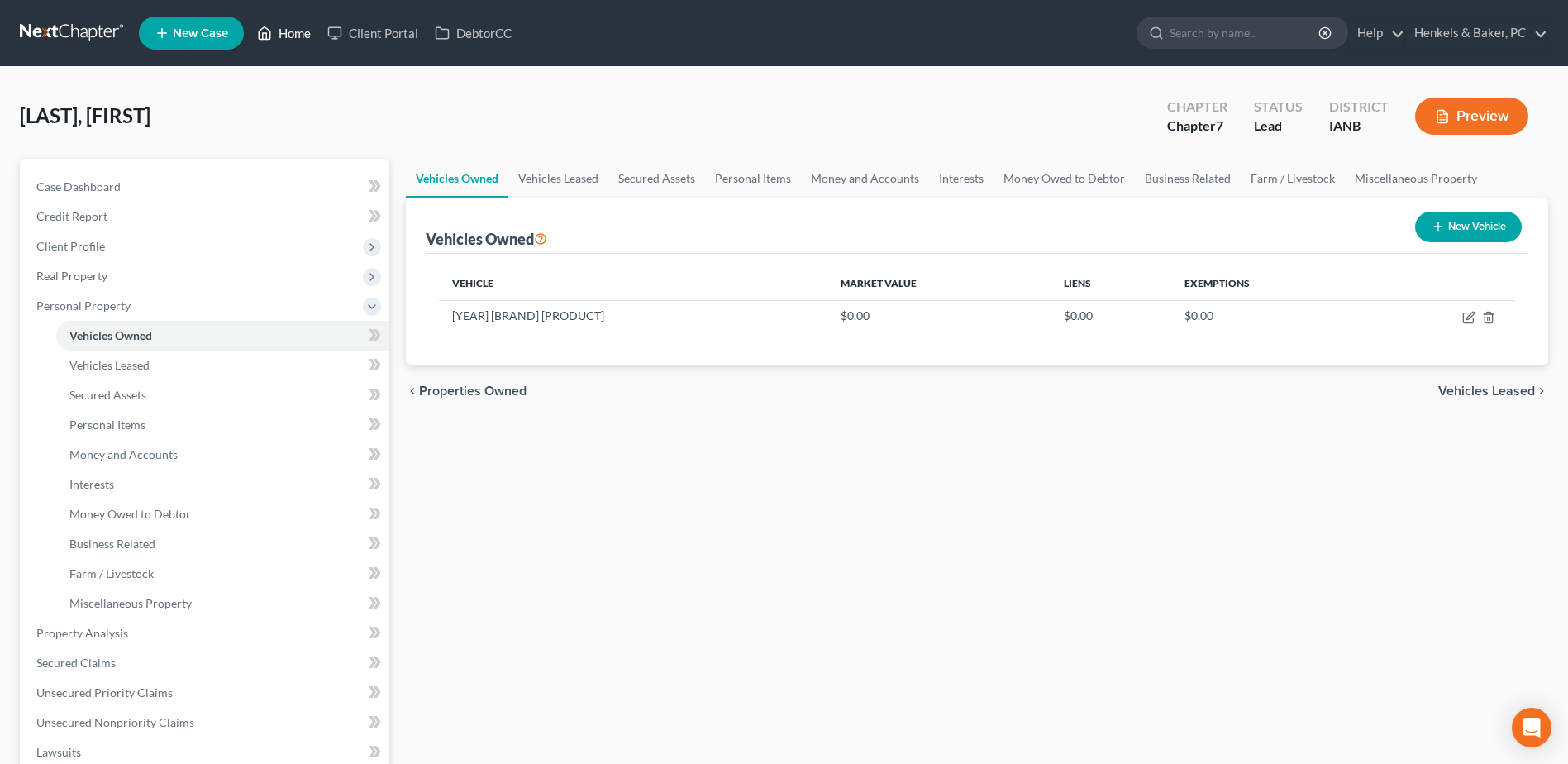 click on "Home" at bounding box center (284, 33) 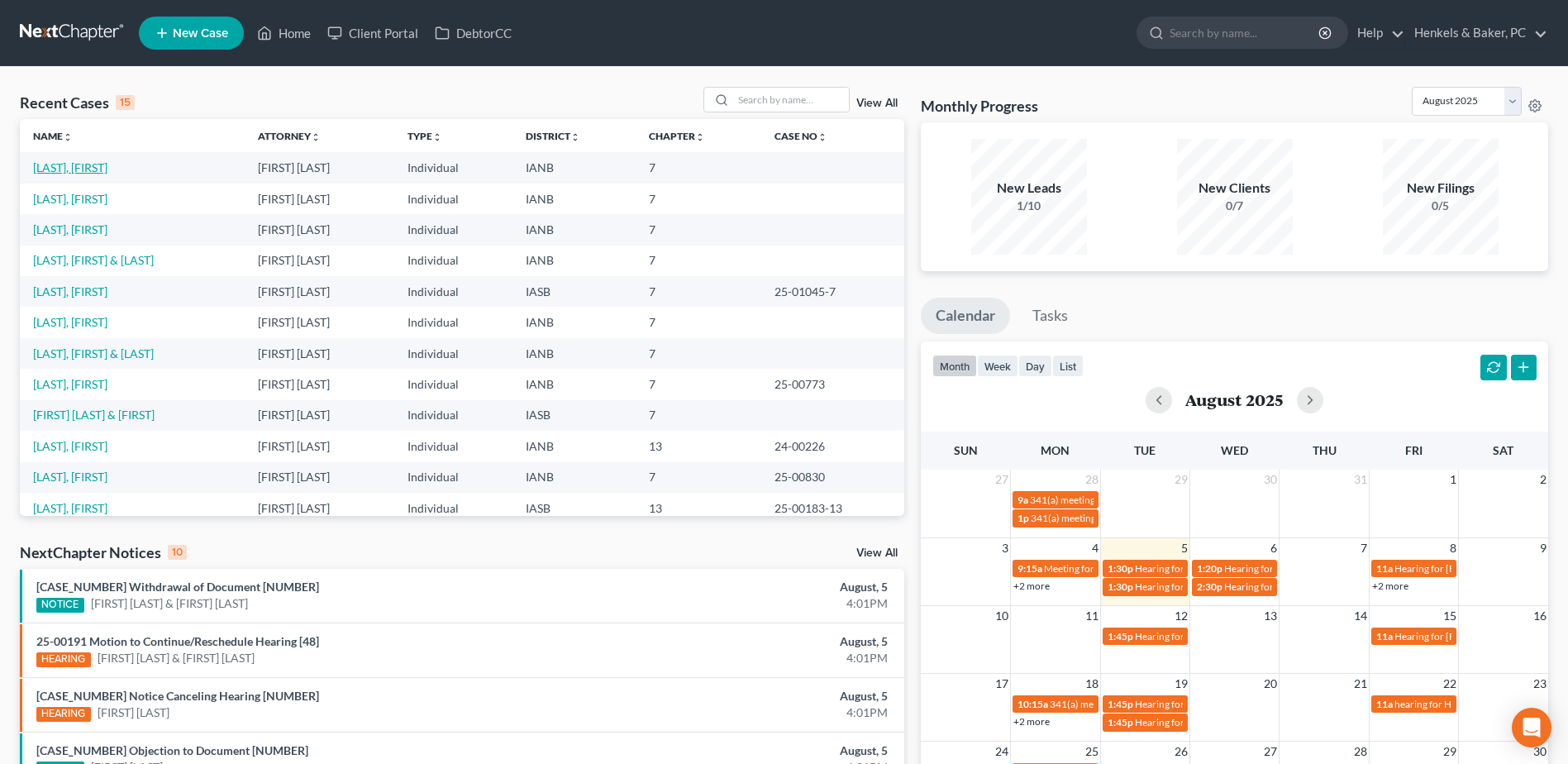 click on "[LAST], [FIRST]" at bounding box center (70, 167) 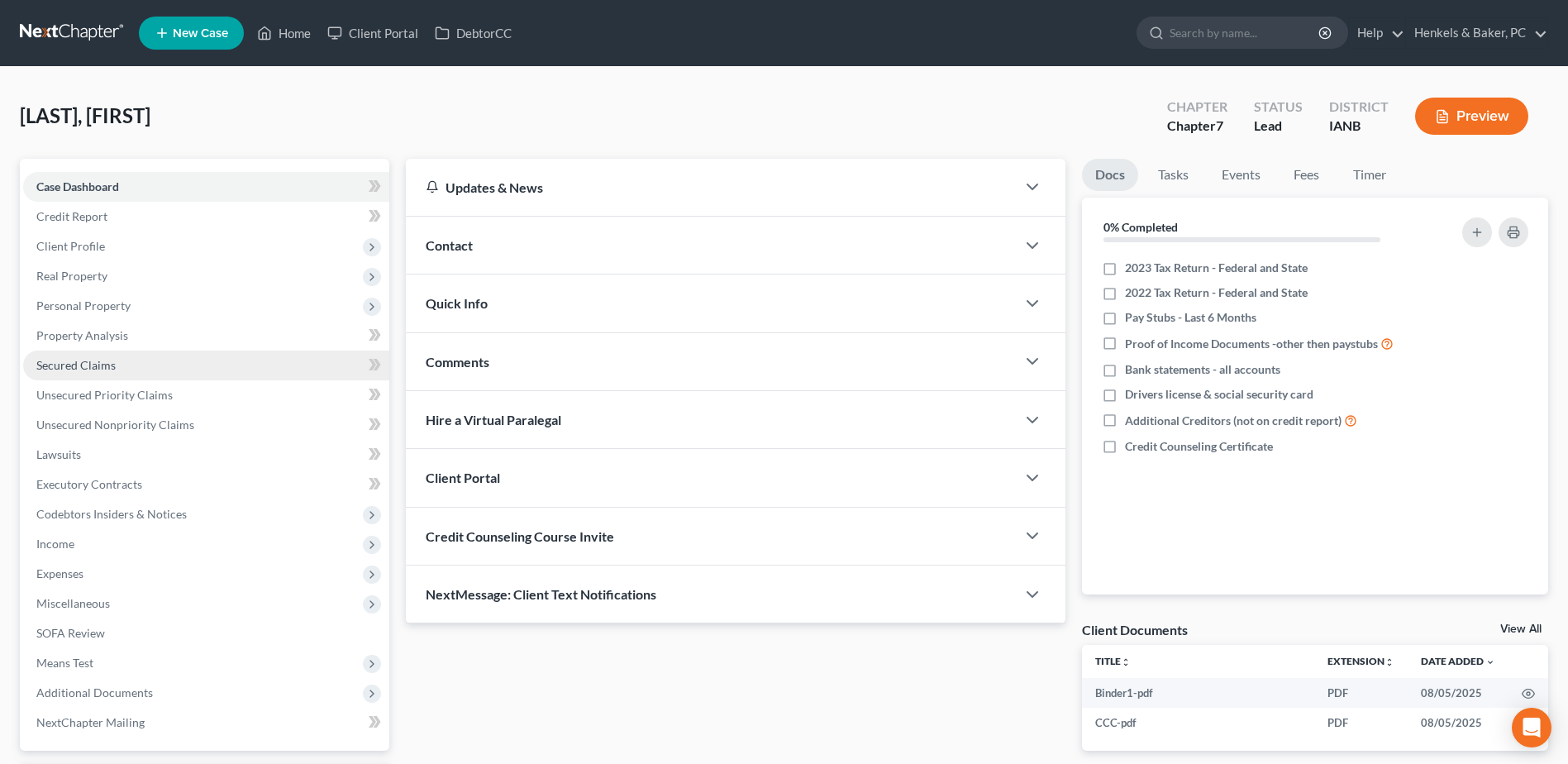 click on "Secured Claims" at bounding box center [76, 365] 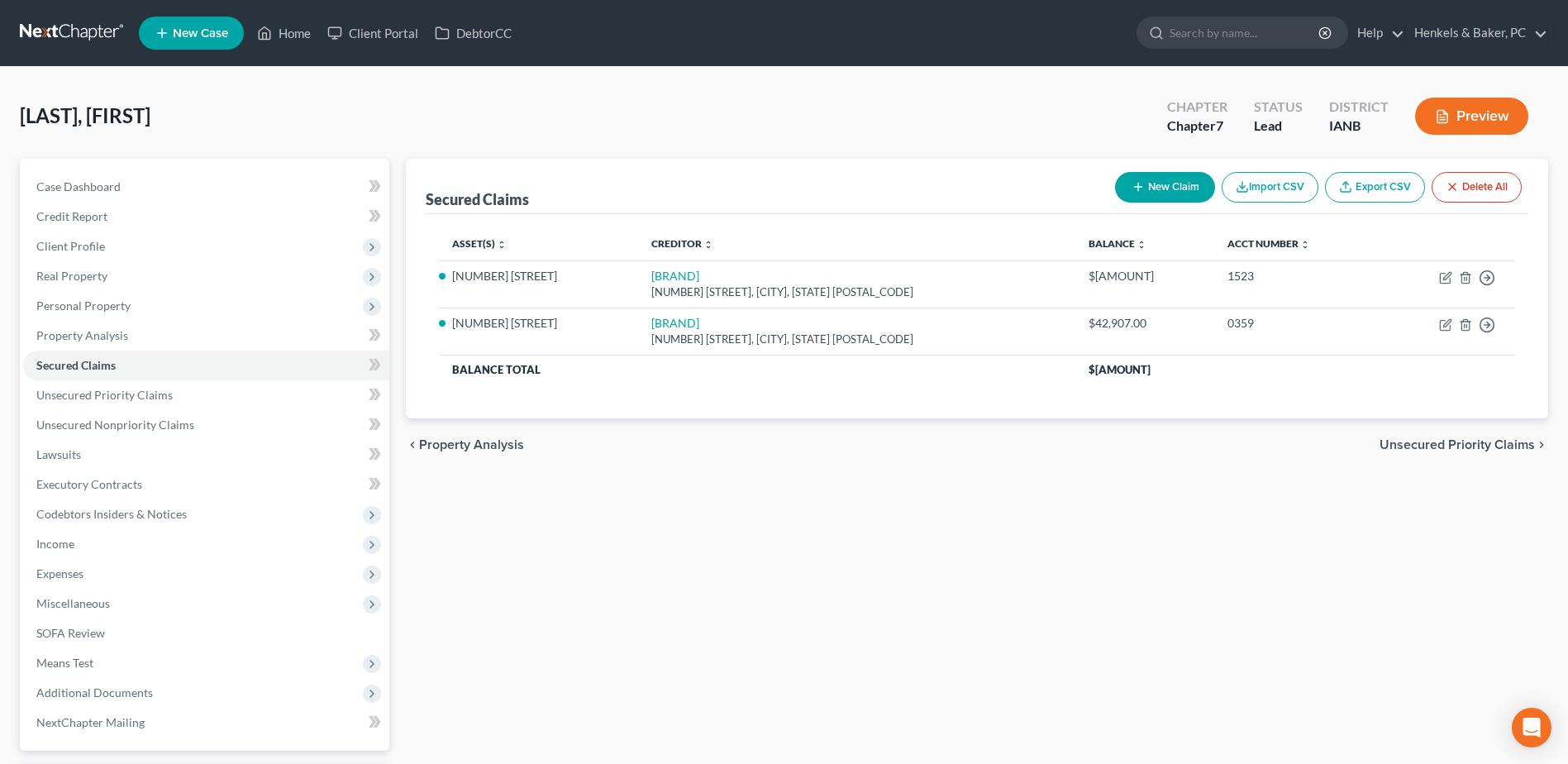 scroll, scrollTop: 145, scrollLeft: 0, axis: vertical 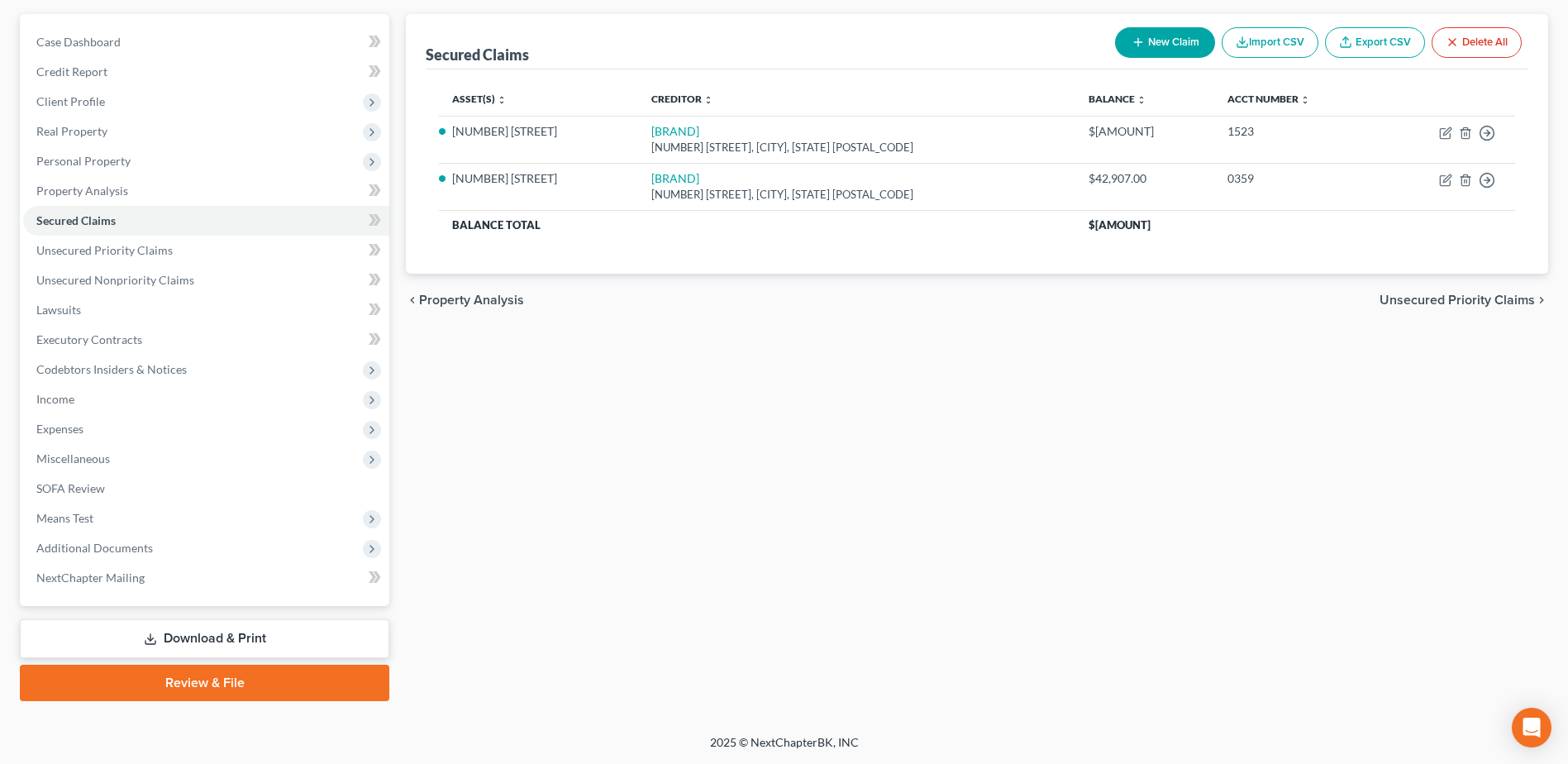click on "Review & File" at bounding box center [204, 683] 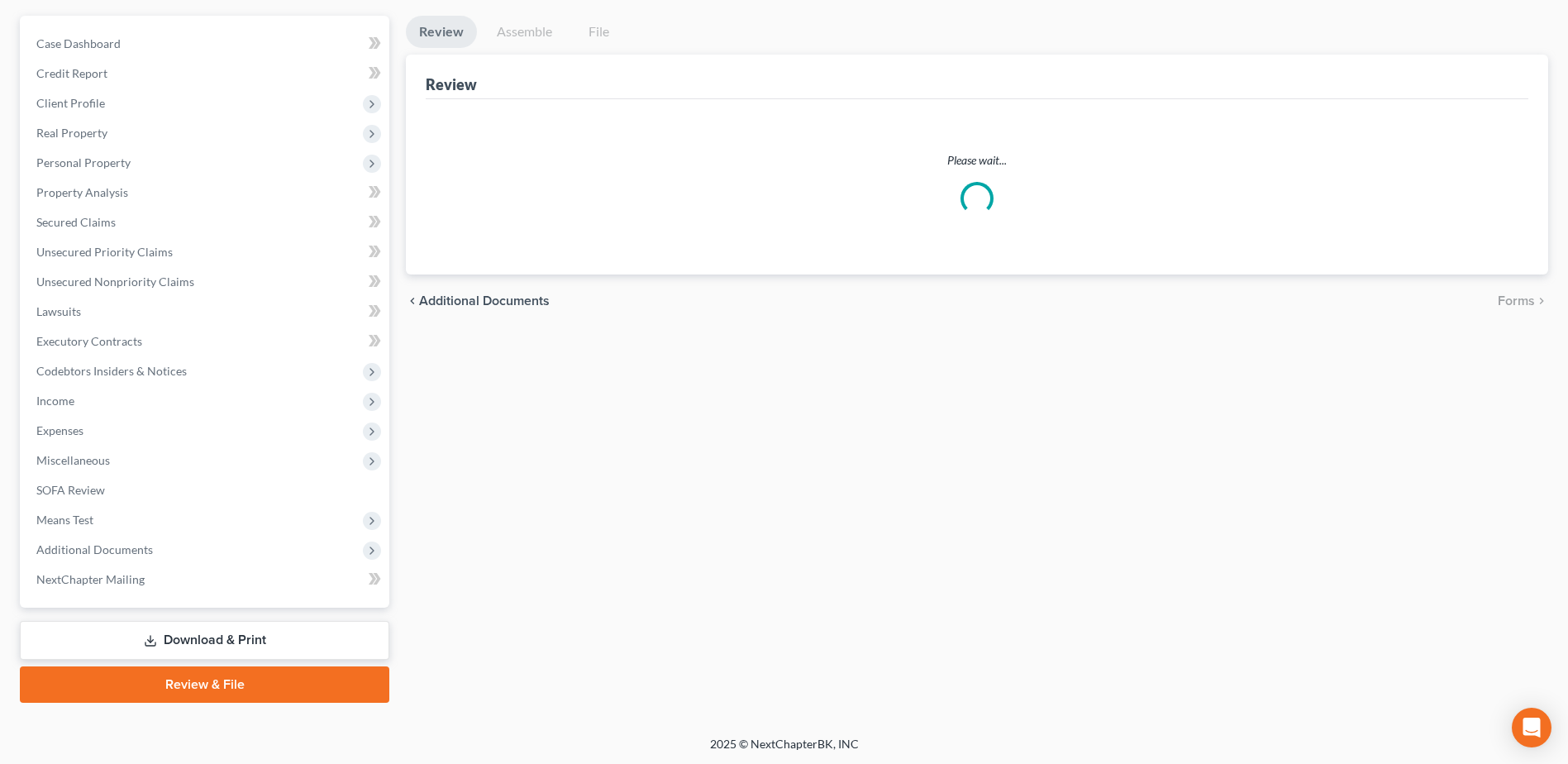 scroll, scrollTop: 0, scrollLeft: 0, axis: both 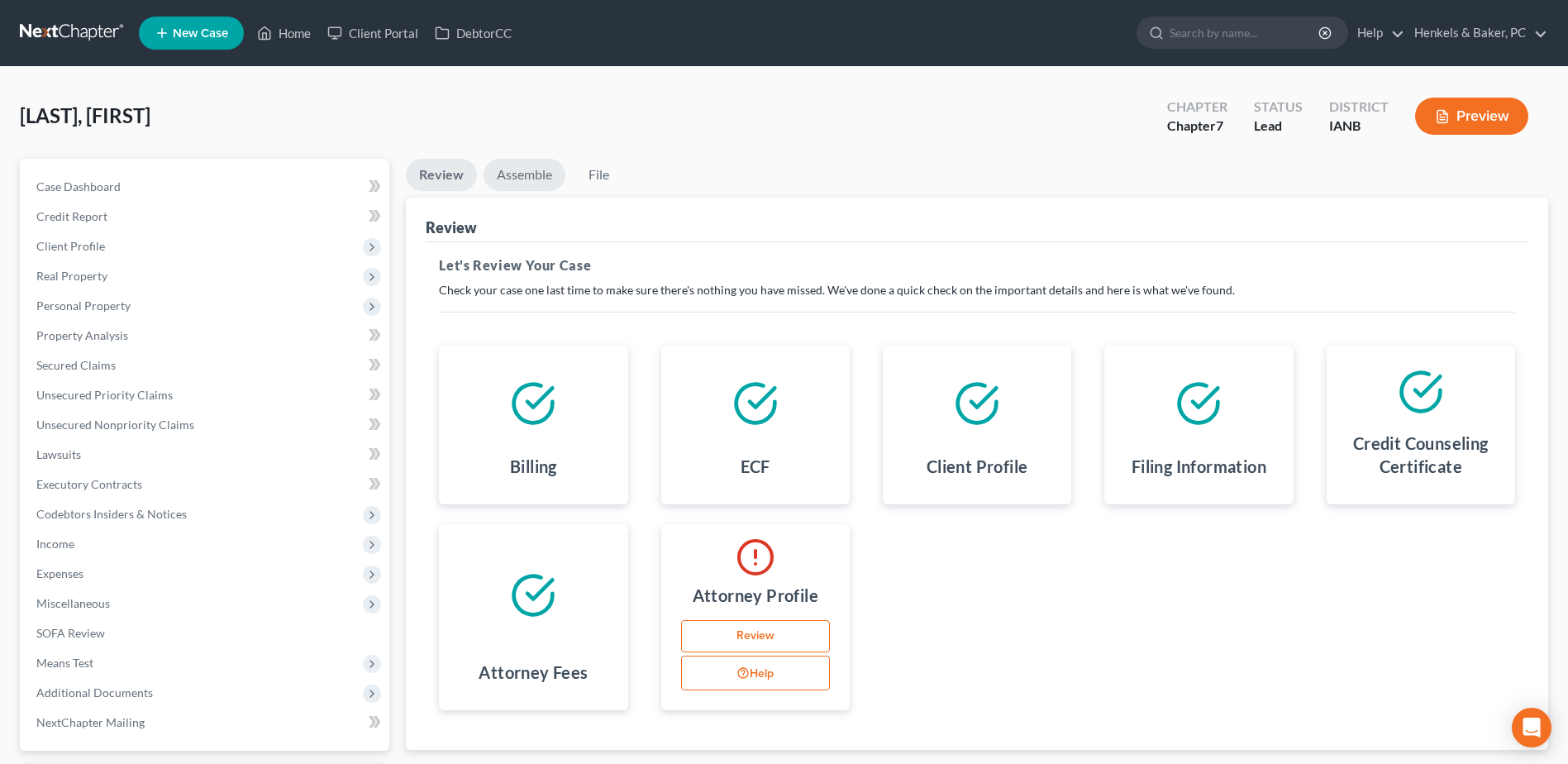 click on "Assemble" at bounding box center [524, 174] 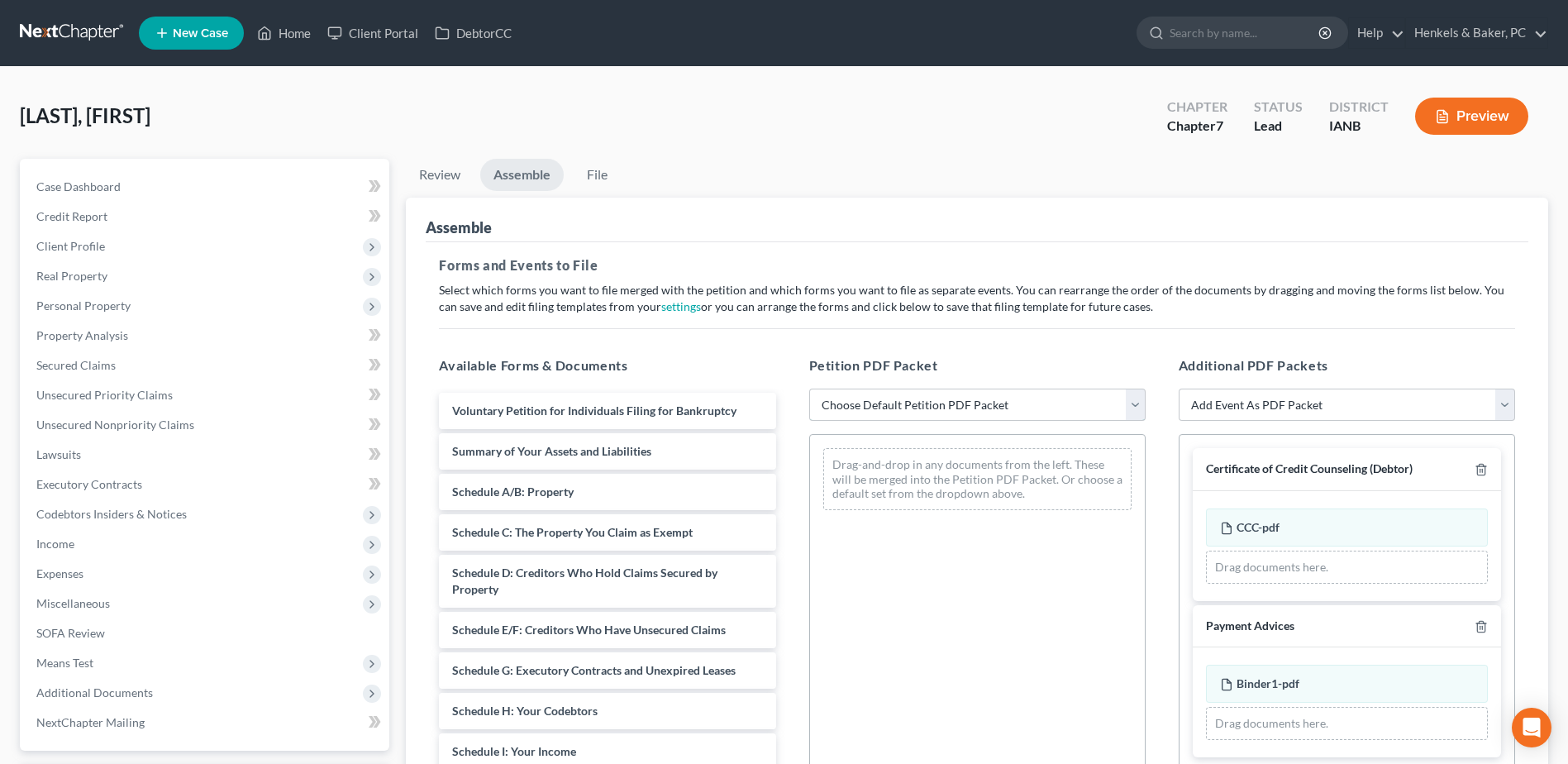 click on "Choose Default Petition PDF Packet Complete Bankruptcy Petition (all forms and schedules) Emergency Filing (Voluntary Petition and Creditor List Only) Complete BK Petition" at bounding box center [977, 405] 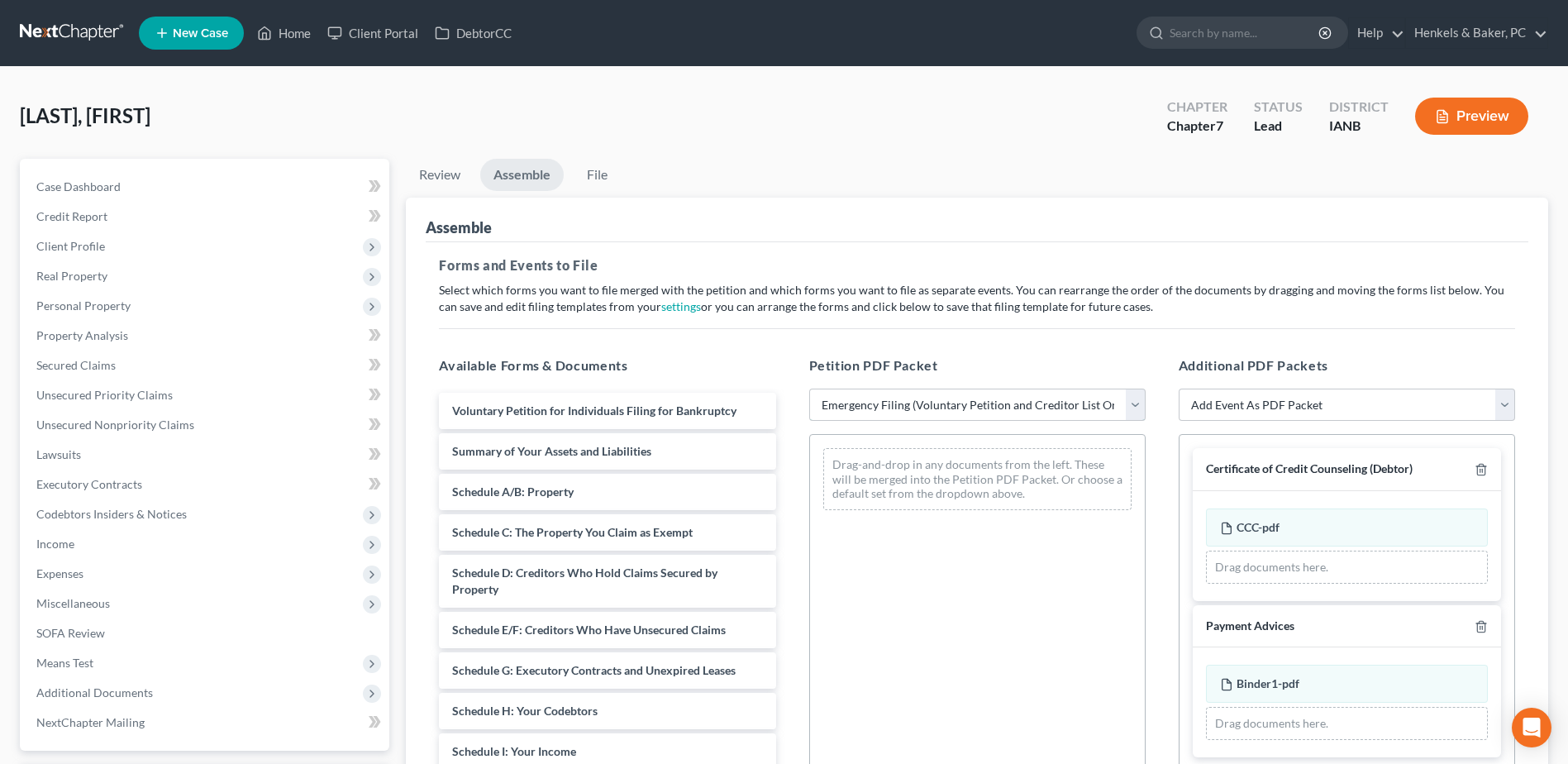 click on "Choose Default Petition PDF Packet Complete Bankruptcy Petition (all forms and schedules) Emergency Filing (Voluntary Petition and Creditor List Only) Complete BK Petition" at bounding box center (977, 405) 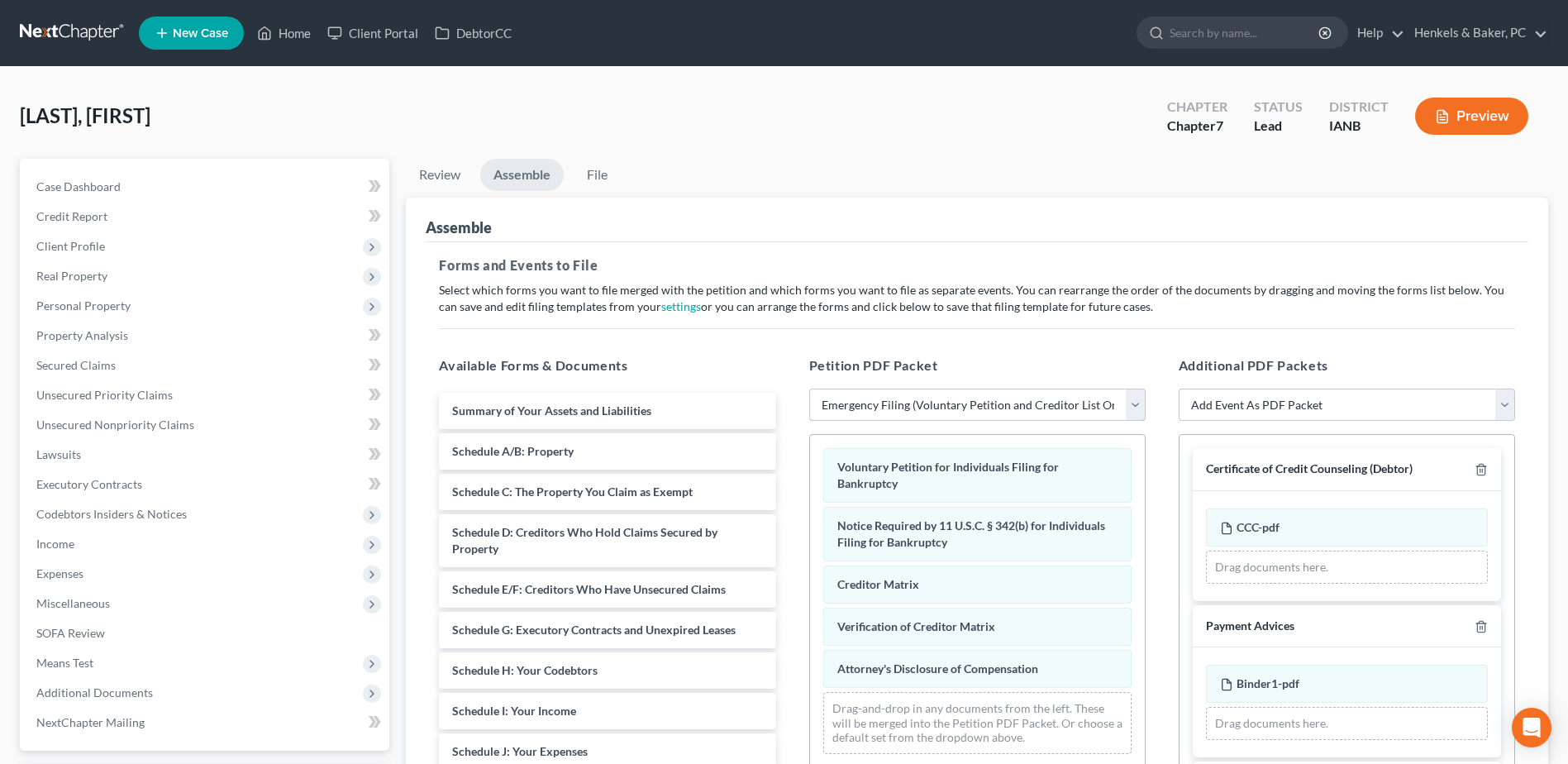 click on "Choose Default Petition PDF Packet Complete Bankruptcy Petition (all forms and schedules) Emergency Filing (Voluntary Petition and Creditor List Only) Complete BK Petition" at bounding box center (977, 405) 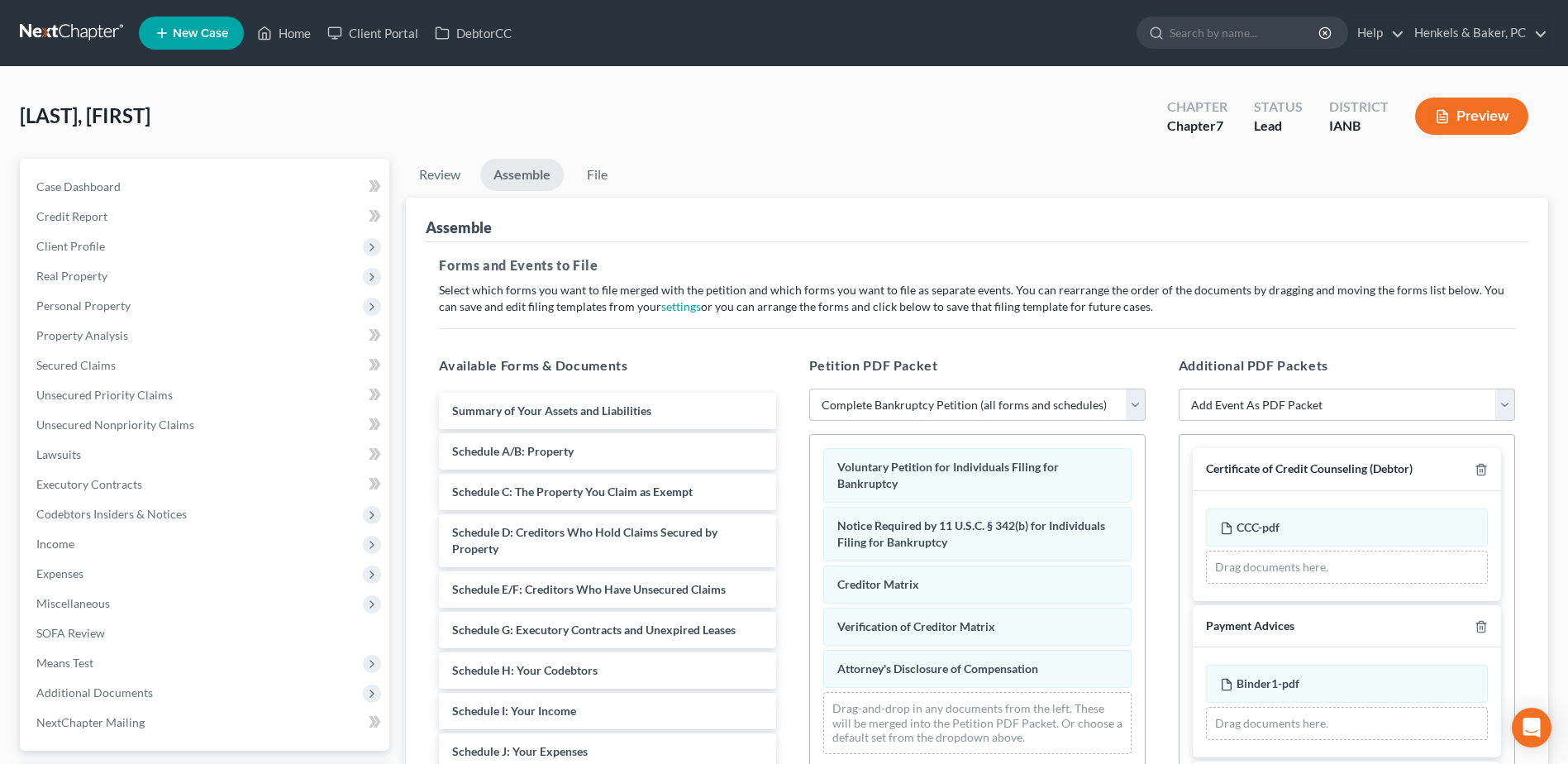 click on "Choose Default Petition PDF Packet Complete Bankruptcy Petition (all forms and schedules) Emergency Filing (Voluntary Petition and Creditor List Only) Complete BK Petition" at bounding box center (977, 405) 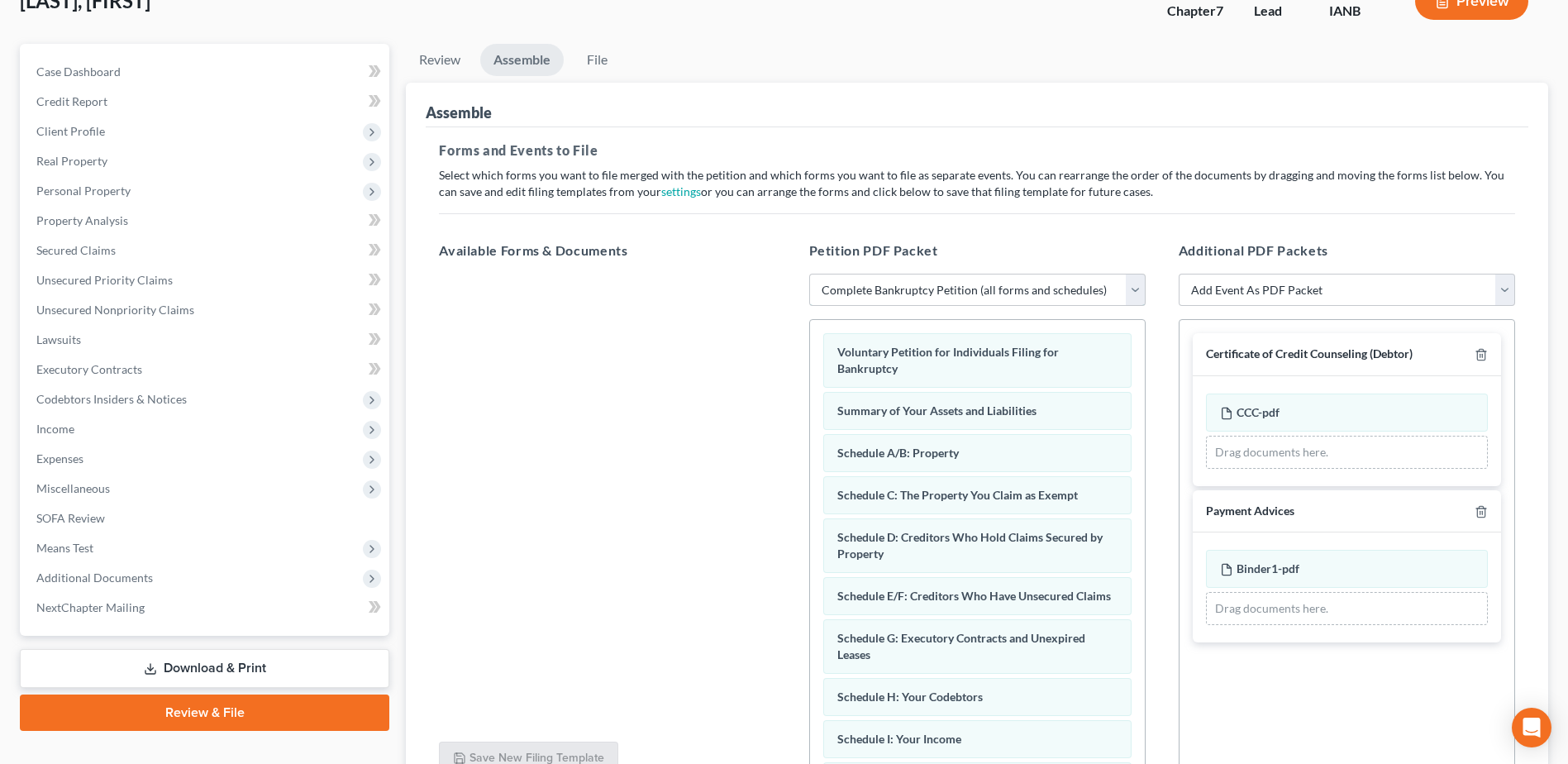 scroll, scrollTop: 274, scrollLeft: 0, axis: vertical 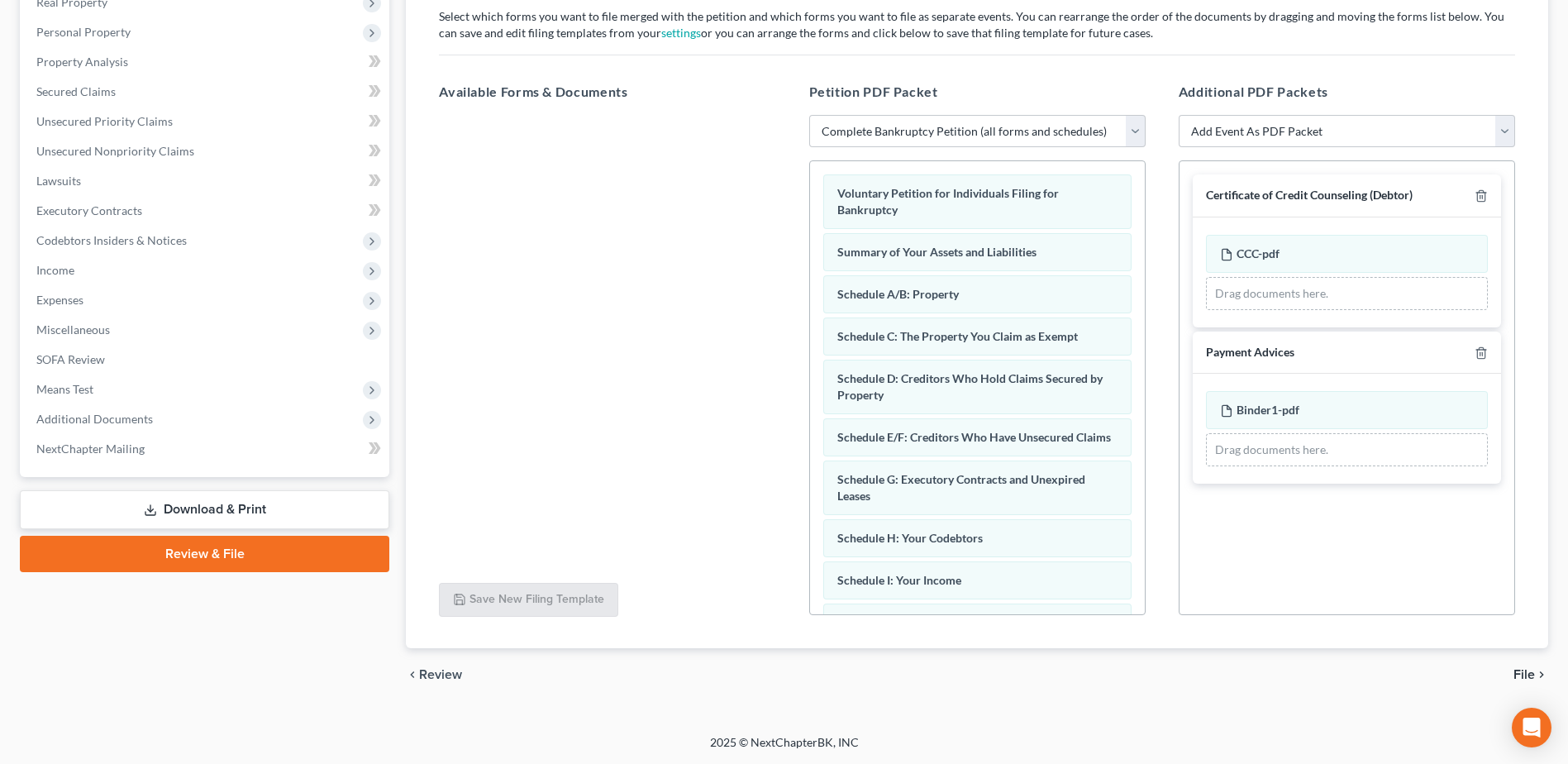 click on "File" at bounding box center (1524, 675) 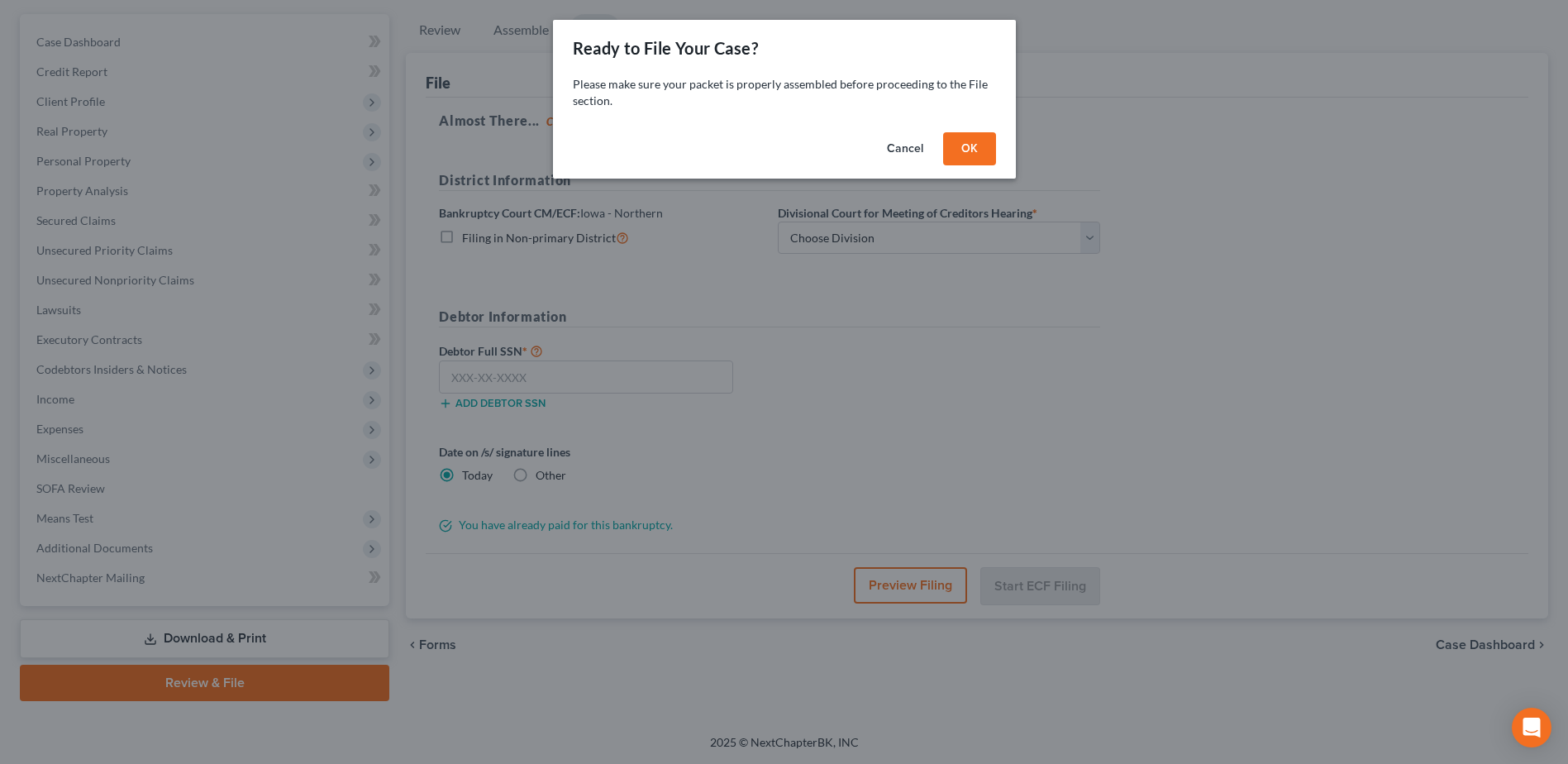 scroll, scrollTop: 145, scrollLeft: 0, axis: vertical 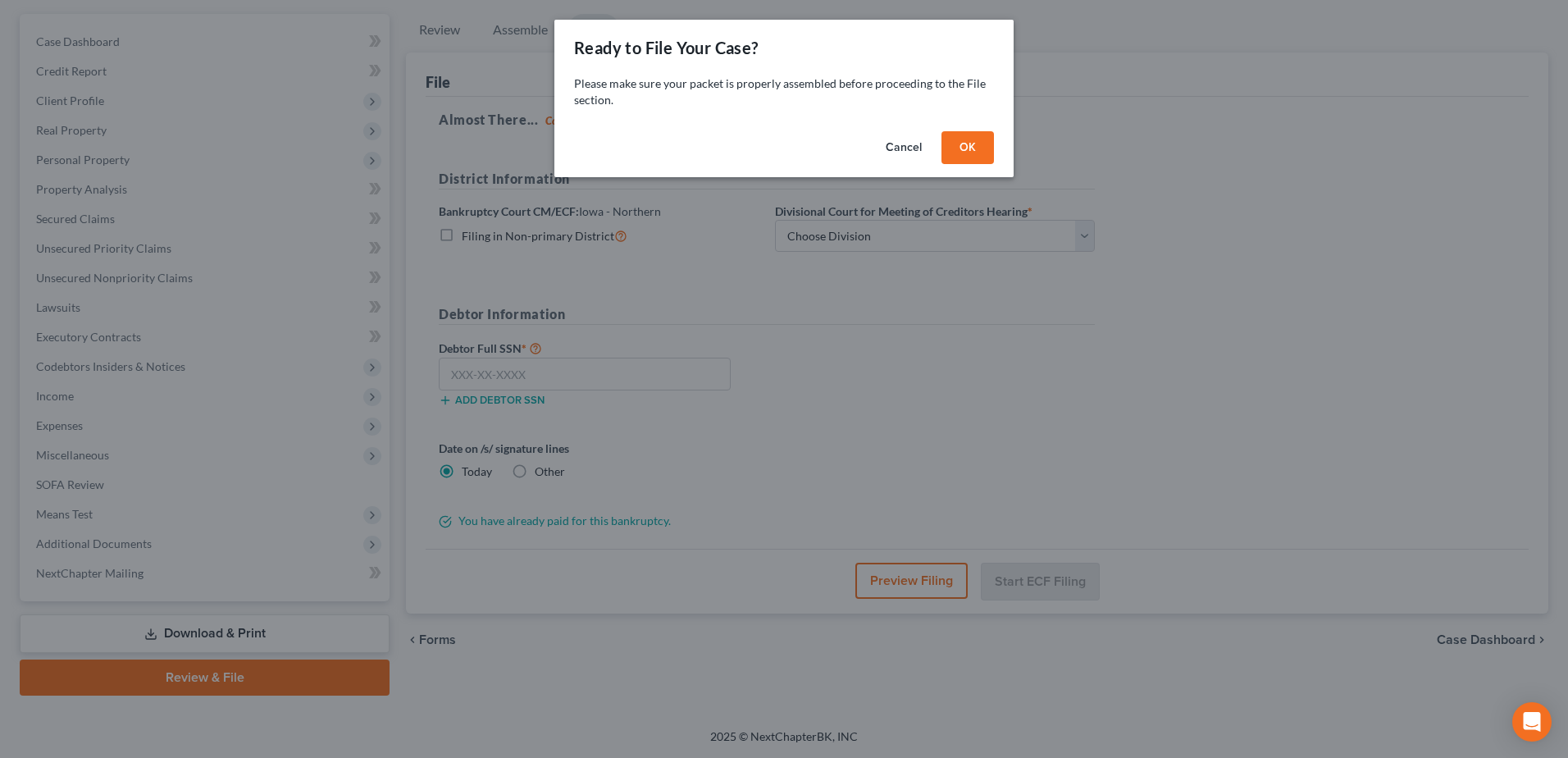 click on "OK" at bounding box center (968, 148) 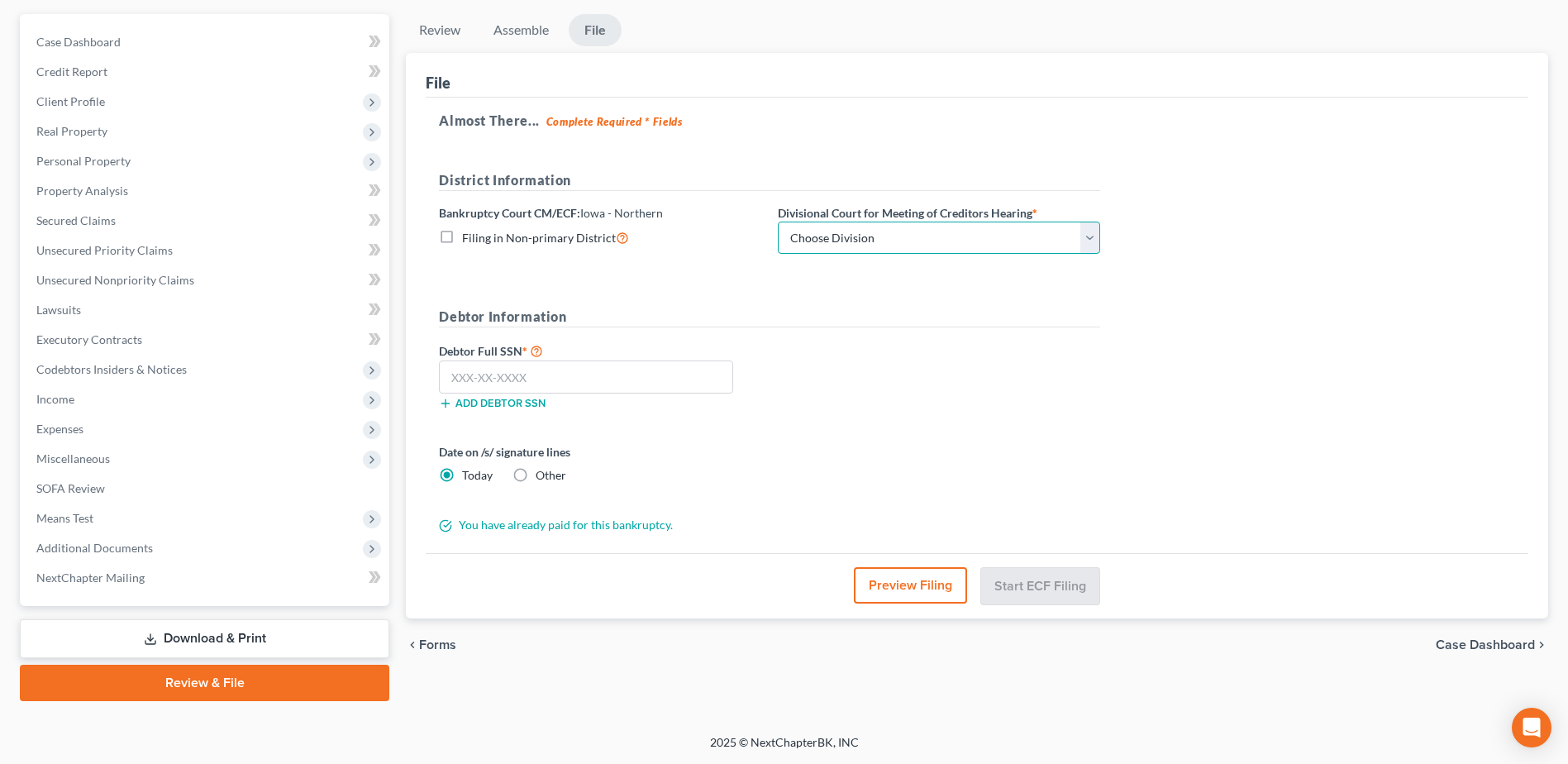 click on "Choose Division Cedar Rapids Dubuque Fort Dodge Mason City Sioux City Waterloo" at bounding box center [939, 238] 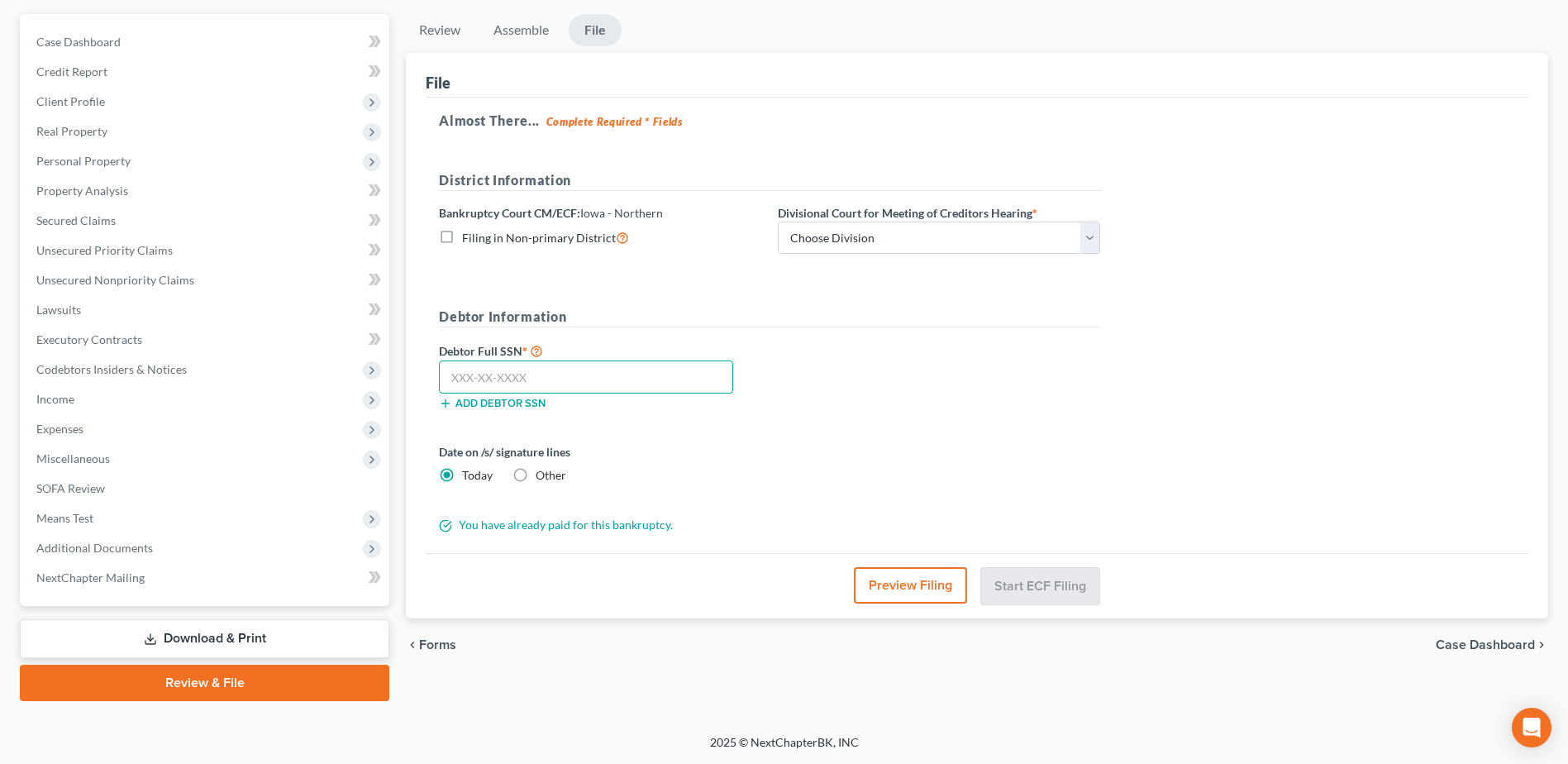click at bounding box center [586, 377] 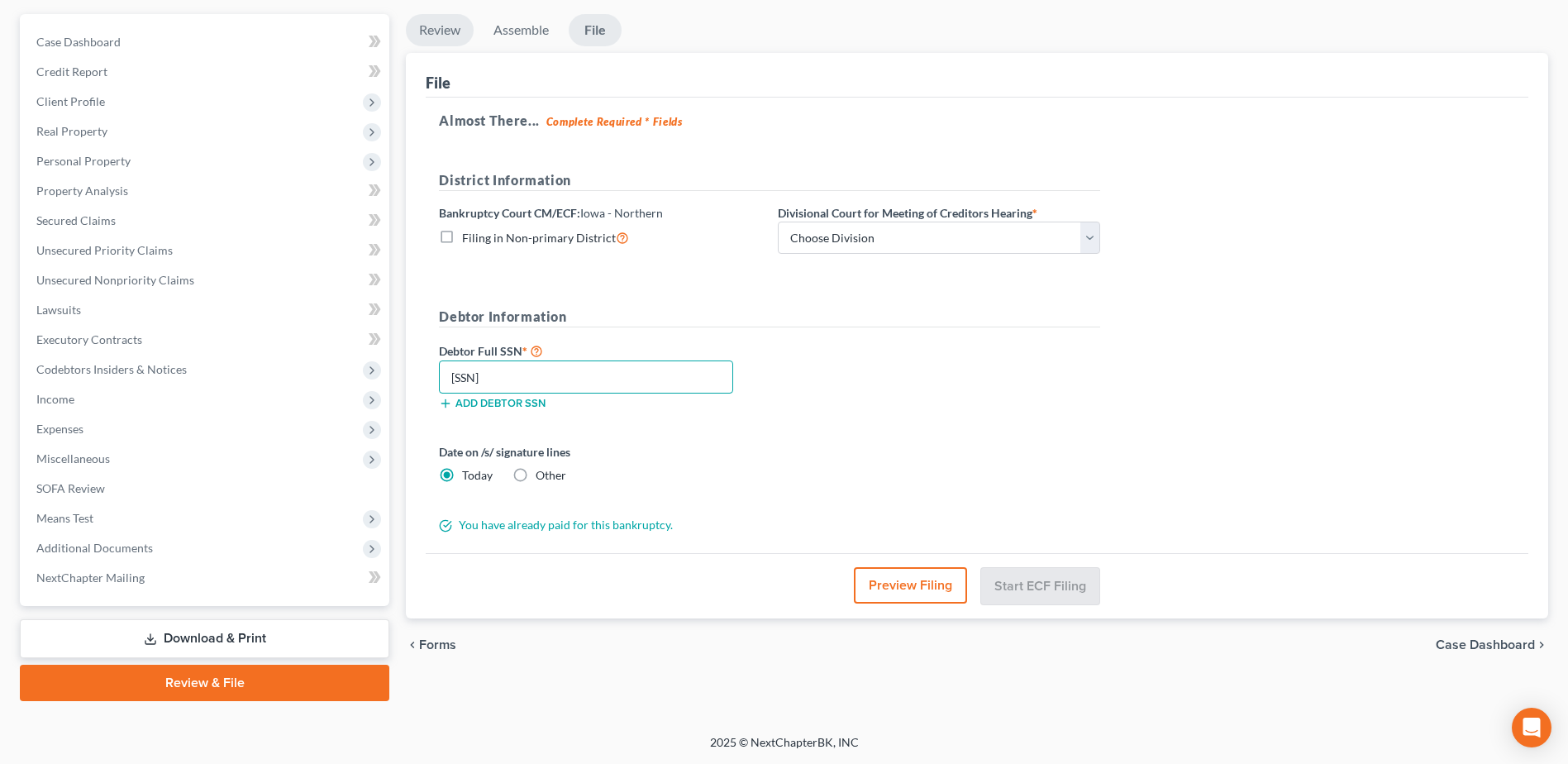 type on "484-98-4052" 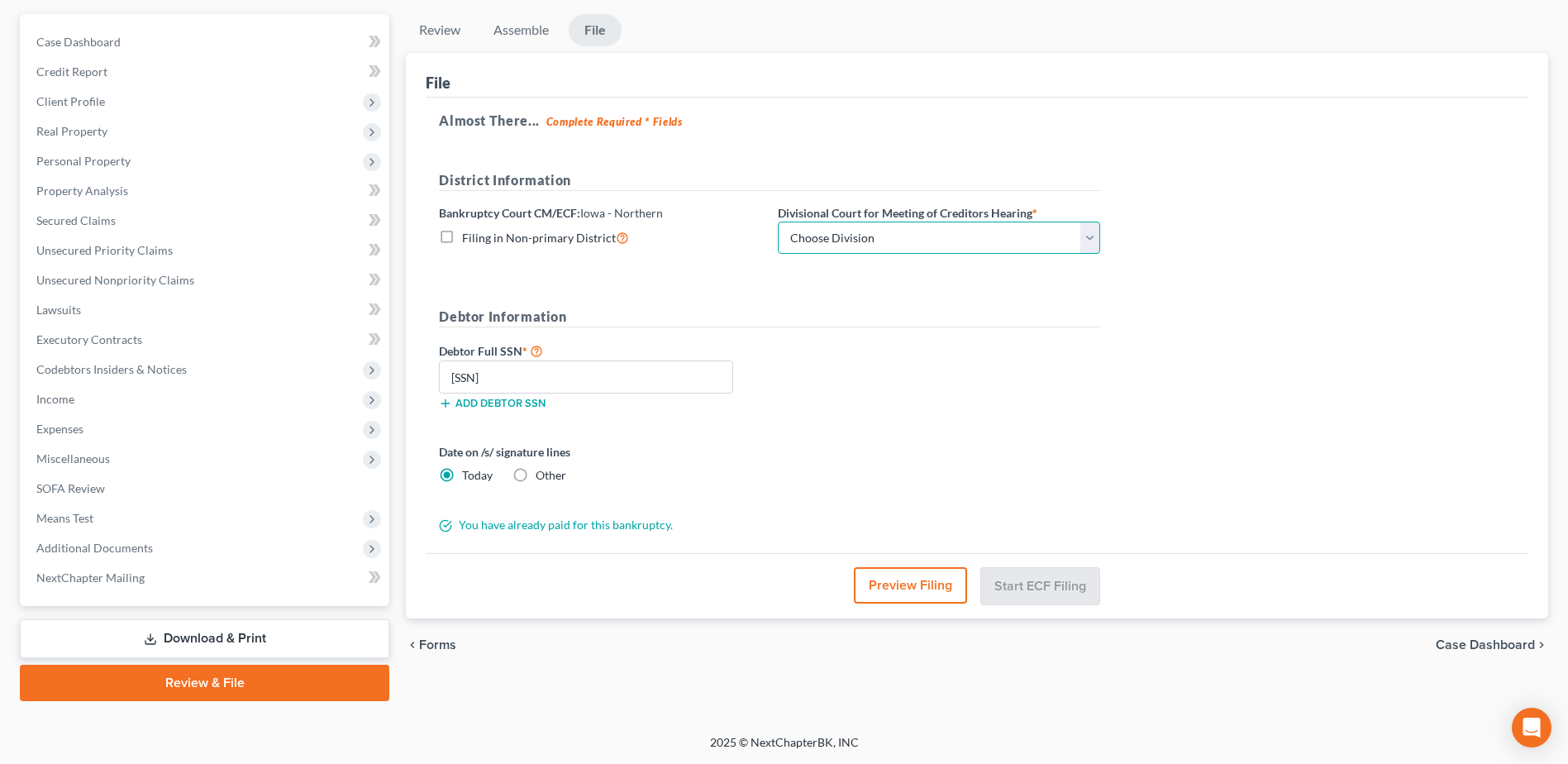 click on "Choose Division Cedar Rapids Dubuque Fort Dodge Mason City Sioux City Waterloo" at bounding box center [939, 238] 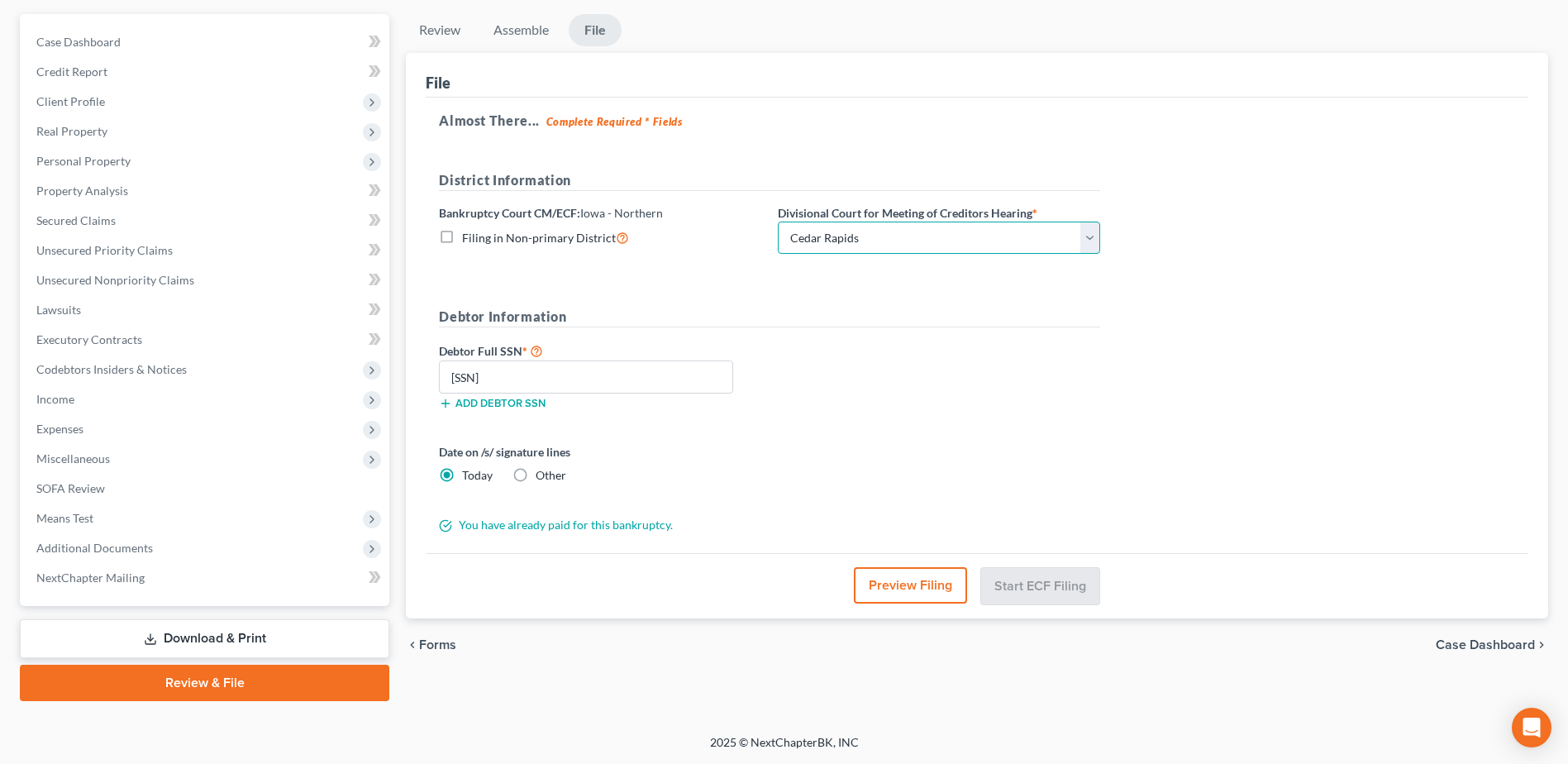 click on "Choose Division Cedar Rapids Dubuque Fort Dodge Mason City Sioux City Waterloo" at bounding box center [939, 238] 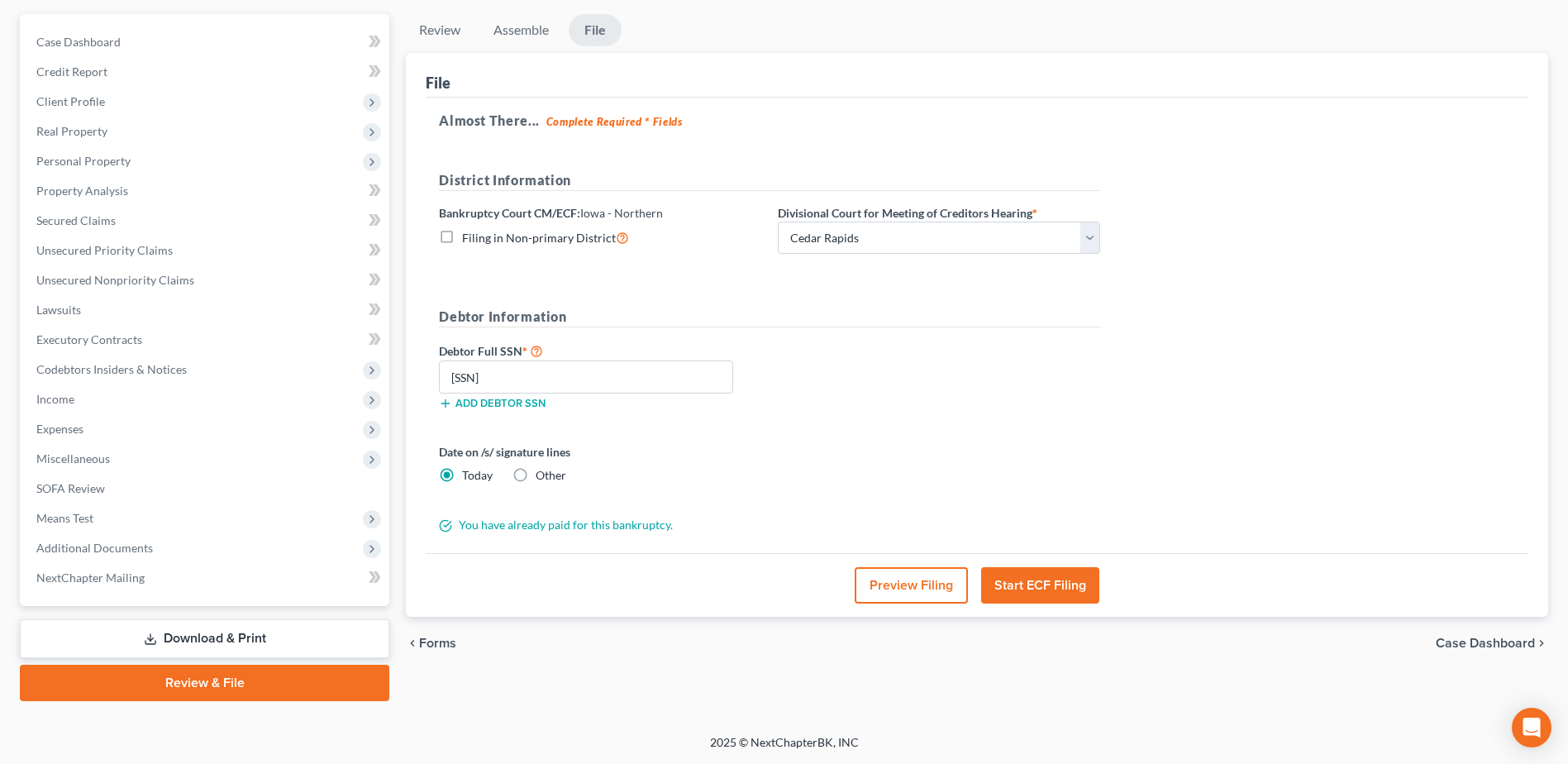 click on "District Information Bankruptcy Court CM/ECF:  Iowa - Northern Filing in Non-primary District  Divisional Court for Meeting of Creditors Hearing  * Choose Division Cedar Rapids Dubuque Fort Dodge Mason City Sioux City Waterloo Debtor Information Debtor Full SSN  *   484-98-4052 Add debtor SSN Date on /s/ signature lines Today Other You have already paid for this bankruptcy." at bounding box center (770, 352) 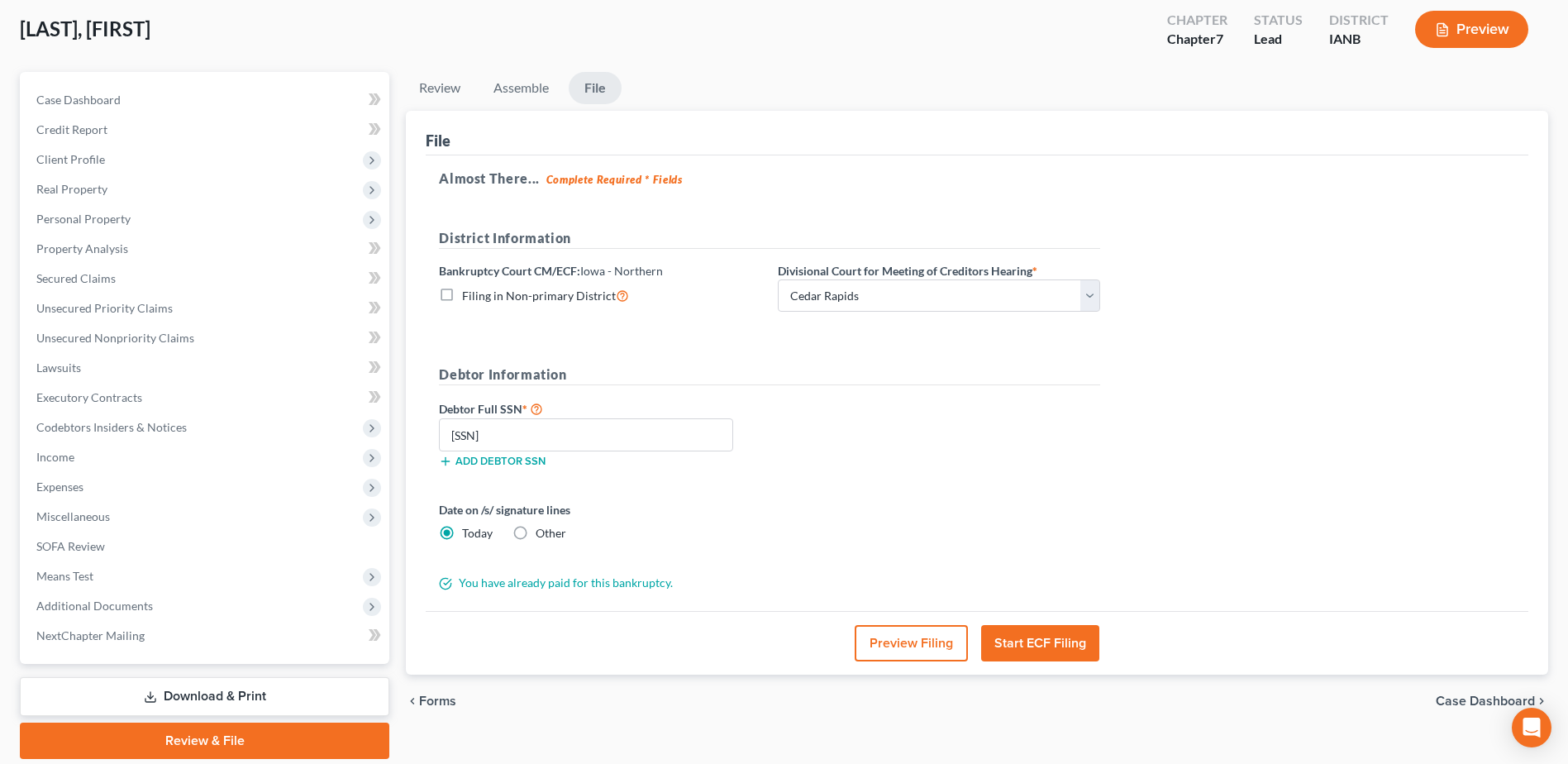 scroll, scrollTop: 145, scrollLeft: 0, axis: vertical 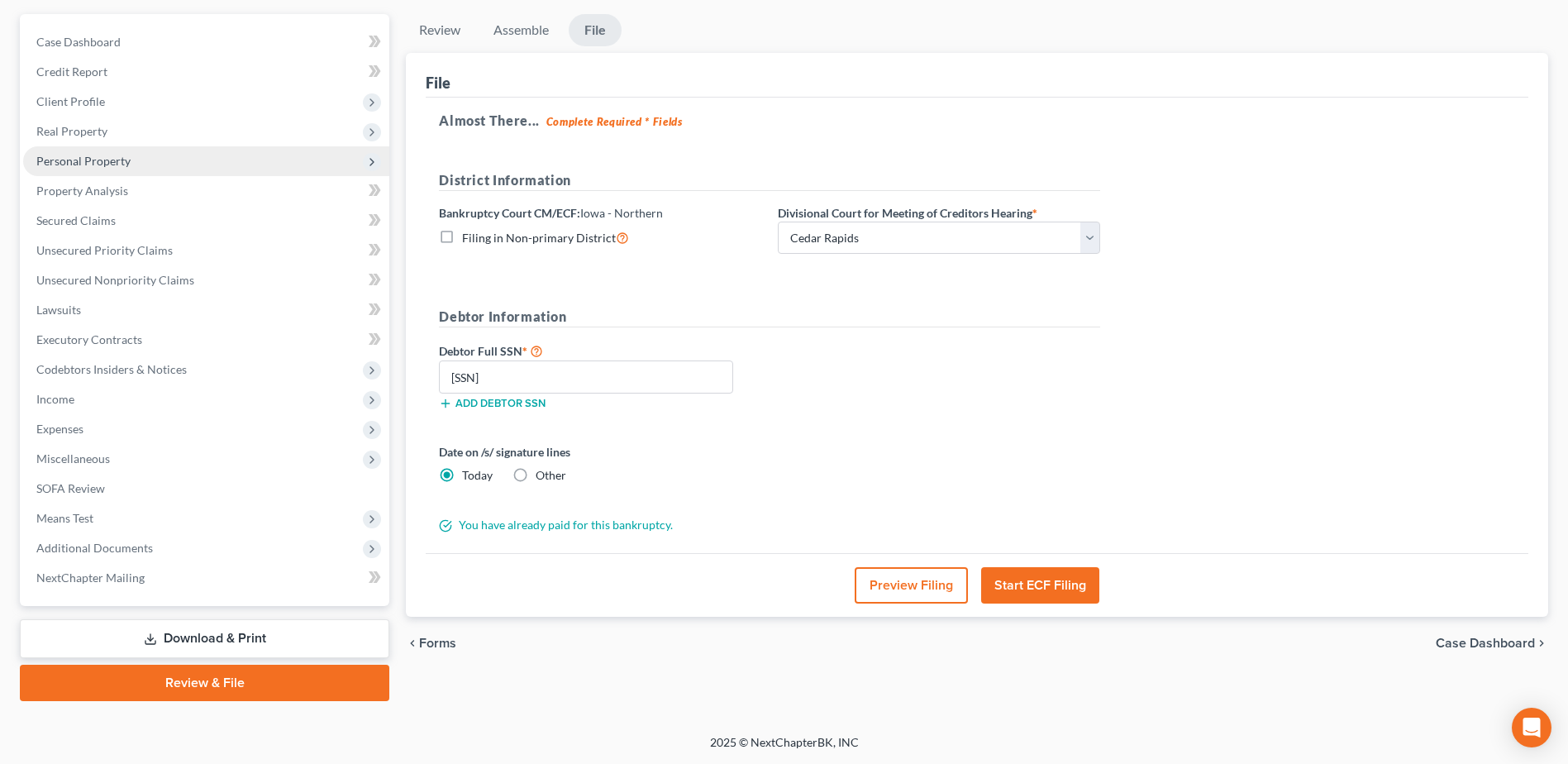 click on "Personal Property" at bounding box center (83, 160) 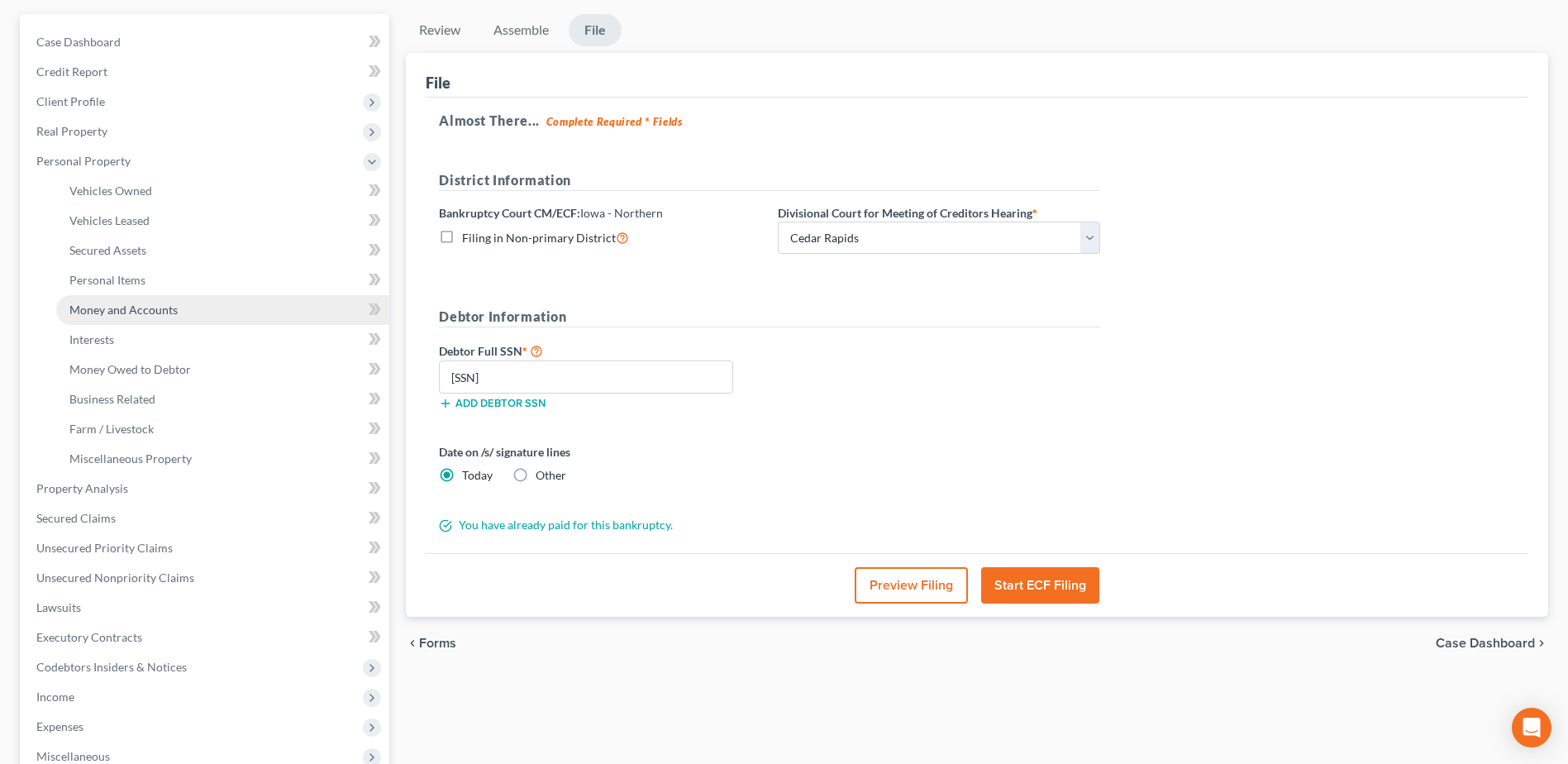click on "Money and Accounts" at bounding box center (222, 310) 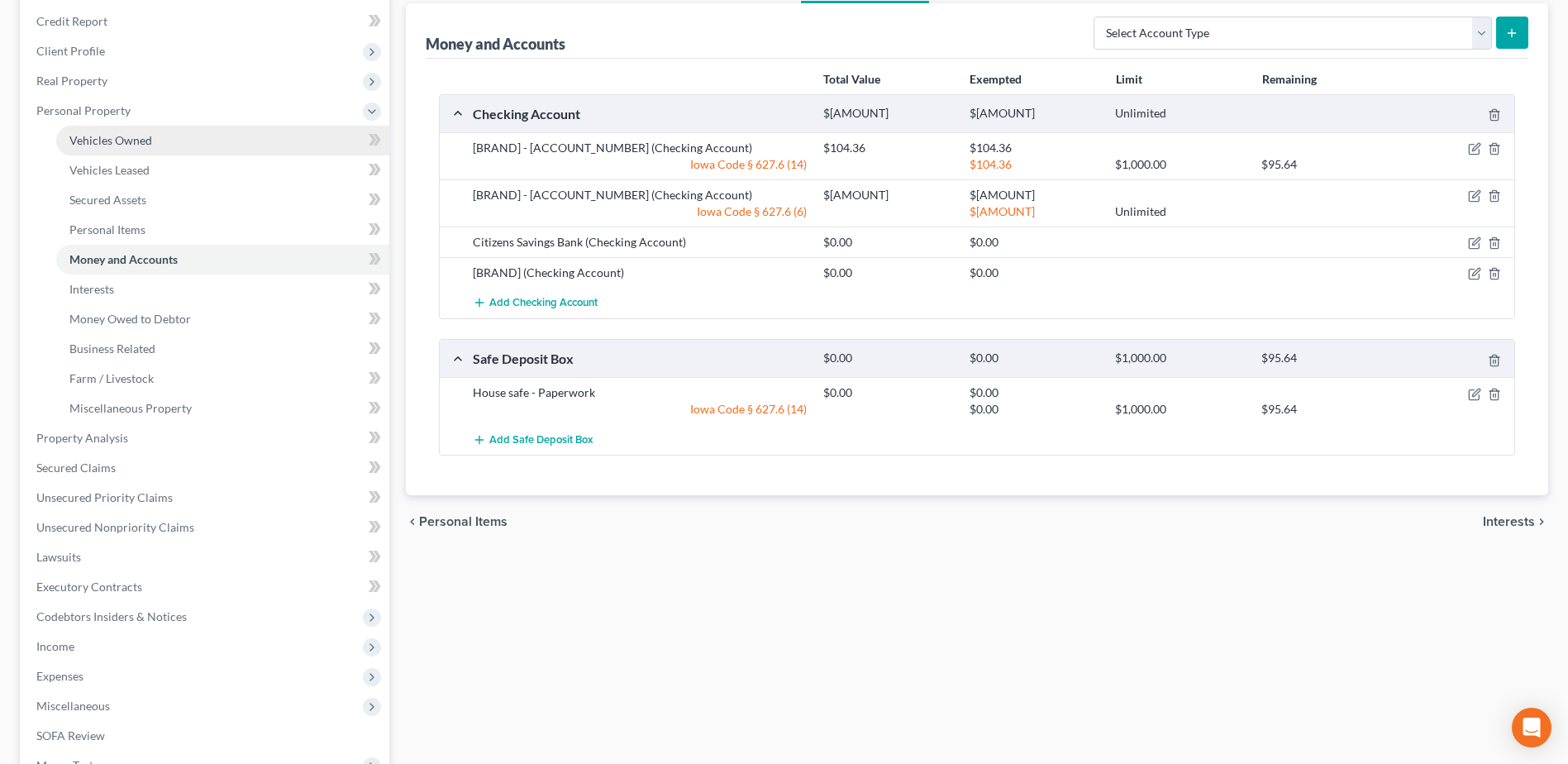 scroll, scrollTop: 165, scrollLeft: 0, axis: vertical 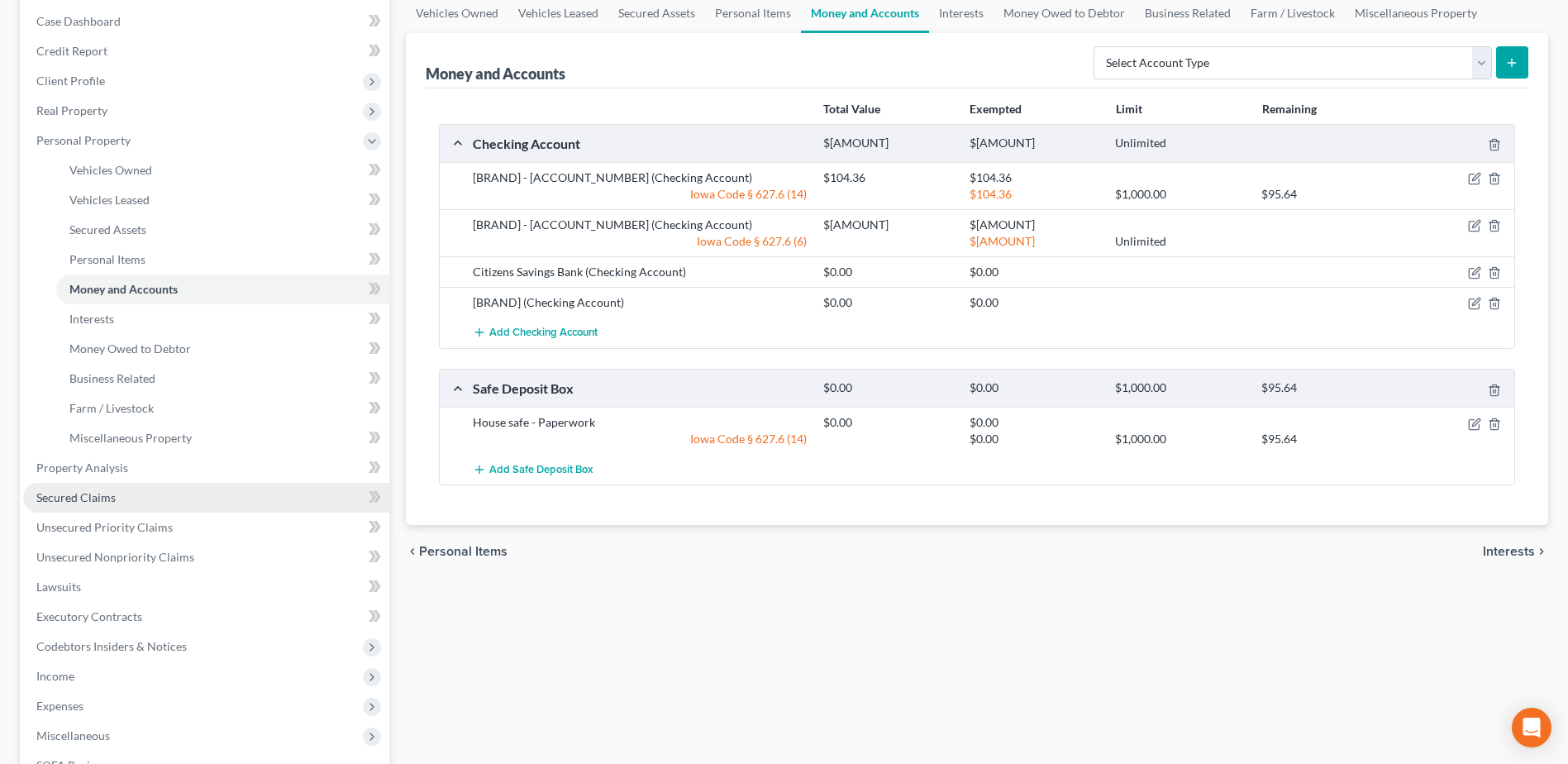 click on "Secured Claims" at bounding box center (76, 497) 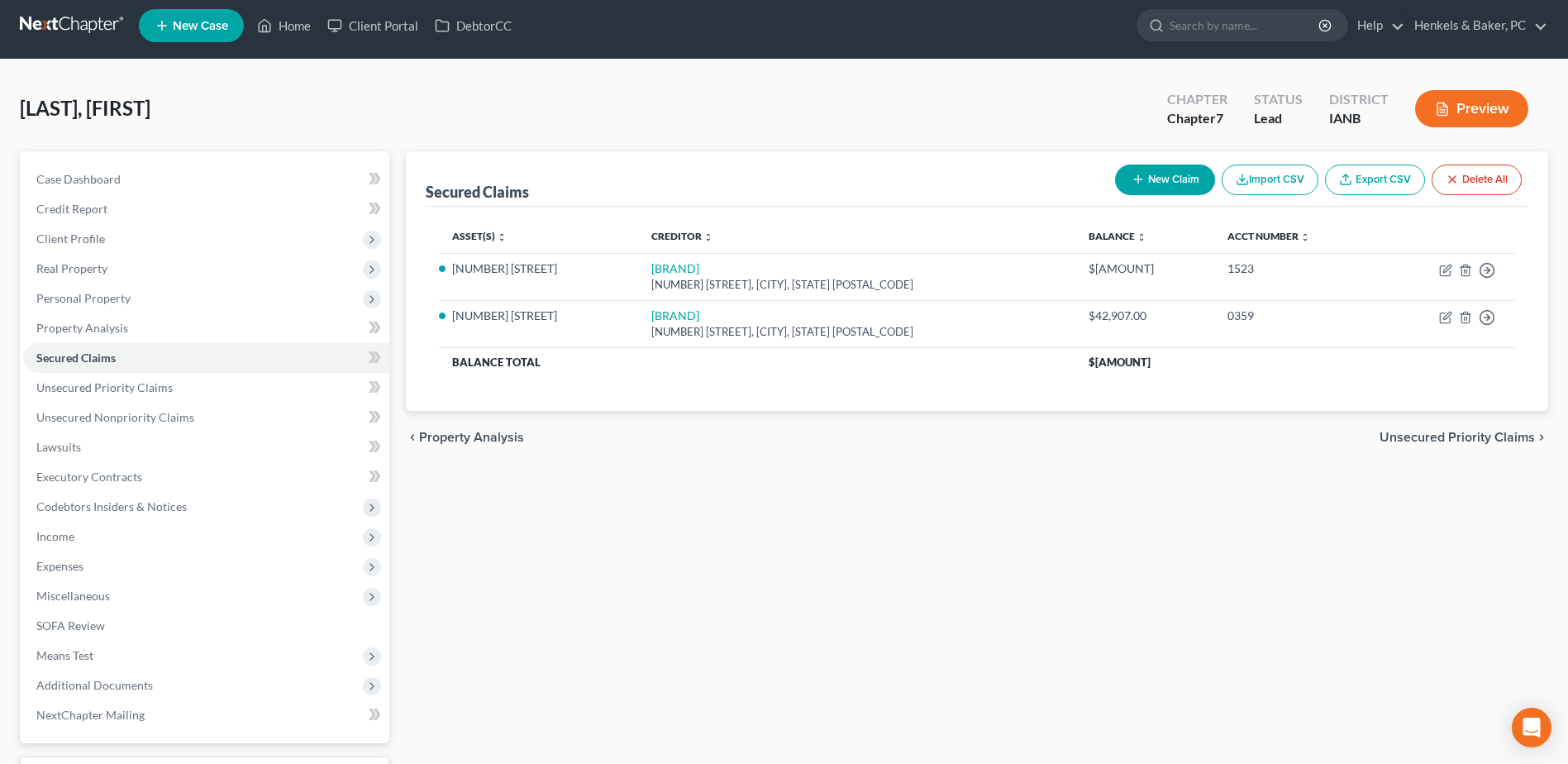 scroll, scrollTop: 0, scrollLeft: 0, axis: both 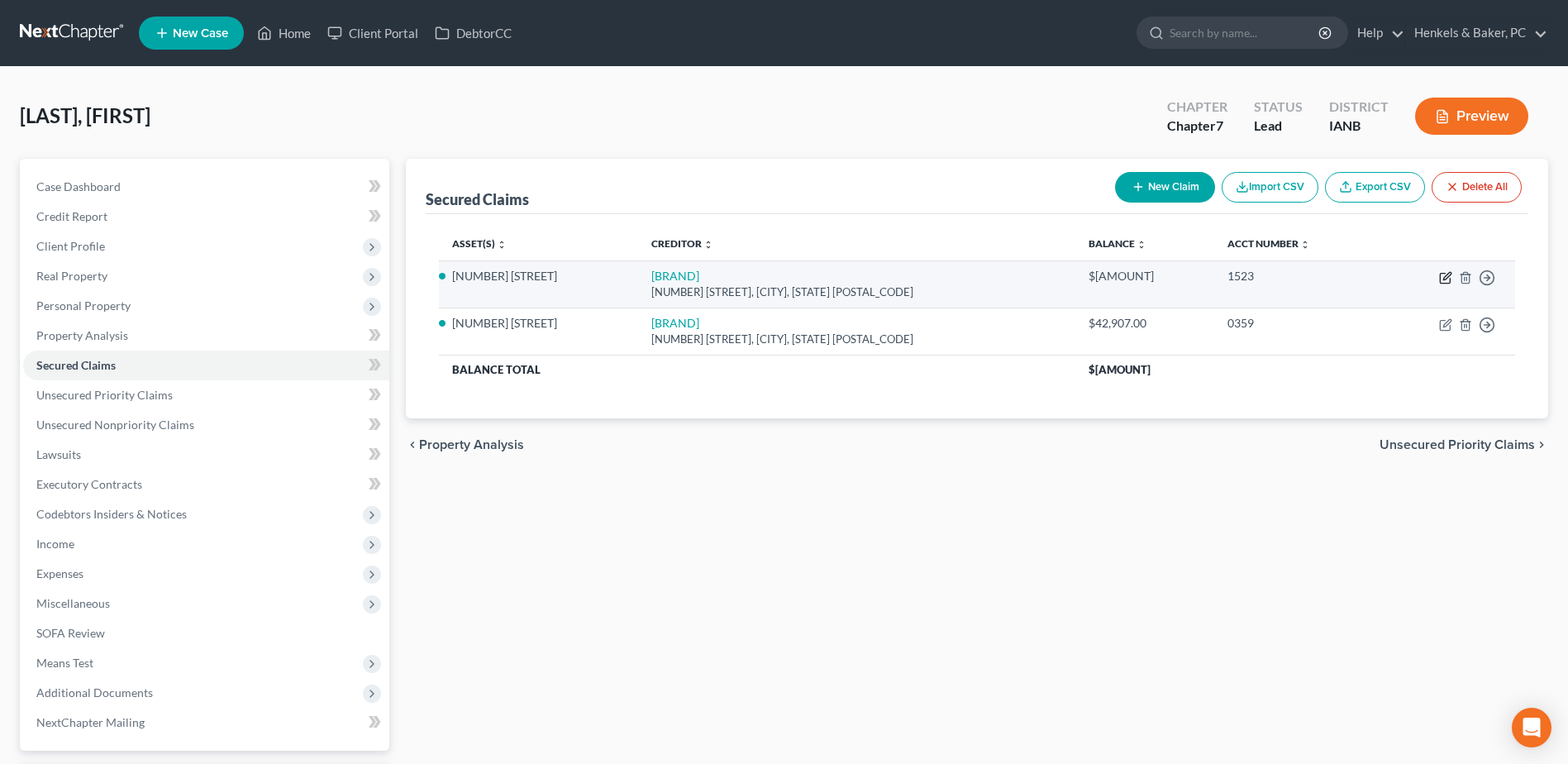 click 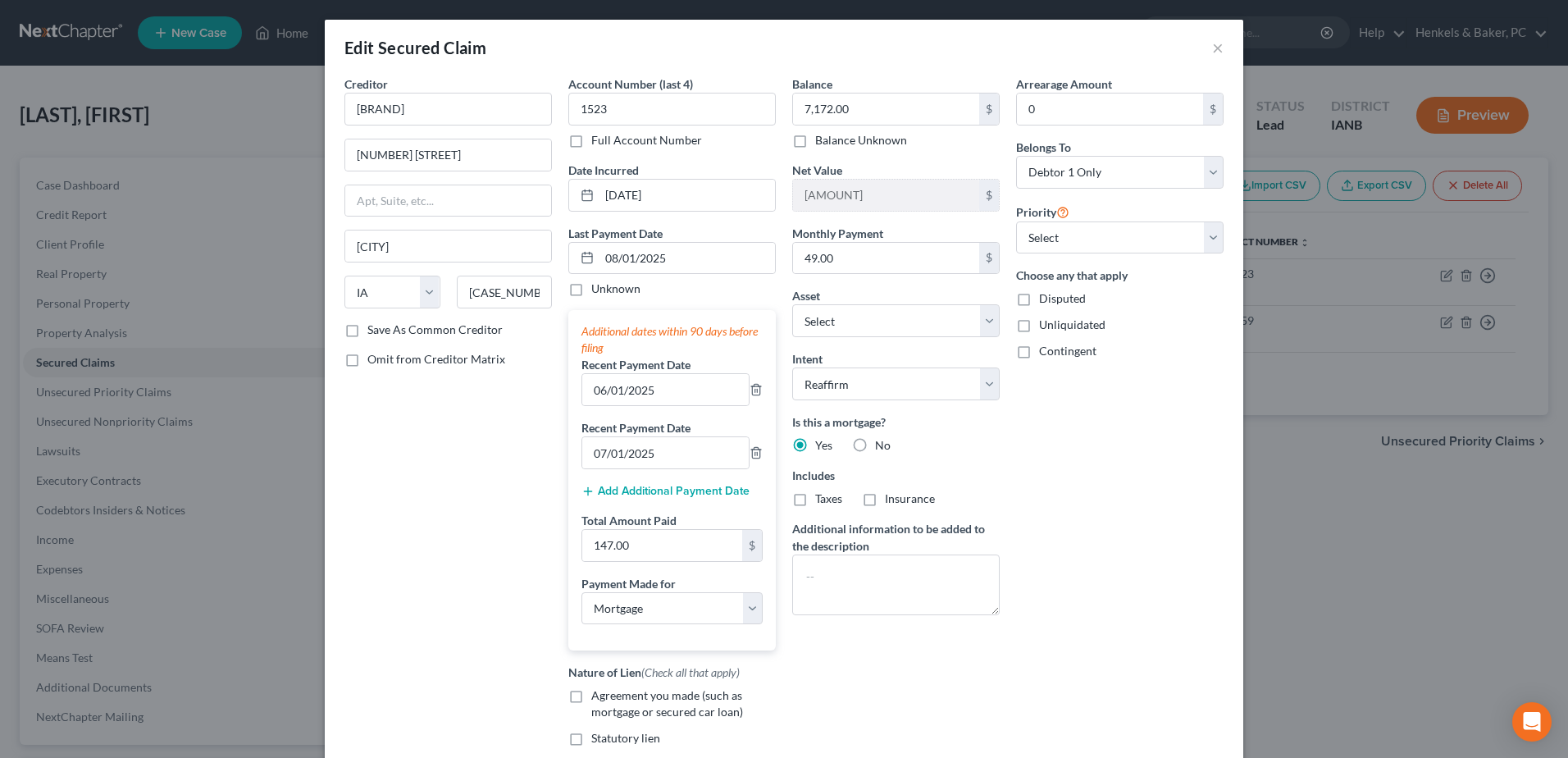 click on "Edit Secured Claim  ×" at bounding box center (784, 48) 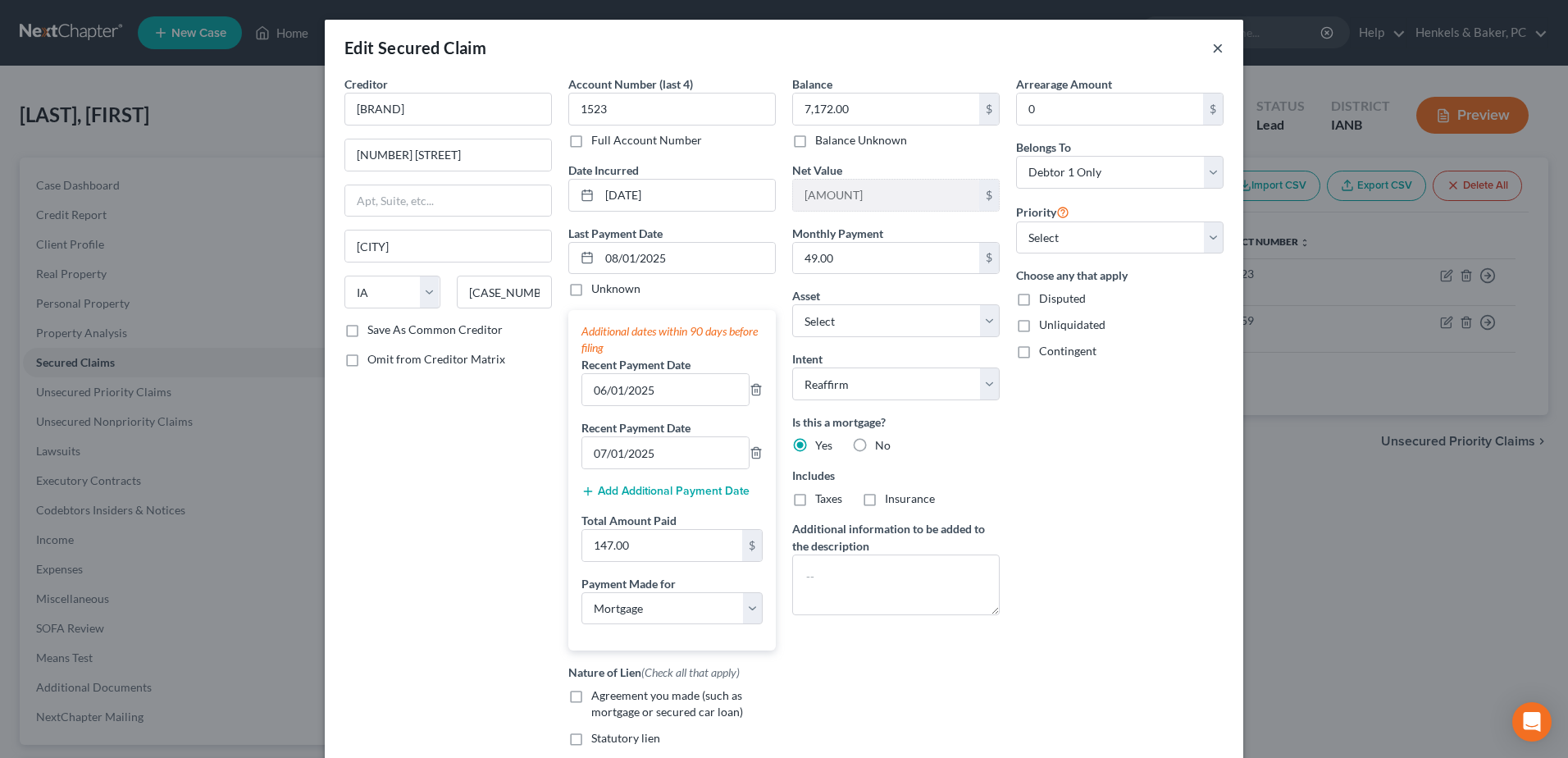 click on "×" at bounding box center (1218, 48) 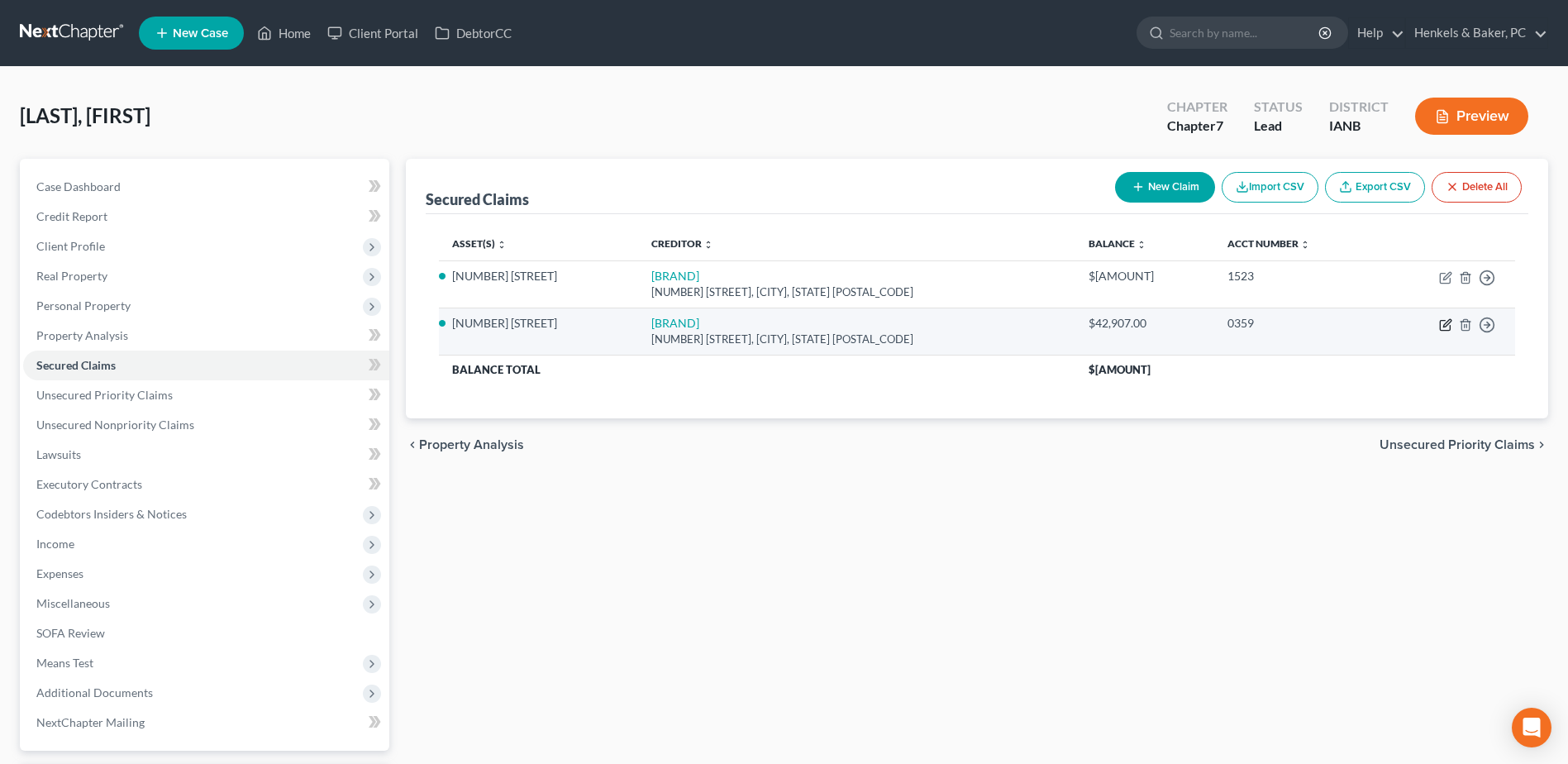 click 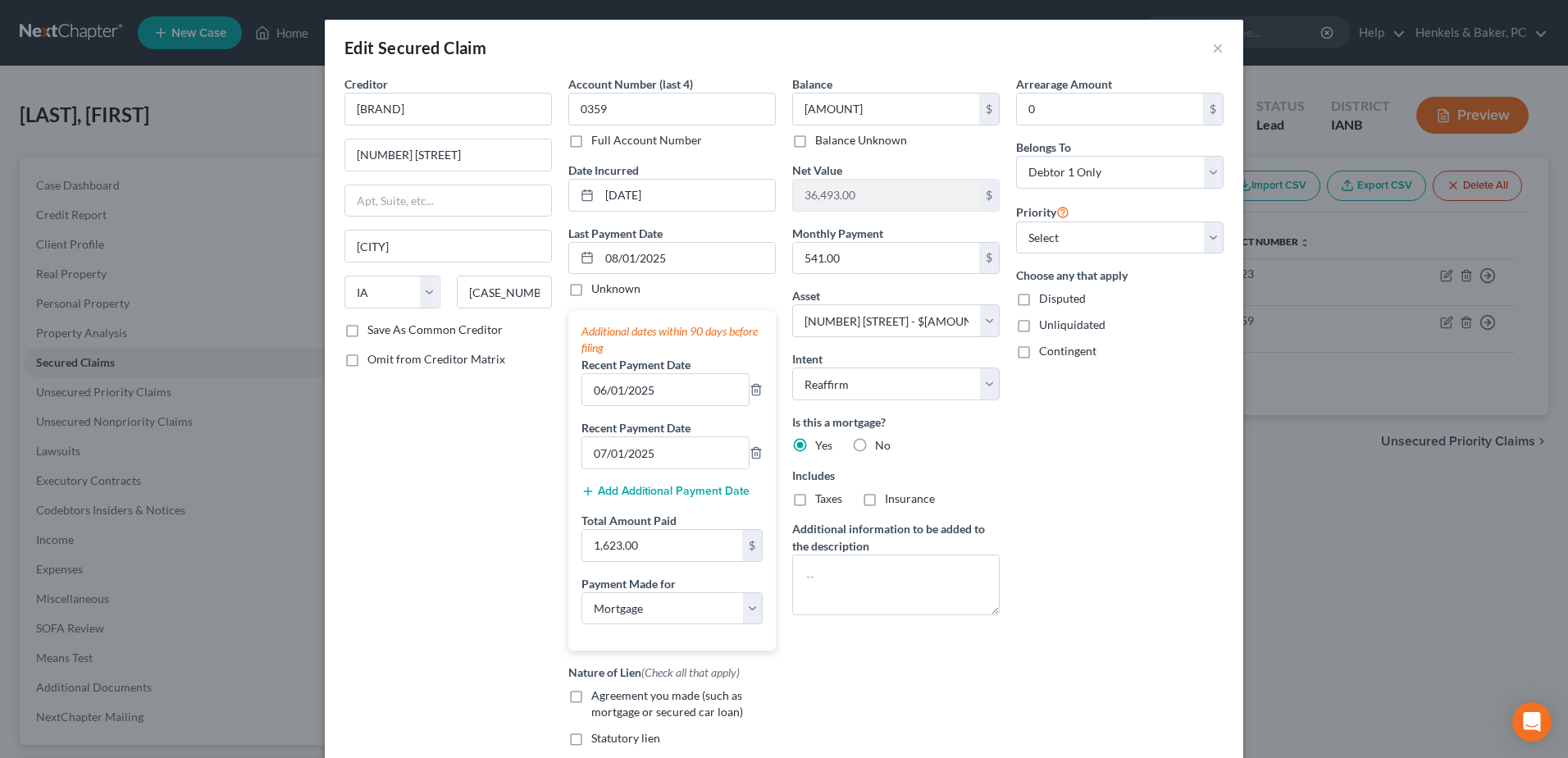 click on "Edit Secured Claim  ×" at bounding box center [784, 48] 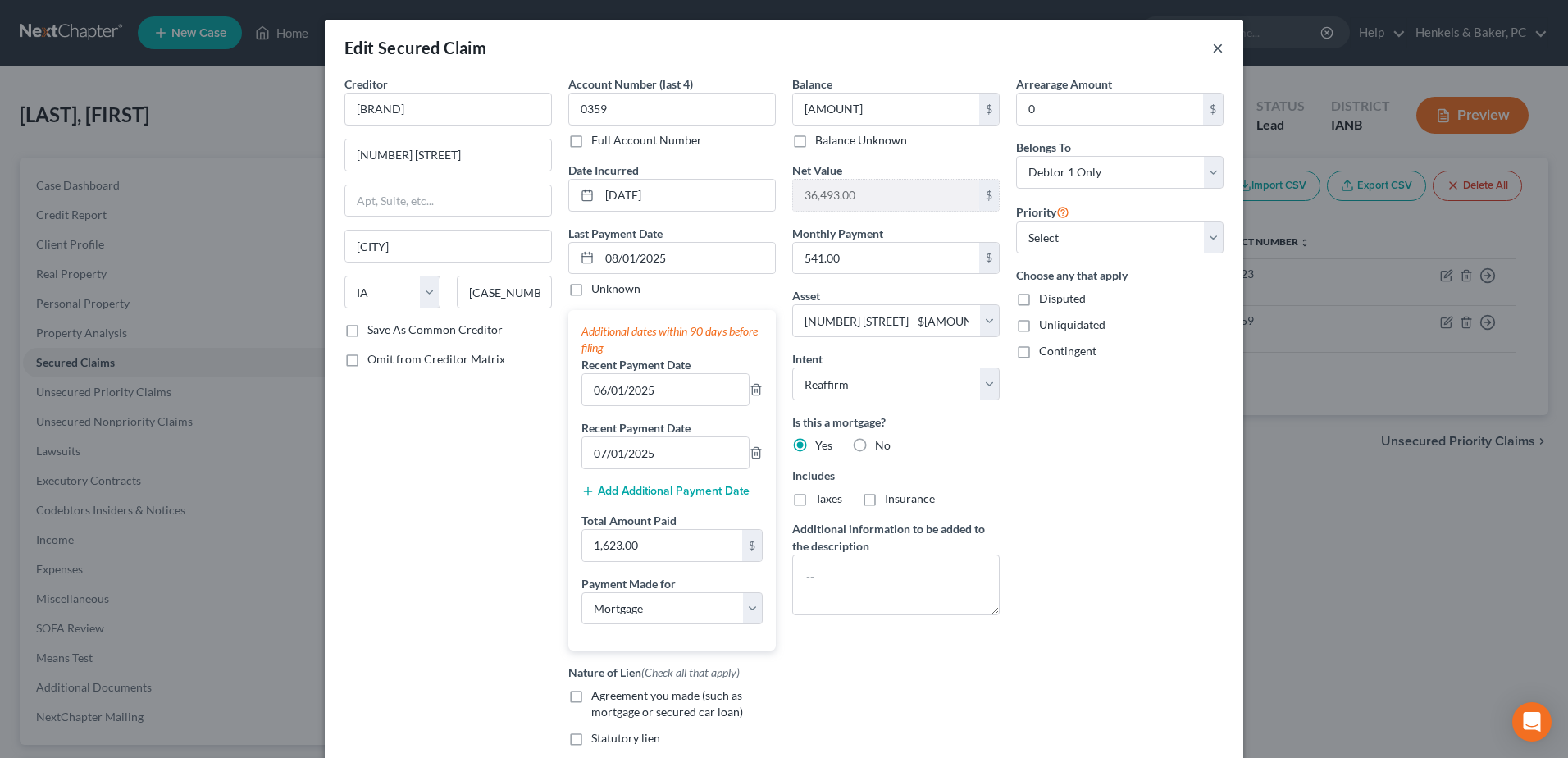 click on "×" at bounding box center (1218, 48) 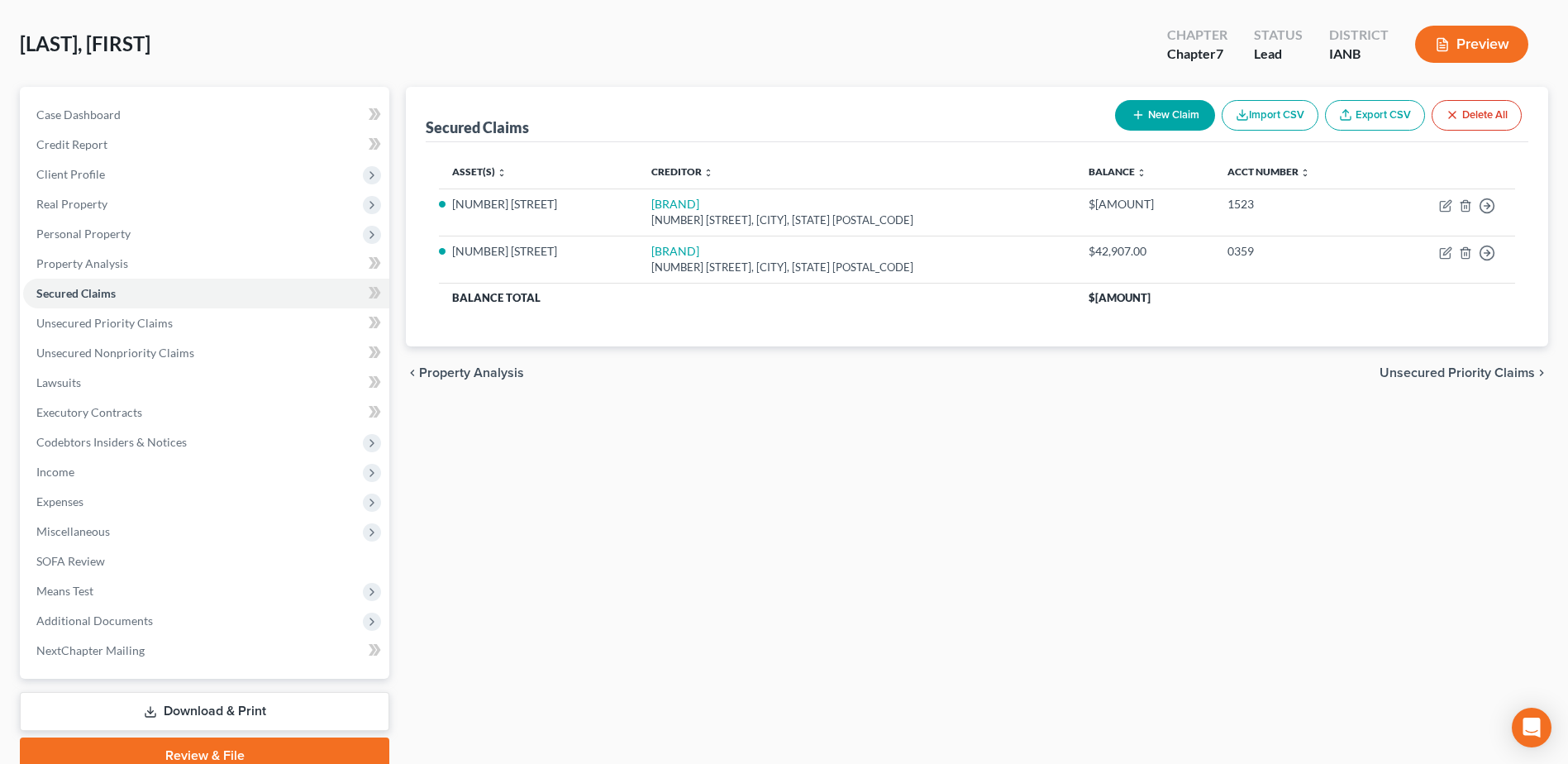 scroll, scrollTop: 145, scrollLeft: 0, axis: vertical 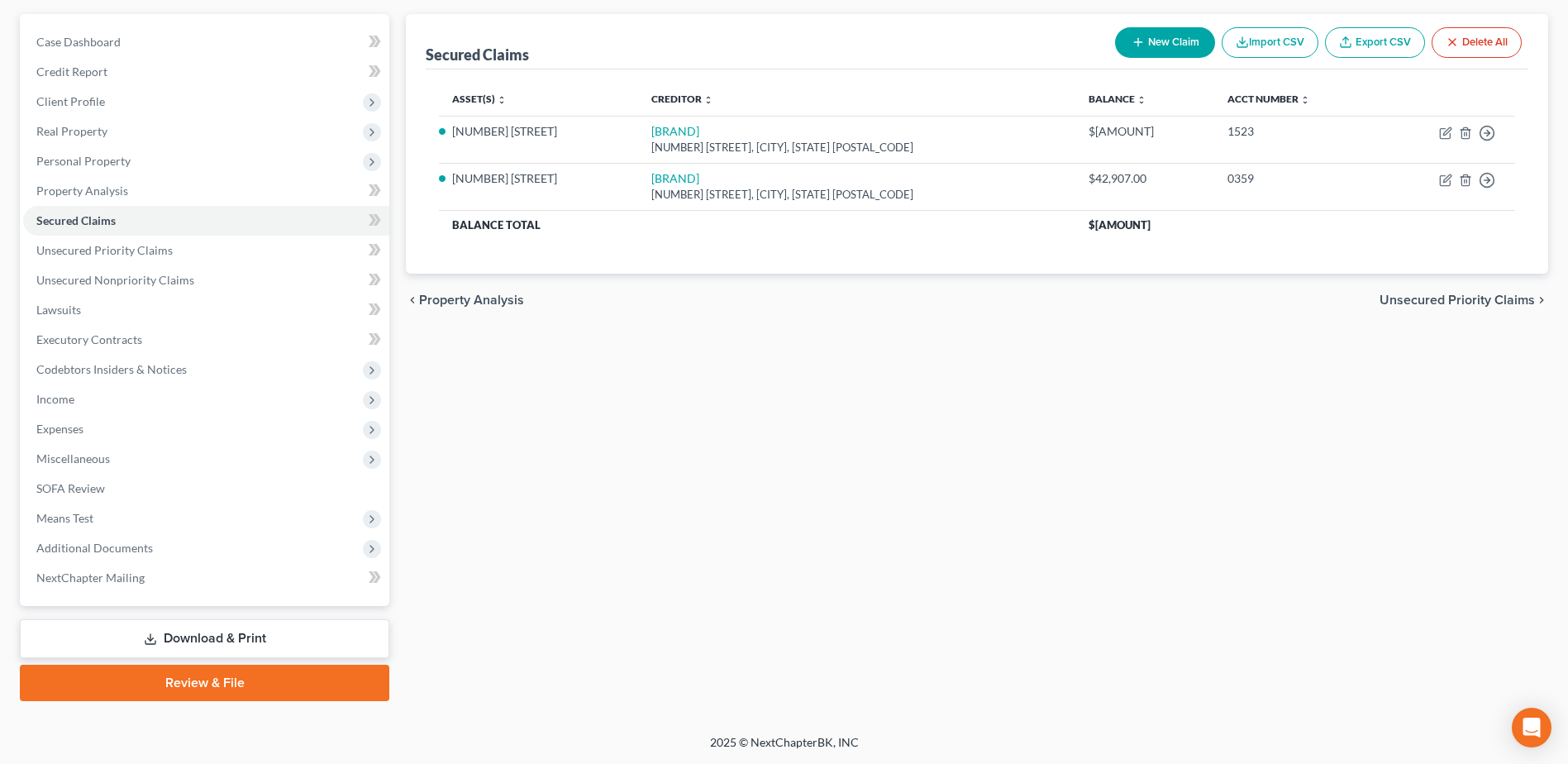 click on "Review & File" at bounding box center (204, 683) 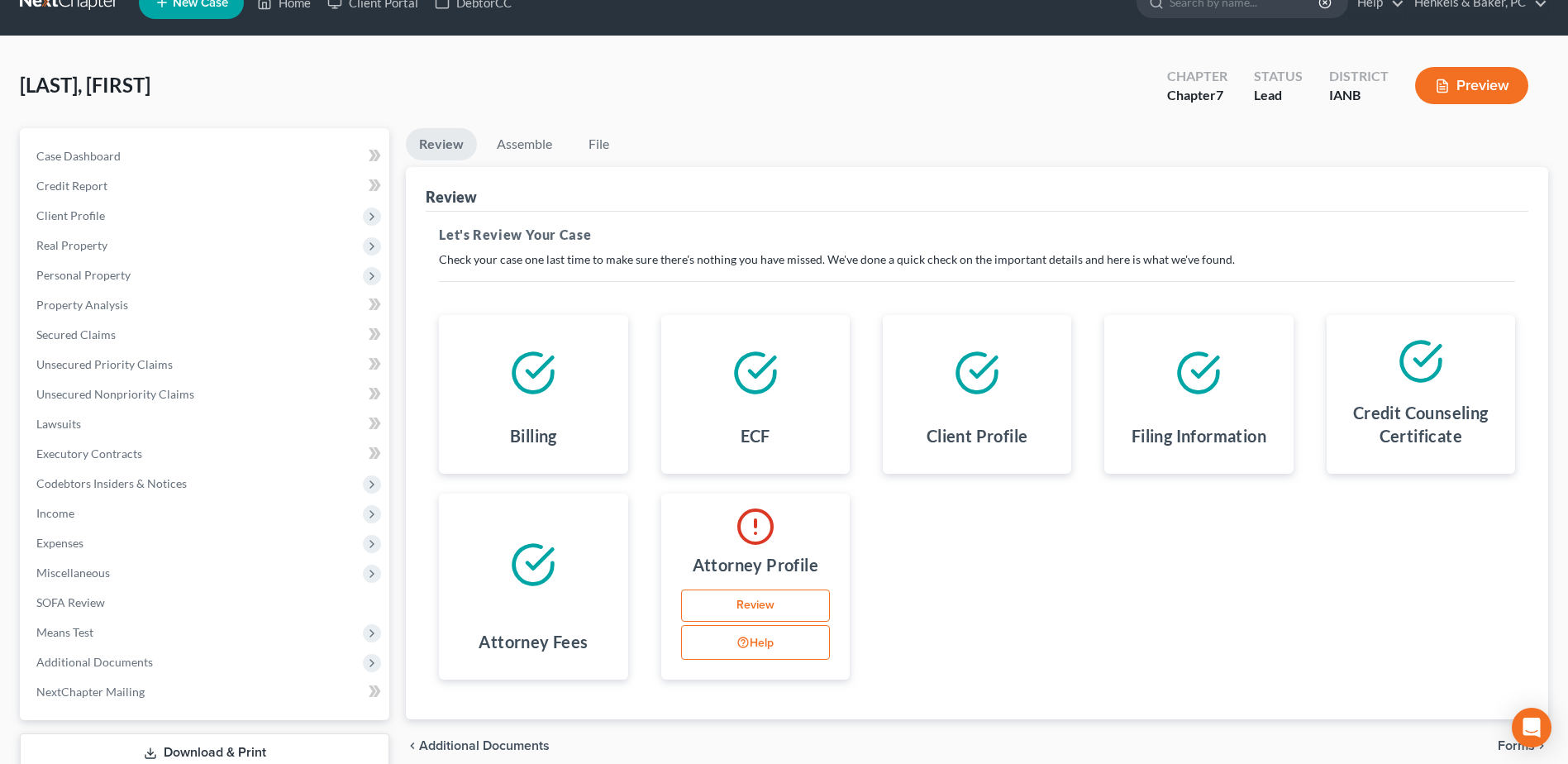 scroll, scrollTop: 0, scrollLeft: 0, axis: both 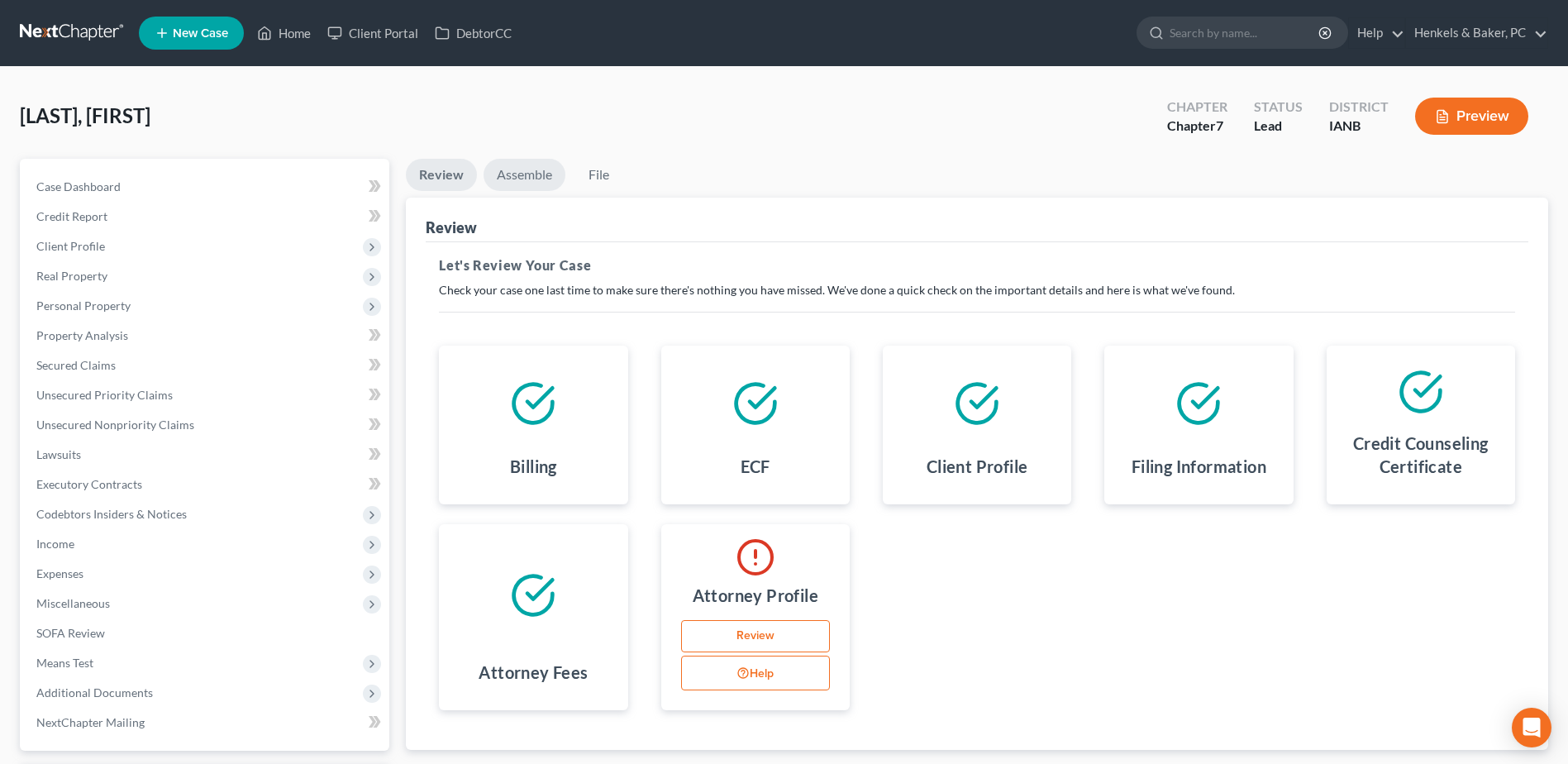 click on "Assemble" at bounding box center (524, 174) 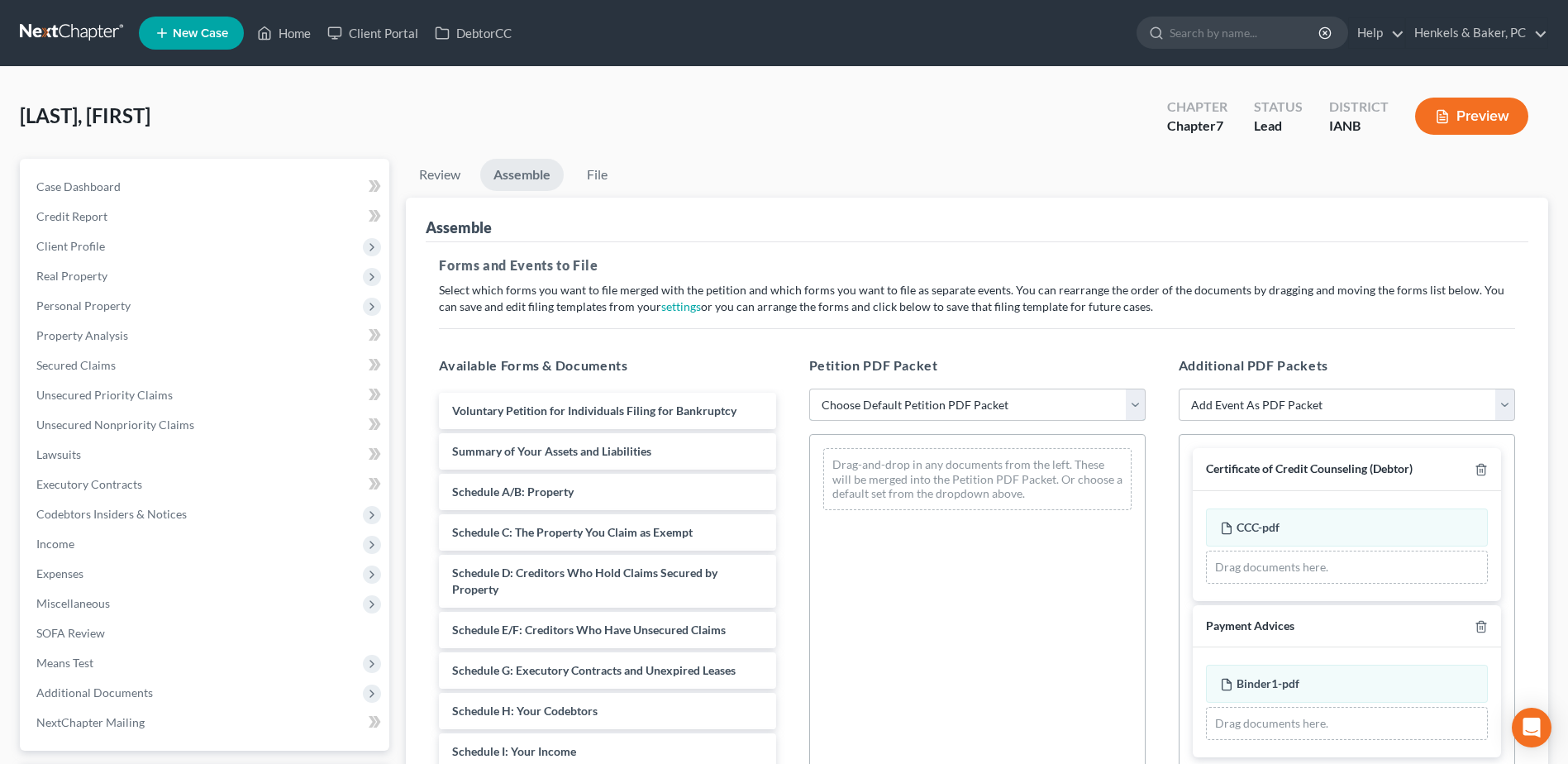 click on "Choose Default Petition PDF Packet Complete Bankruptcy Petition (all forms and schedules) Emergency Filing (Voluntary Petition and Creditor List Only) Complete BK Petition" at bounding box center [977, 405] 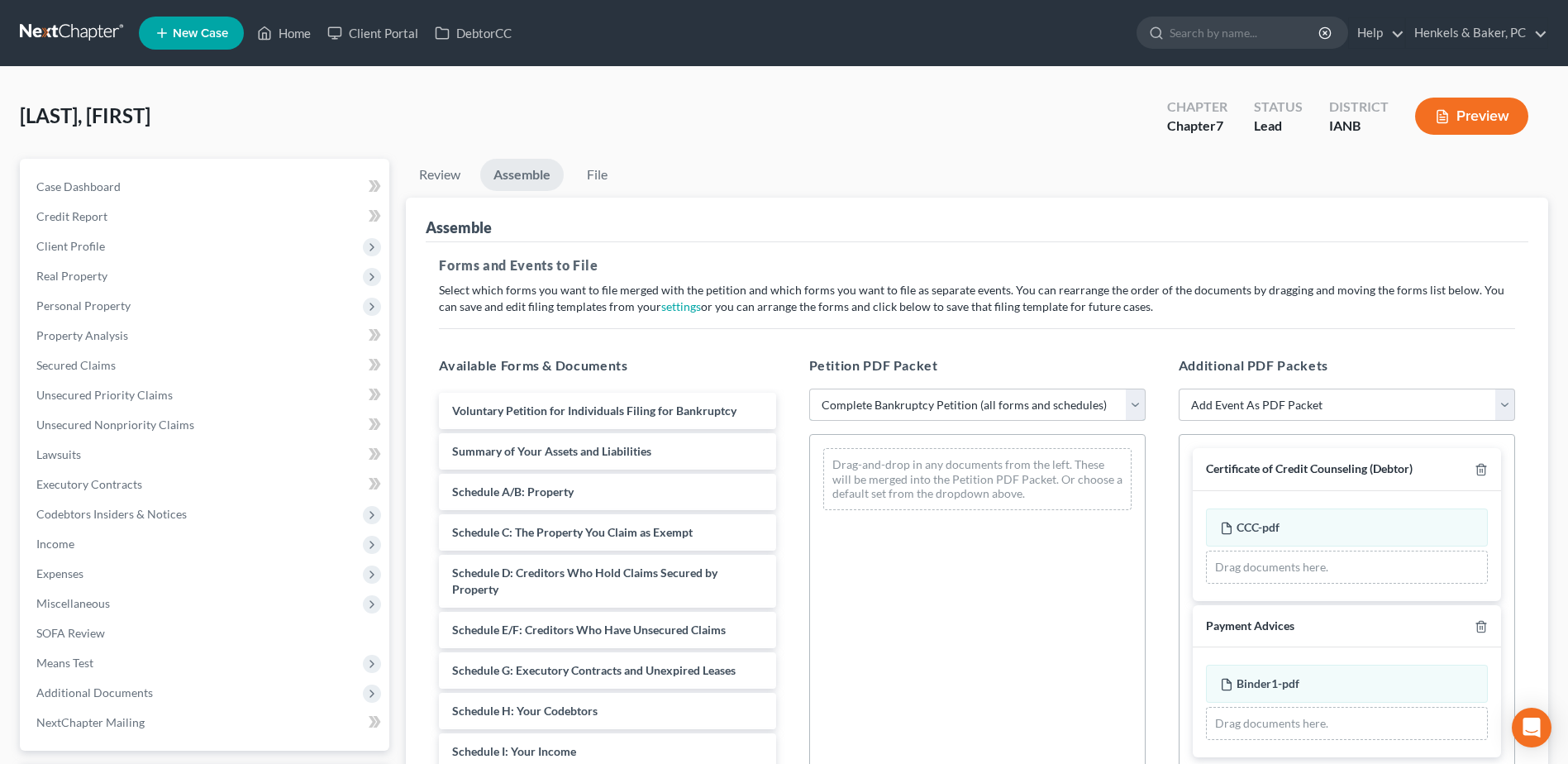 click on "Choose Default Petition PDF Packet Complete Bankruptcy Petition (all forms and schedules) Emergency Filing (Voluntary Petition and Creditor List Only) Complete BK Petition" at bounding box center (977, 405) 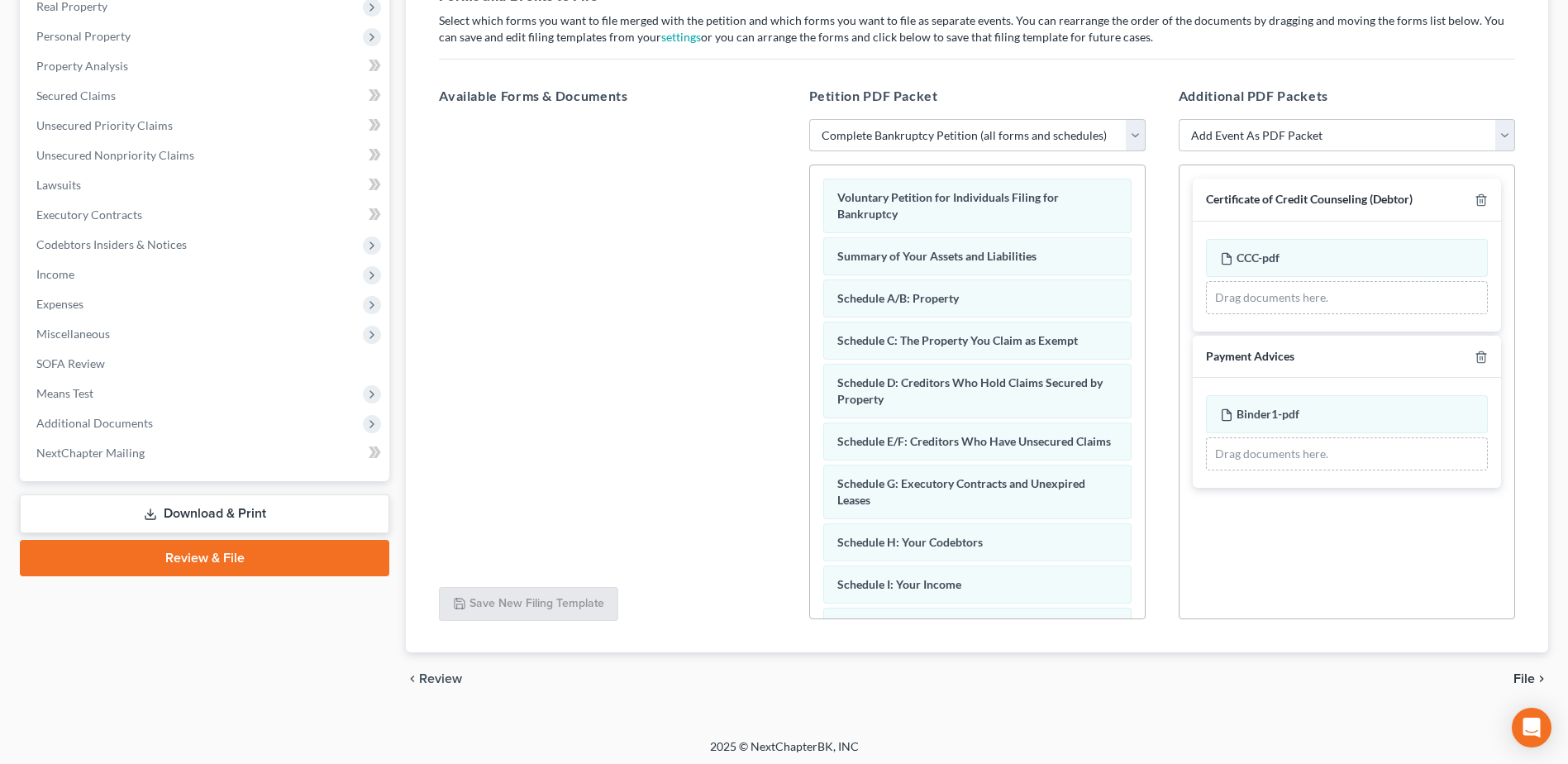 scroll, scrollTop: 274, scrollLeft: 0, axis: vertical 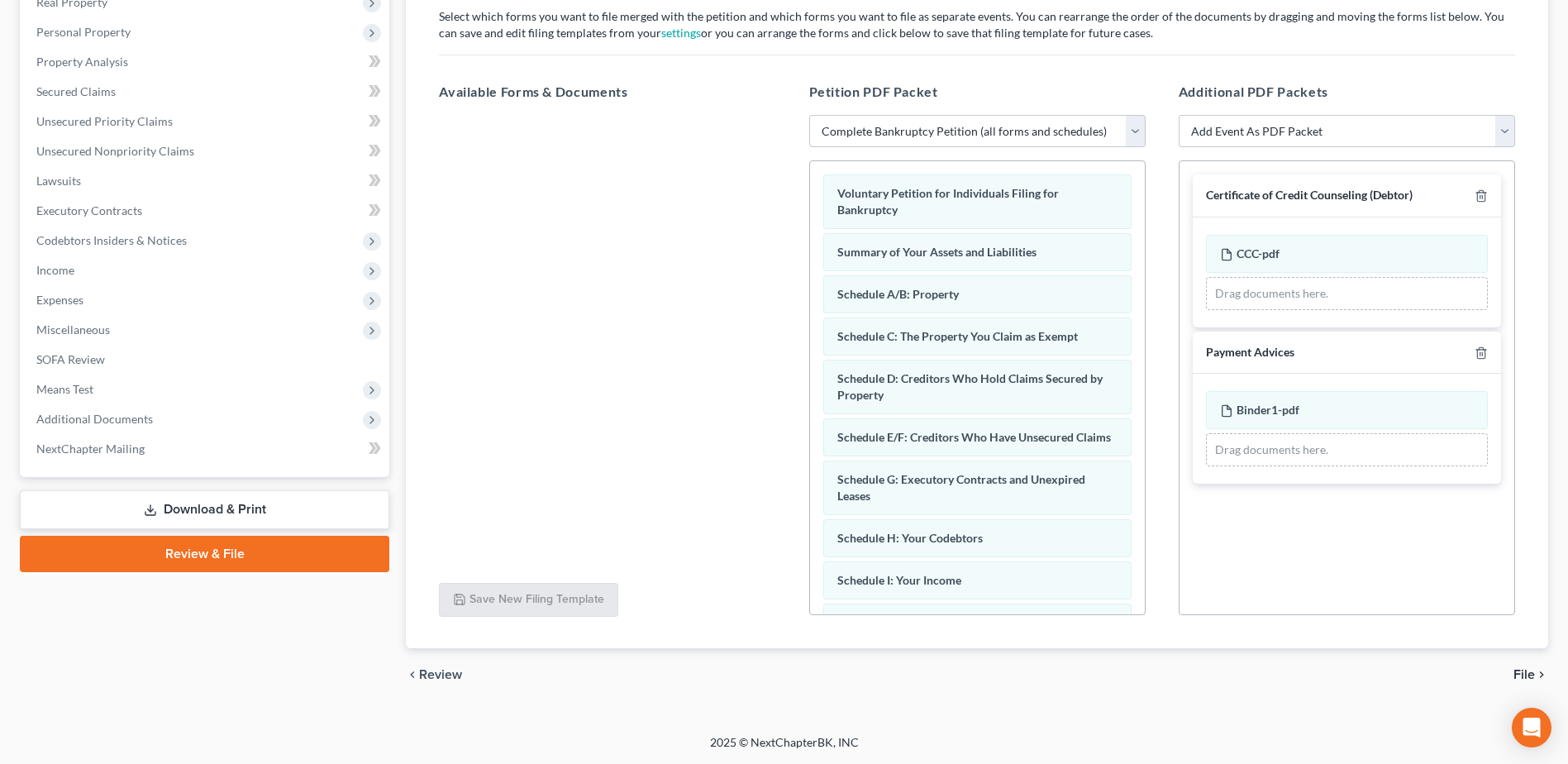 click on "File" at bounding box center [1524, 675] 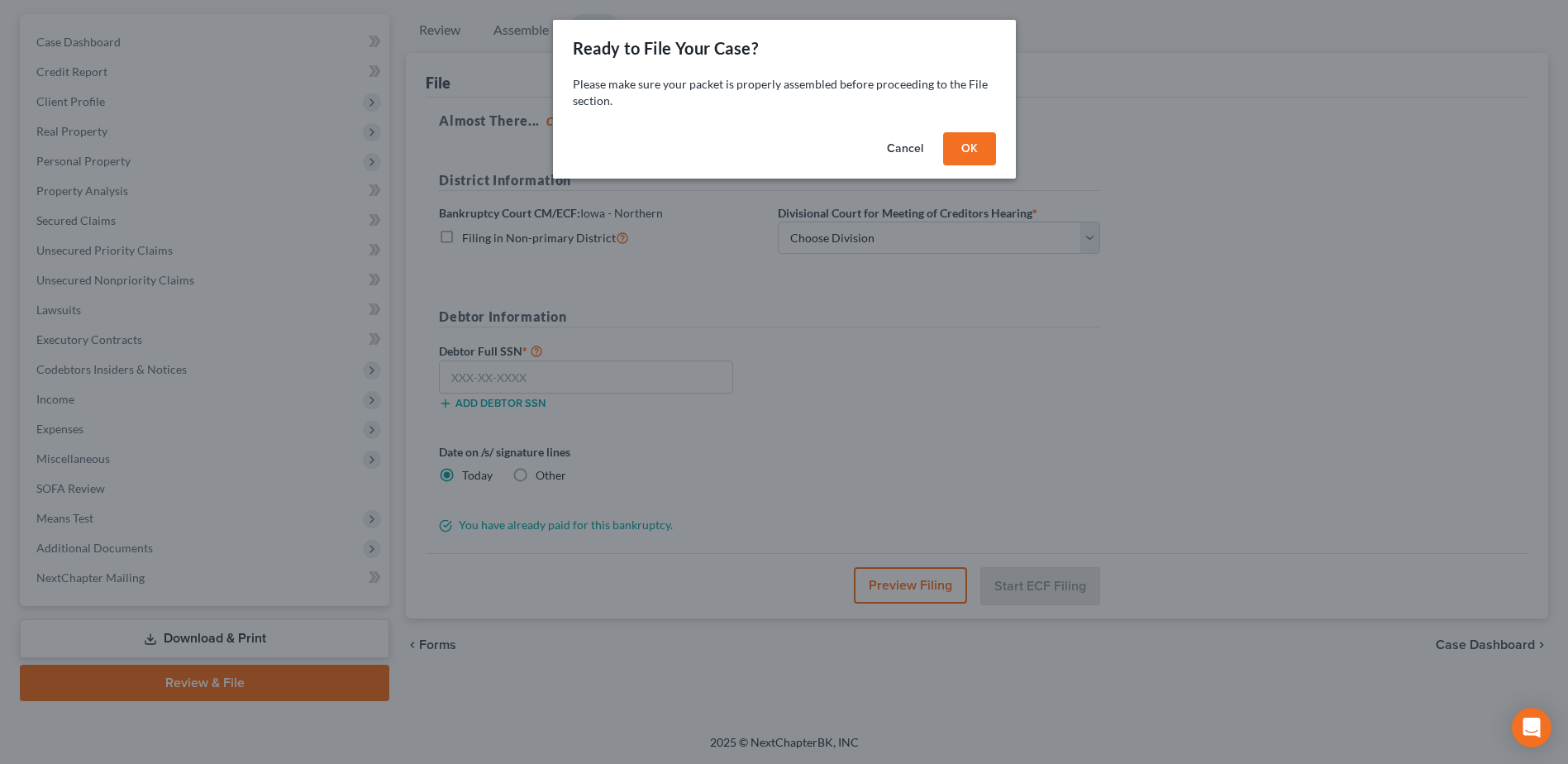 scroll, scrollTop: 145, scrollLeft: 0, axis: vertical 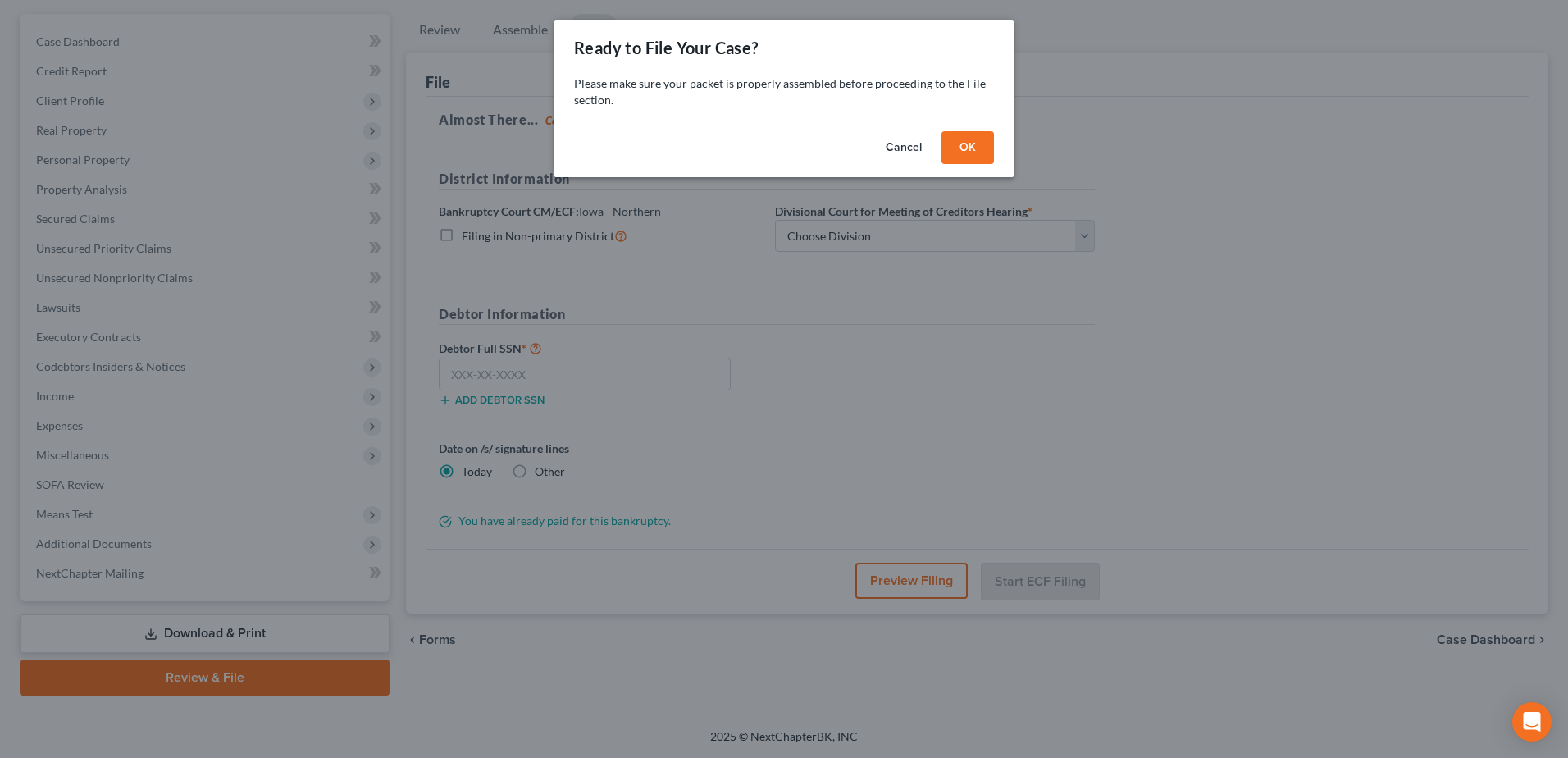 click on "OK" at bounding box center (968, 148) 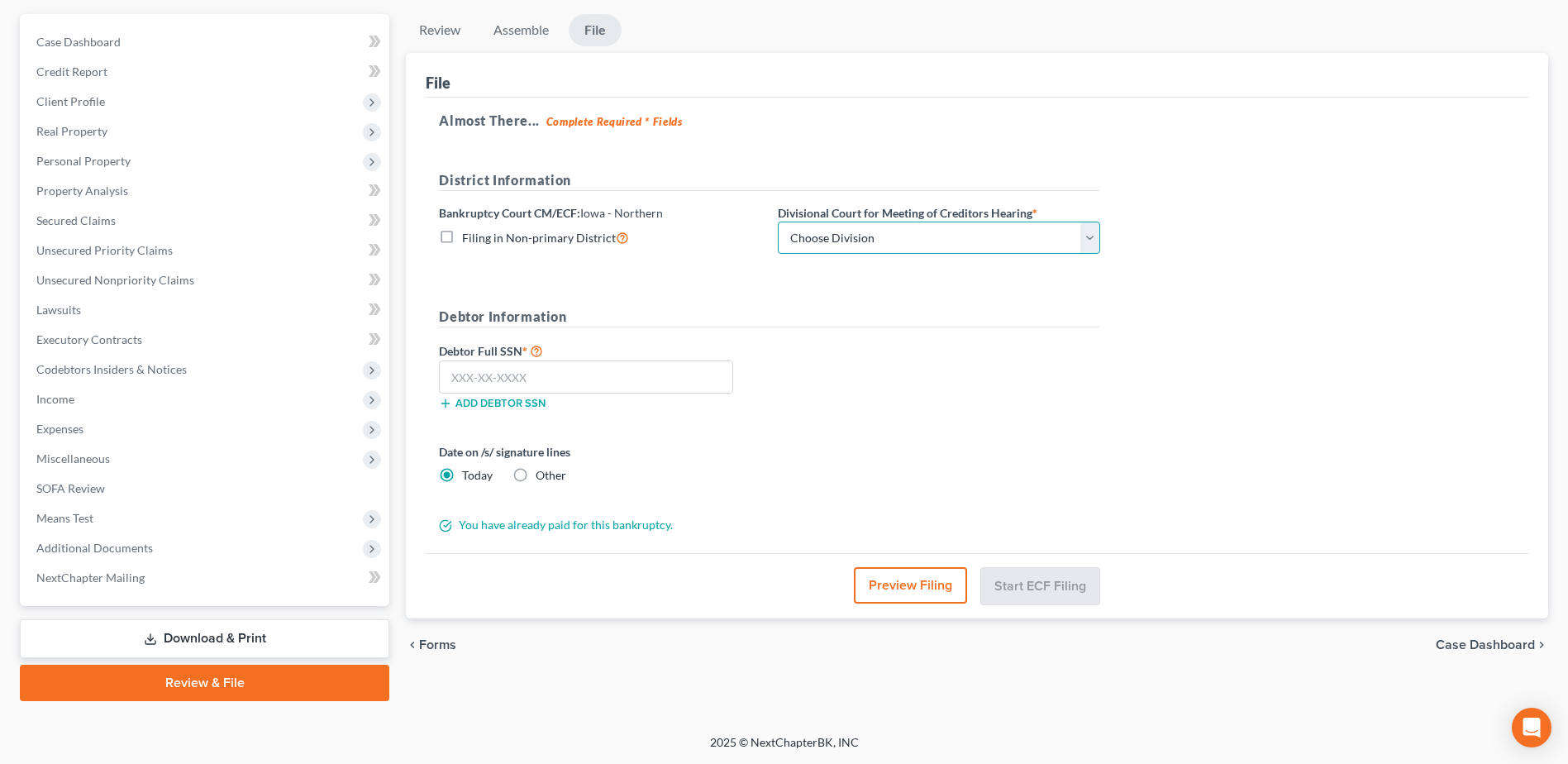 click on "Choose Division Cedar Rapids Dubuque Fort Dodge Mason City Sioux City Waterloo" at bounding box center (939, 238) 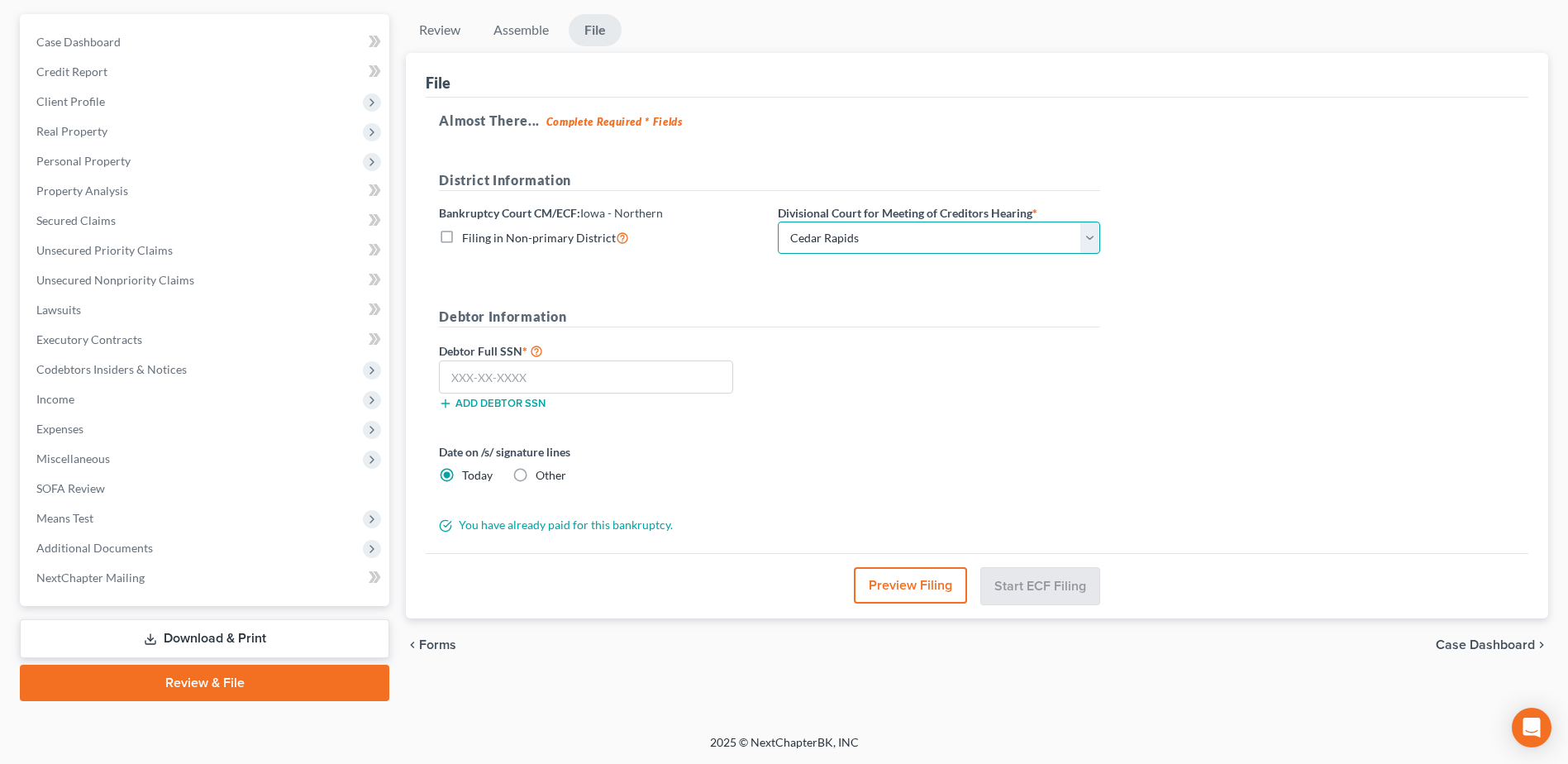 click on "Choose Division Cedar Rapids Dubuque Fort Dodge Mason City Sioux City Waterloo" at bounding box center (939, 238) 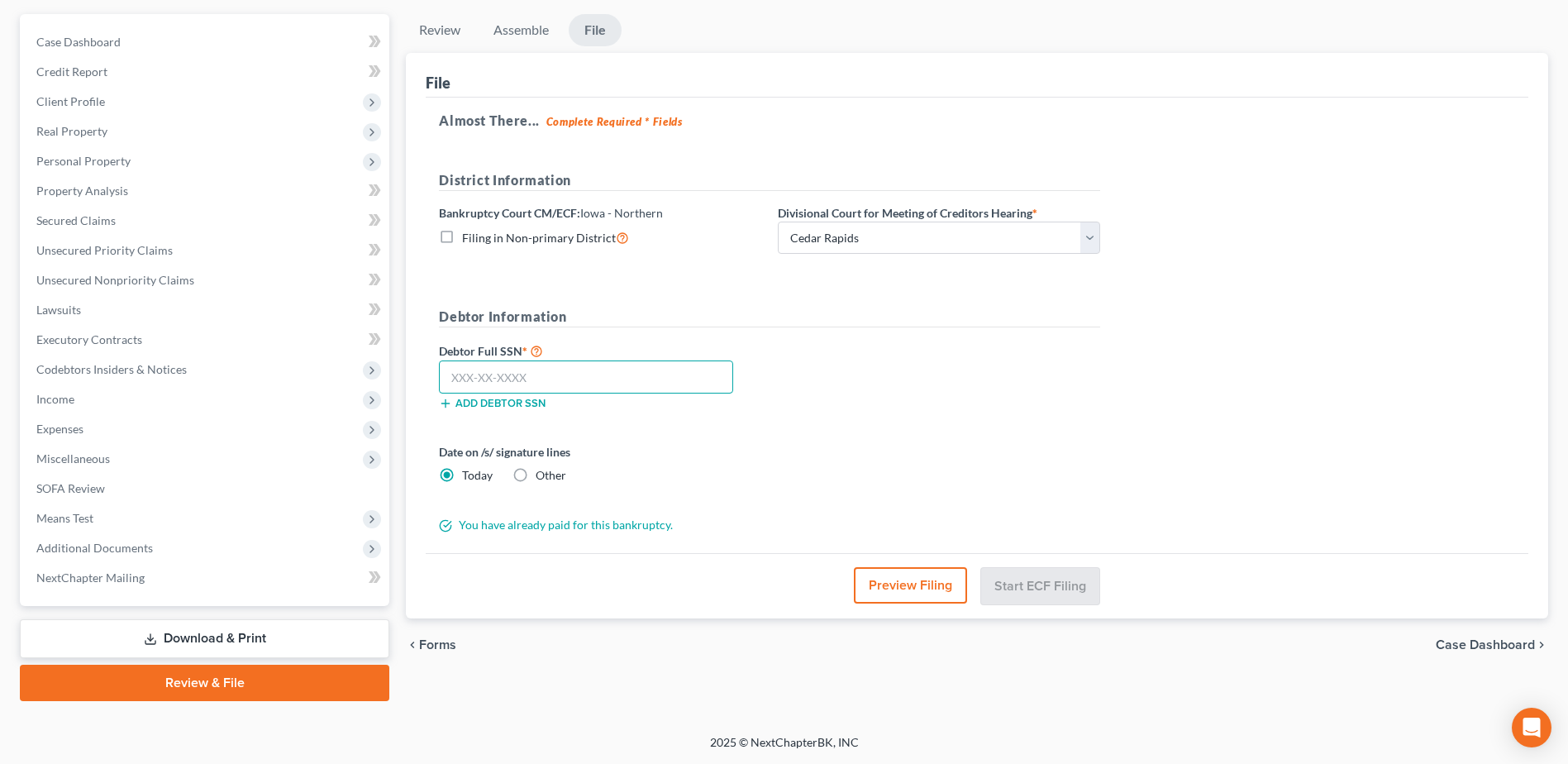 click at bounding box center (586, 377) 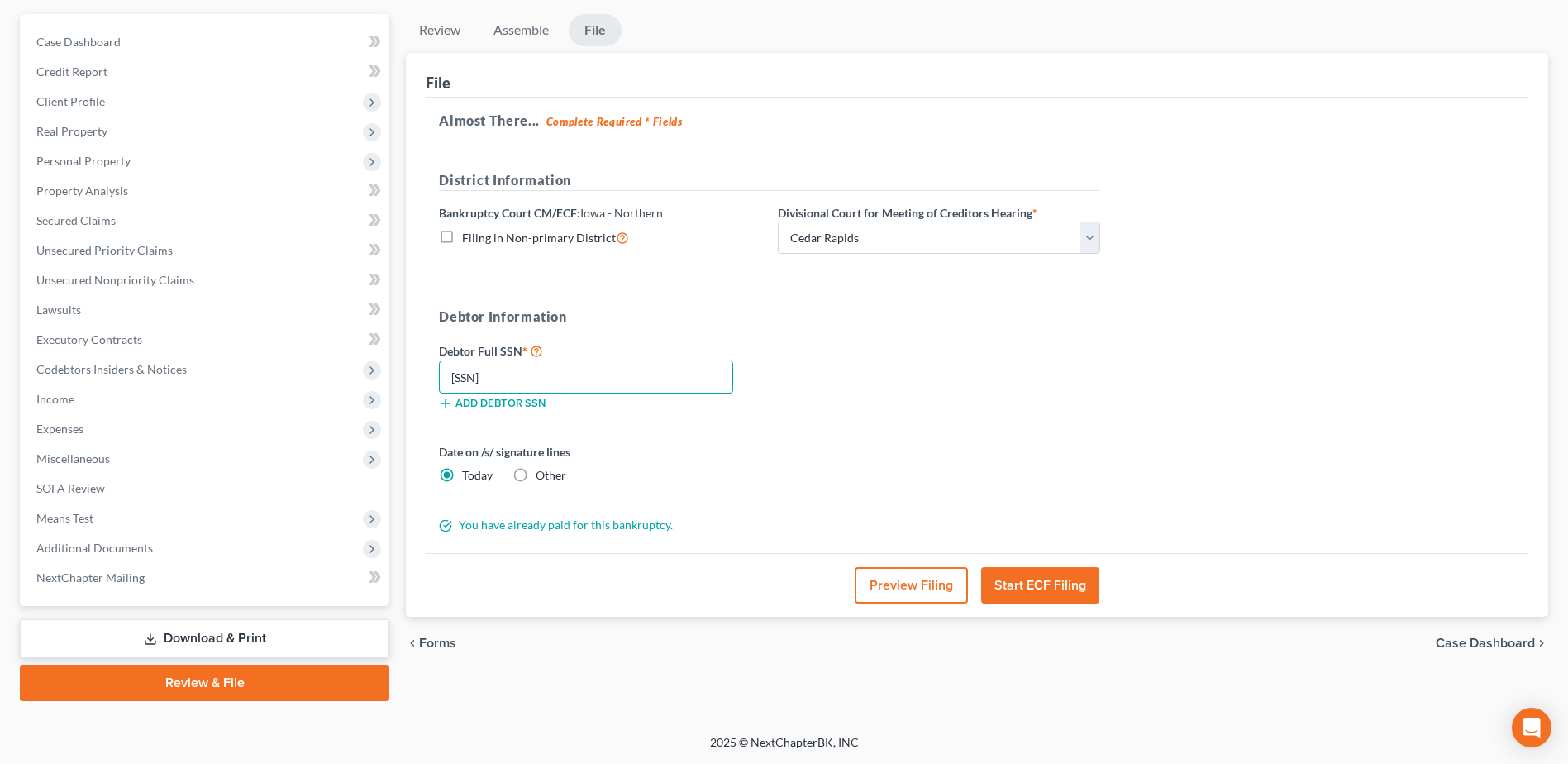 type on "484-98-4052" 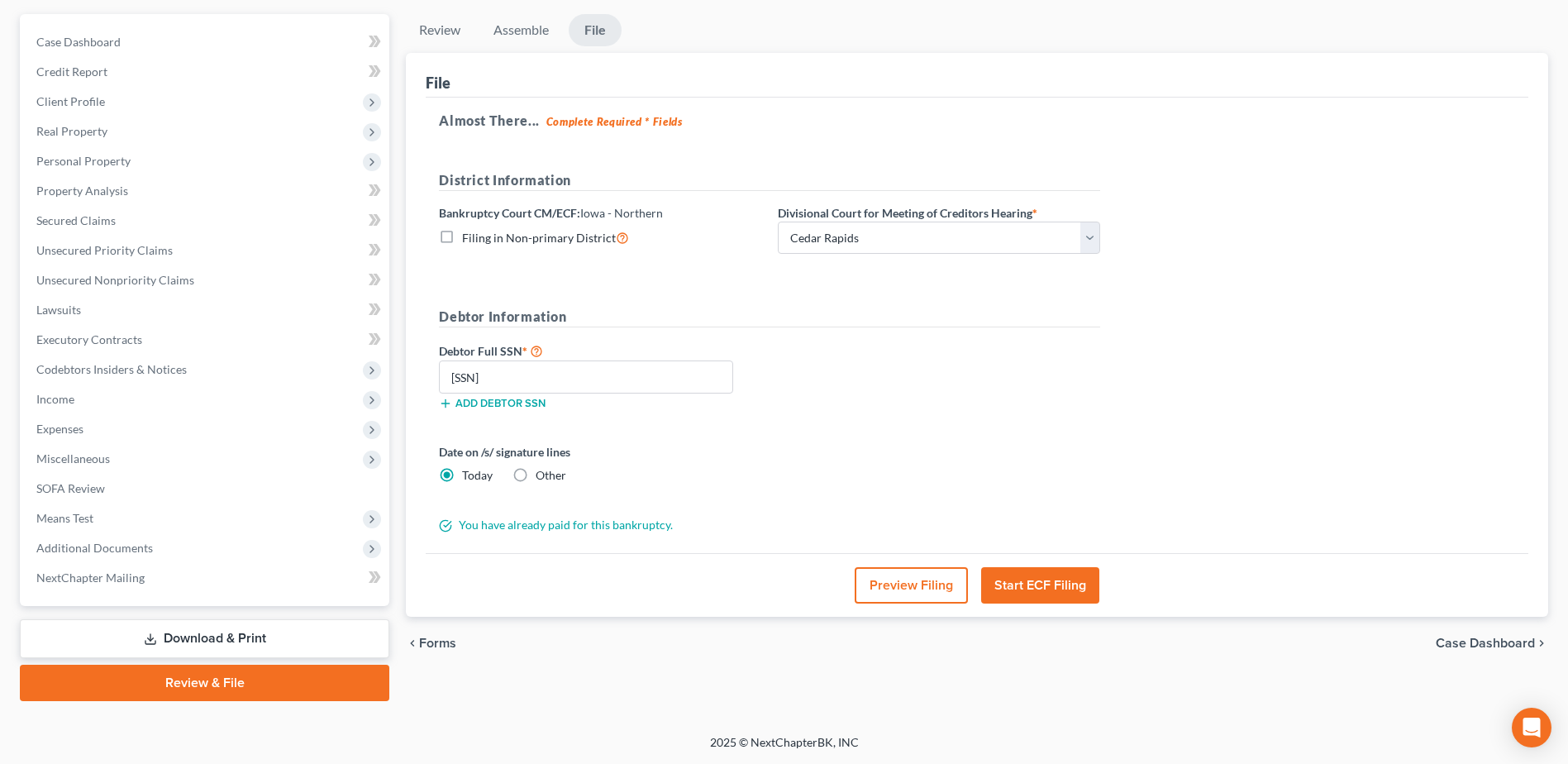 click on "Debtor Full SSN  *   484-98-4052 Add debtor SSN" at bounding box center (770, 382) 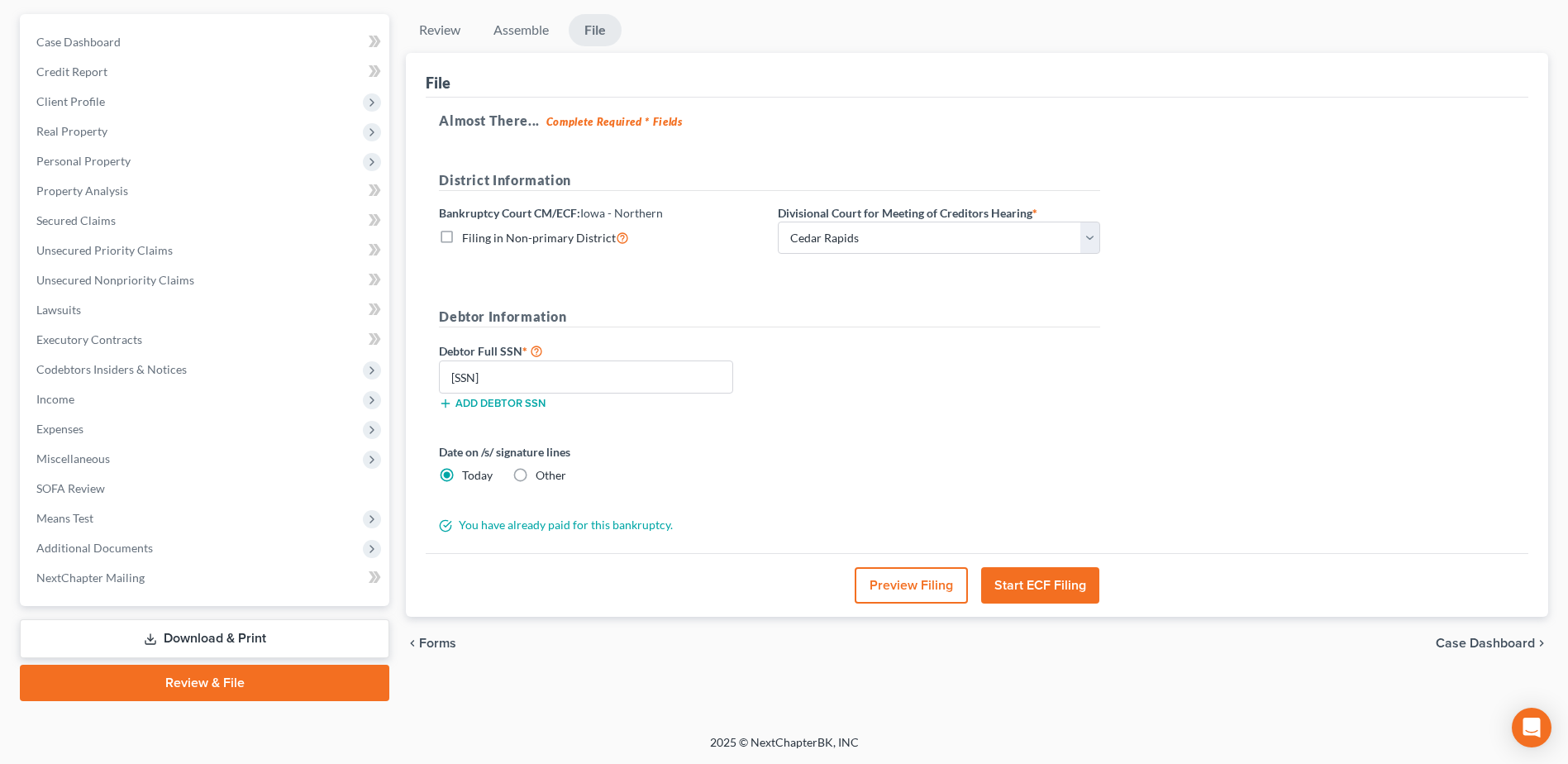 click on "Start ECF Filing" at bounding box center (1040, 585) 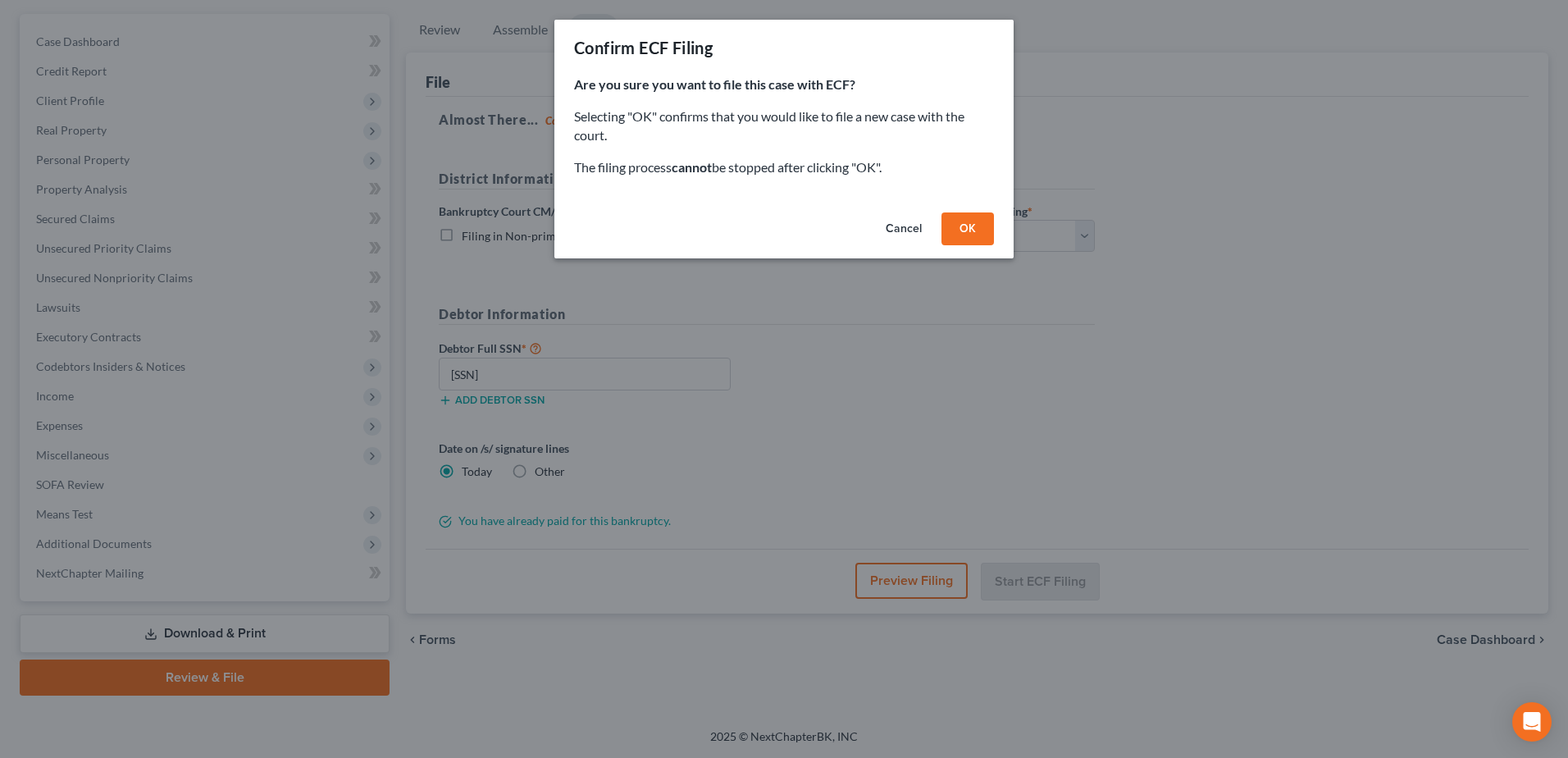 click on "OK" at bounding box center [968, 229] 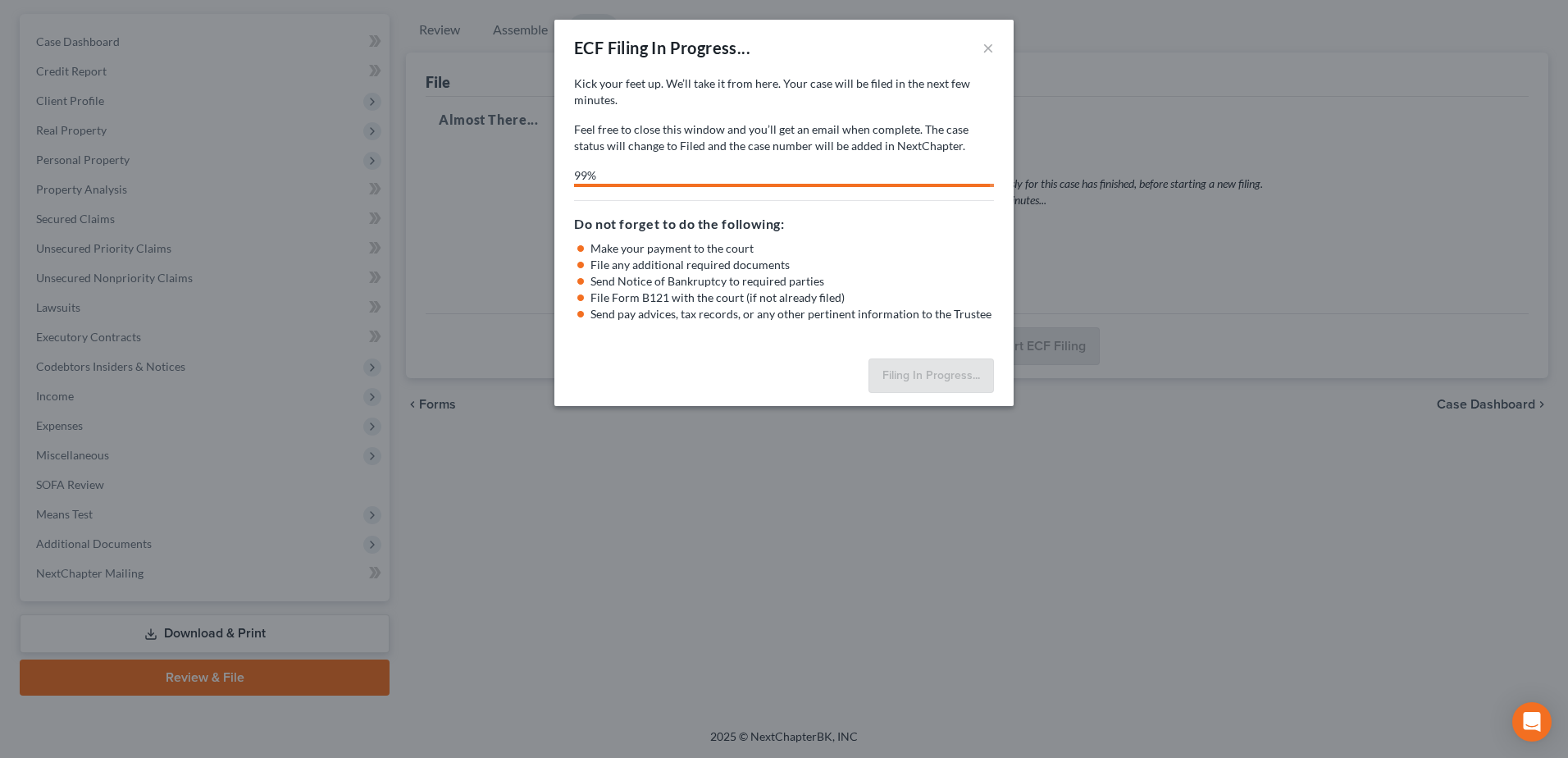 select on "0" 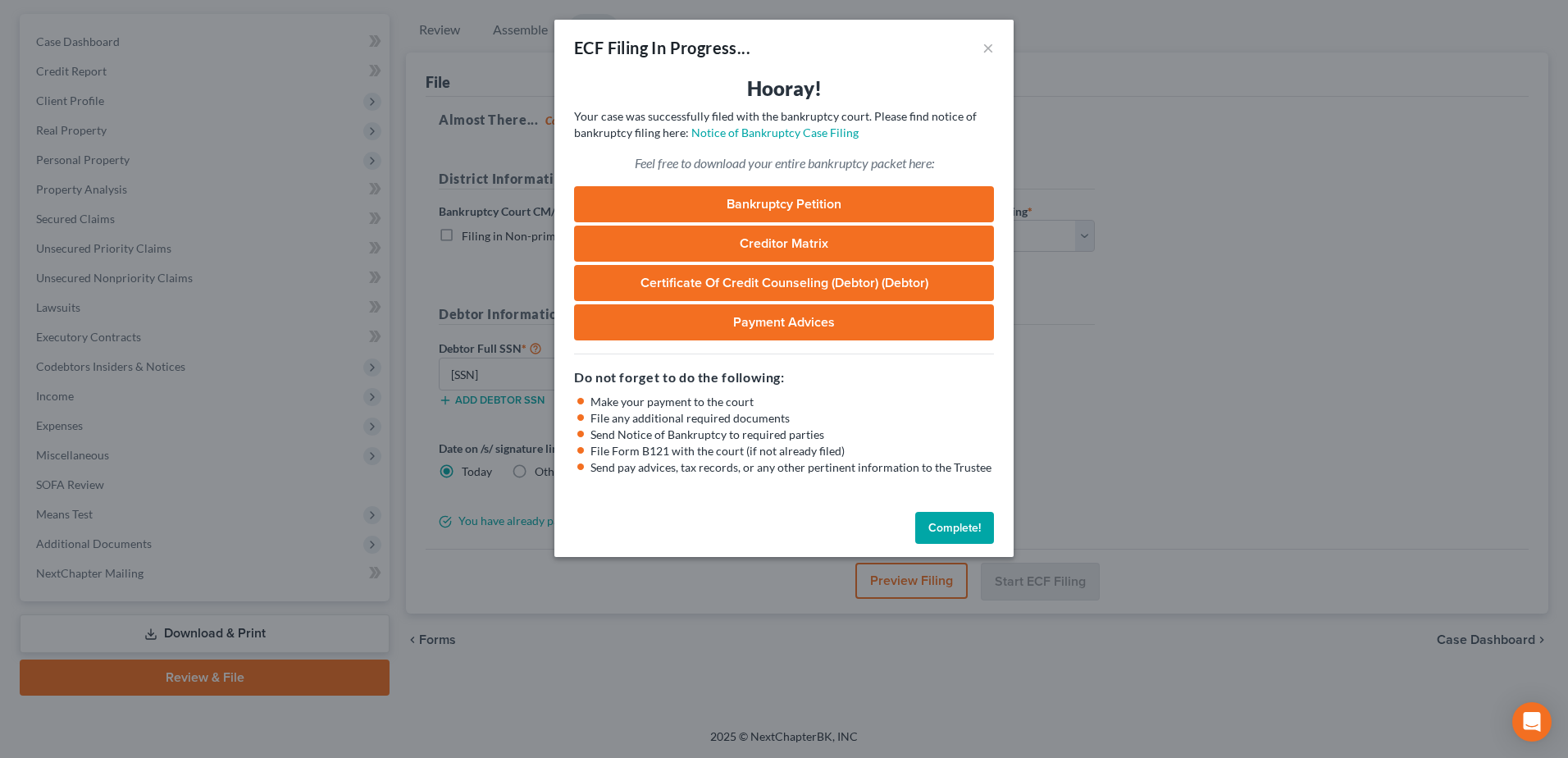 drag, startPoint x: 716, startPoint y: 199, endPoint x: 742, endPoint y: 208, distance: 27.513633 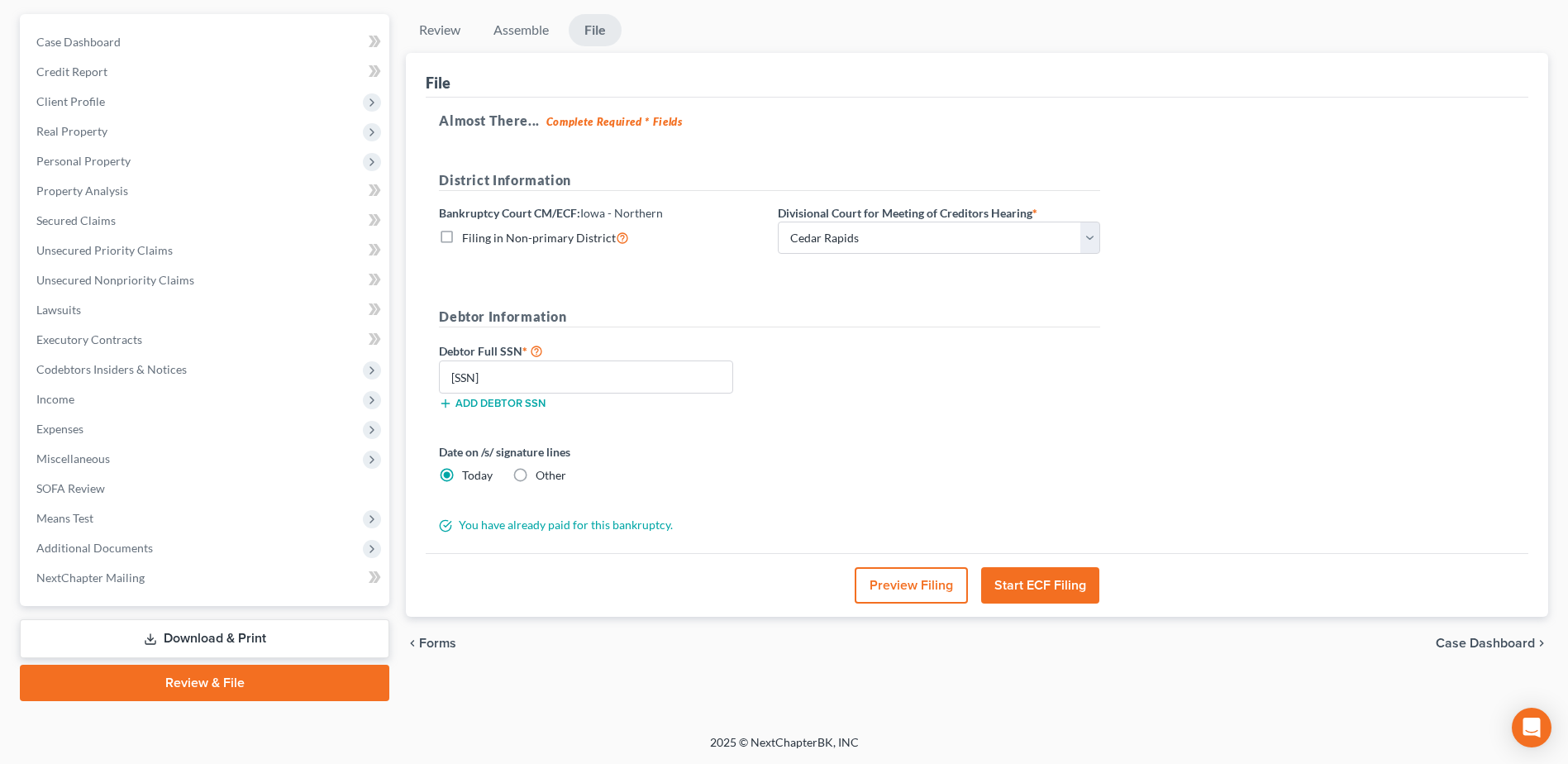 scroll, scrollTop: 0, scrollLeft: 0, axis: both 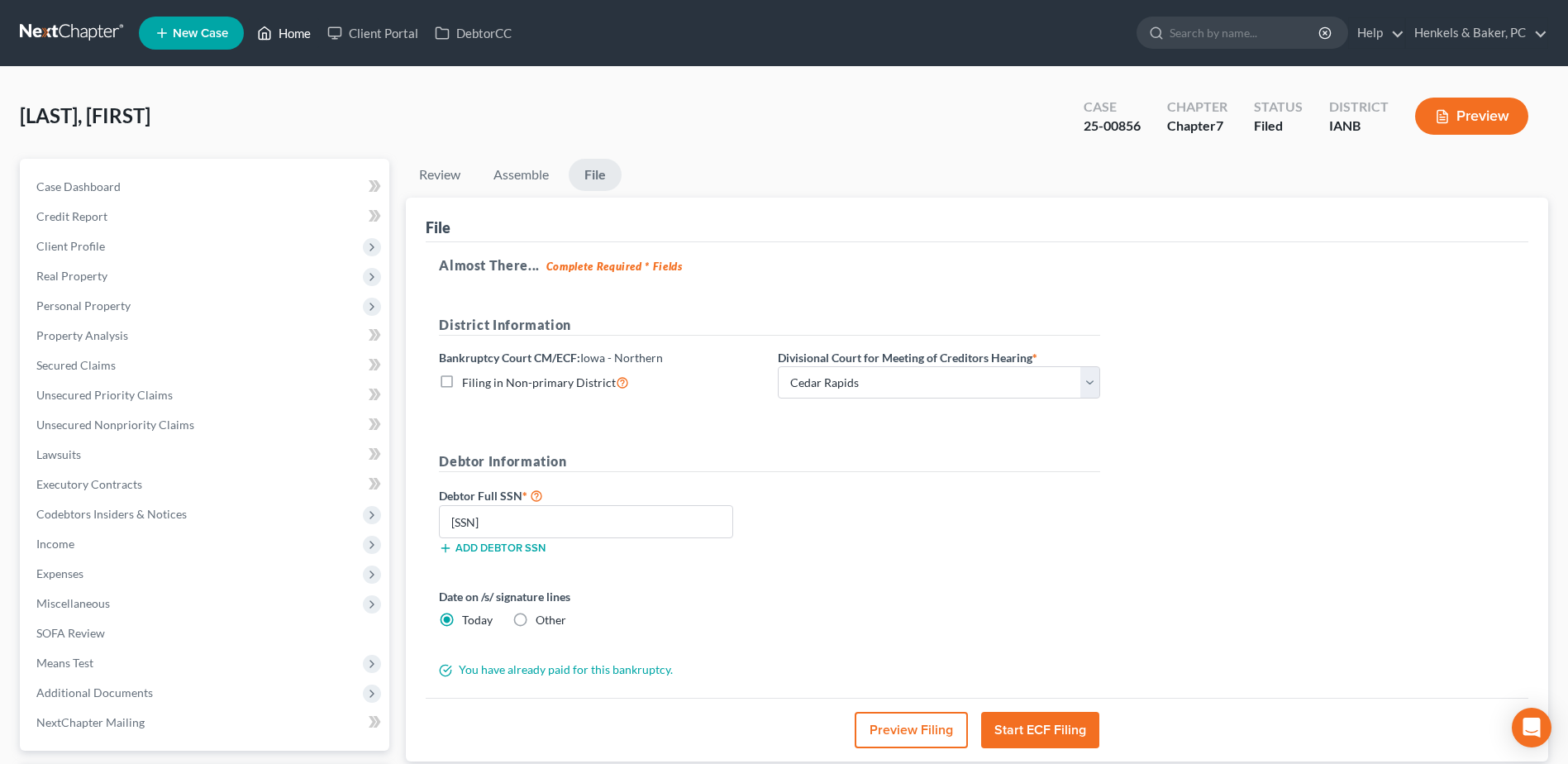 click 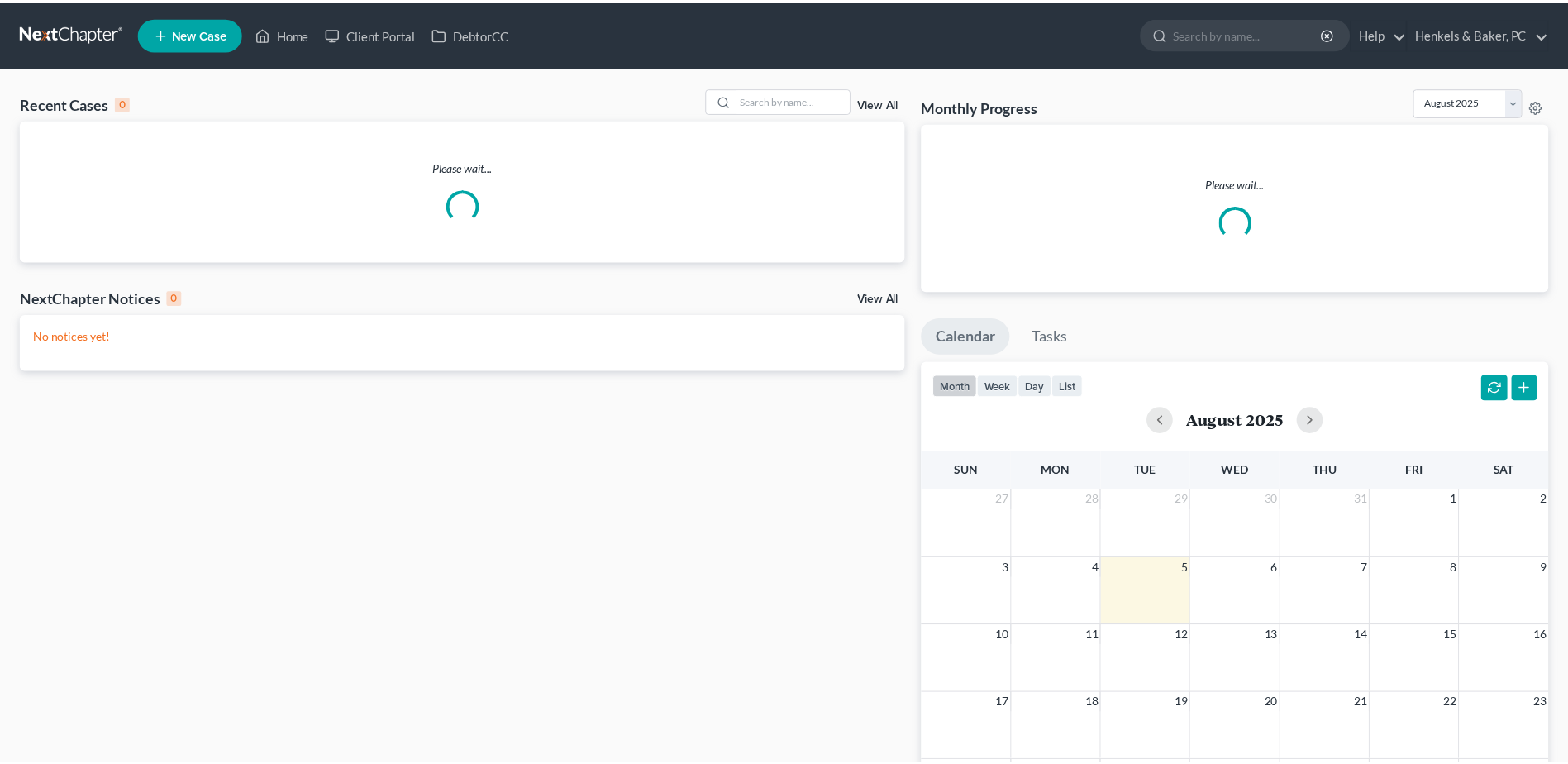 scroll, scrollTop: 0, scrollLeft: 0, axis: both 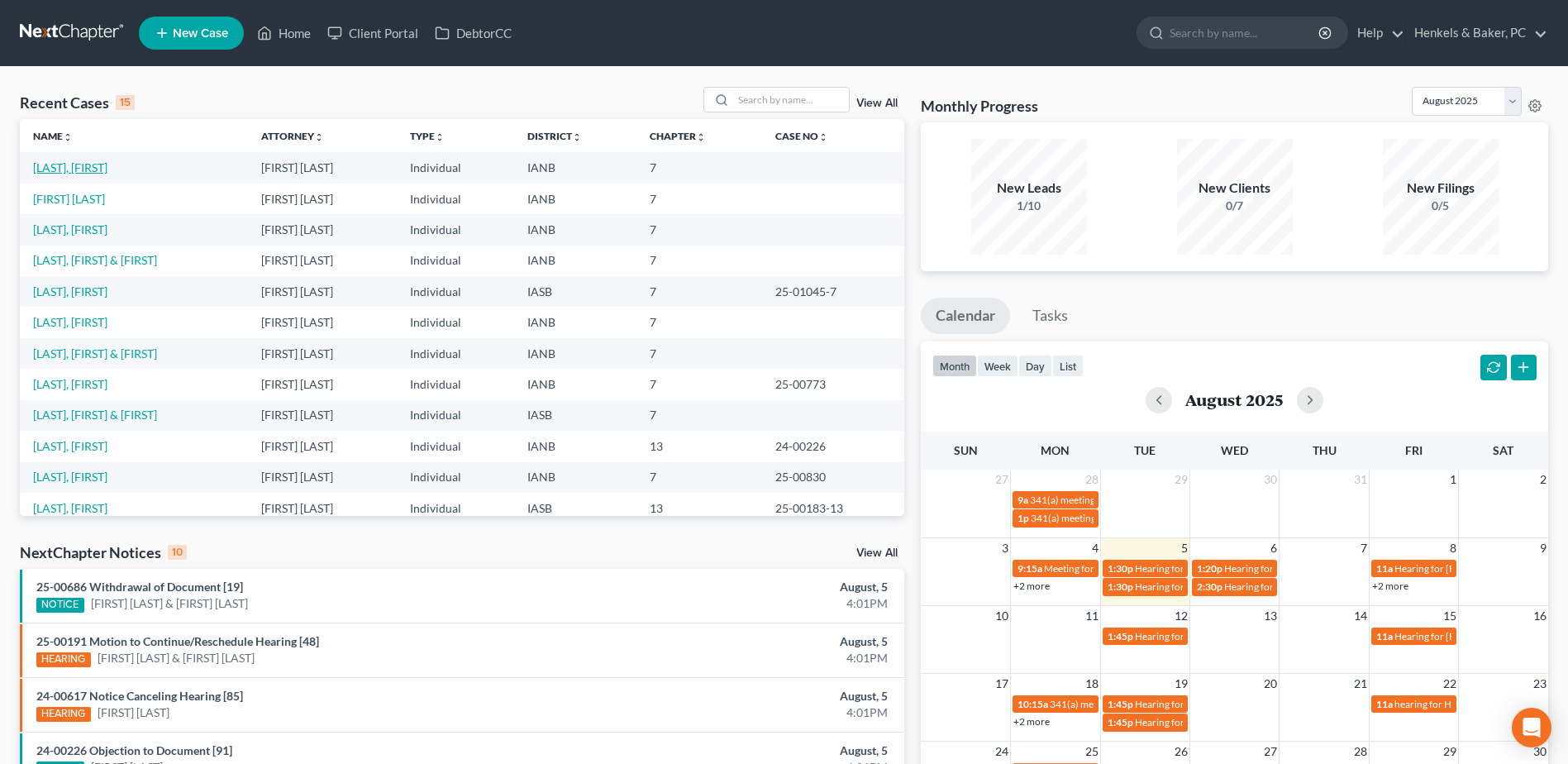 click on "[LAST], [FIRST]" at bounding box center (70, 167) 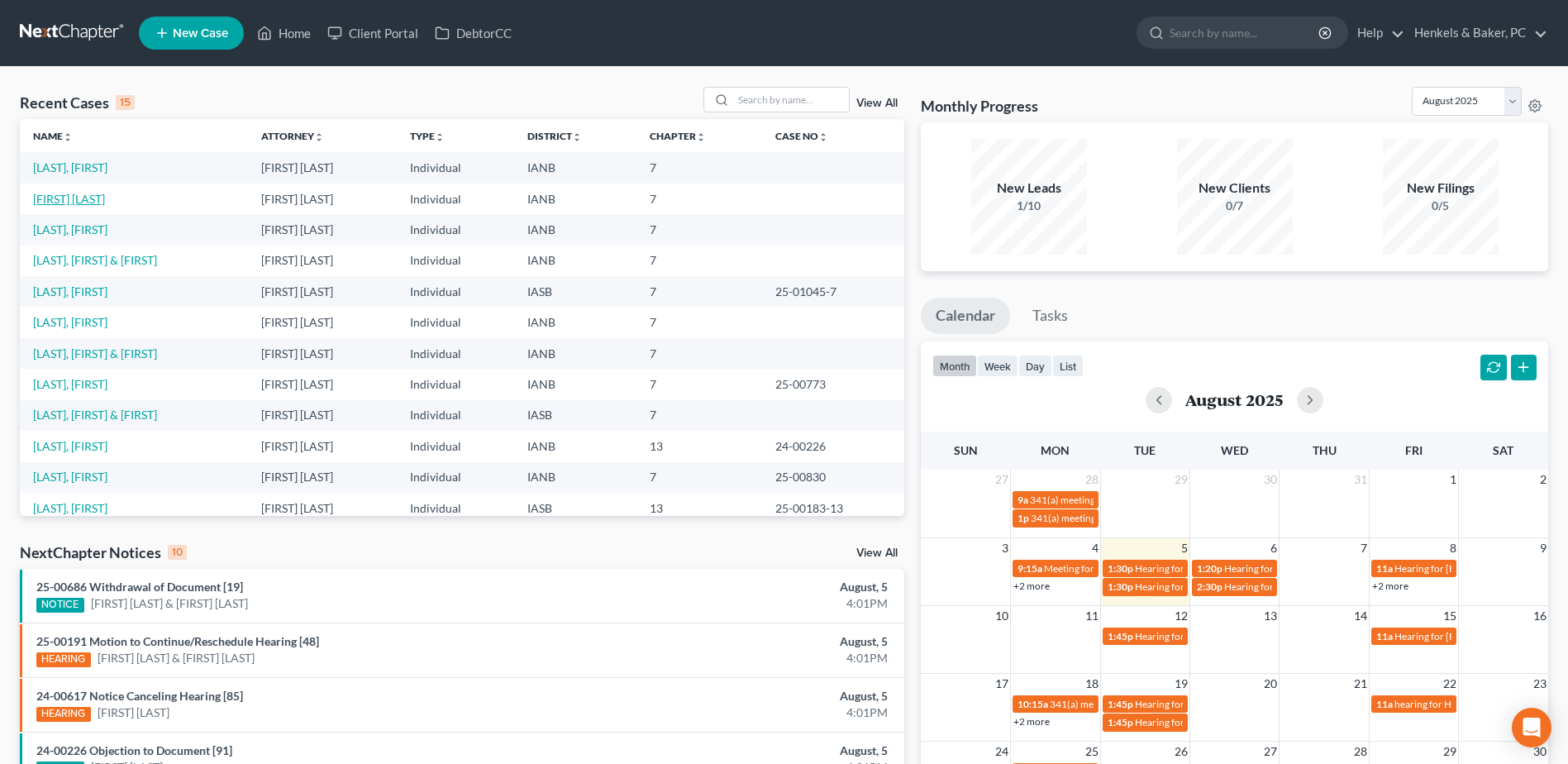click on "[LAST], [FIRST]" at bounding box center (69, 198) 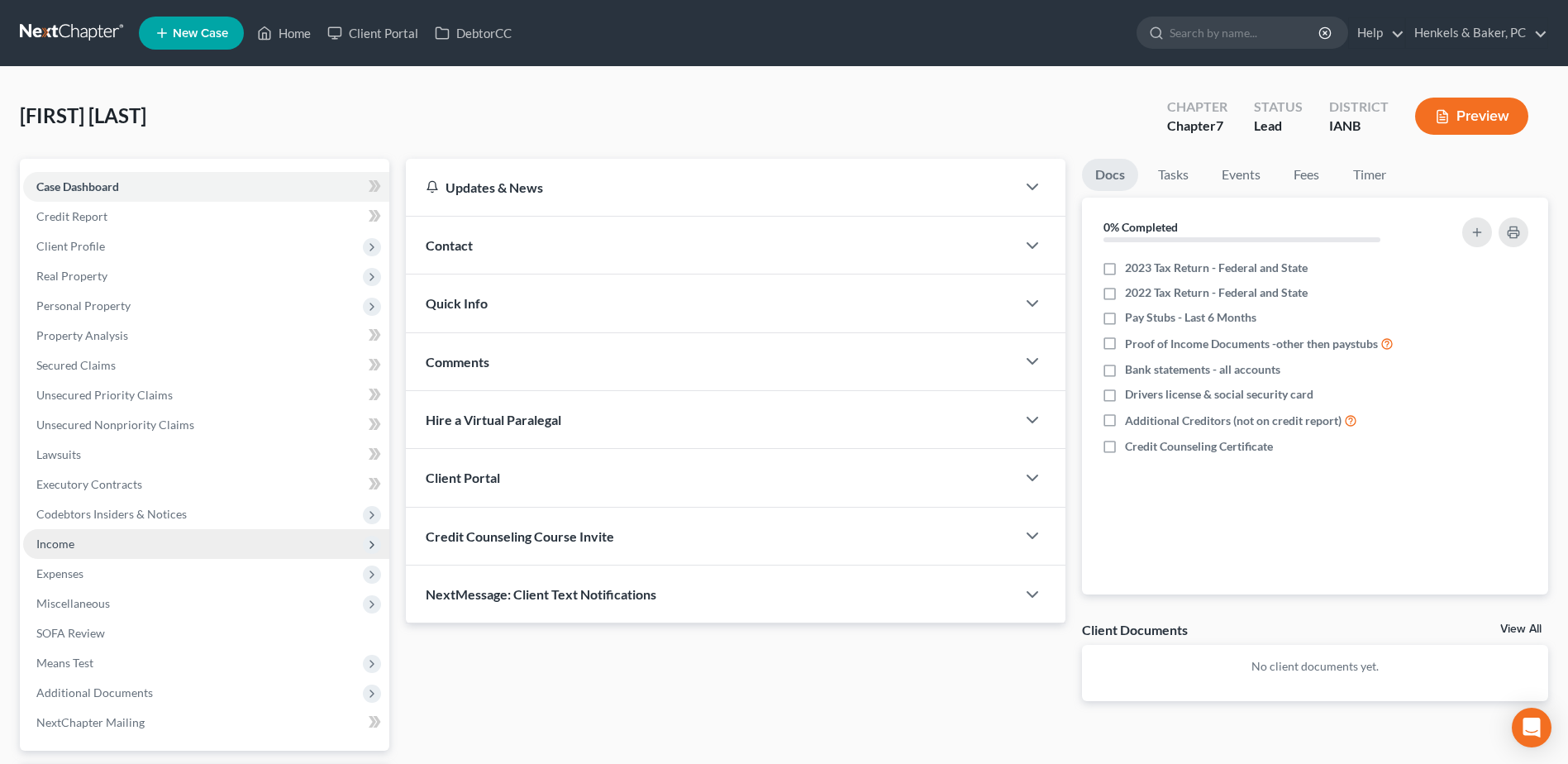 click on "Income" at bounding box center (55, 543) 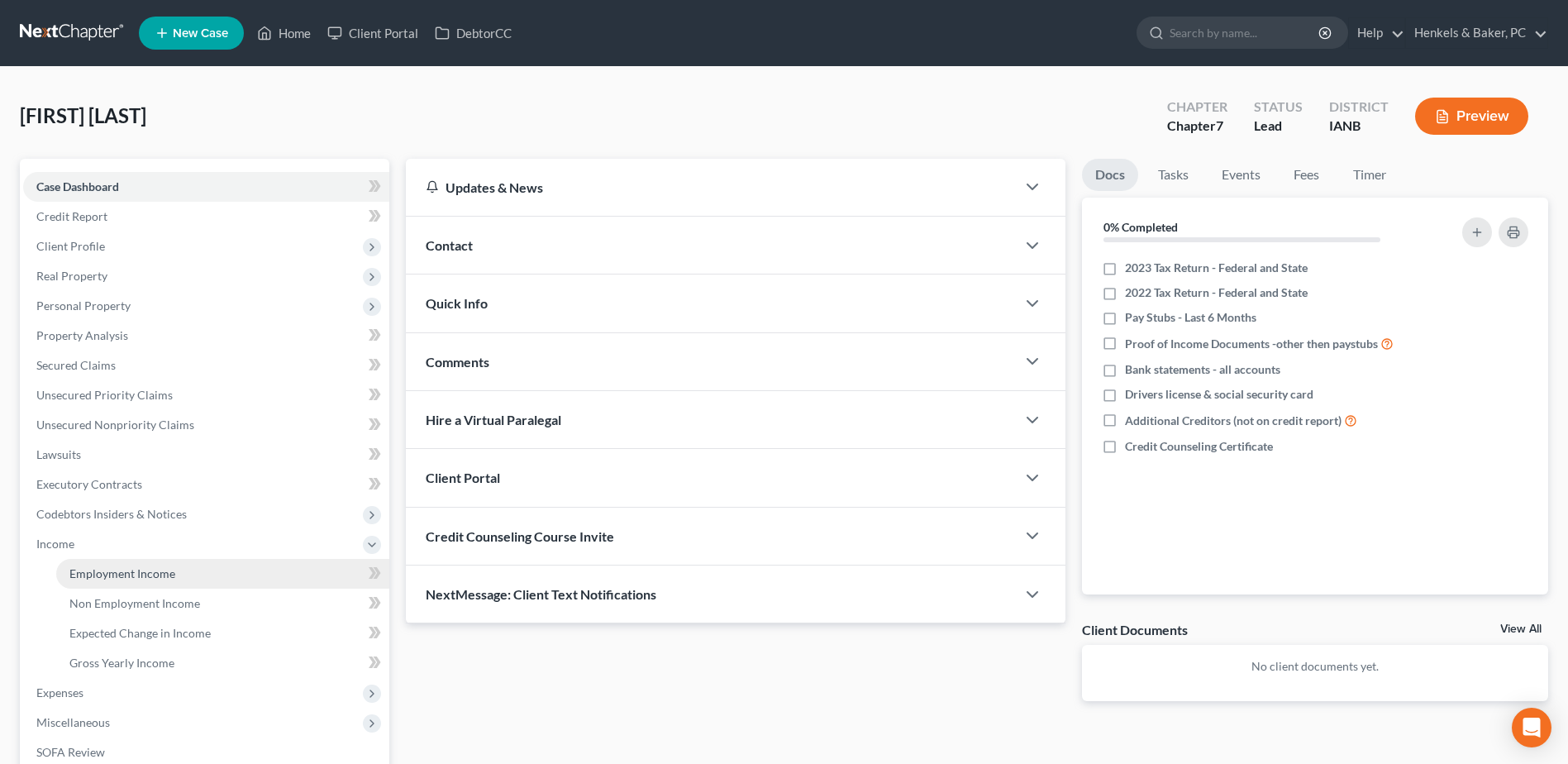 click on "Employment Income" at bounding box center (222, 574) 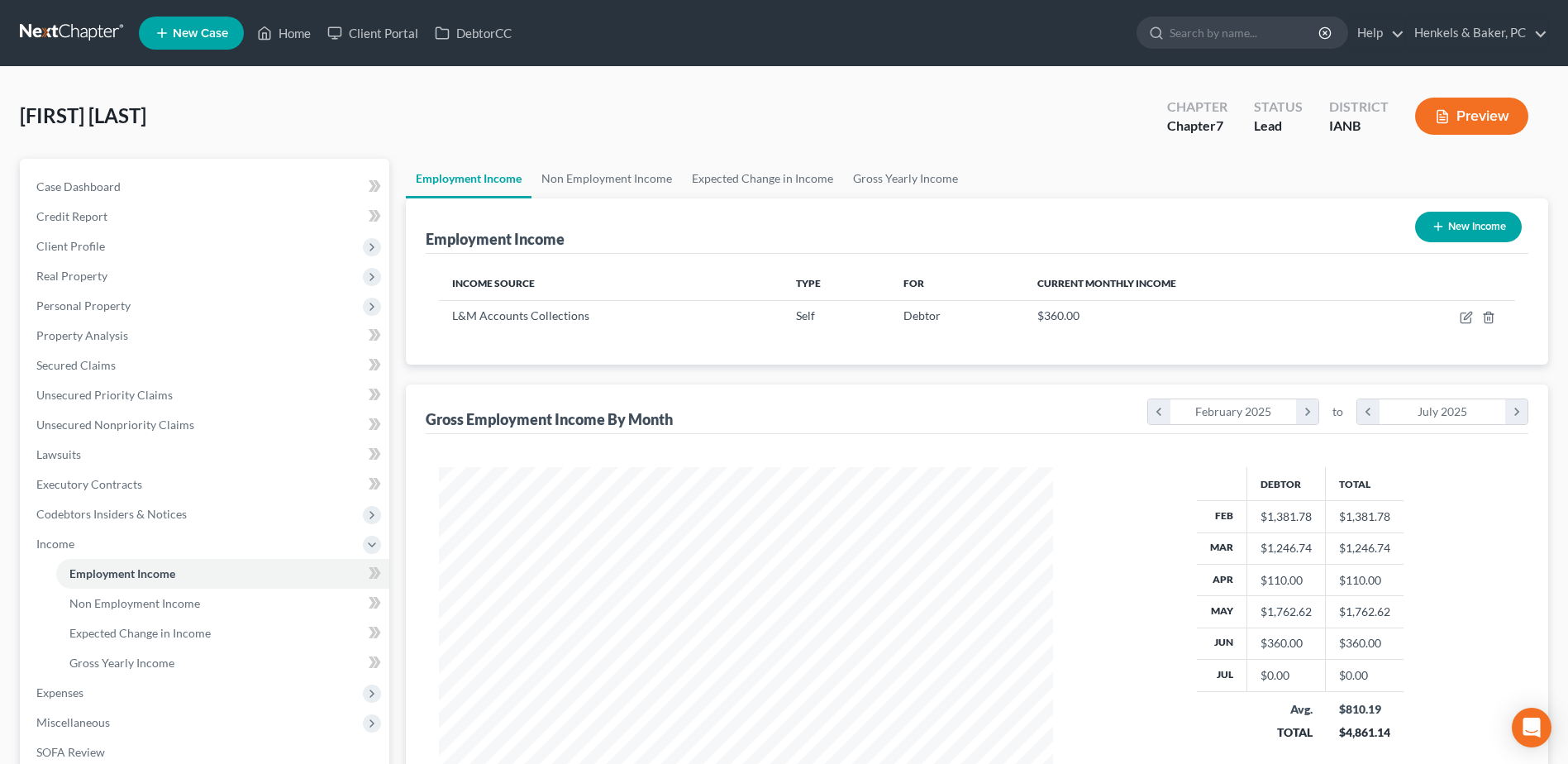 scroll, scrollTop: 826533, scrollLeft: 825921, axis: both 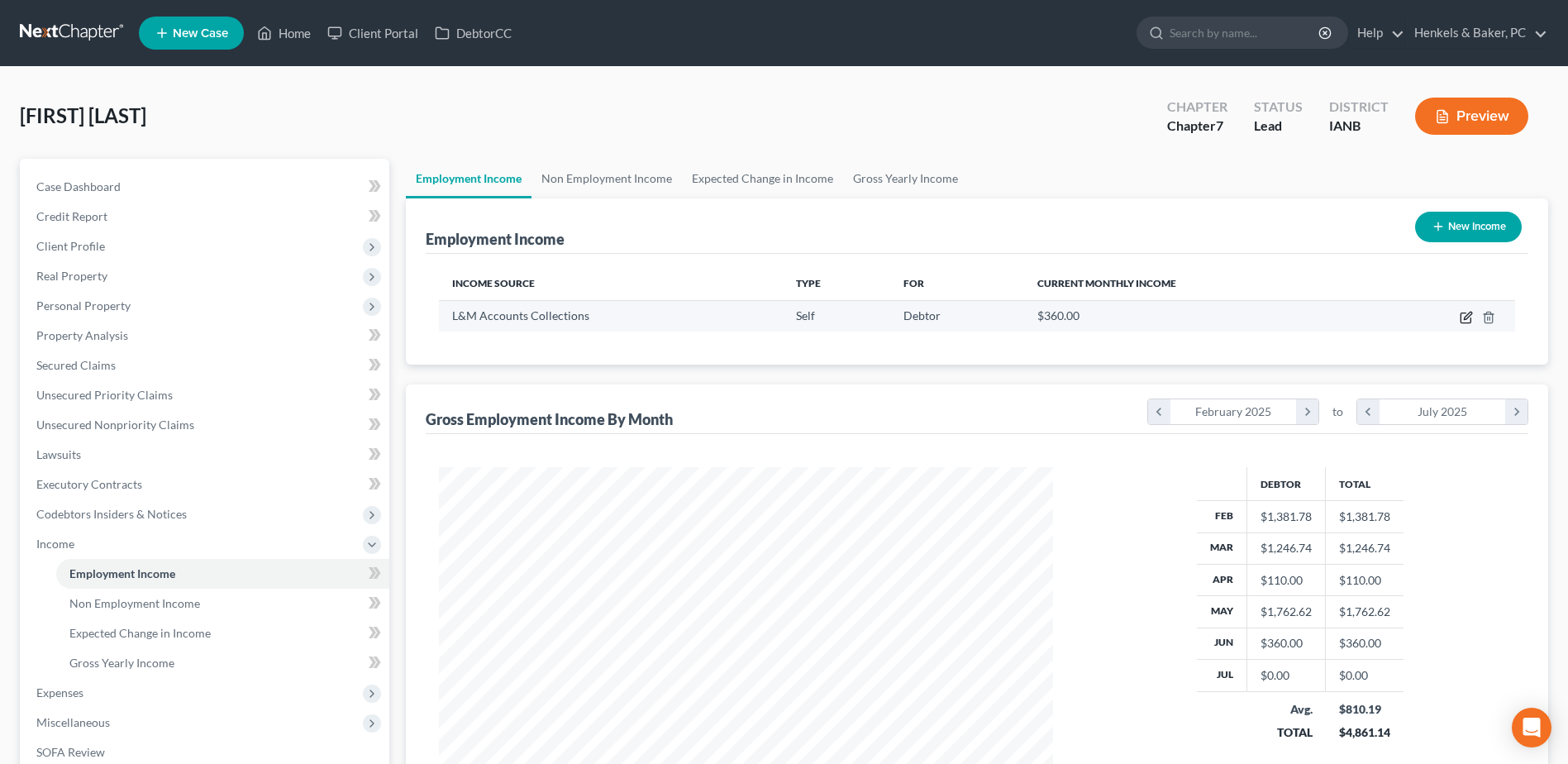 click 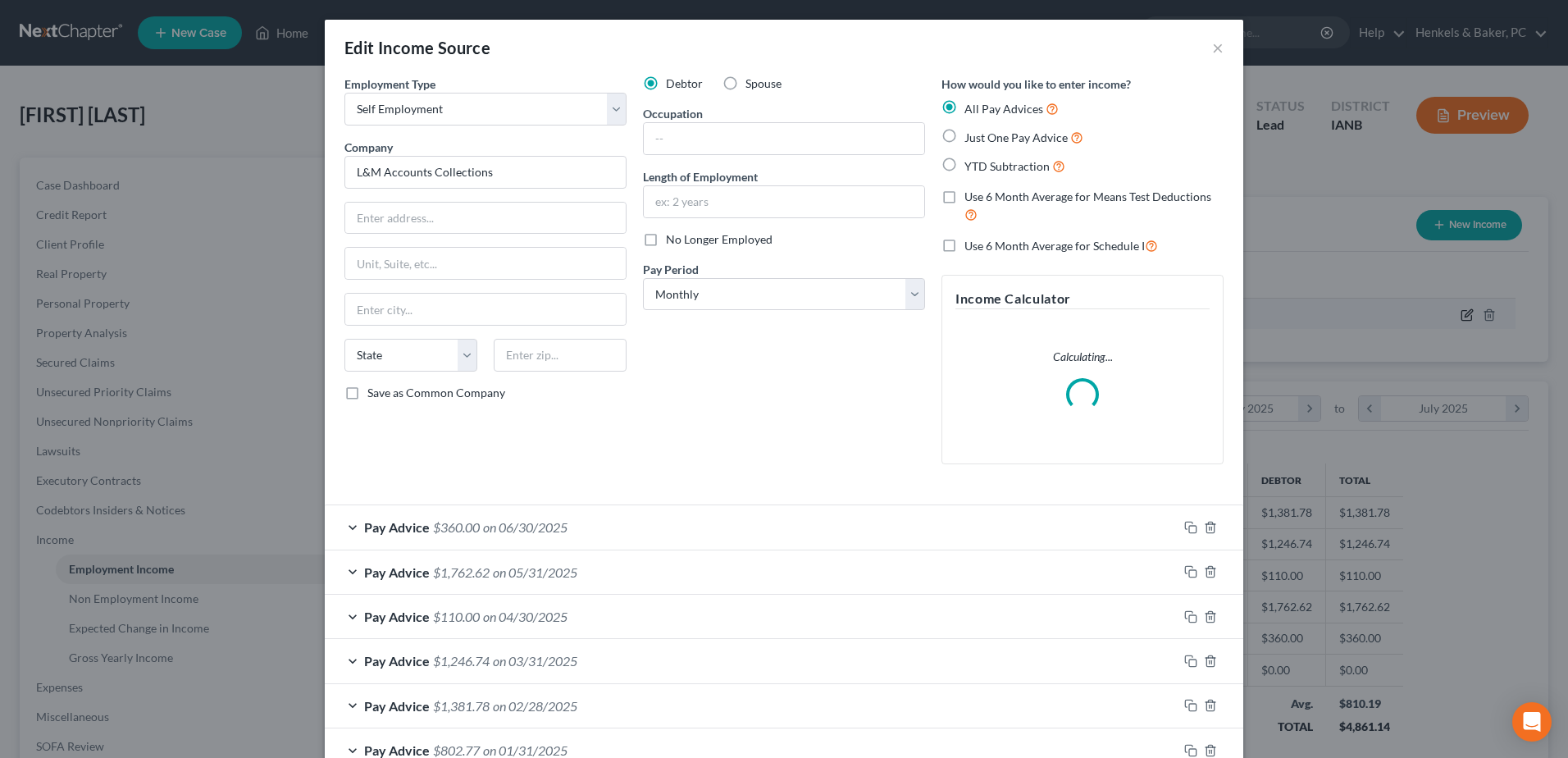 scroll, scrollTop: 820040, scrollLeft: 819437, axis: both 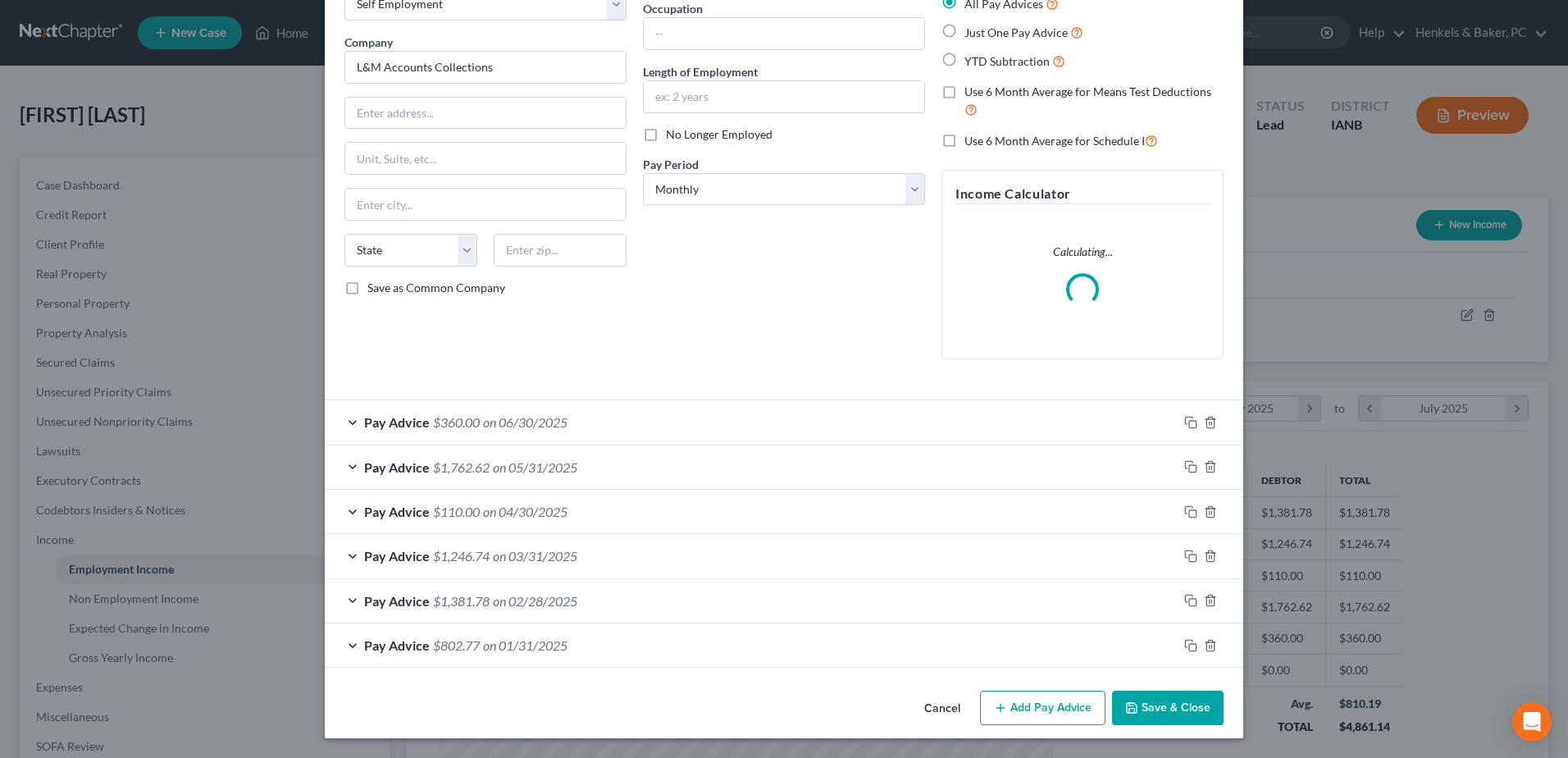 click on "Add Pay Advice" at bounding box center [1042, 708] 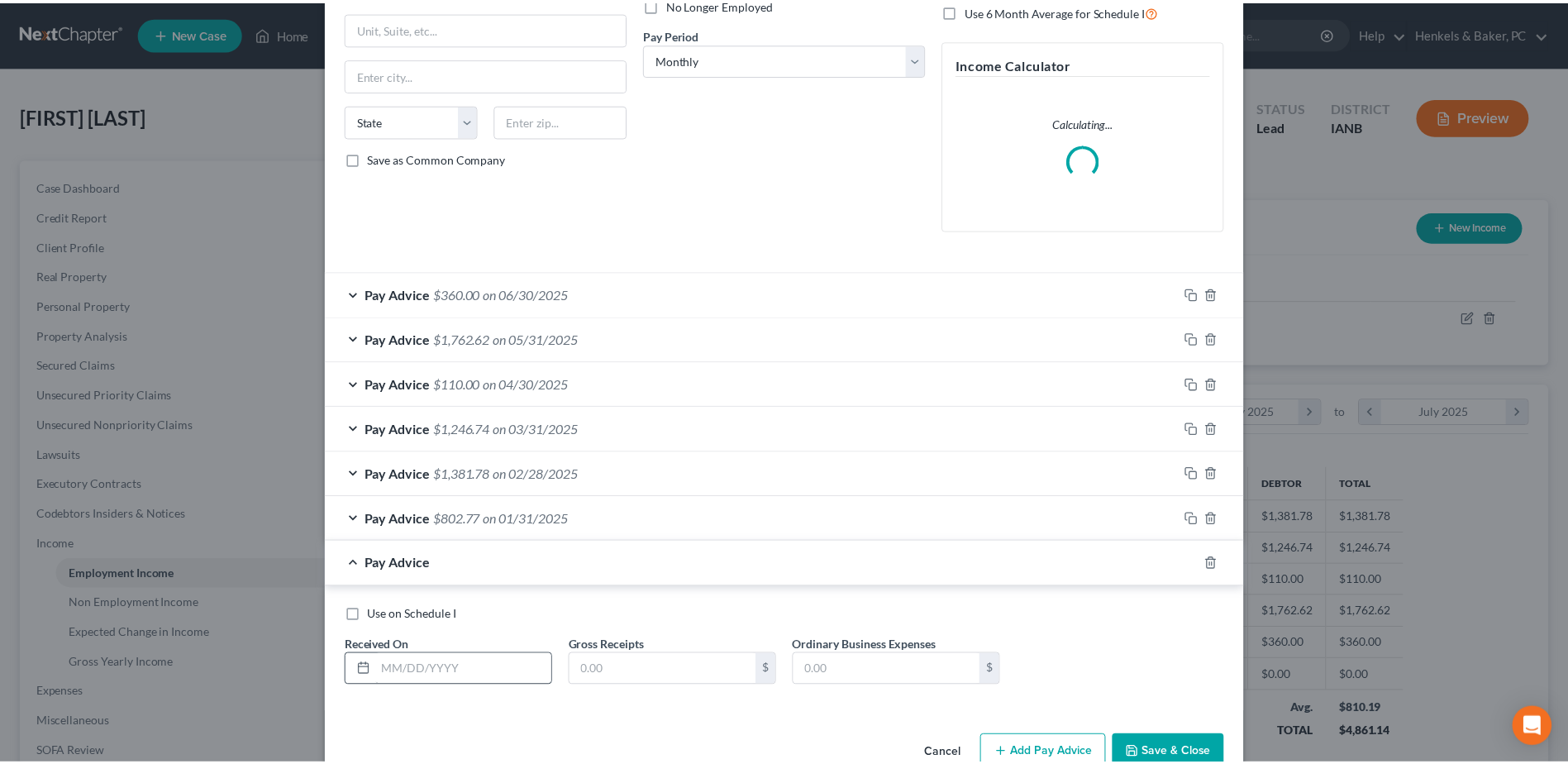 scroll, scrollTop: 277, scrollLeft: 0, axis: vertical 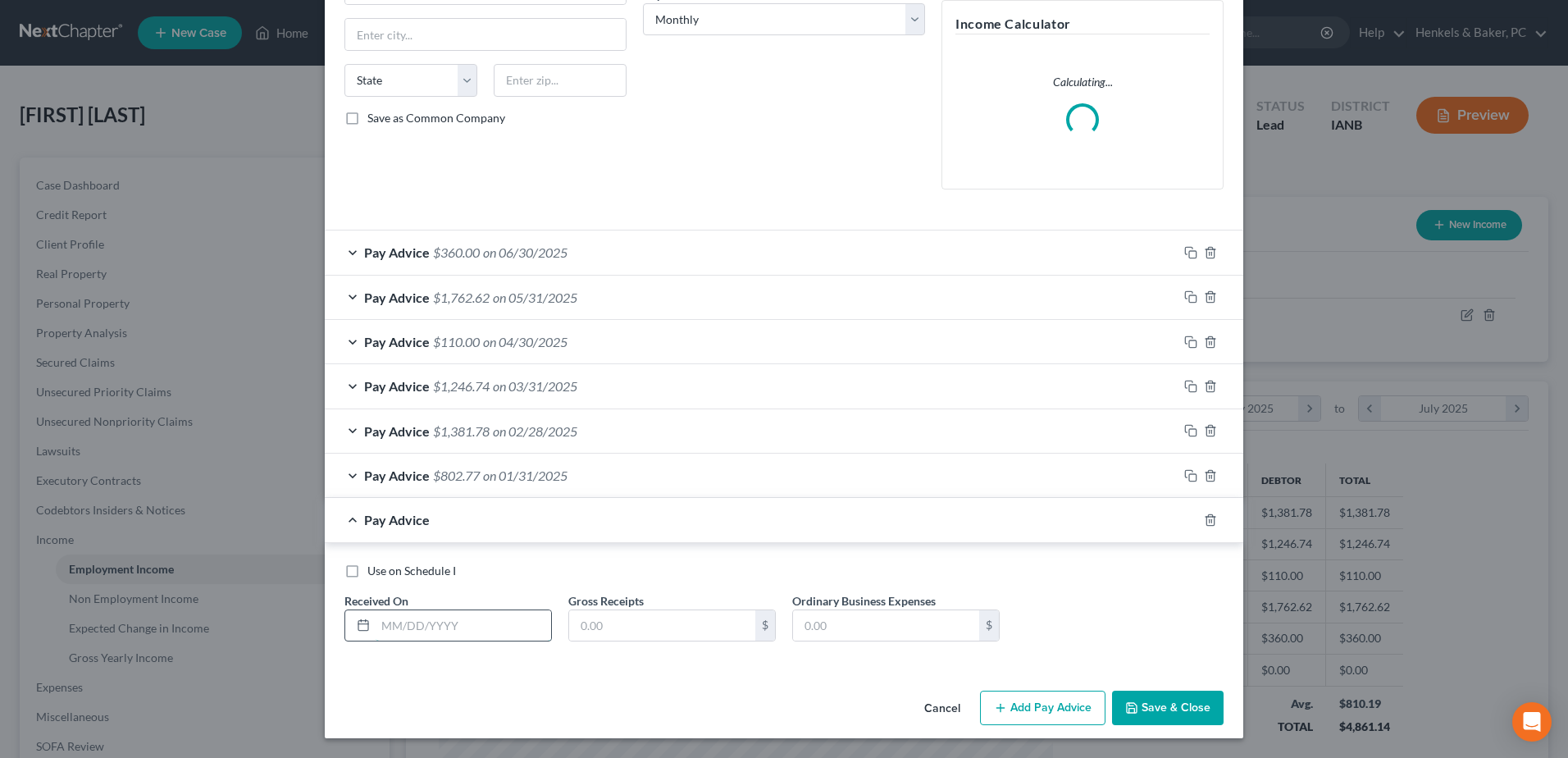 click at bounding box center [463, 626] 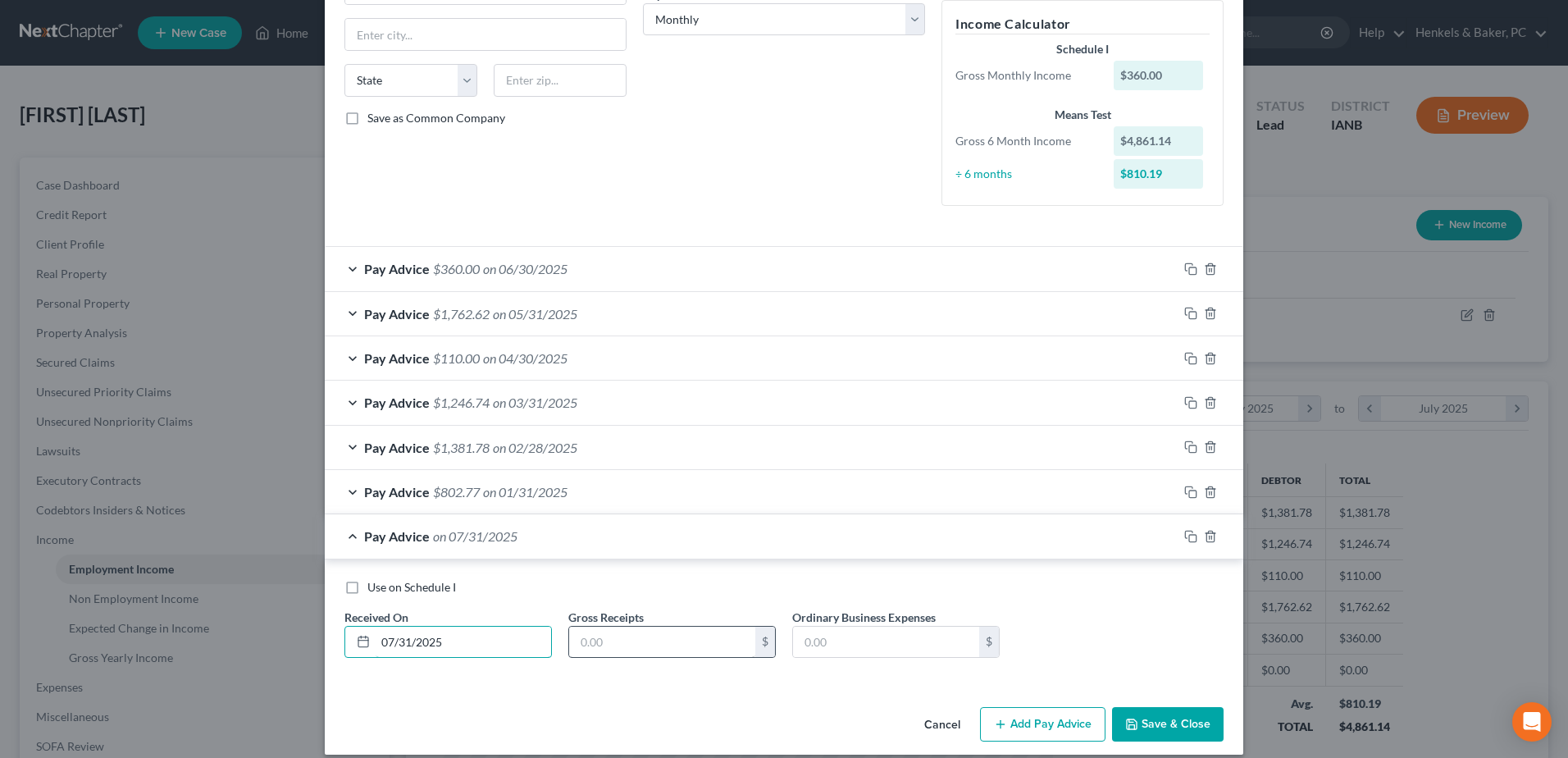 type on "07/31/2025" 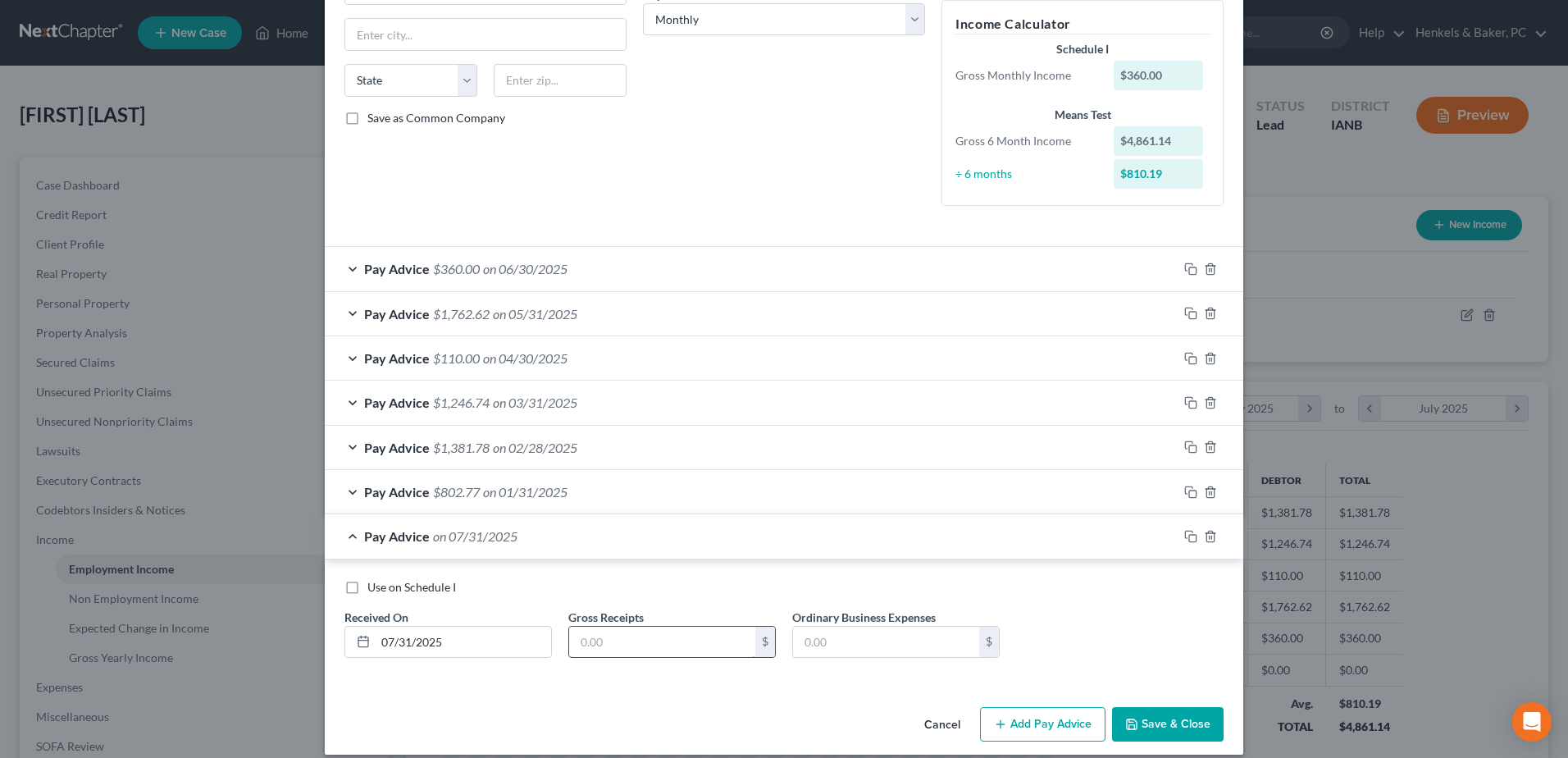 click at bounding box center [662, 642] 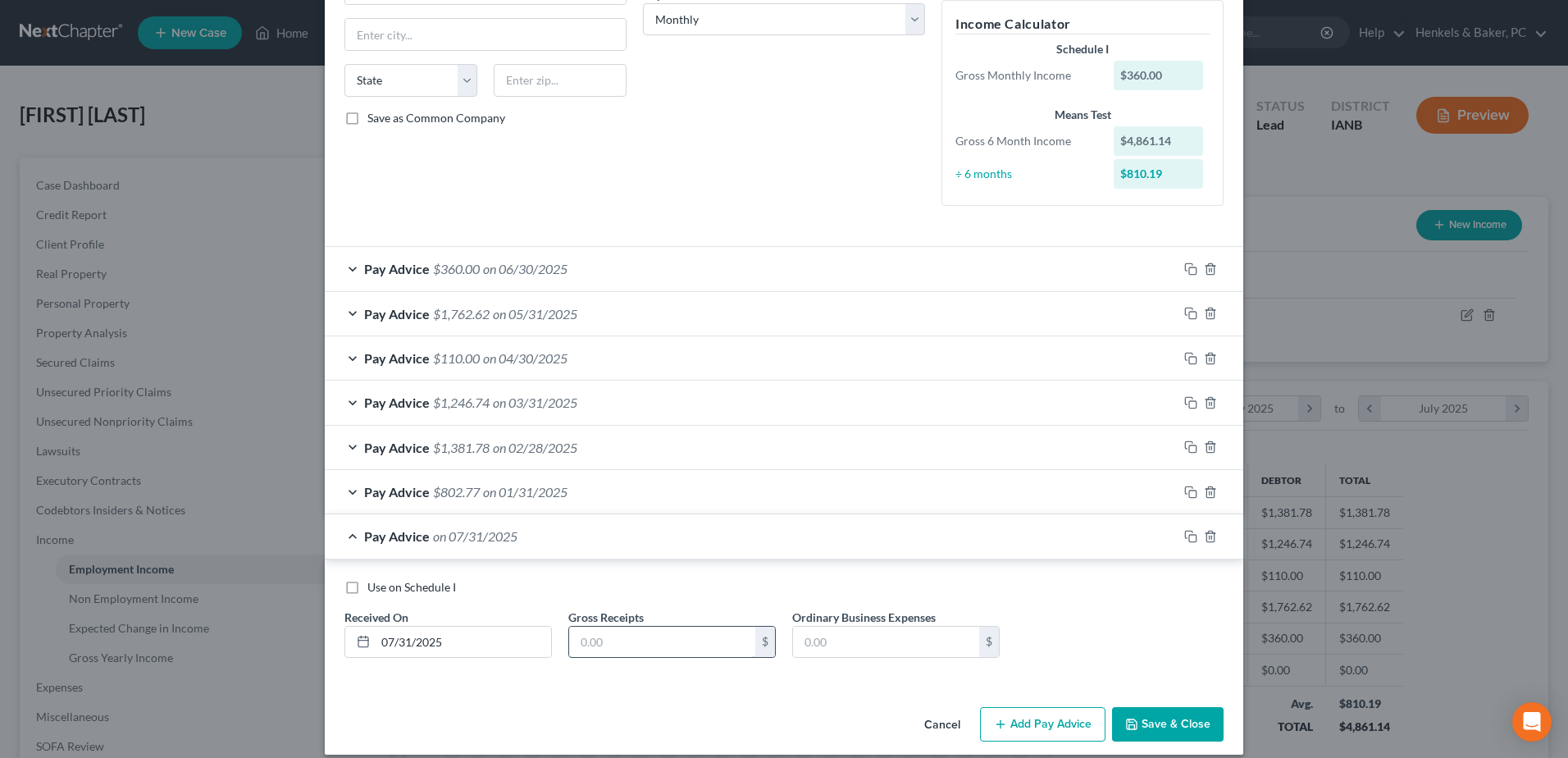 click at bounding box center (662, 642) 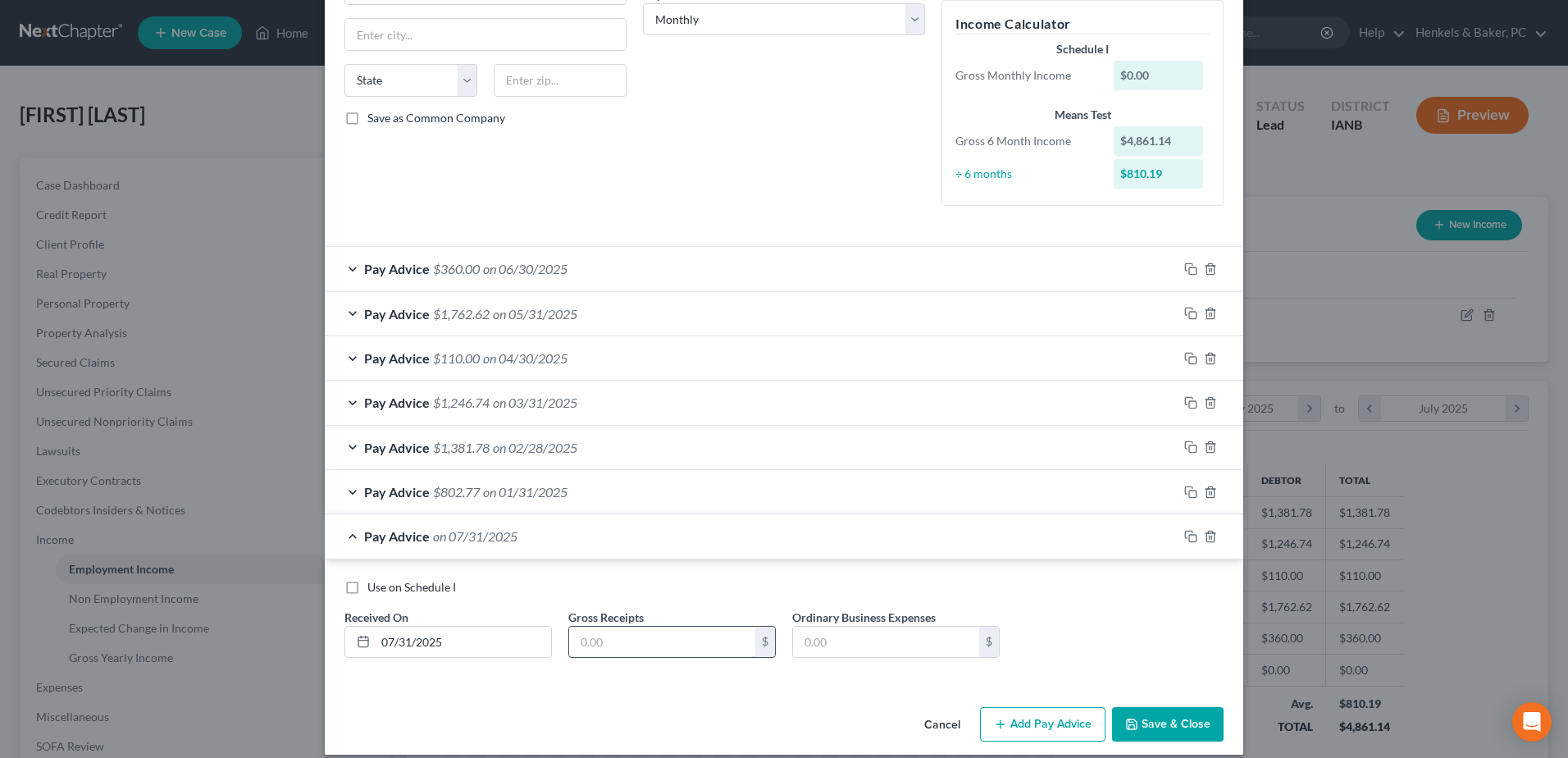 paste on "$550" 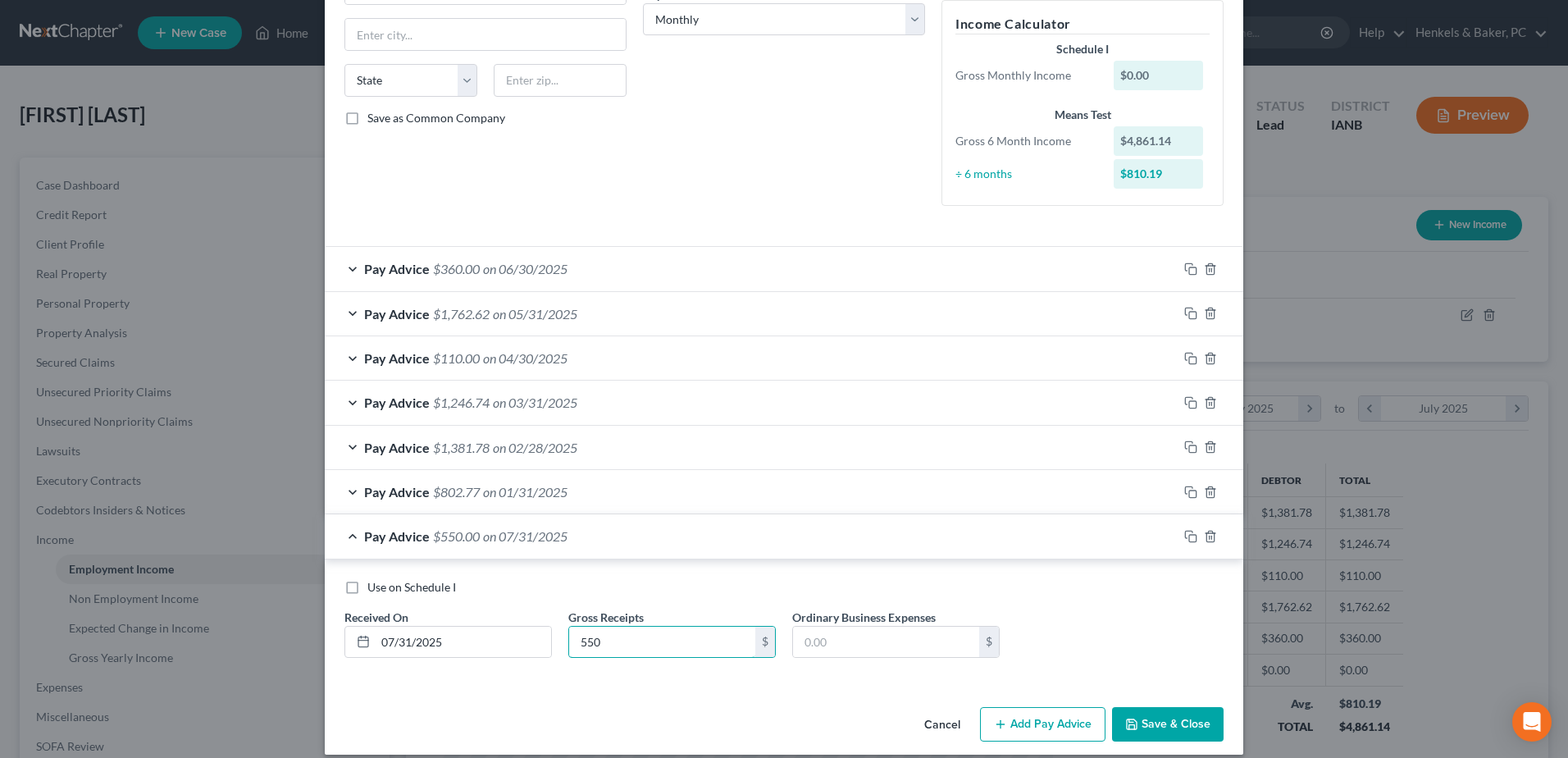 type on "550" 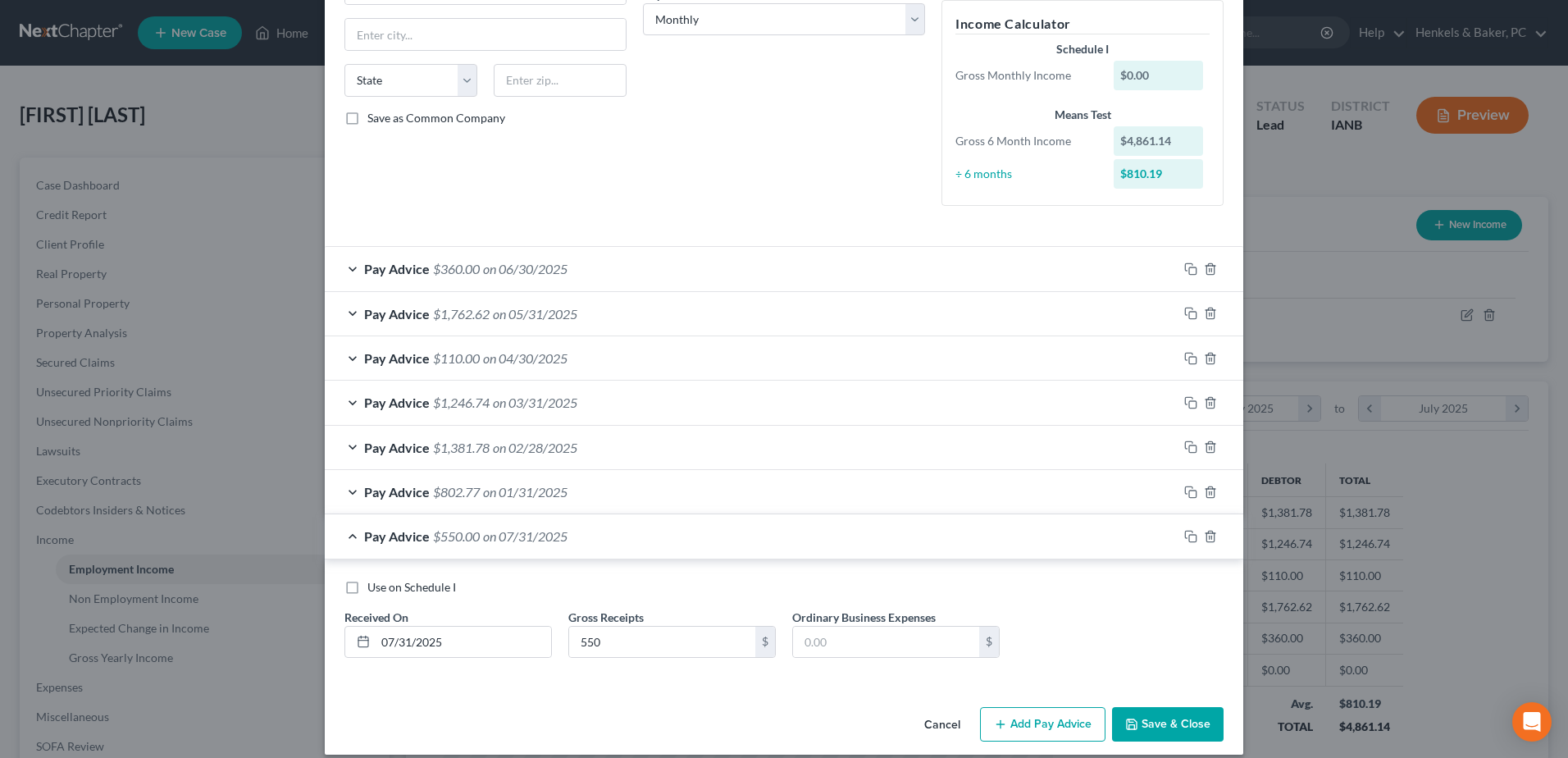 click on "Cancel Add Pay Advice Save & Close" at bounding box center [784, 728] 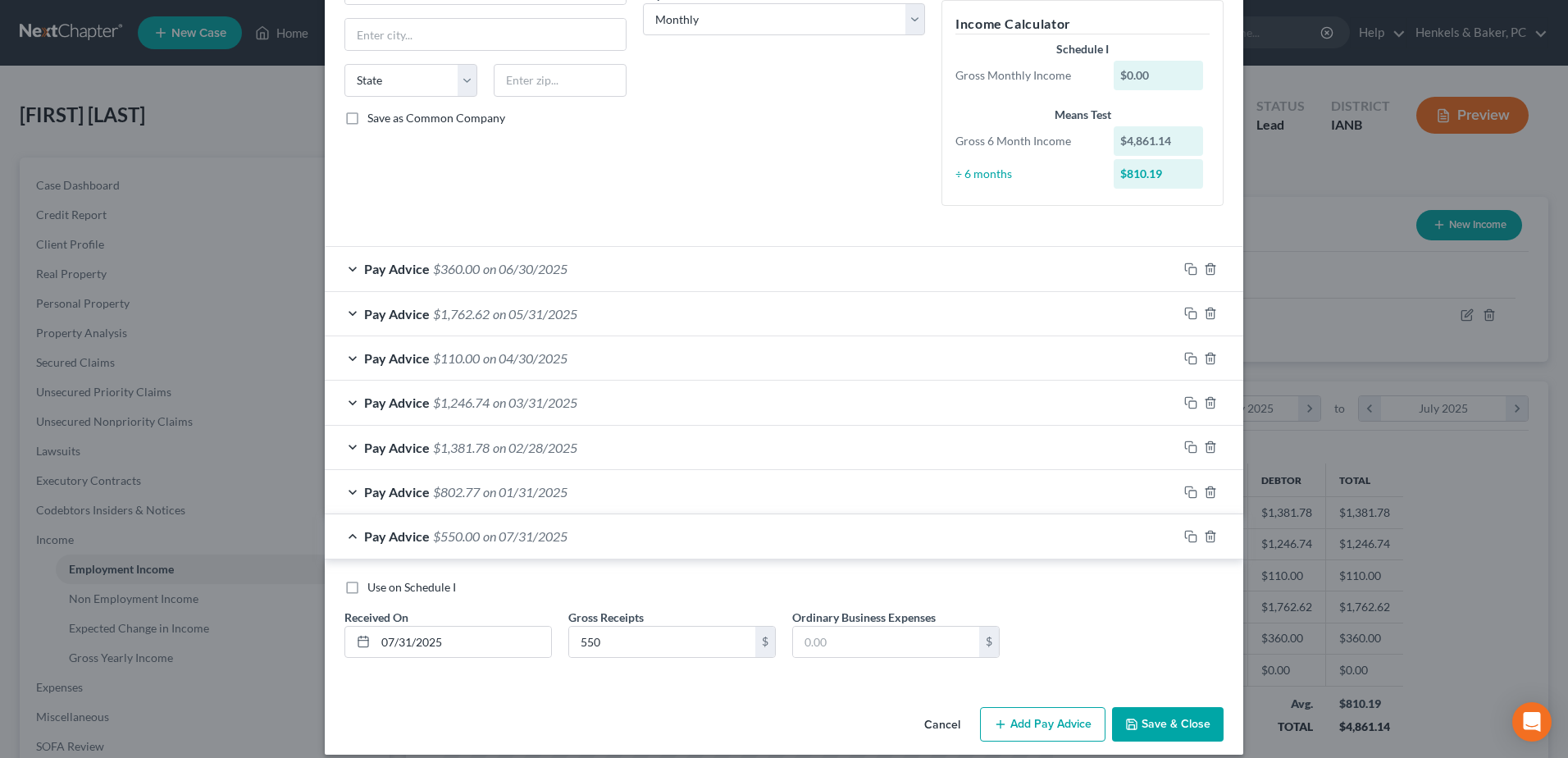 click on "Save & Close" at bounding box center (1168, 724) 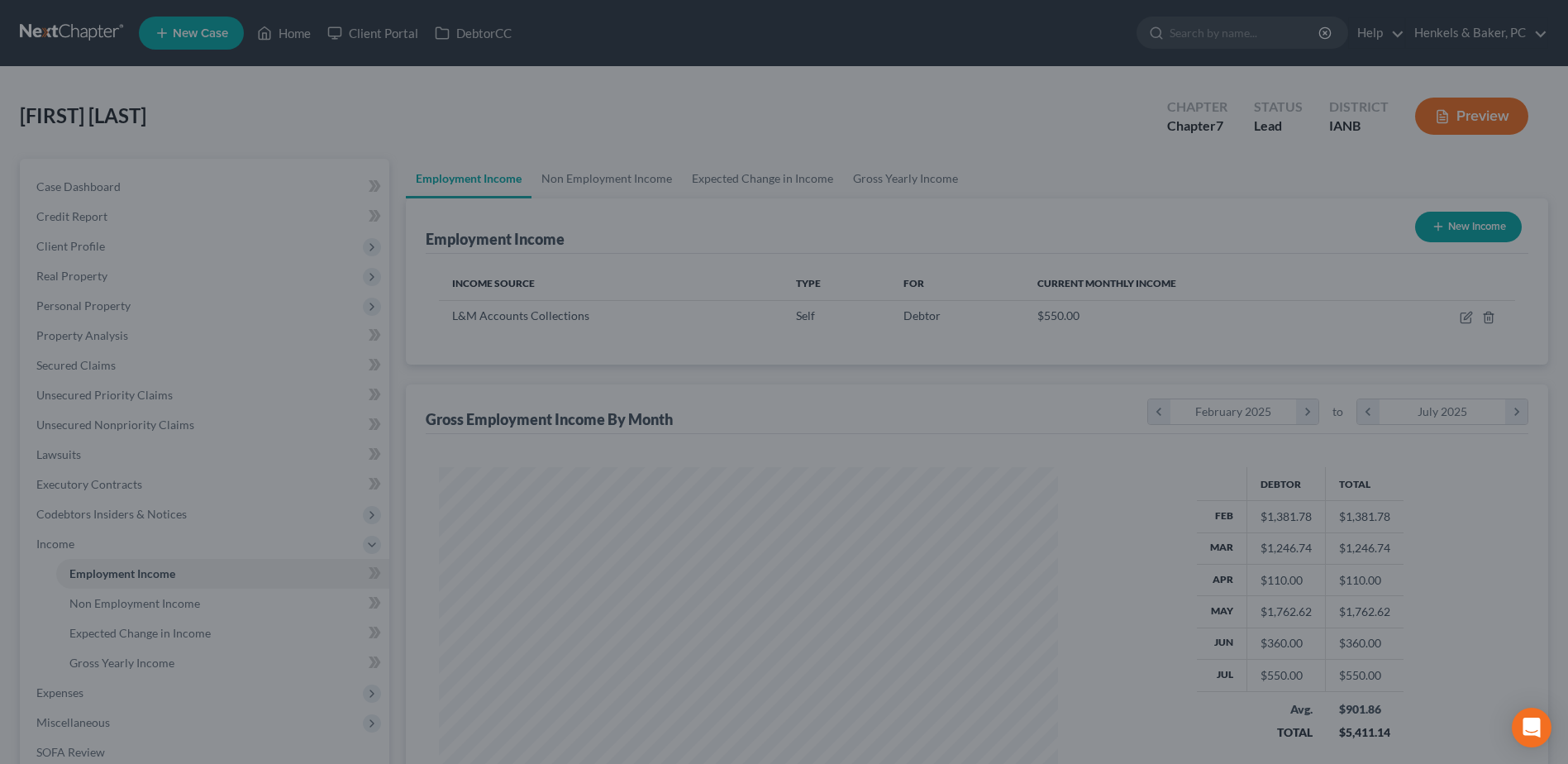 scroll, scrollTop: 307, scrollLeft: 646, axis: both 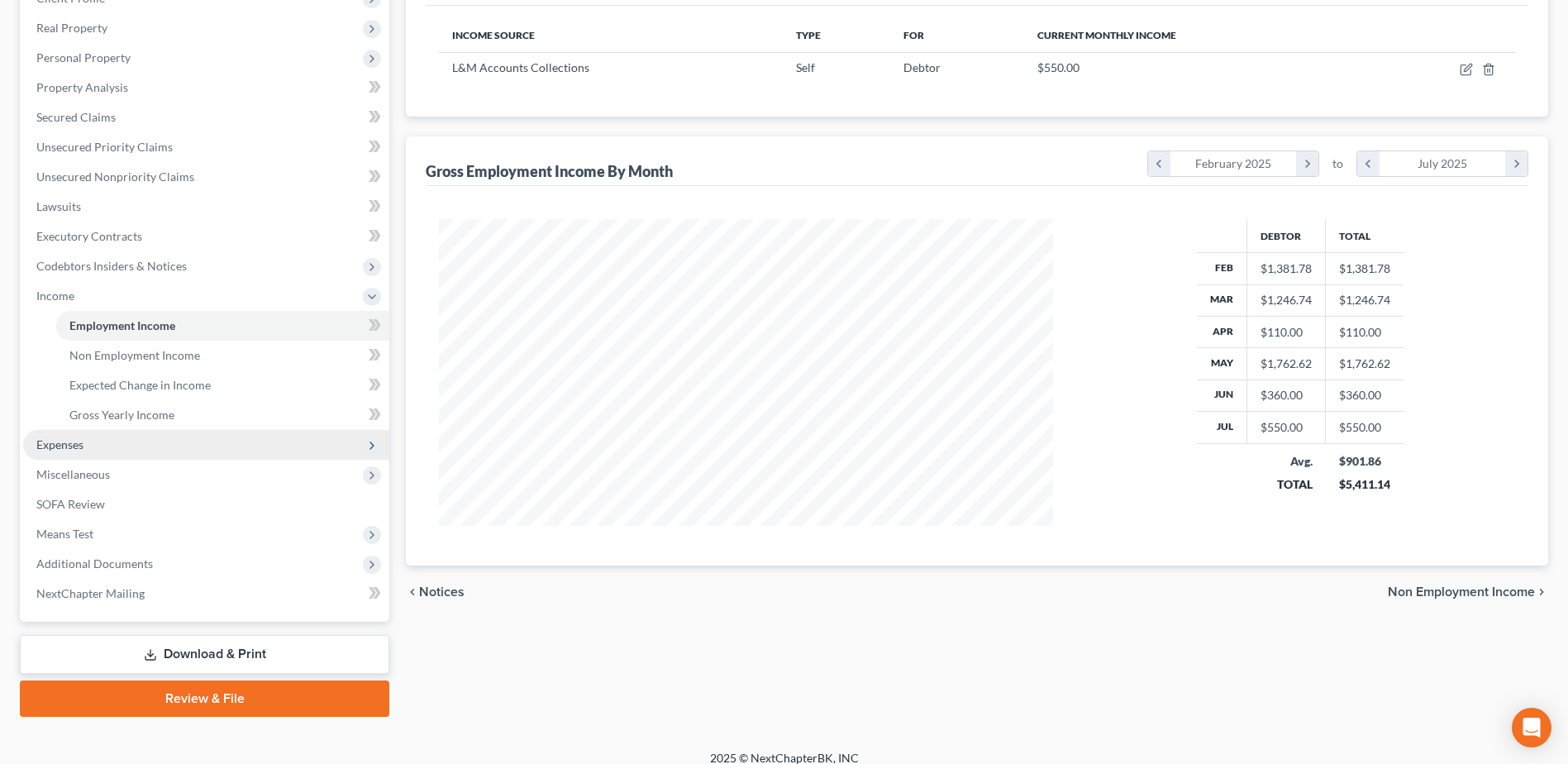 click on "Expenses" at bounding box center [206, 445] 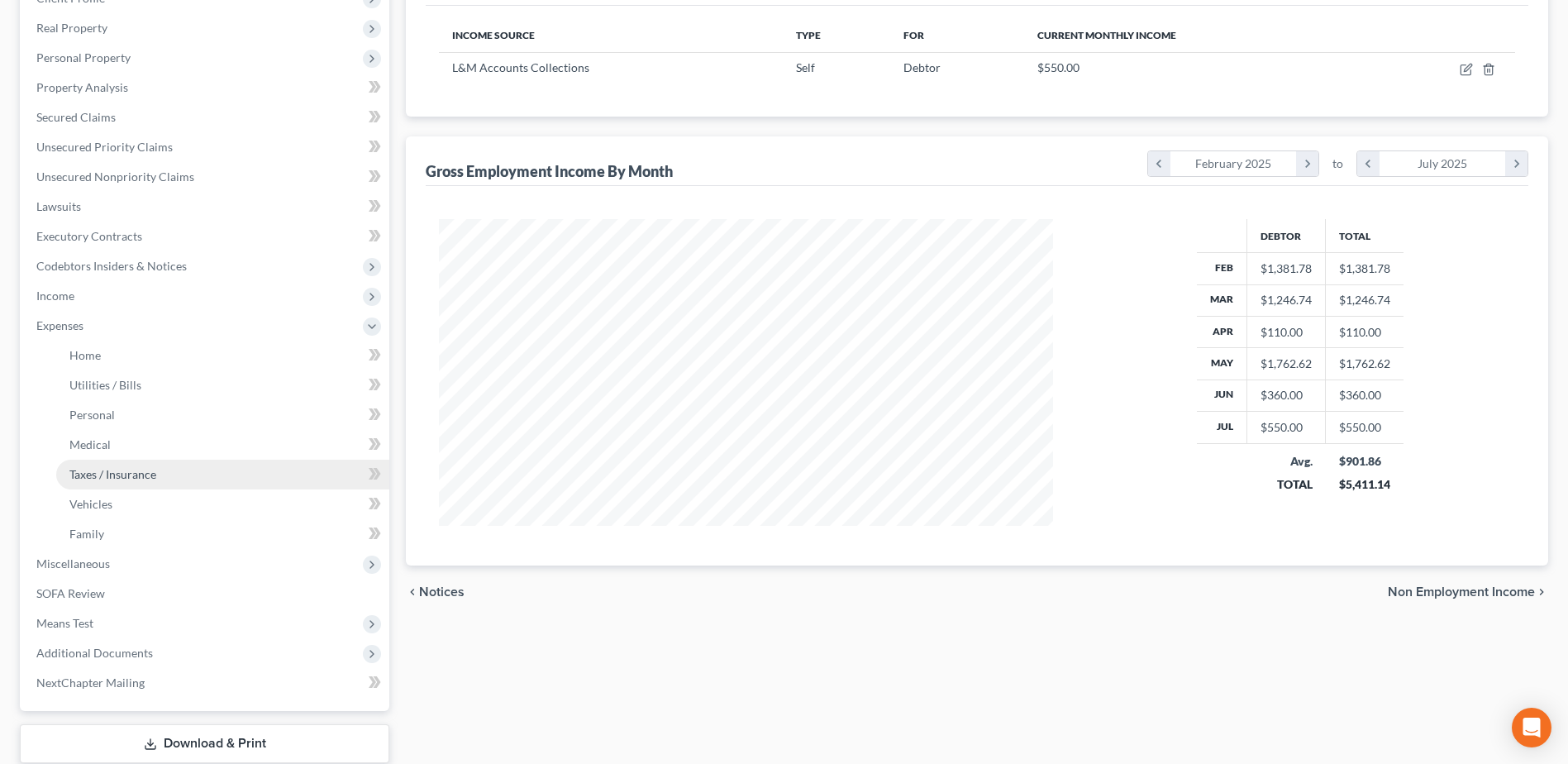 click on "Taxes / Insurance" at bounding box center (112, 474) 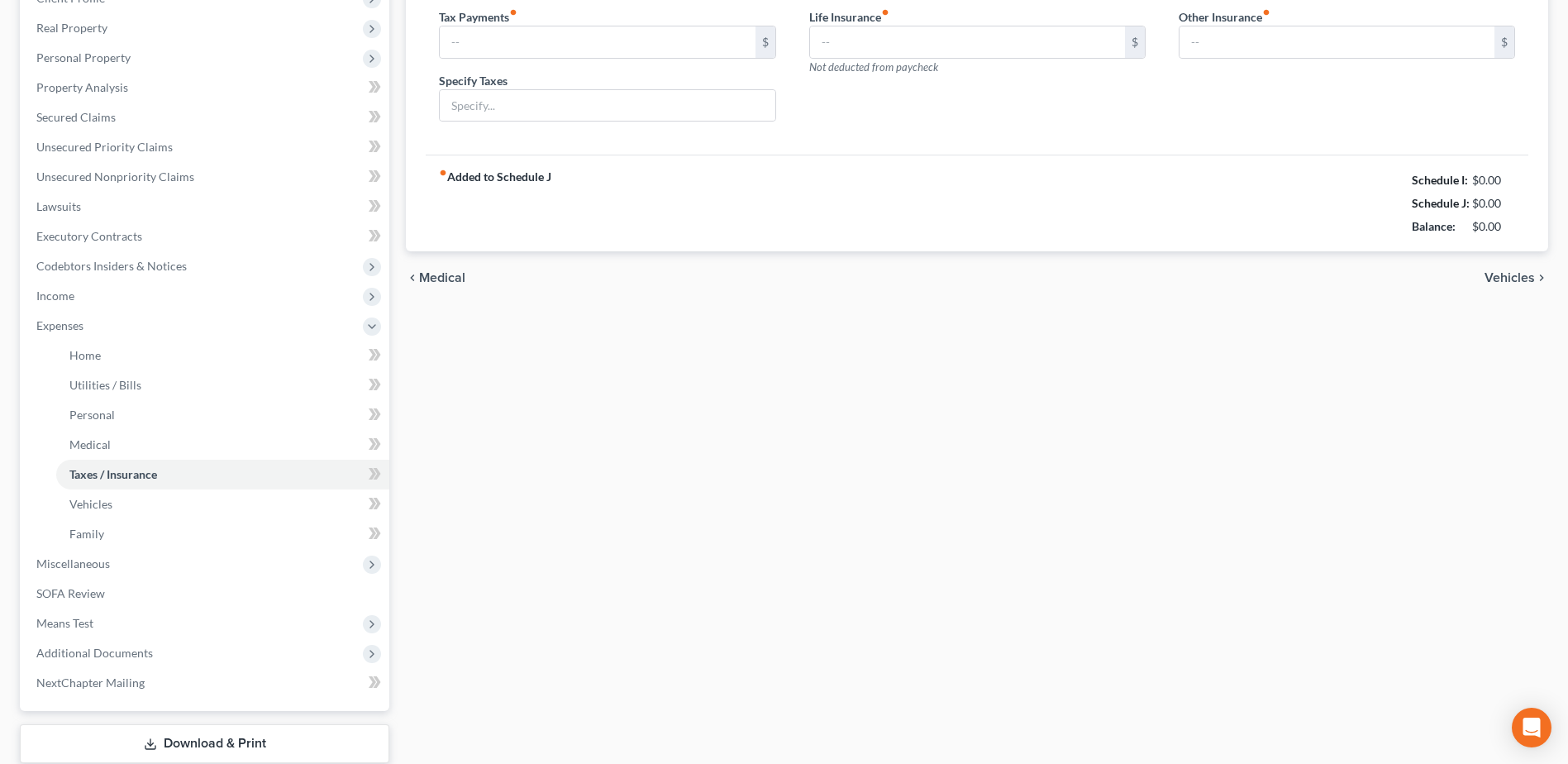 type on "0.00" 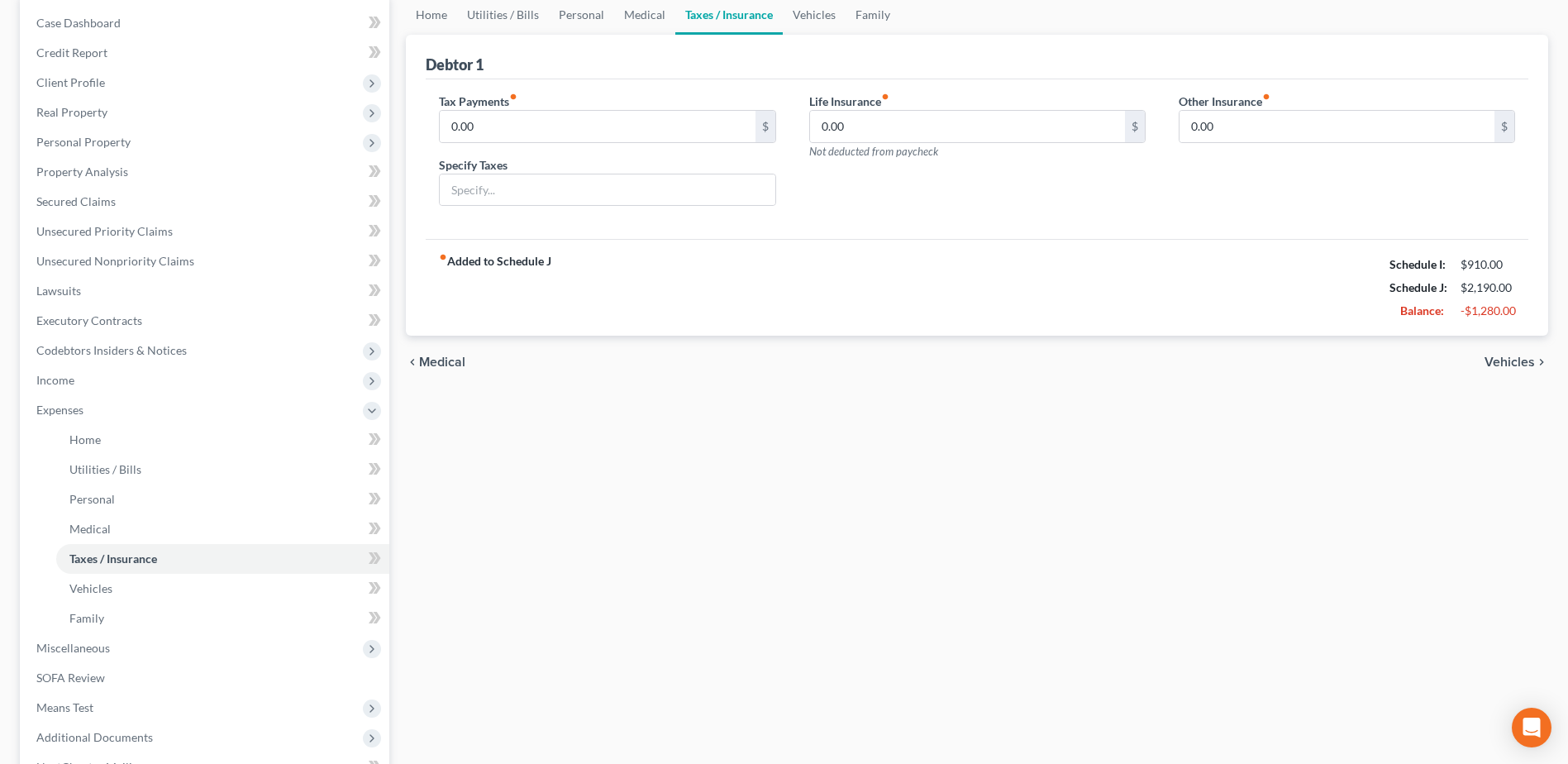 scroll, scrollTop: 0, scrollLeft: 0, axis: both 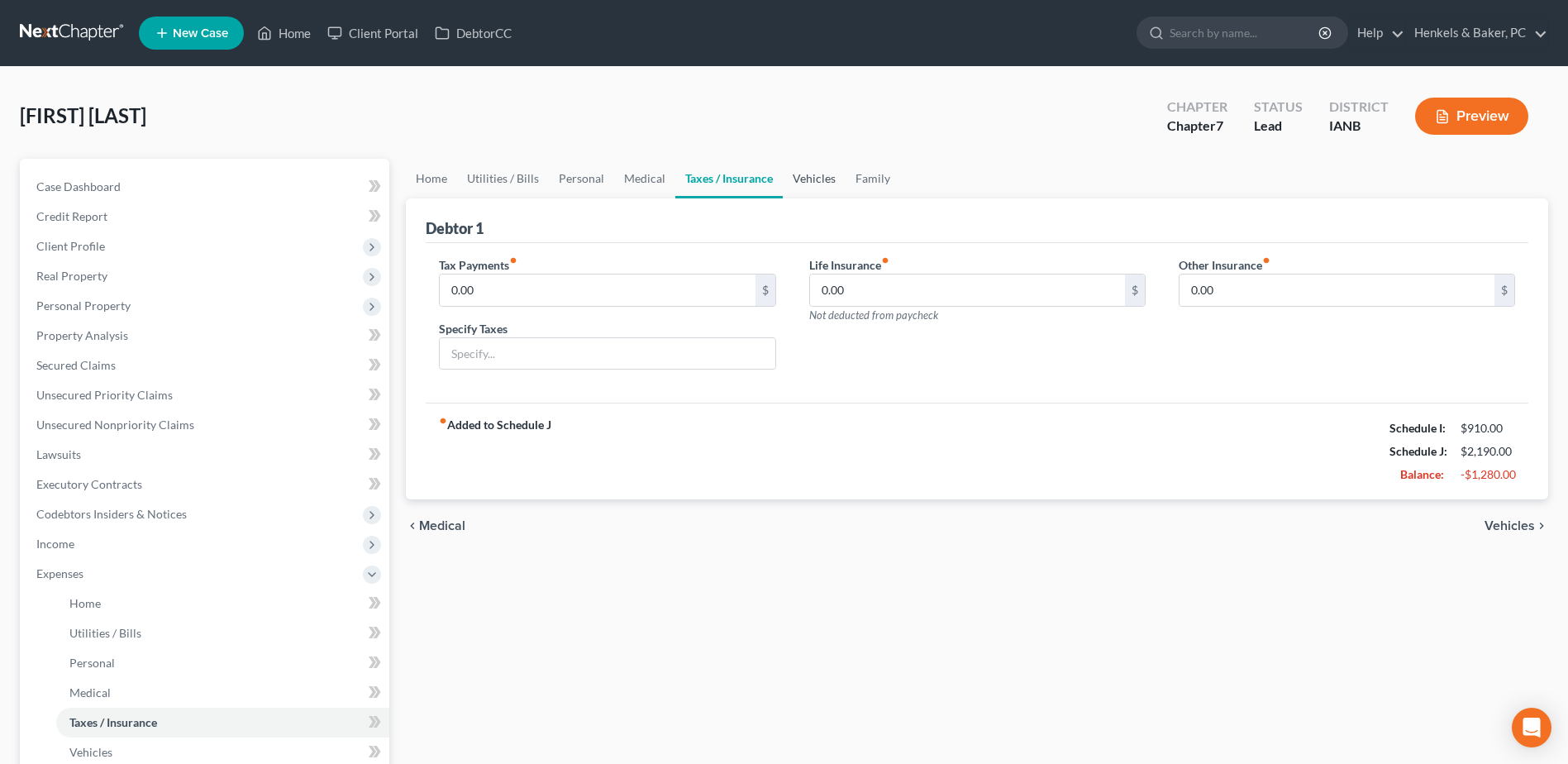 click on "Vehicles" at bounding box center [814, 179] 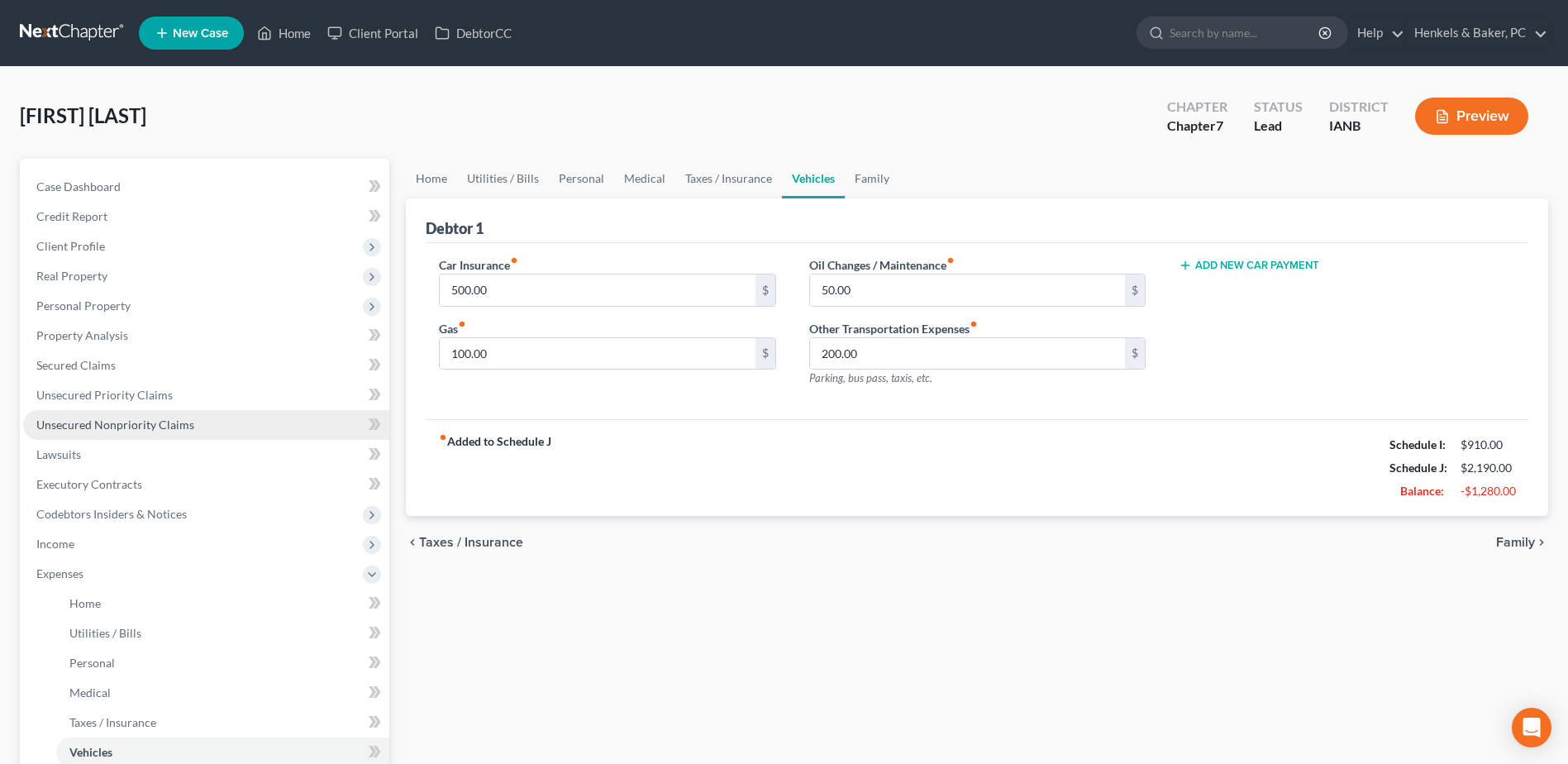 click on "Unsecured Nonpriority Claims" at bounding box center (206, 425) 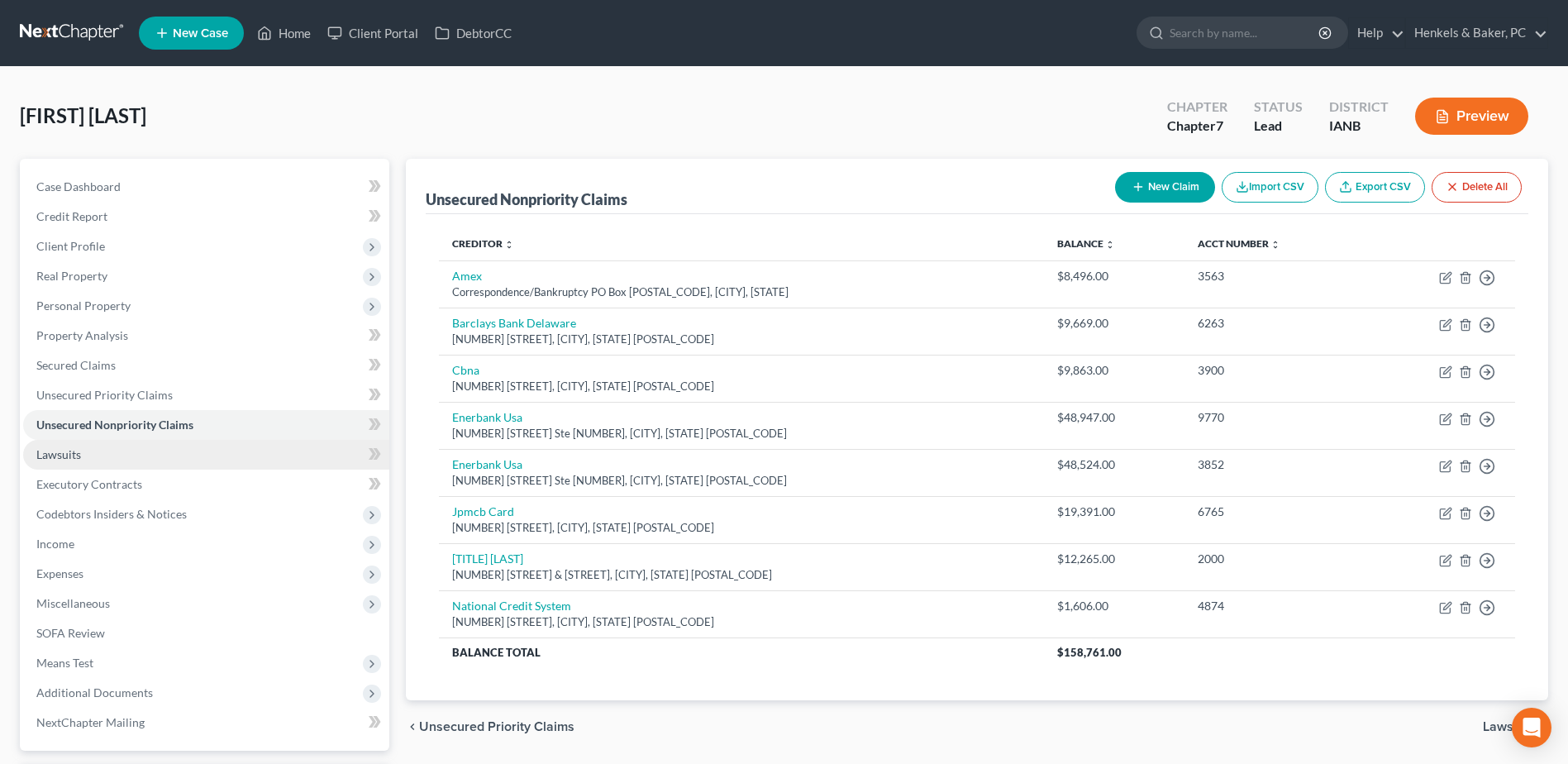 click on "Lawsuits" at bounding box center (206, 455) 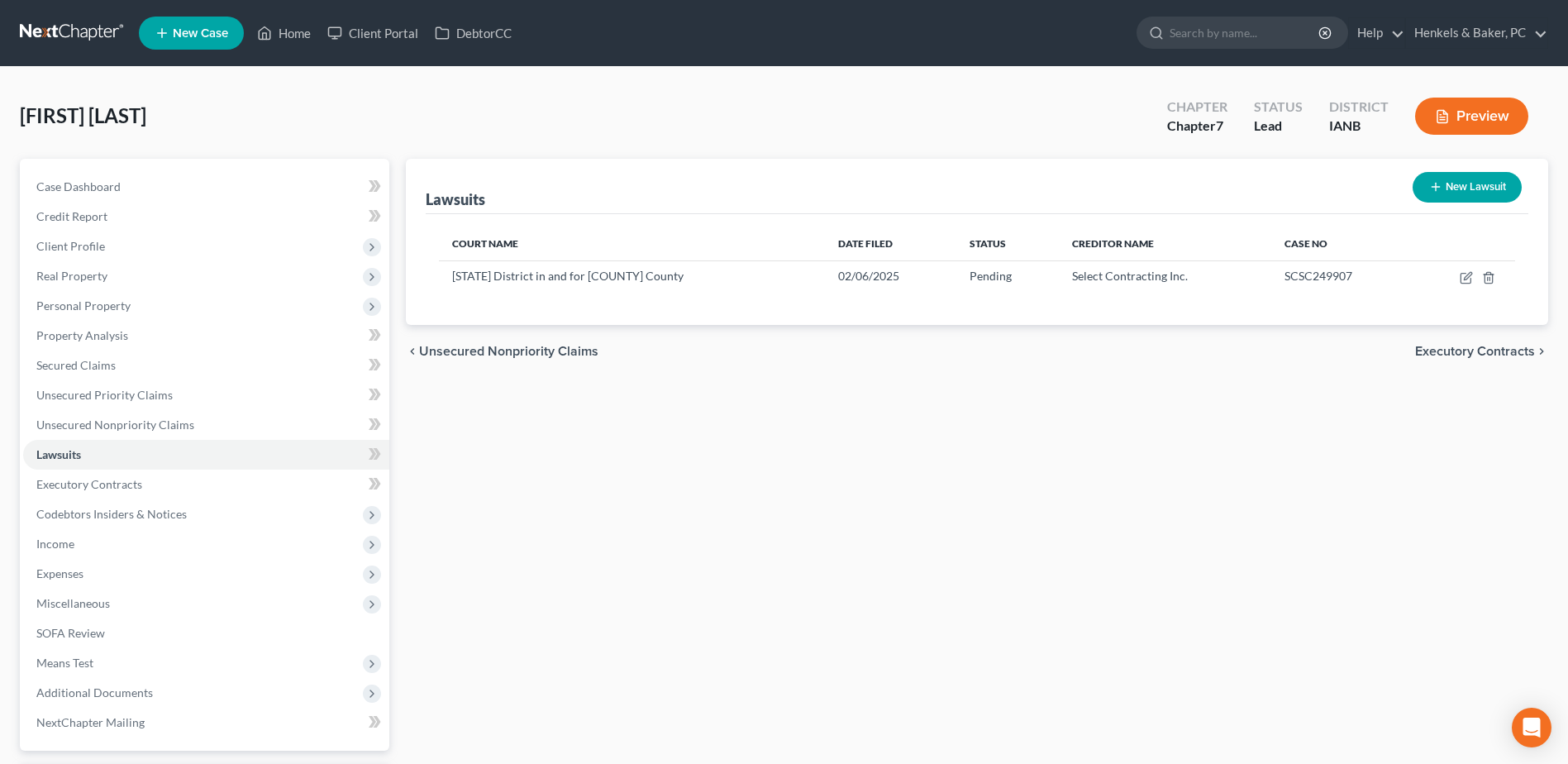 click on "Lawsuits New Lawsuit
Court Name
Date Filed
Status
Creditor Name
Case No
Iowa District in and for Scott County
02/06/2025
Pending
Select Contracting Inc.
SCSC249907
chevron_left
Unsecured Nonpriority Claims
Executory Contracts
chevron_right" at bounding box center [977, 502] 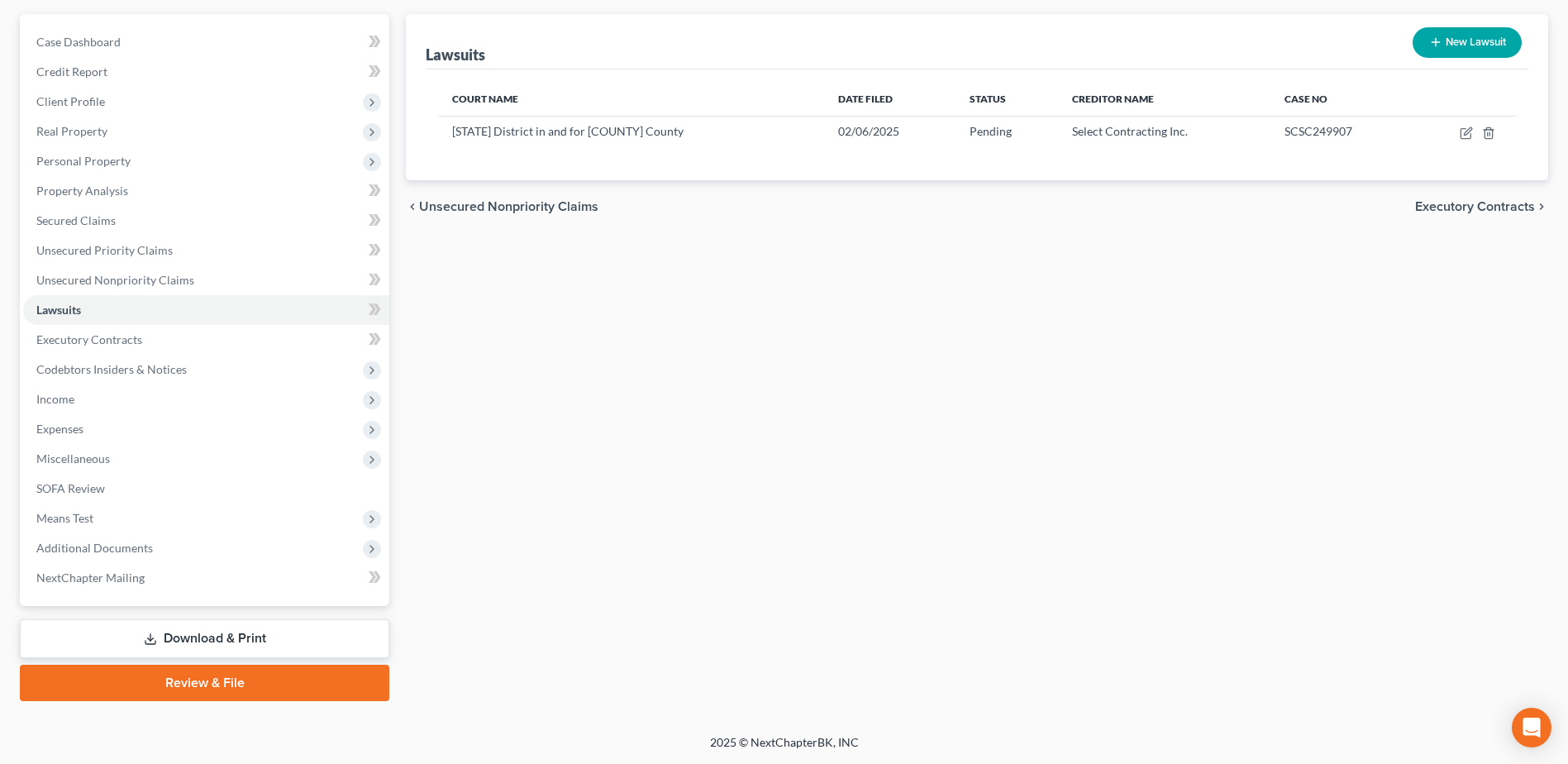 click on "Review & File" at bounding box center (204, 683) 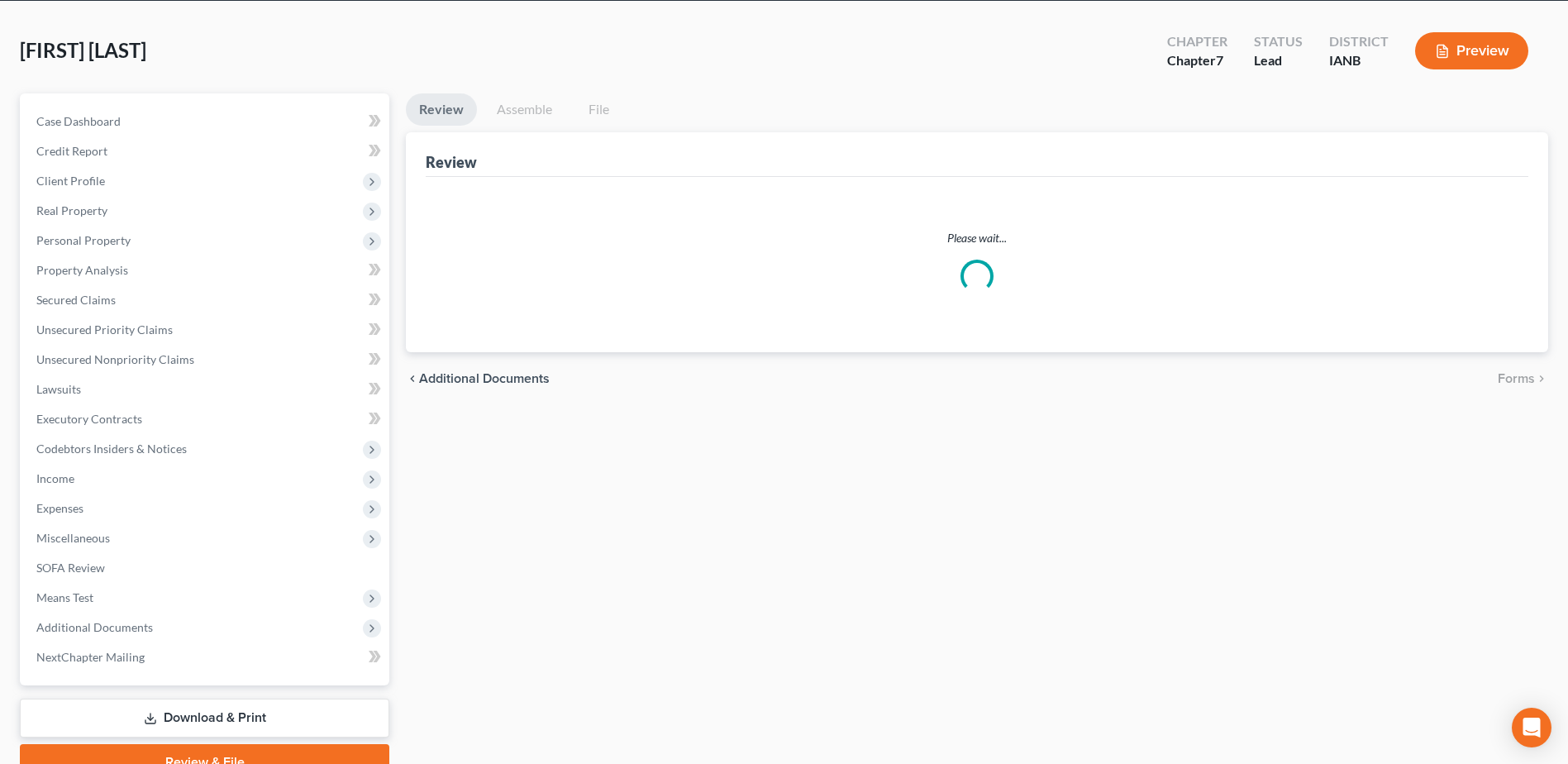 scroll, scrollTop: 0, scrollLeft: 0, axis: both 